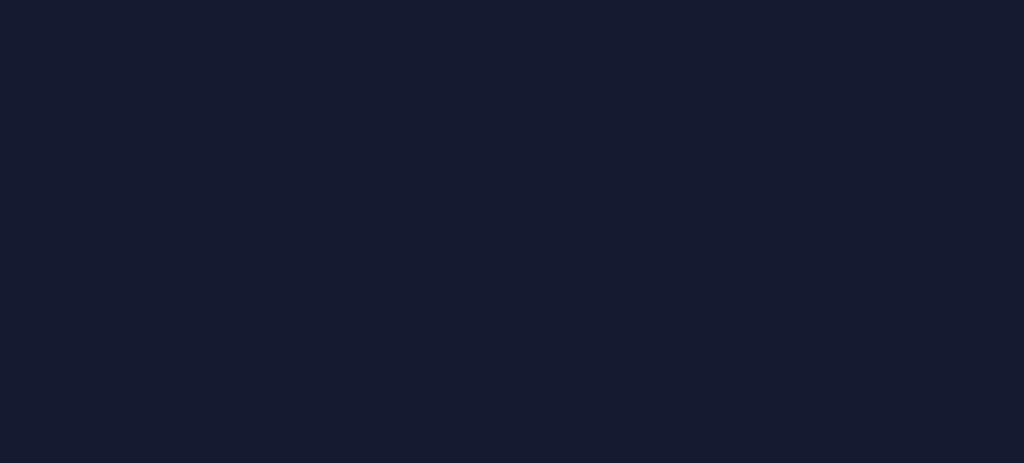 scroll, scrollTop: 0, scrollLeft: 0, axis: both 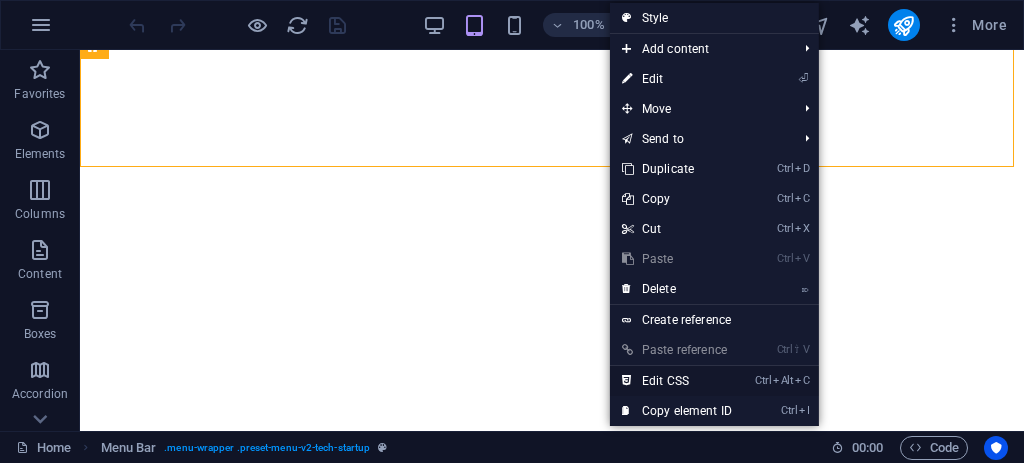 click on "Ctrl Alt C  Edit CSS" at bounding box center (677, 381) 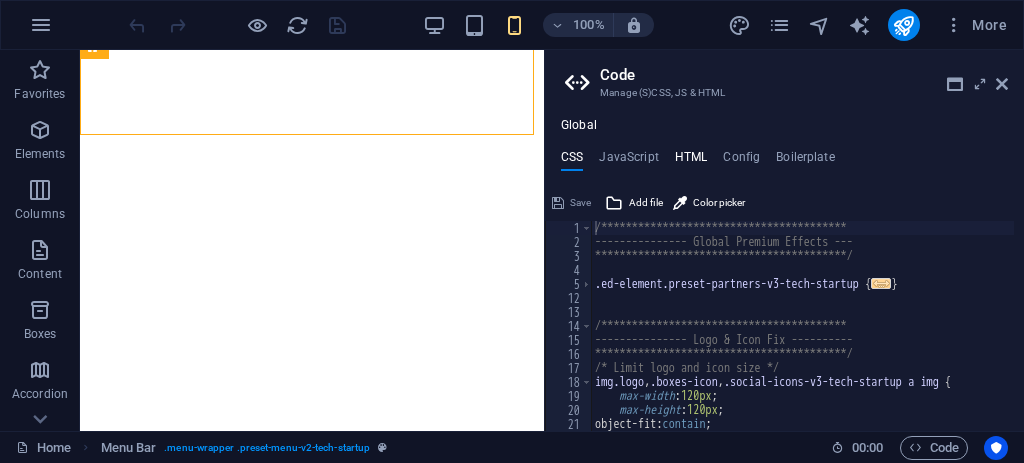 click on "HTML" at bounding box center (691, 161) 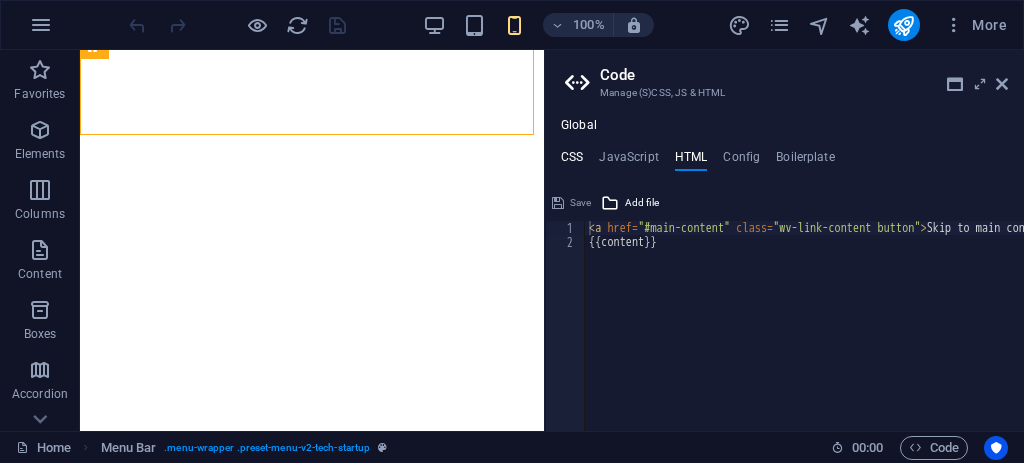 click on "CSS" at bounding box center (572, 161) 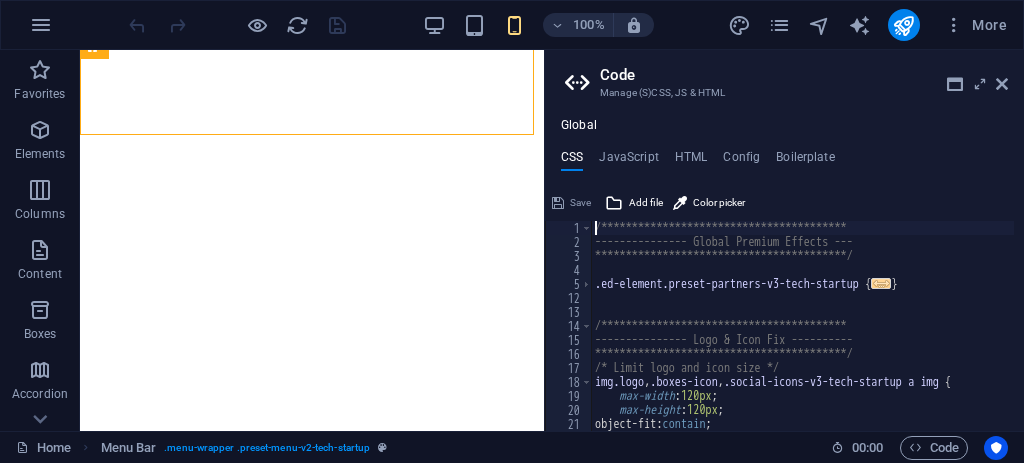 type on "}
}" 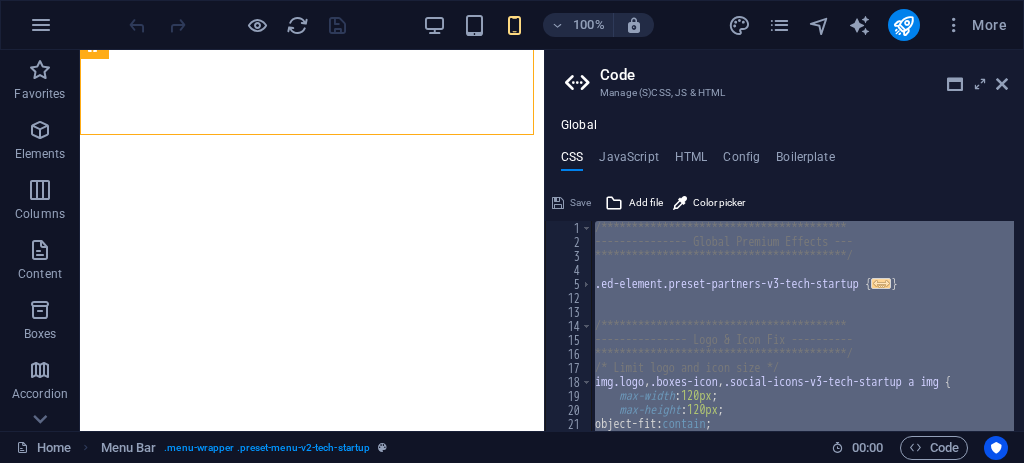 paste 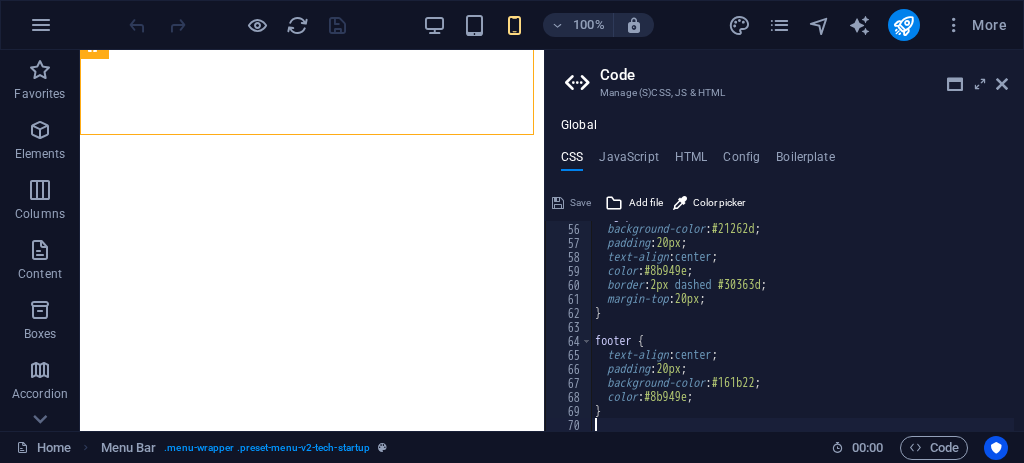scroll, scrollTop: 769, scrollLeft: 0, axis: vertical 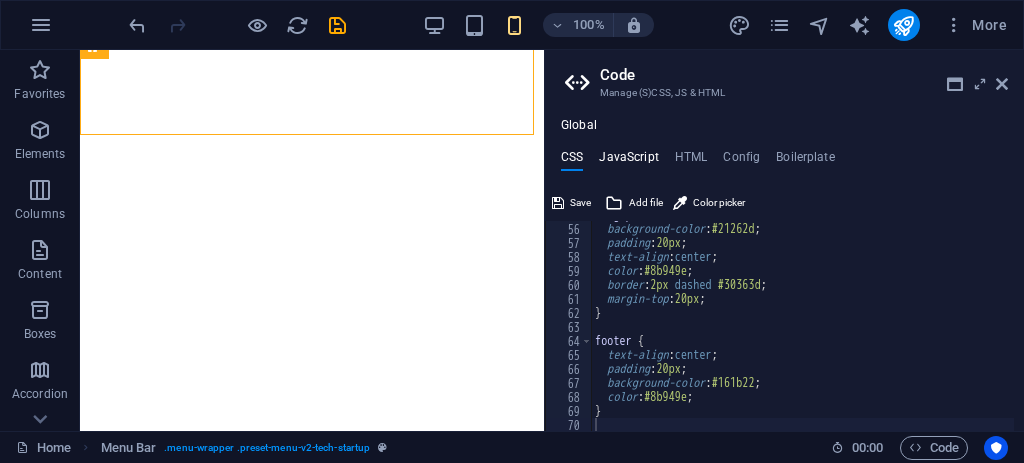 click on "JavaScript" at bounding box center (628, 161) 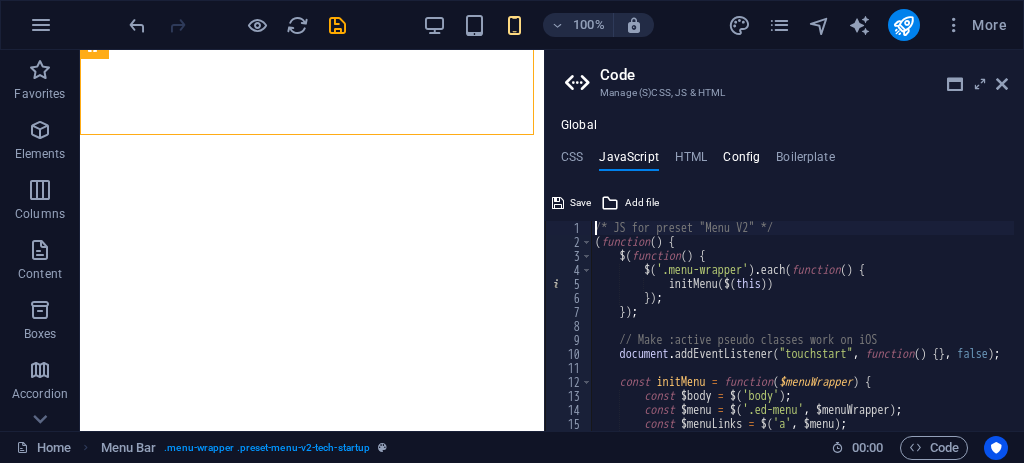 click on "Config" at bounding box center [741, 161] 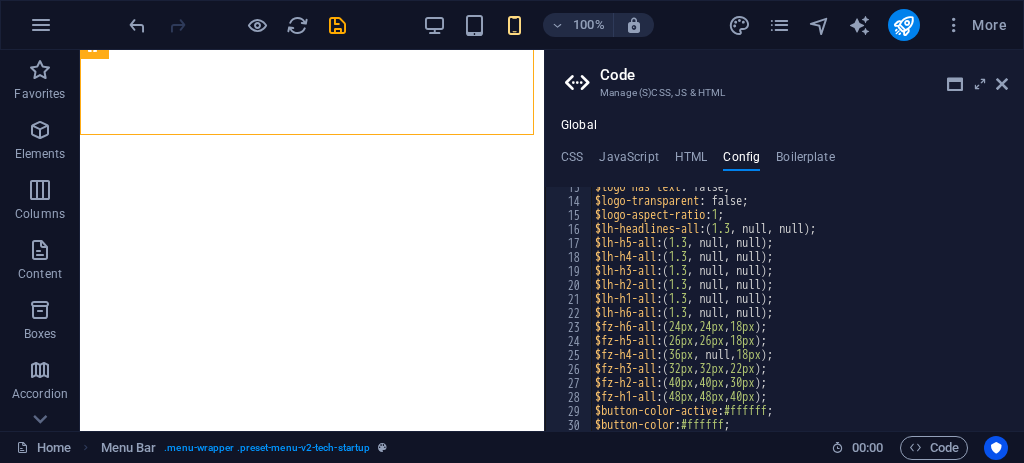 scroll, scrollTop: 0, scrollLeft: 0, axis: both 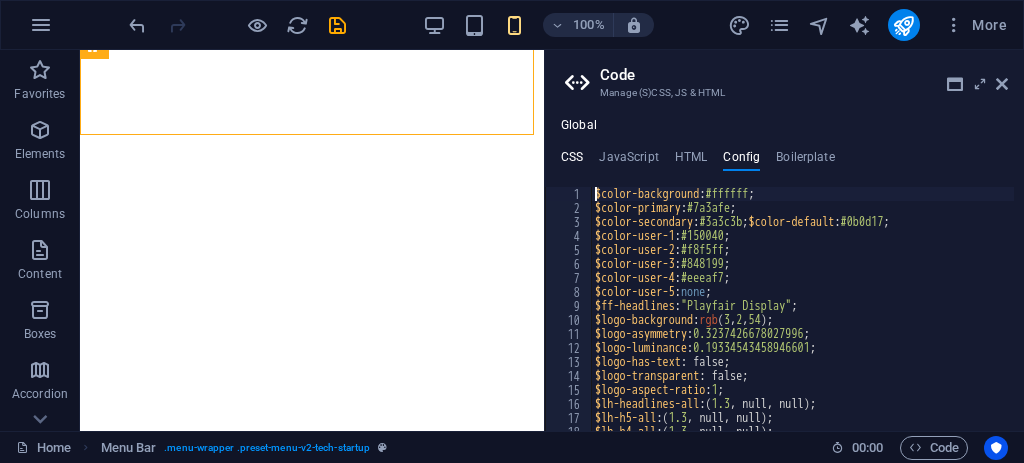 click on "CSS" at bounding box center [572, 161] 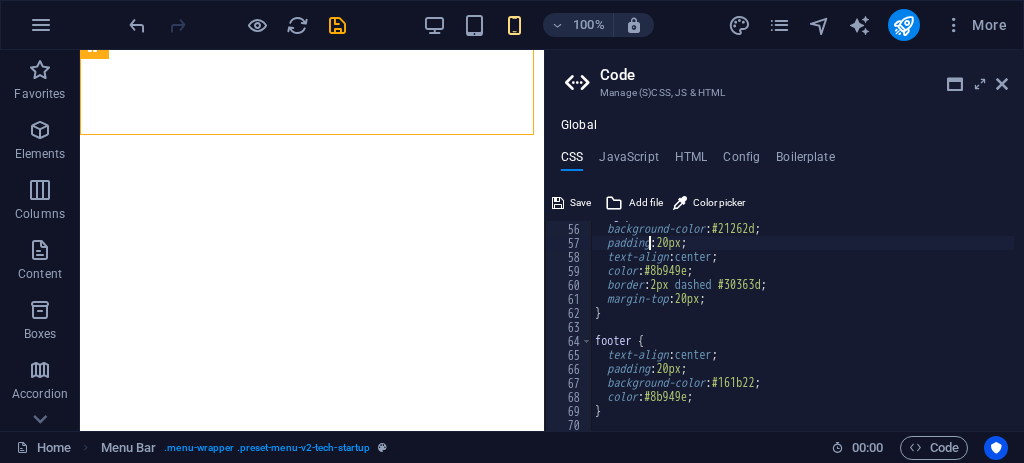 click on ".img-placeholder   {    background-color :  #21262d ;    padding :  20px ;    text-align :  center ;    color :  #8b949e ;    border :  2px   dashed   #30363d ;    margin-top :  20px ; } footer   {    text-align :  center ;    padding :  20px ;    background-color :  #161b22 ;    color :  #8b949e ; }" at bounding box center (802, 327) 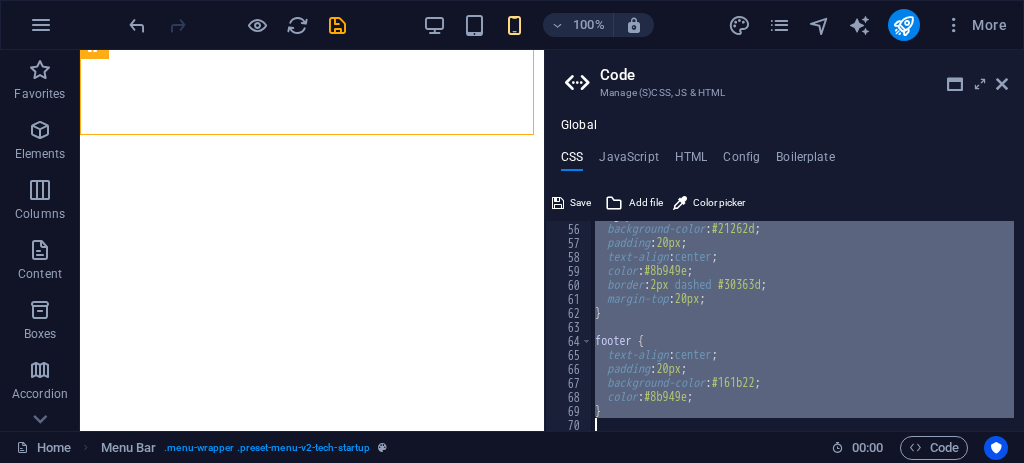 paste 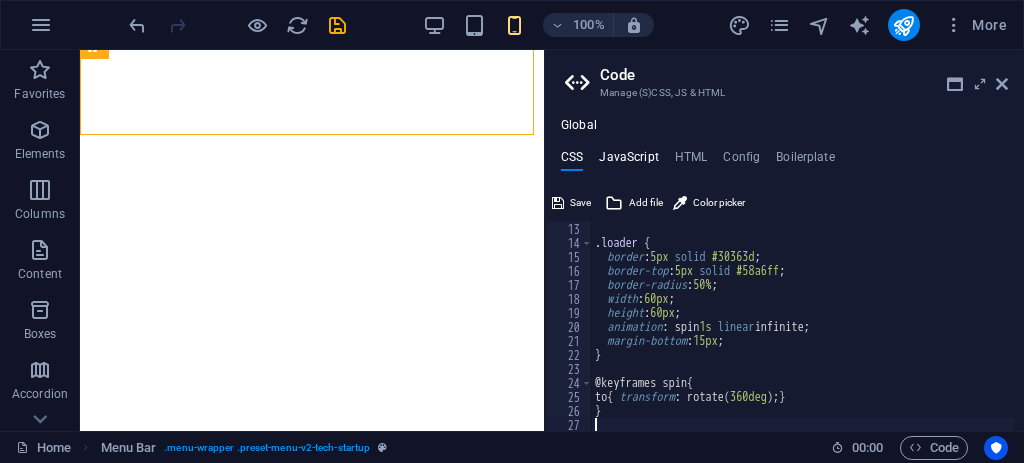 click on "JavaScript" at bounding box center [628, 161] 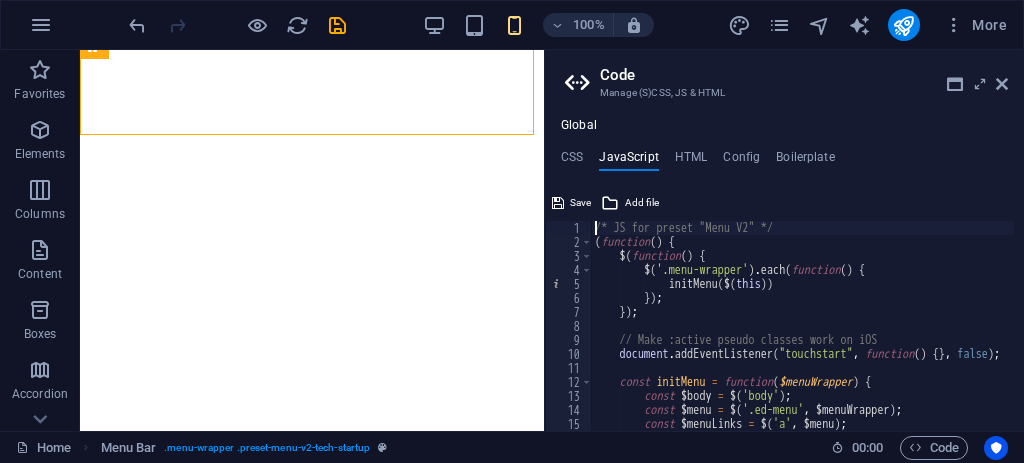click on "/* JS for preset "Menu V2" */ ( function ( )   {      $ ( function ( )   {           $ ( '.menu-wrapper' ) . each ( function ( )   {                initMenu ( $ ( this ))           }) ;      }) ;      // Make :active pseudo classes work on iOS      document . addEventListener ( "touchstart" ,   function ( )   { } ,   false ) ;      const   initMenu   =   function ( $menuWrapper )   {           const   $body   =   $ ( 'body' ) ;           const   $menu   =   $ ( '.ed-menu' ,   $menuWrapper ) ;           const   $menuLinks   =   $ ( 'a' ,   $menu ) ;           const   $menuTrigger   =   $ ( '.menu-trigger' ,   $menuWrapper ) ;" at bounding box center [1050, 335] 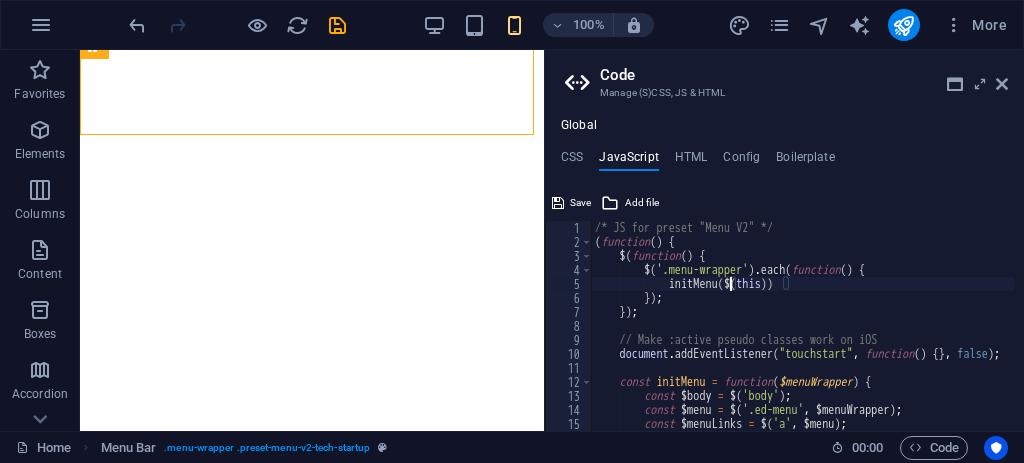 type on "})();
/* End JS for preset "Collection Filter Buttons" */" 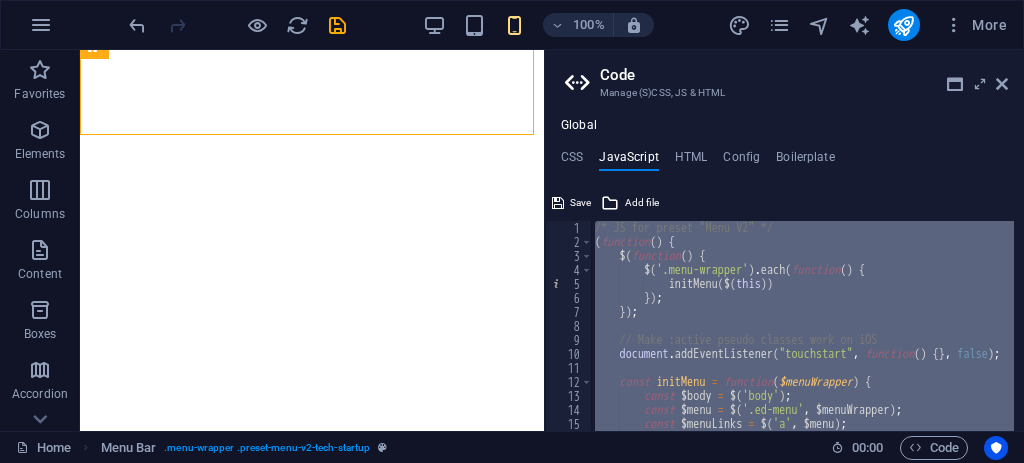 paste 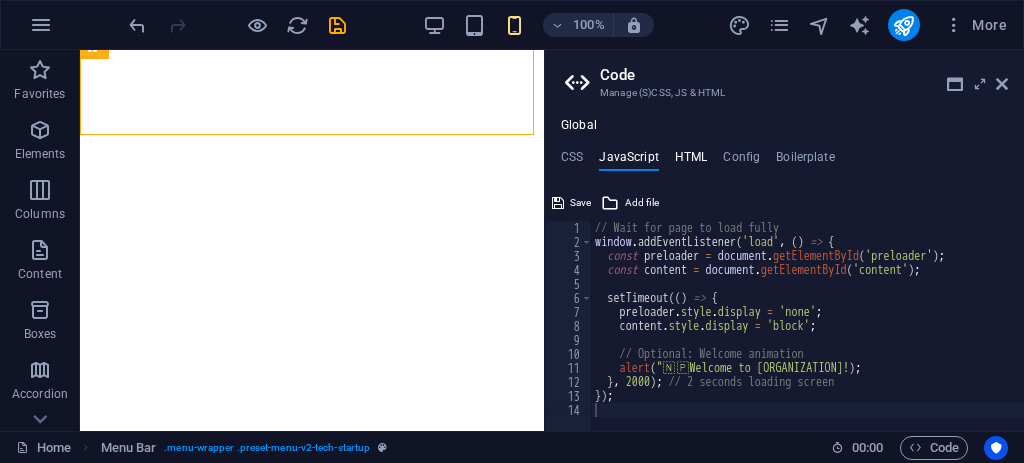 click on "HTML" at bounding box center [691, 161] 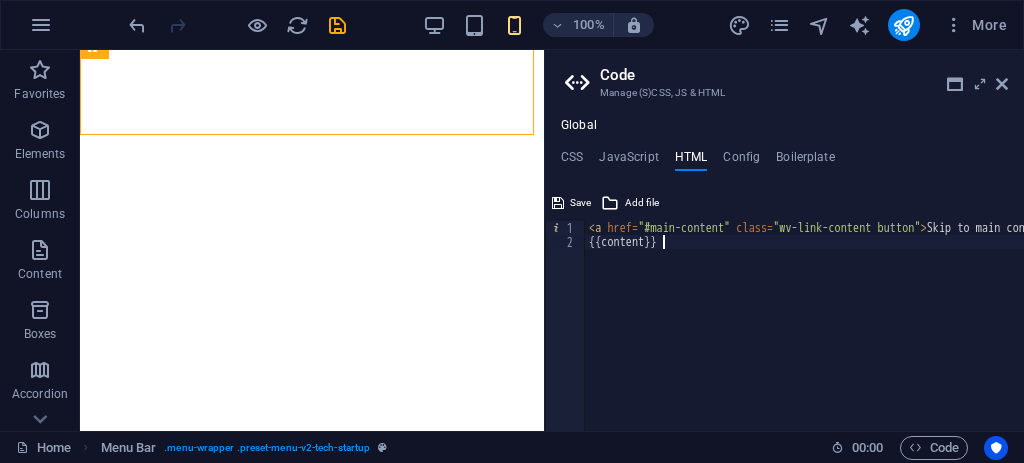click on "< a   href = "#main-content"   class = "wv-link-content button" > Skip to main content </ a > {{content}}" at bounding box center [855, 335] 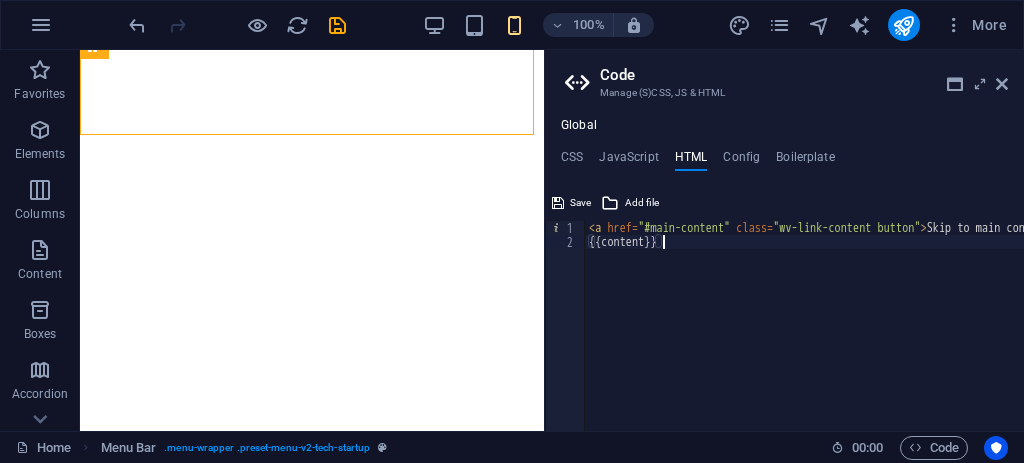 type on "<a href="#main-content" class="wv-link-content button">Skip to main content</a>
{{content}}" 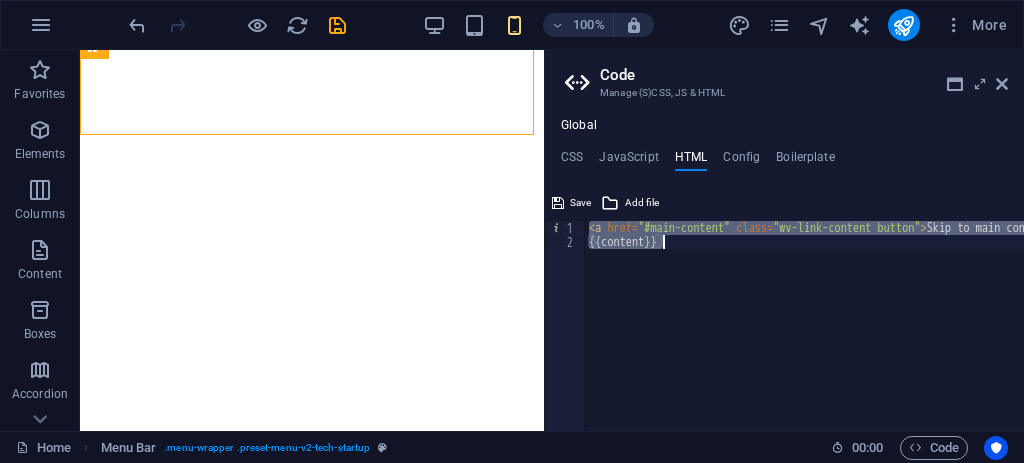 paste 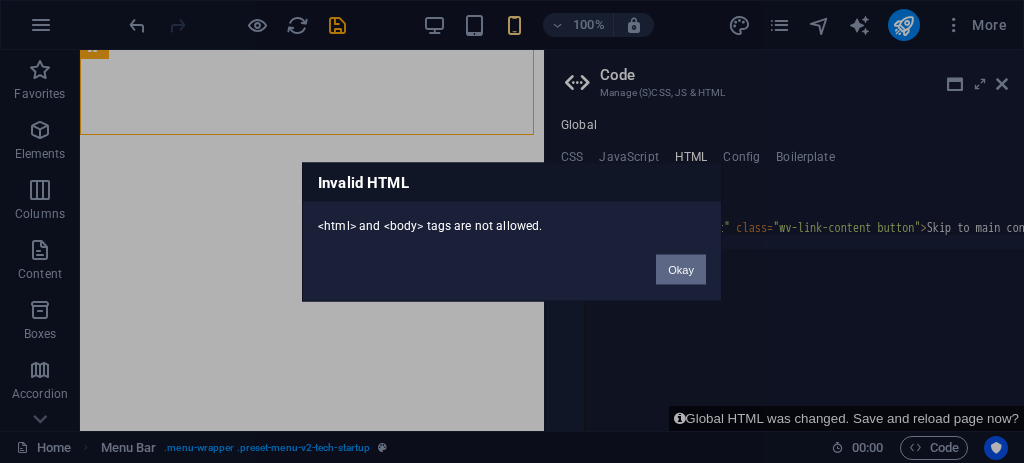 type 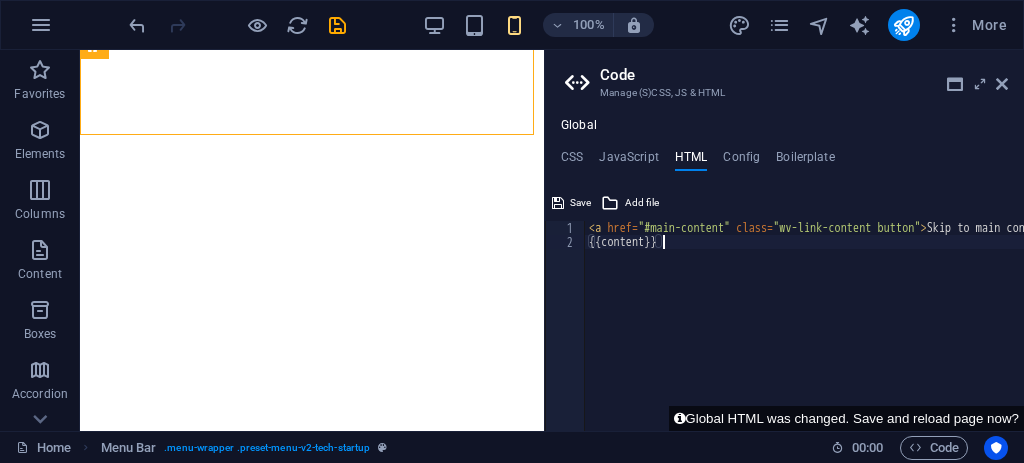 click on "< a   href = "#main-content"   class = "wv-link-content button" > Skip to main content </ a > {{content}}" at bounding box center (855, 335) 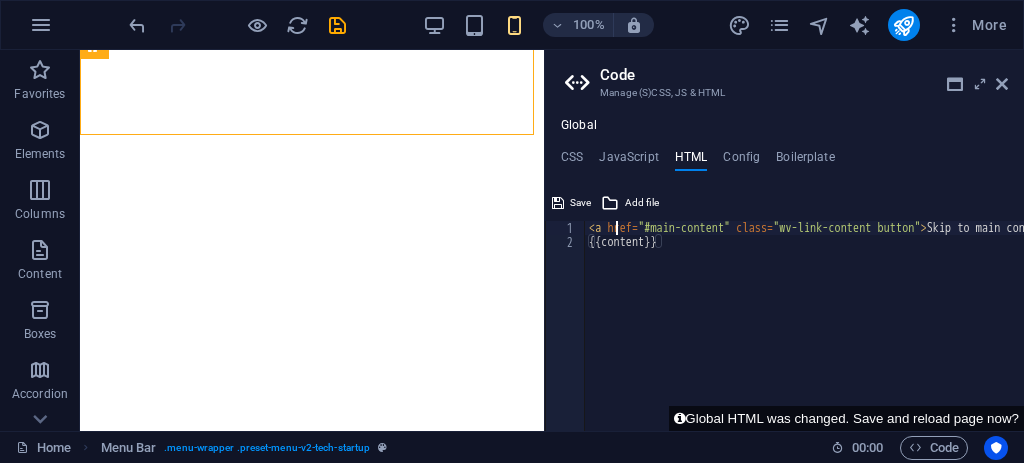 click on "< a   href = "#main-content"   class = "wv-link-content button" > Skip to main content </ a > {{content}}" at bounding box center [855, 335] 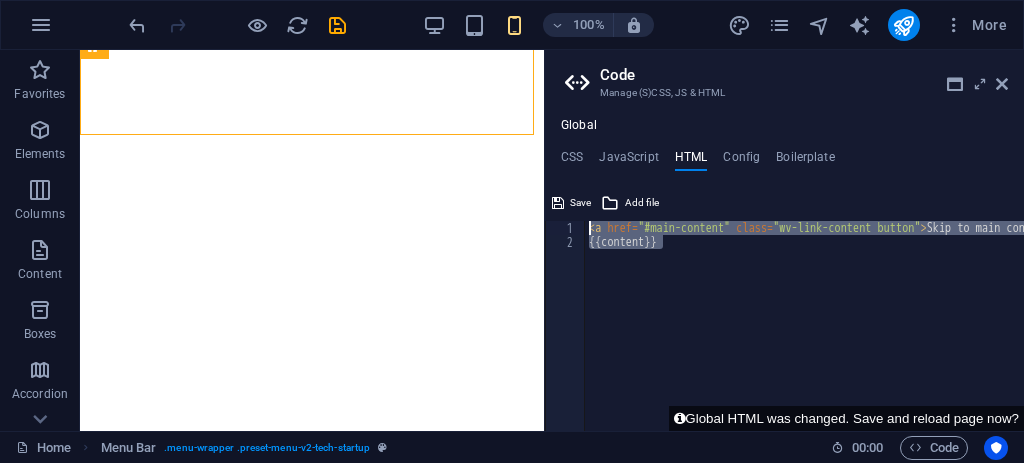 drag, startPoint x: 667, startPoint y: 242, endPoint x: 555, endPoint y: 220, distance: 114.14027 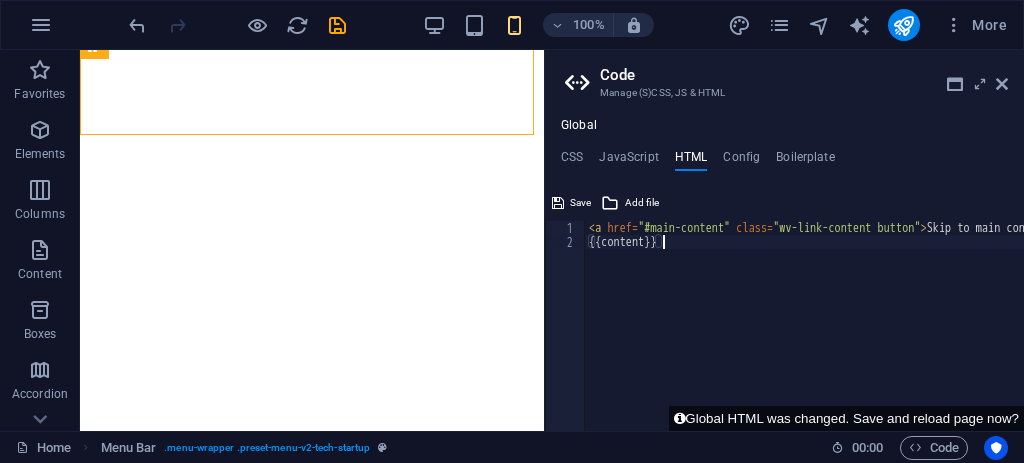 click on "< a   href = "#main-content"   class = "wv-link-content button" > Skip to main content </ a > {{content}}" at bounding box center (855, 335) 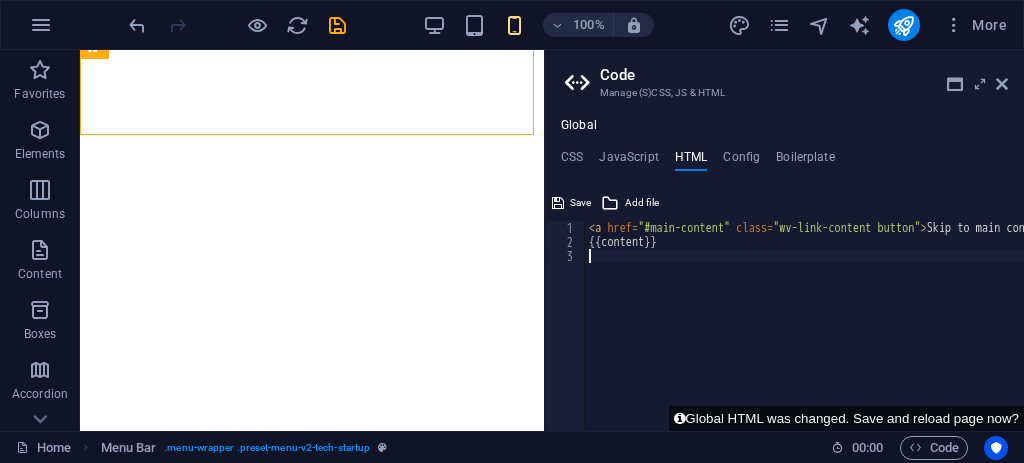paste on "<a href="#main-content" class="wv-link-content button">Skip to main content</a>" 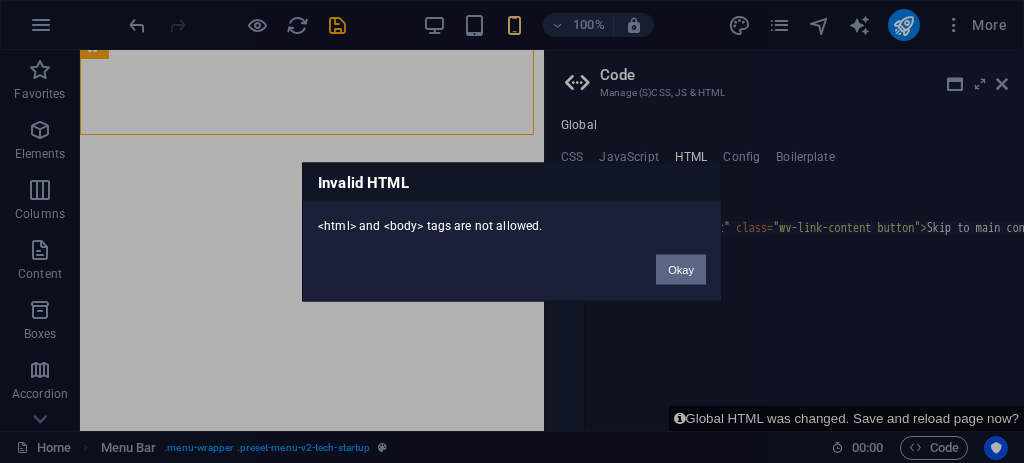 type 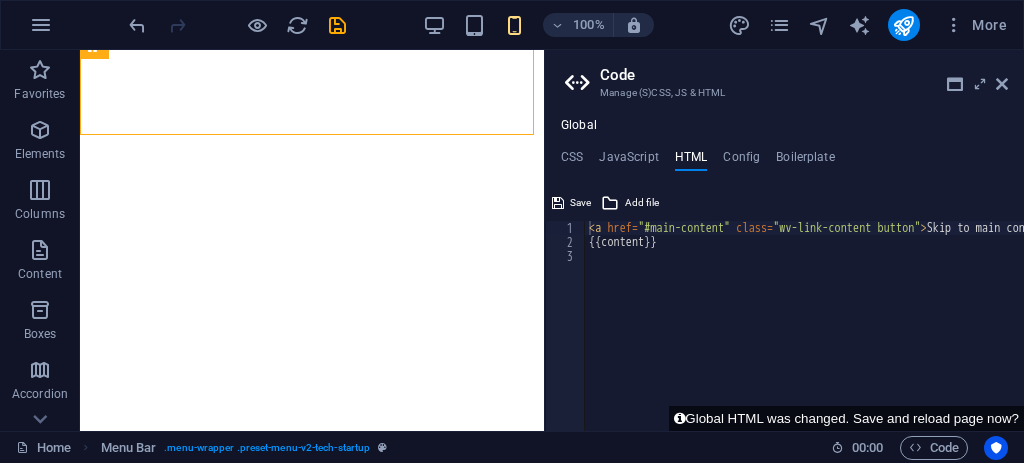 click on "< a   href = "#main-content"   class = "wv-link-content button" > Skip to main content </ a > {{content}}" at bounding box center (855, 335) 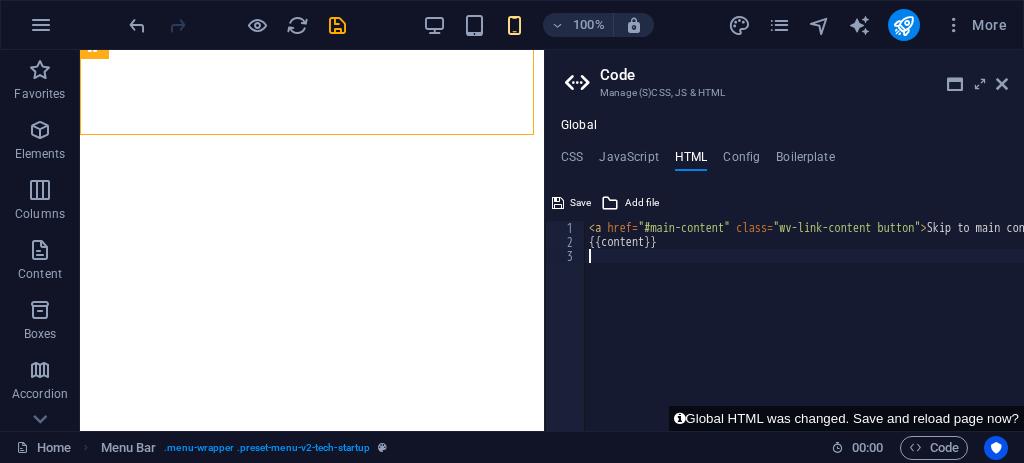 paste on "<a href="#main-content" class="wv-link-content button">Skip to main content</a>" 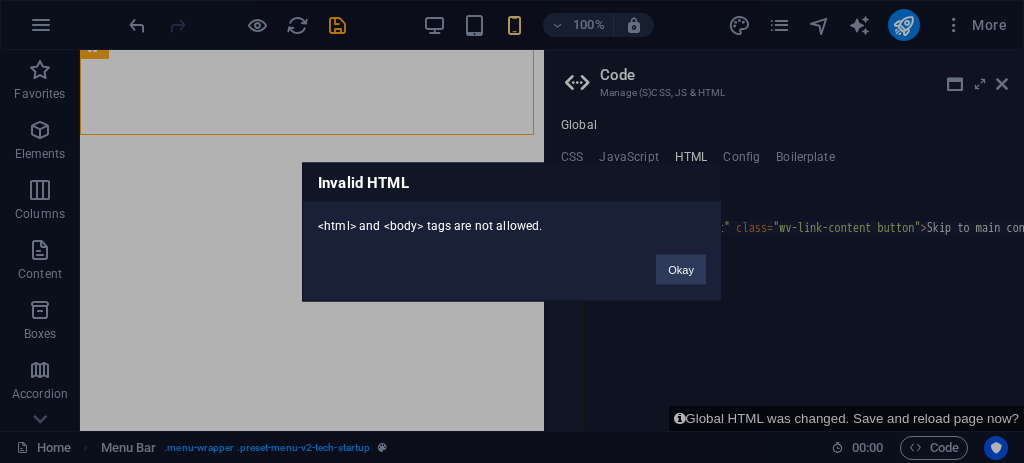 type 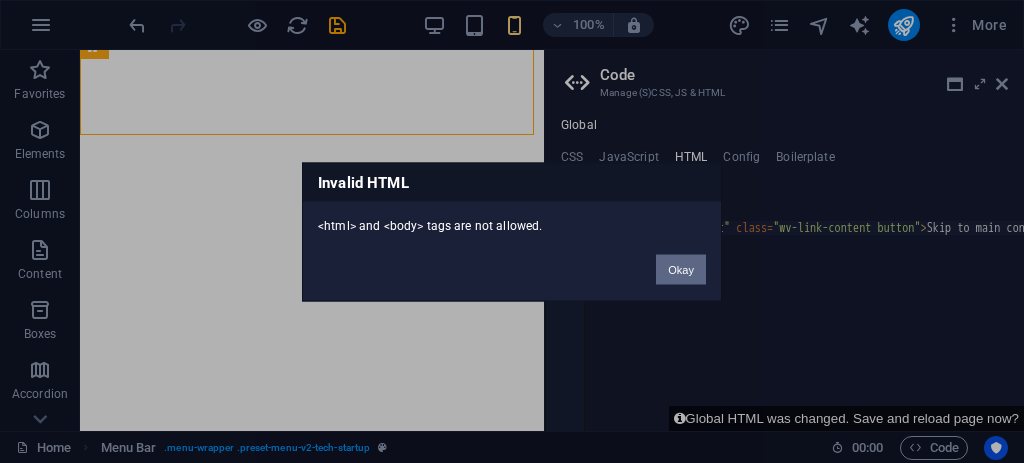 click on "Okay" at bounding box center [681, 269] 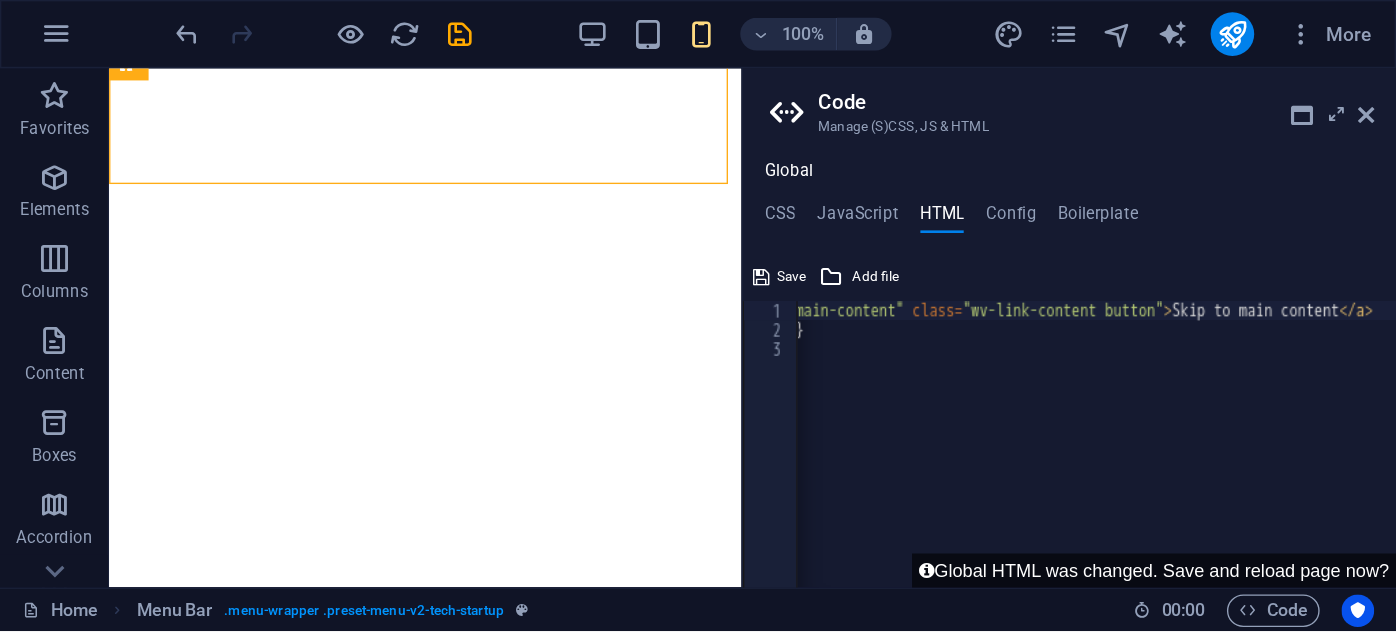 scroll, scrollTop: 0, scrollLeft: 74, axis: horizontal 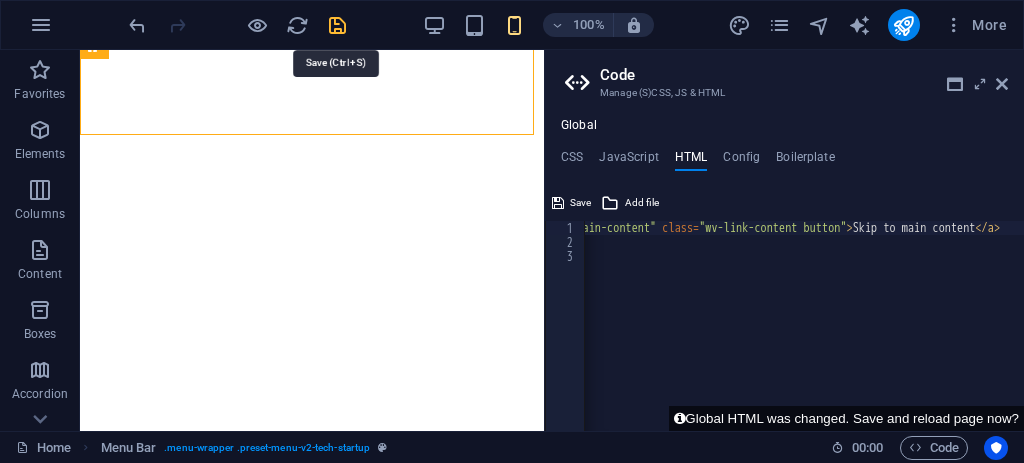 click at bounding box center (337, 25) 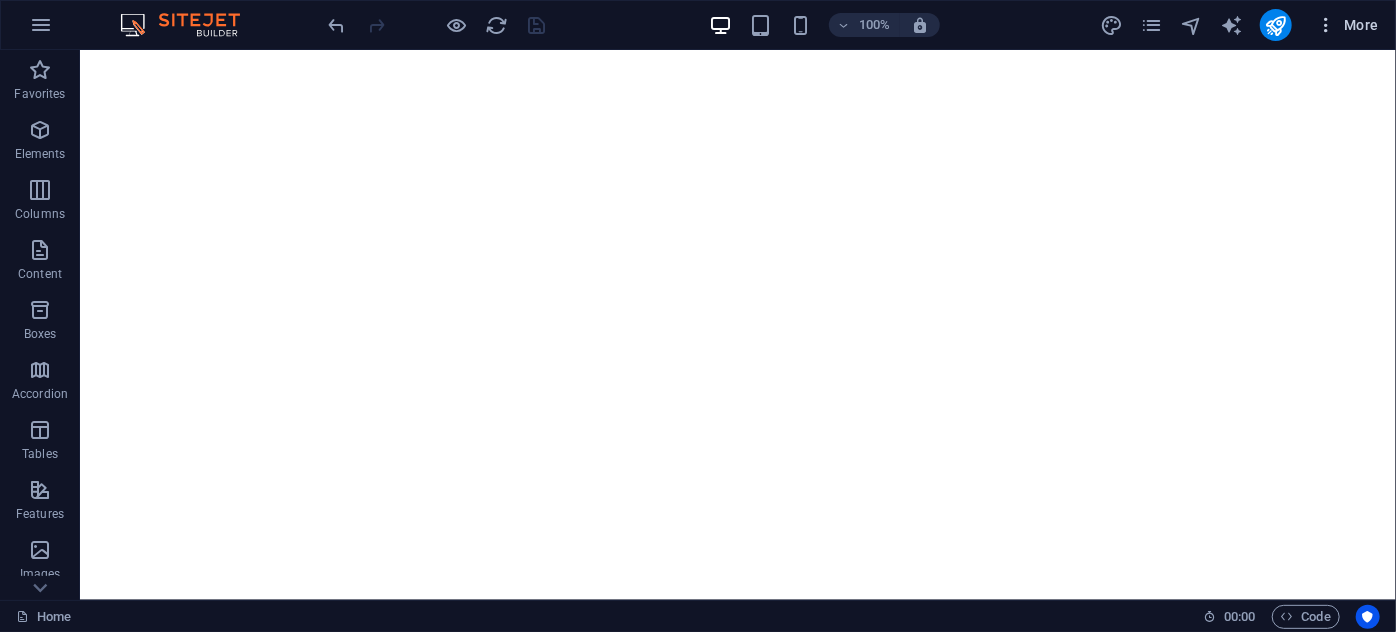 click at bounding box center [1326, 25] 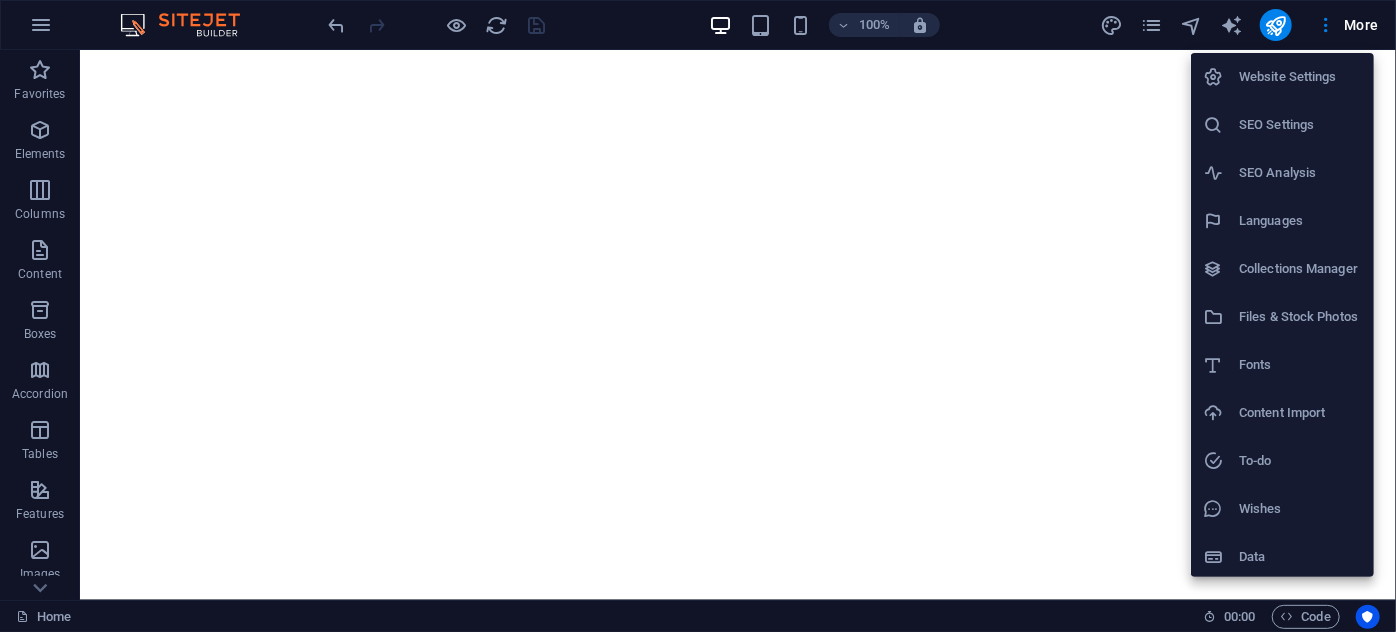 drag, startPoint x: 1154, startPoint y: 109, endPoint x: 1172, endPoint y: 101, distance: 19.697716 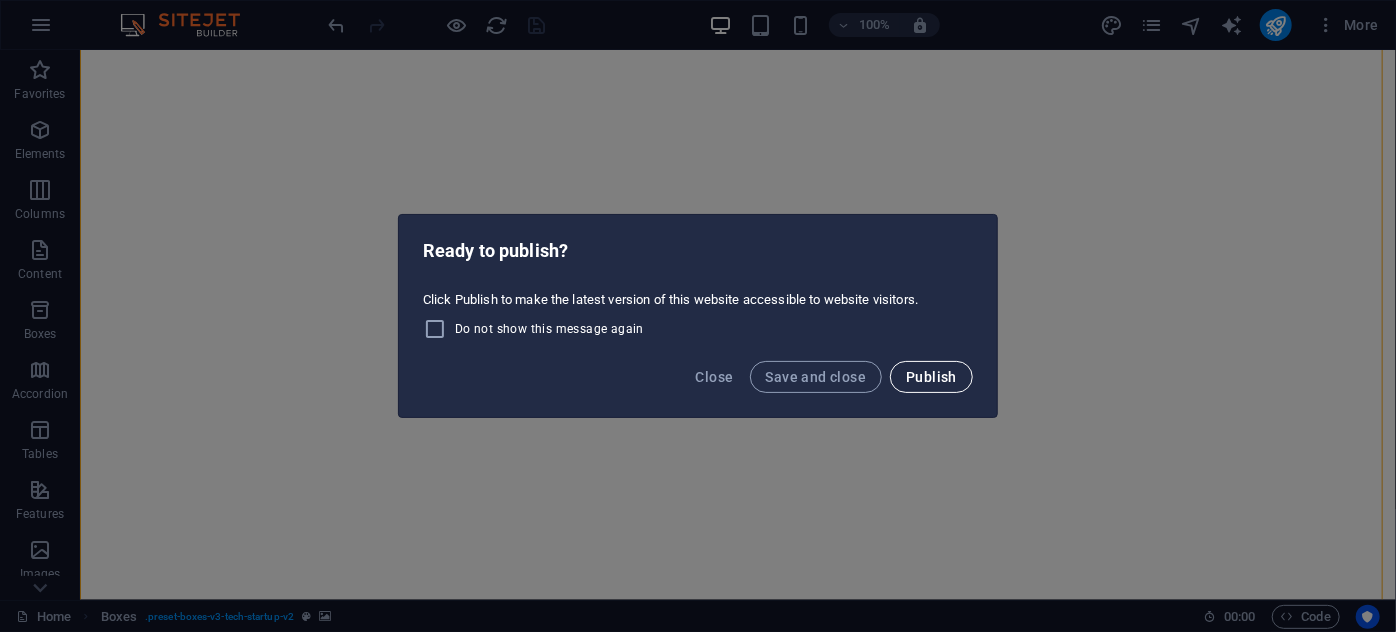 click on "Publish" at bounding box center (931, 377) 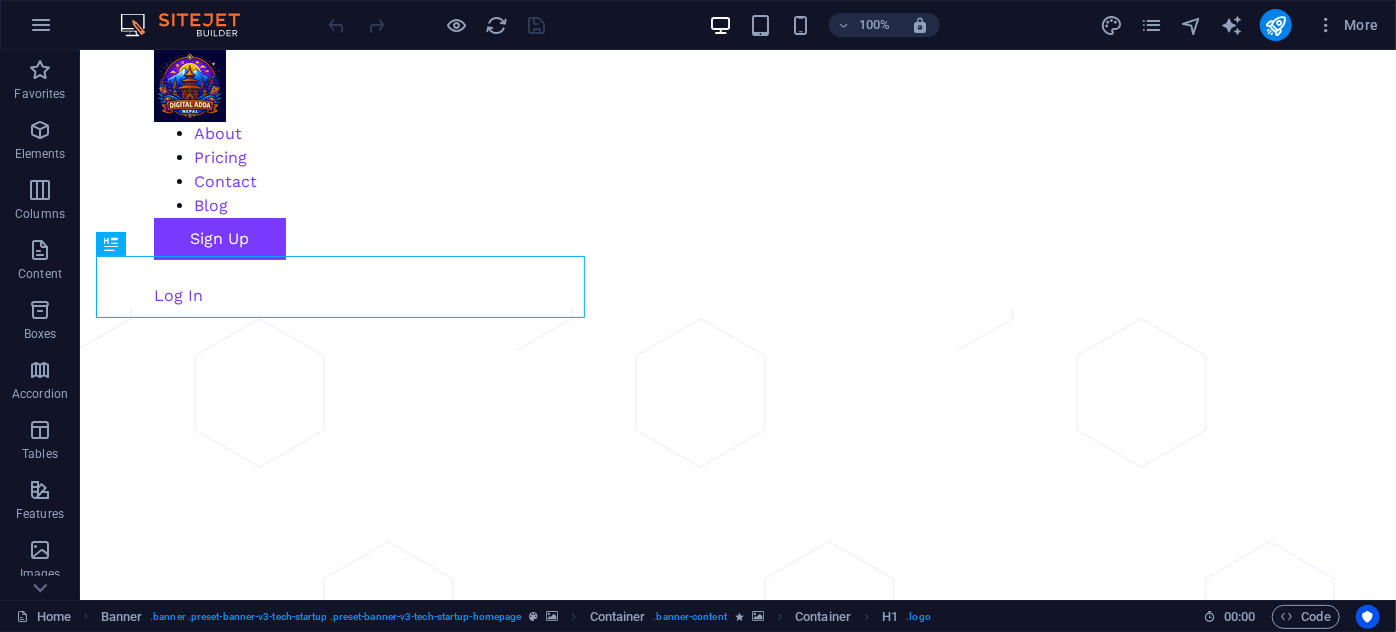 scroll, scrollTop: 0, scrollLeft: 0, axis: both 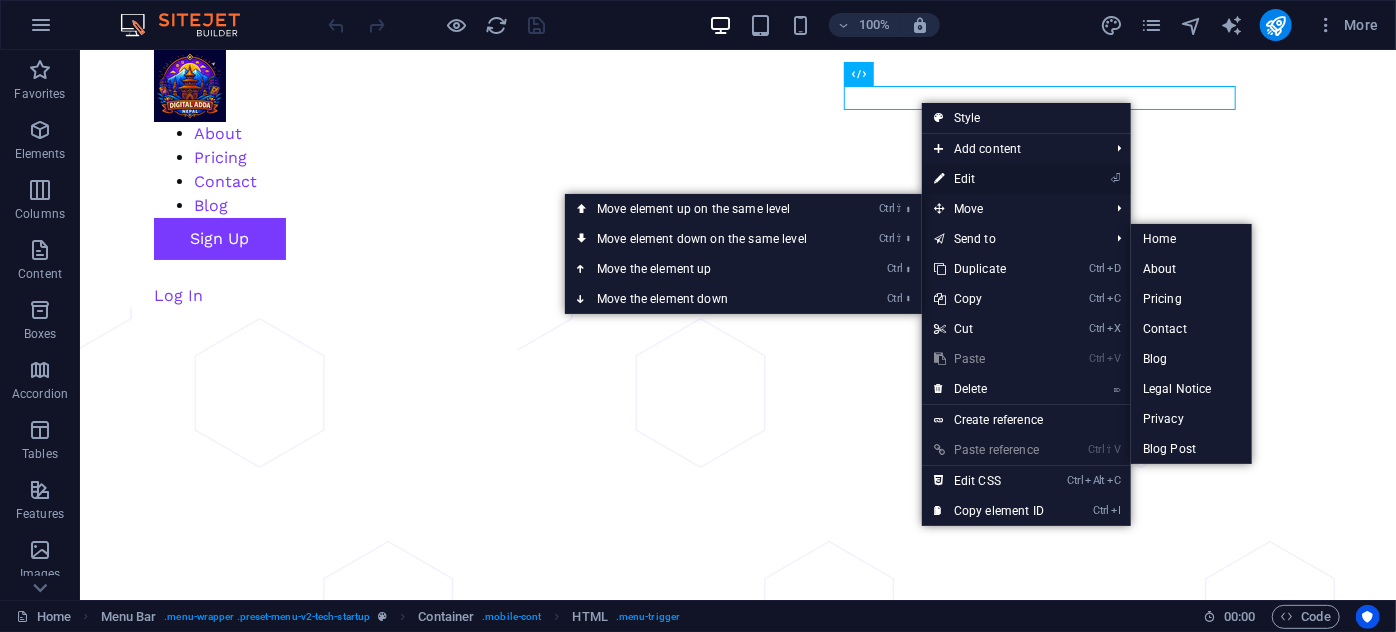 click on "⏎  Edit" at bounding box center (989, 179) 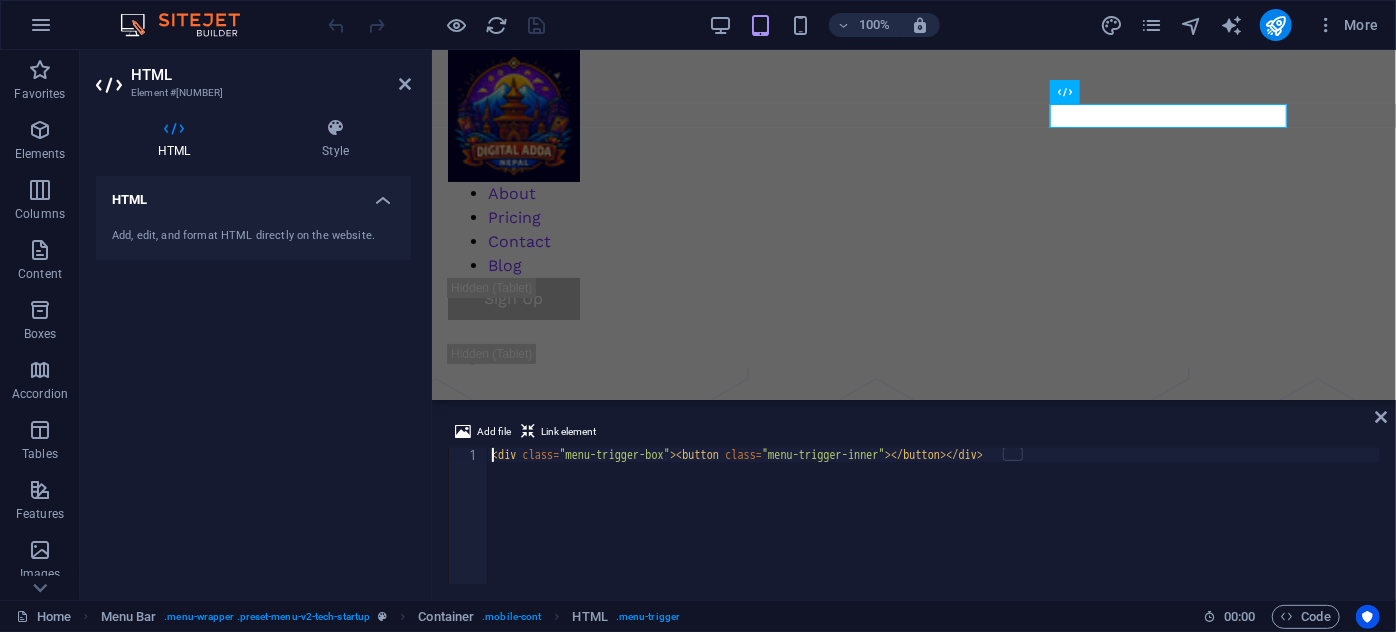 click on "< div   class = "menu-trigger-box" > < button   class = "menu-trigger-inner" > </ button > </ div >" at bounding box center (934, 530) 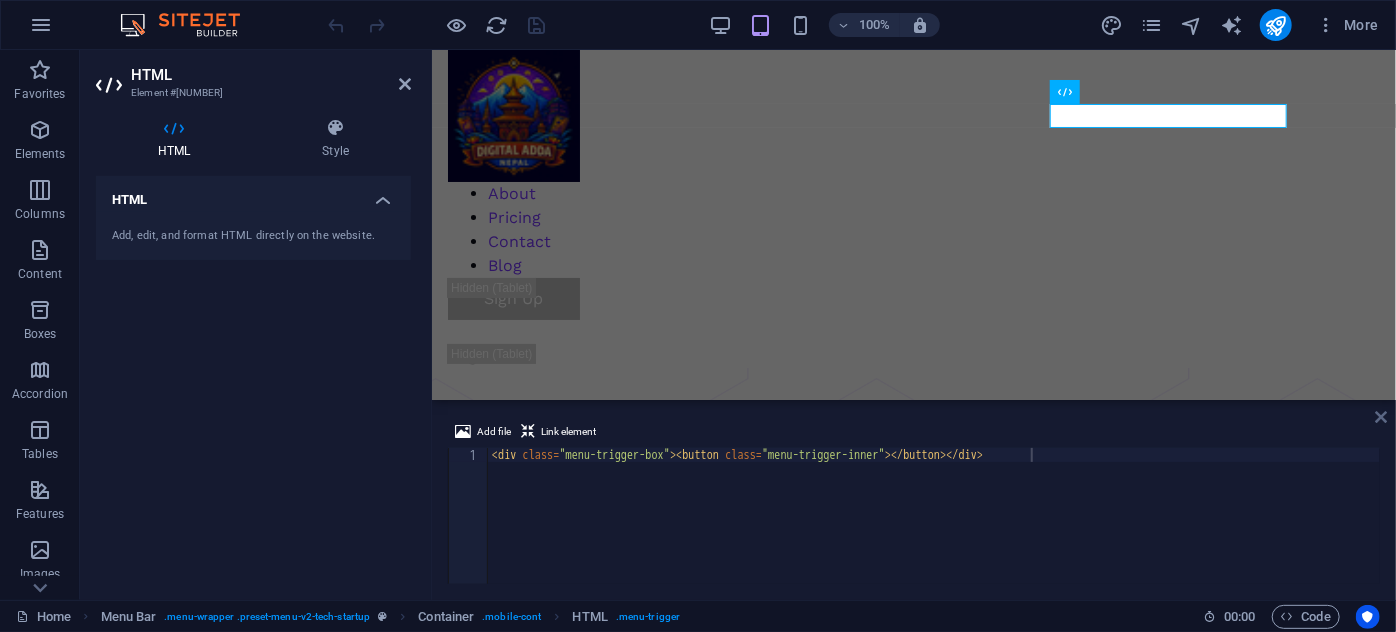 click at bounding box center [1381, 417] 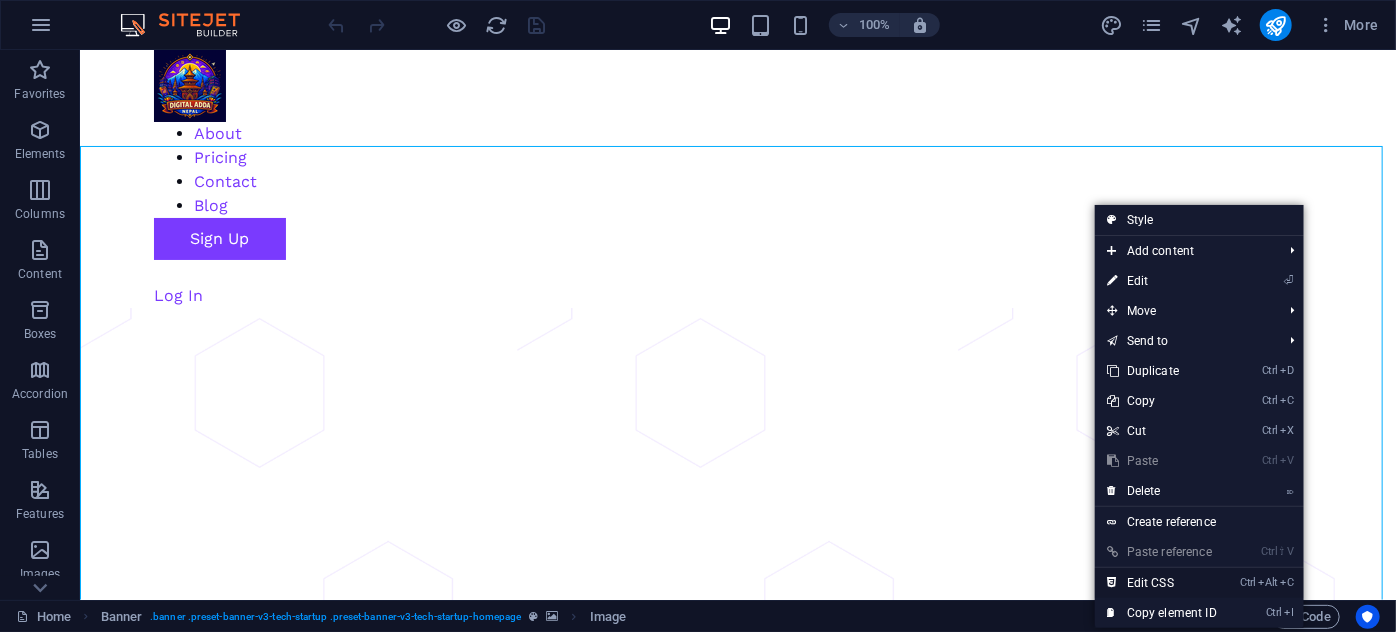 click on "Ctrl Alt C  Edit CSS" at bounding box center [1162, 583] 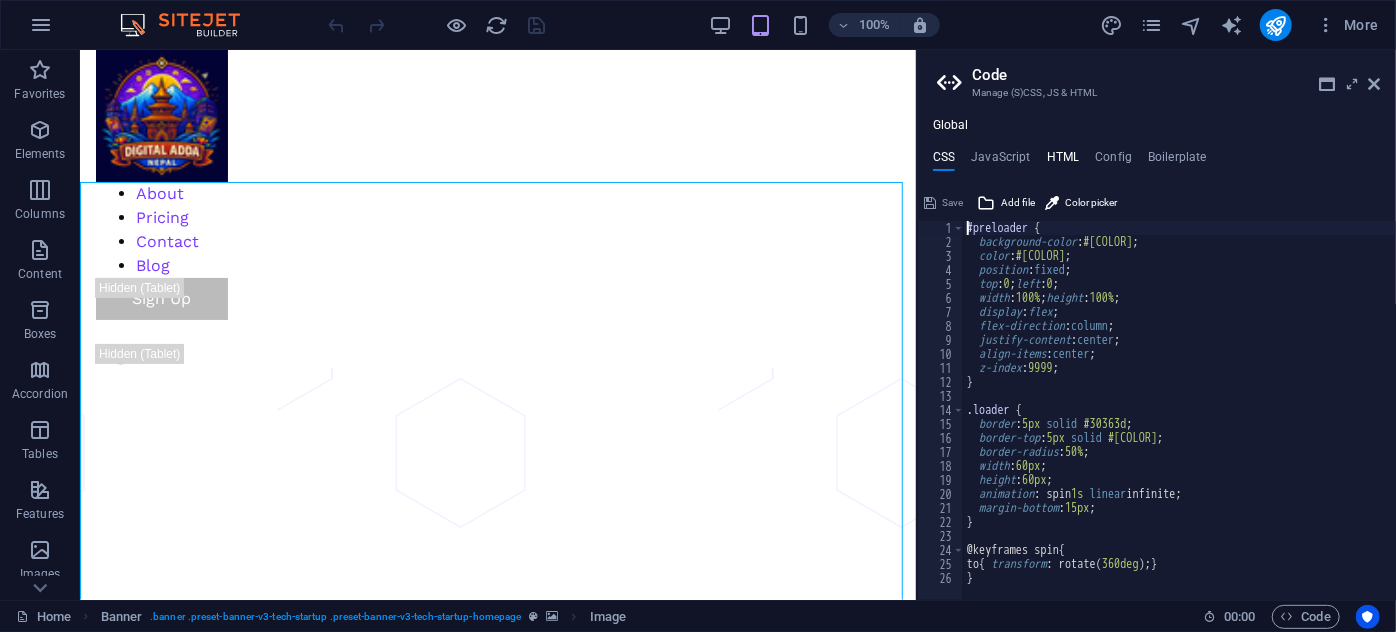 click on "HTML" at bounding box center (1063, 161) 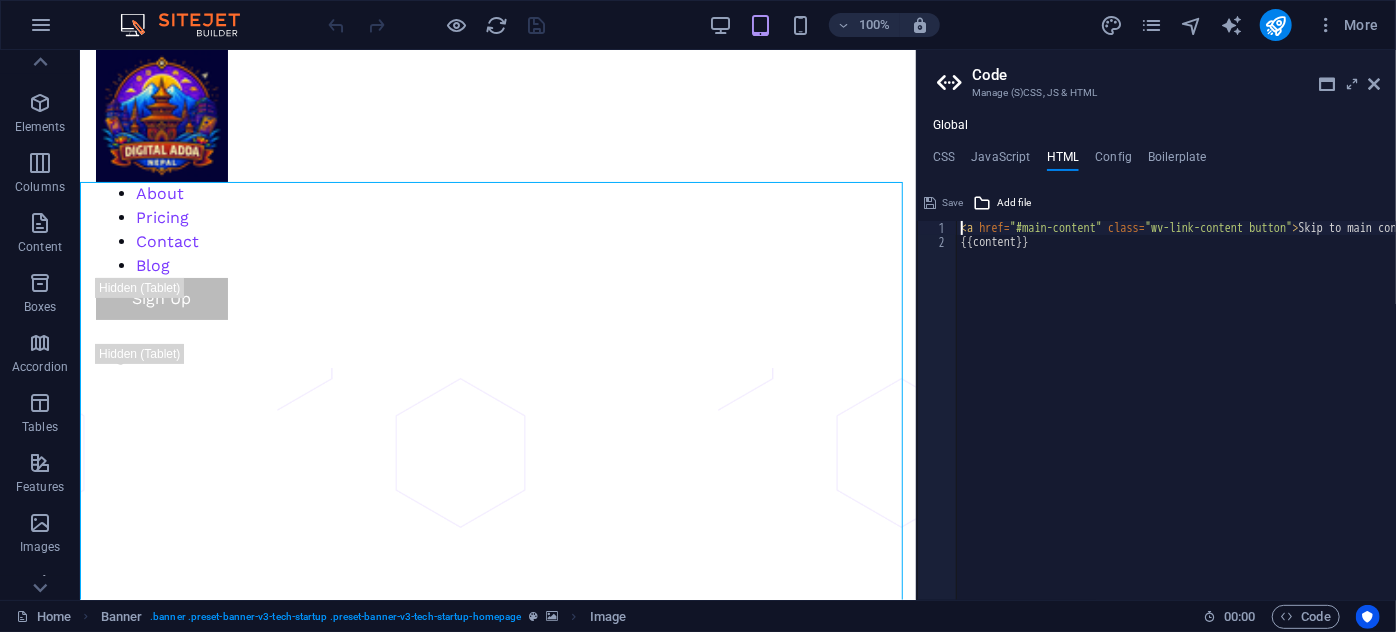 scroll, scrollTop: 0, scrollLeft: 0, axis: both 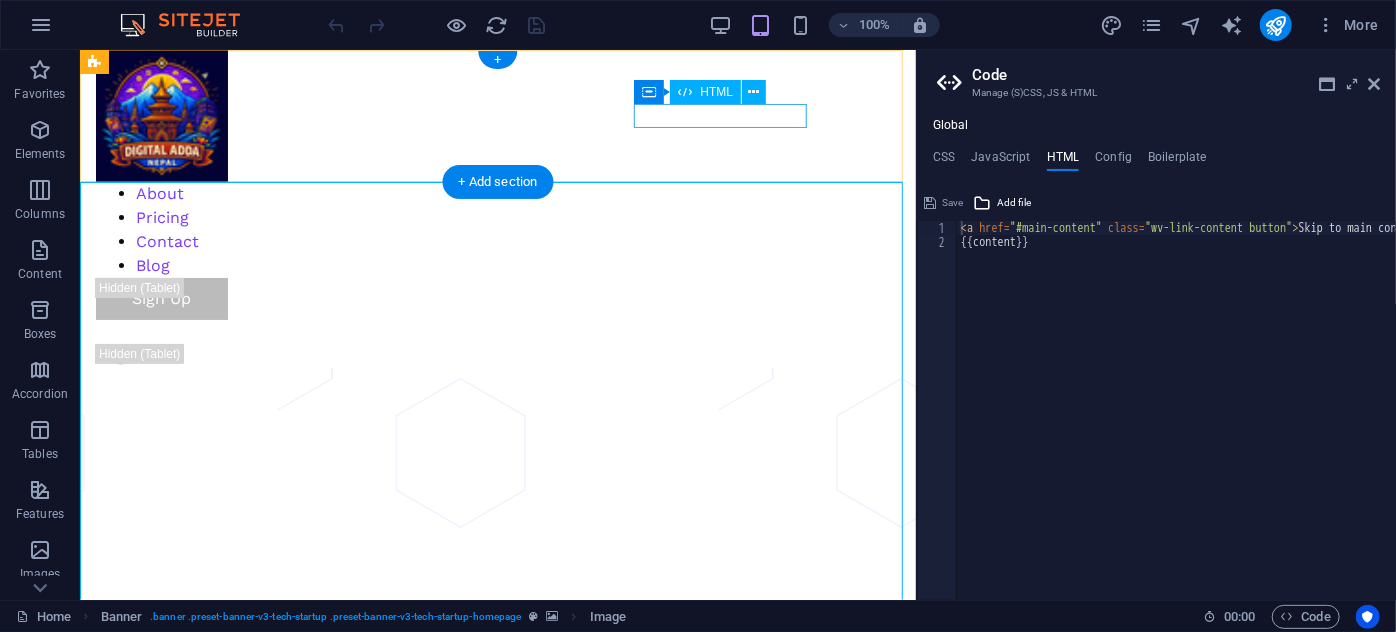 click at bounding box center [497, 331] 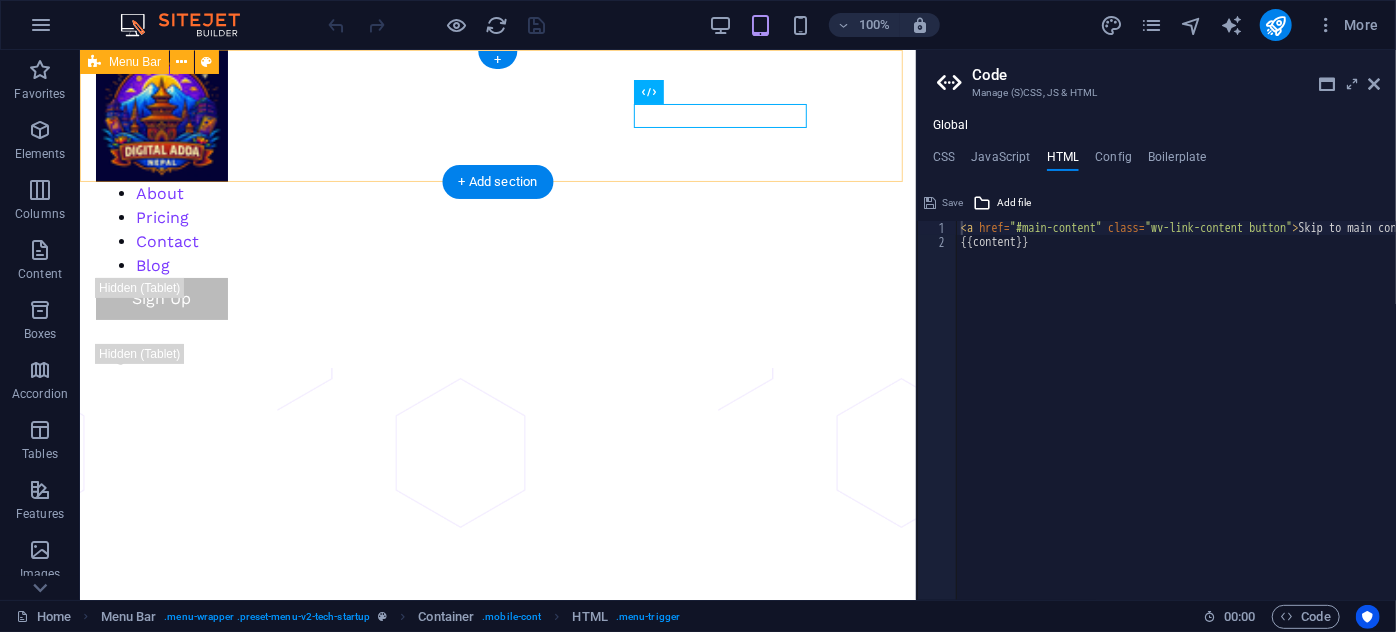 click on "About Pricing Contact Blog Sign Up Log In" at bounding box center [497, 208] 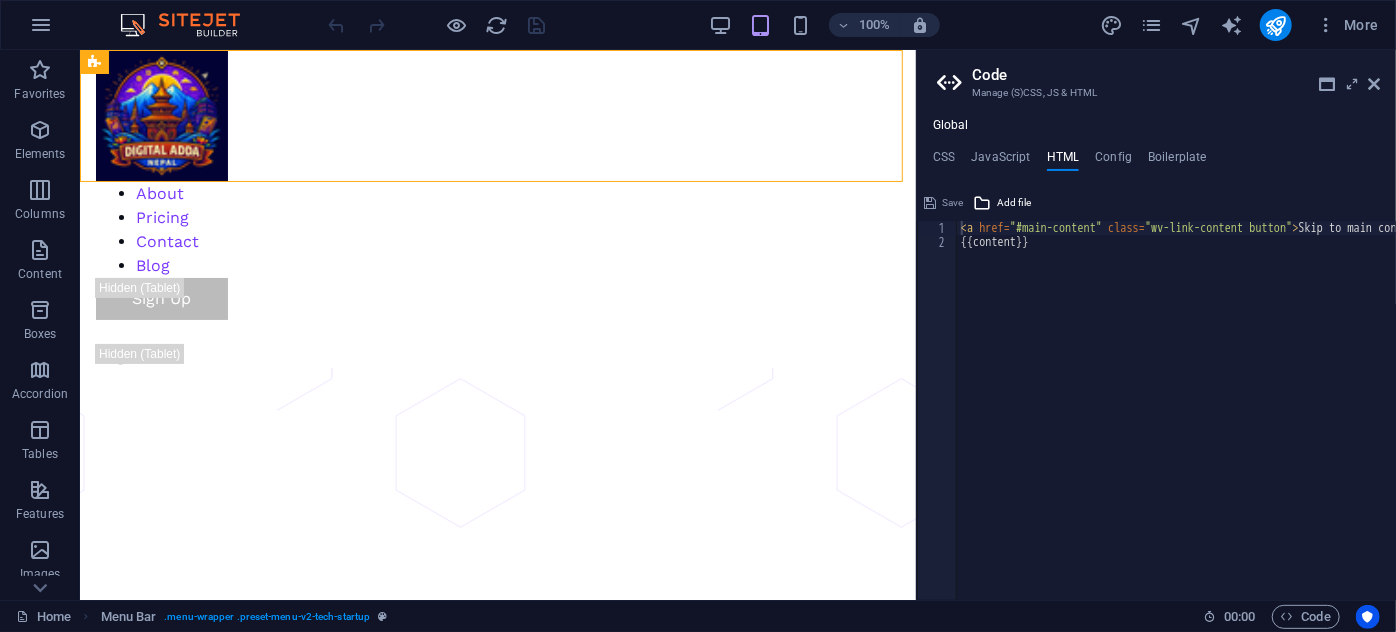 scroll, scrollTop: 0, scrollLeft: 0, axis: both 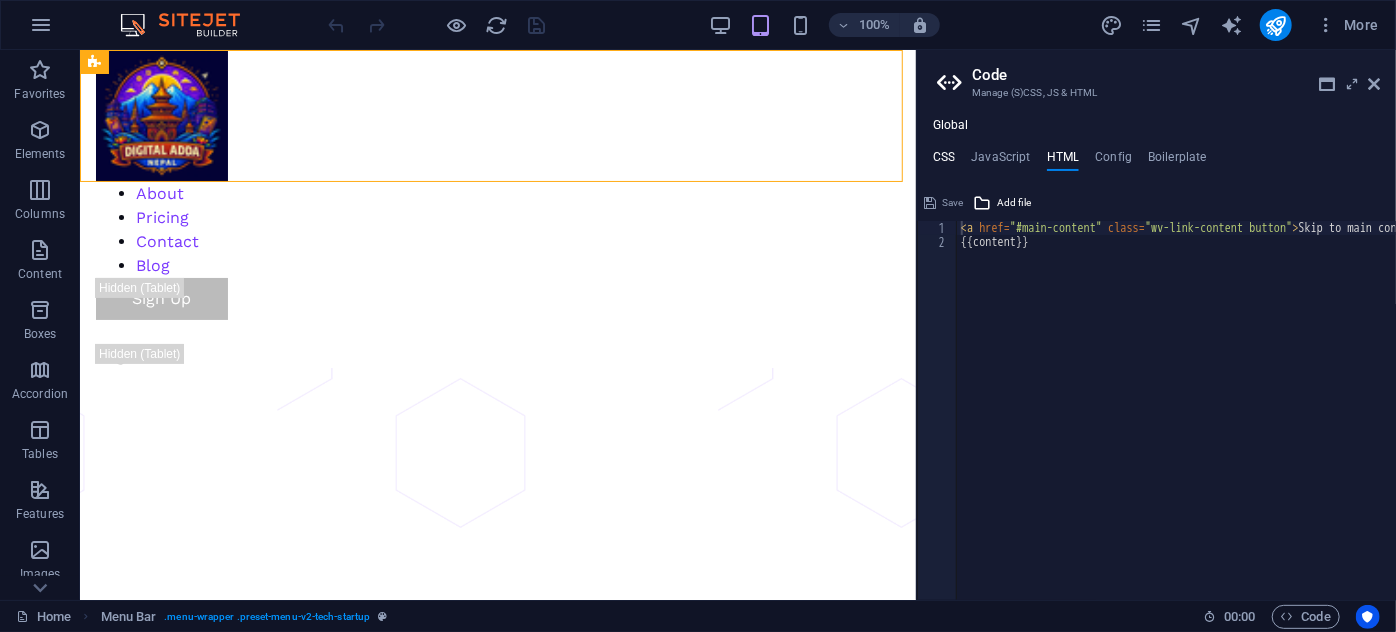 click on "CSS" at bounding box center [944, 161] 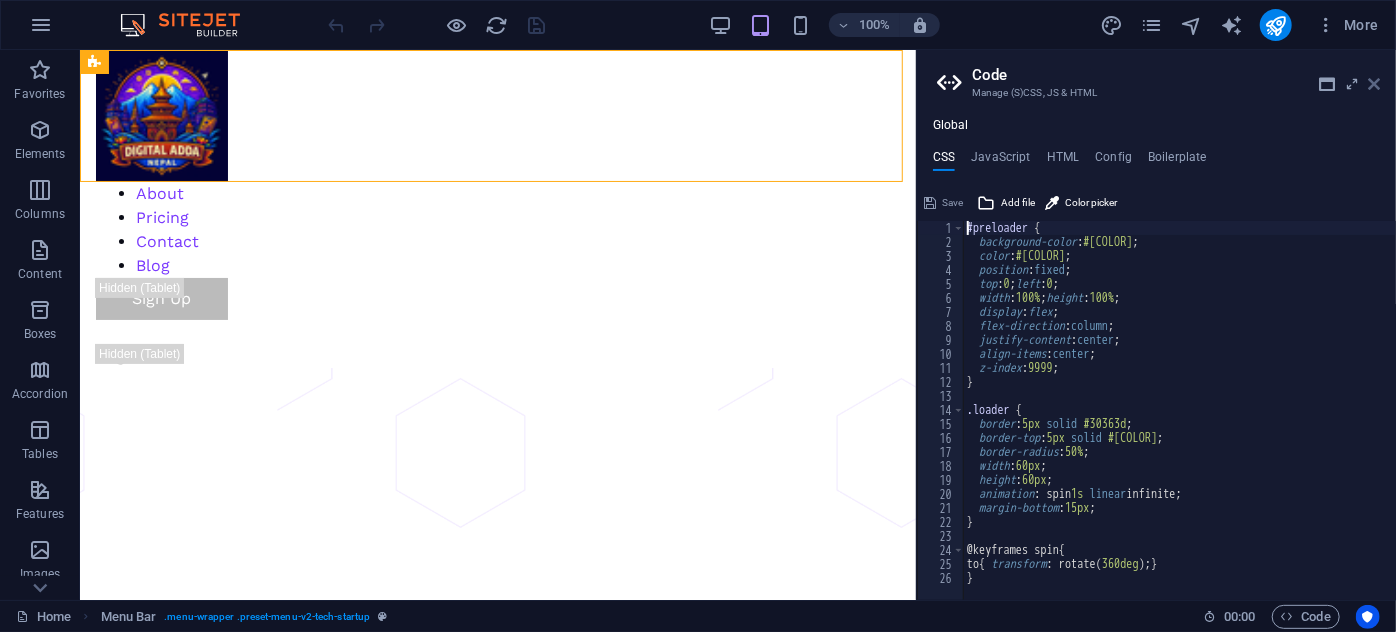 click at bounding box center (1374, 84) 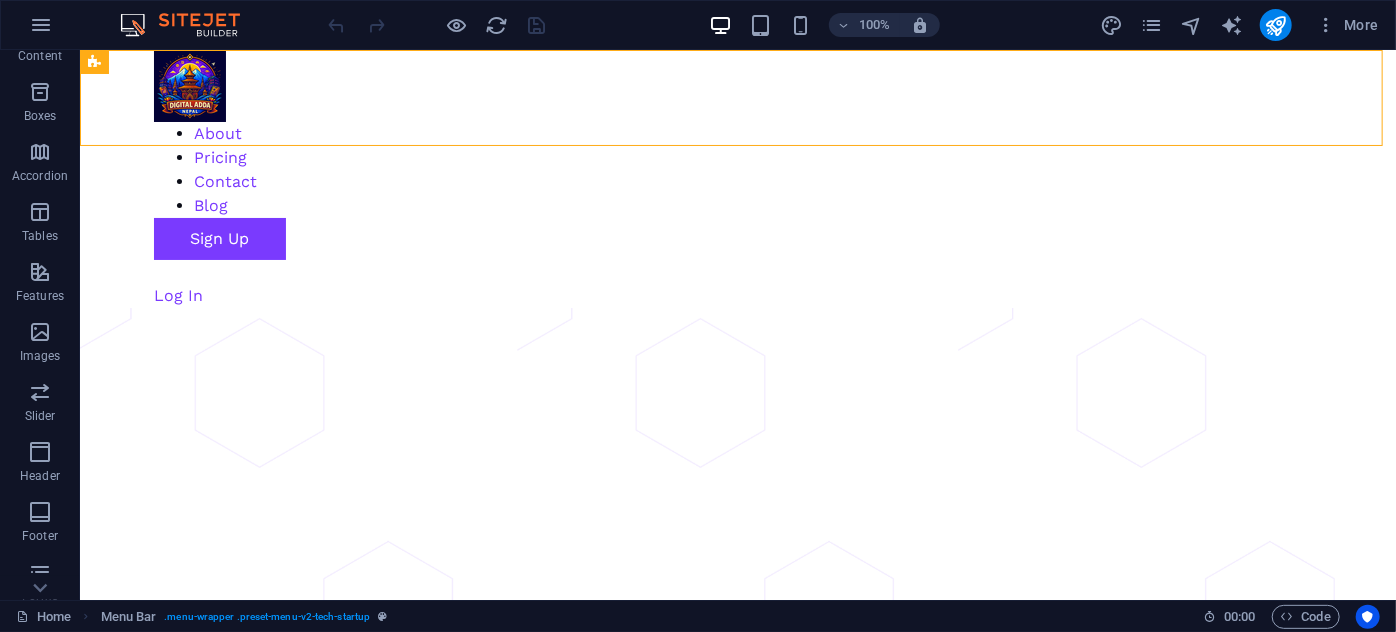 scroll, scrollTop: 349, scrollLeft: 0, axis: vertical 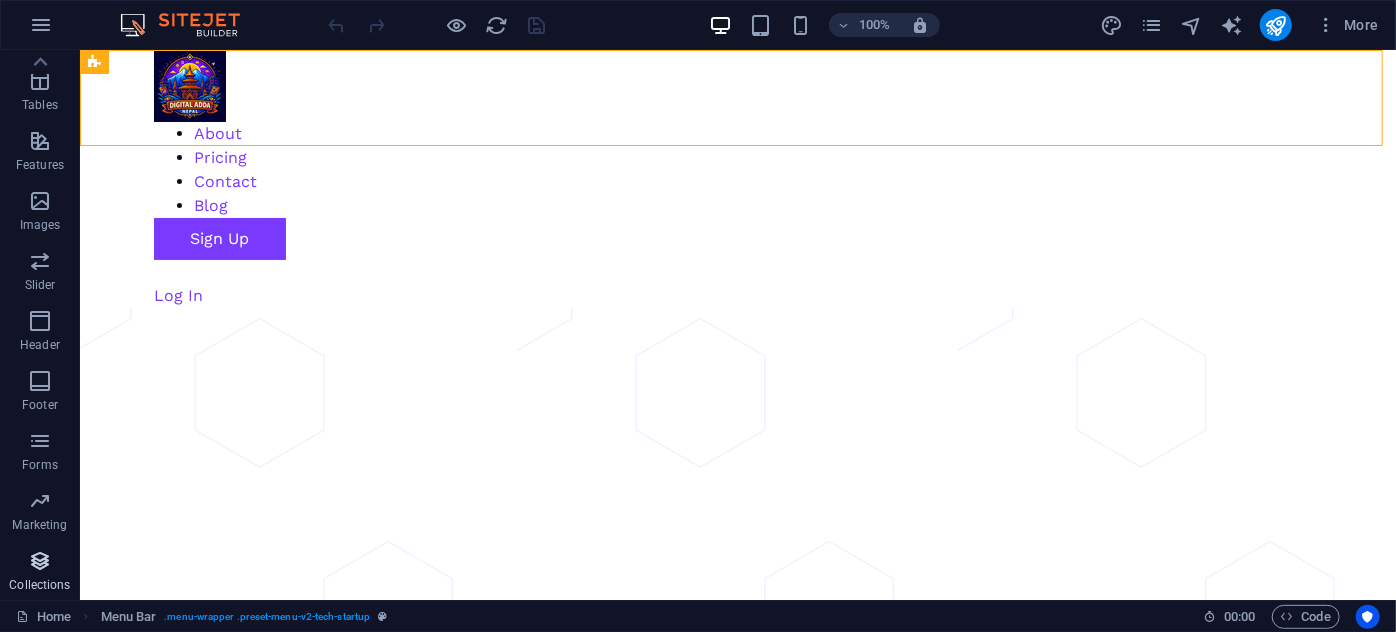 click at bounding box center [40, 561] 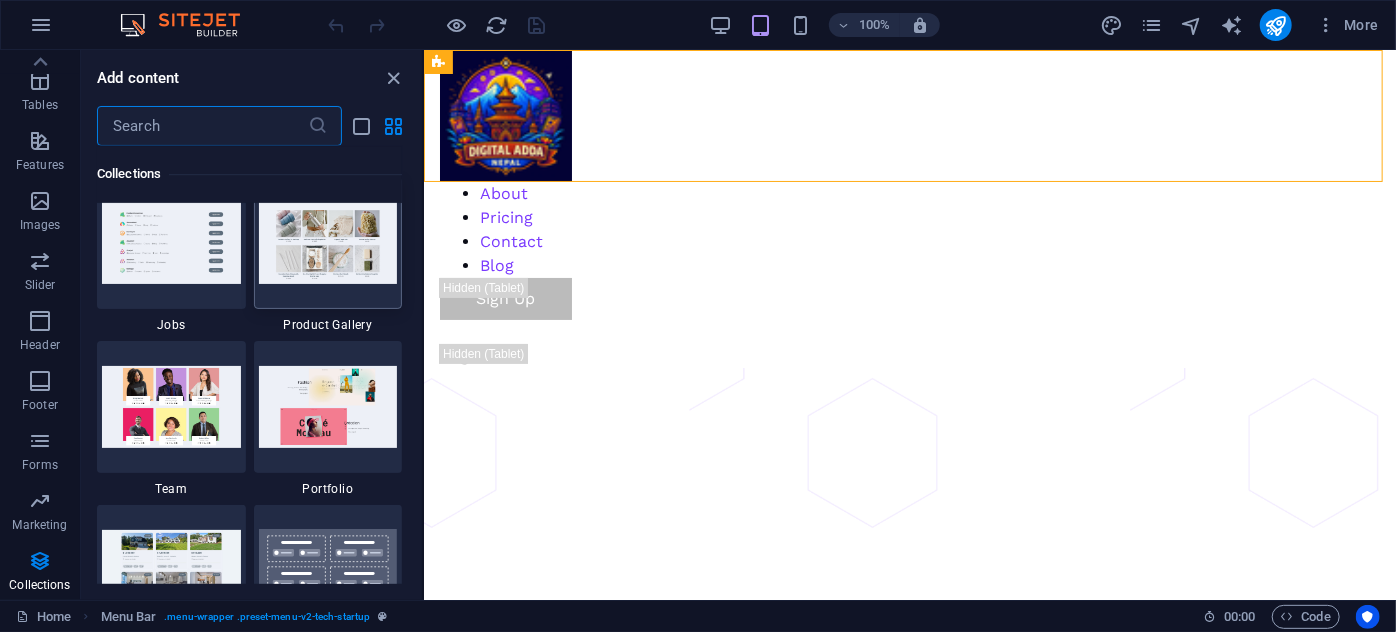 scroll, scrollTop: 18215, scrollLeft: 0, axis: vertical 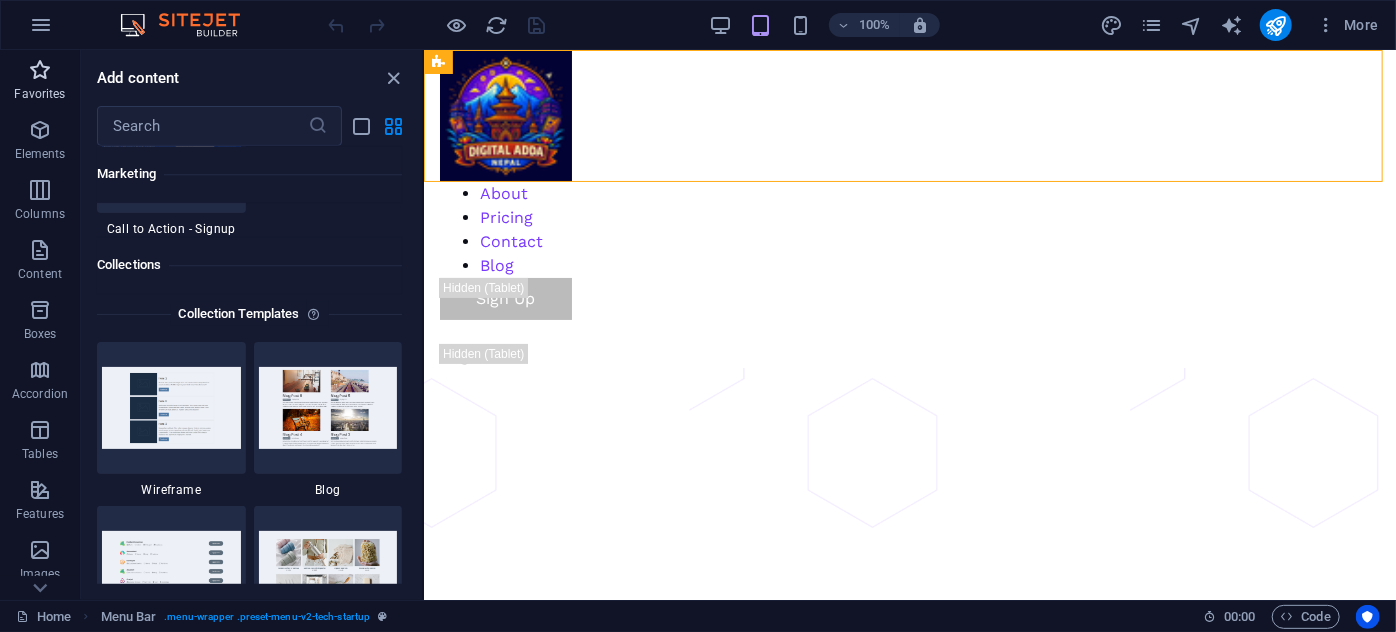 click at bounding box center (40, 70) 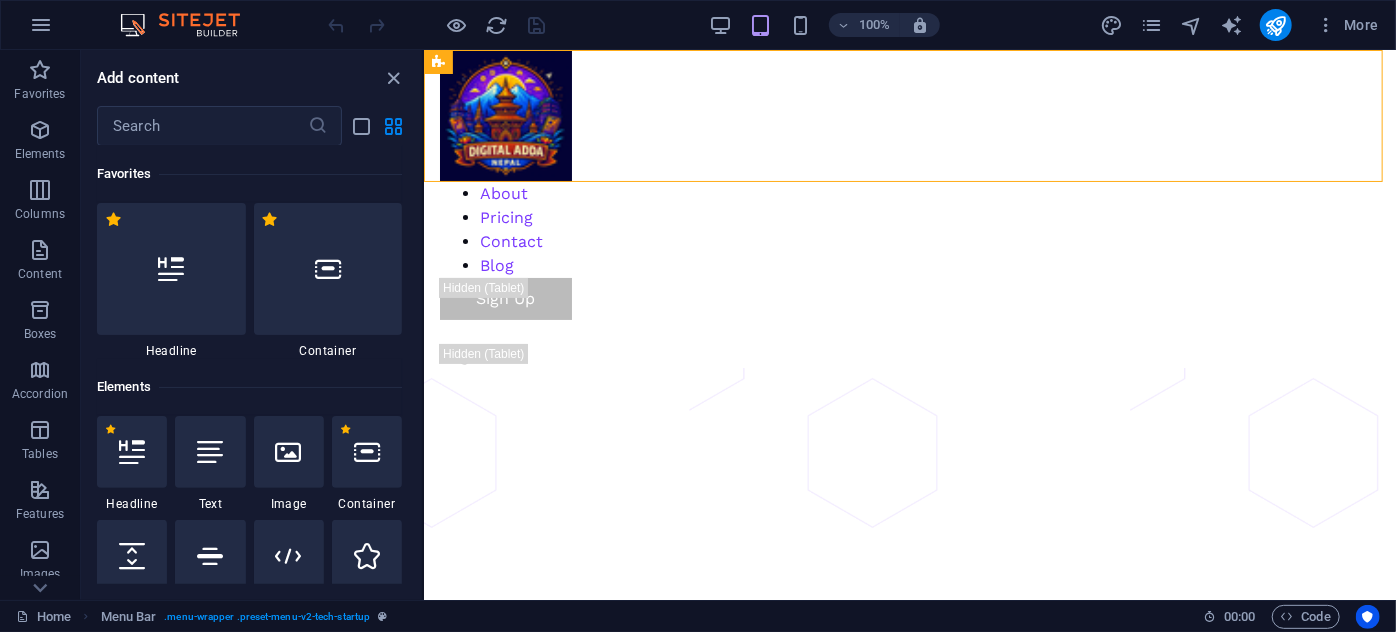 scroll, scrollTop: 0, scrollLeft: 0, axis: both 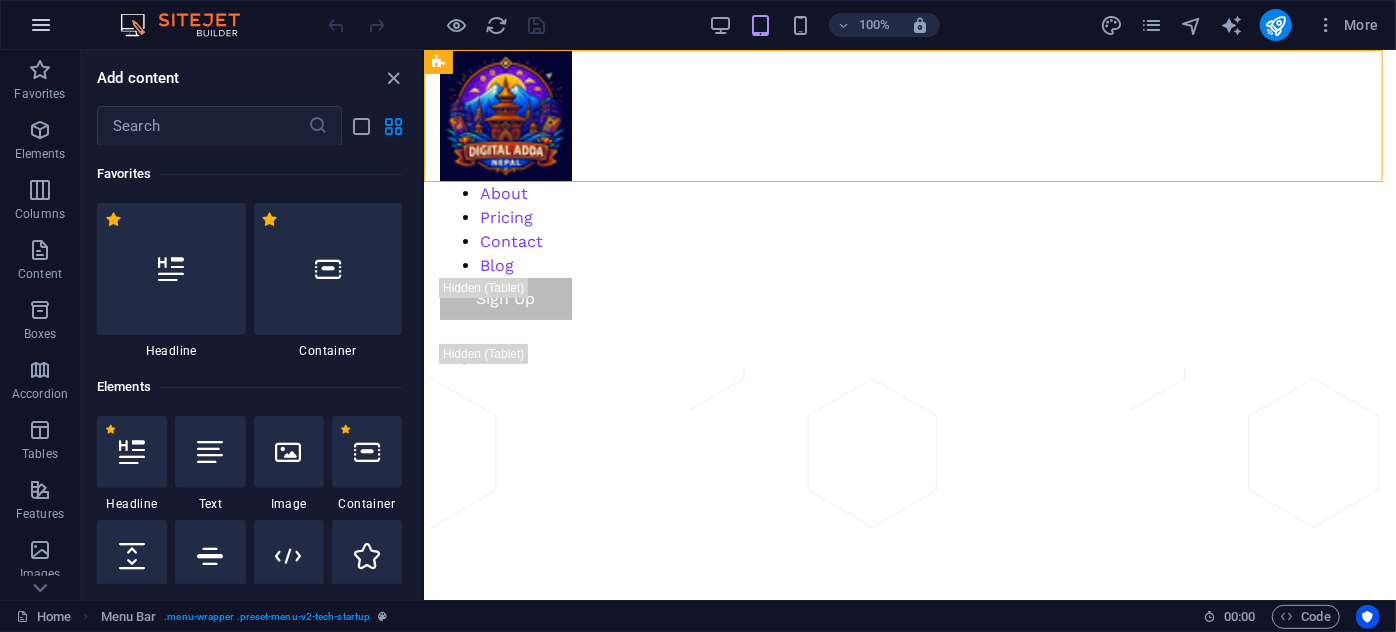click at bounding box center (41, 25) 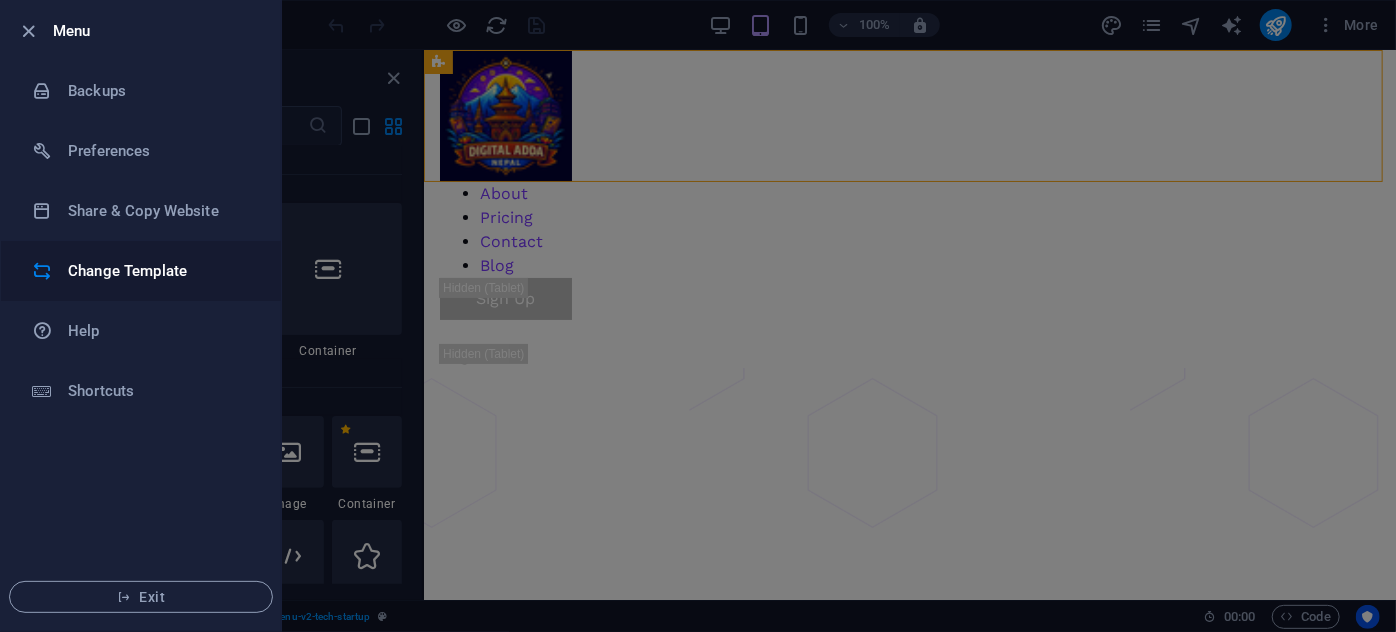 click on "Change Template" at bounding box center [141, 271] 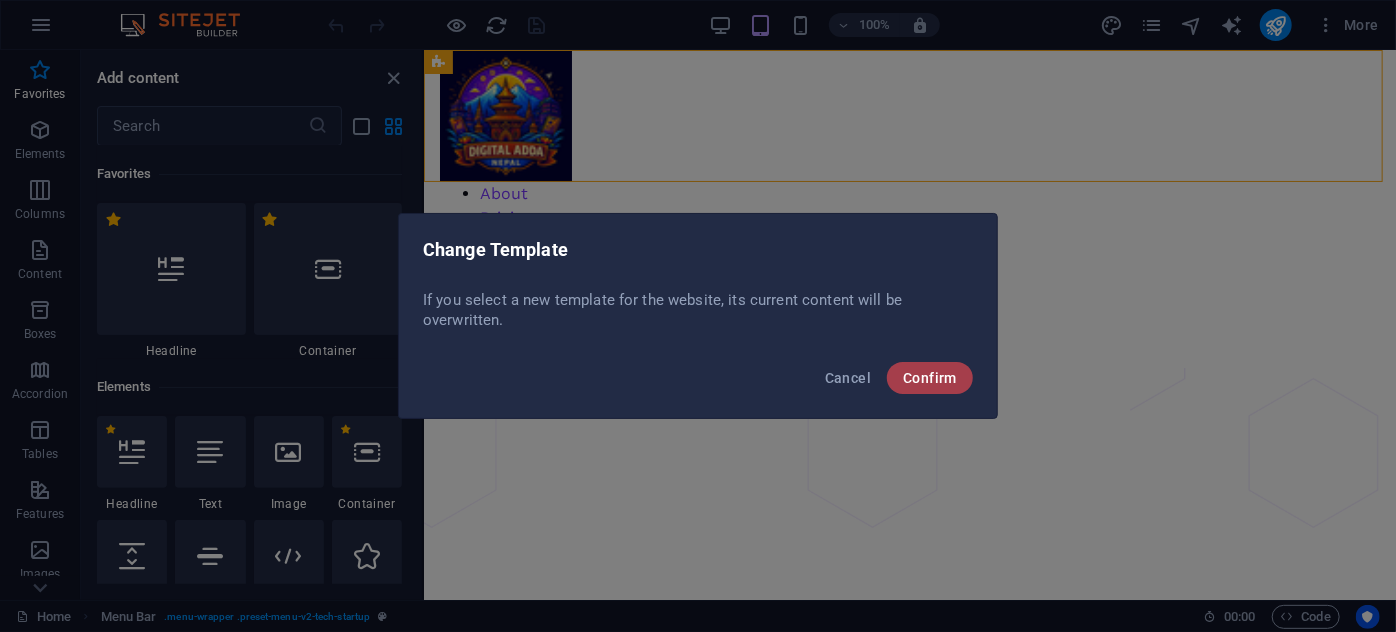 click on "Confirm" at bounding box center [930, 378] 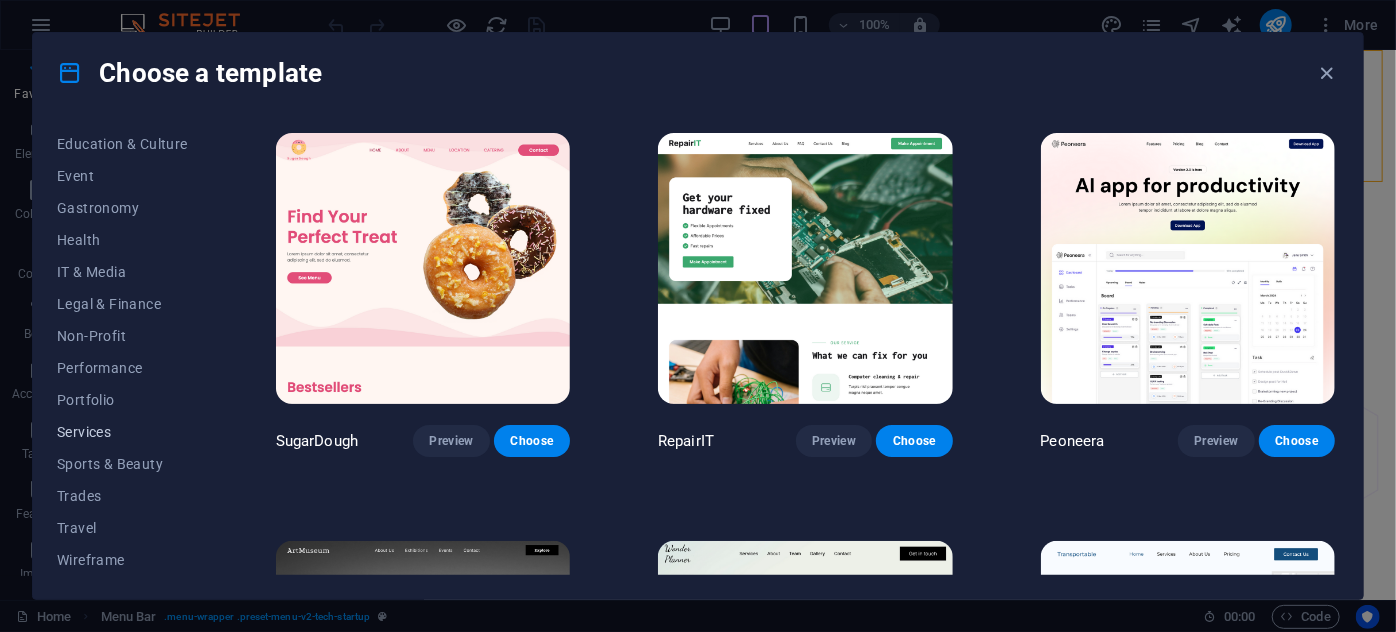 scroll, scrollTop: 0, scrollLeft: 0, axis: both 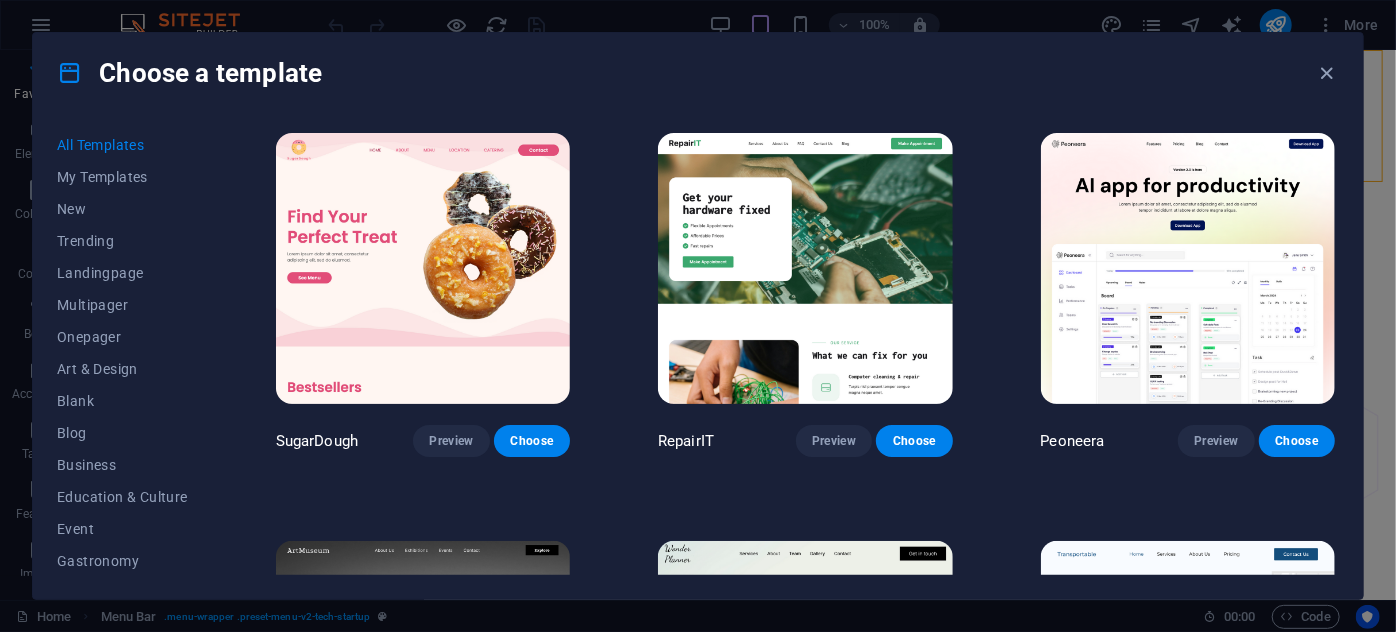drag, startPoint x: 1298, startPoint y: 607, endPoint x: 1284, endPoint y: 624, distance: 22.022715 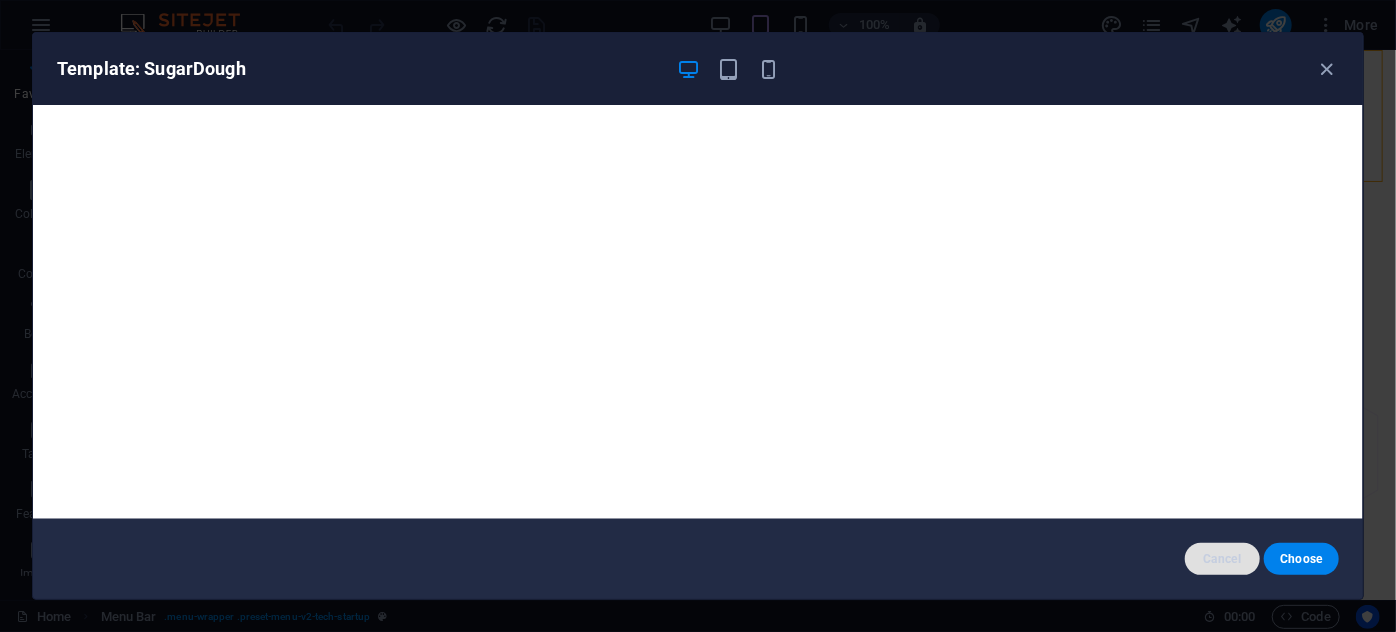 click on "Cancel" at bounding box center (1222, 559) 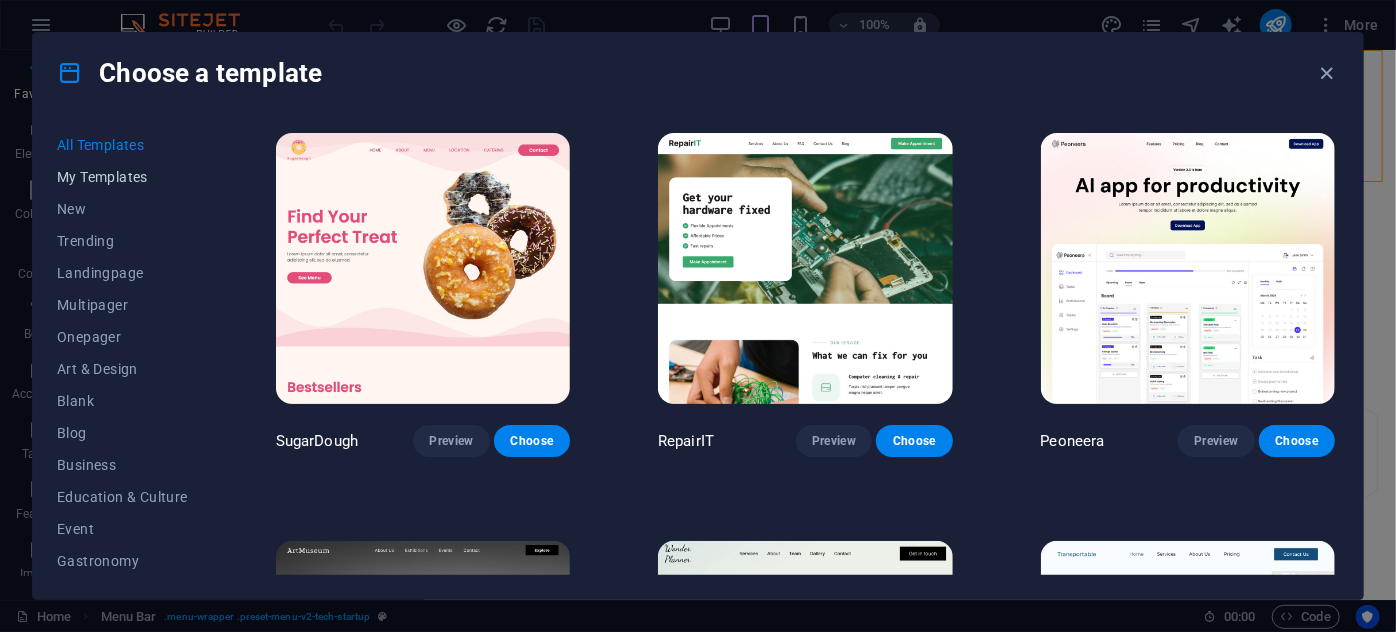 click on "My Templates" at bounding box center (122, 177) 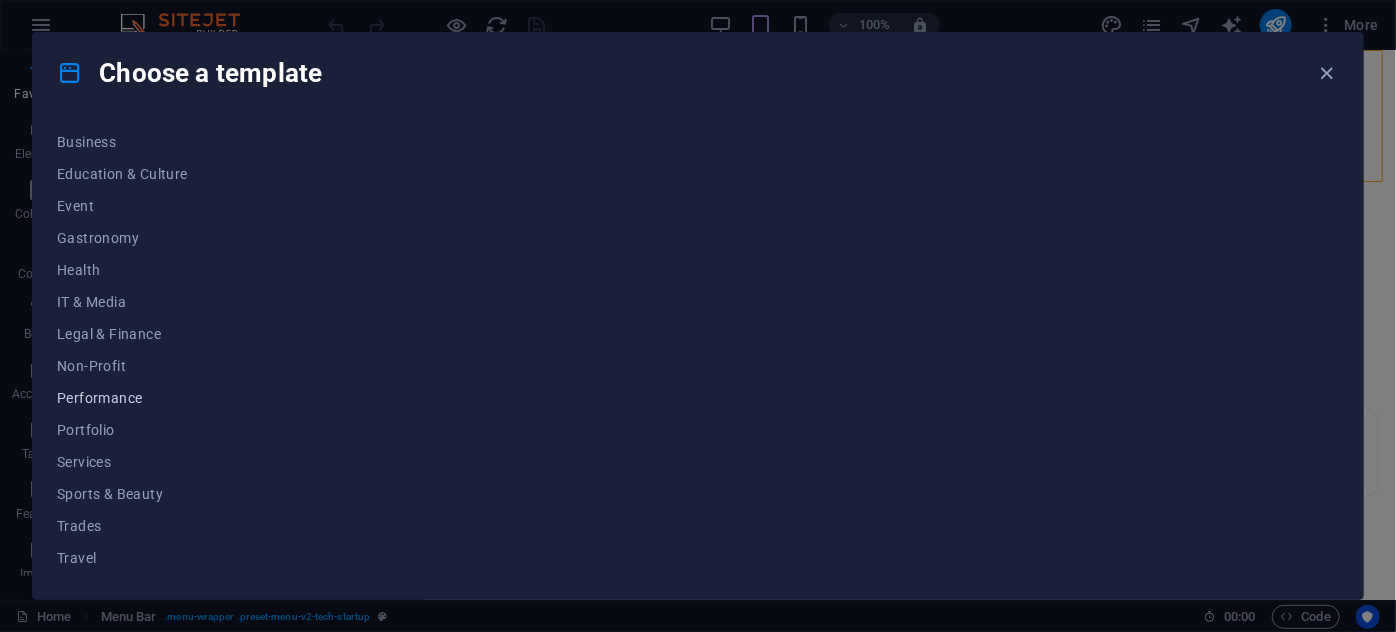 scroll, scrollTop: 353, scrollLeft: 0, axis: vertical 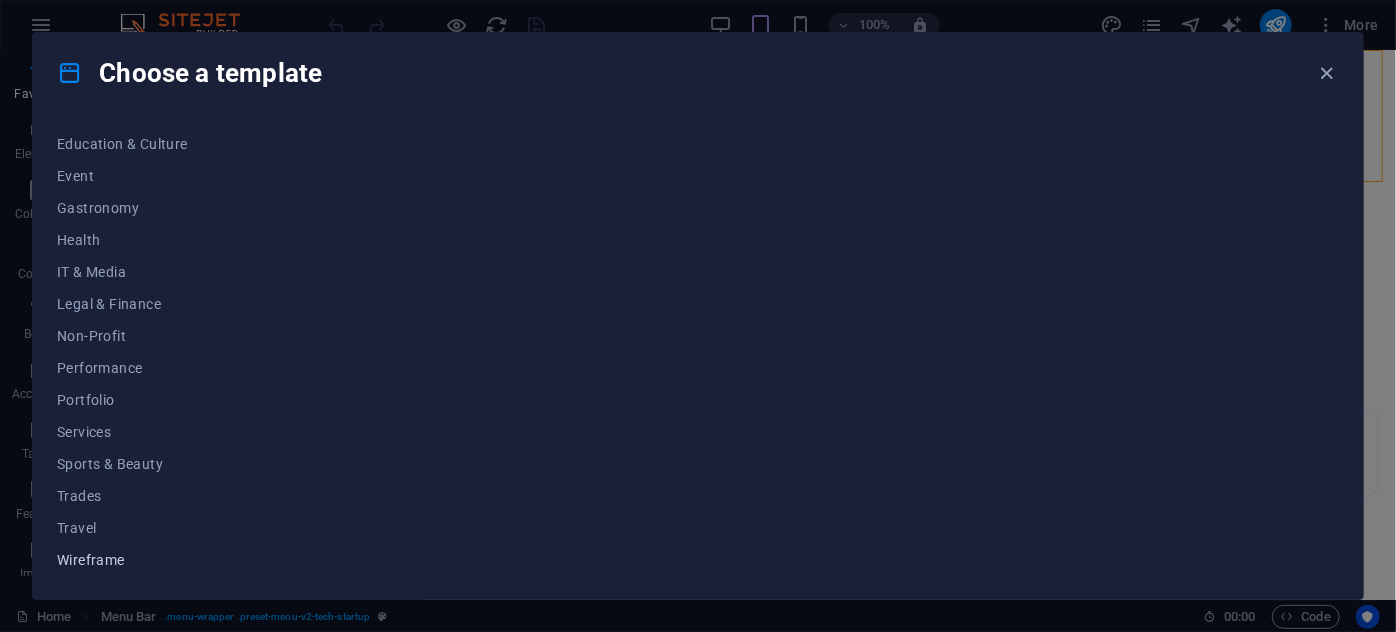 click on "Wireframe" at bounding box center [122, 560] 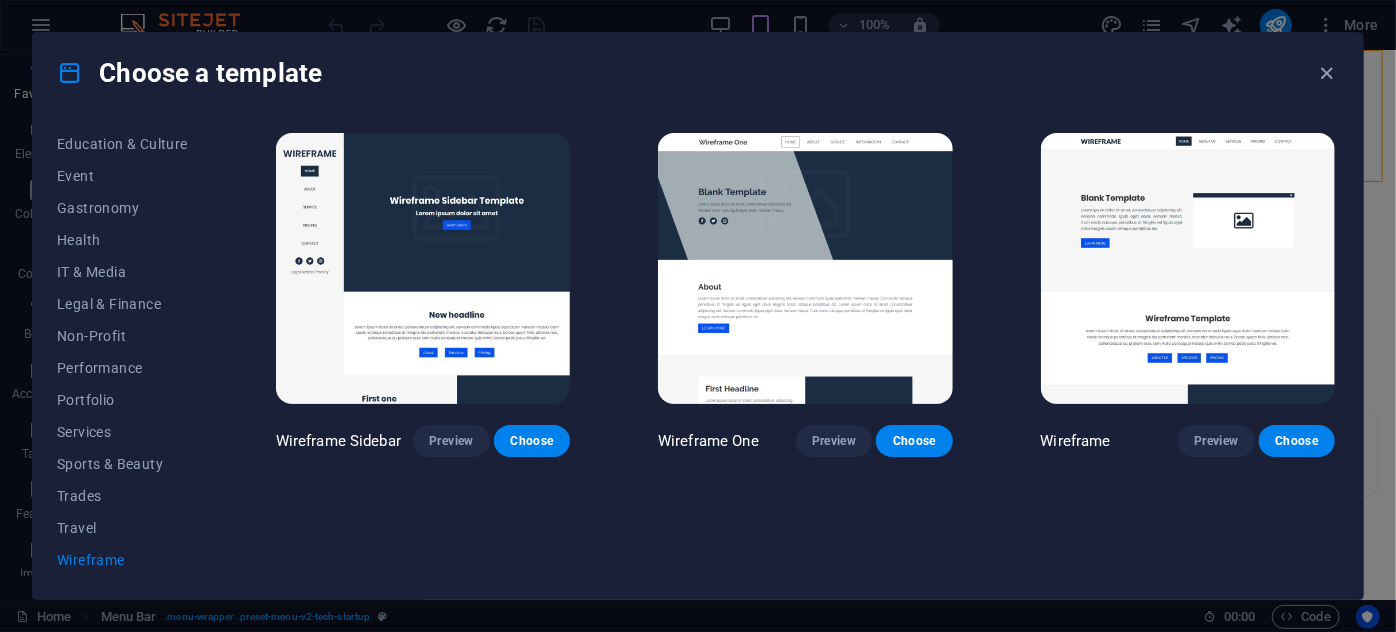click at bounding box center (423, 268) 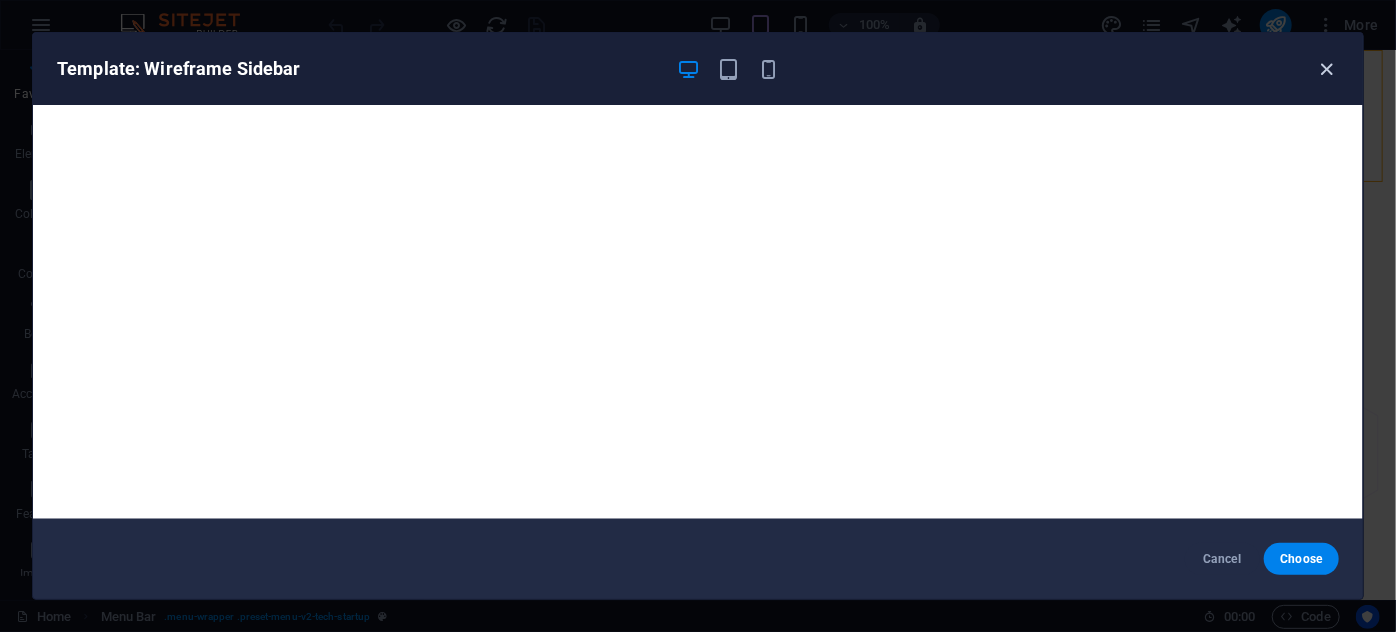 click at bounding box center [1327, 69] 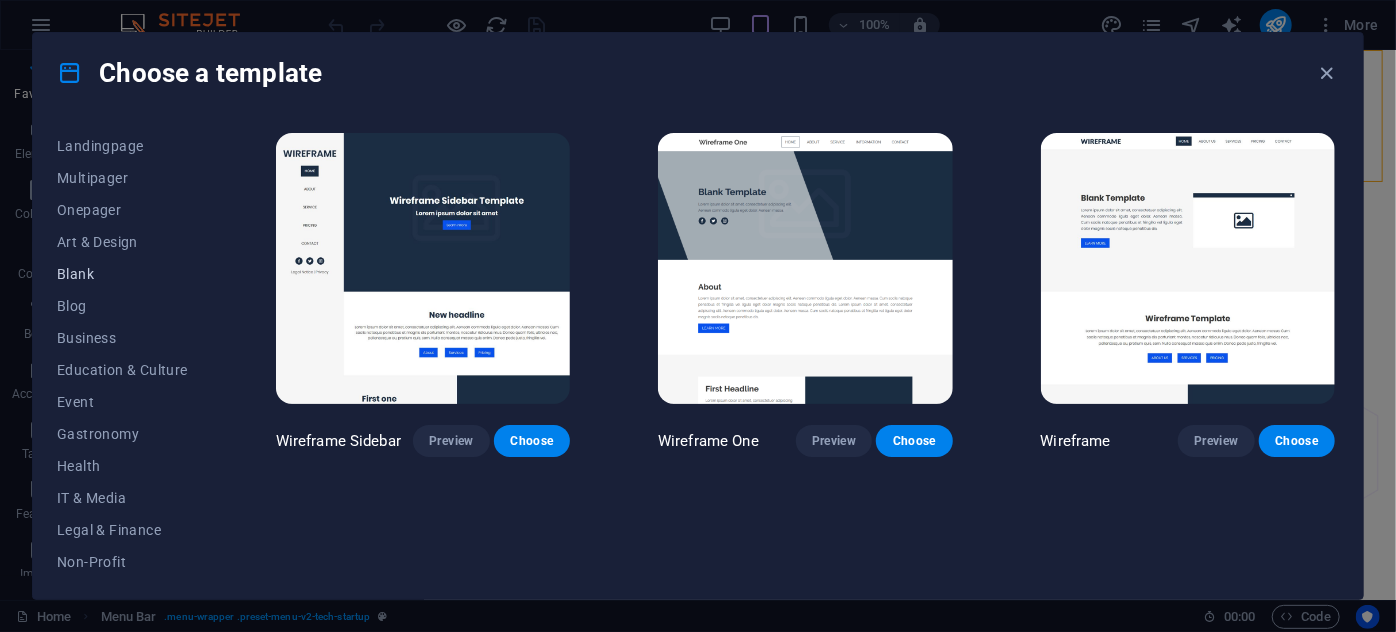 scroll, scrollTop: 0, scrollLeft: 0, axis: both 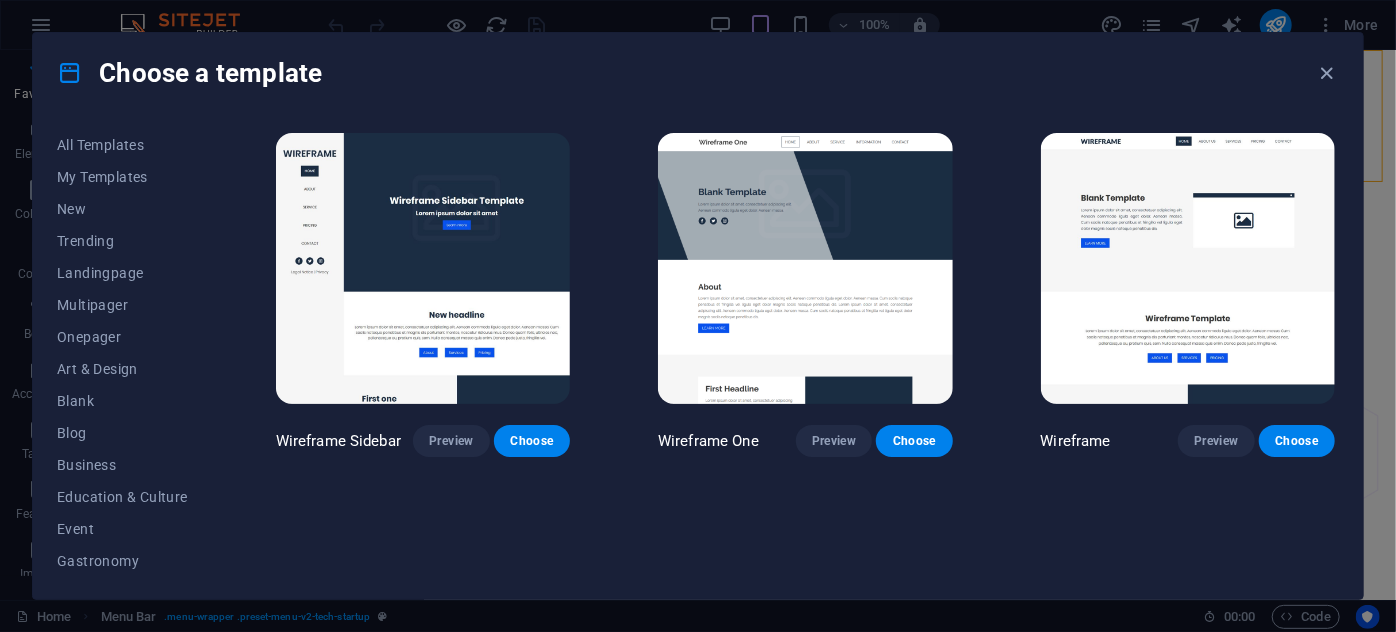 drag, startPoint x: 169, startPoint y: 85, endPoint x: 245, endPoint y: 67, distance: 78.10249 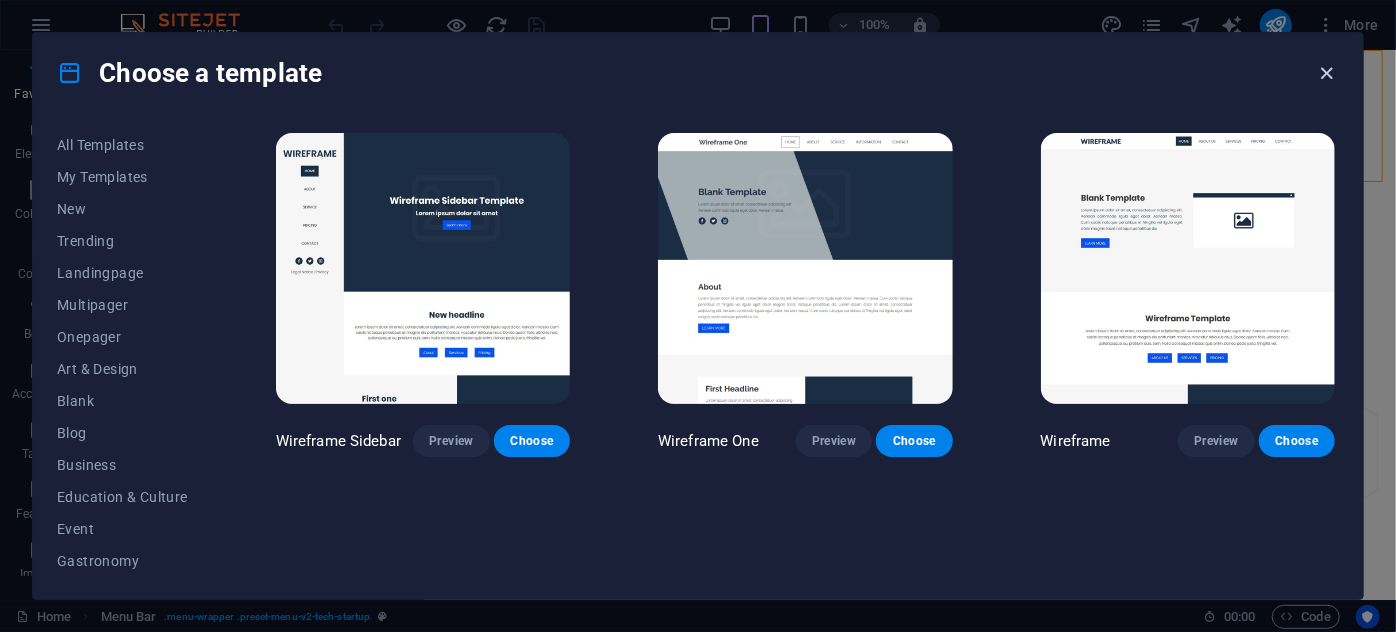 click at bounding box center (1327, 73) 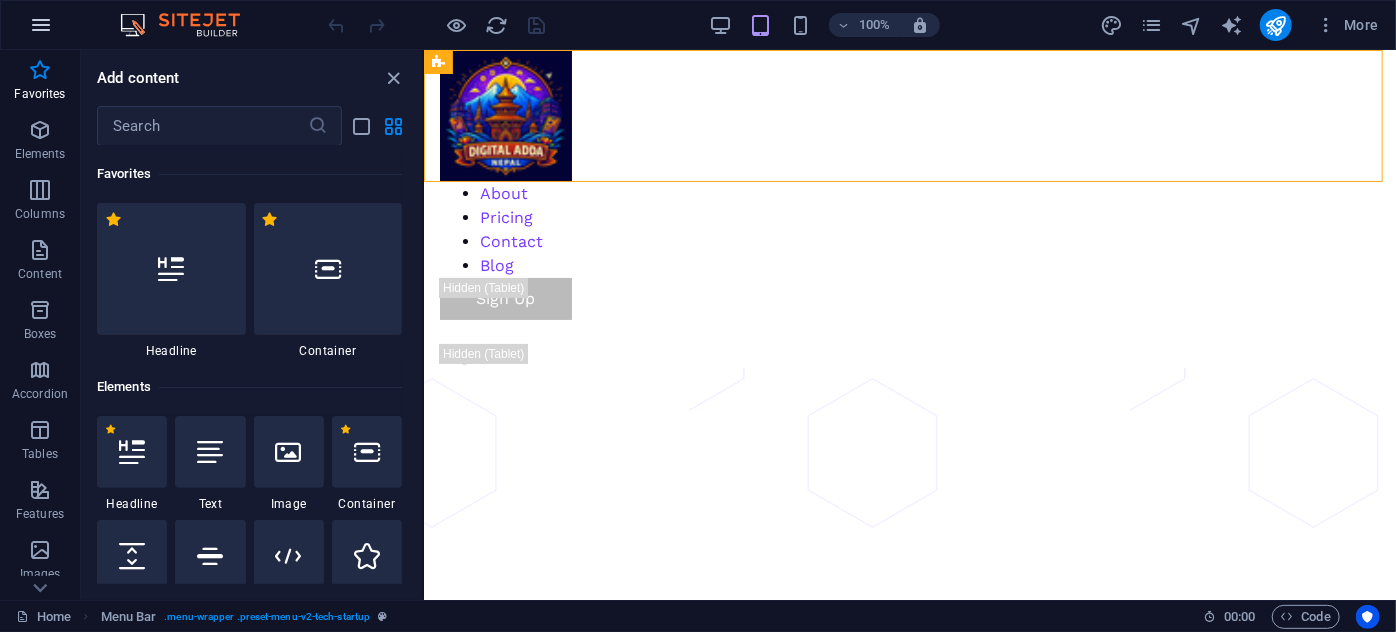 click at bounding box center [41, 25] 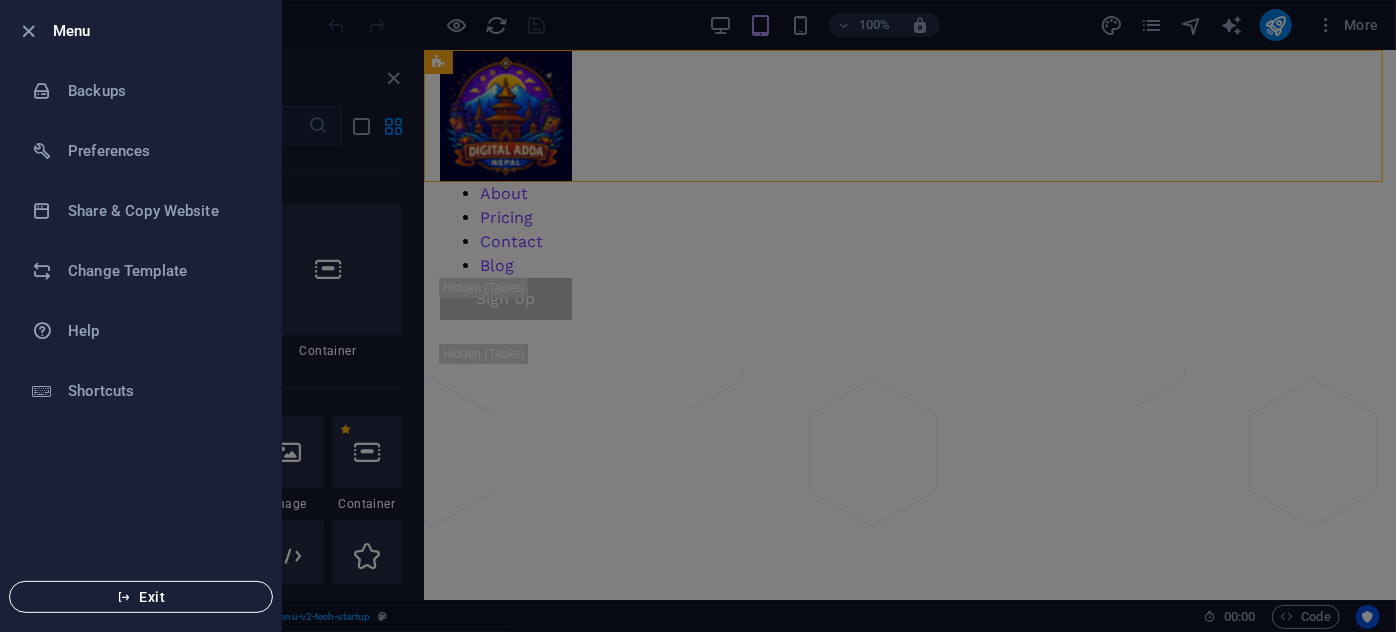 click on "Exit" at bounding box center [141, 597] 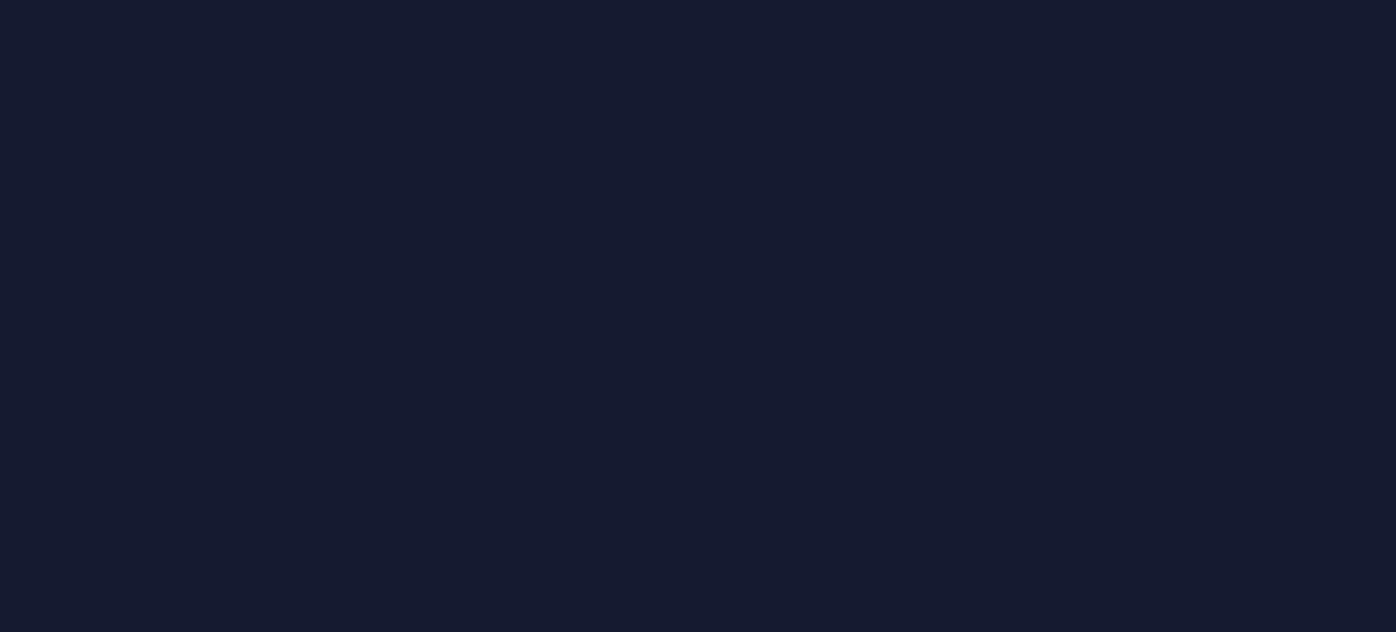 scroll, scrollTop: 0, scrollLeft: 0, axis: both 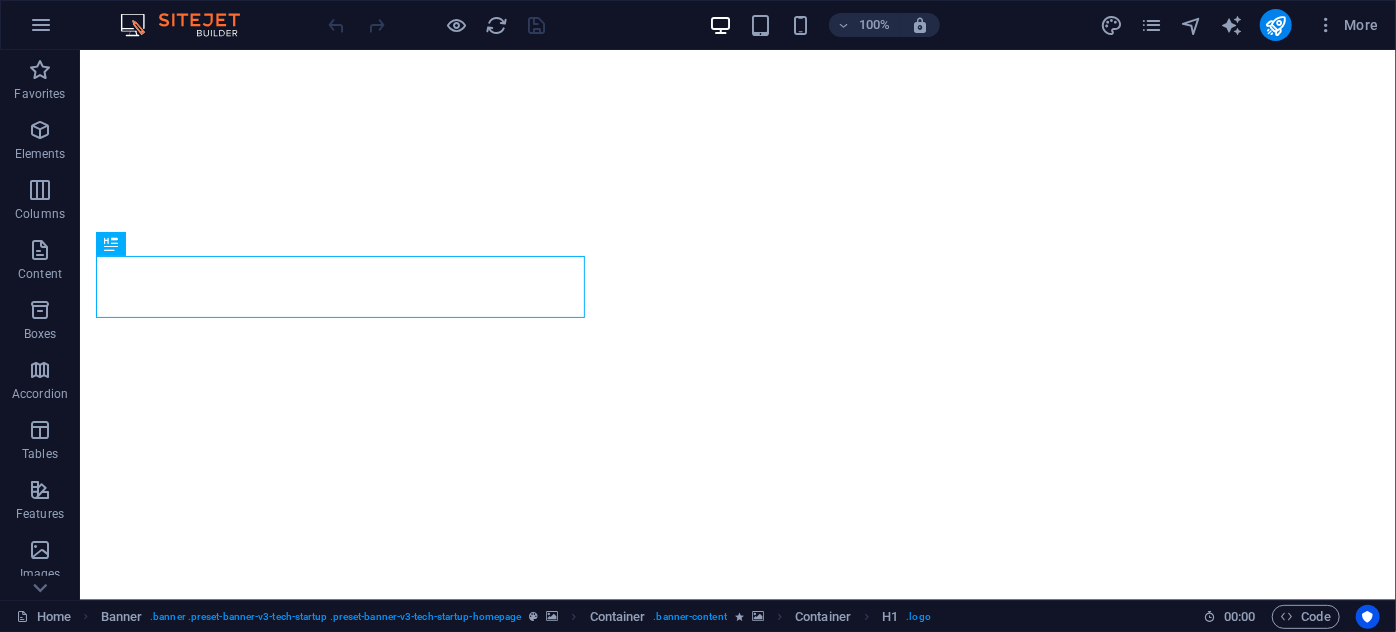 click on "100% More" at bounding box center (698, 25) 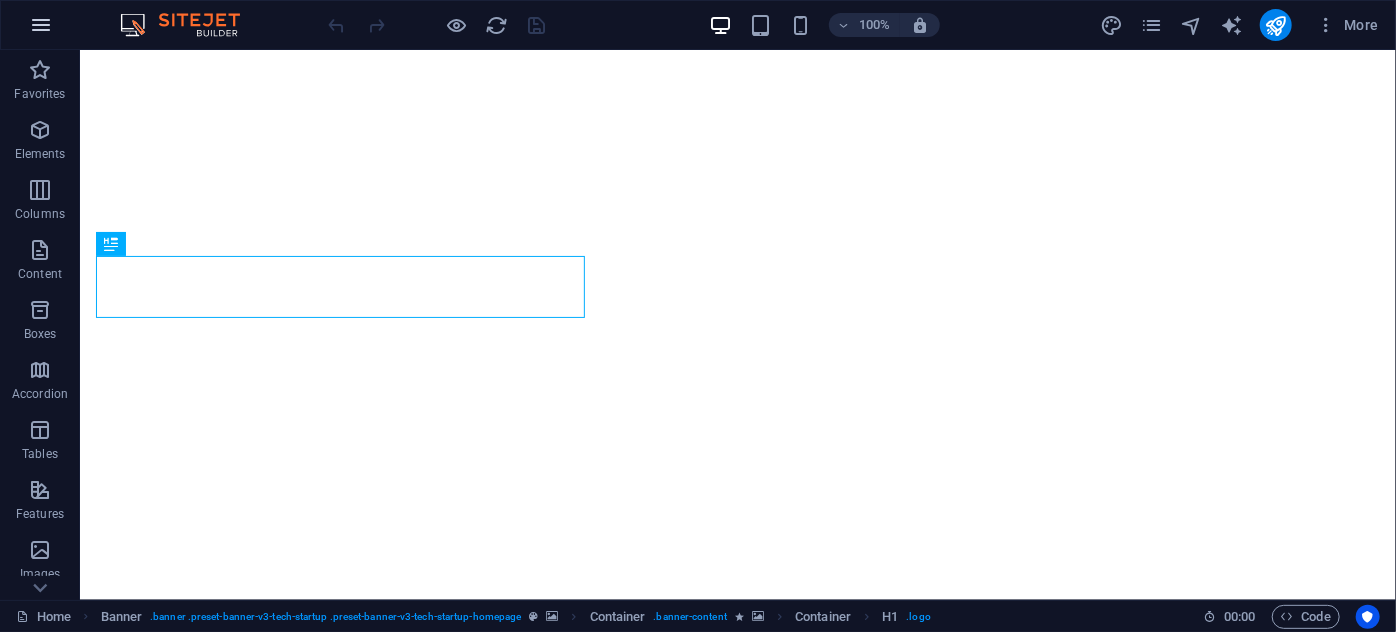 click at bounding box center (41, 25) 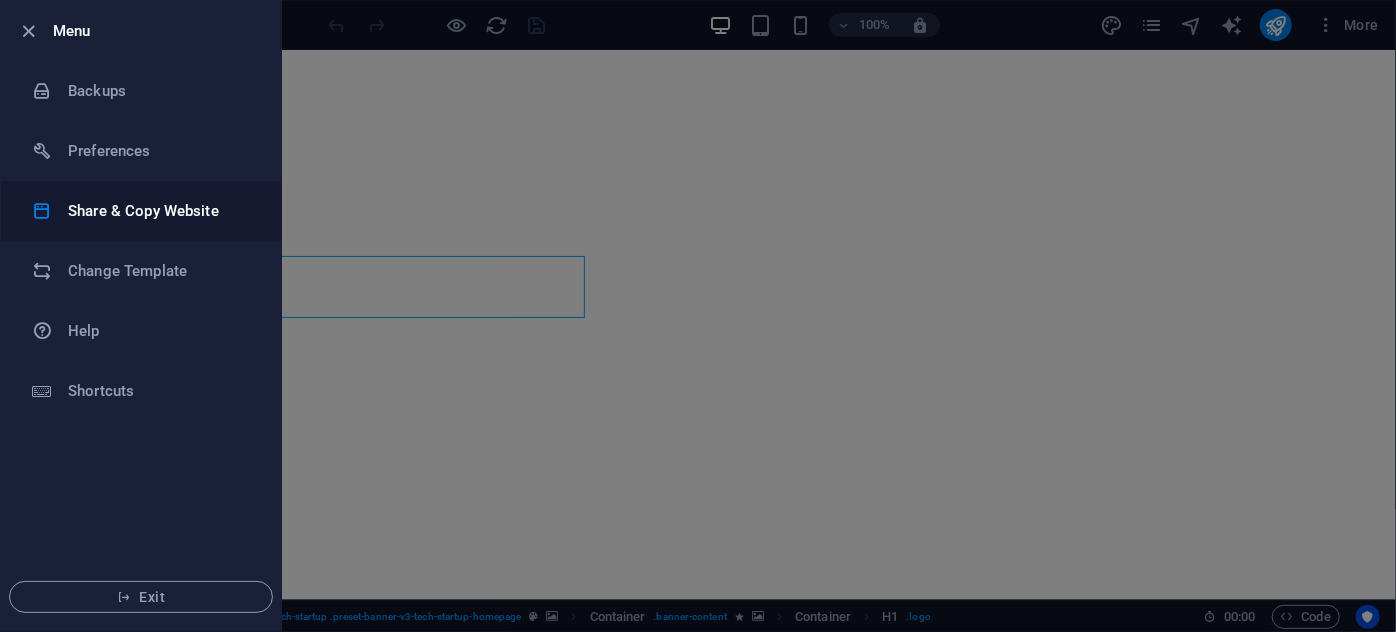 click on "Share & Copy Website" at bounding box center (160, 211) 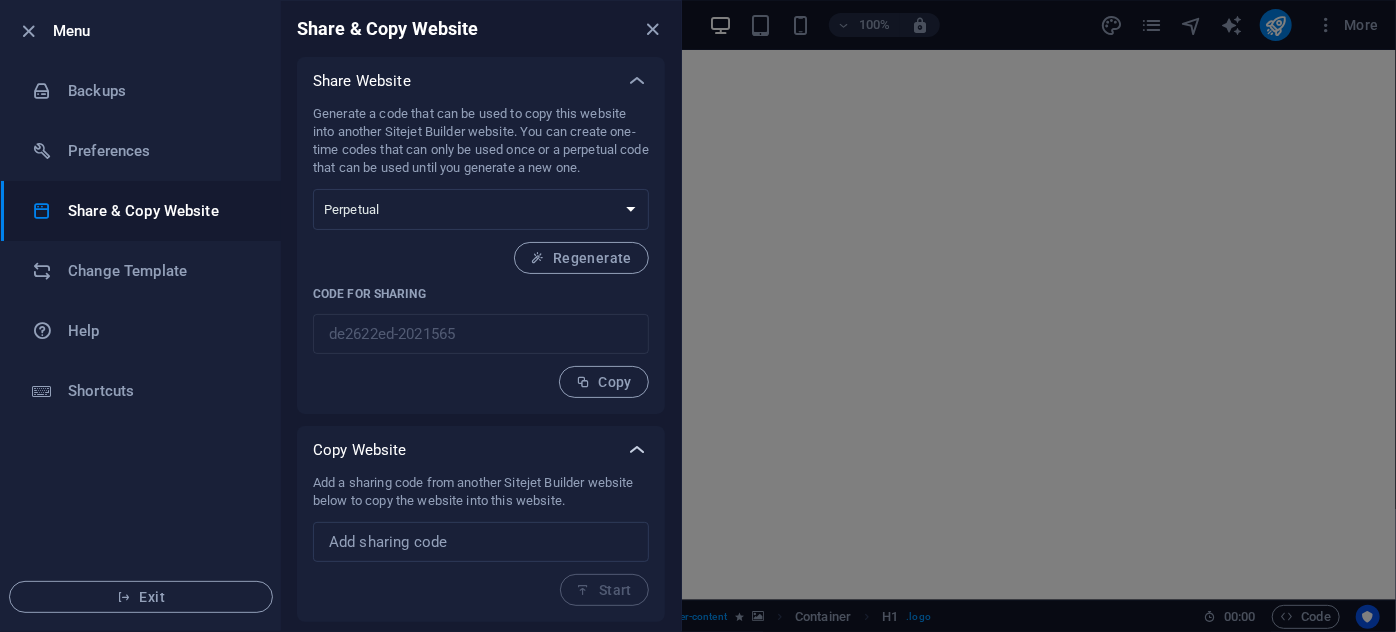 click at bounding box center [637, 450] 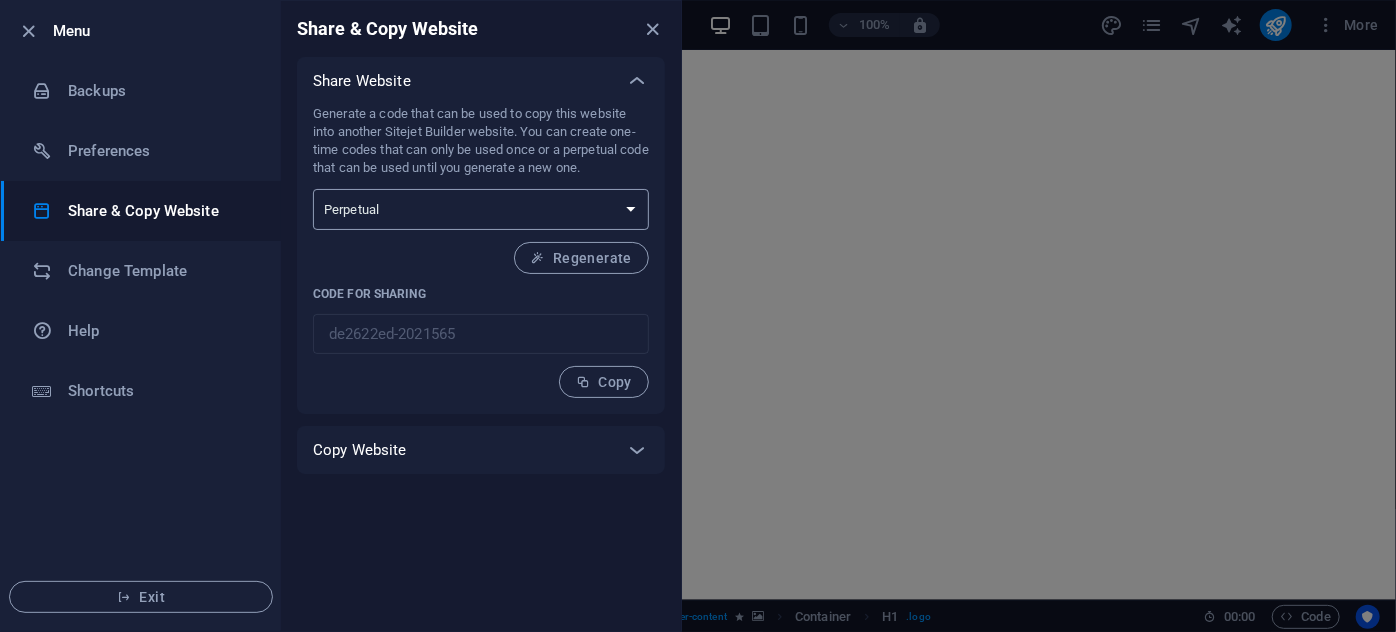click on "One-time Perpetual" at bounding box center [481, 209] 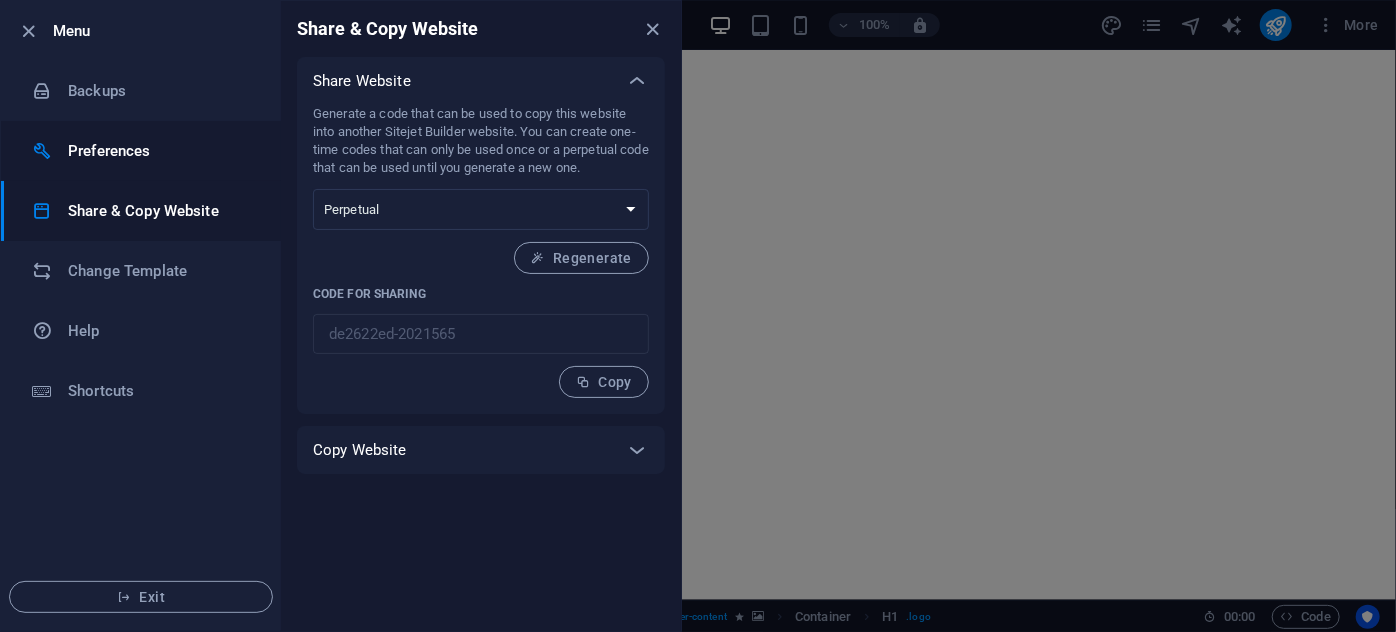 click on "Preferences" at bounding box center (160, 151) 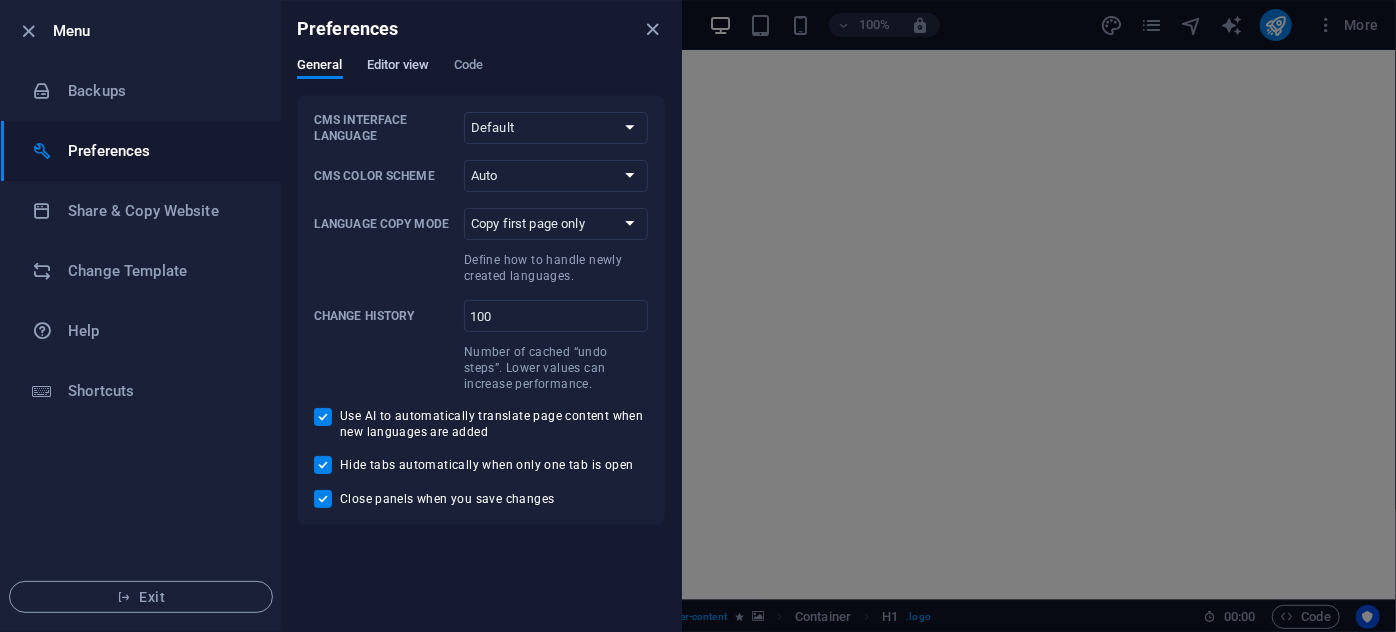 click on "Editor view" at bounding box center (398, 67) 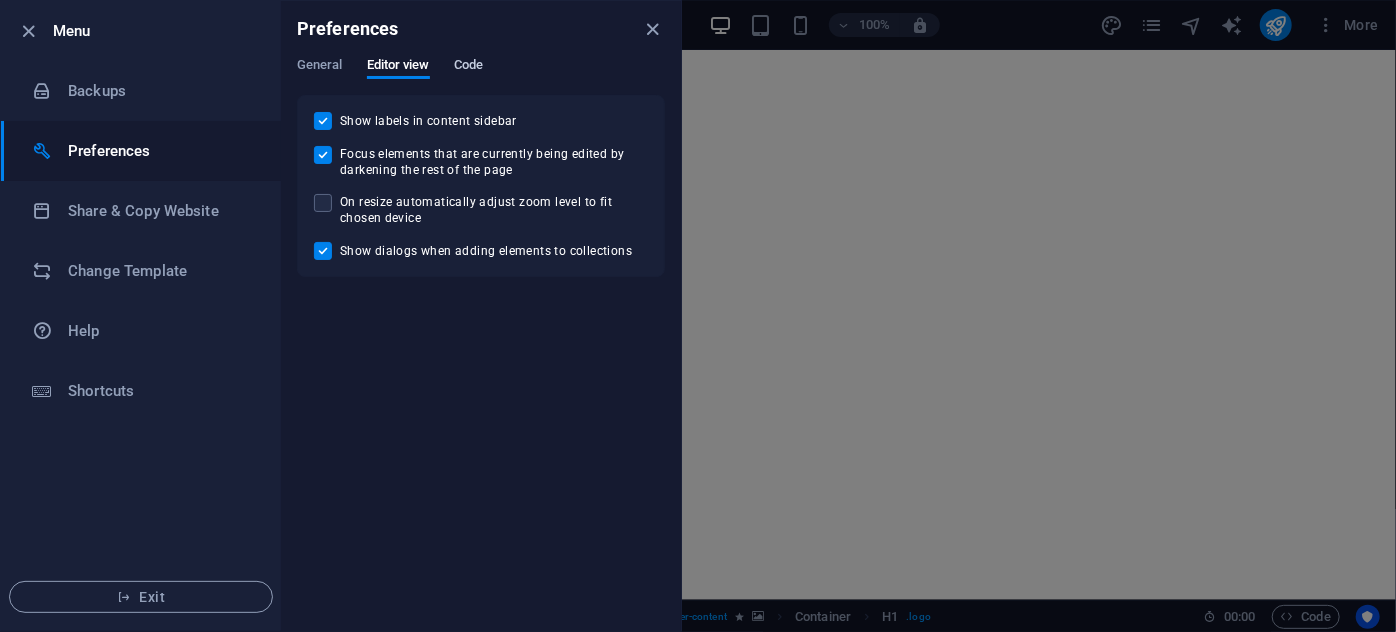 click on "Code" at bounding box center [468, 67] 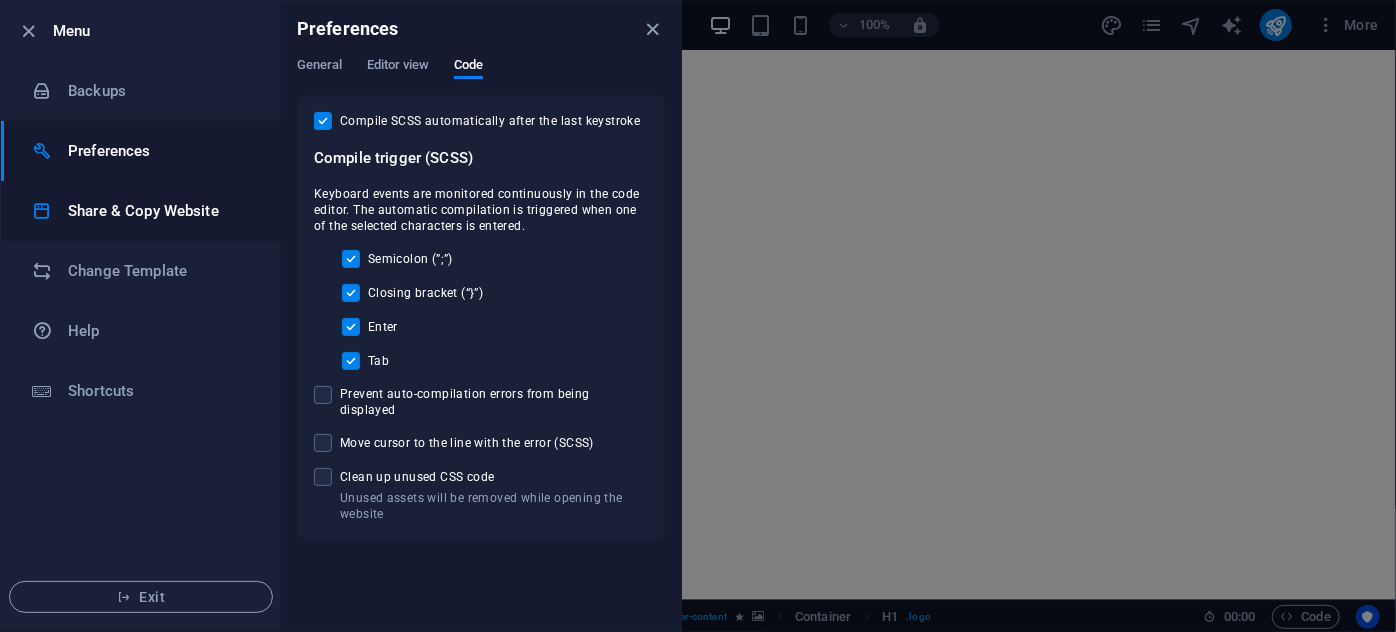 click on "Share & Copy Website" at bounding box center (160, 211) 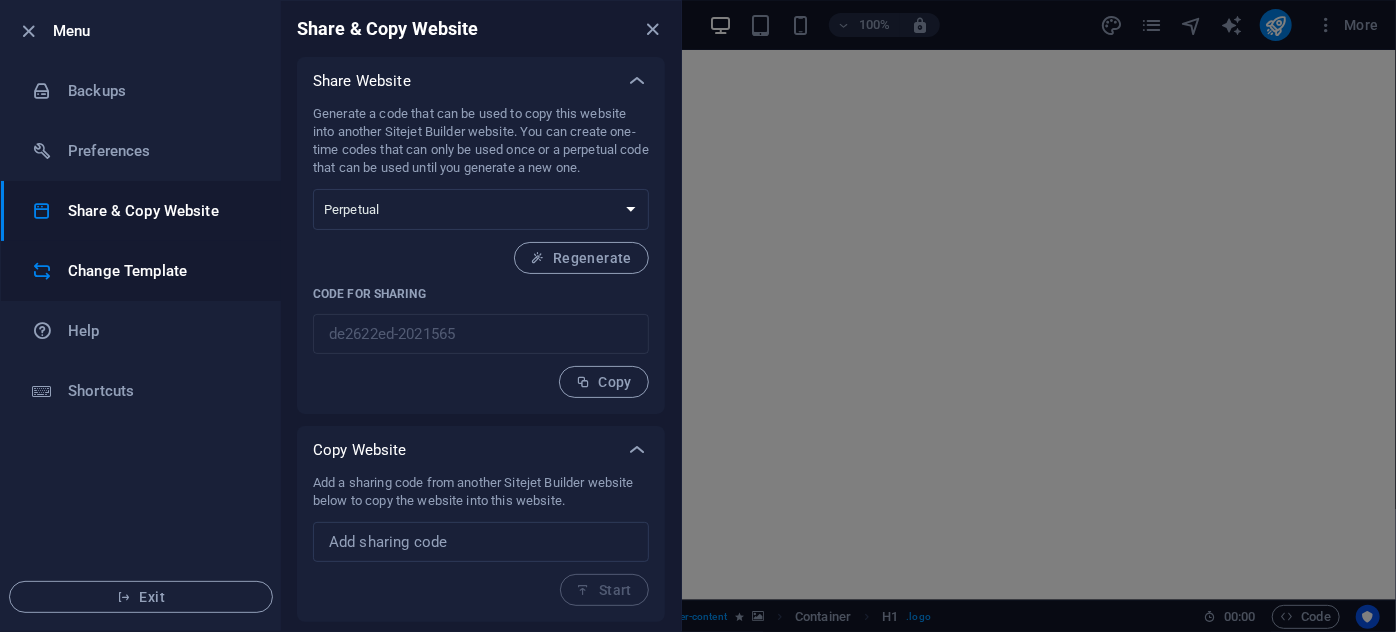 click on "Change Template" at bounding box center (160, 271) 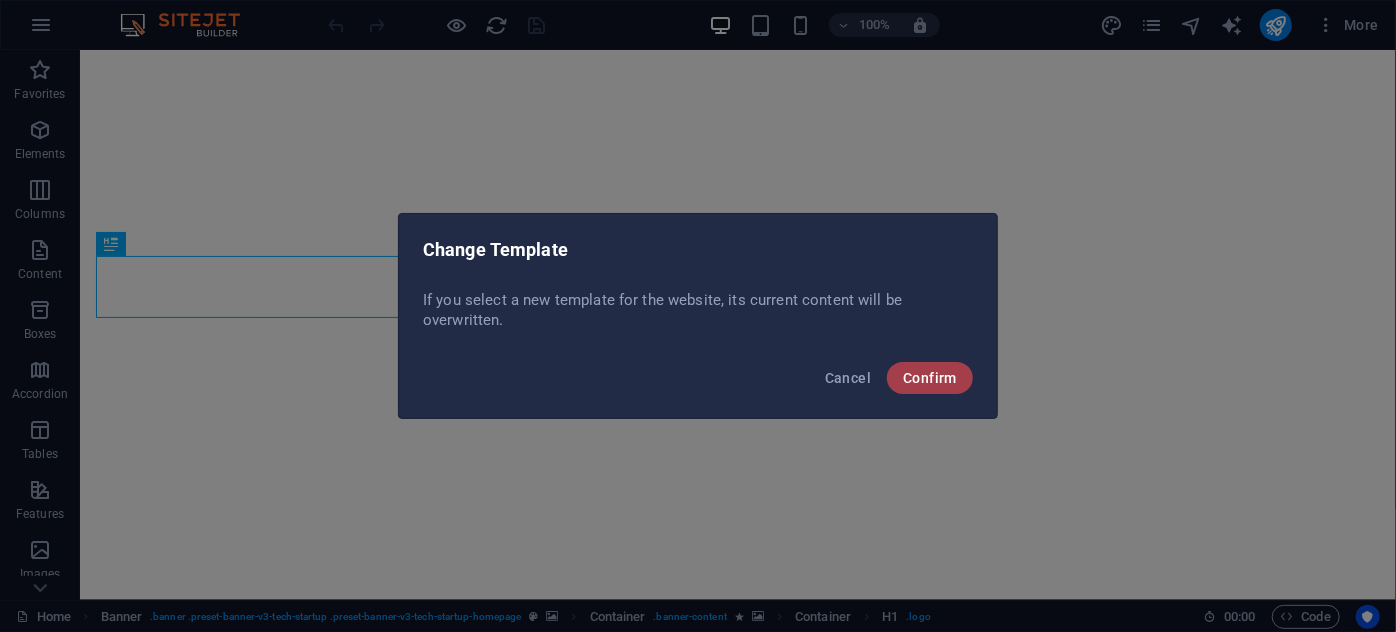 click on "Confirm" at bounding box center (930, 378) 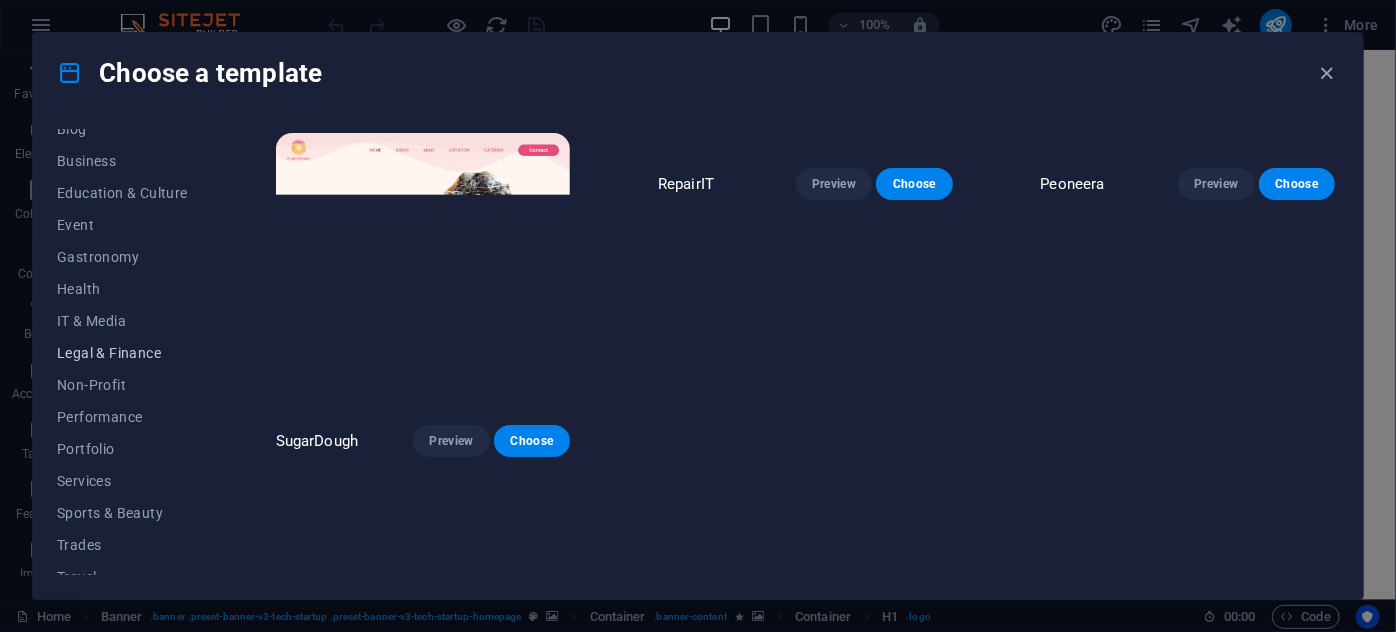 scroll, scrollTop: 353, scrollLeft: 0, axis: vertical 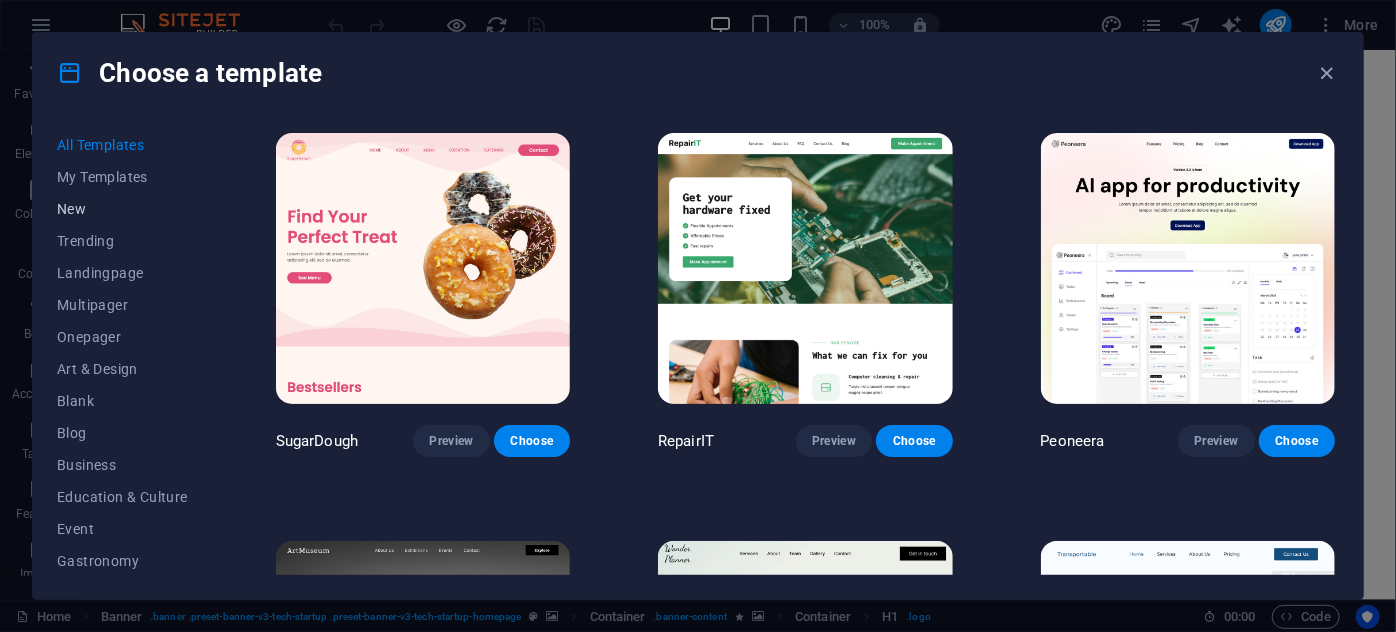 click on "New" at bounding box center [122, 209] 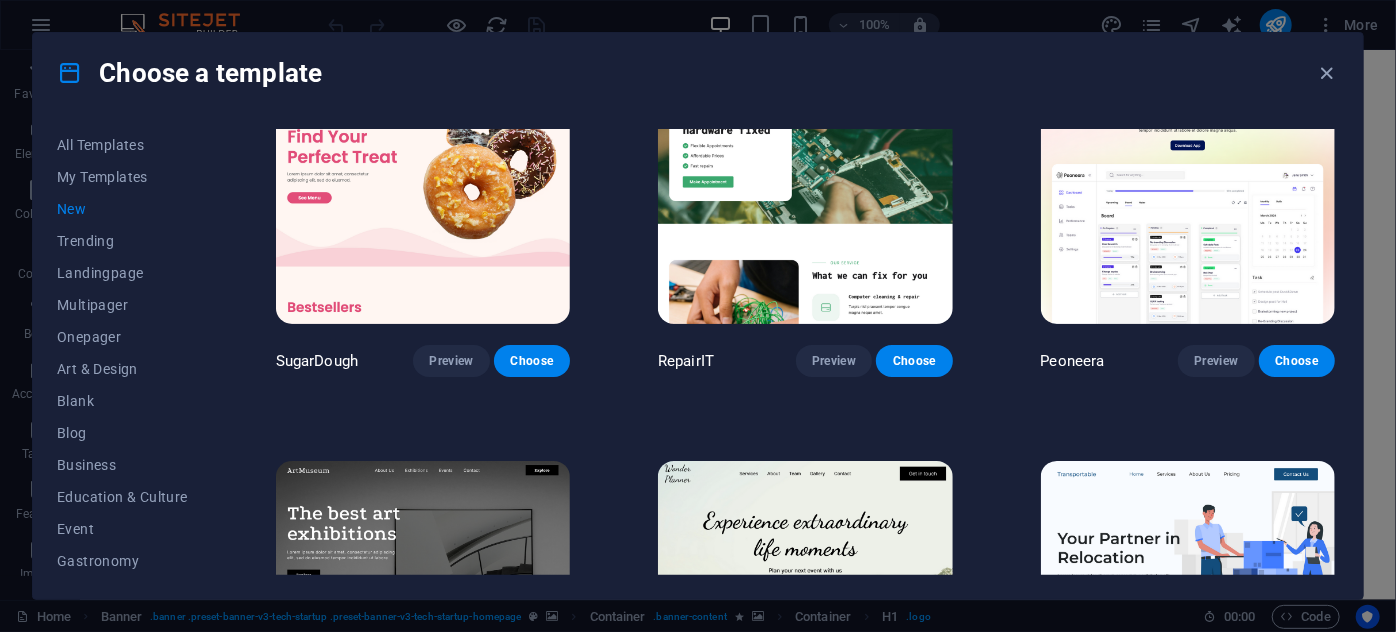 scroll, scrollTop: 0, scrollLeft: 0, axis: both 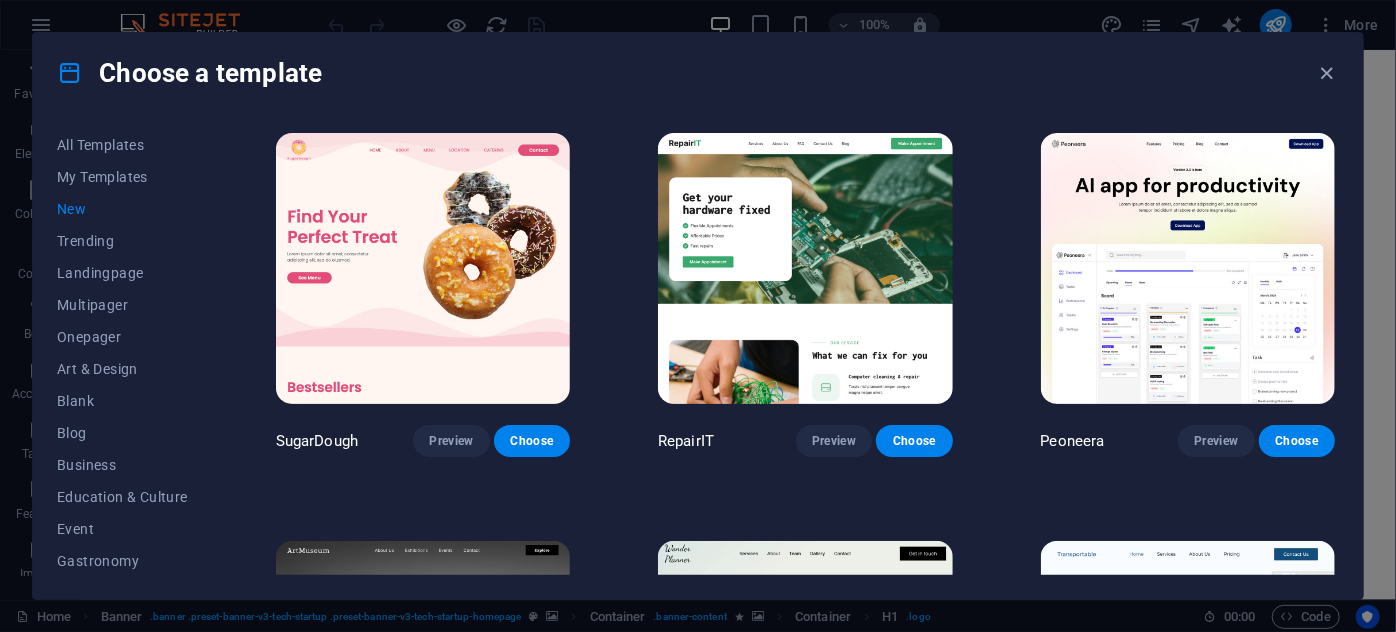 click on "New" at bounding box center (122, 209) 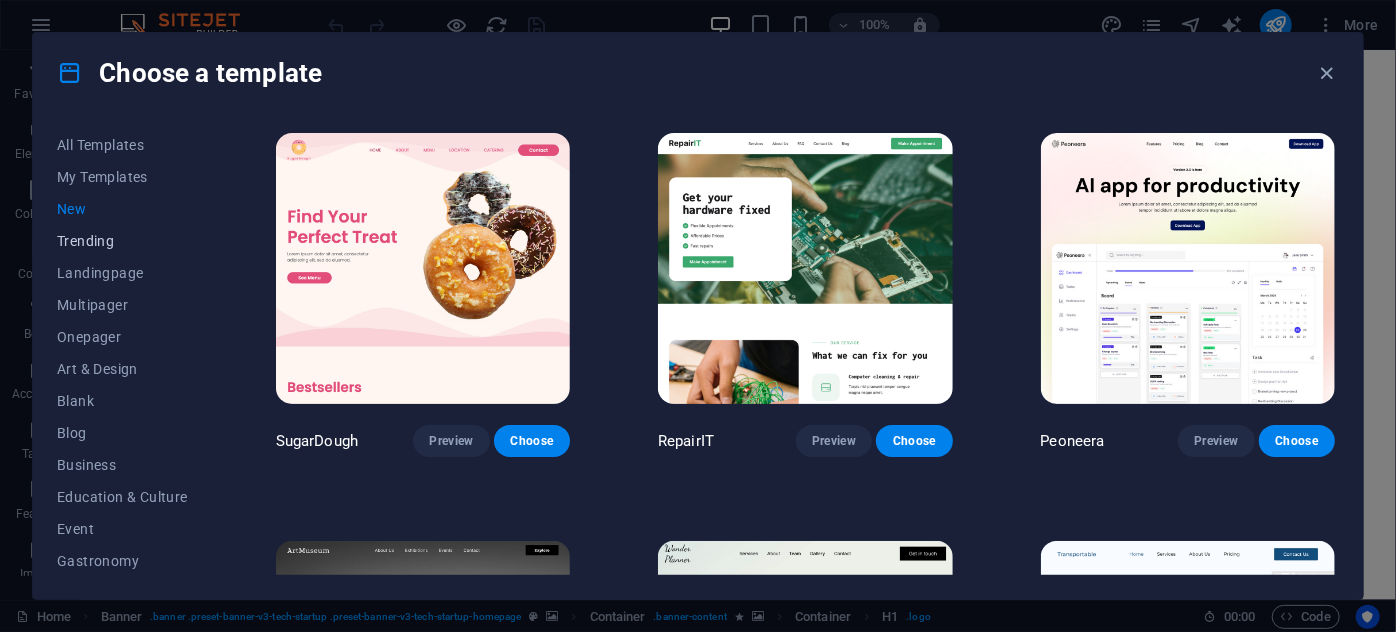 click on "Trending" at bounding box center (122, 241) 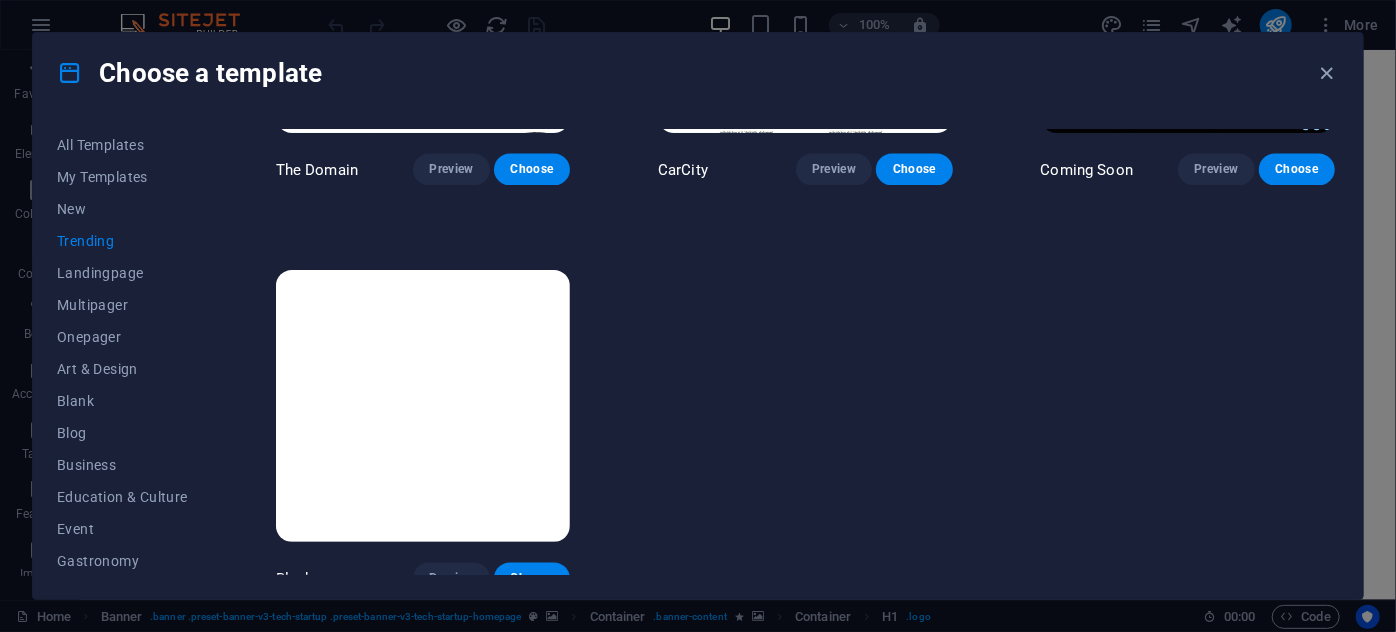 scroll, scrollTop: 1912, scrollLeft: 0, axis: vertical 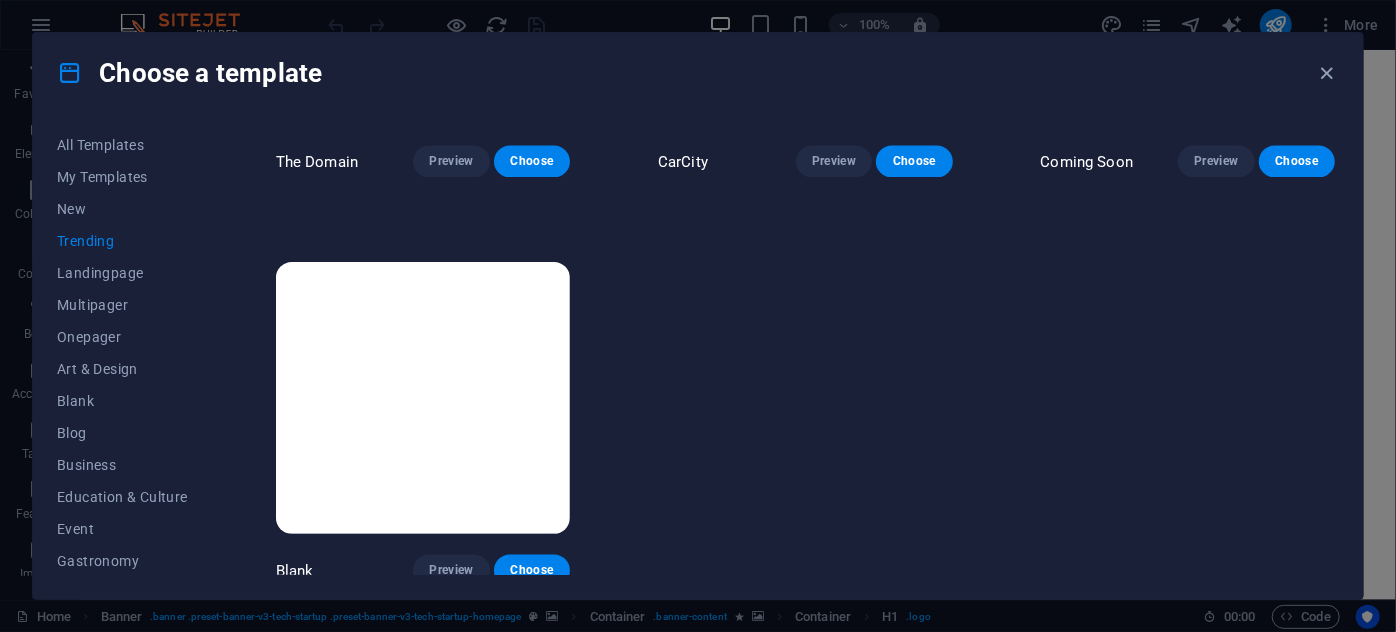 click at bounding box center (423, 397) 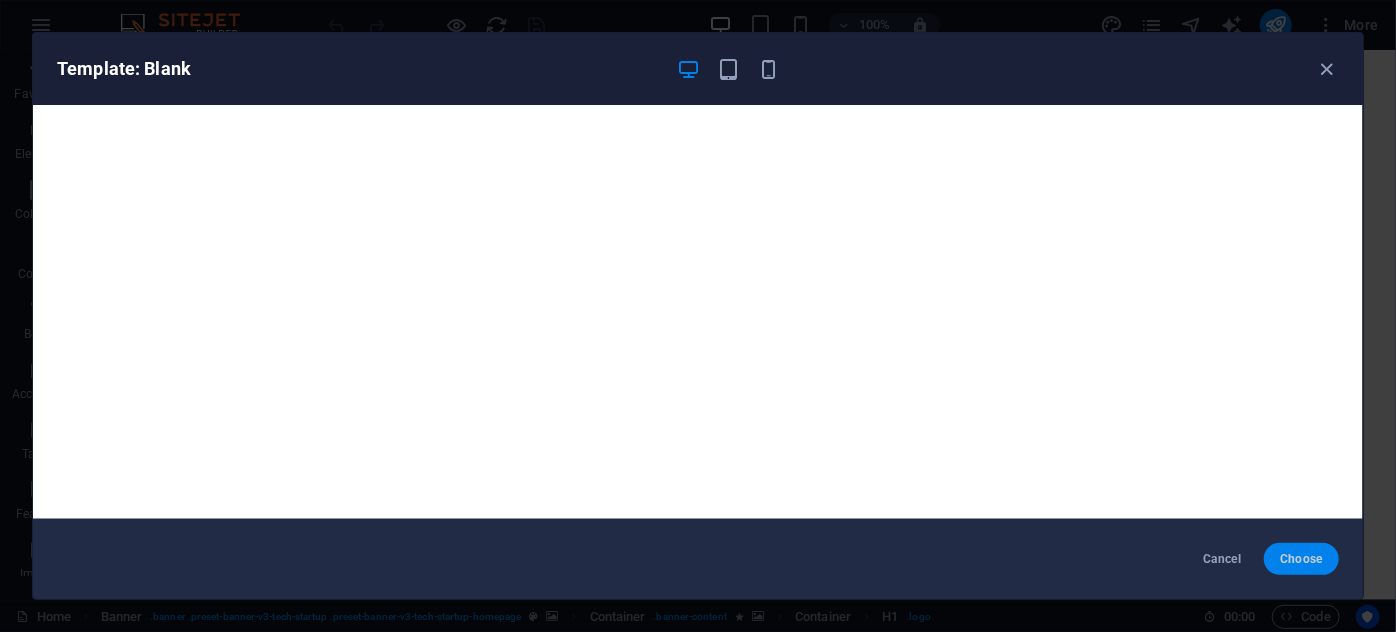 click on "Choose" at bounding box center [1301, 559] 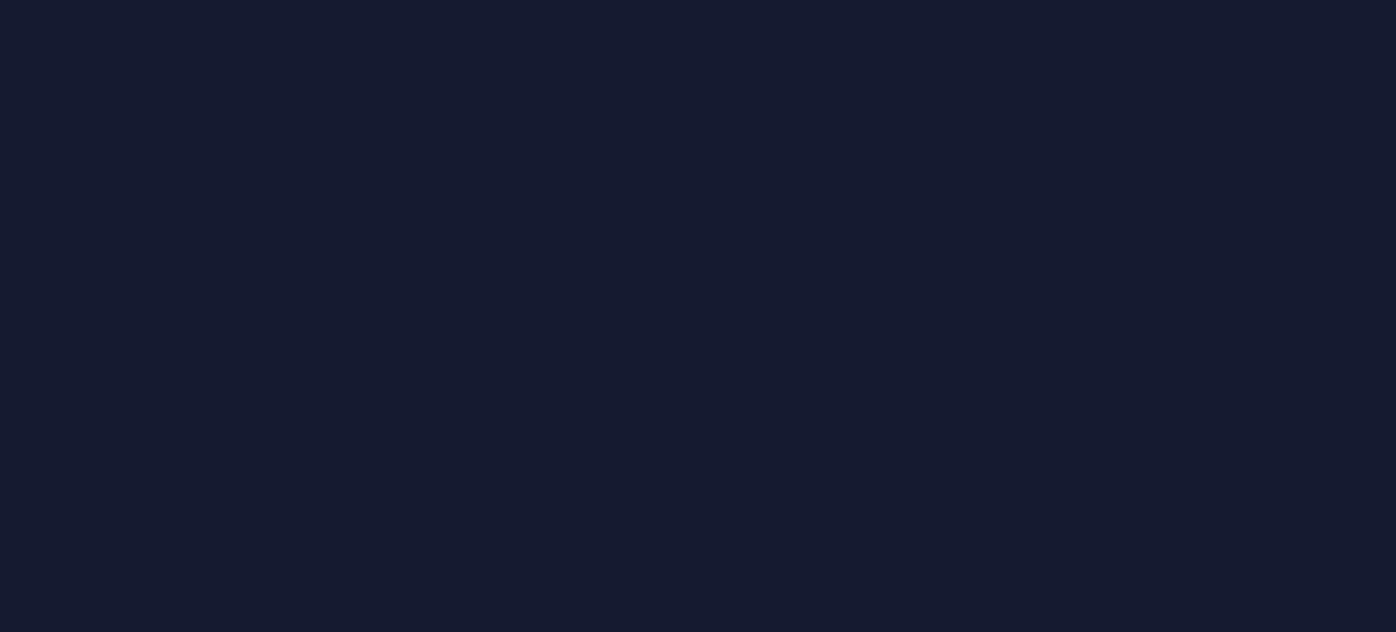 scroll, scrollTop: 0, scrollLeft: 0, axis: both 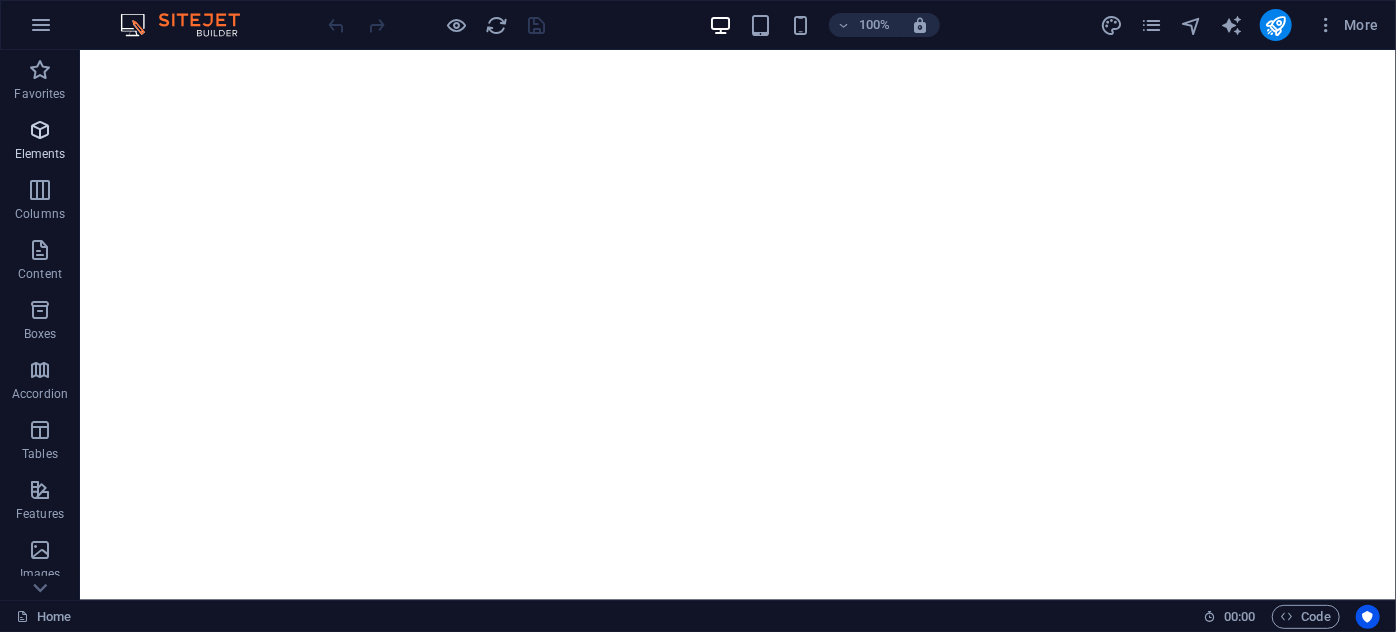 click on "Elements" at bounding box center [40, 142] 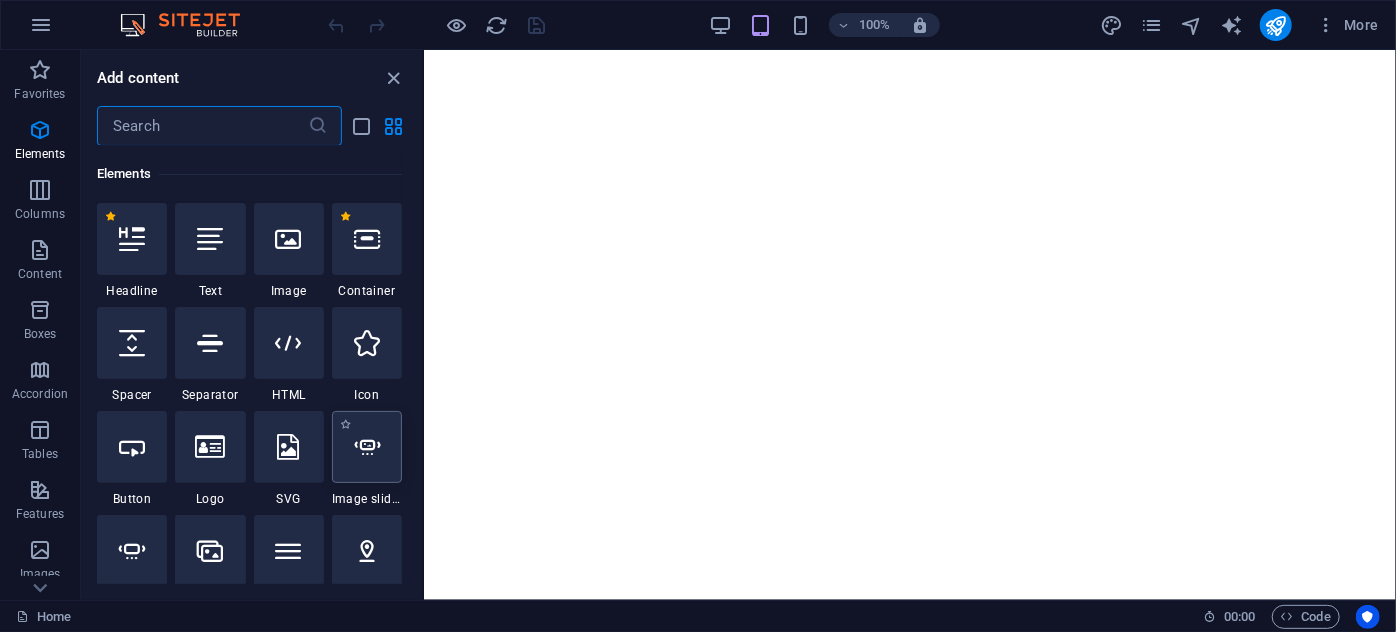 scroll, scrollTop: 213, scrollLeft: 0, axis: vertical 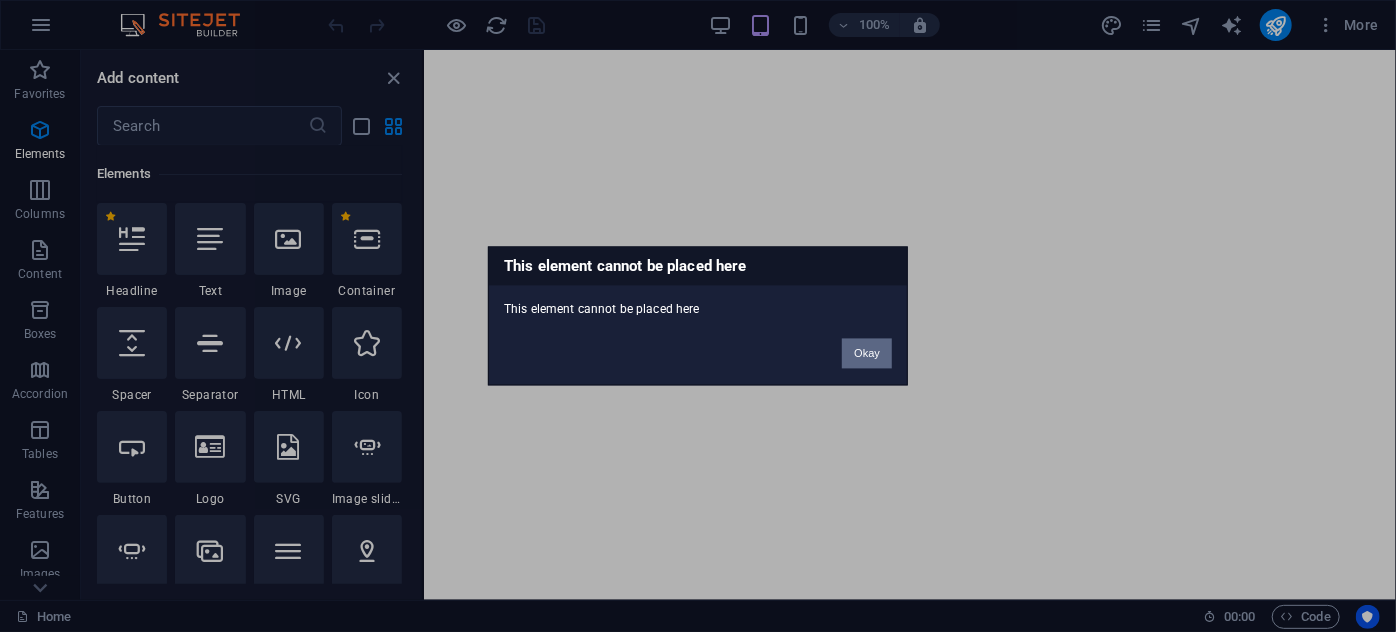 click on "Okay" at bounding box center (867, 354) 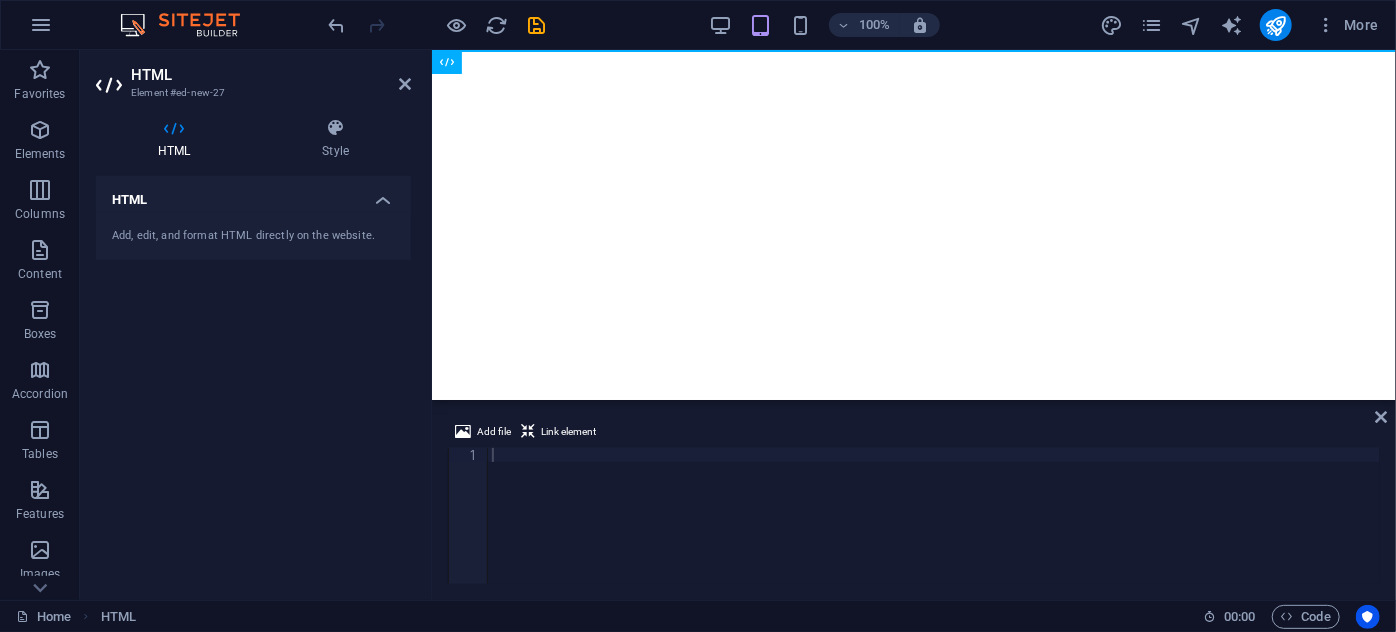 click on "HTML Style HTML Add, edit, and format HTML directly on the website. Preset Element Layout How this element expands within the layout (Flexbox). Size Default auto px % 1/1 1/2 1/3 1/4 1/5 1/6 1/7 1/8 1/9 1/10 Grow Shrink Order Container layout Visible Visible Opacity 100 % Overflow Spacing Margin Default auto px % rem vw vh Custom Custom auto px % rem vw vh auto px % rem vw vh auto px % rem vw vh auto px % rem vw vh Padding Default px rem % vh vw Custom Custom px rem % vh vw px rem % vh vw px rem % vh vw px rem % vh vw Border Style              - Width 1 auto px rem % vh vw Custom Custom 1 auto px rem % vh vw 1 auto px rem % vh vw 1 auto px rem % vh vw 1 auto px rem % vh vw  - Color Round corners Default px rem % vh vw Custom Custom px rem % vh vw px rem % vh vw px rem % vh vw px rem % vh vw Shadow Default None Outside Inside Color X offset 0 px rem vh vw Y offset 0 px rem vh vw Blur 0 px rem % vh vw Spread 0 px rem vh vw Text Shadow Default None Outside Color X offset 0 px rem vh vw Y offset 0 px vh" at bounding box center (253, 351) 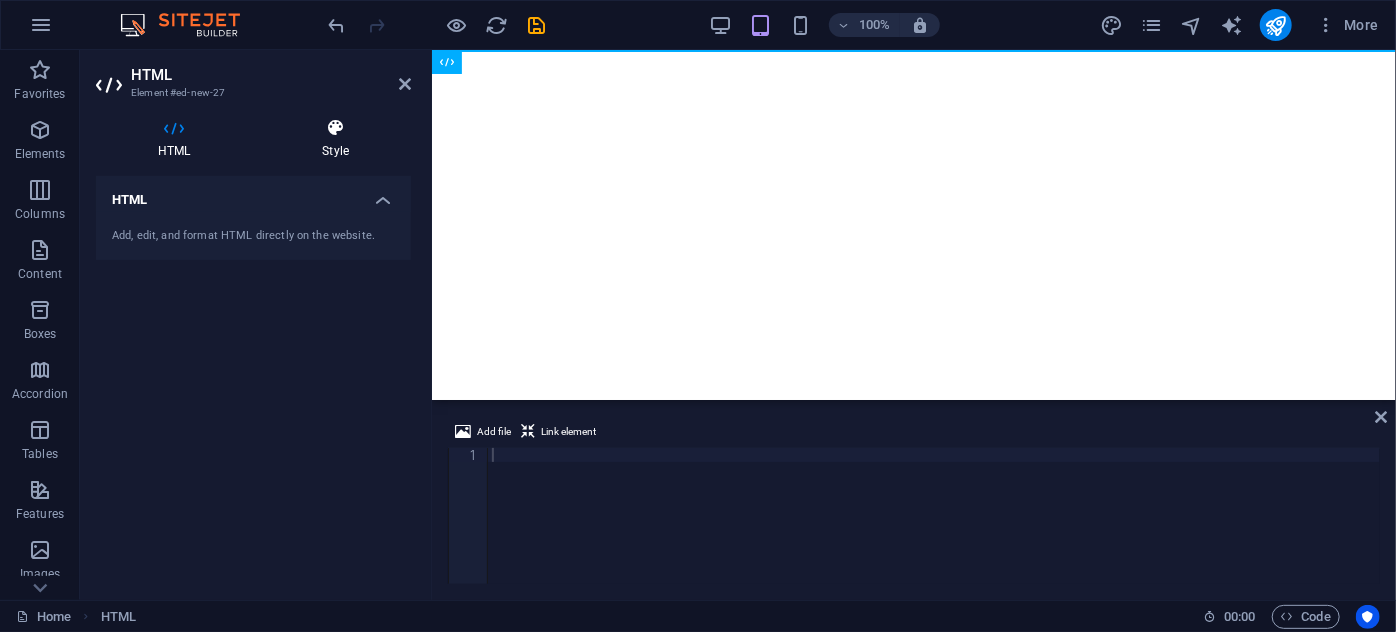 click on "Style" at bounding box center (335, 139) 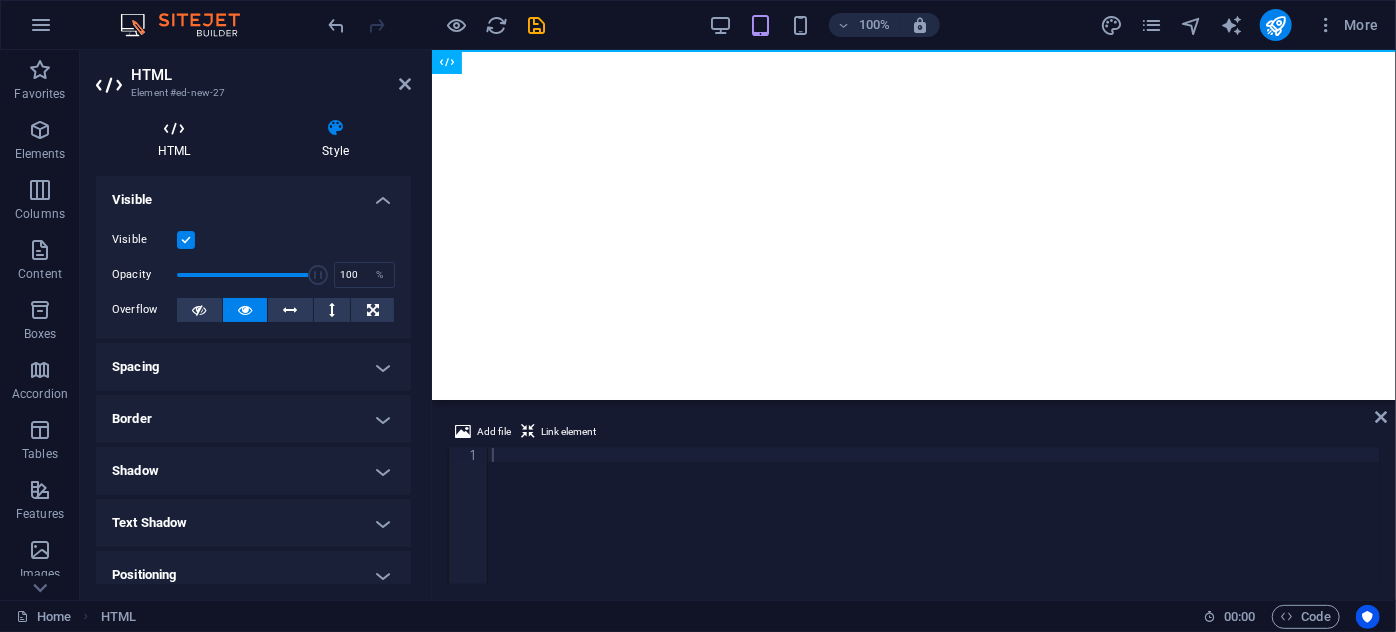 click on "HTML" at bounding box center (178, 139) 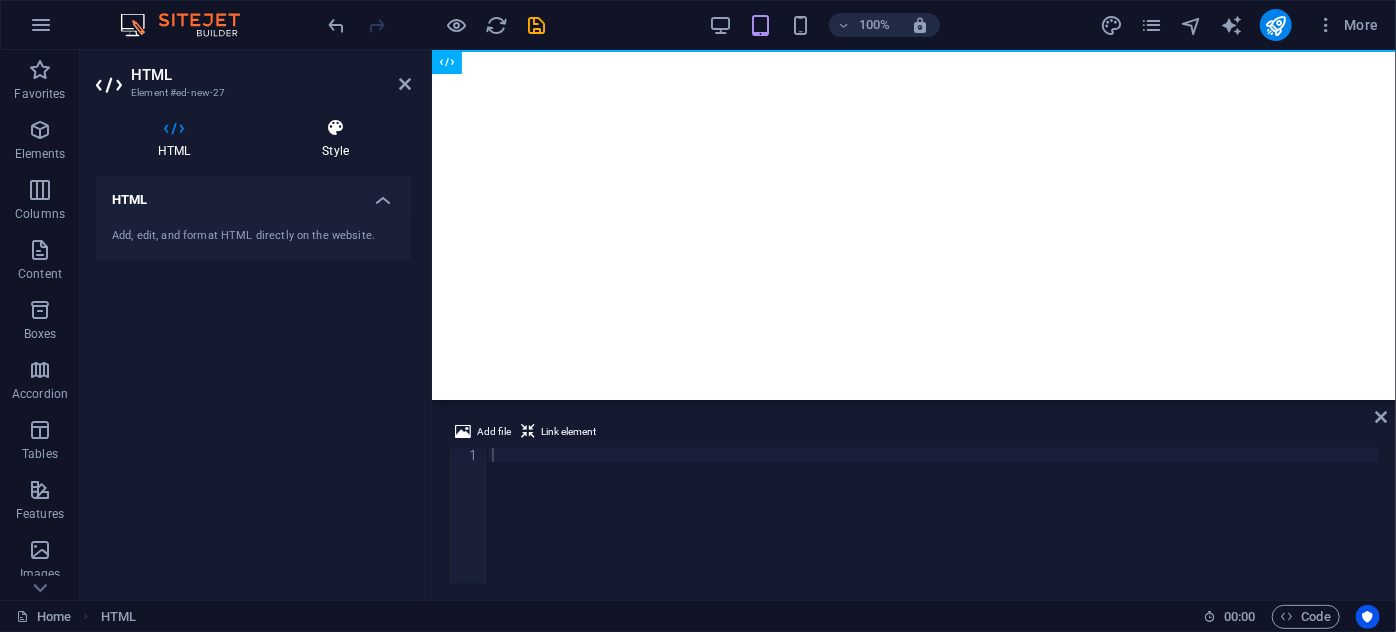 drag, startPoint x: 340, startPoint y: 134, endPoint x: 344, endPoint y: 149, distance: 15.524175 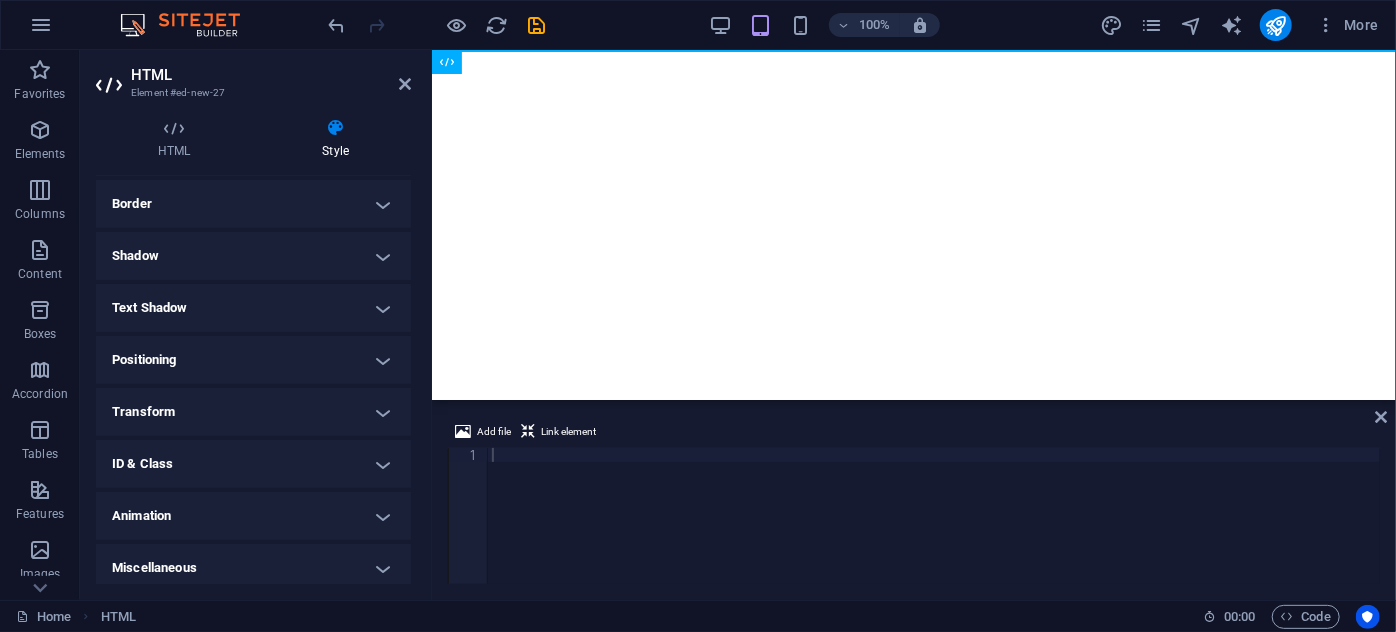 scroll, scrollTop: 222, scrollLeft: 0, axis: vertical 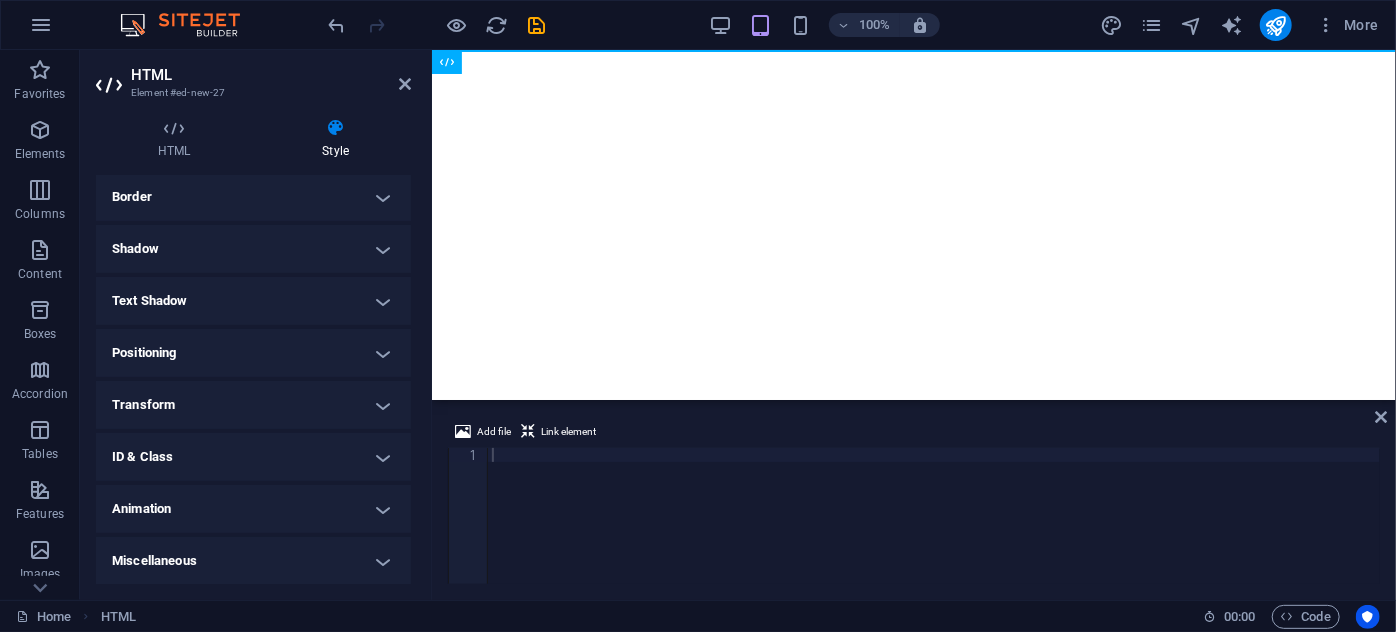 click at bounding box center (934, 530) 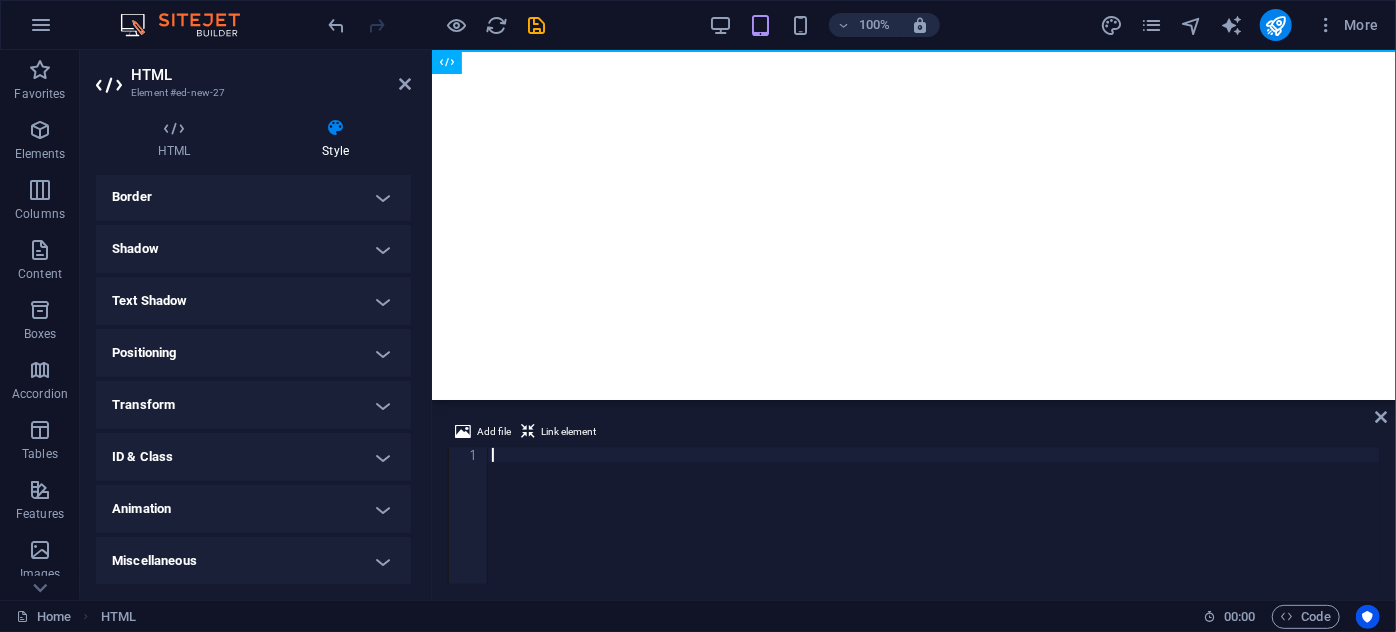 scroll, scrollTop: 4021, scrollLeft: 0, axis: vertical 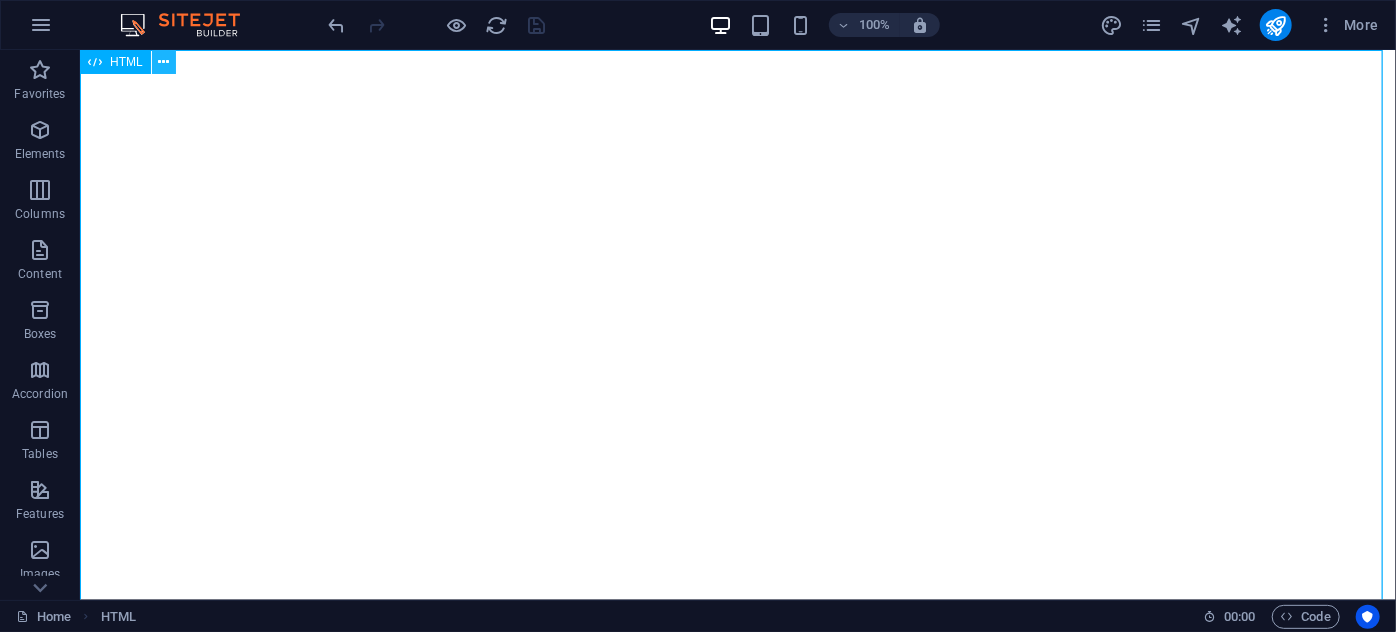 click at bounding box center [163, 62] 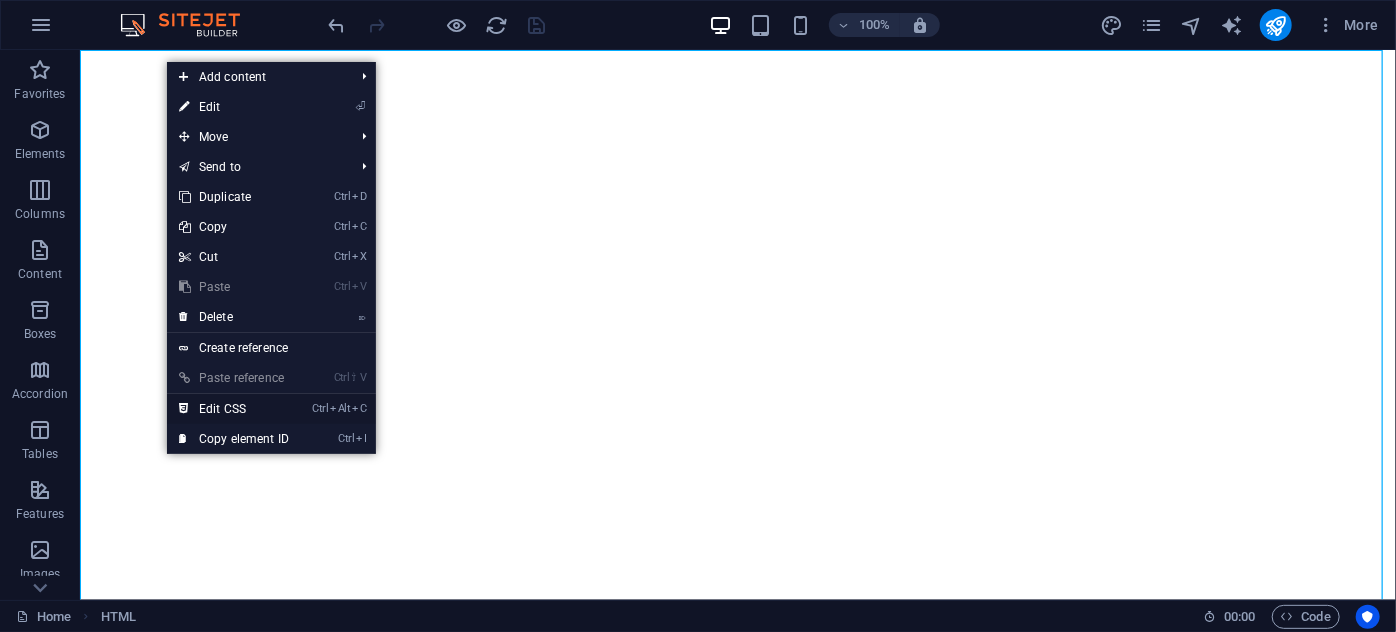 click on "Ctrl Alt C  Edit CSS" at bounding box center [234, 409] 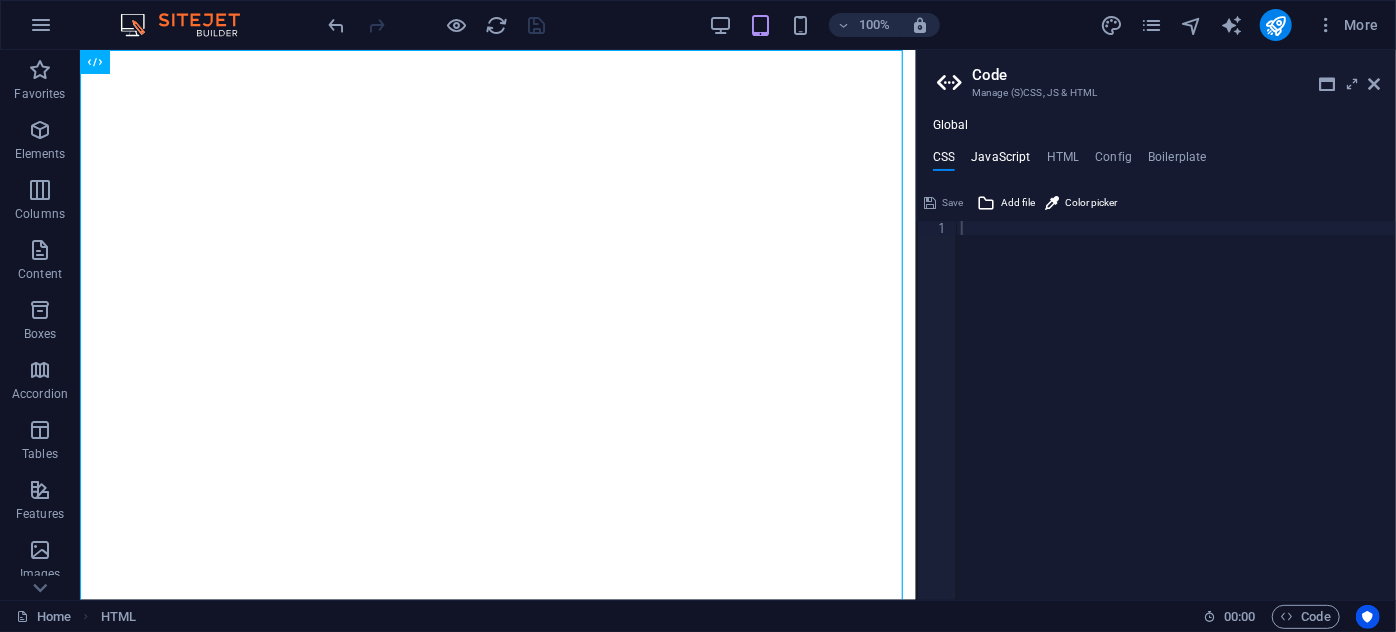 click on "JavaScript" at bounding box center (1000, 161) 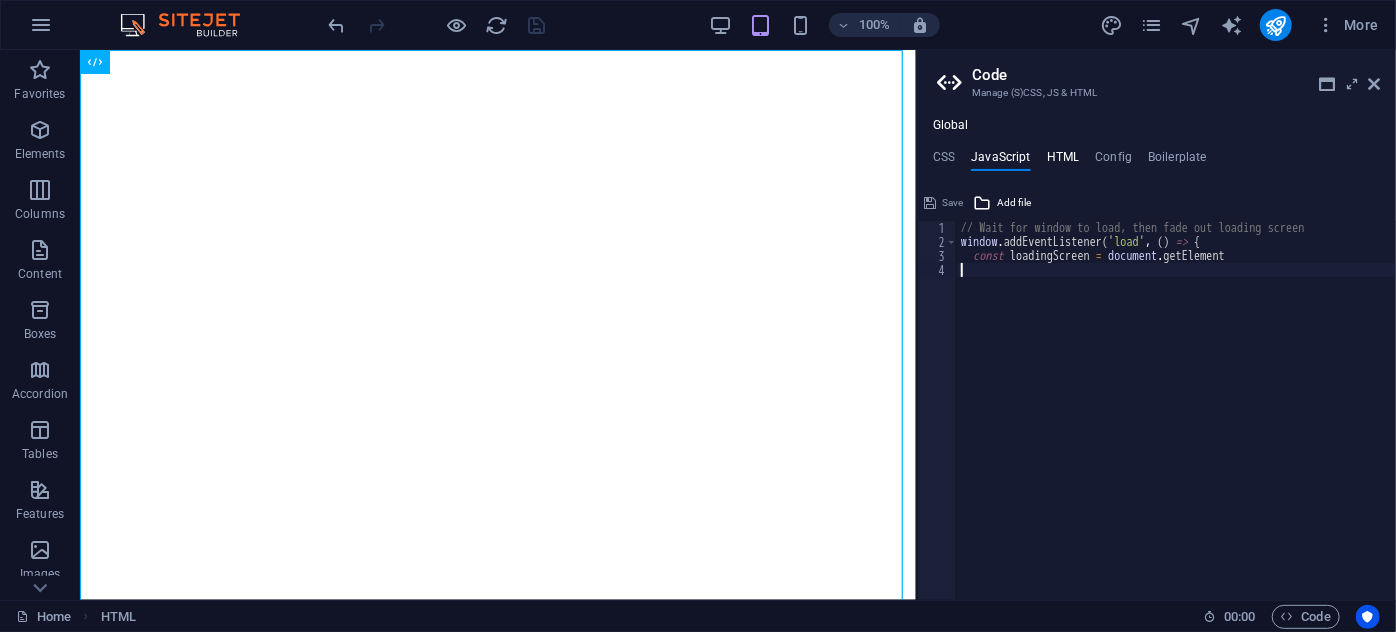 click on "HTML" at bounding box center [1063, 161] 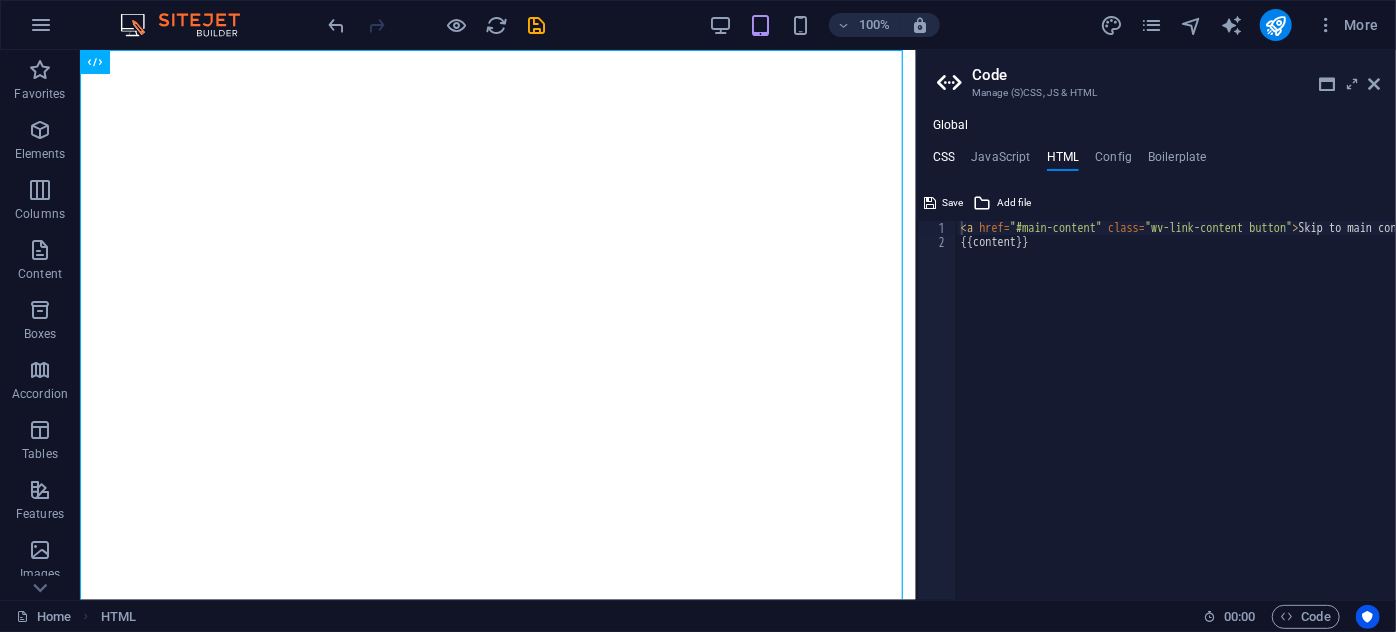 click on "CSS" at bounding box center [944, 161] 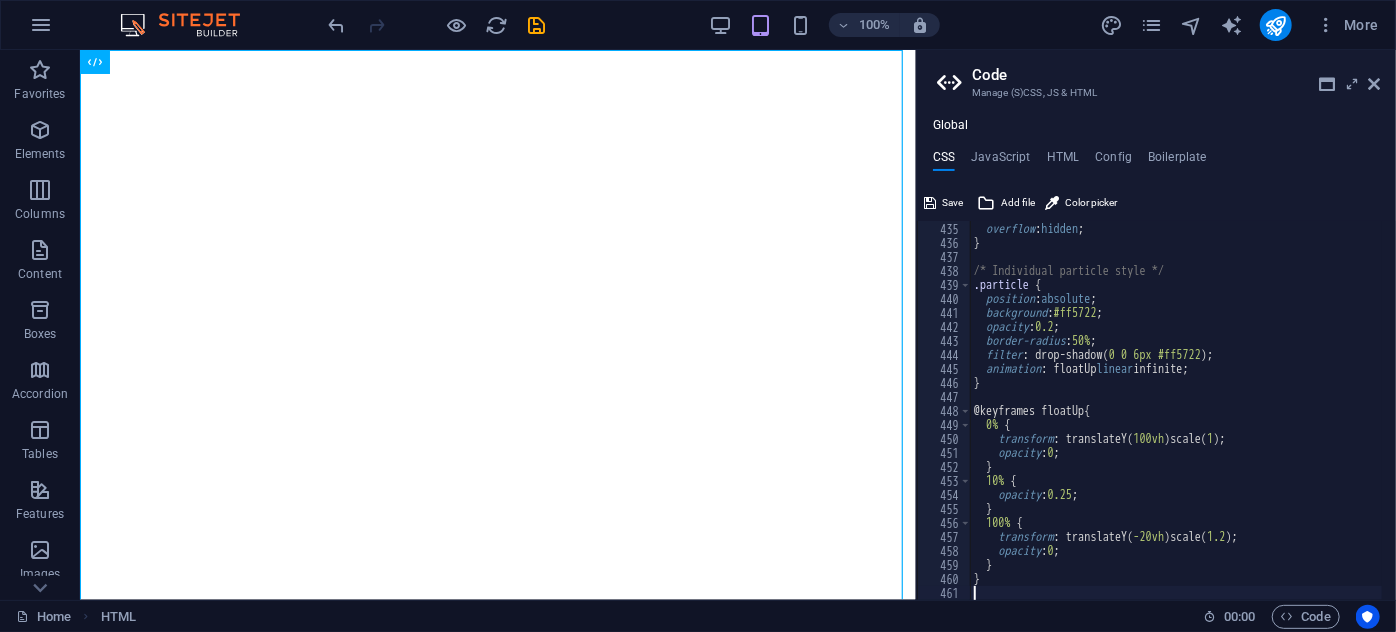 scroll, scrollTop: 6074, scrollLeft: 0, axis: vertical 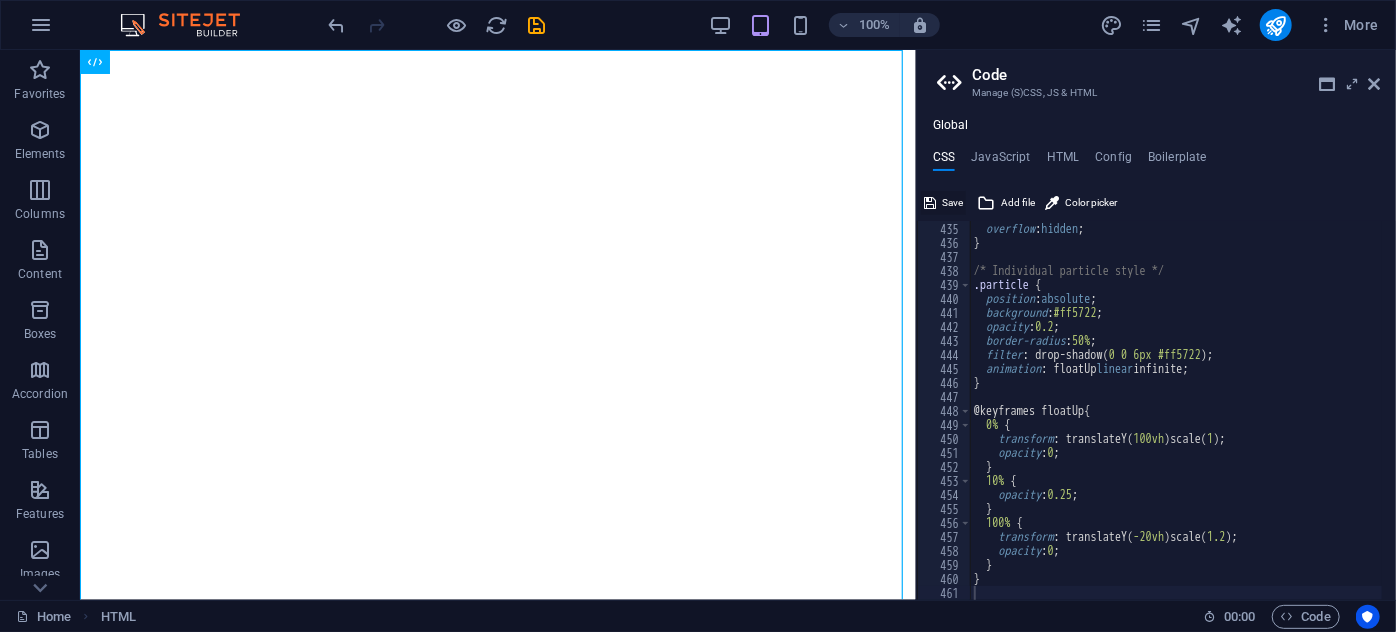 click on "Save" at bounding box center (952, 203) 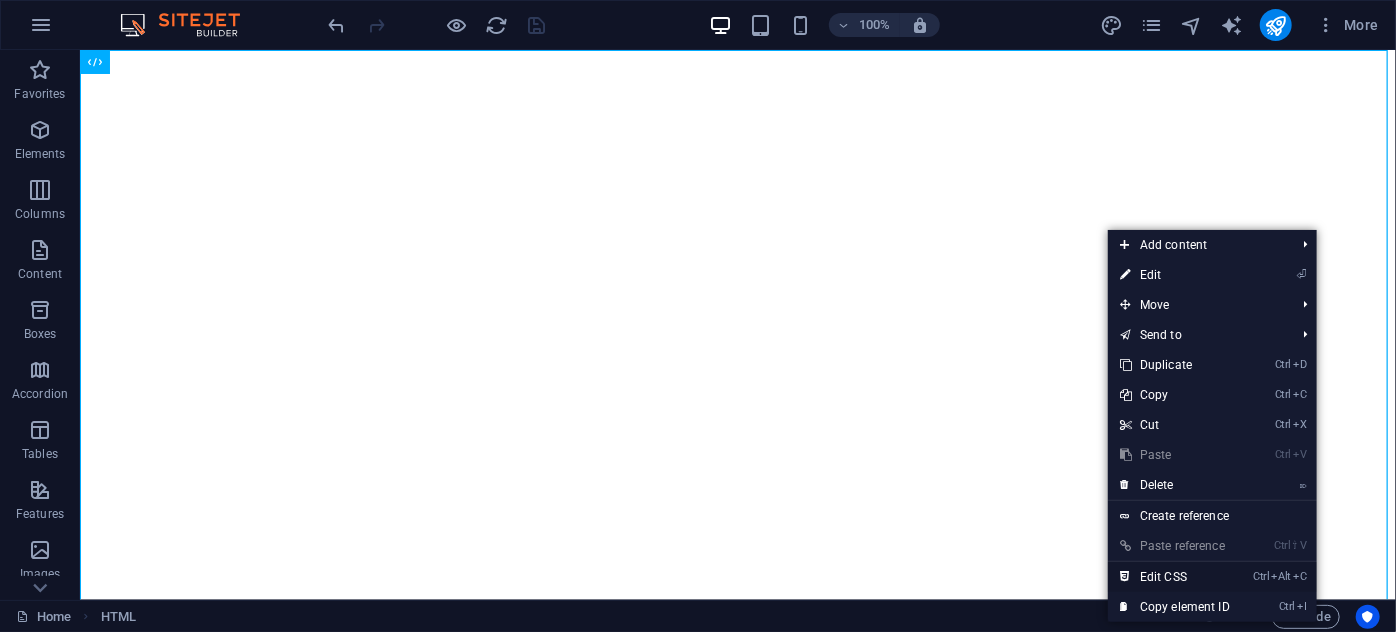 click on "Ctrl Alt C  Edit CSS" at bounding box center [1175, 577] 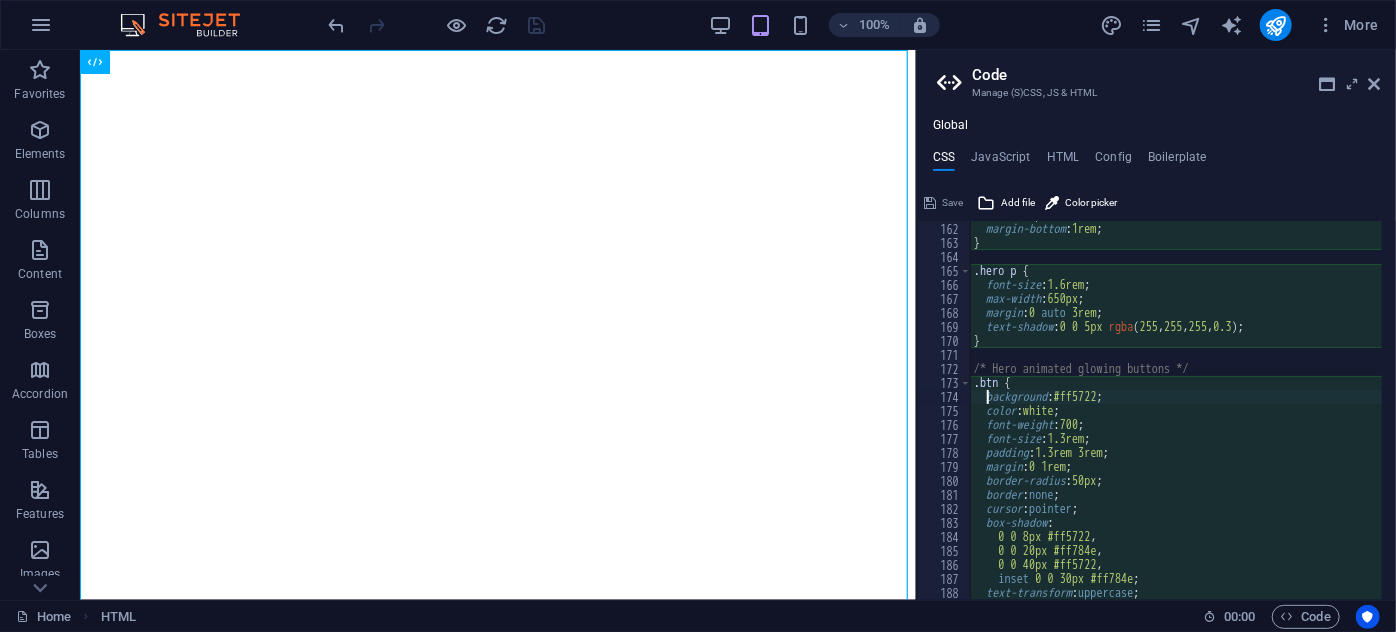 scroll, scrollTop: 2253, scrollLeft: 0, axis: vertical 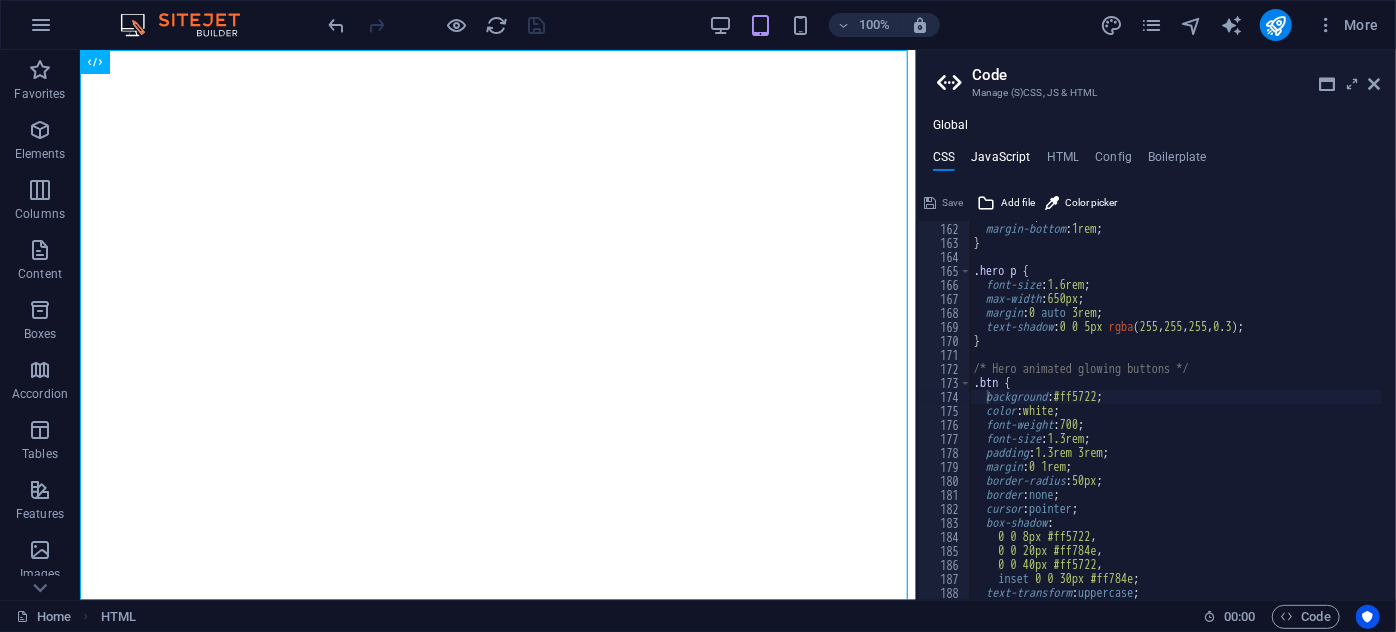 click on "JavaScript" at bounding box center (1000, 161) 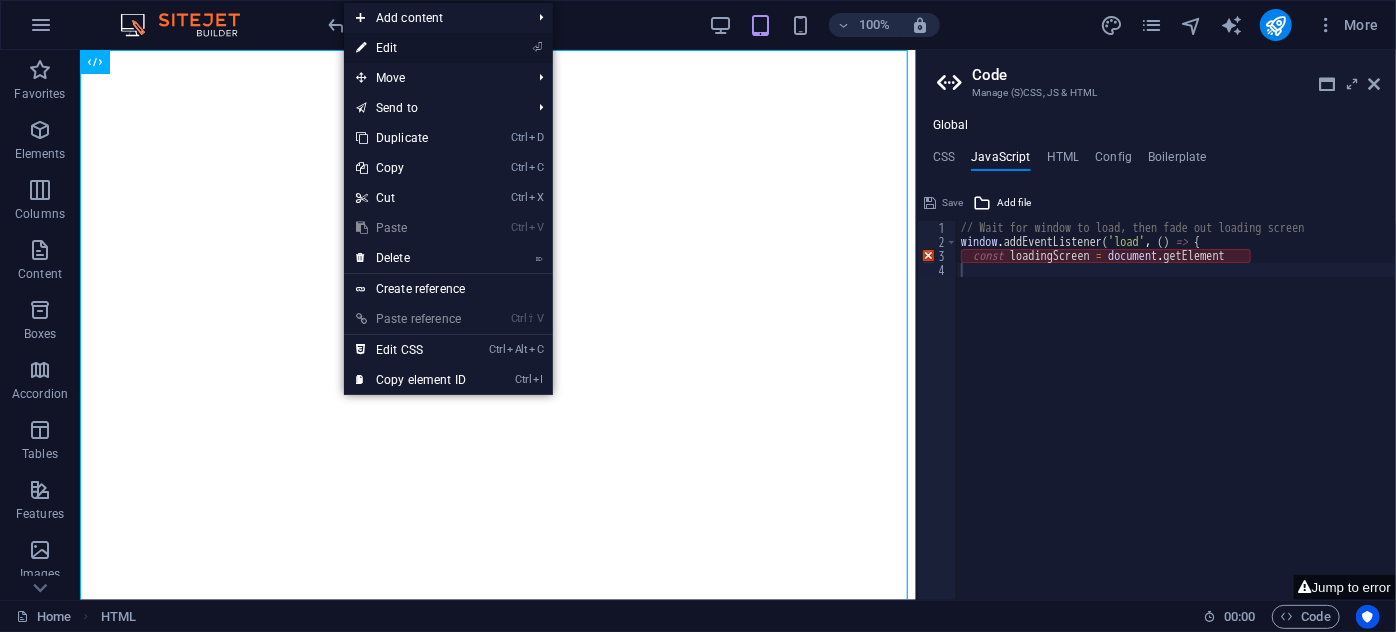 click on "⏎  Edit" at bounding box center (411, 48) 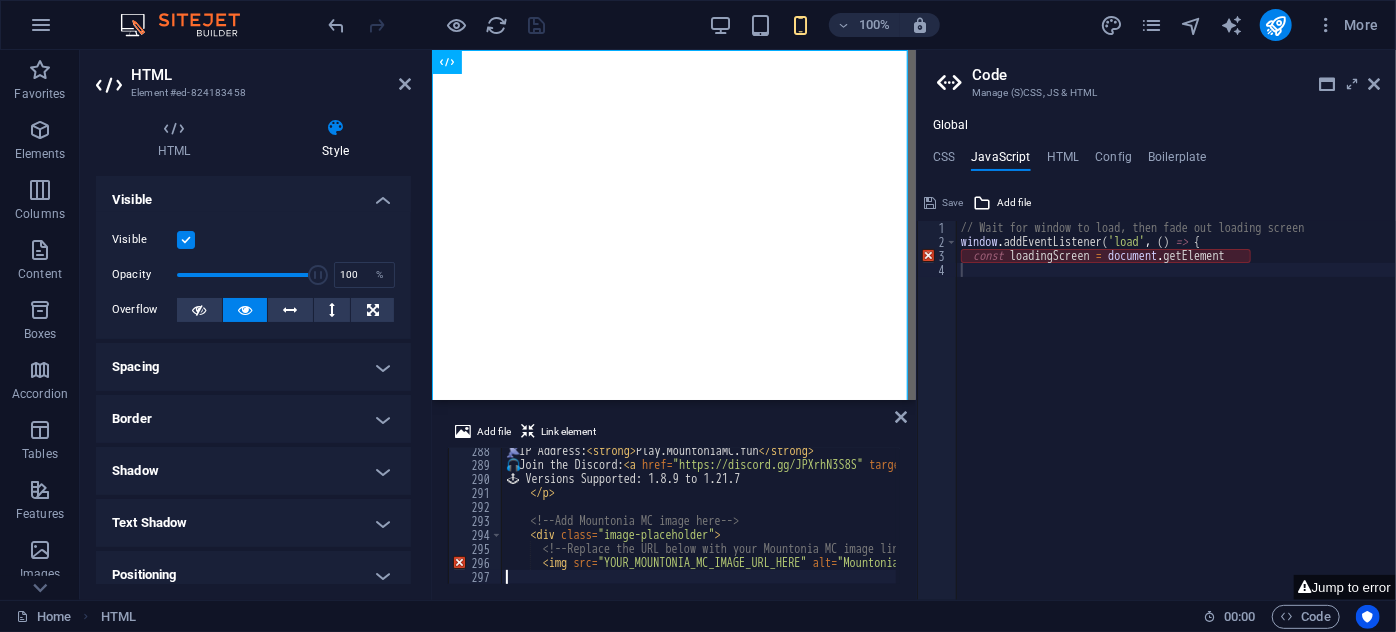scroll, scrollTop: 4025, scrollLeft: 0, axis: vertical 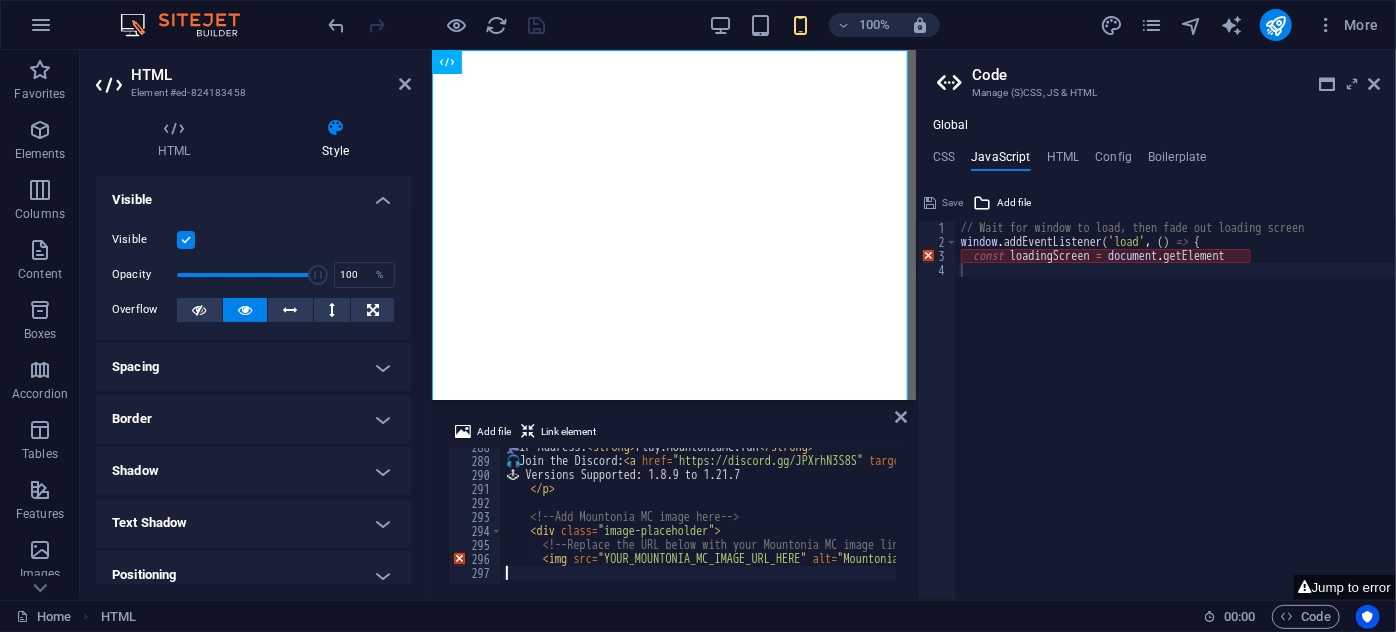 click on "📡  IP Address:  < strong > Play.MountoniaMC.fun </ strong > 🎧  Join the Discord:  < a   href = "https://discord.gg/JPXrhN3S8S"   target = "_blank"   rel = "noopener" > https://discord.gg/JPXrhN3S8S </ a > 🕹 ️ Versions Supported: 1.8.9 to 1.21.7      </ p >      <!--  Add Mountonia MC image here  -->      < div   class = "image-placeholder" >         <!--  Replace the URL below with your Mountonia MC image link  -->         < img   src = "YOUR_MOUNTONIA_MC_IMAGE_URL_HERE"   alt = "Mountonia MC Minecraft Server"   style = "width:100%; height:100%; object-fit: cover; border-radius: 10_" at bounding box center [1368, 520] 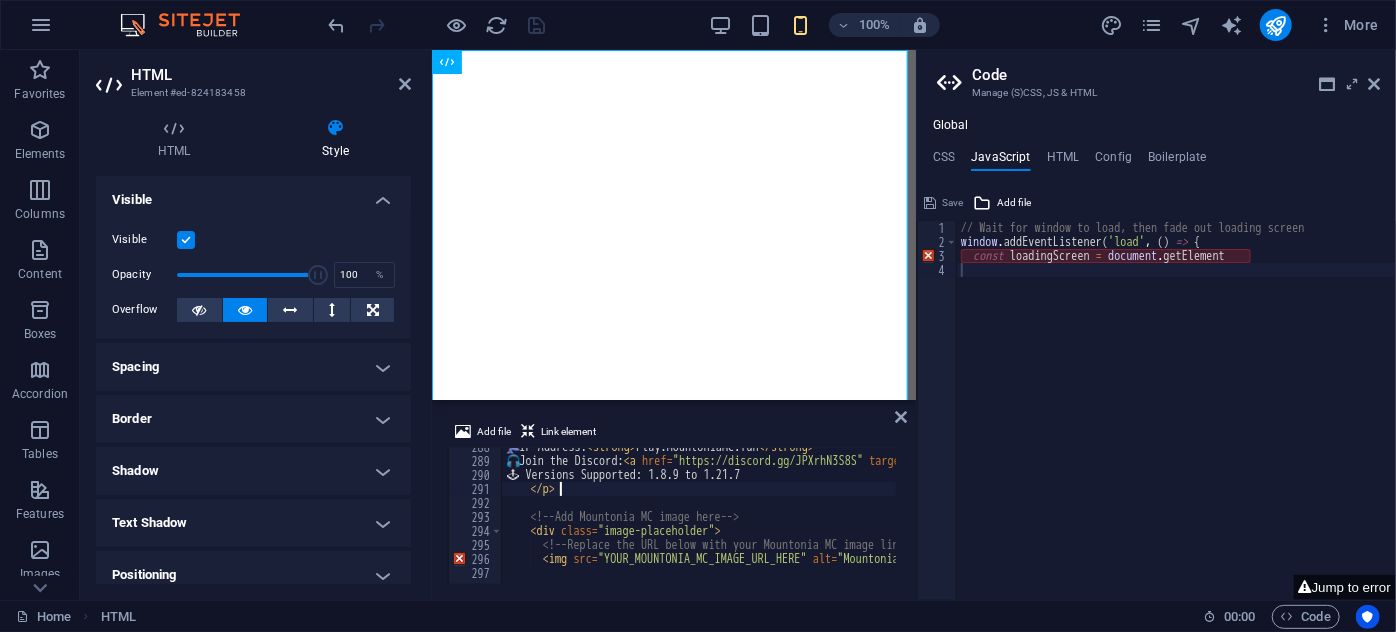 type on "<img src="YOUR_MOUNTONIA_MC_IMAGE_URL_HERE" alt="Mountonia MC Minecraft Server" style="width:100%; height:100%; object-fit: cover; border-radius: 10_" 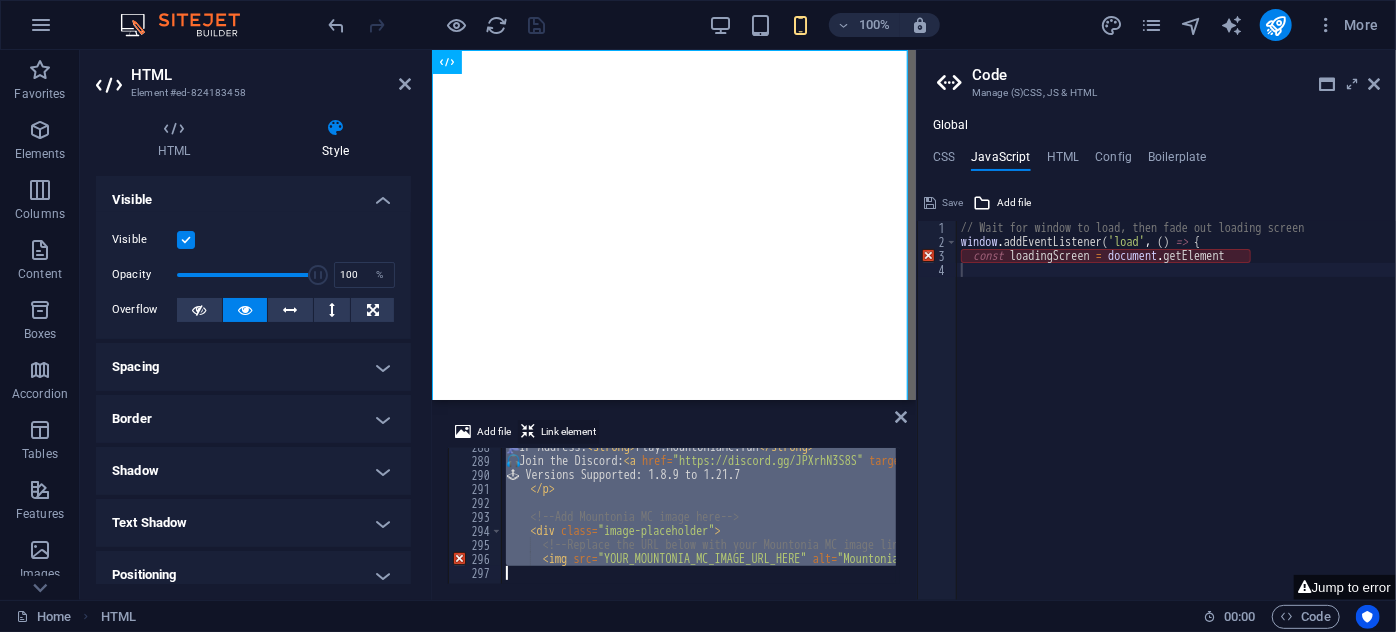 paste 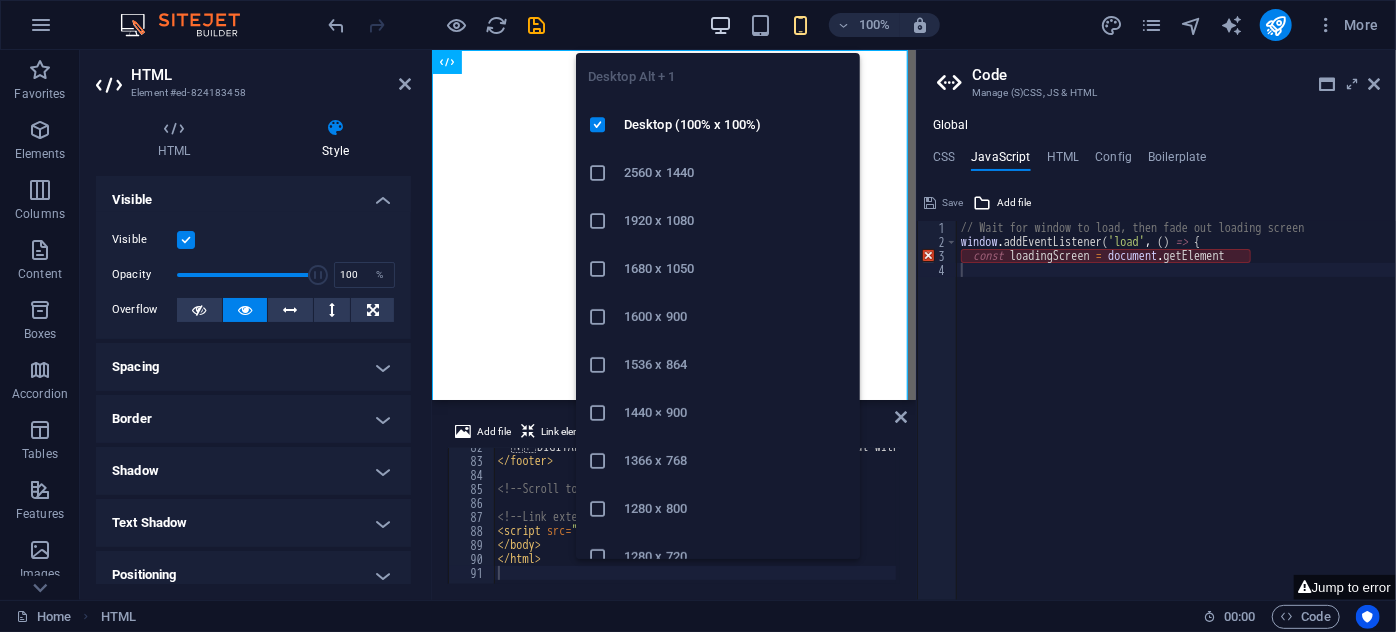 click at bounding box center (720, 25) 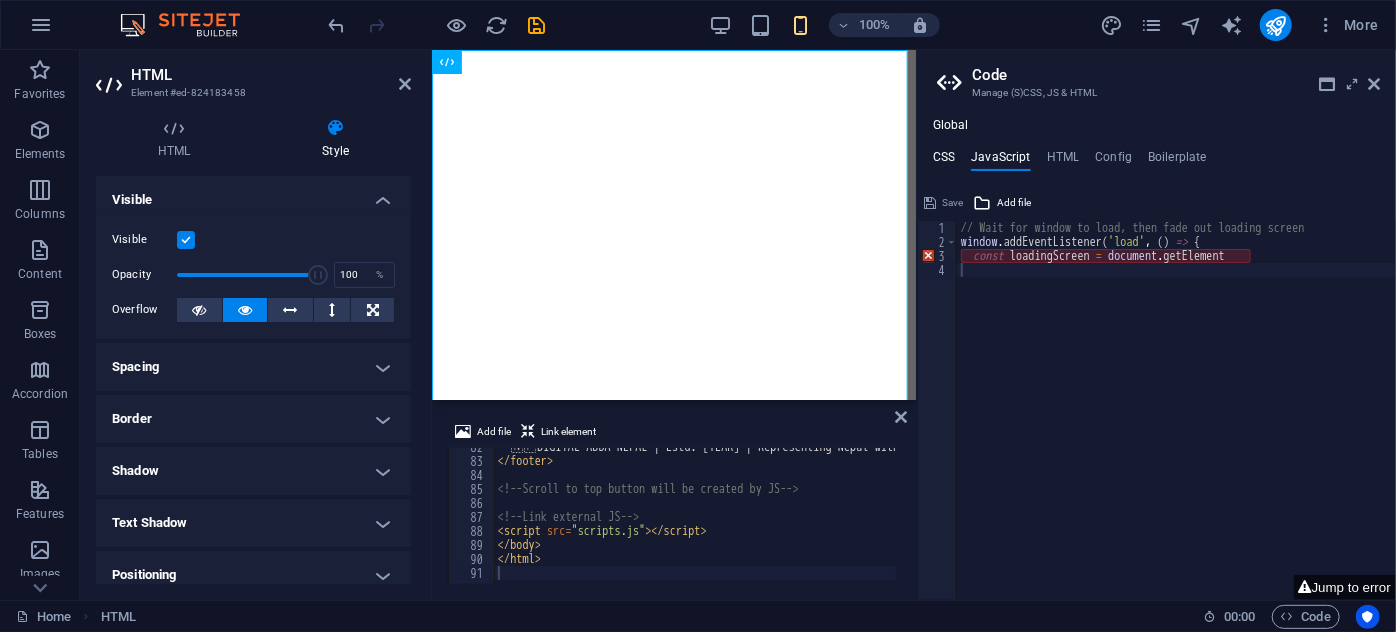 click on "CSS" at bounding box center [944, 161] 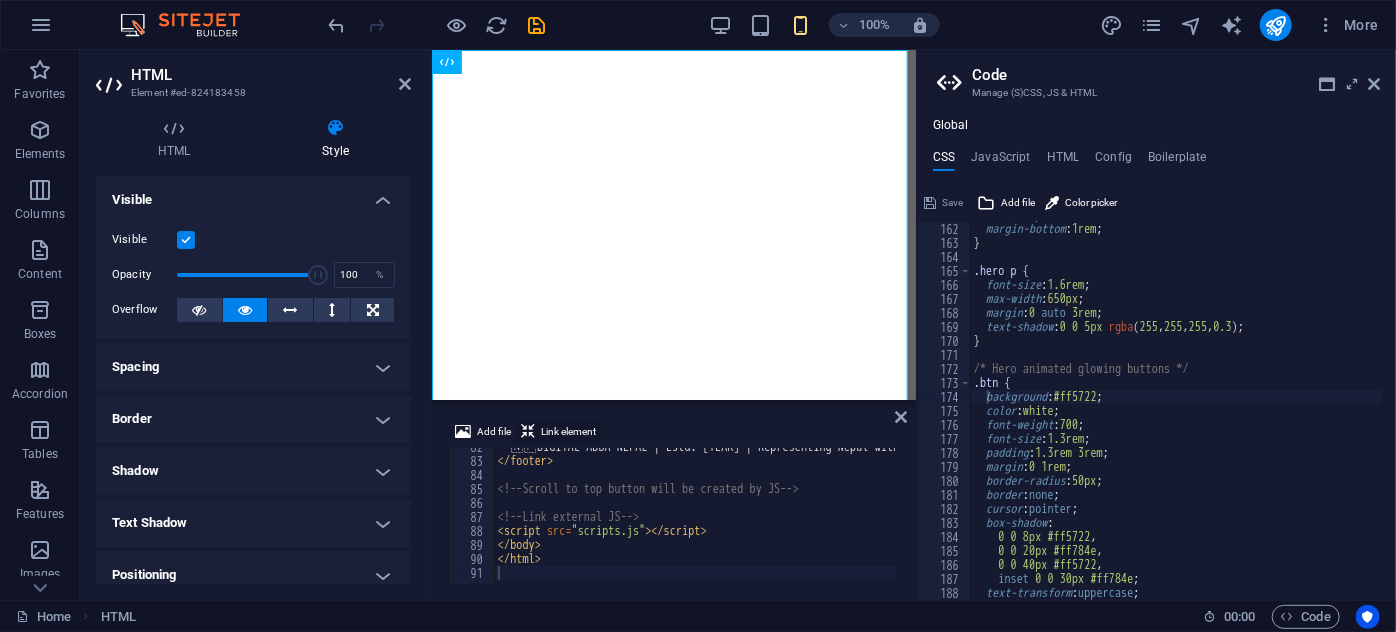 click on "Link element" at bounding box center (568, 432) 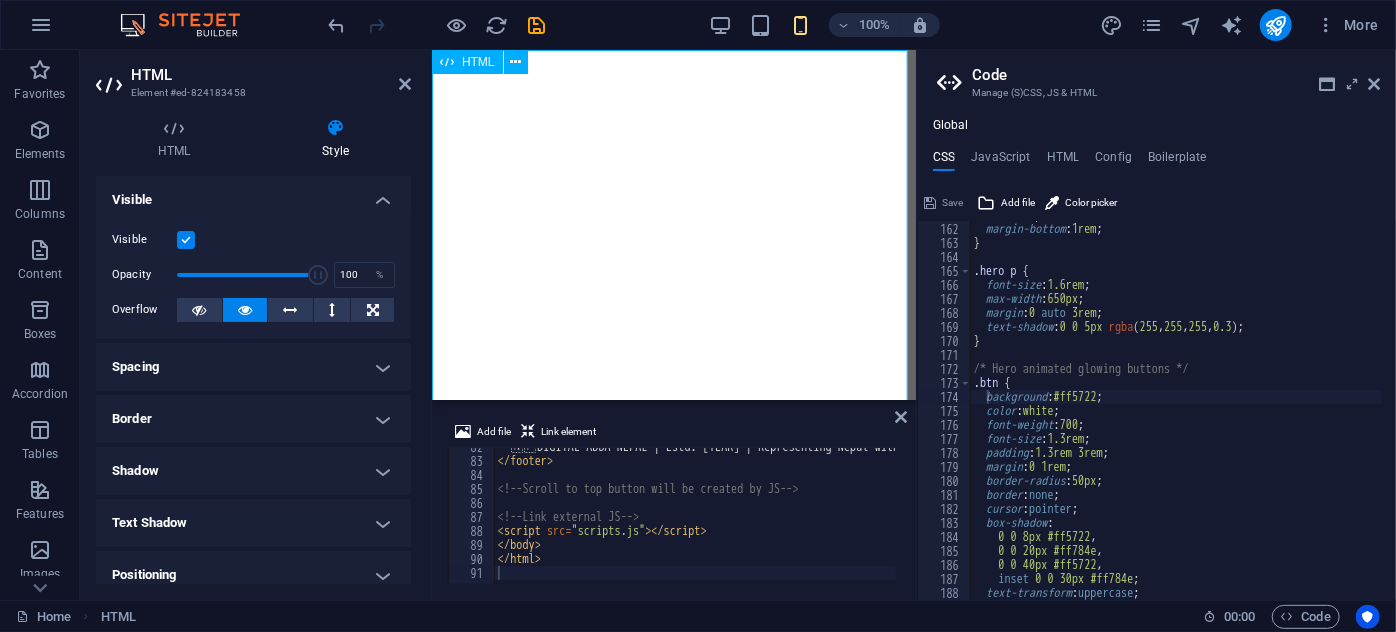 type on "<a href="#ed-824183458" class="wv-link-elm"></a>" 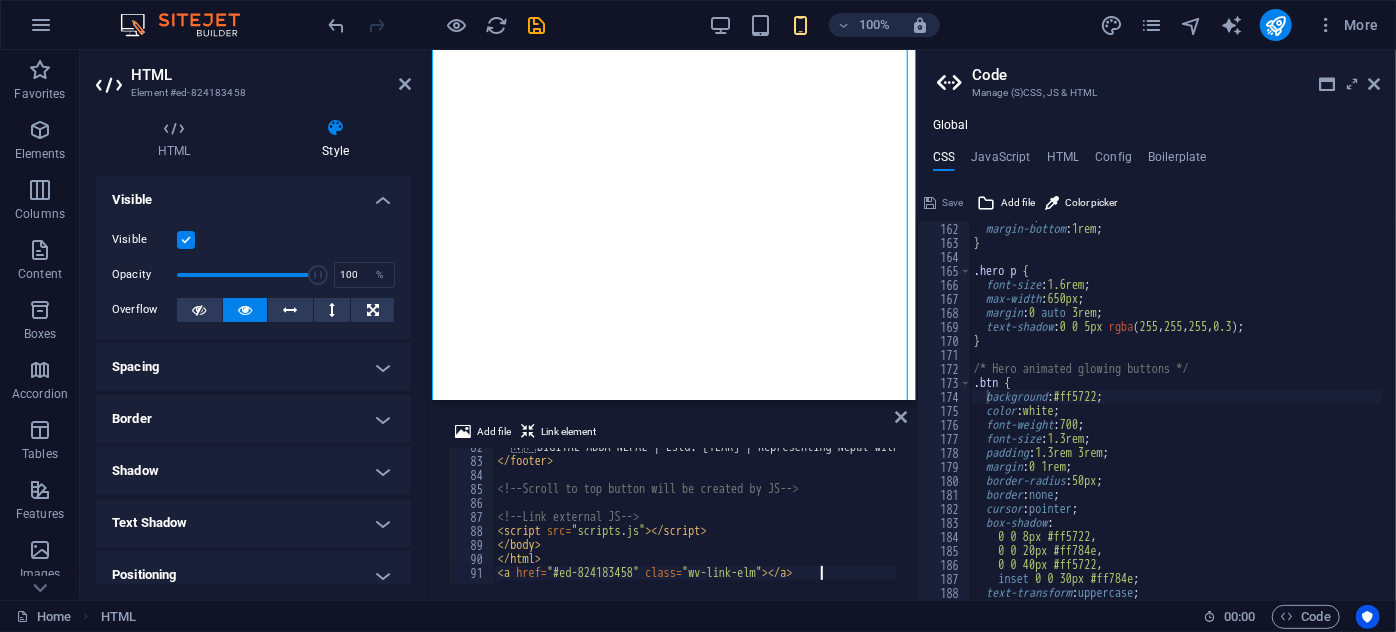 click on "🇳 🇵  DIGITAL ADDA NEPAL | Estd. 2023 | Representing Nepal with pride & creativity. </ footer > <!--  Scroll to top button will be created by JS  --> <!--  Link external JS  --> < script   src = "scripts.js" > </ script > </ body > </ html > < a   href = "#ed-824183458"   class = "wv-link-elm" > </ a >" at bounding box center [872, 520] 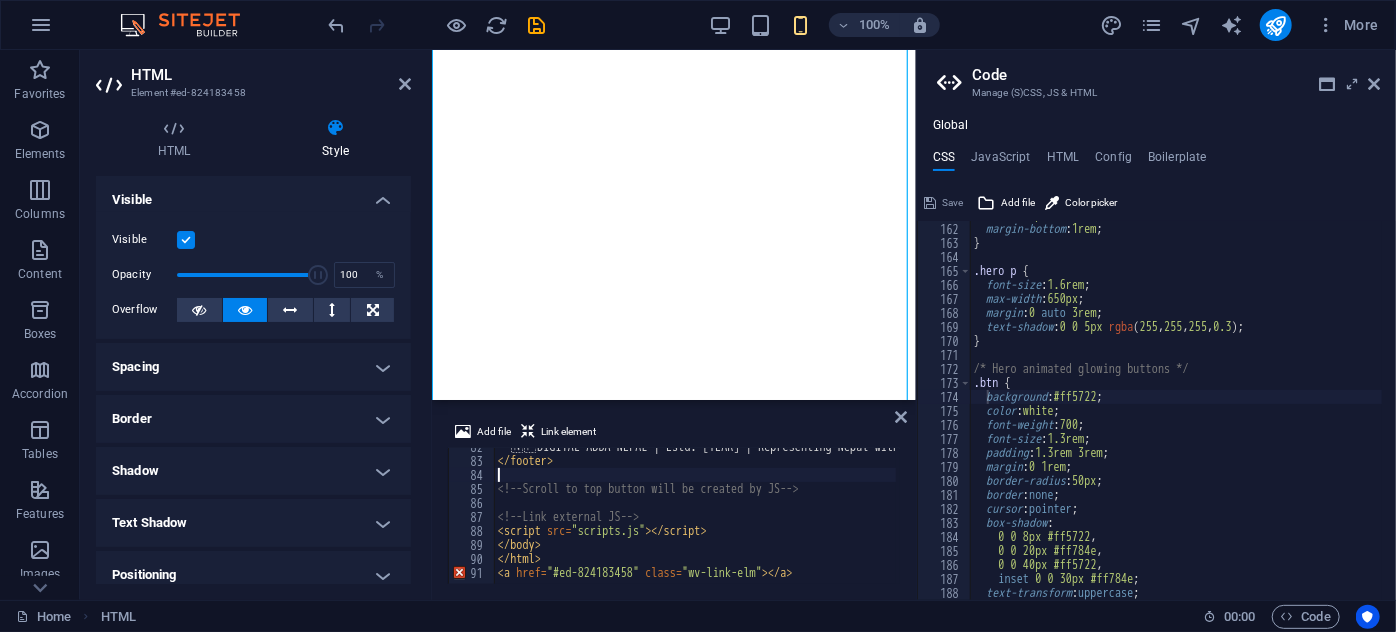 type on "</html>
<a href="#ed-824183458" class="wv-link-elm"></a>" 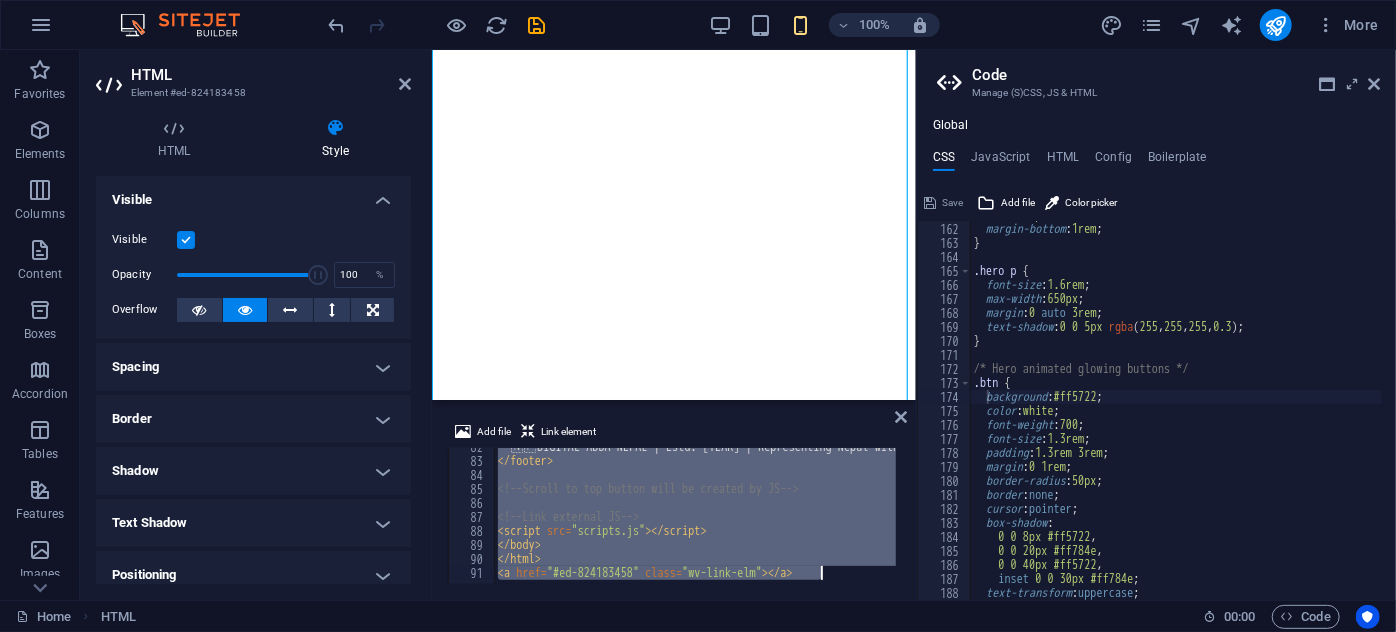 paste 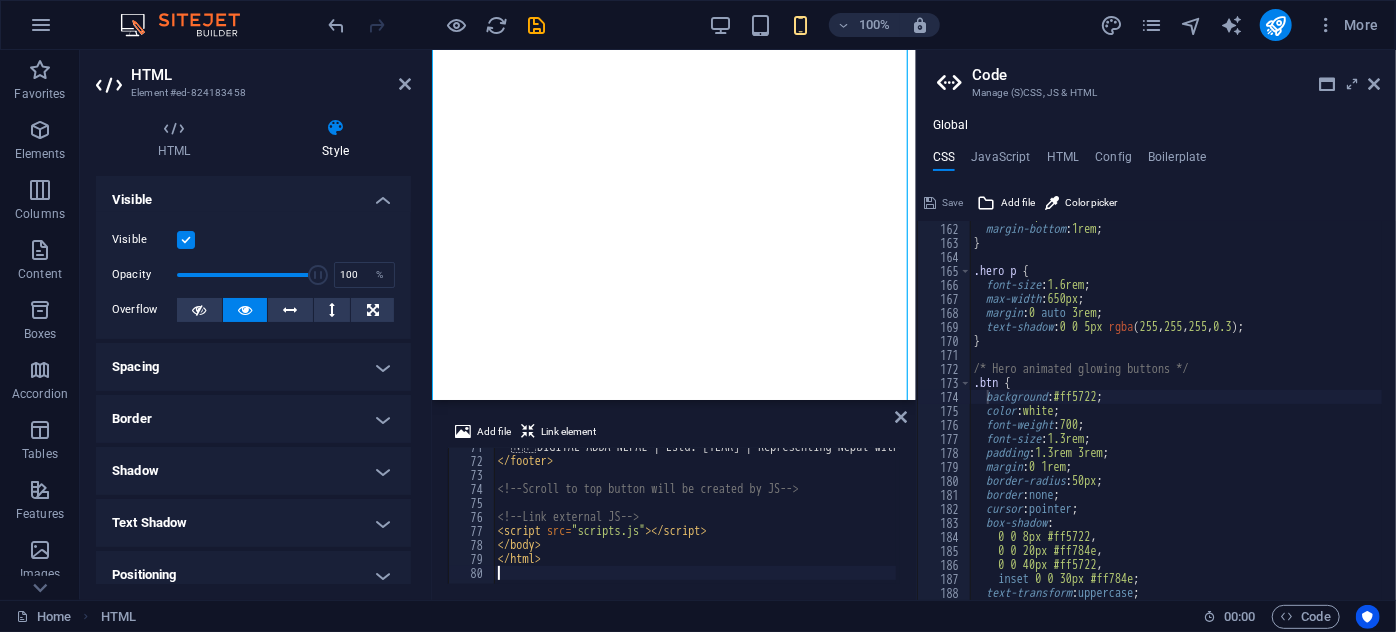 scroll, scrollTop: 987, scrollLeft: 0, axis: vertical 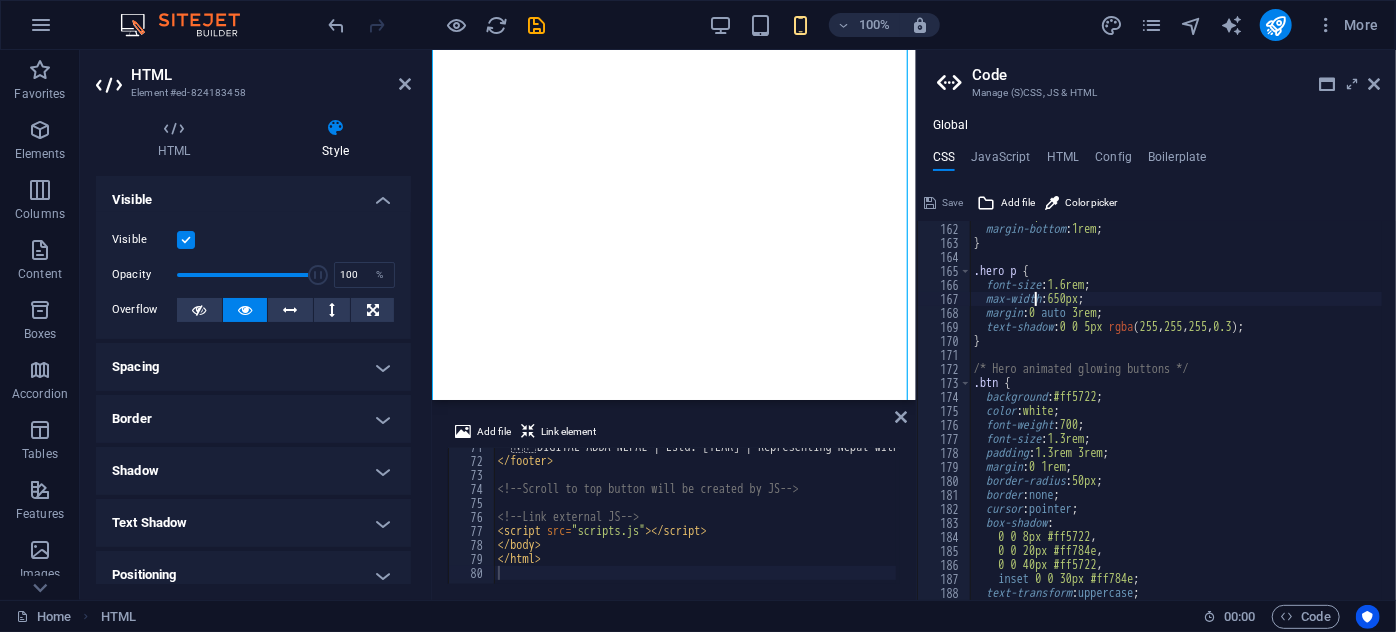 click on "0   0   30px   #ff5722 ;    margin-bottom :  1rem ; } .hero   p   {    font-size :  1.6rem ;    max-width :  650px ;    margin :  0   auto   3rem ;    text-shadow :  0   0   5px   rgba ( 255 ,  255 ,  255 ,  0.3 ) ; } /* Hero animated glowing buttons */ .btn   {    background :  #ff5722 ;    color :  white ;    font-weight :  700 ;    font-size :  1.3rem ;    padding :  1.3rem   3rem ;    margin :  0   1rem ;    border-radius :  50px ;    border :  none ;    cursor :  pointer ;    box-shadow :      0   0   8px   #ff5722 ,      0   0   20px   #ff784e ,      0   0   40px   #ff5722 ,      inset   0   0   30px   #ff784e ;    text-transform :  uppercase ;" at bounding box center [1253, 404] 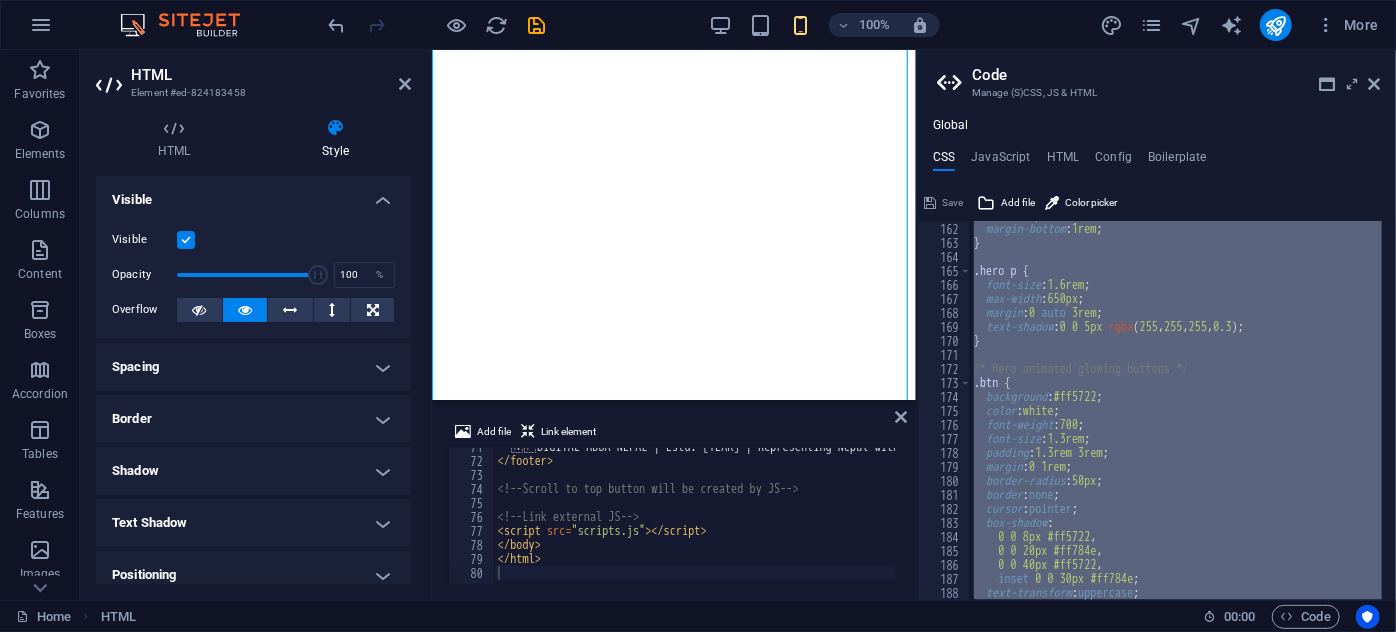 paste 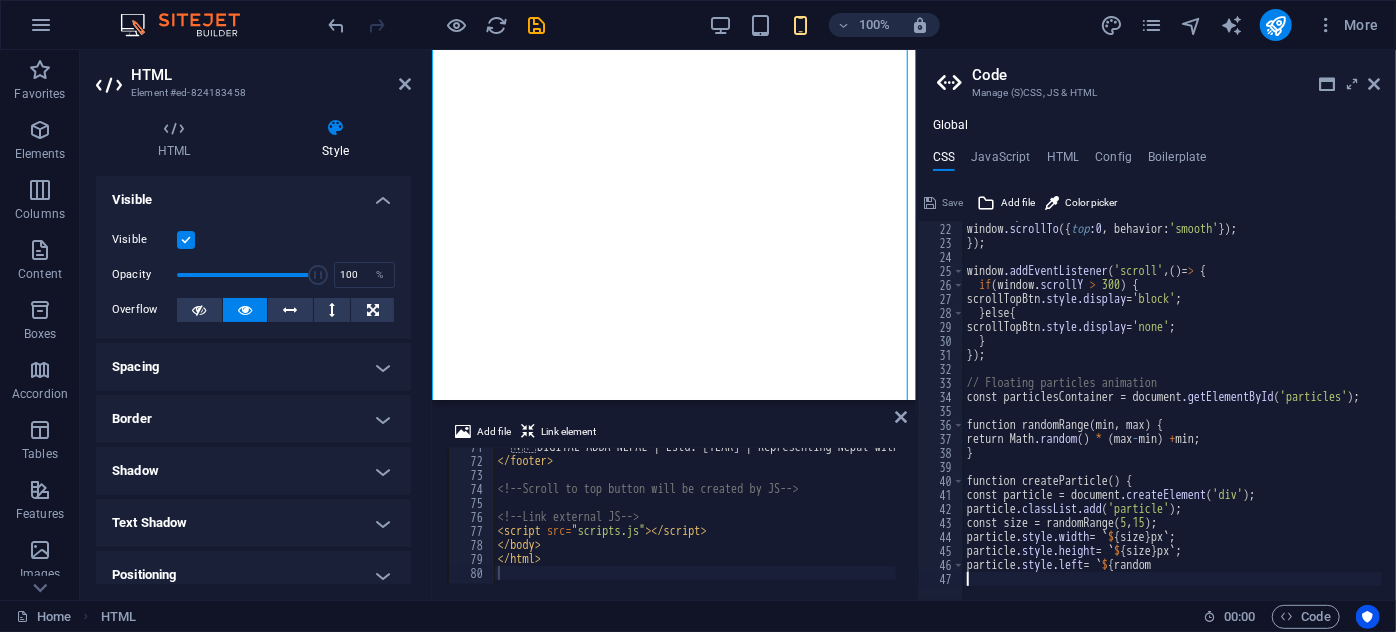 scroll, scrollTop: 293, scrollLeft: 0, axis: vertical 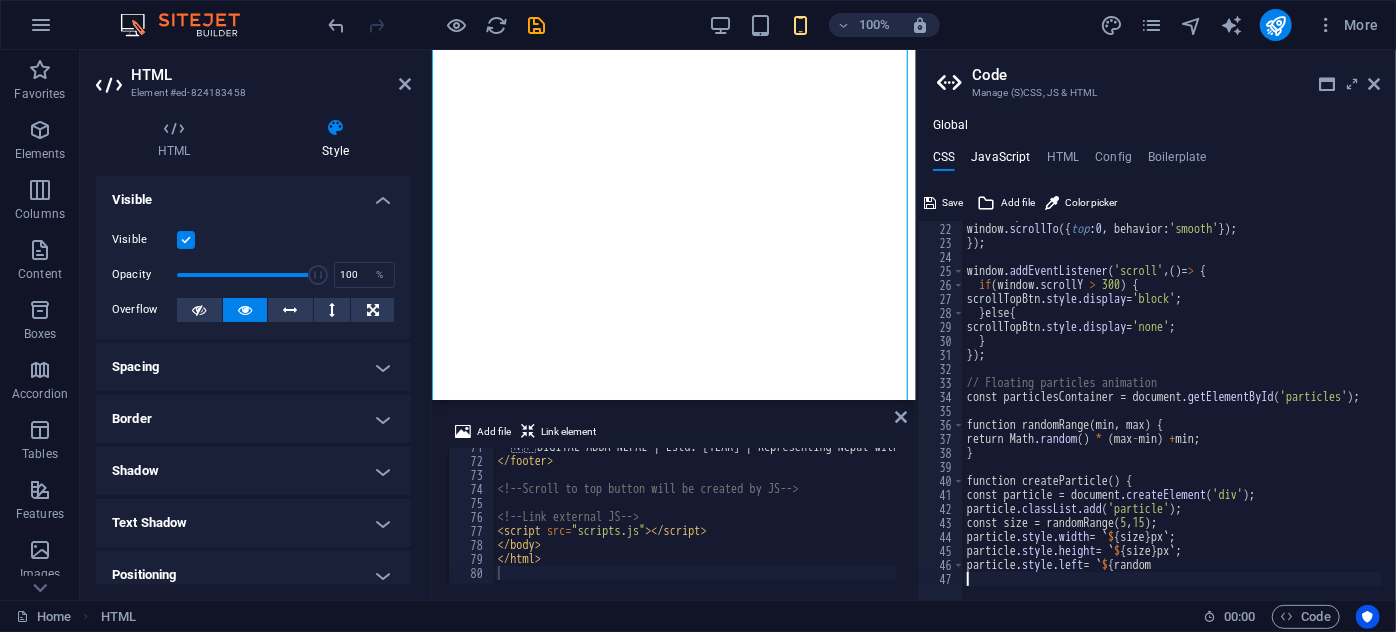 click on "JavaScript" at bounding box center (1000, 161) 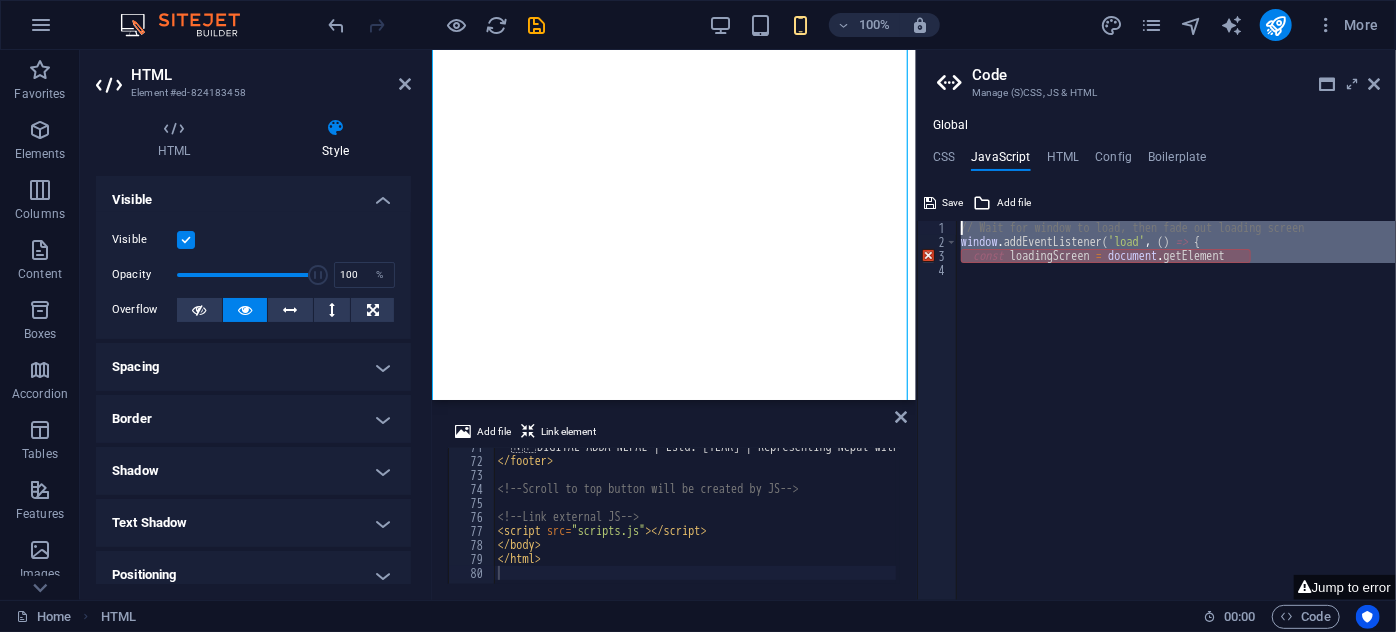 drag, startPoint x: 1019, startPoint y: 290, endPoint x: 950, endPoint y: 219, distance: 99.00505 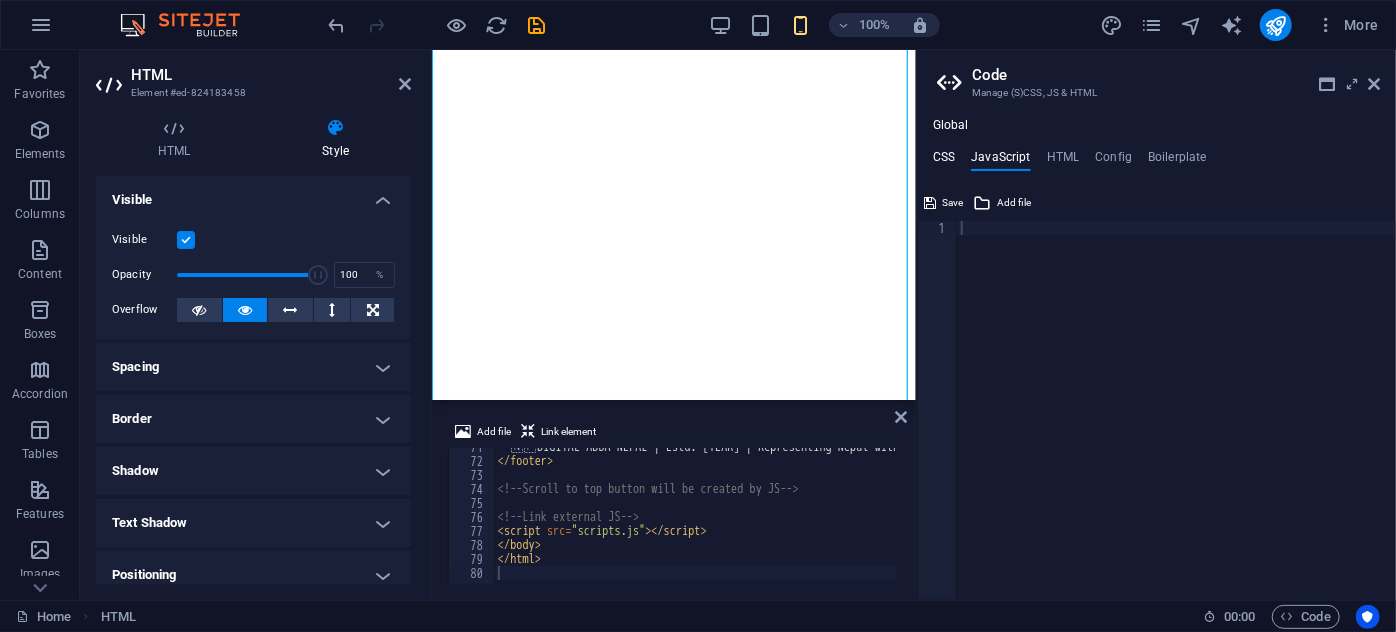 click on "CSS" at bounding box center [944, 161] 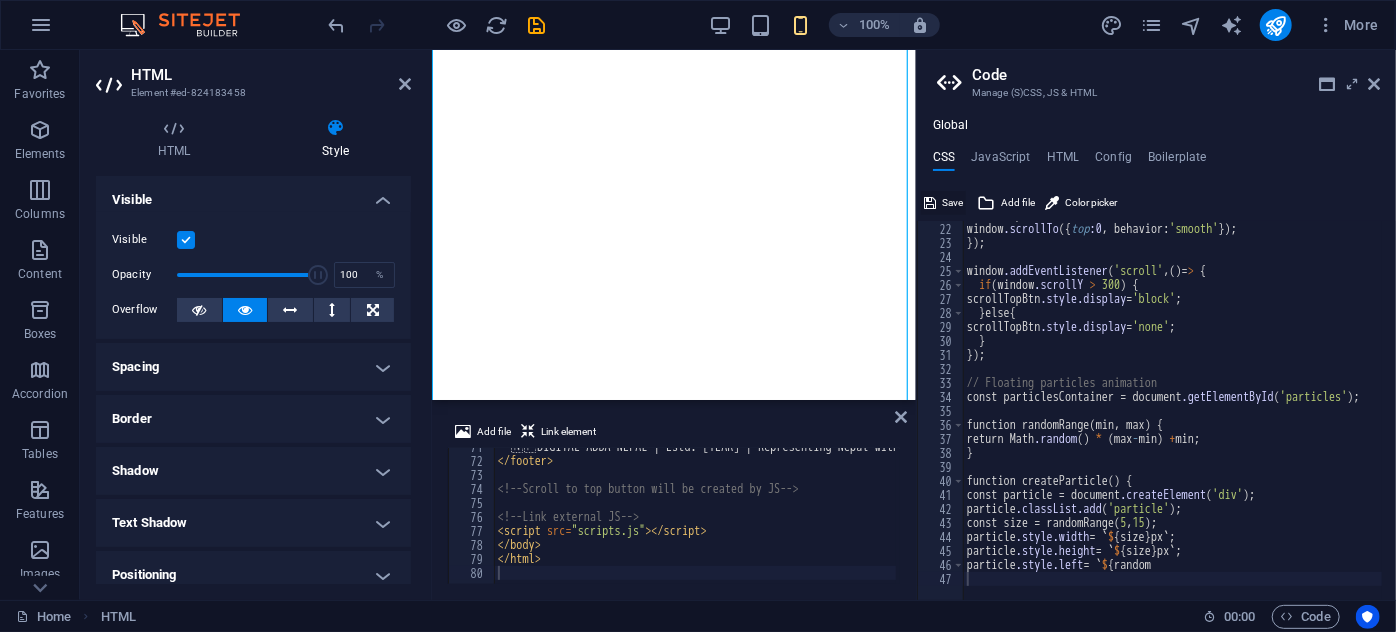 click on "Save" at bounding box center (952, 203) 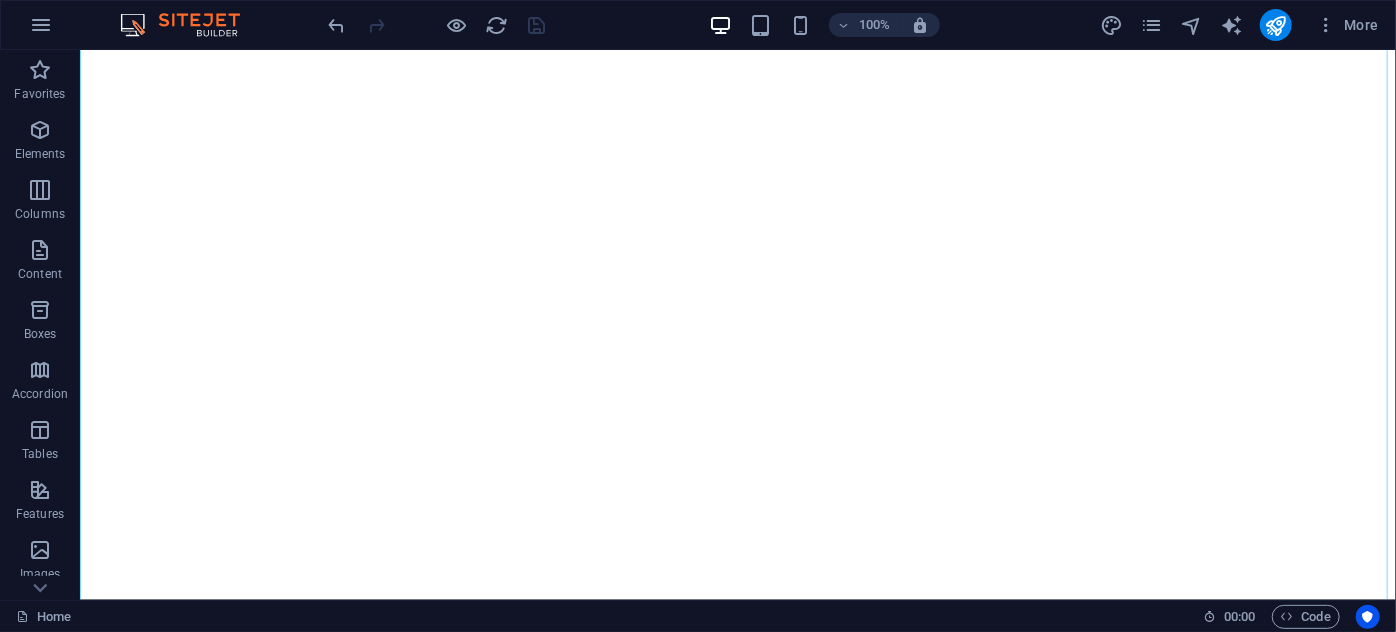 click at bounding box center (437, 25) 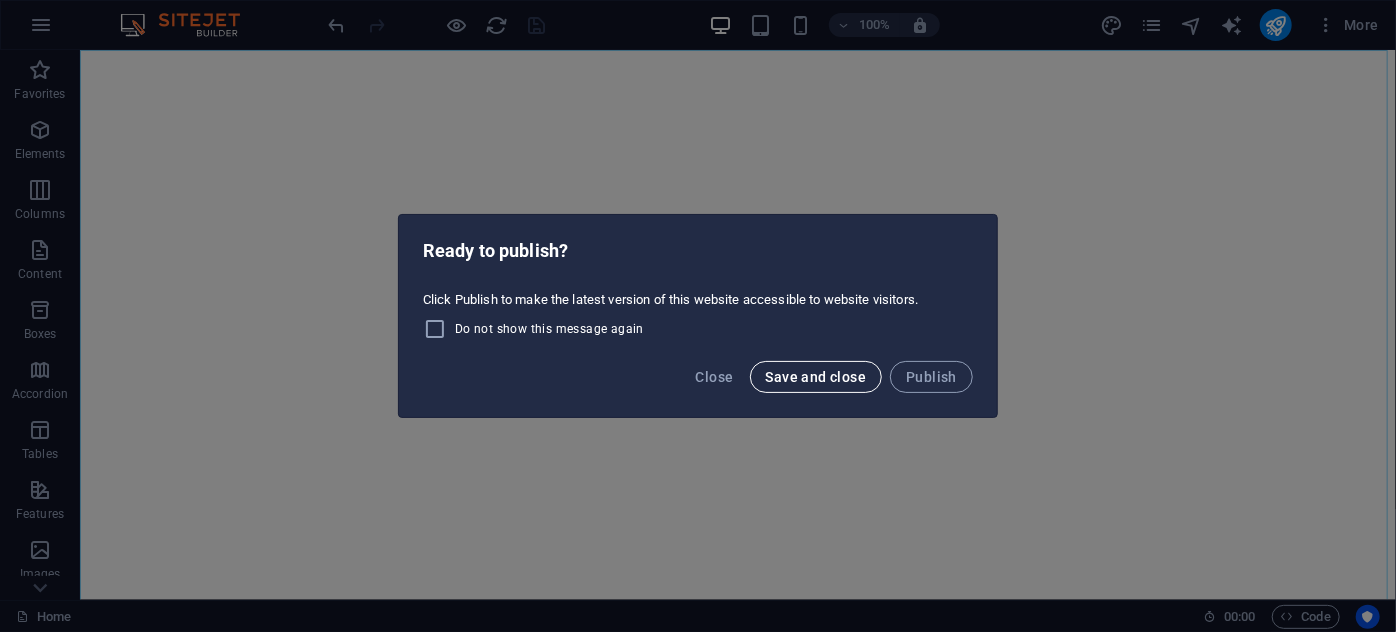 click on "Save and close" at bounding box center [816, 377] 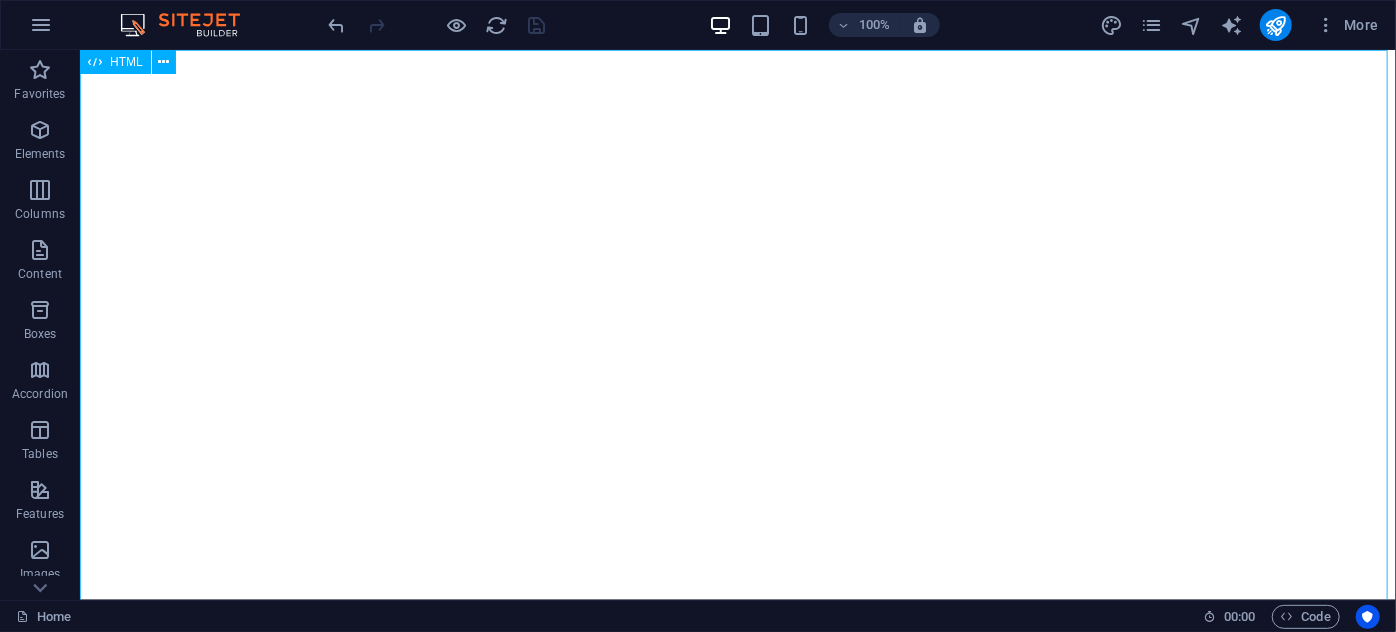 click at bounding box center [95, 62] 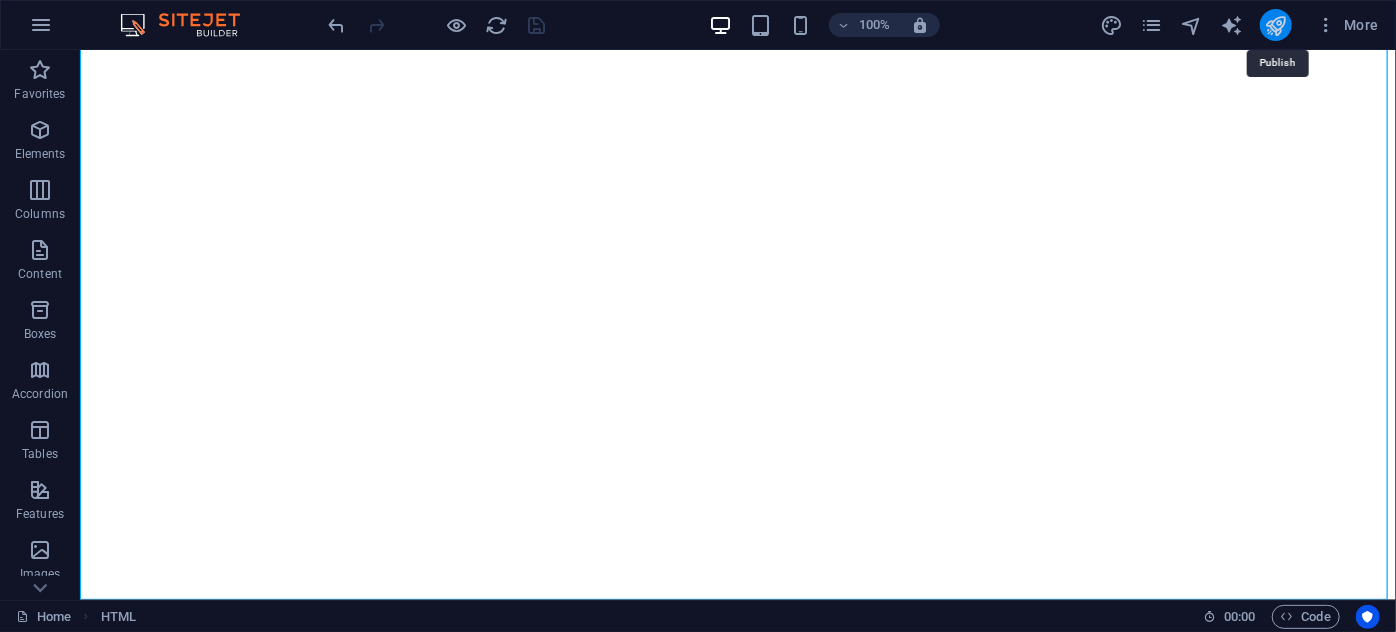 click at bounding box center [1275, 25] 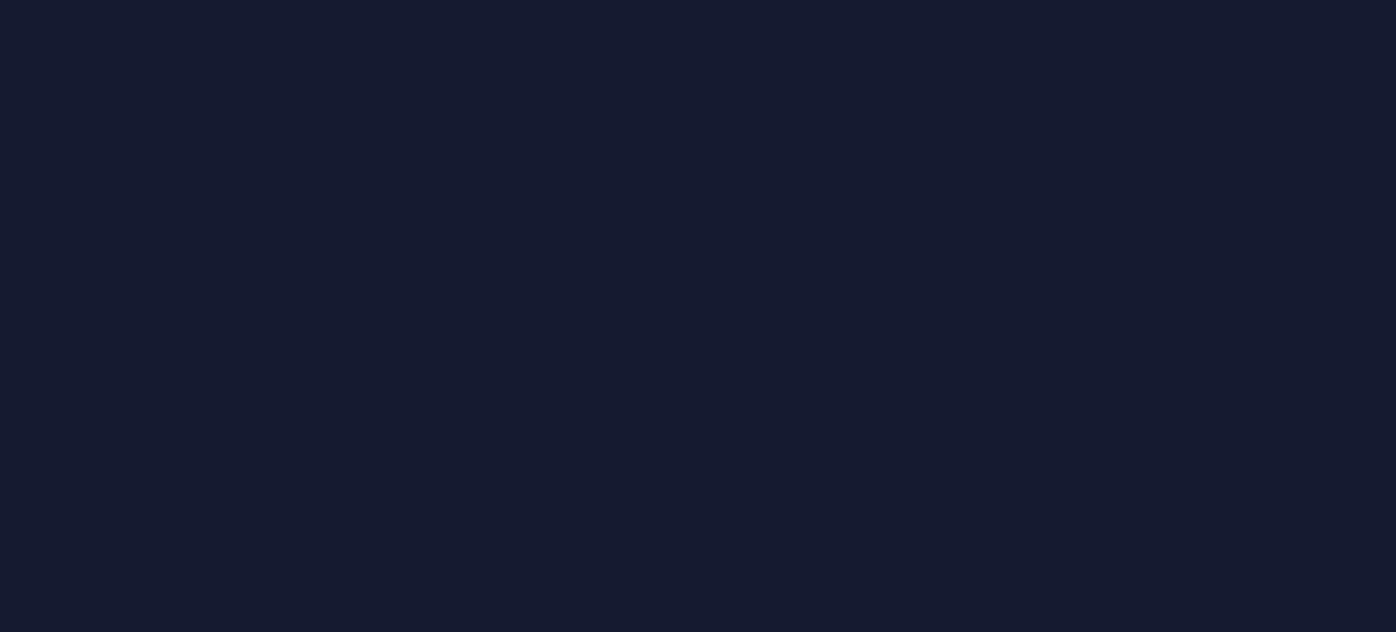 scroll, scrollTop: 0, scrollLeft: 0, axis: both 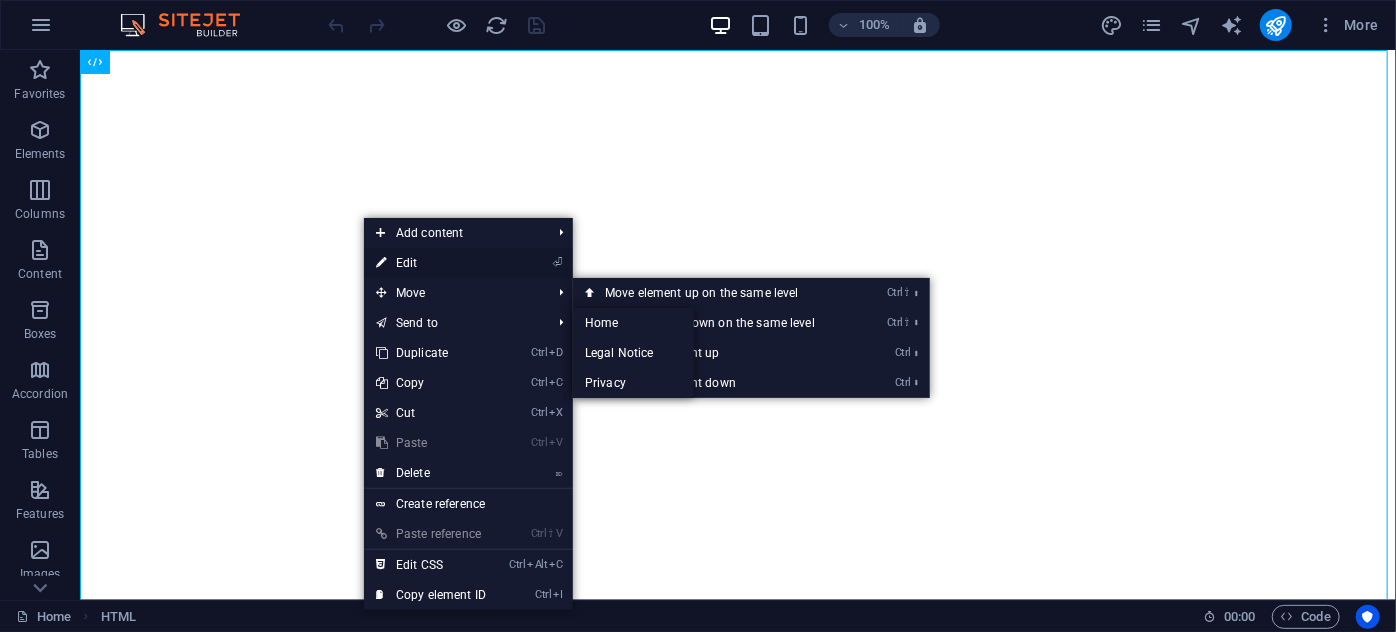 click on "⏎  Edit" at bounding box center [431, 263] 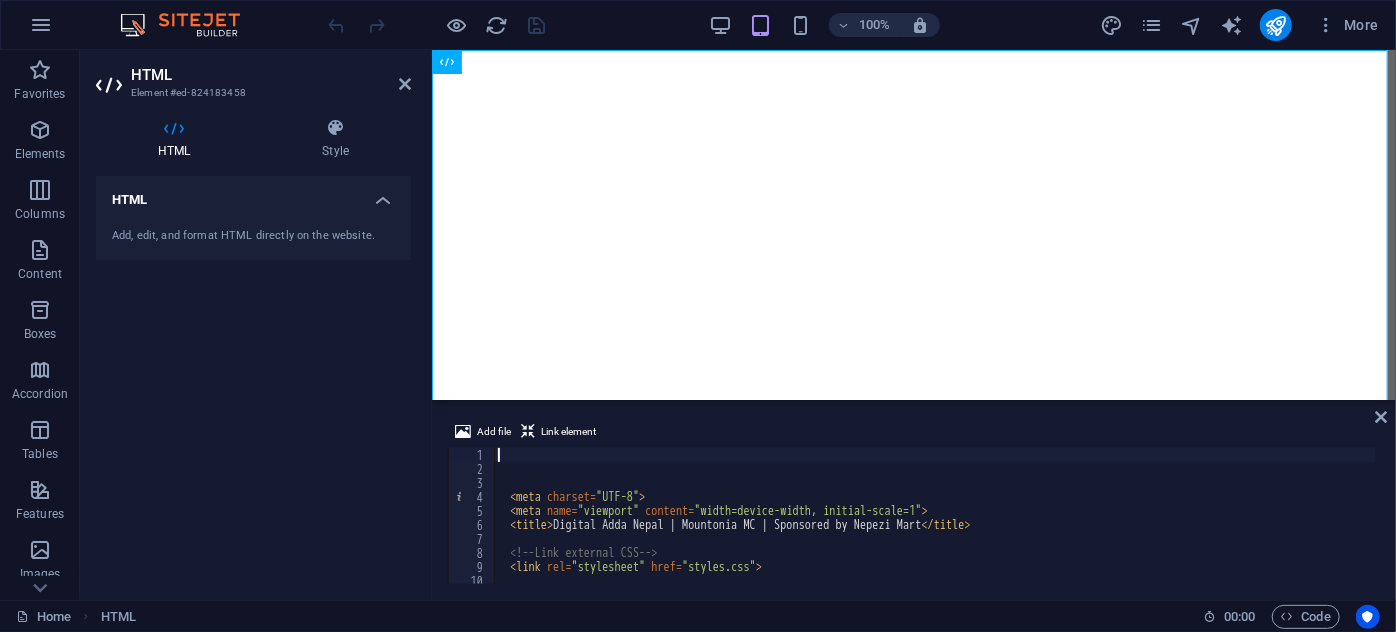 click on "< meta charset = "UTF-8" > < meta name = "viewport" content = "width=device-width, initial-scale=1" > < title > Digital Adda Nepal | Mountonia MC | Sponsored by Nepezi Mart </ title > <!-- Link external CSS --> < link rel = "stylesheet" href = "styles.css" >" at bounding box center [935, 530] 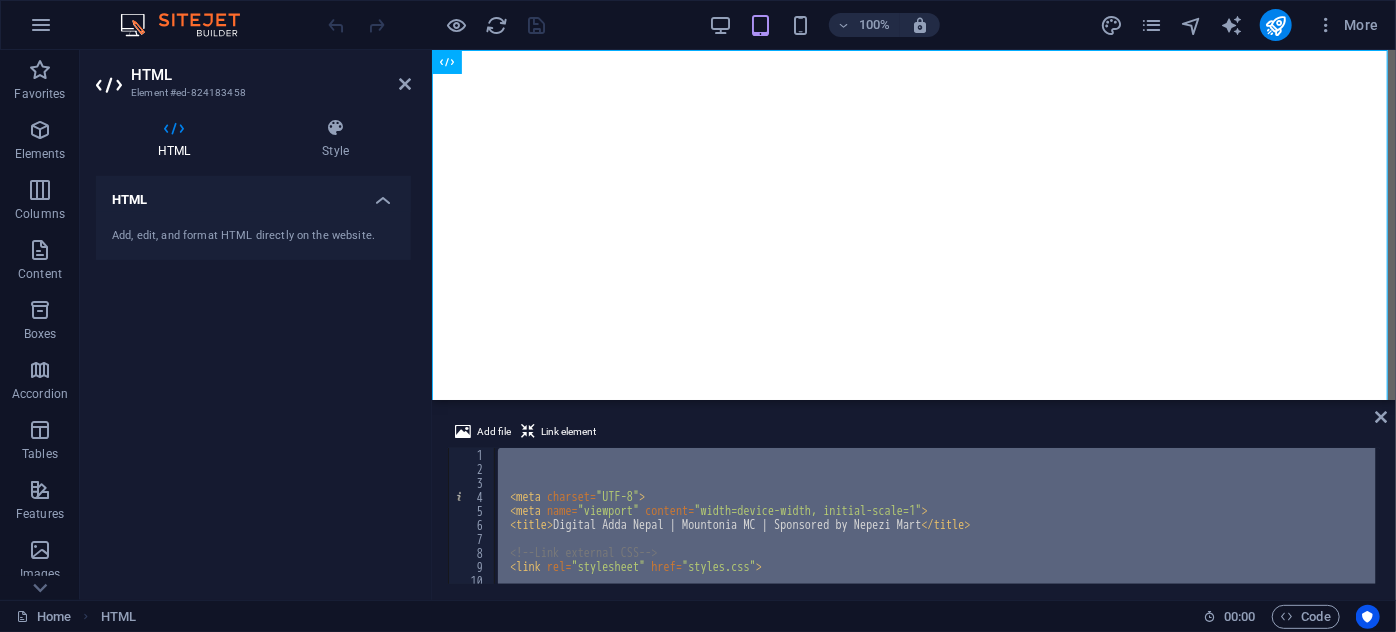type 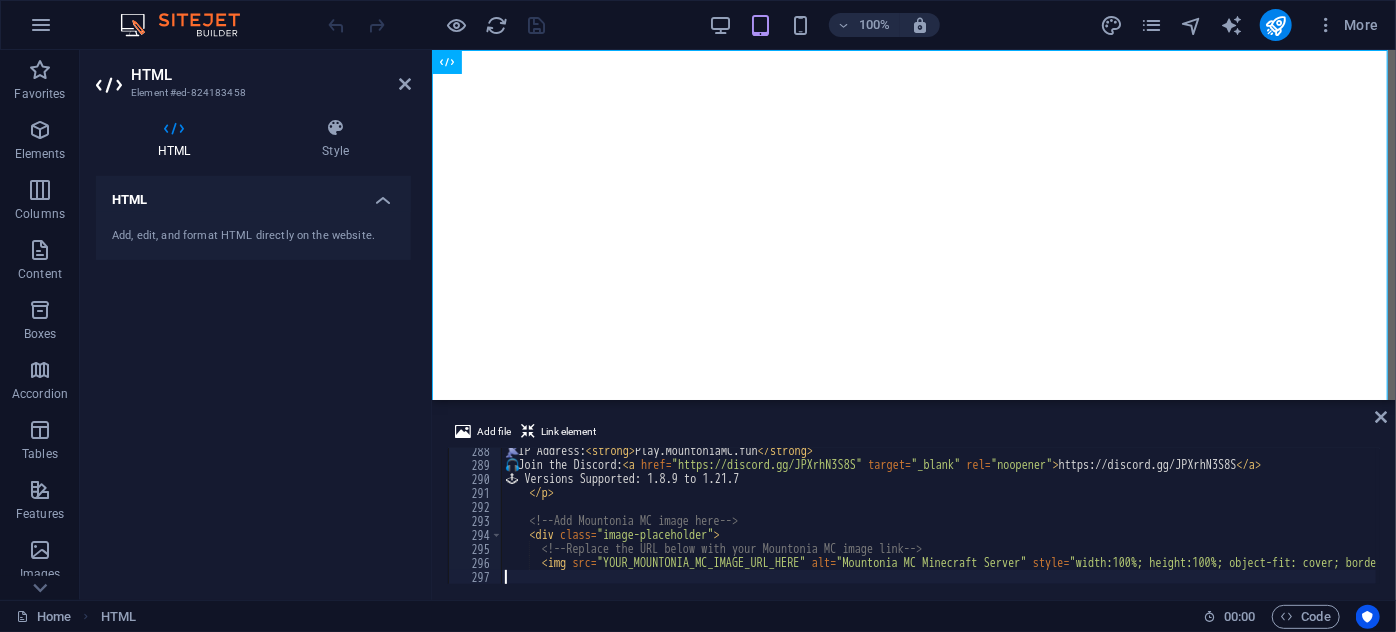 scroll, scrollTop: 4021, scrollLeft: 0, axis: vertical 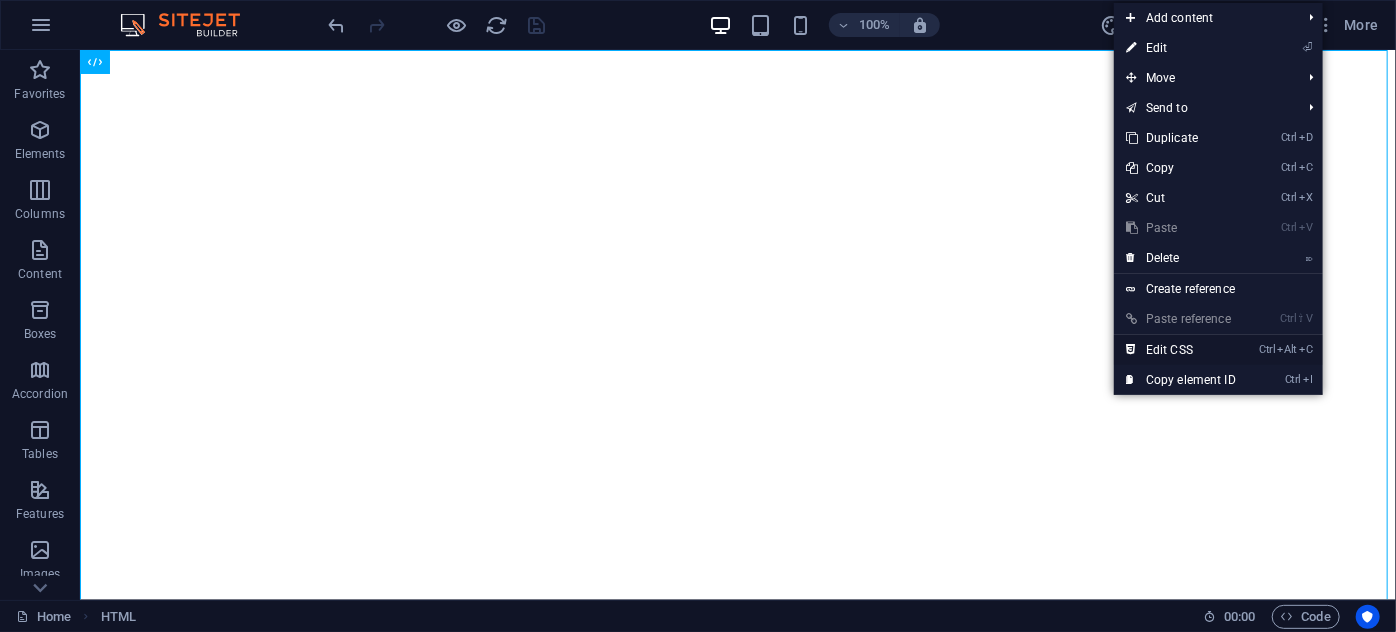 click on "Ctrl Alt C  Edit CSS" at bounding box center [1181, 350] 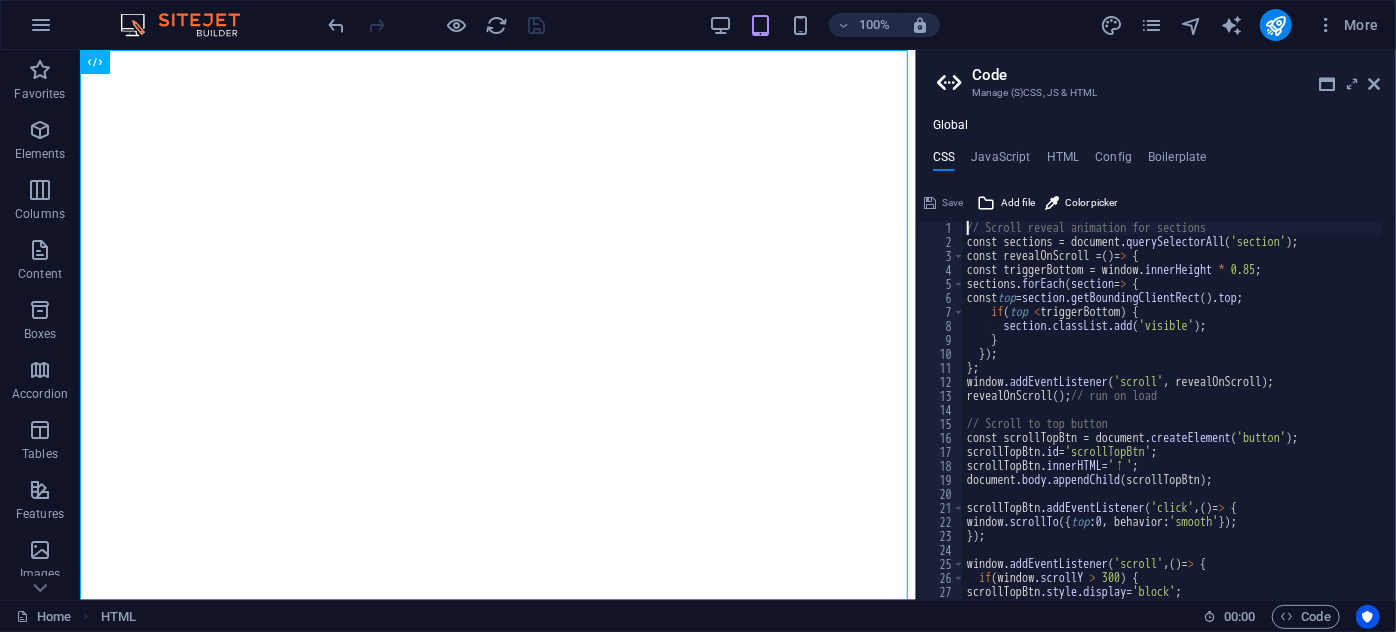 click on "// Scroll reveal animation for sections const sections = document .querySelectorAll ( 'section' ) ; const revealOnScroll =  ( )  = >   {   const triggerBottom = window .innerHeight   *   0.85 ;   sections .forEach ( section  = >   {     const  top  =  section.getBoundingClientRect ( ) .top ;      if ( top   <  triggerBottom )   {         section.classList.add ( 'visible' ) ;      }    }) ; } ; window .addEventListener ( 'scroll' , revealOnScroll ) ; revealOnScroll ( ) ;  // run on load // Scroll to top button const scrollTopBtn = document .createElement ( 'button' ) ; scrollTopBtn .id  =  'scrollTopBtn' ; scrollTopBtn .innerHTML  =  '↑' ; document .body.appendChild ( scrollTopBtn ) ; scrollTopBtn .addEventListener ( 'click' ,  ( )  = >   {   window .scrollTo ({ top :0 , behavior: 'smooth' }) ; }) ; window .addEventListener ( 'scroll' ,  ( )  = >   {    if ( window .scrollY   >   300 )   {     scrollTopBtn .style.display  =  'block' ;    }  else  {" at bounding box center (1182, 417) 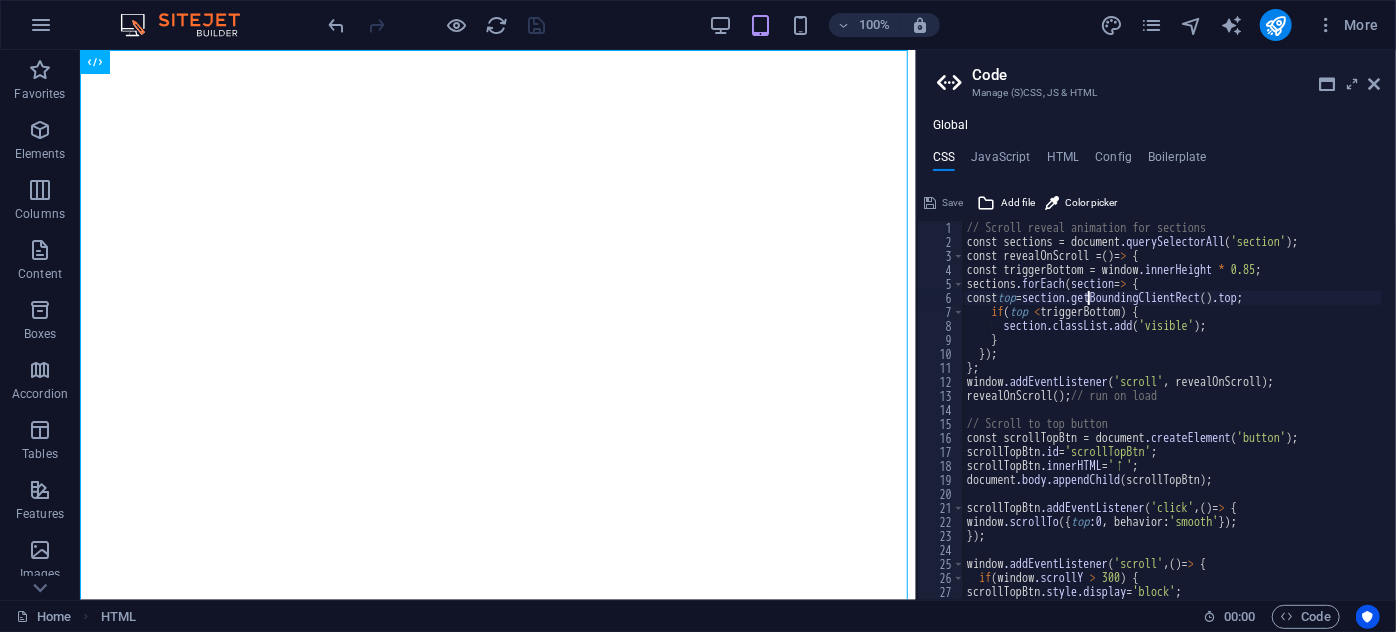 type on "particle.style.height = `${size}px`;
particle.style.left = `${random" 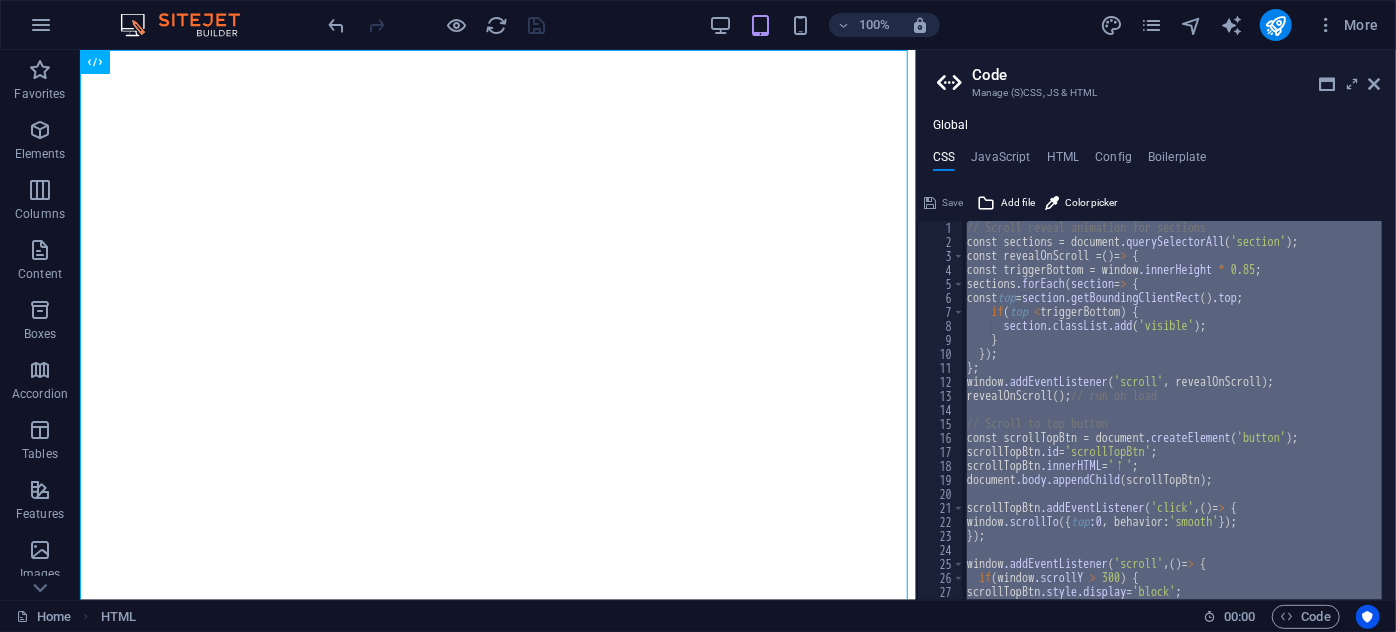 type 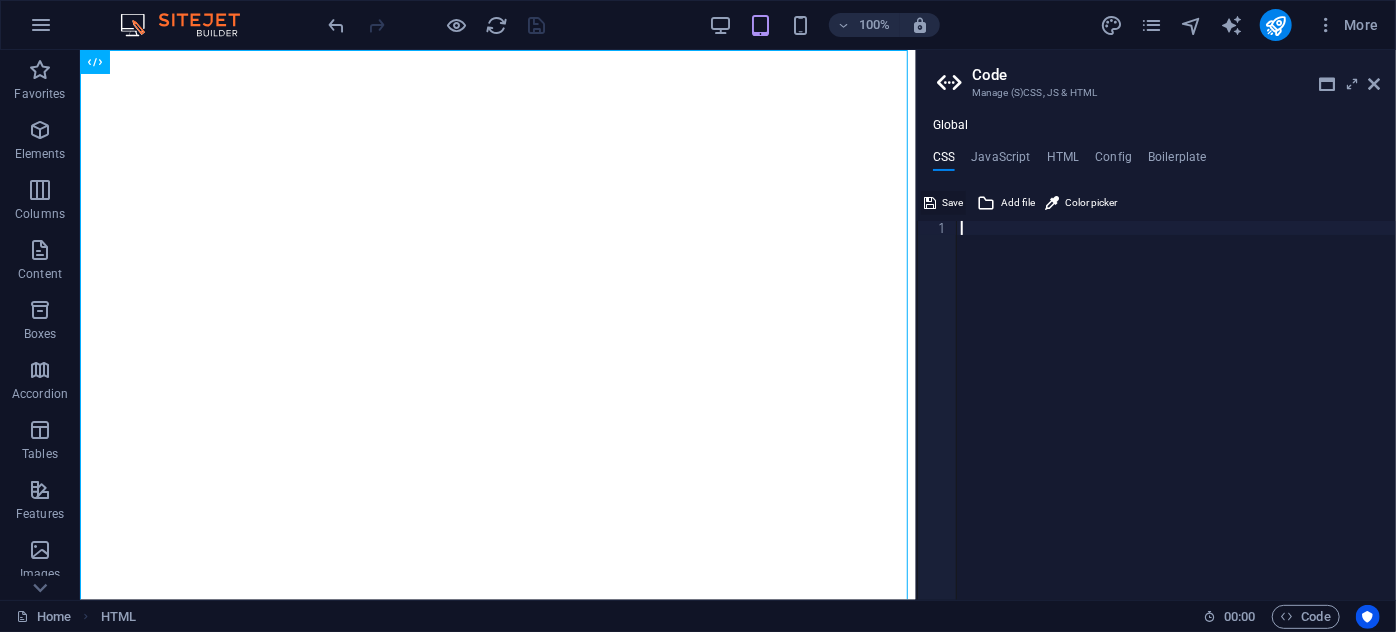 click on "Save" at bounding box center (952, 203) 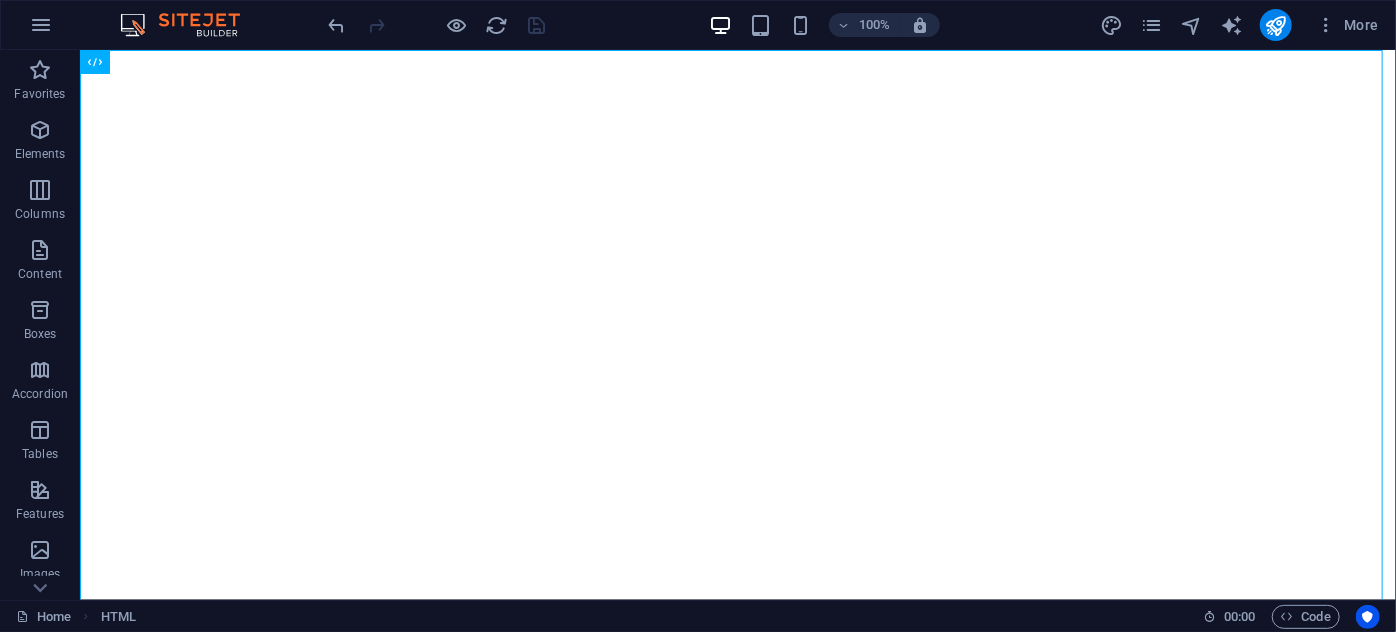 click at bounding box center [437, 25] 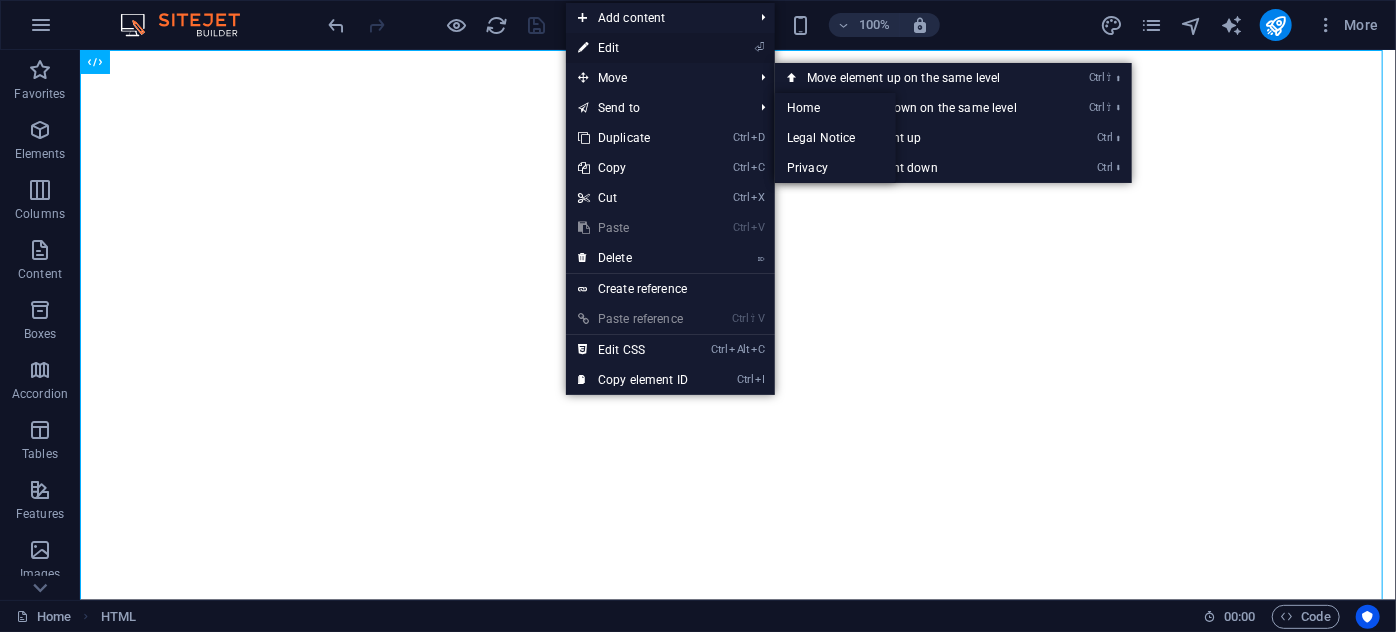 click on "⏎  Edit" at bounding box center (633, 48) 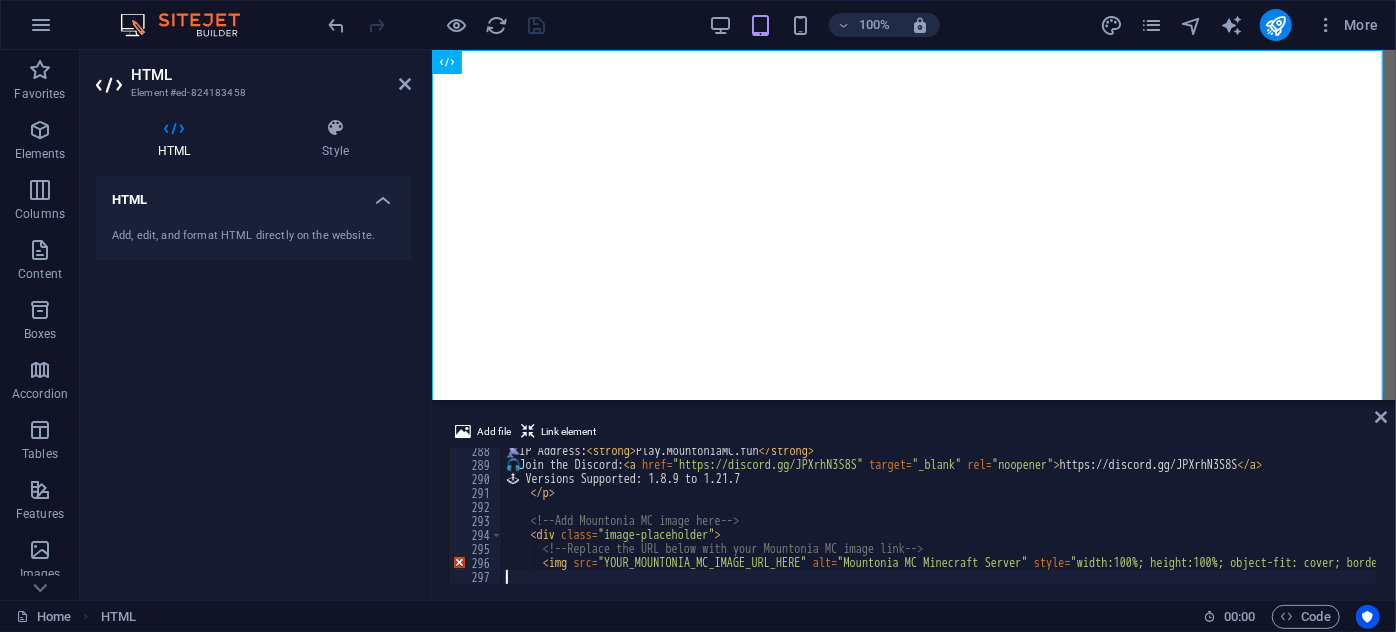 scroll, scrollTop: 4021, scrollLeft: 0, axis: vertical 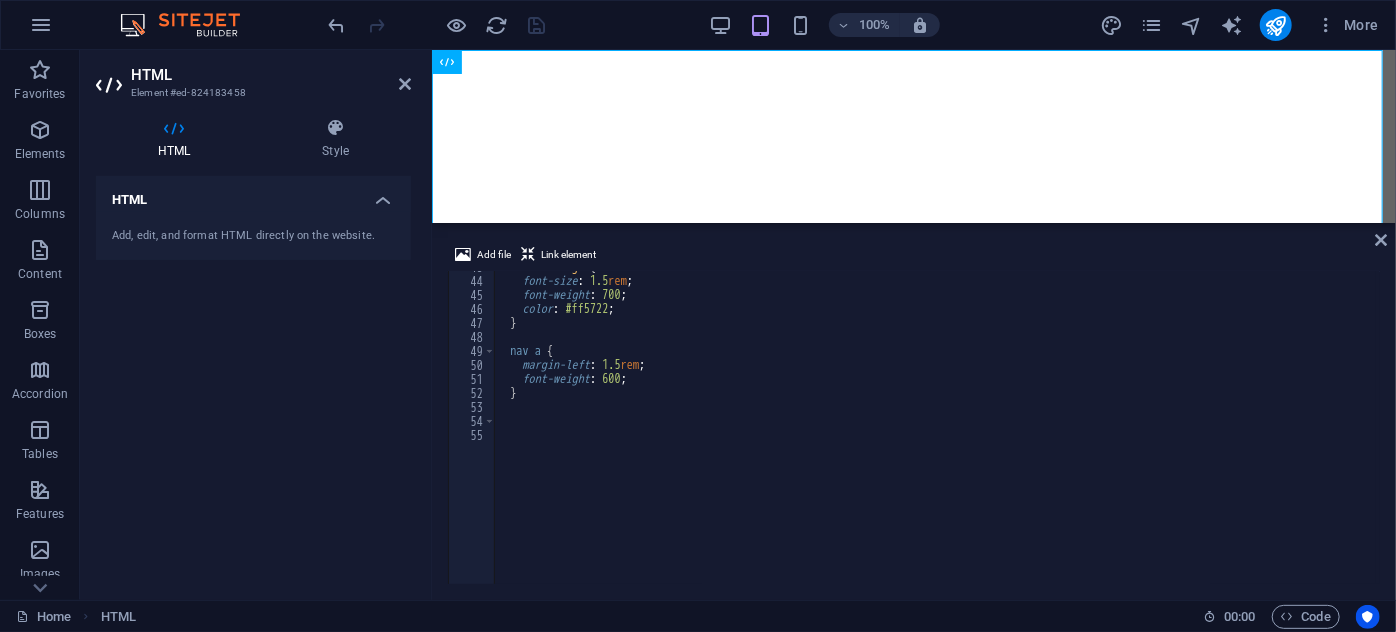 drag, startPoint x: 703, startPoint y: 391, endPoint x: 694, endPoint y: 218, distance: 173.23395 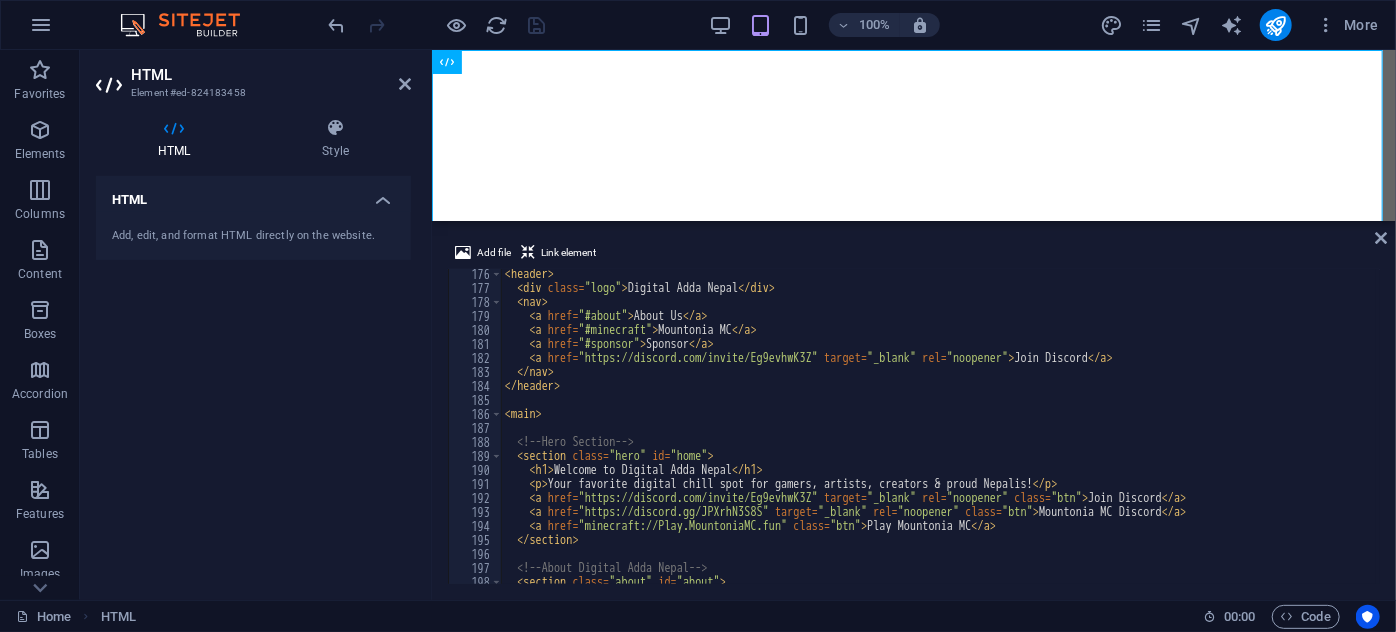 scroll, scrollTop: 2506, scrollLeft: 0, axis: vertical 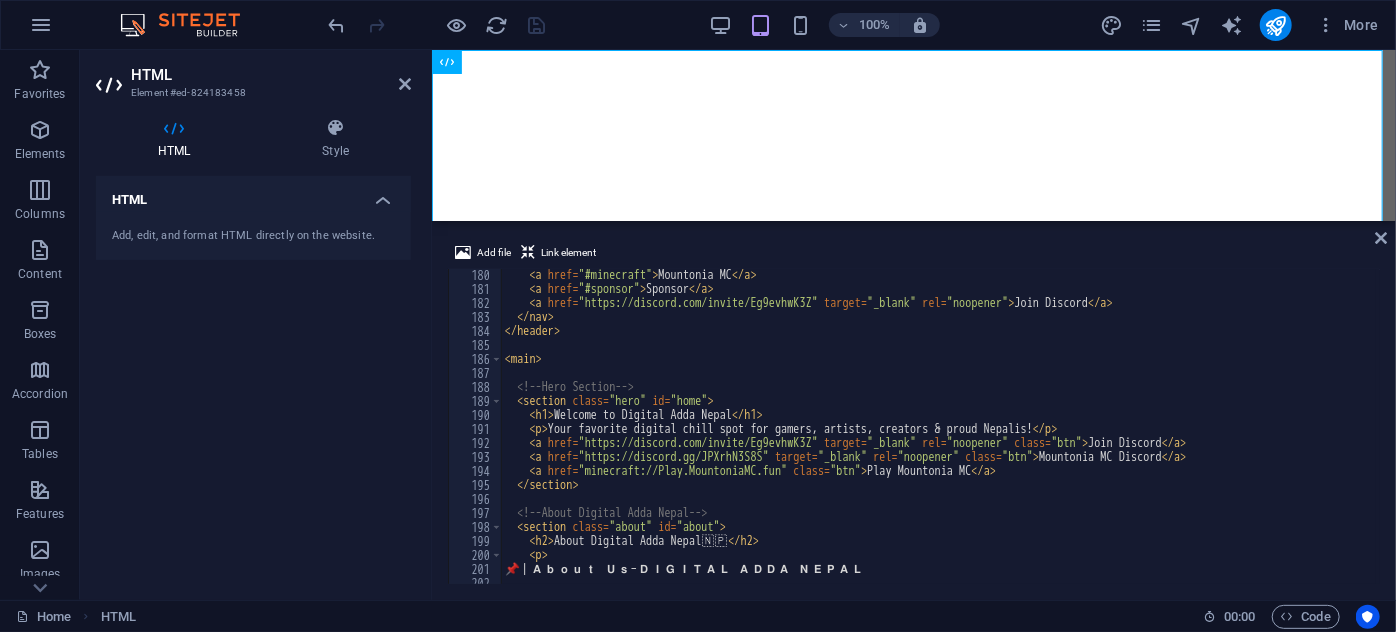 click on "< a   href = "#minecraft" > Mountonia MC </ a >      < a   href = "#sponsor" > Sponsor </ a >      < a   href = "https://discord.com/invite/Eg9evhwK3Z"   target = "_blank"   rel = "noopener" > Join Discord </ a >    </ nav > </ header > < main >    <!--  Hero Section  -->    < section   class = "hero"   id = "home" >      < h1 > Welcome to Digital Adda Nepal </ h1 >      < p > Your favorite digital chill spot for gamers, artists, creators & proud Nepalis! </ p >      < a   href = "https://discord.com/invite/Eg9evhwK3Z"   target = "_blank"   rel = "noopener"   class = "btn" > Join Discord </ a >      < a   href = "https://discord.gg/JPXrhN3S8S"   target = "_blank"   rel = "noopener"   class = "btn" > Mountonia MC Discord </ a >      < a   href = "minecraft://Play.MountoniaMC.fun"   class = "btn" > Play Mountonia MC </ a >    </ section >    <!--  About Digital Adda Nepal  -->    < section   class = "about"   id = "about" >      < h2 > About Digital Adda Nepal  🇳 🇵 </ h2 >      < p > 📌  ┃  𝗔" at bounding box center (1367, 437) 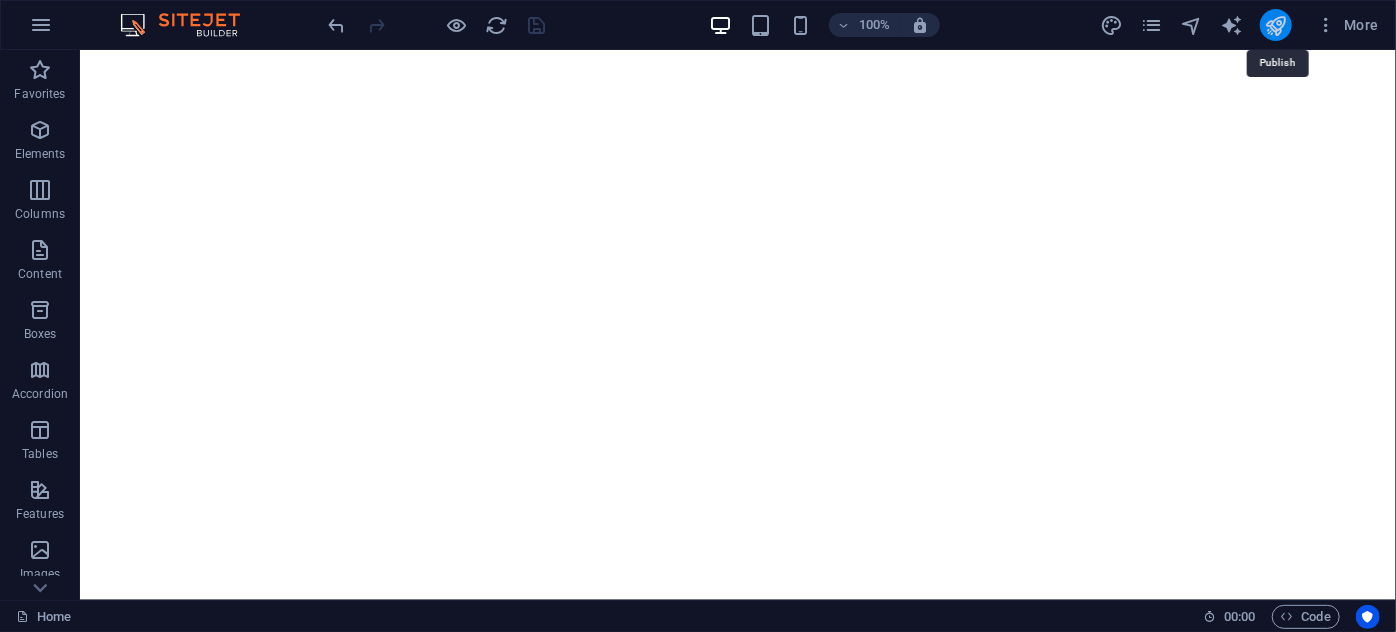 click at bounding box center (1275, 25) 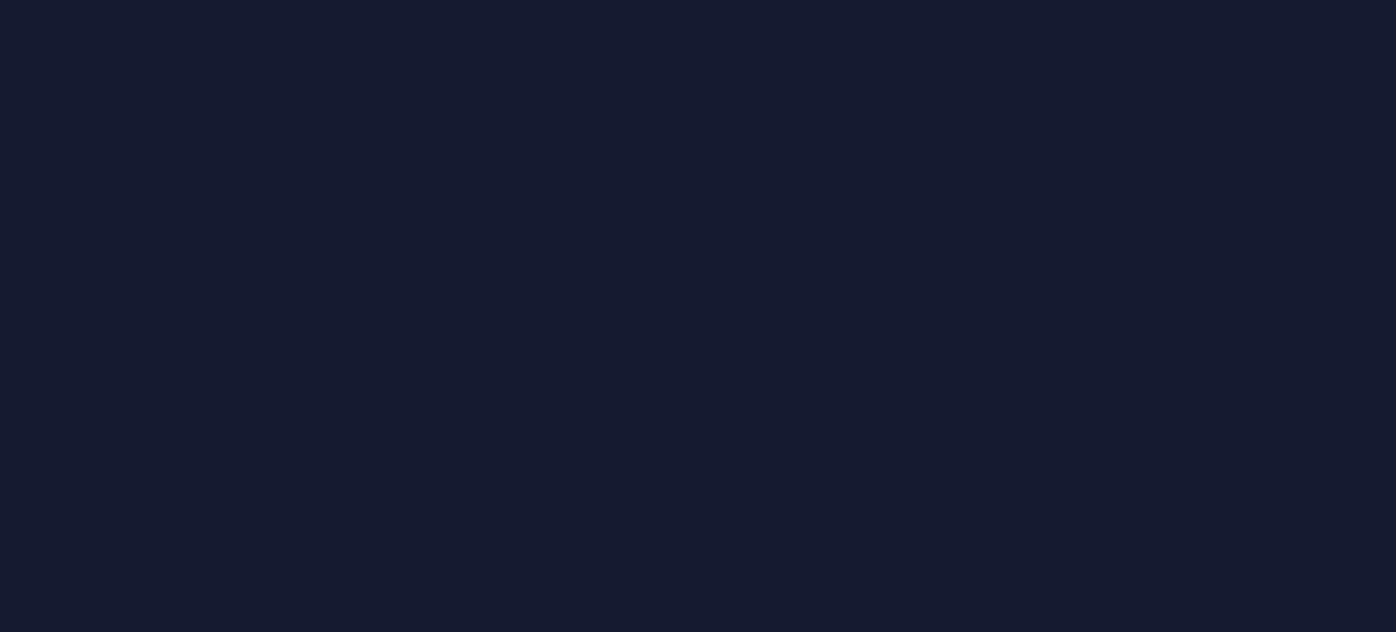 scroll, scrollTop: 0, scrollLeft: 0, axis: both 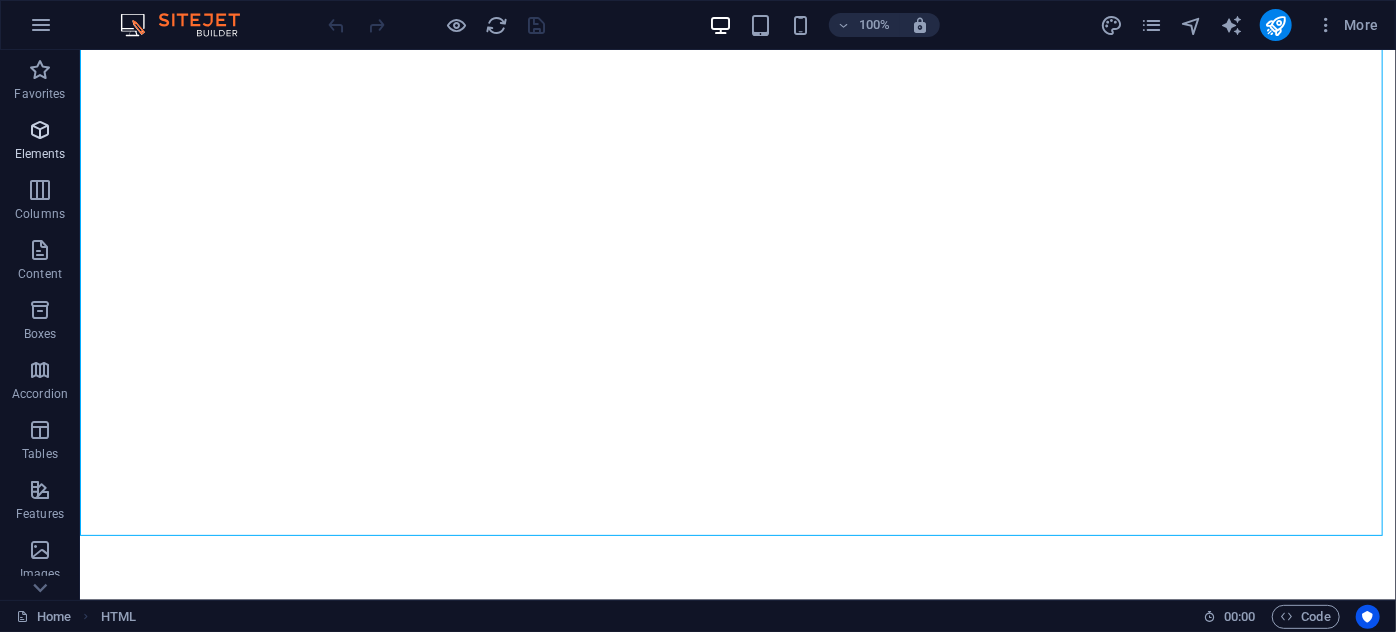 click at bounding box center [40, 130] 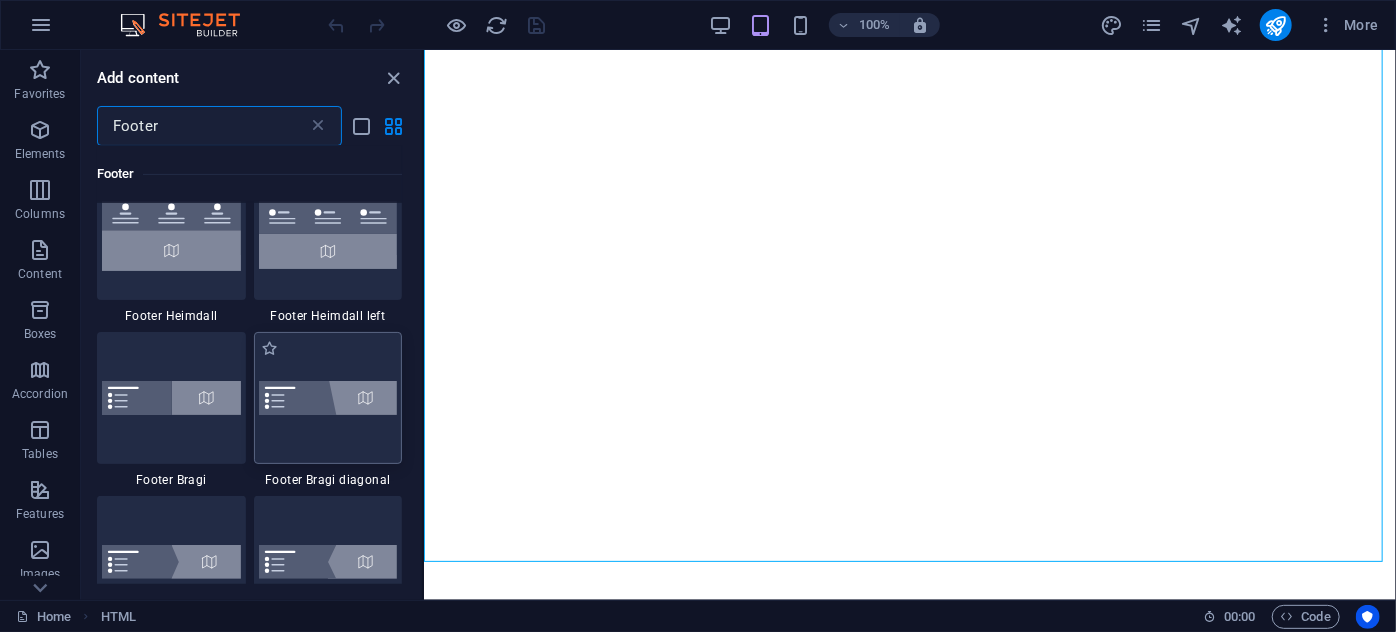 scroll, scrollTop: 454, scrollLeft: 0, axis: vertical 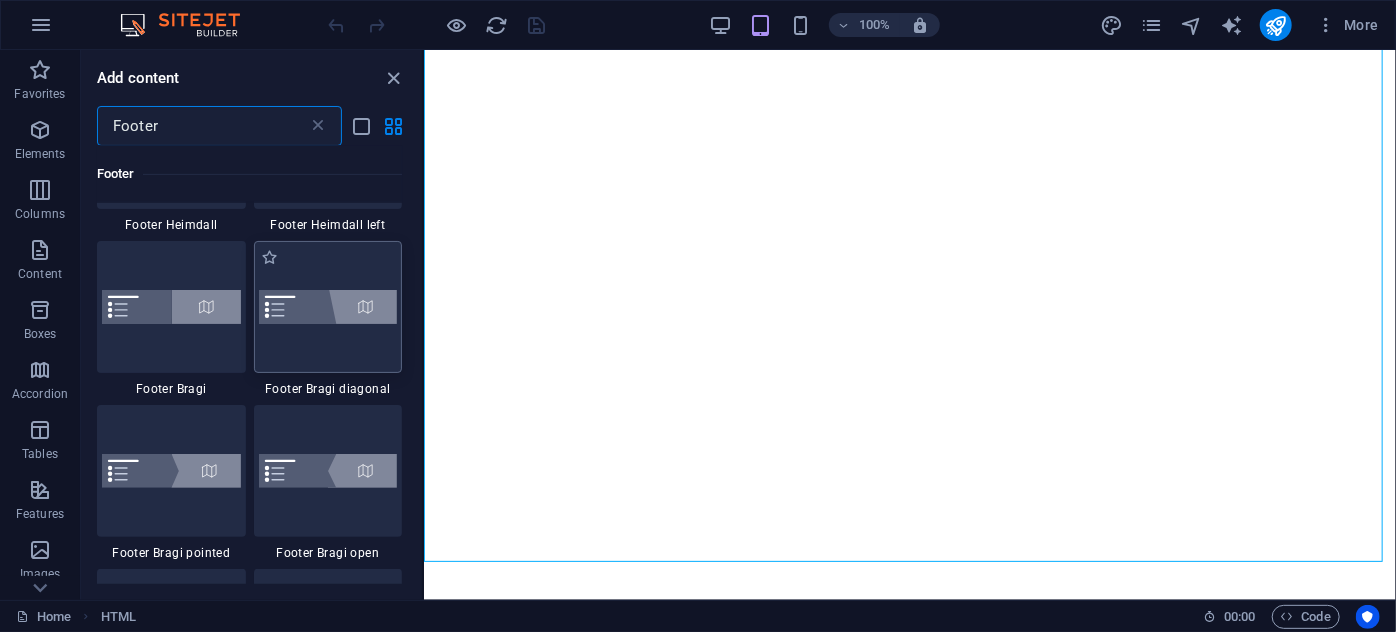 type on "Footer" 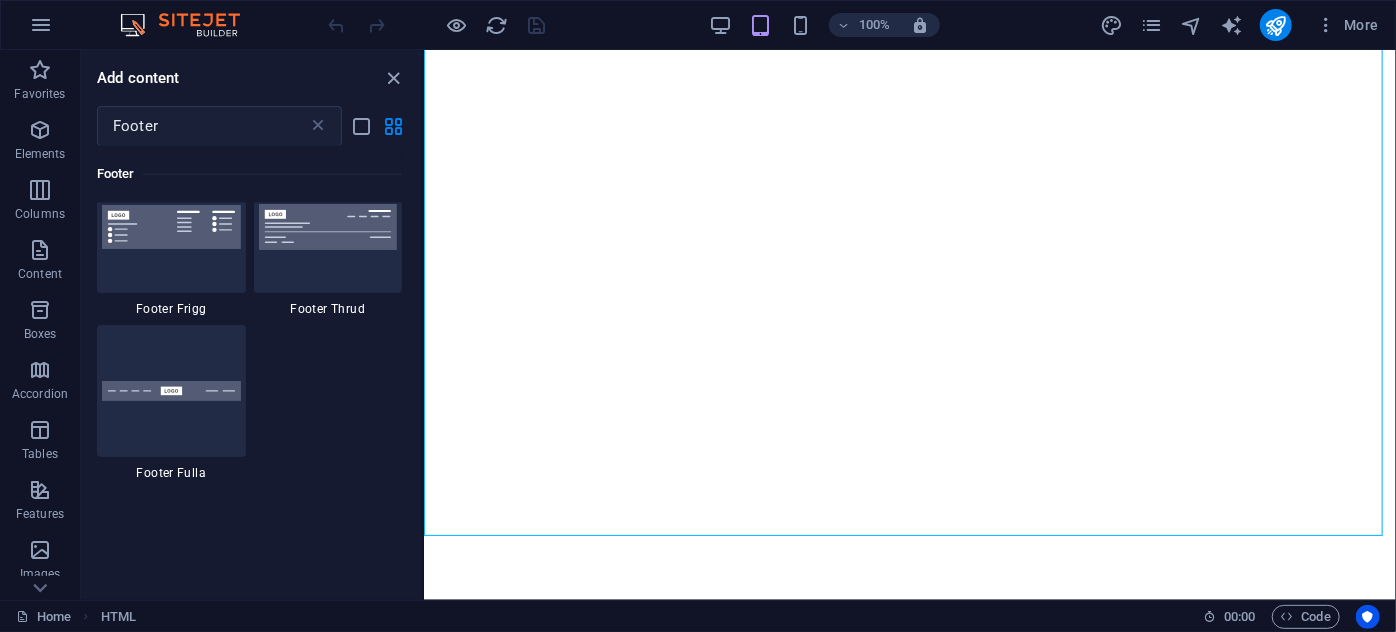 scroll, scrollTop: 1000, scrollLeft: 0, axis: vertical 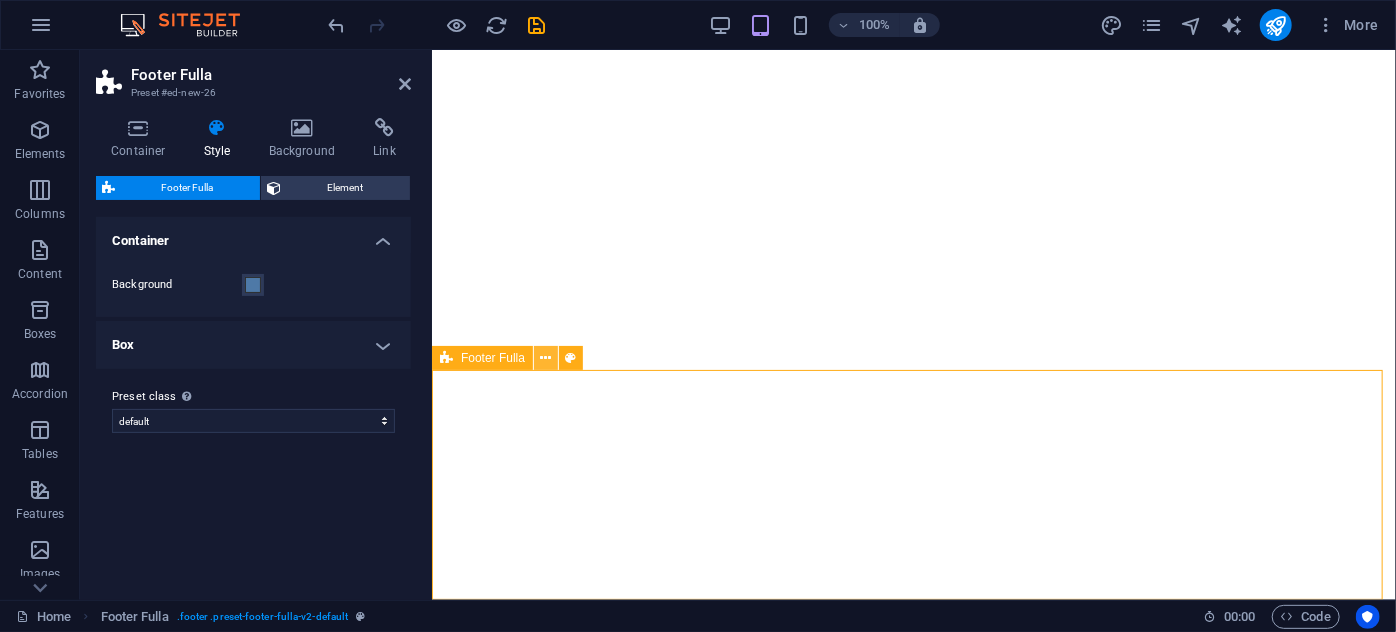 click at bounding box center (546, 358) 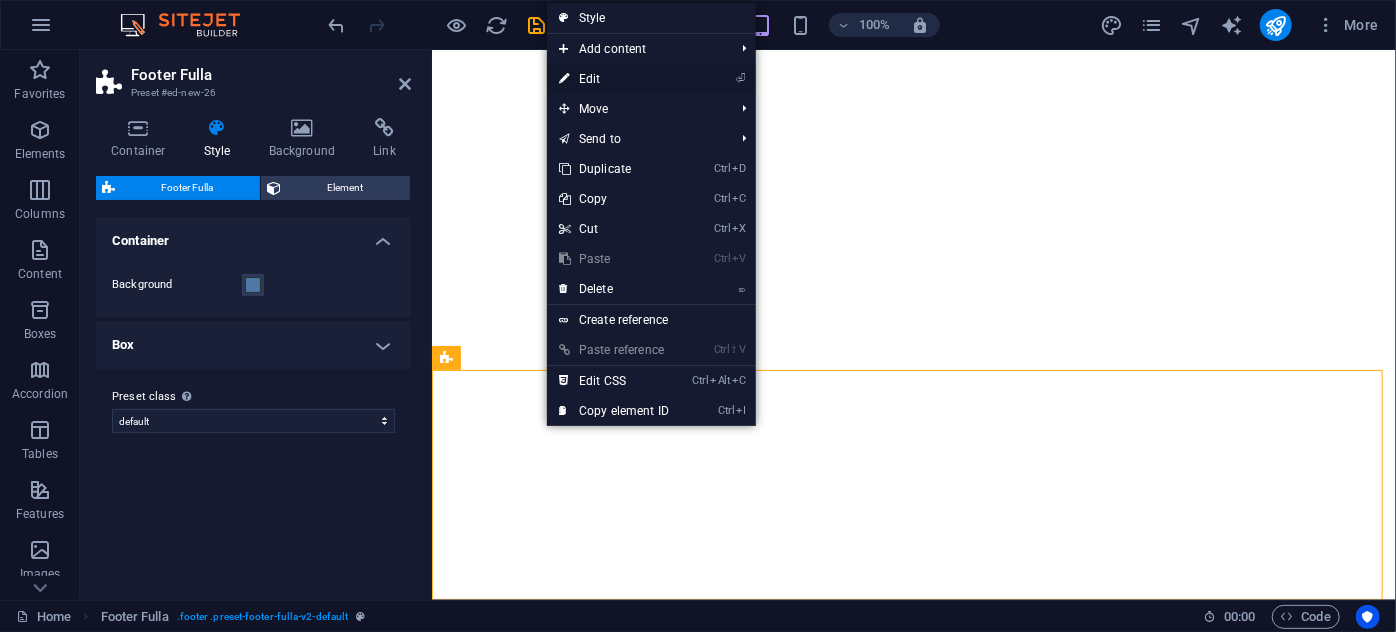 click on "⏎  Edit" at bounding box center [614, 79] 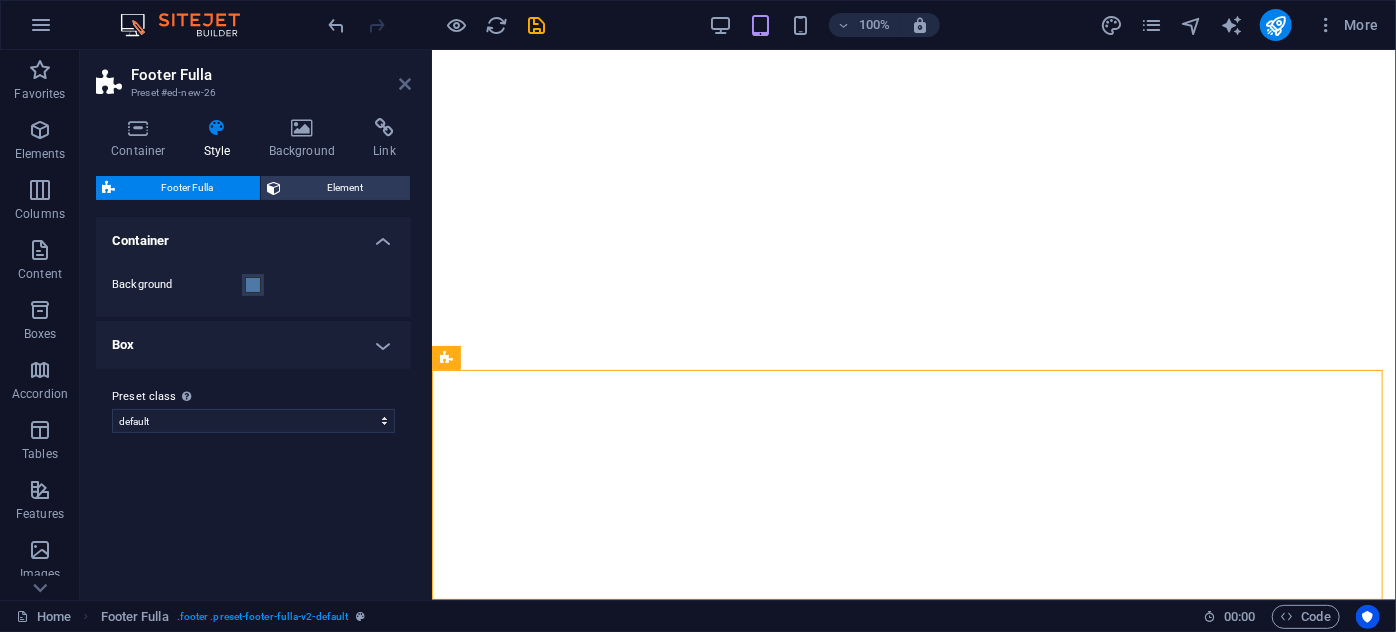click at bounding box center (405, 84) 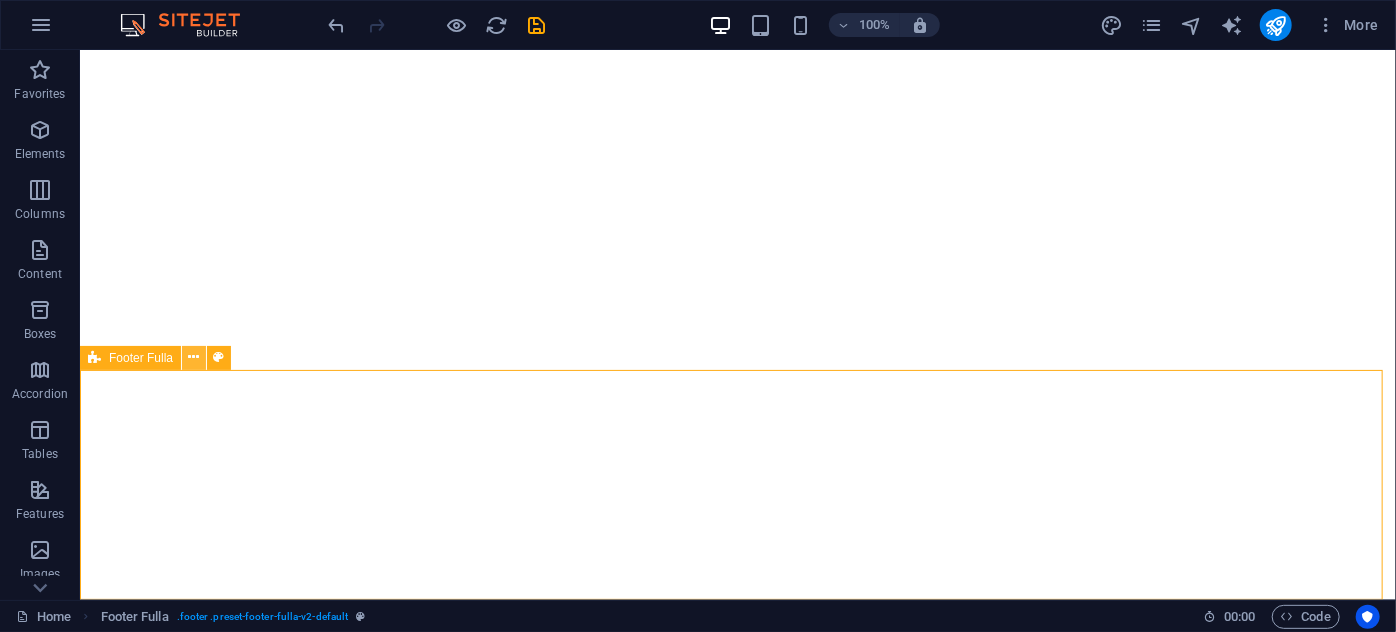 click at bounding box center [194, 357] 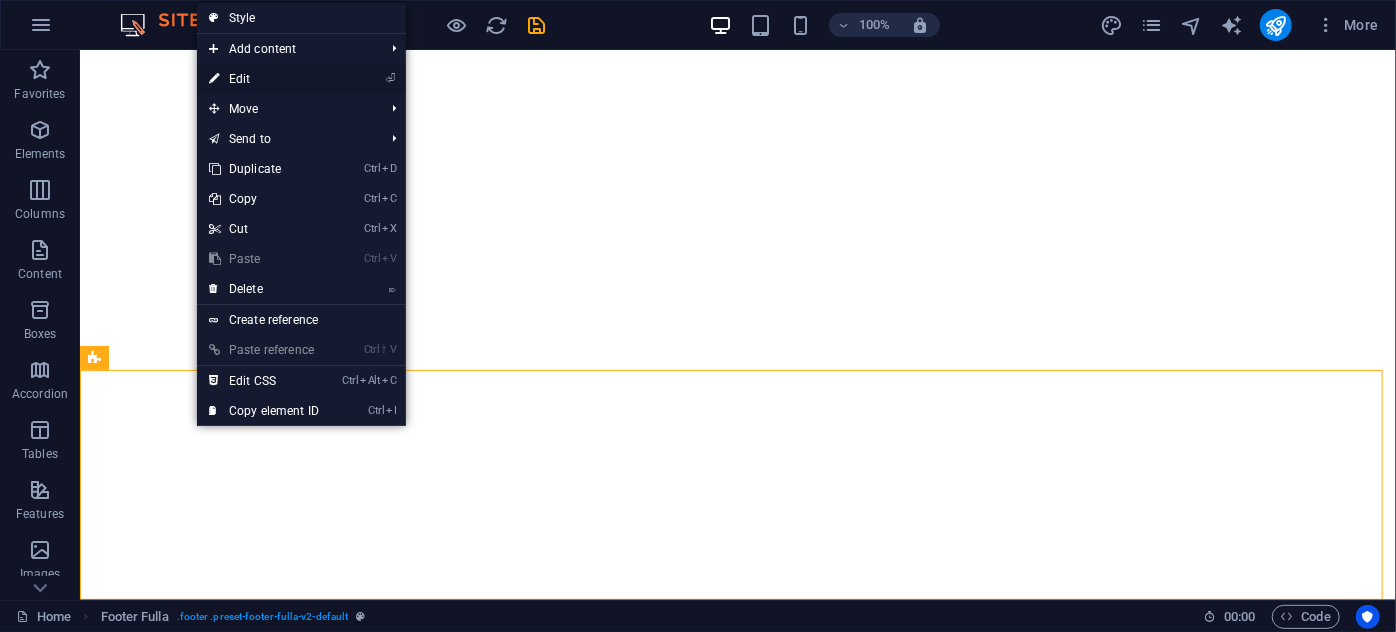 click on "⏎  Edit" at bounding box center (264, 79) 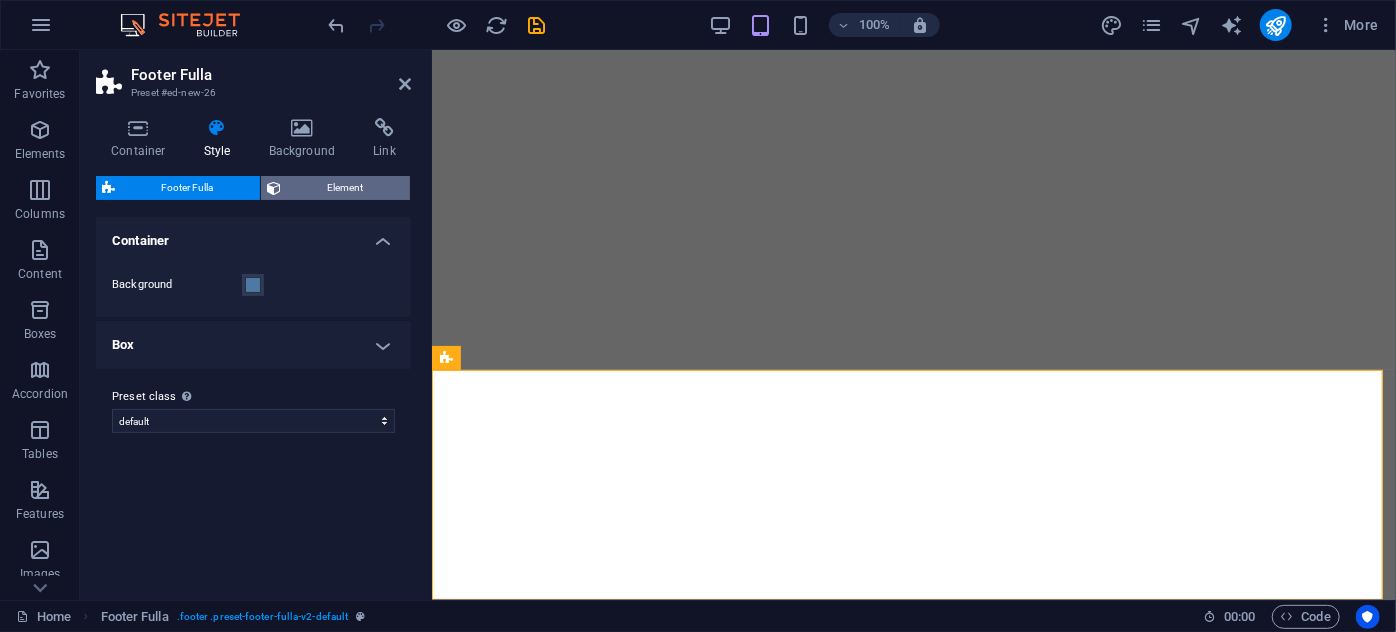 click on "Element" at bounding box center [345, 188] 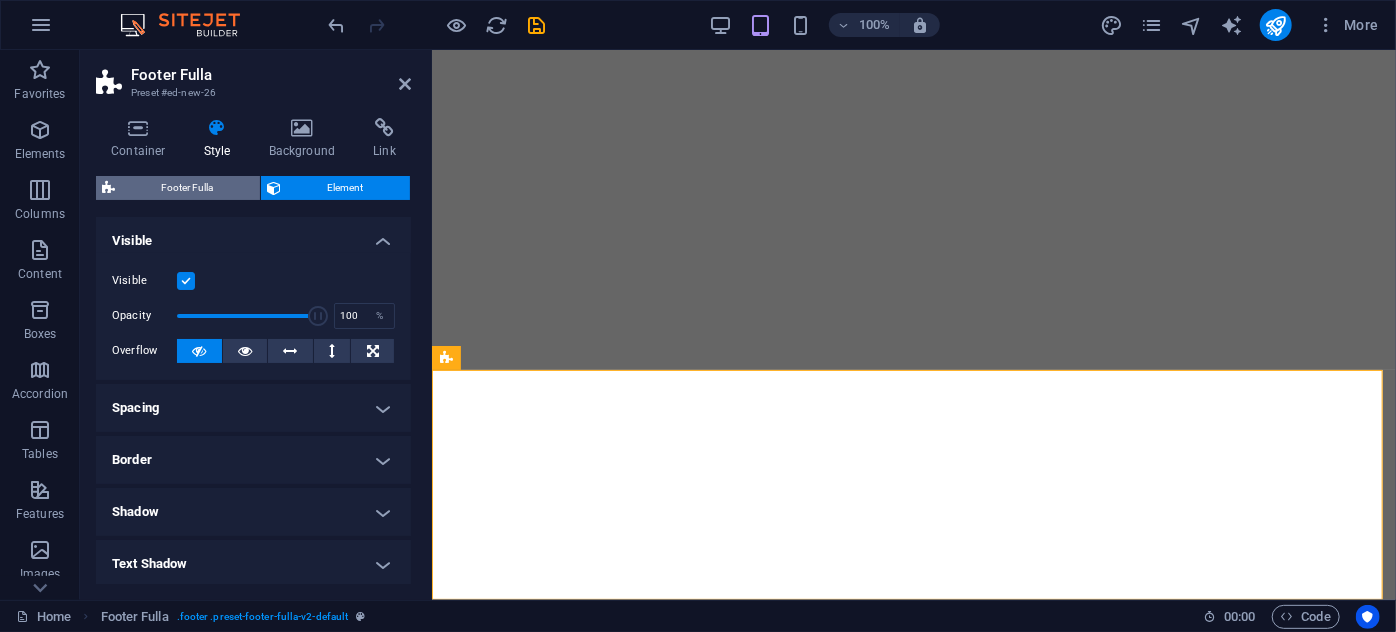 click on "Footer Fulla" at bounding box center [187, 188] 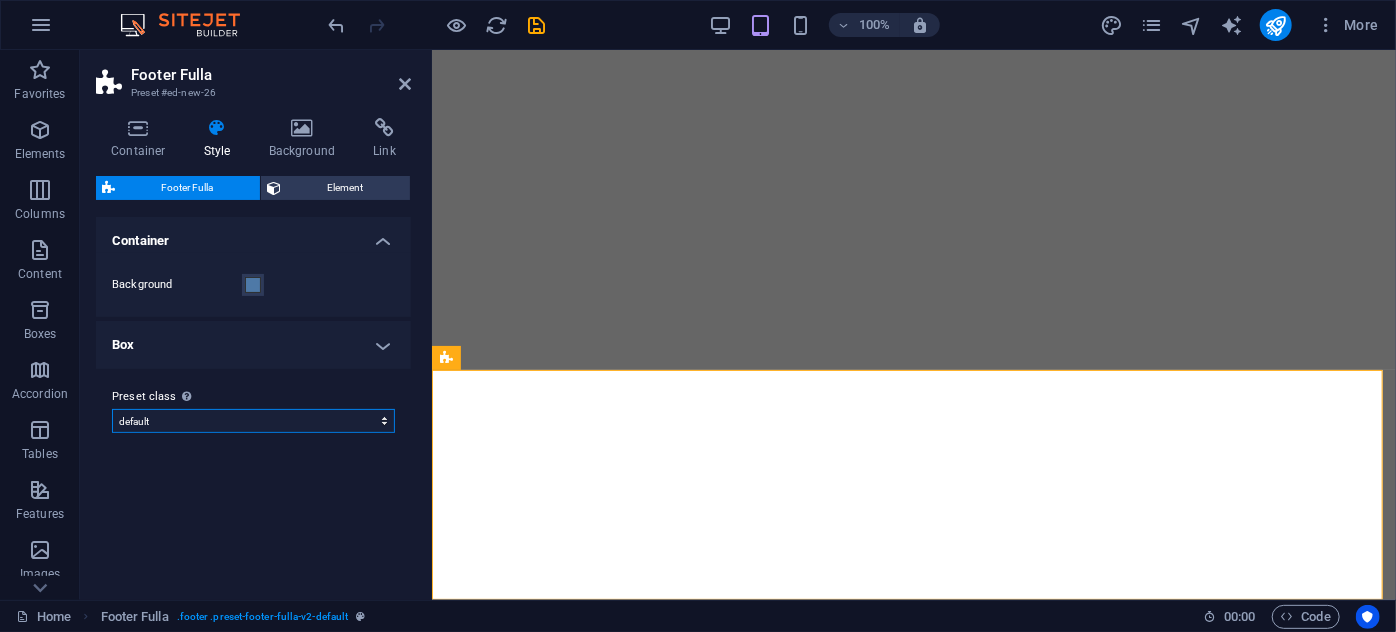 click on "default Add preset class" at bounding box center [253, 421] 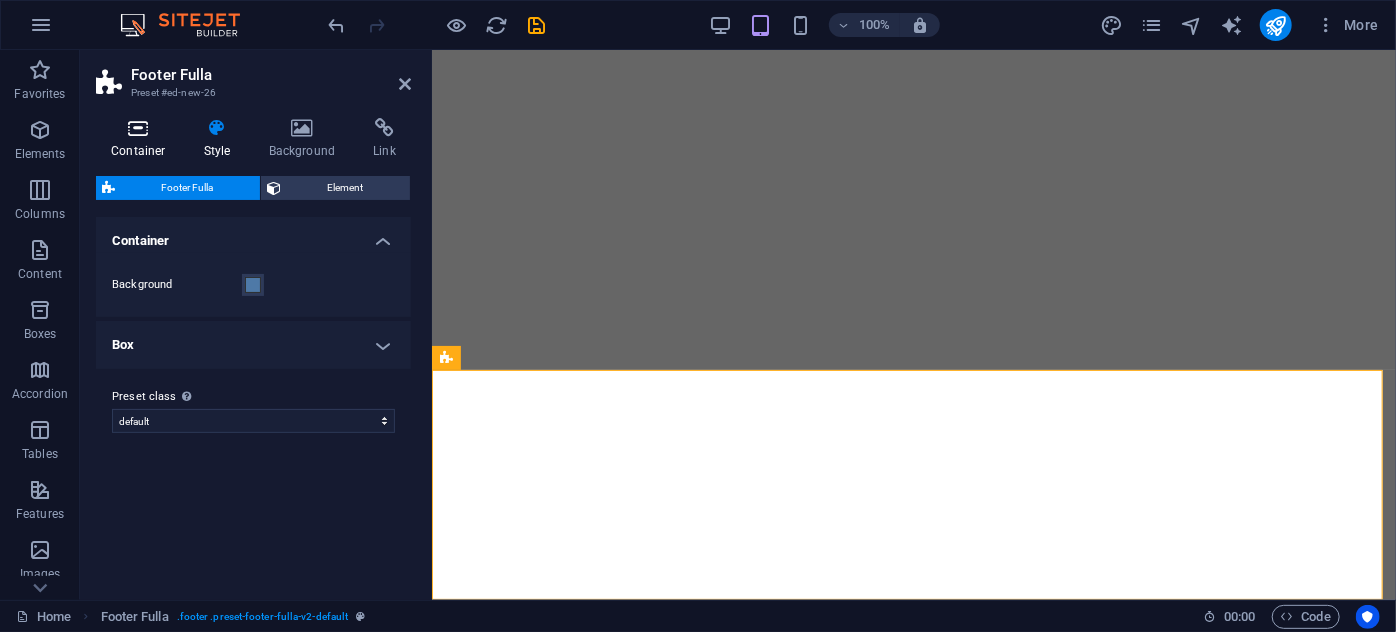 click on "Container" at bounding box center [142, 139] 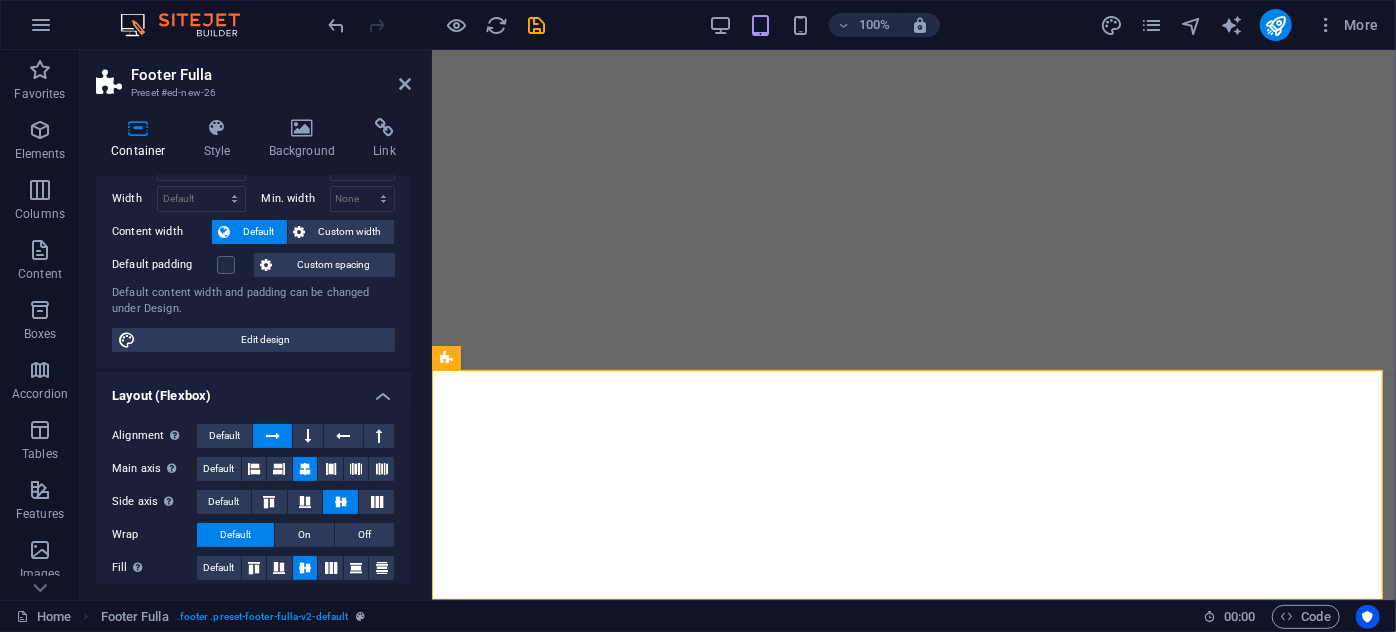 scroll, scrollTop: 0, scrollLeft: 0, axis: both 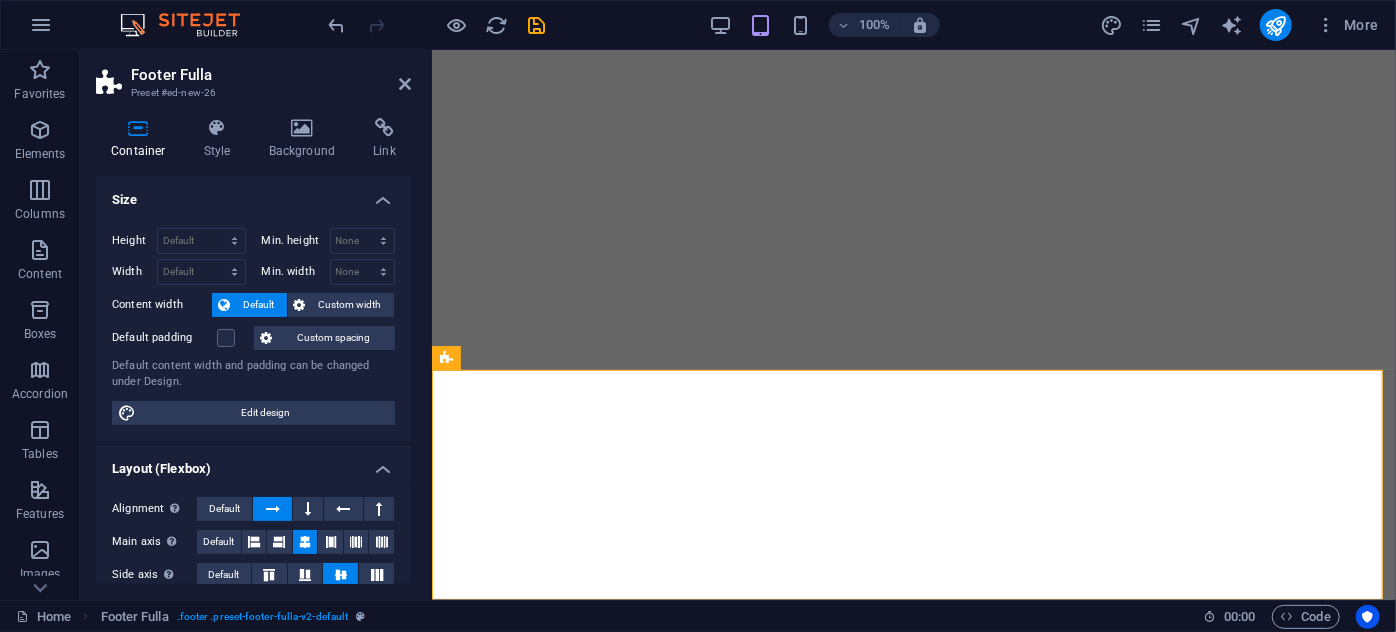 click on "Footer Fulla Preset #ed-new-26
Container Style Background Link Size Height Default px rem % vh vw Min. height None px rem % vh vw Width Default px rem % em vh vw Min. width None px rem % vh vw Content width Default Custom width Width Default px rem % em vh vw Min. width None px rem % vh vw Default padding Custom spacing Default content width and padding can be changed under Design. Edit design Layout (Flexbox) Alignment Determines the flex direction. Default Main axis Determine how elements should behave along the main axis inside this container (justify content). Default Side axis Control the vertical direction of the element inside of the container (align items). Default Wrap Default On Off Fill Controls the distances and direction of elements on the y-axis across several lines (align content). Default Accessibility ARIA helps assistive technologies (like screen readers) to understand the role, state, and behavior of web elements Role The ARIA role defines the purpose of an element.  None %" at bounding box center [256, 325] 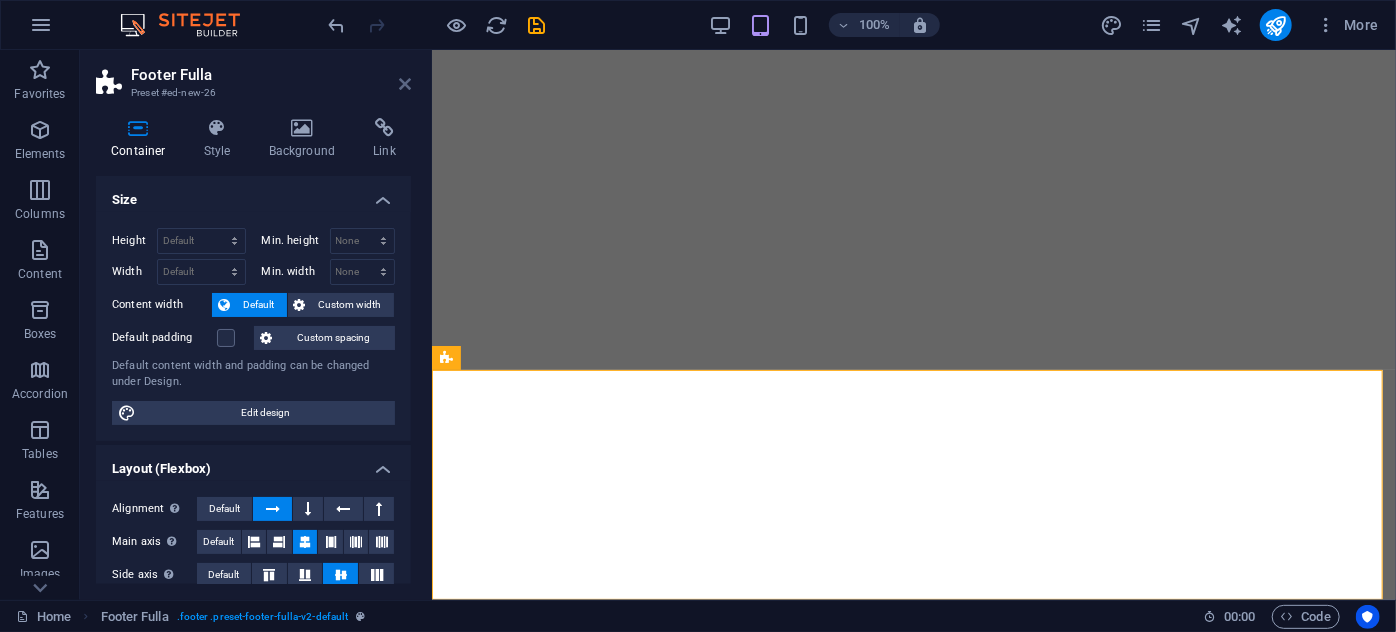 click at bounding box center (405, 84) 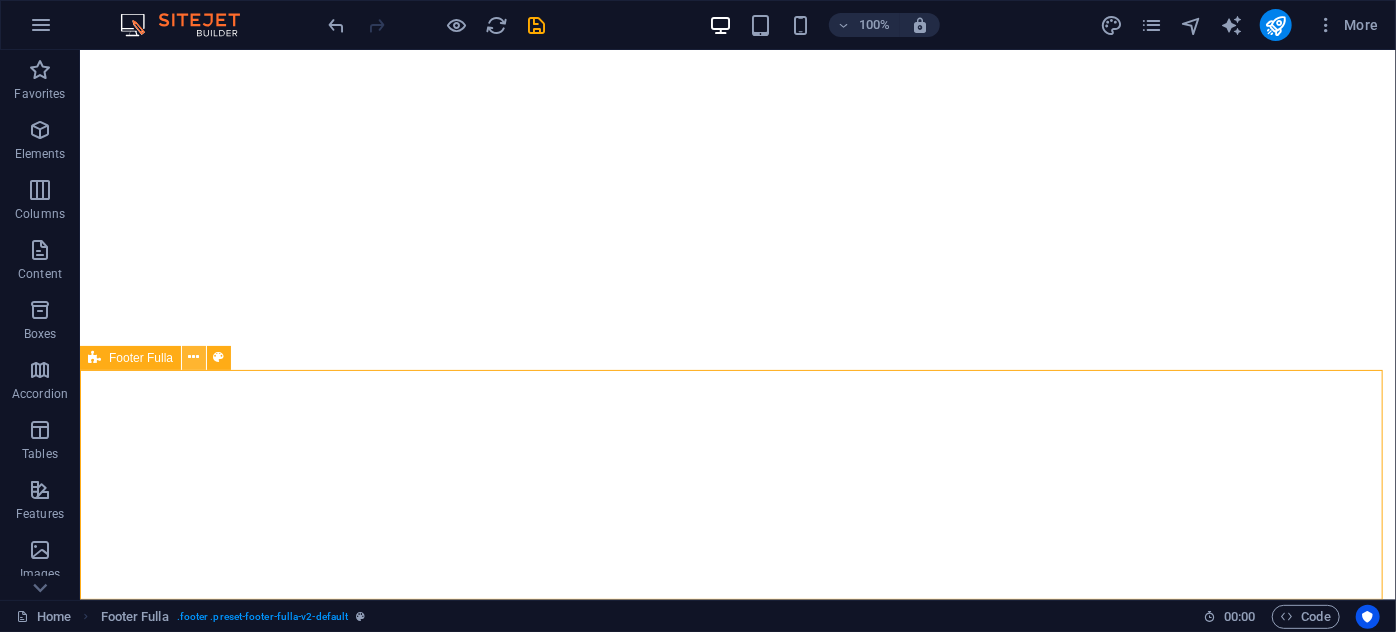 click at bounding box center [194, 358] 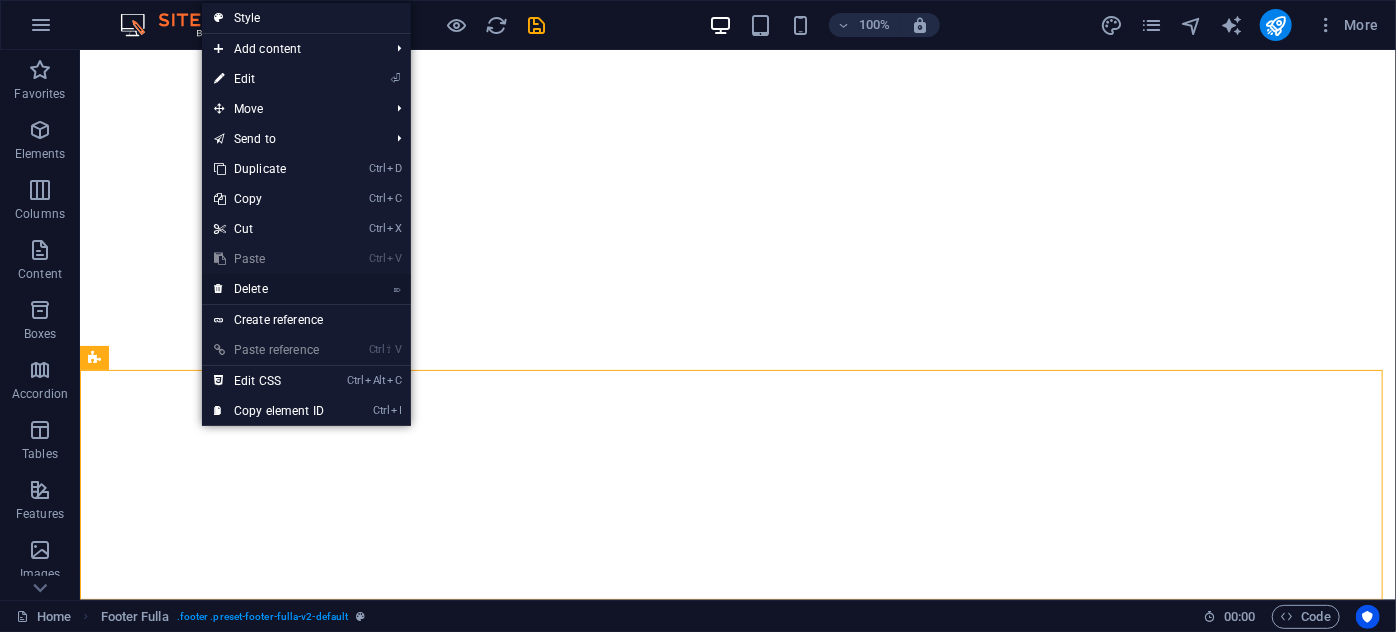 click on "⌦  Delete" at bounding box center (269, 289) 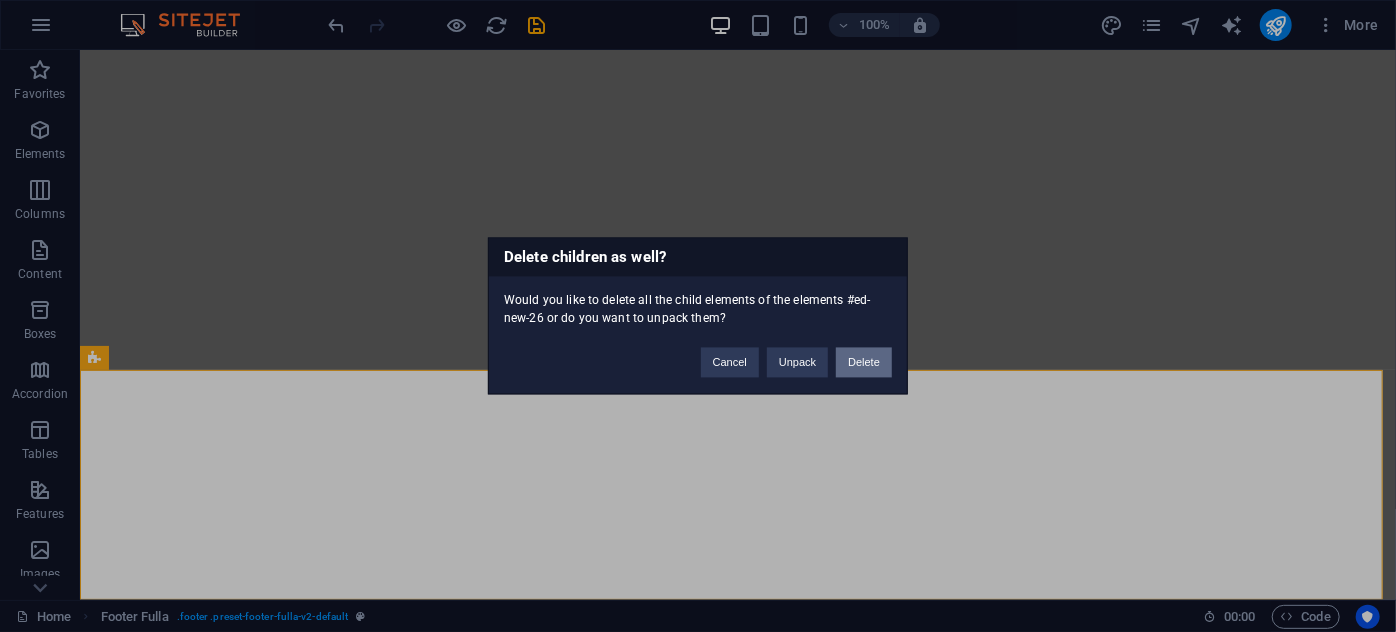 click on "Delete" at bounding box center [864, 363] 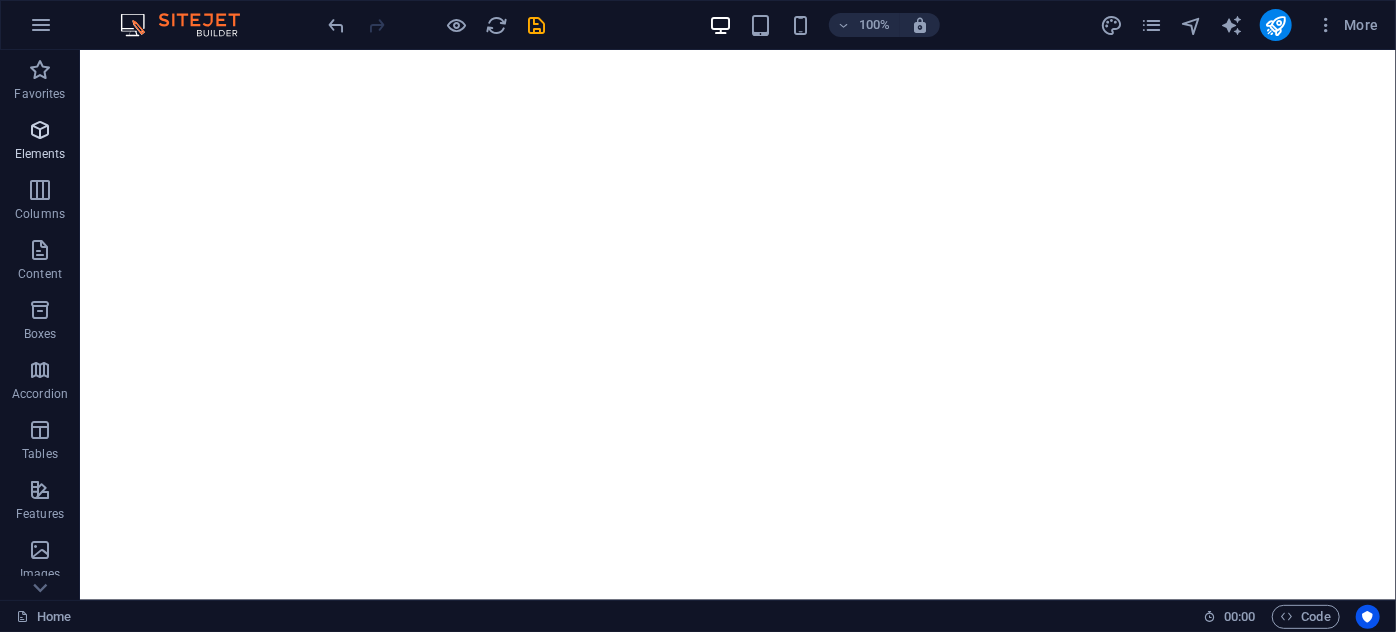 click on "Elements" at bounding box center [40, 142] 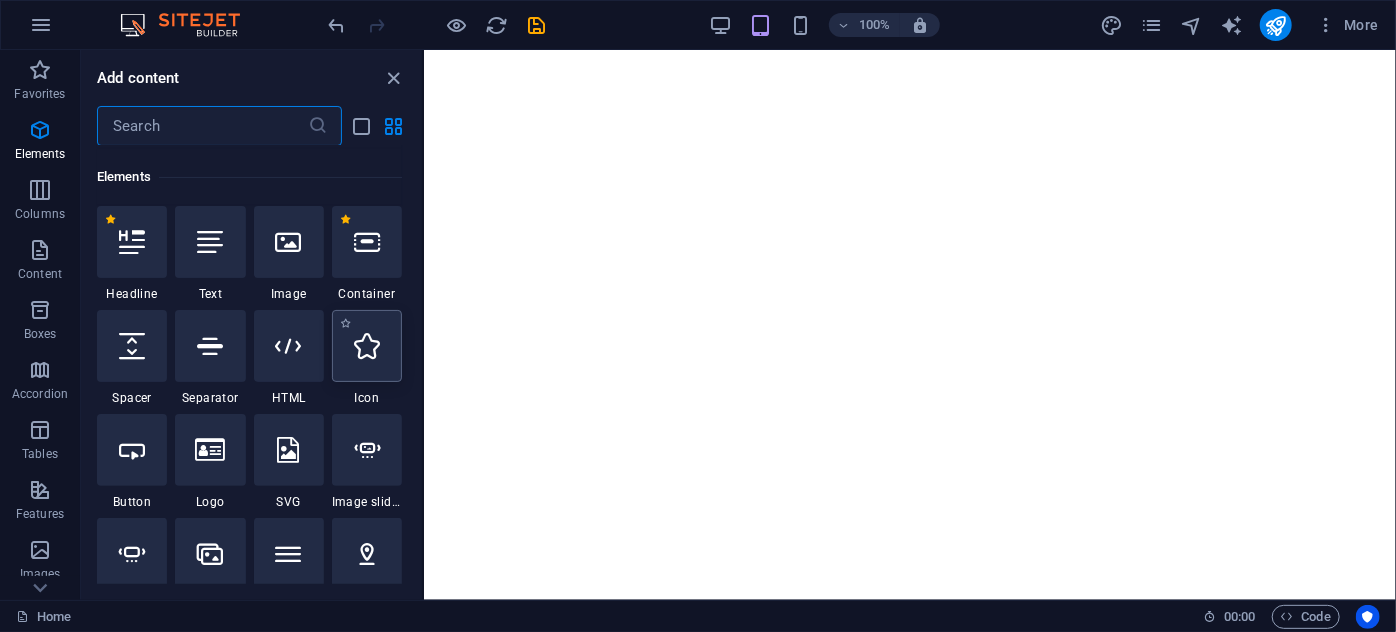 scroll, scrollTop: 213, scrollLeft: 0, axis: vertical 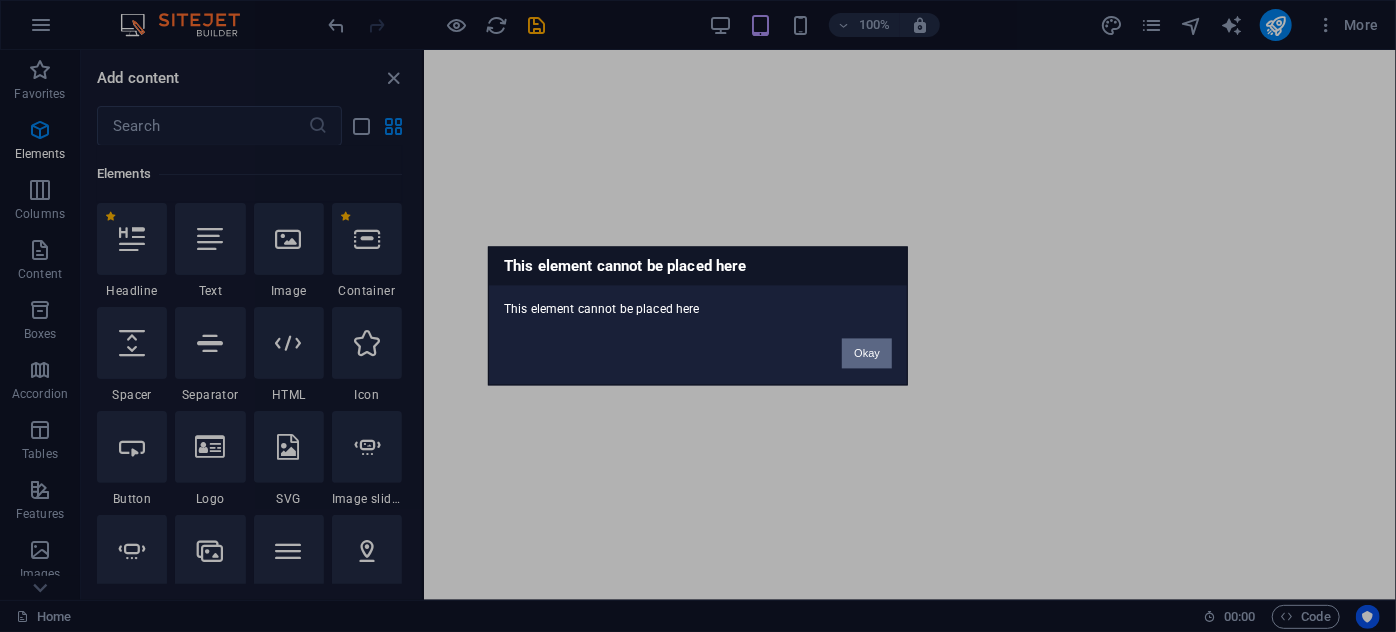 click on "Okay" at bounding box center [867, 354] 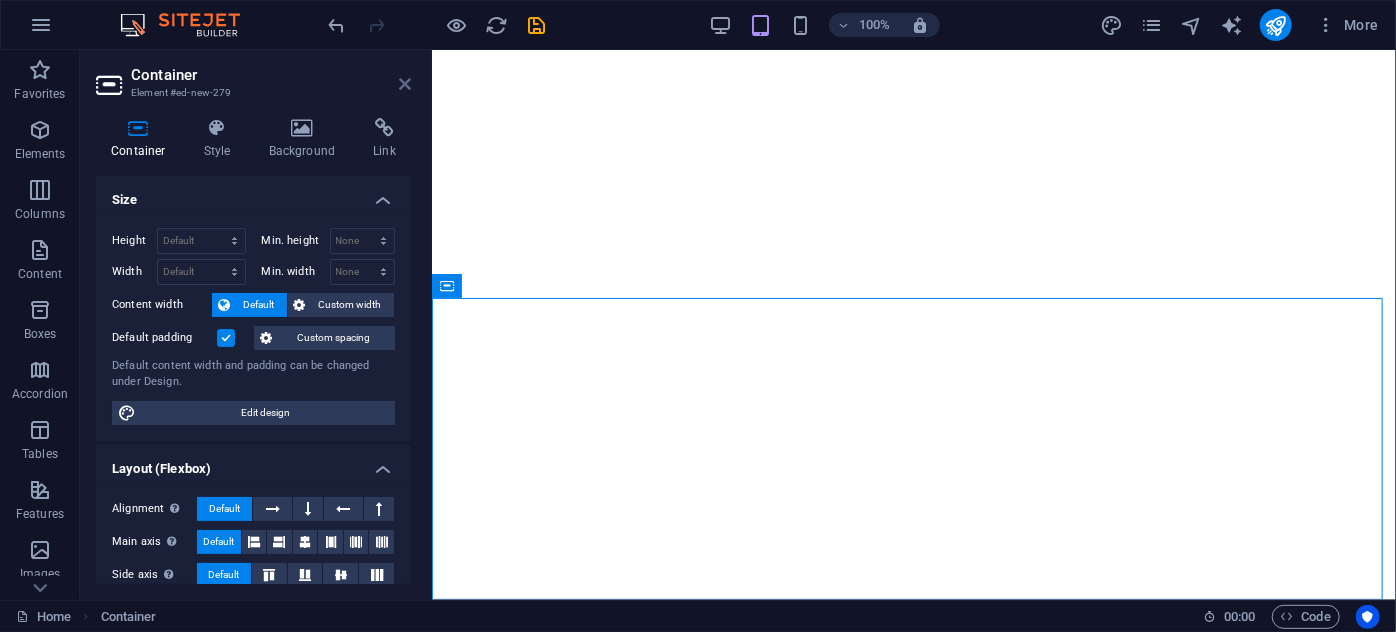 click at bounding box center (405, 84) 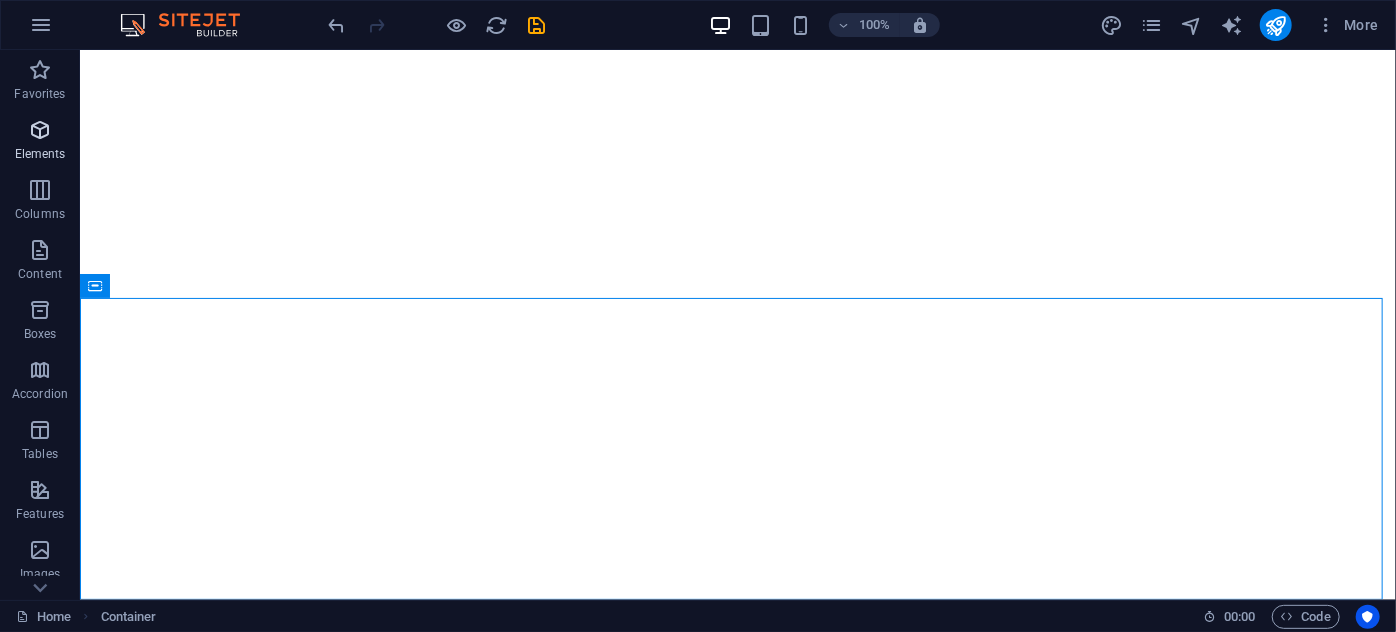 click at bounding box center [40, 130] 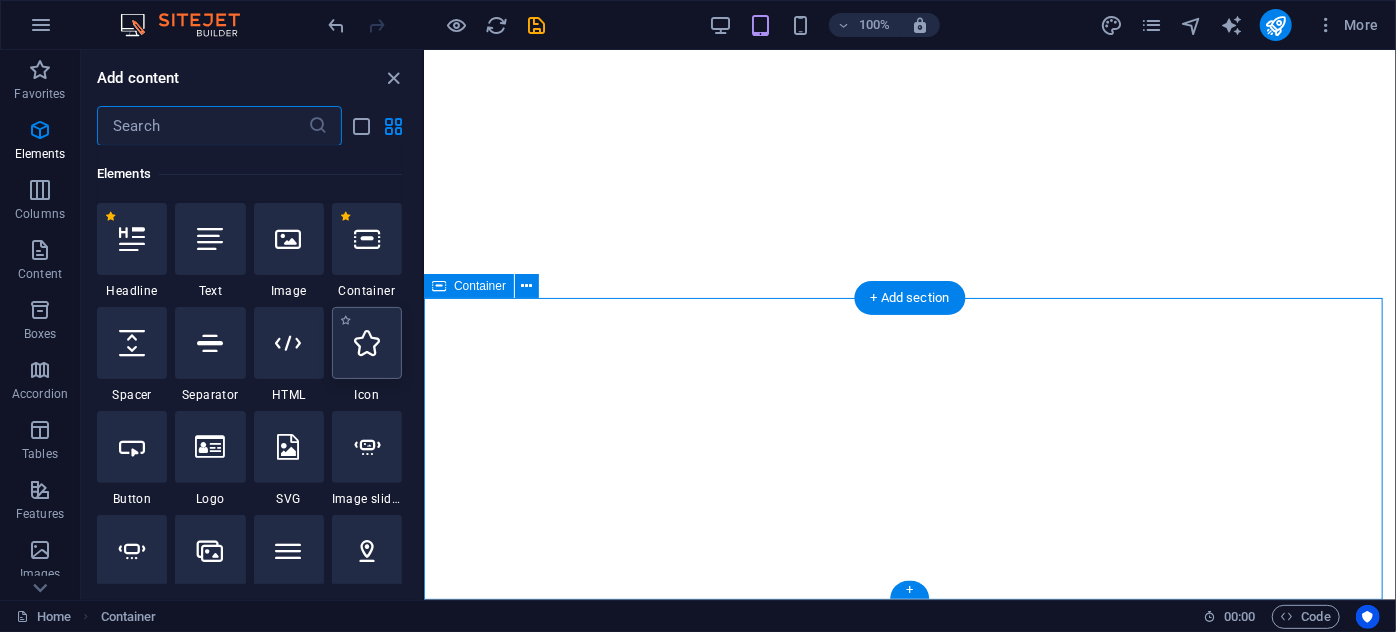 scroll, scrollTop: 213, scrollLeft: 0, axis: vertical 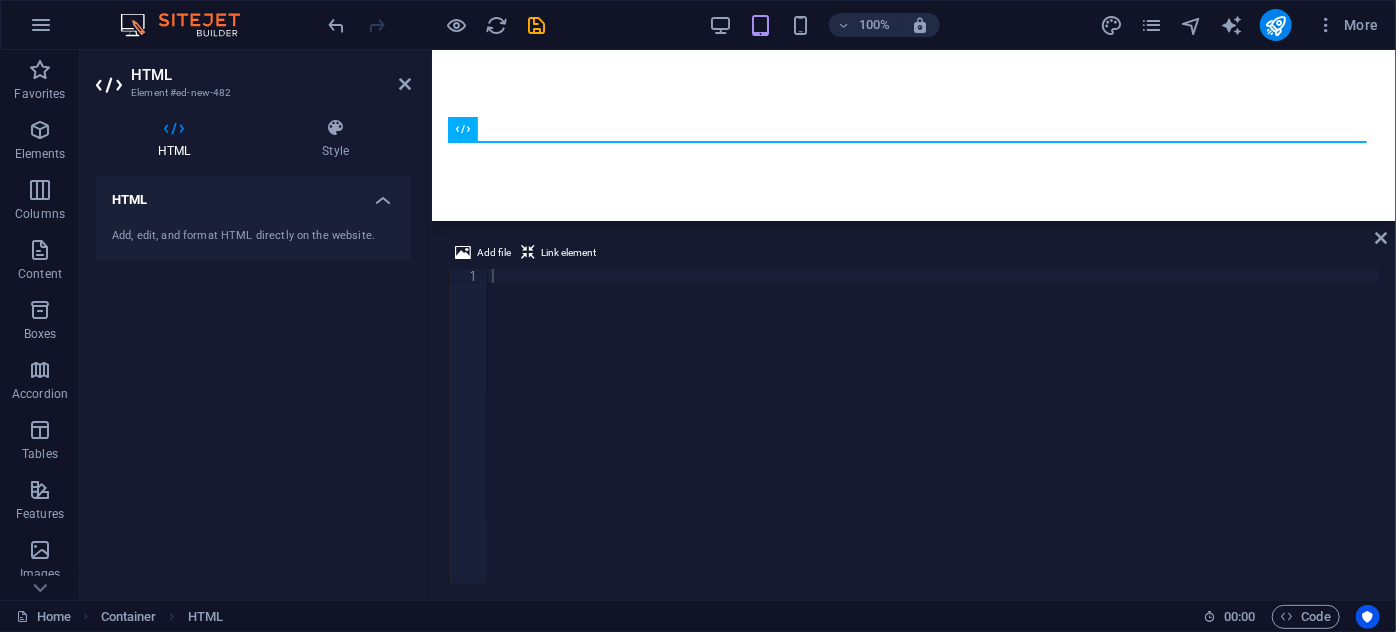 click at bounding box center (934, 440) 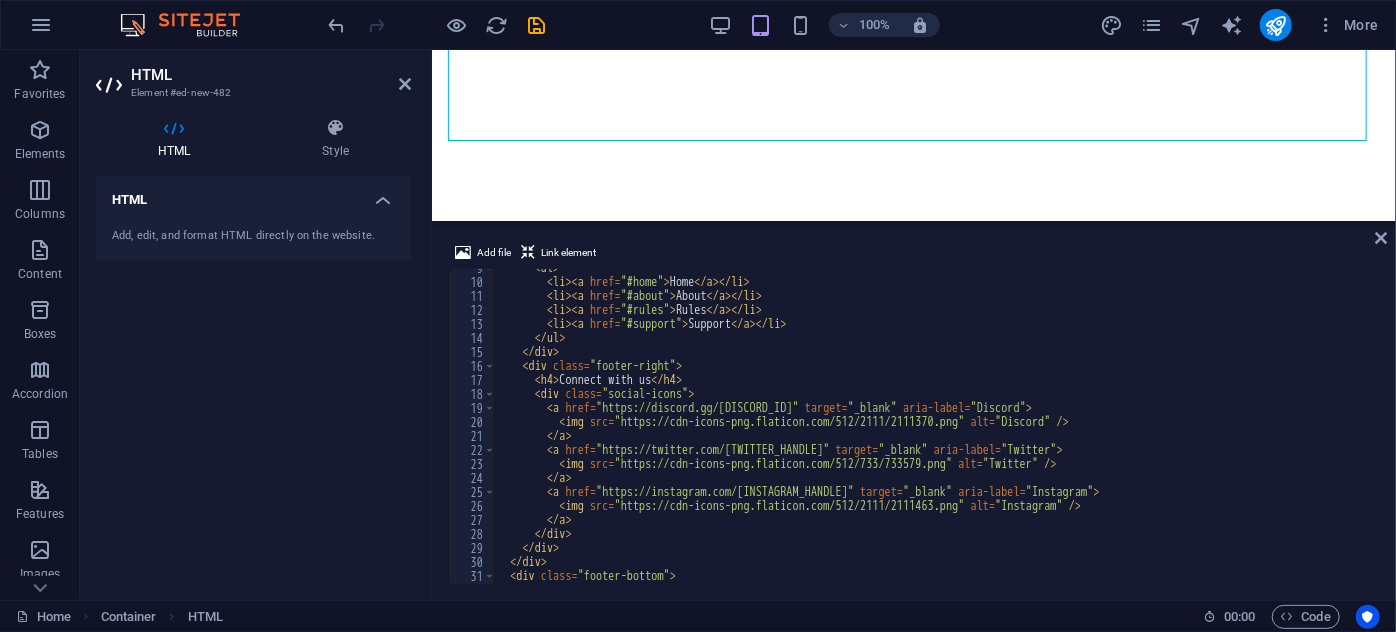 scroll, scrollTop: 120, scrollLeft: 0, axis: vertical 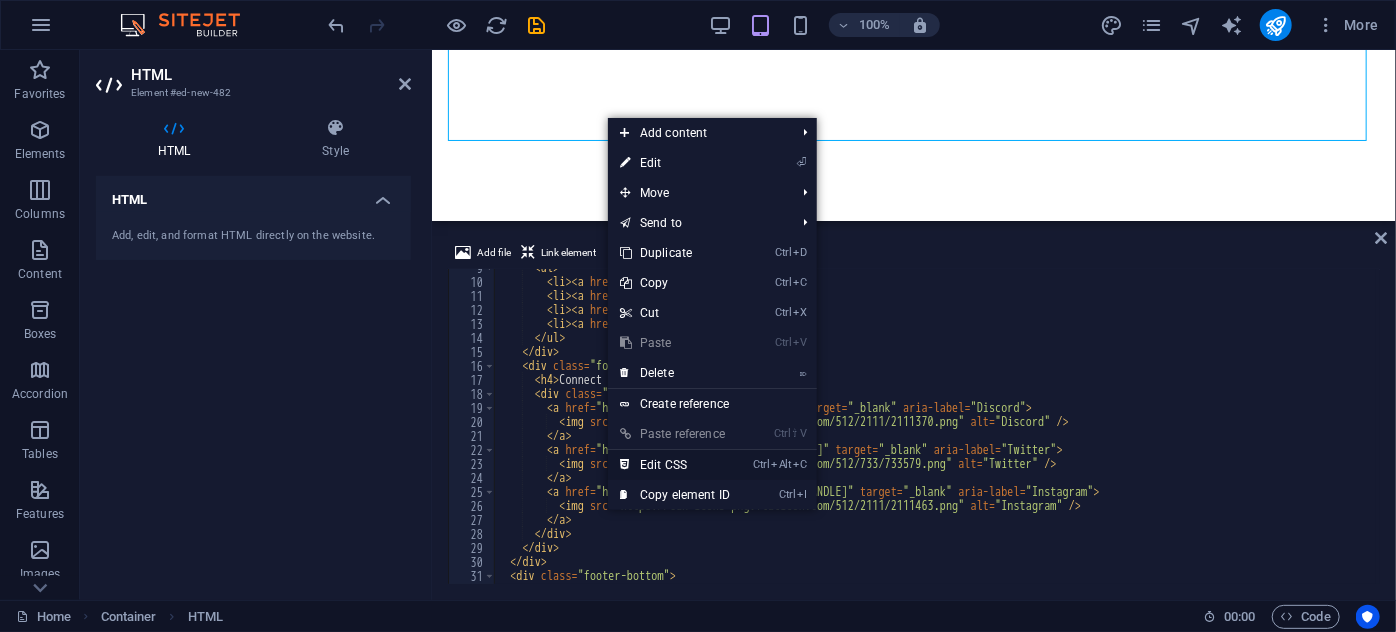 click on "Ctrl Alt C  Edit CSS" at bounding box center (675, 465) 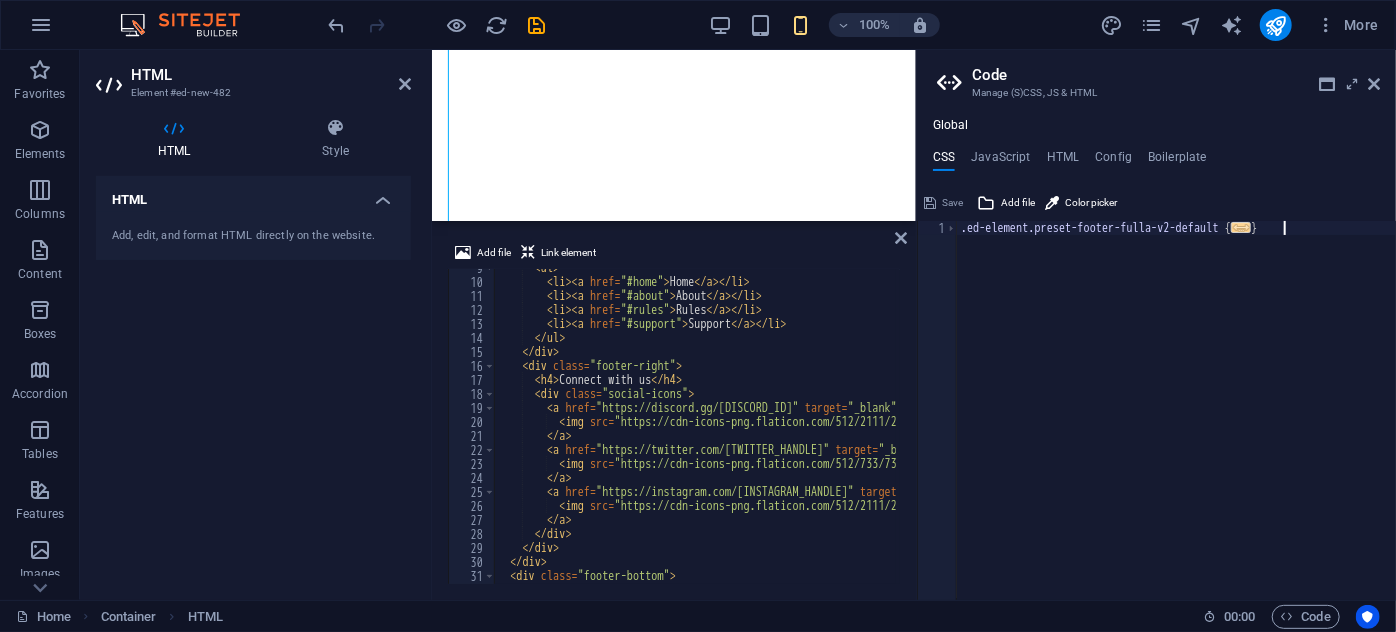 drag, startPoint x: 1298, startPoint y: 229, endPoint x: 1311, endPoint y: 235, distance: 14.3178215 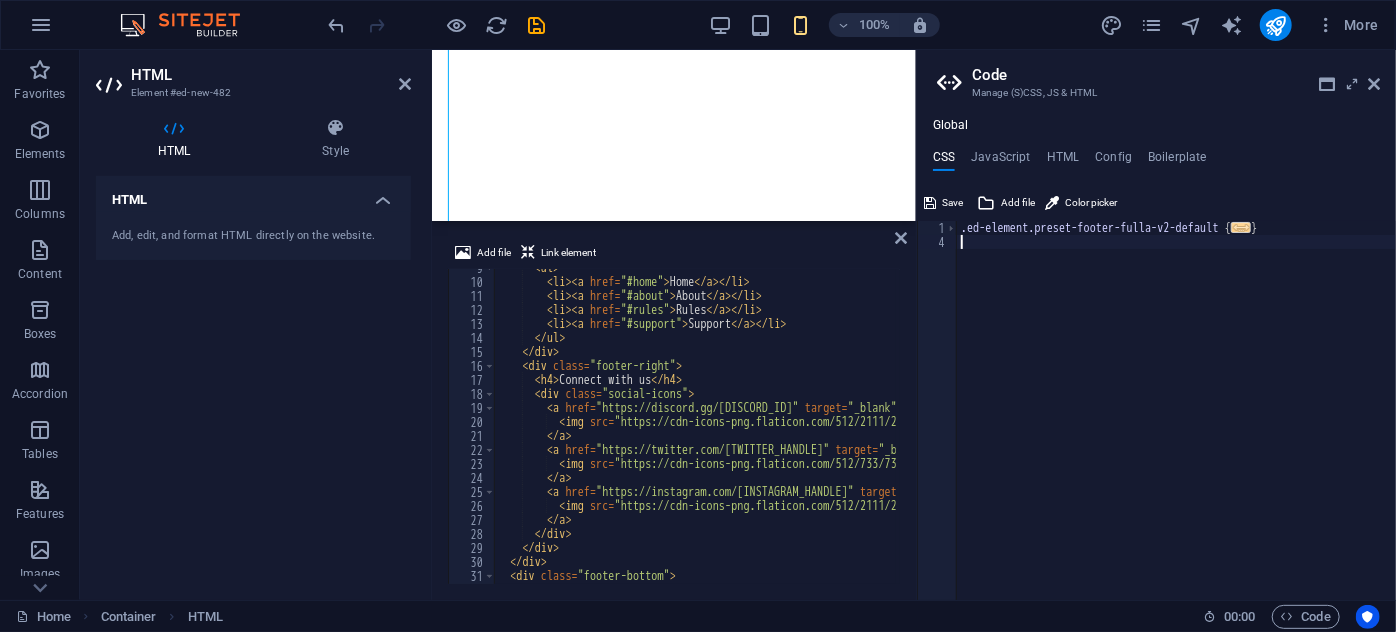 type 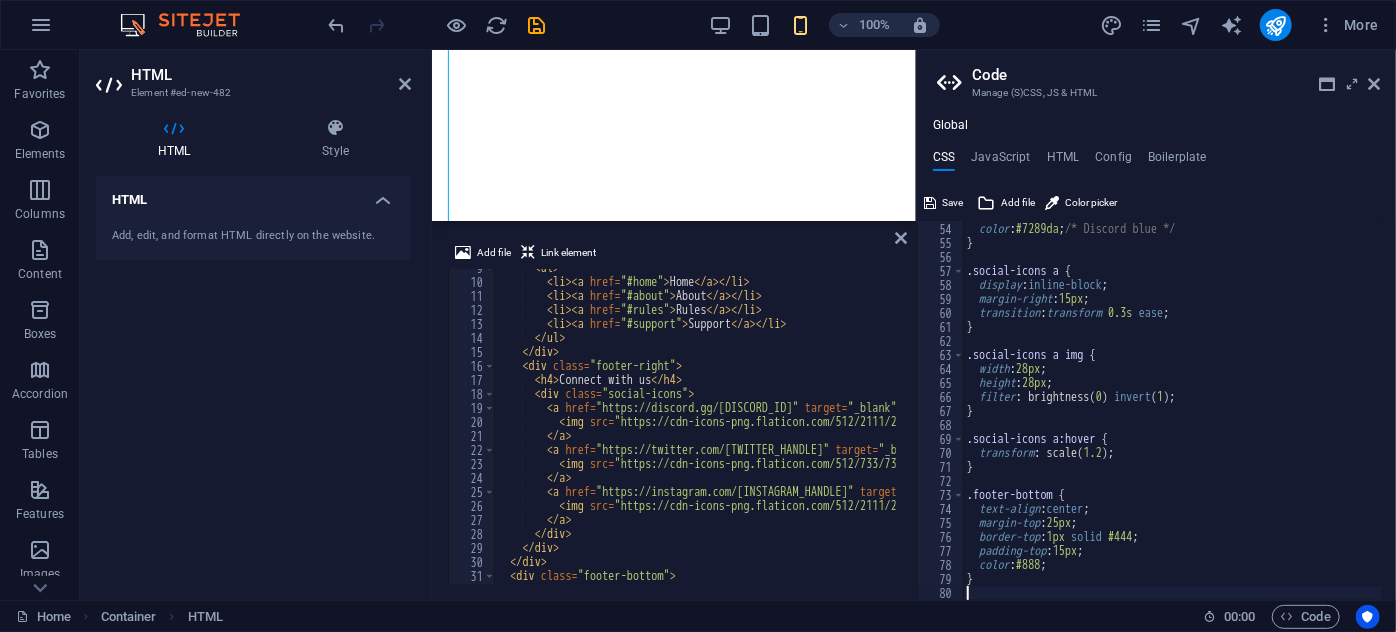 scroll, scrollTop: 712, scrollLeft: 0, axis: vertical 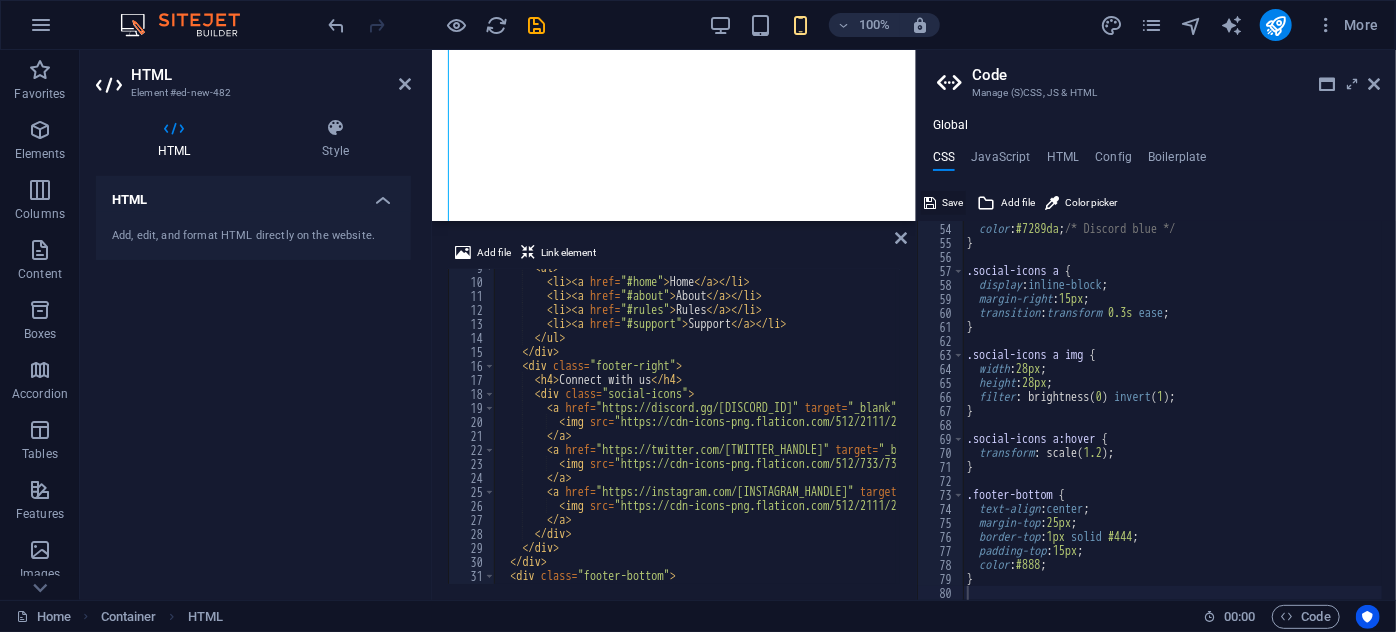 click on "Save" at bounding box center [952, 203] 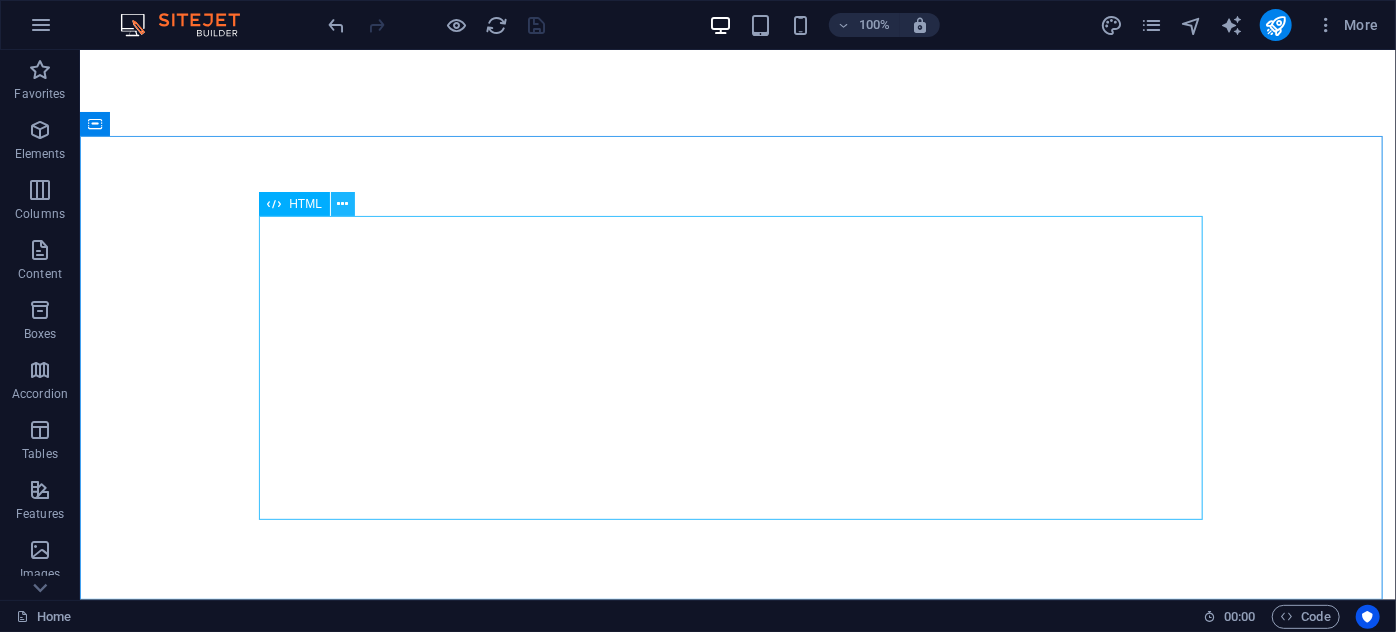 click at bounding box center [342, 204] 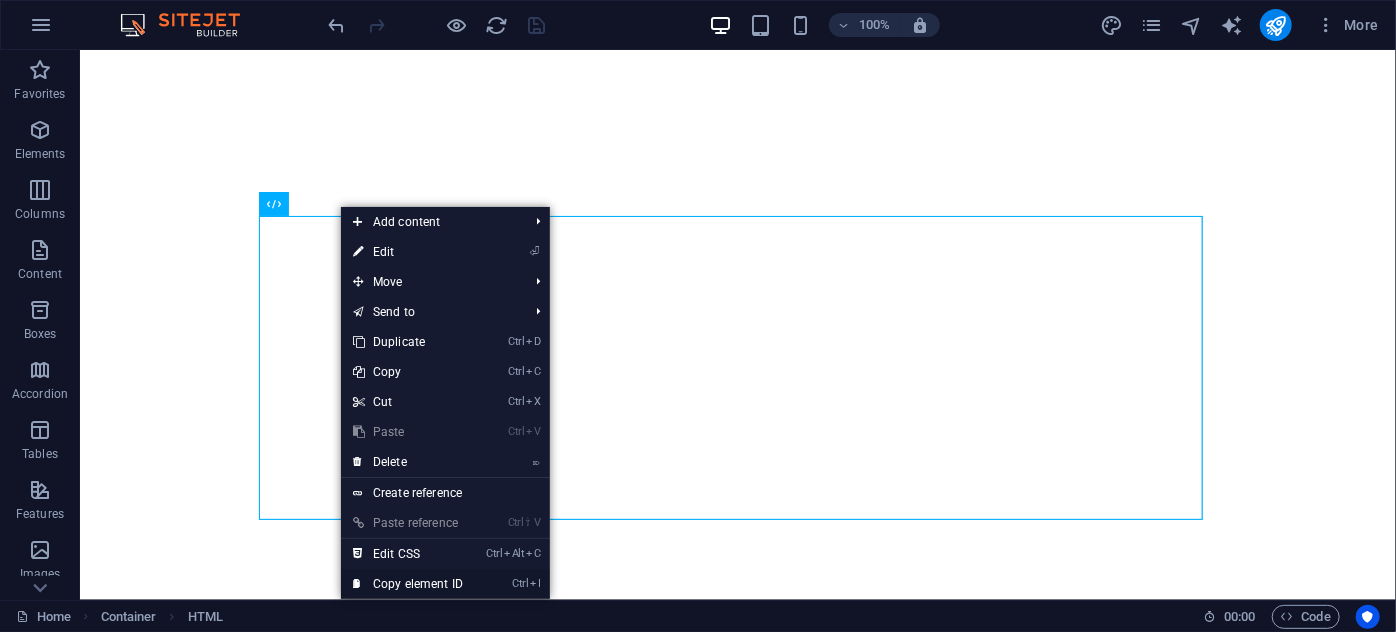 click on "Ctrl I  Copy element ID" at bounding box center [408, 584] 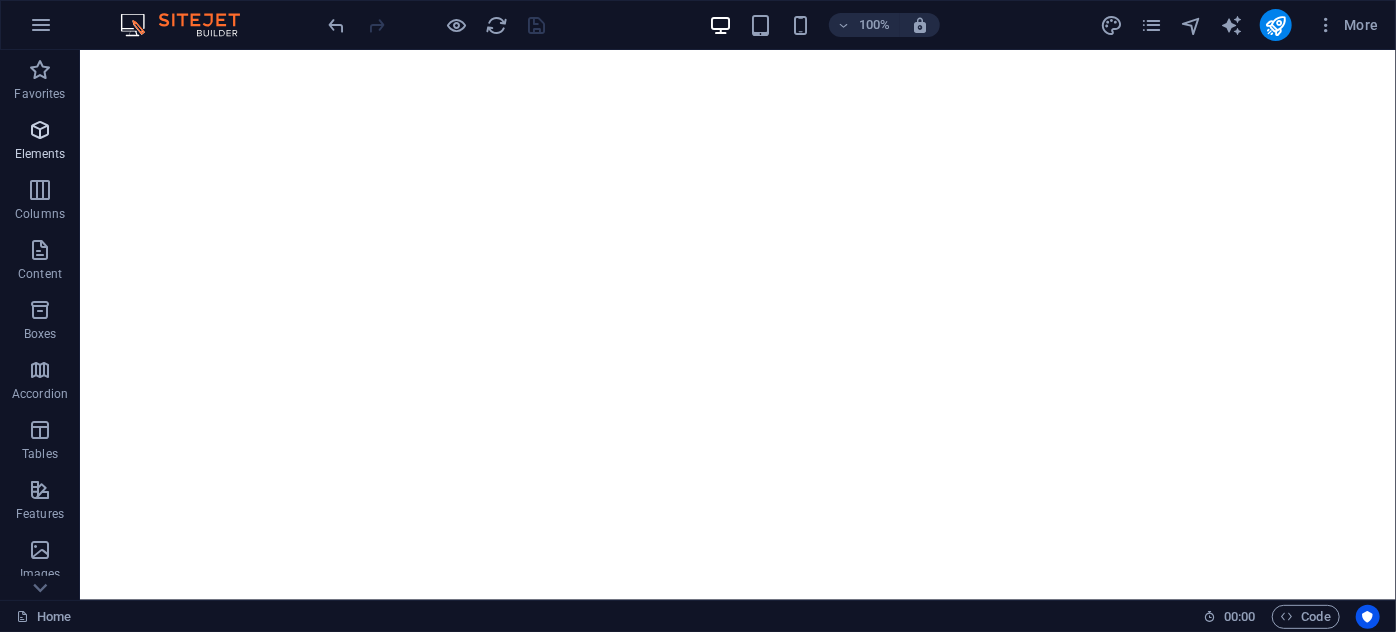 click on "Elements" at bounding box center [40, 154] 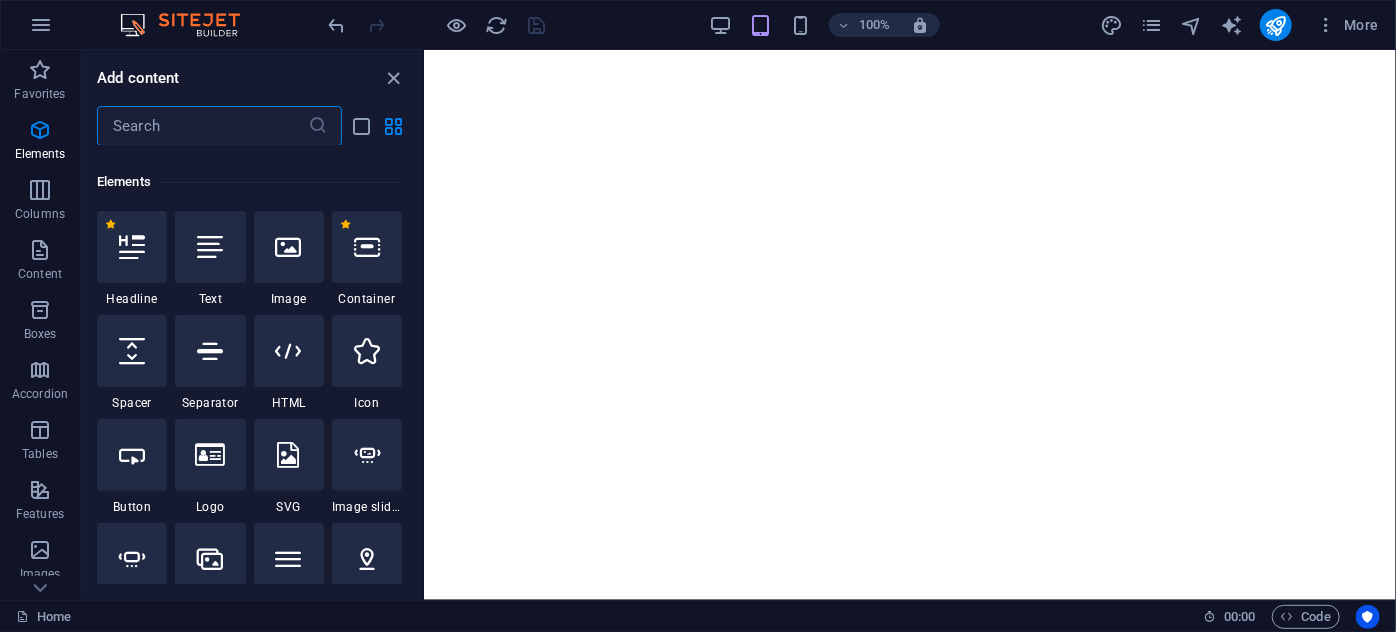 scroll, scrollTop: 213, scrollLeft: 0, axis: vertical 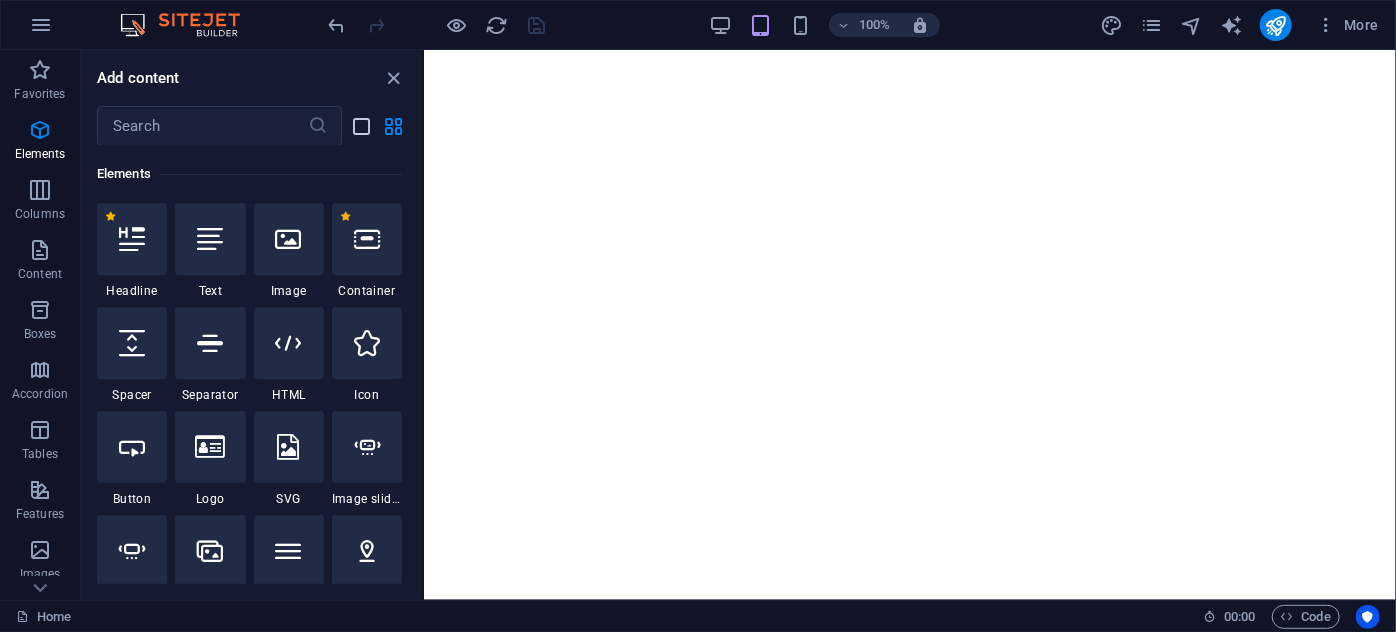 click at bounding box center [362, 126] 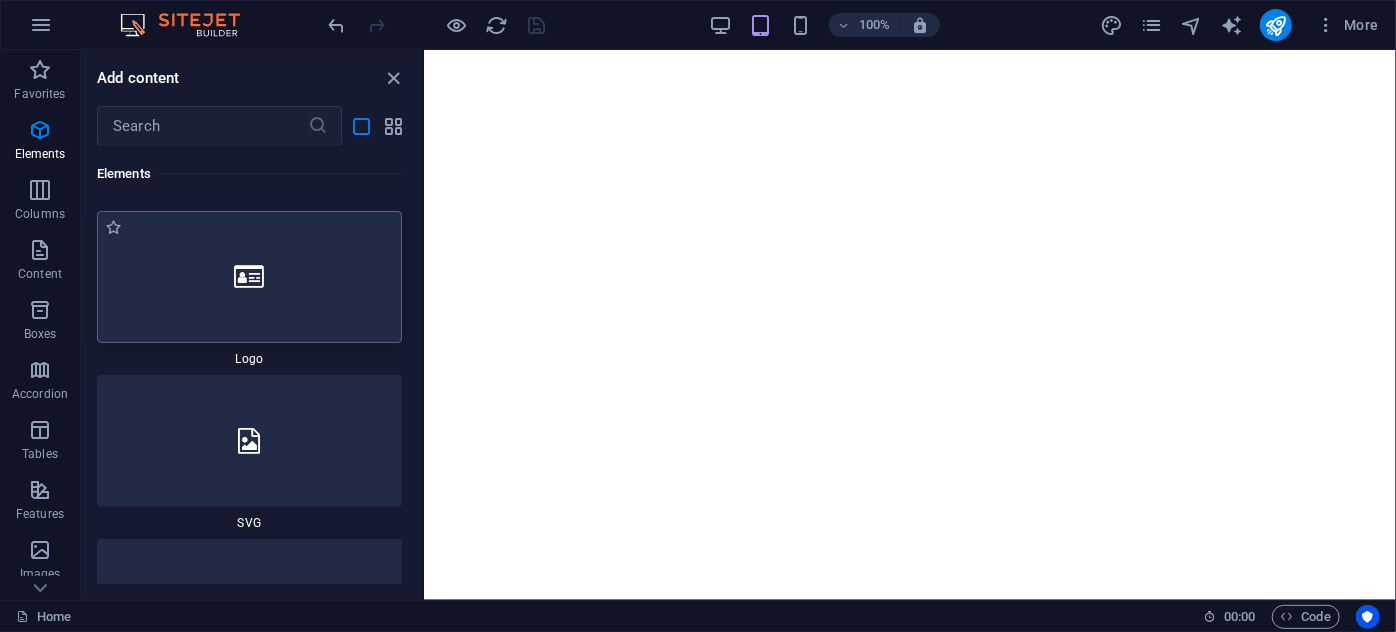 scroll, scrollTop: 1922, scrollLeft: 0, axis: vertical 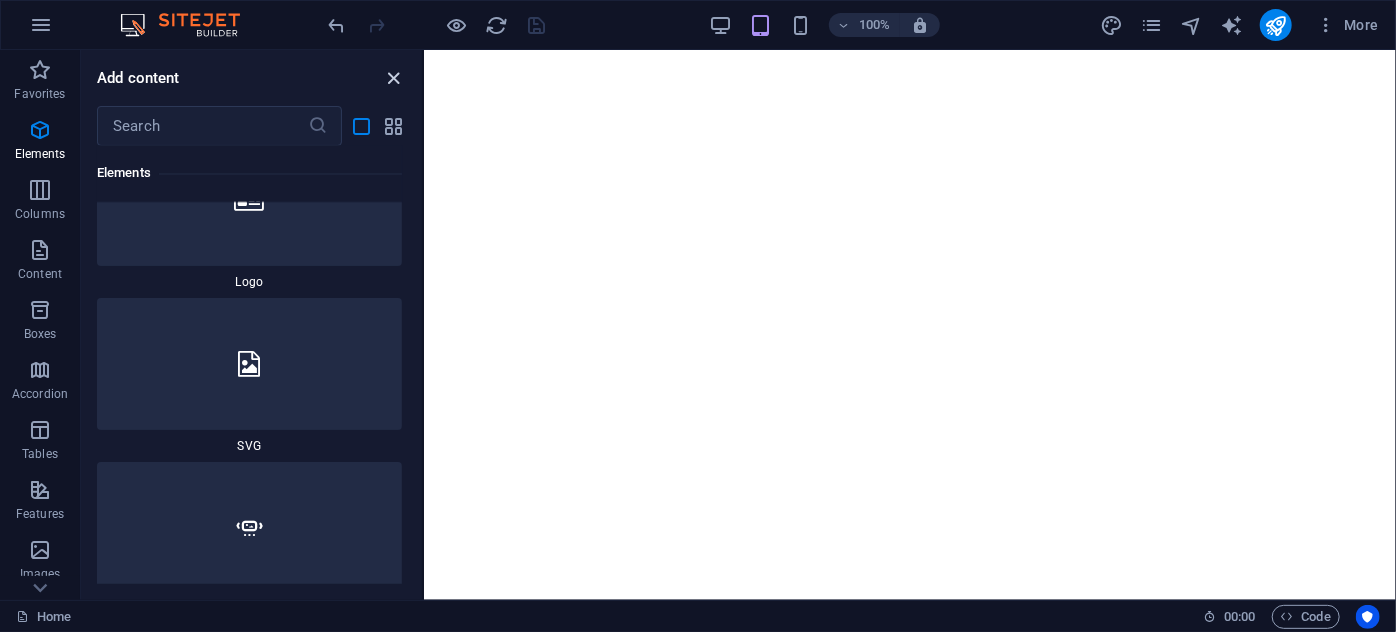 click on "Add content ​ Favorites 1 Star Headline 1 Star Container Elements 1 Star Headline 1 Star Text 1 Star Image 1 Star Container 1 Star Spacer 1 Star Separator 1 Star HTML 1 Star Icon 1 Star Button 1 Star Logo 1 Star SVG 1 Star Image slider 1 Star Slider 1 Star Gallery 1 Star Menu 1 Star Map 1 Star Facebook 1 Star Video 1 Star YouTube 1 Star Vimeo 1 Star Document 1 Star Audio 1 Star Iframe 1 Star Privacy 1 Star Languages Columns 1 Star Container 1 Star 2 columns 1 Star 3 columns 1 Star 4 columns 1 Star 5 columns 1 Star 6 columns 1 Star 40-60 1 Star 20-80 1 Star 80-20 1 Star 30-70 1 Star 70-30 1 Star Unequal Columns 1 Star 25-25-50 1 Star 25-50-25 1 Star 50-25-25 1 Star 20-60-20 1 Star 50-16-16-16 1 Star 16-16-16-50 1 Star Grid 2-1 1 Star Grid 1-2 1 Star Grid 3-1 1 Star Grid 1-3 1 Star Grid 4-1 1 Star Grid 1-4 1 Star Grid 1-2-1 1 Star Grid 1-1-2 1 Star Grid 2h-2v 1 Star Grid 2v-2h 1 Star Grid 2-1-2 1 Star Grid 3-4 Content 1 Star Text in columns 1 Star Text 1 Star Text with separator 1 Star Image with text box" at bounding box center (251, 325) 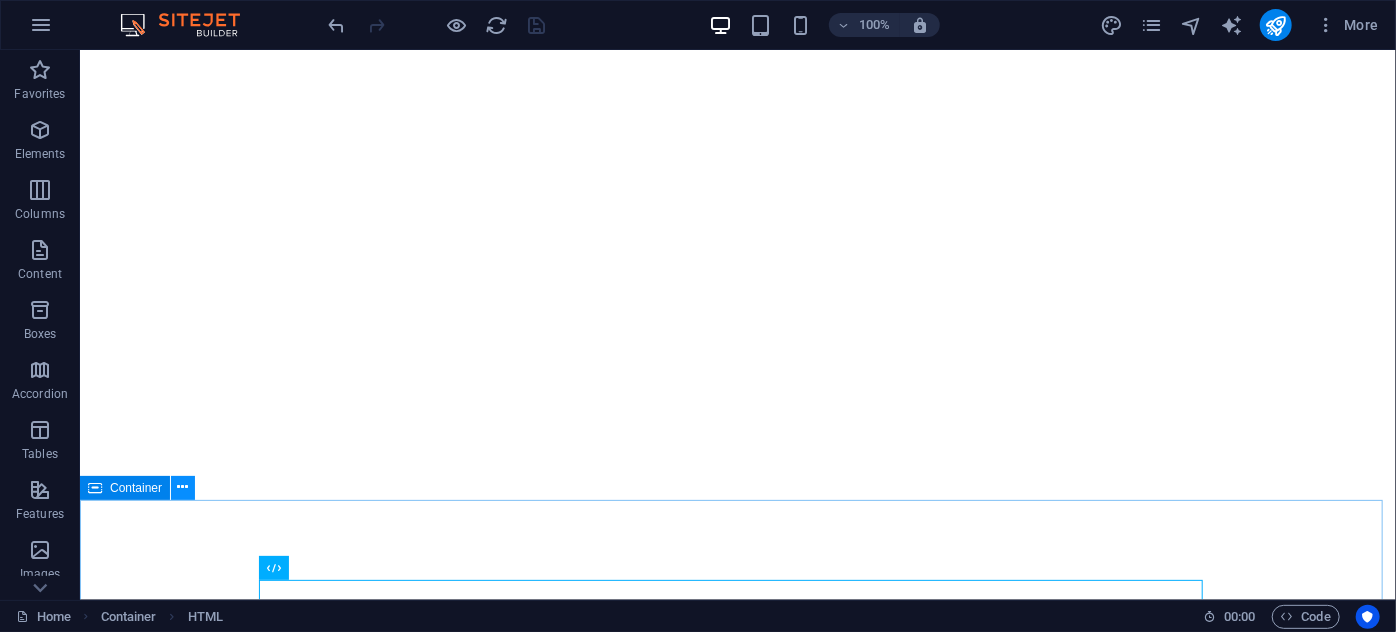 click at bounding box center (183, 487) 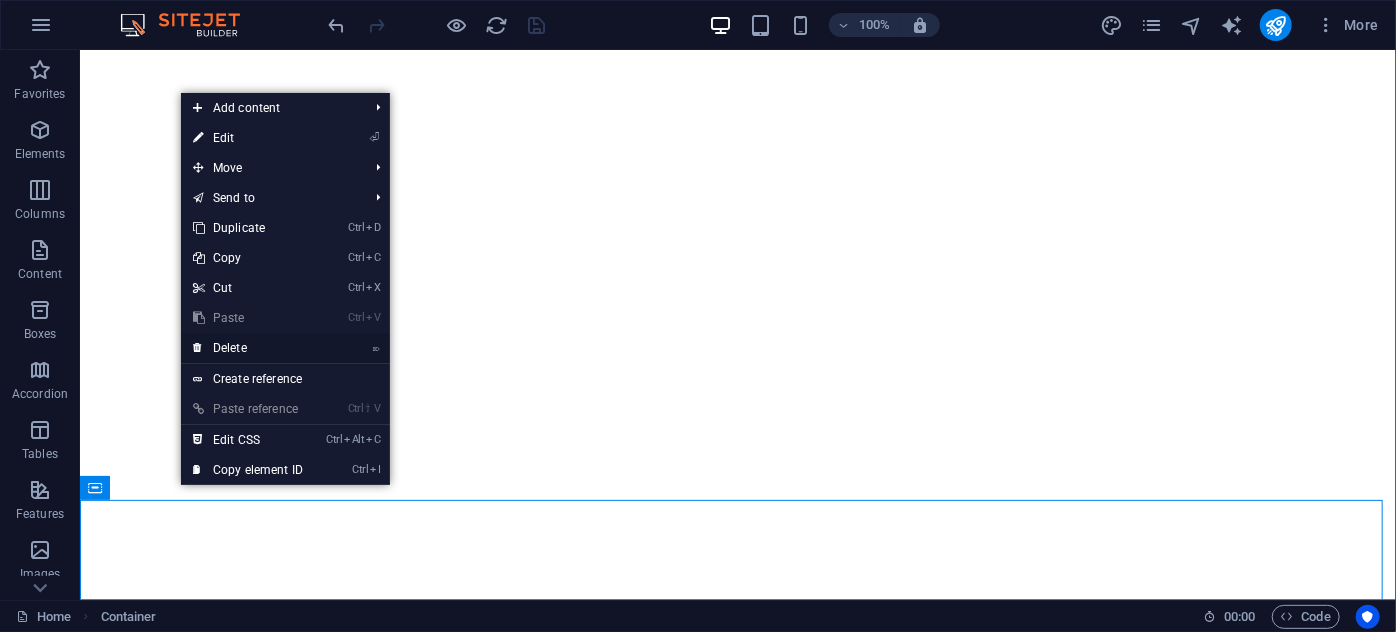 click on "⌦  Delete" at bounding box center (248, 348) 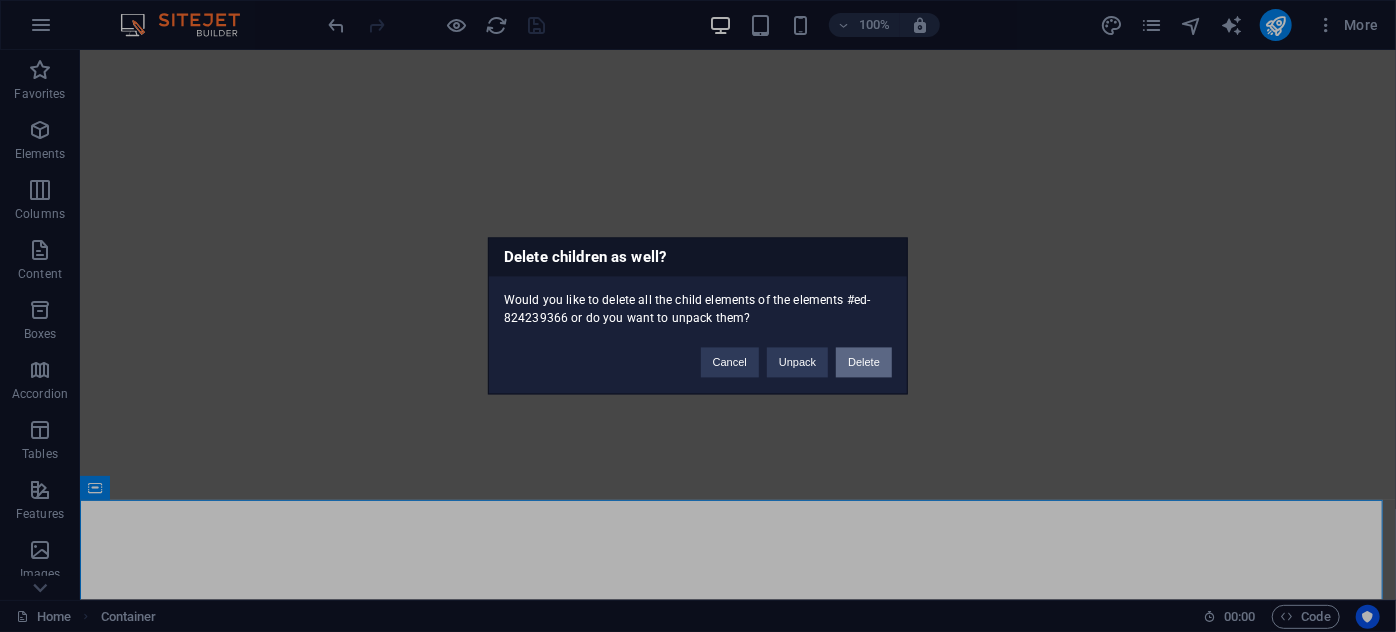 click on "Delete" at bounding box center (864, 363) 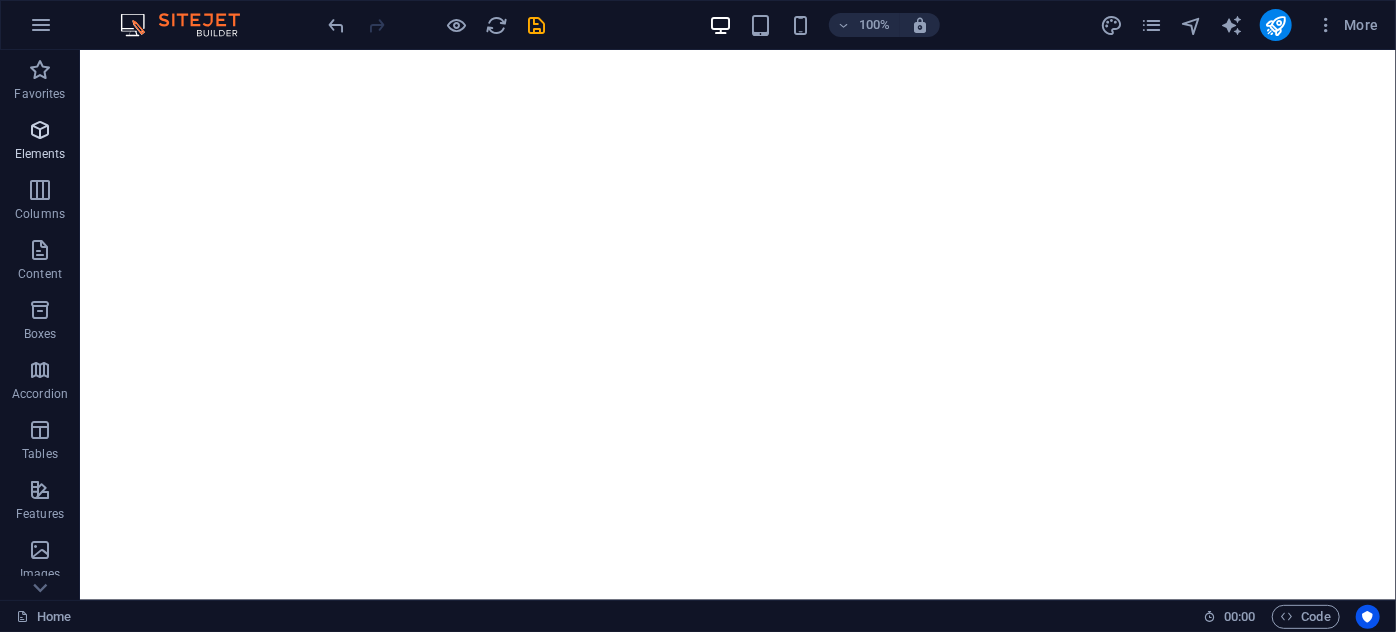 click on "Elements" at bounding box center [40, 154] 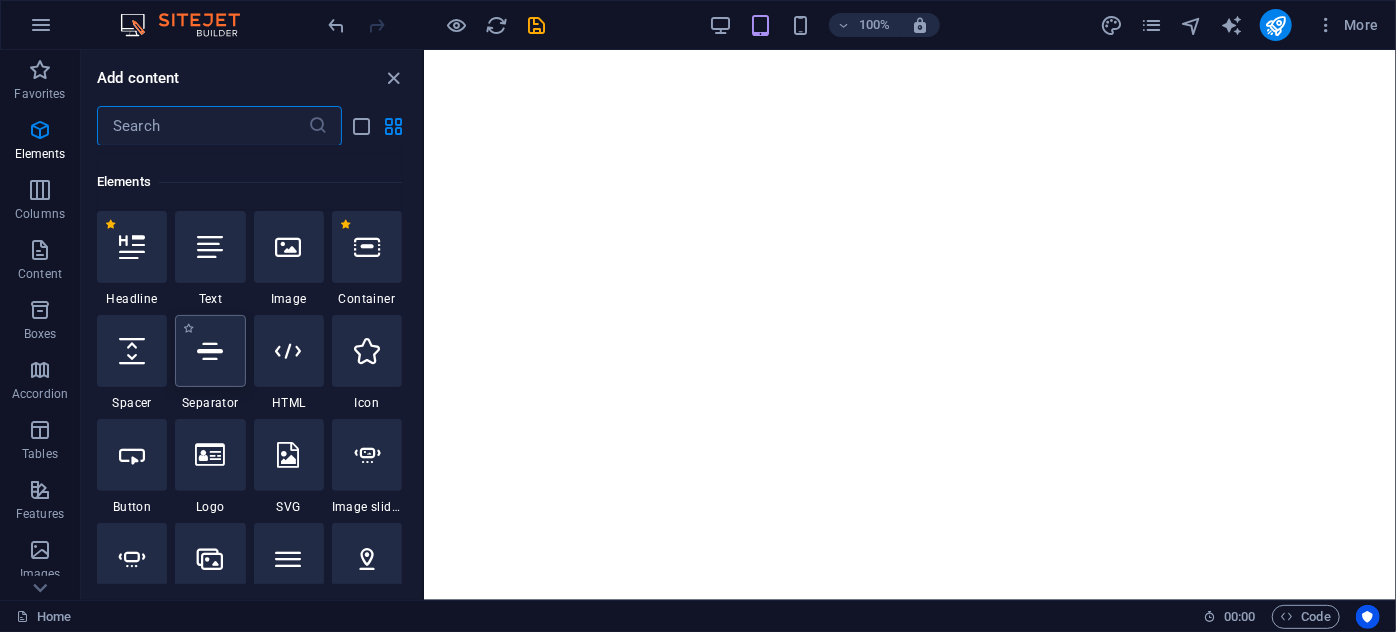 scroll, scrollTop: 213, scrollLeft: 0, axis: vertical 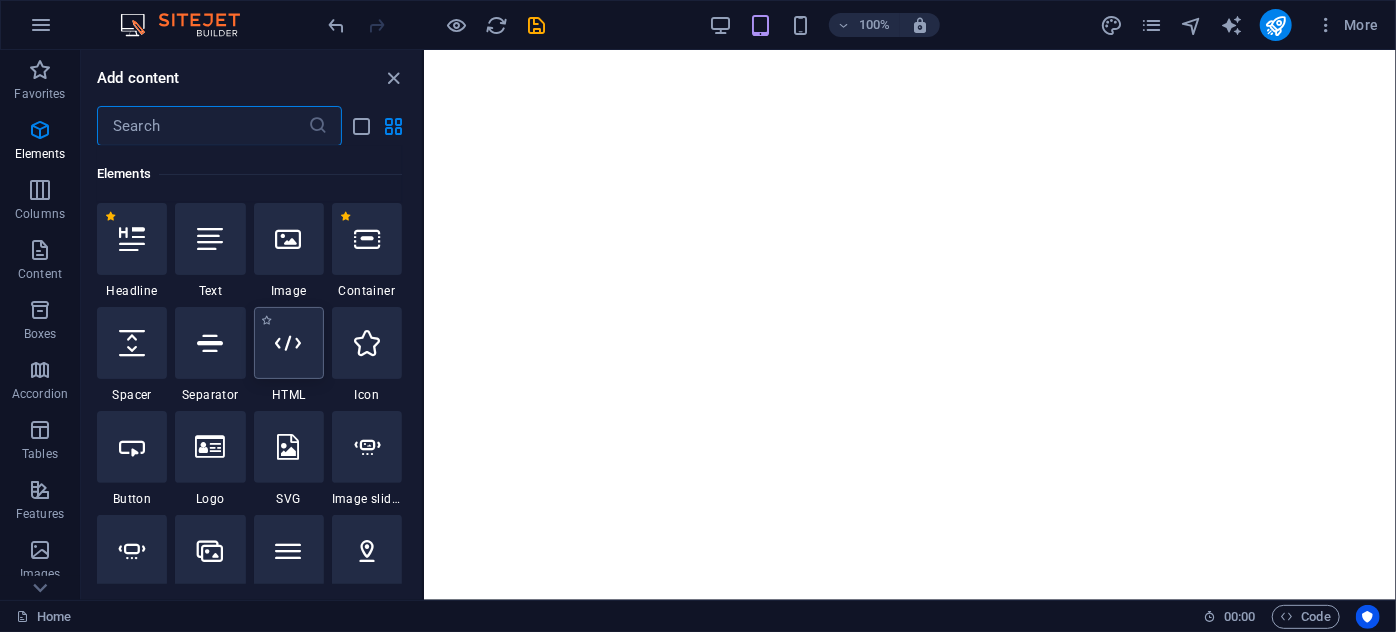 click at bounding box center (289, 343) 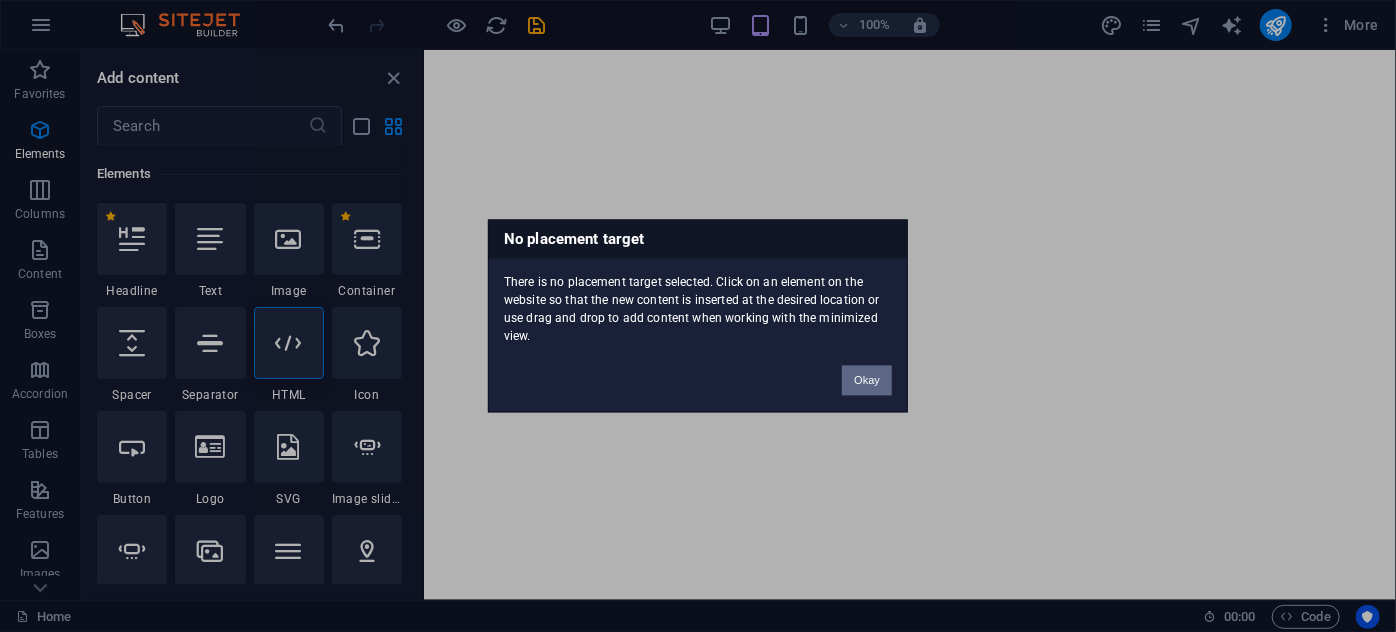 click on "Okay" at bounding box center [867, 381] 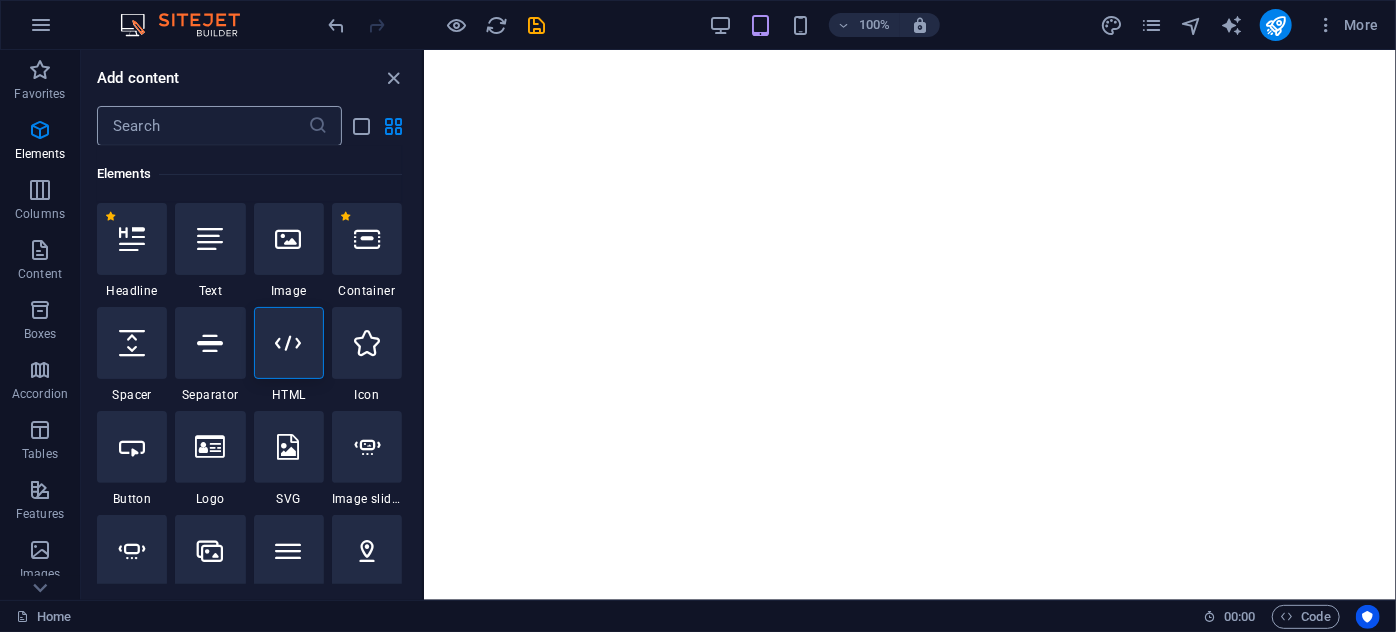 click at bounding box center [202, 126] 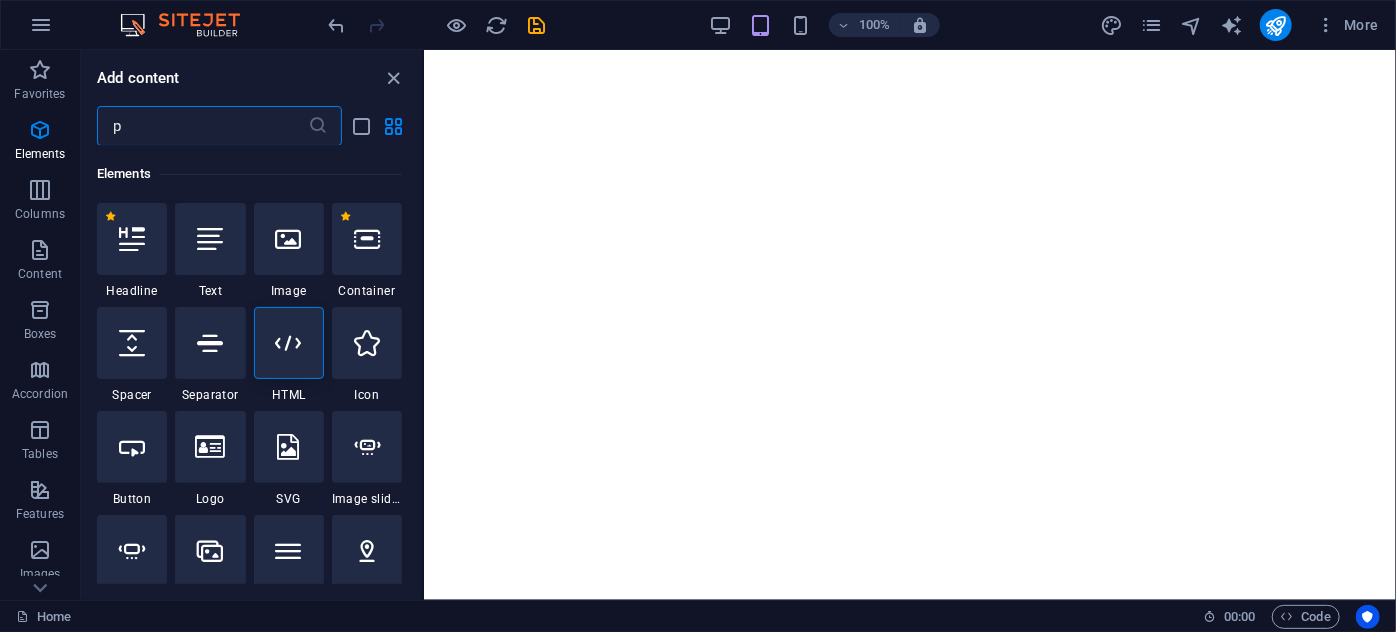 scroll, scrollTop: 0, scrollLeft: 0, axis: both 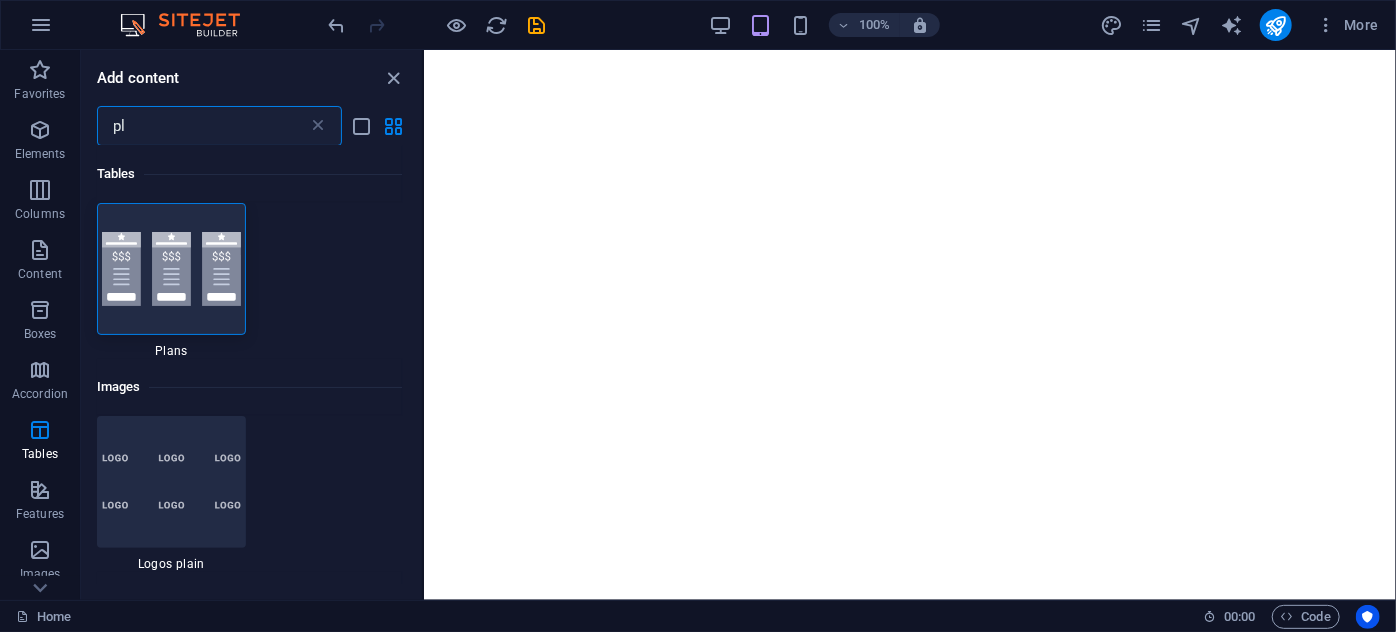 type on "p" 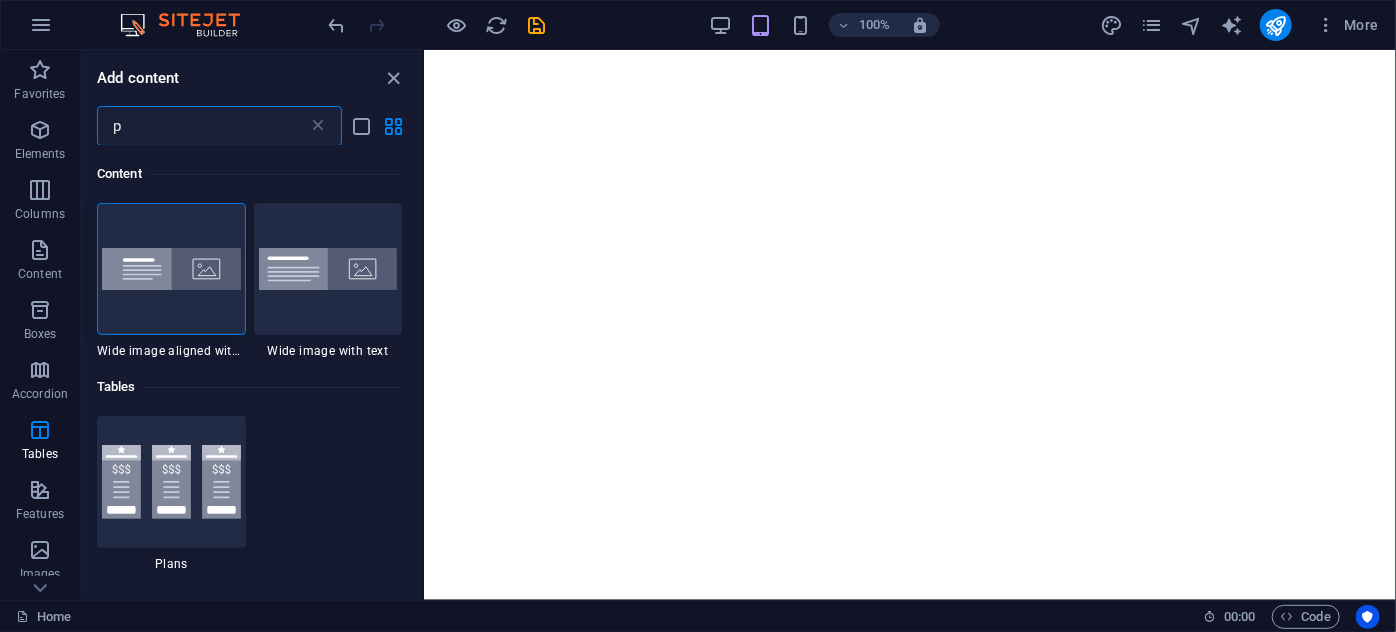 type 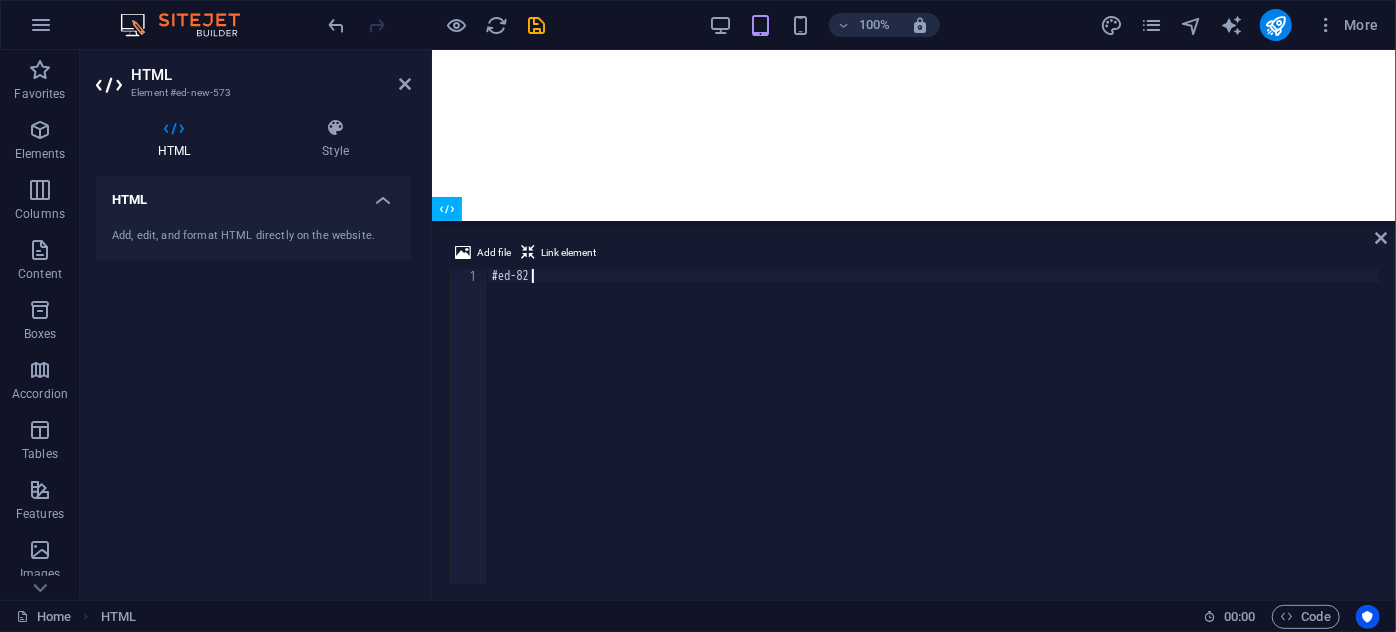 type on "#" 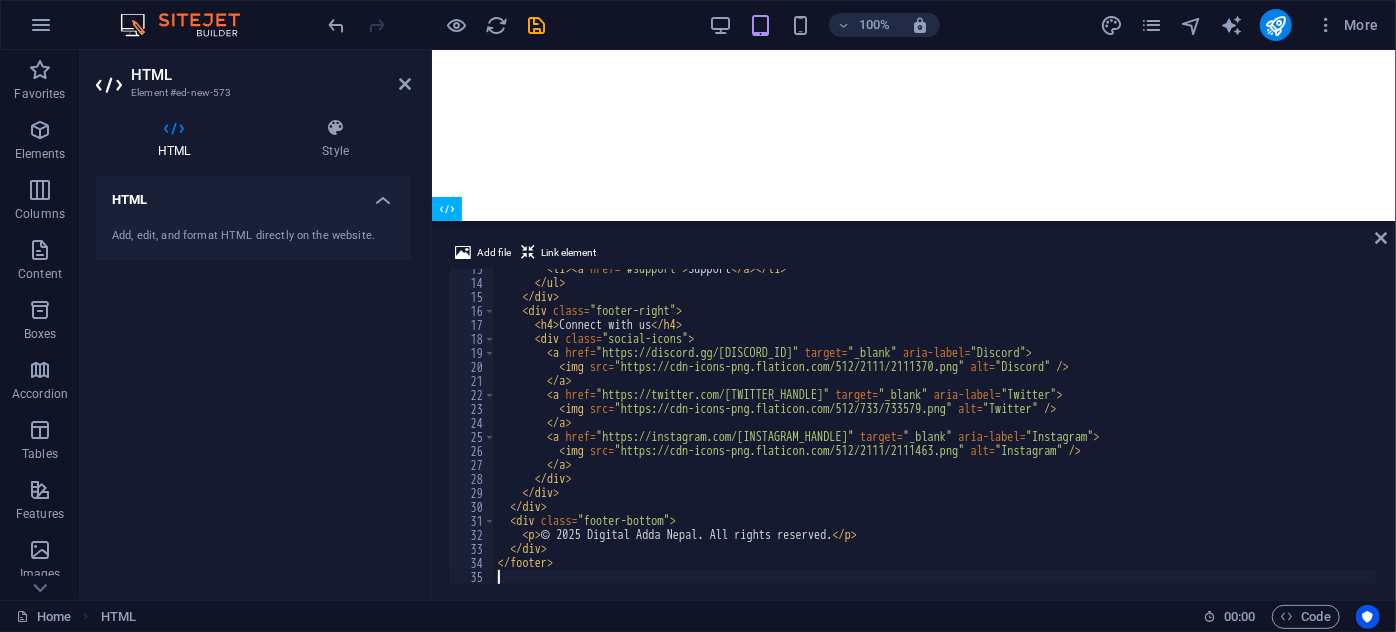 scroll, scrollTop: 175, scrollLeft: 0, axis: vertical 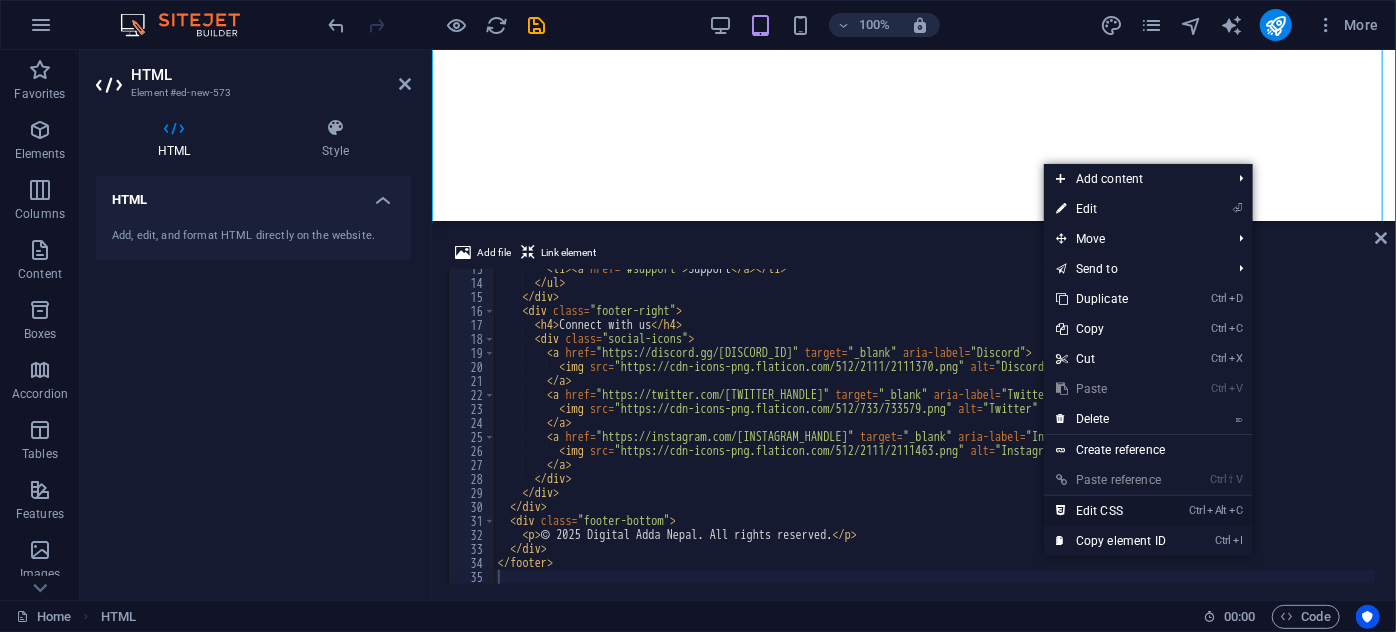 click on "Ctrl Alt C  Edit CSS" at bounding box center [1111, 511] 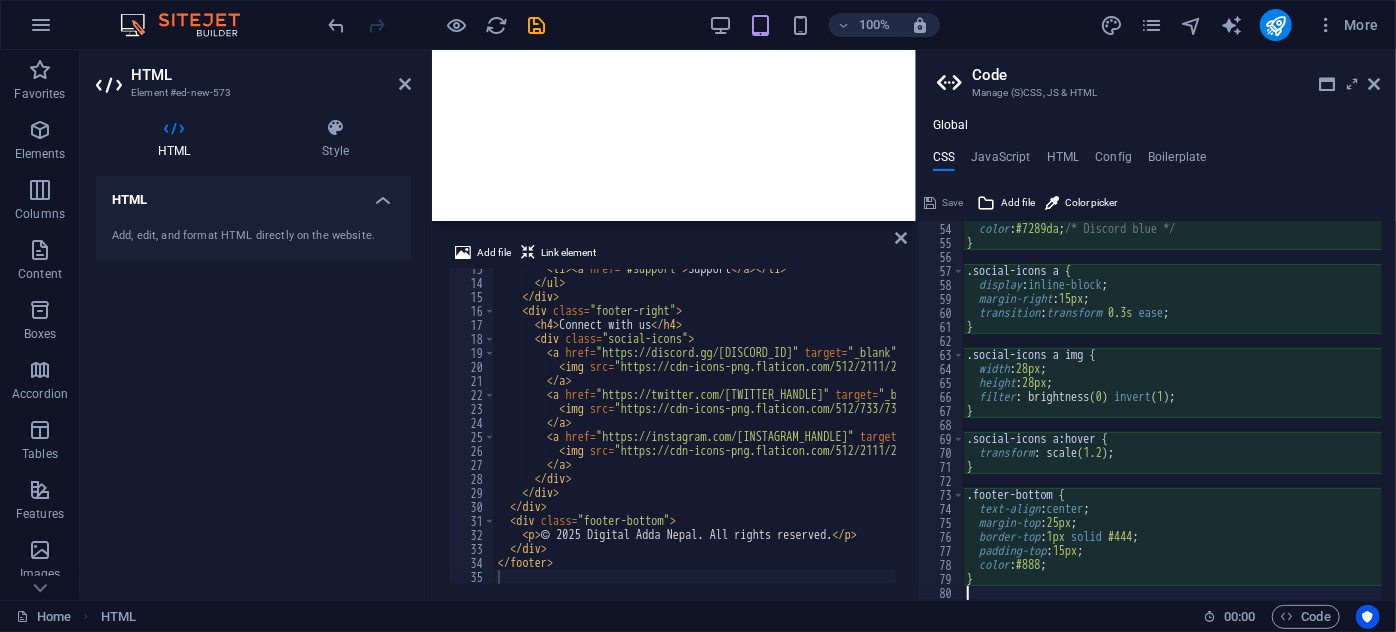 type on "background-color: #2c2f33;" 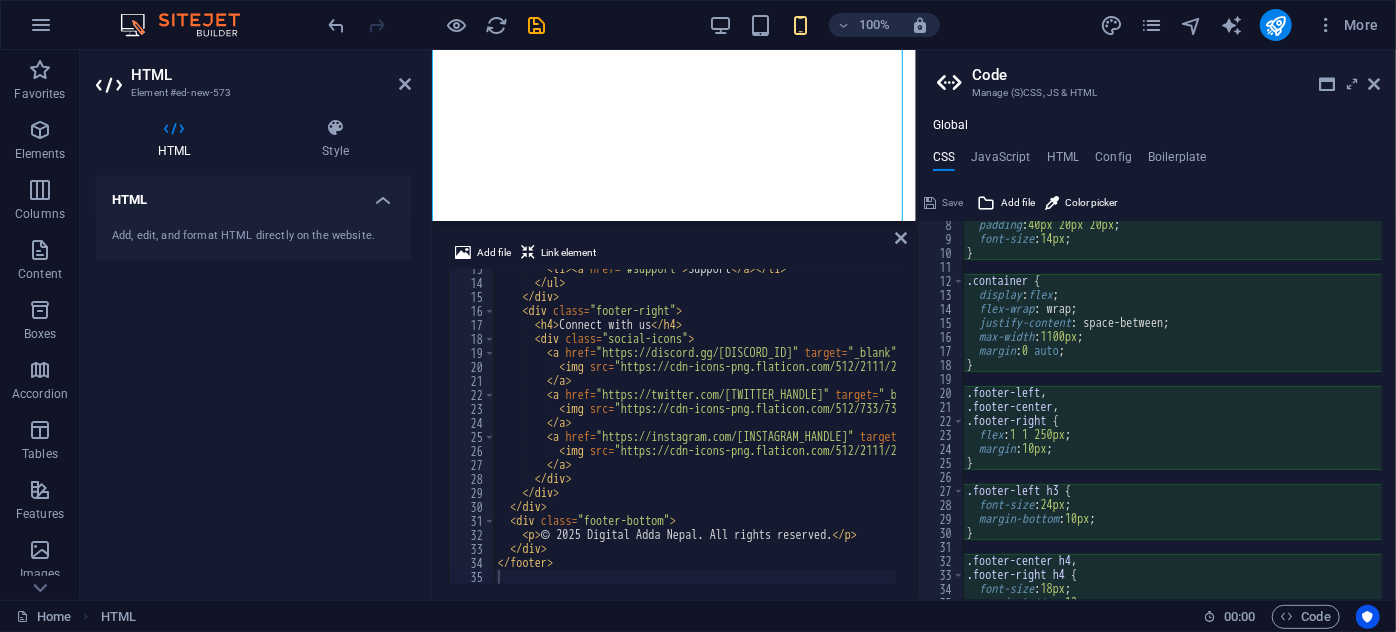 scroll, scrollTop: 0, scrollLeft: 0, axis: both 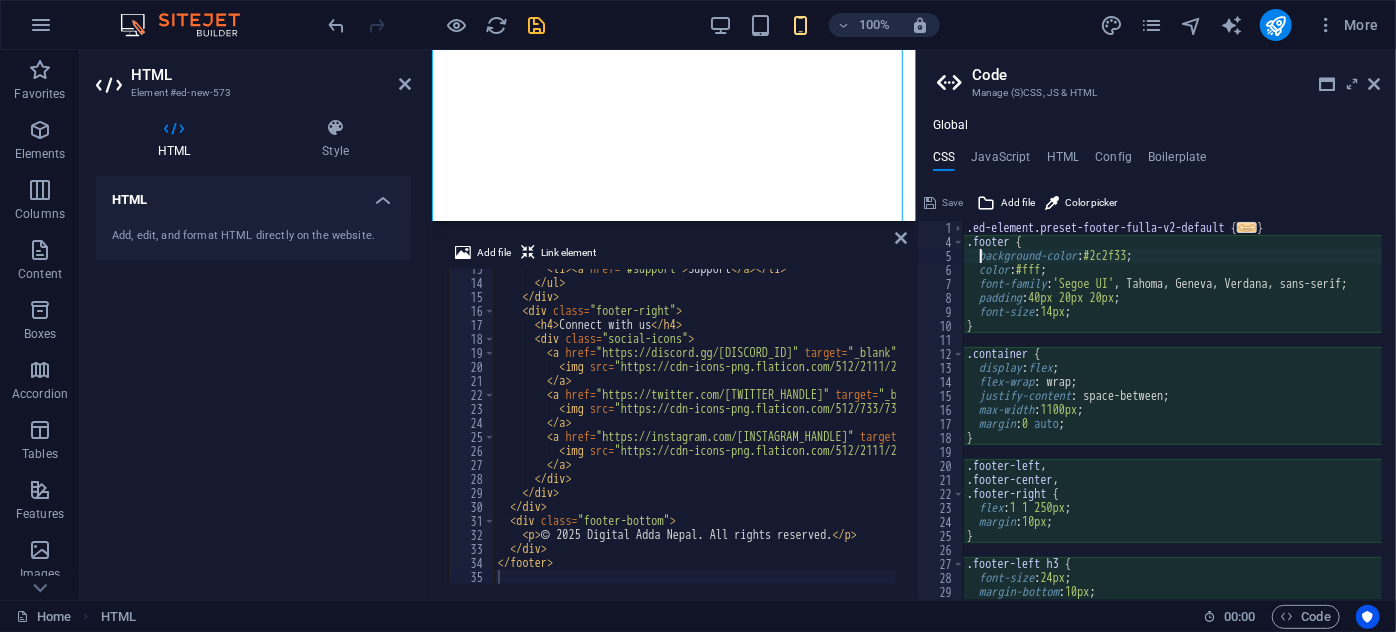 click at bounding box center [537, 25] 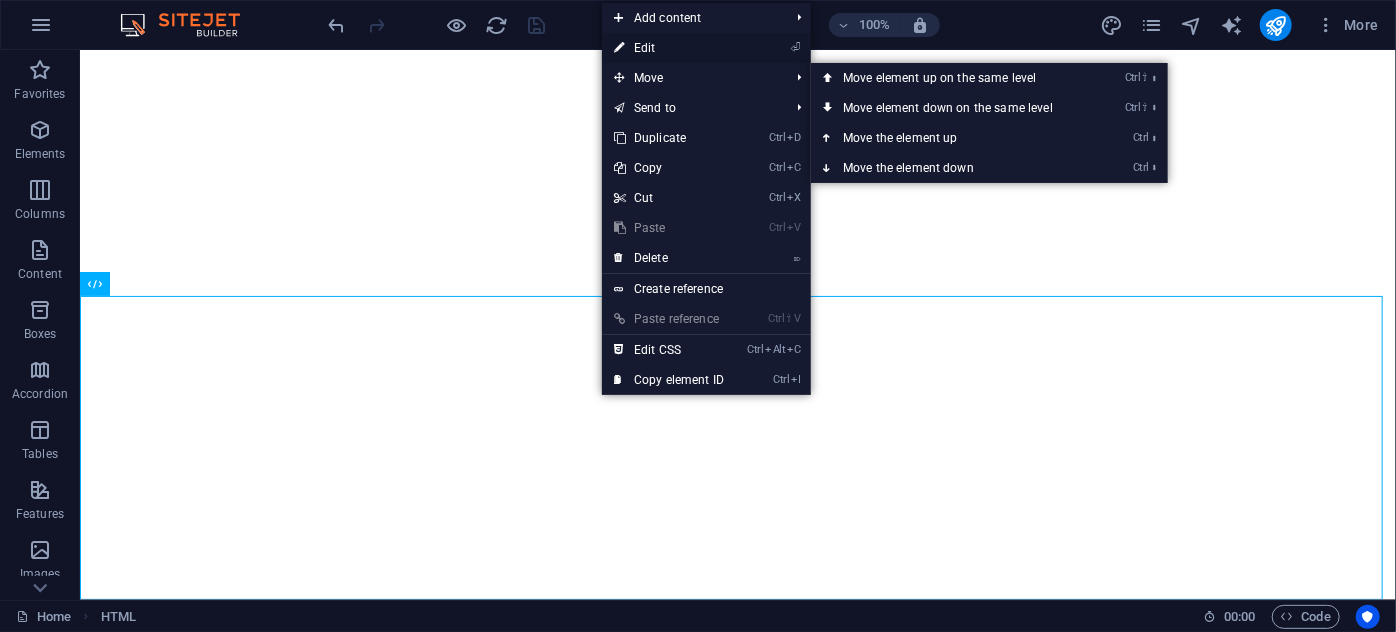 click on "⏎  Edit" at bounding box center (669, 48) 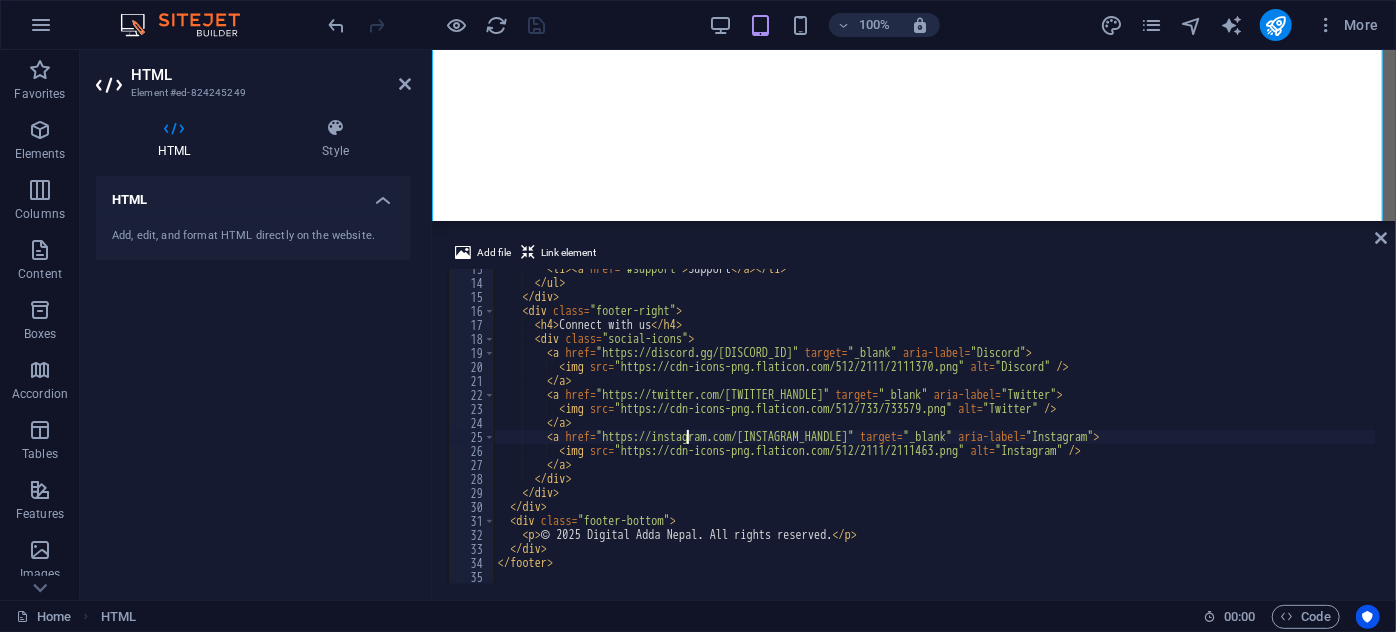 click on "< li > < a   href = "#support" > Support </ a > </ li >         </ ul >      </ div >      < div   class = "footer-right" >         < h4 > Connect with us </ h4 >         < div   class = "social-icons" >           < a   href = "https://discord.gg/yourserver"   target = "_blank"   aria-label = "Discord" >              < img   src = "https://cdn-icons-png.flaticon.com/512/2111/2111370.png"   alt = "Discord"   />           </ a >           < a   href = "https://twitter.com/digitaladdanp"   target = "_blank"   aria-label = "Twitter" >              < img   src = "https://cdn-icons-png.flaticon.com/512/733/733579.png"   alt = "Twitter"   />           </ a >           < a   href = "https://instagram.com/digitaladdanp"   target = "_blank"   aria-label = "Instagram" >              < img   src = "https://cdn-icons-png.flaticon.com/512/2111/2111463.png"   alt = "Instagram"   />           </ a >         </ div >      </ div >    </ div >    < div   class = "footer-bottom" >      < p > </ p >    </ div > </ >" at bounding box center (935, 433) 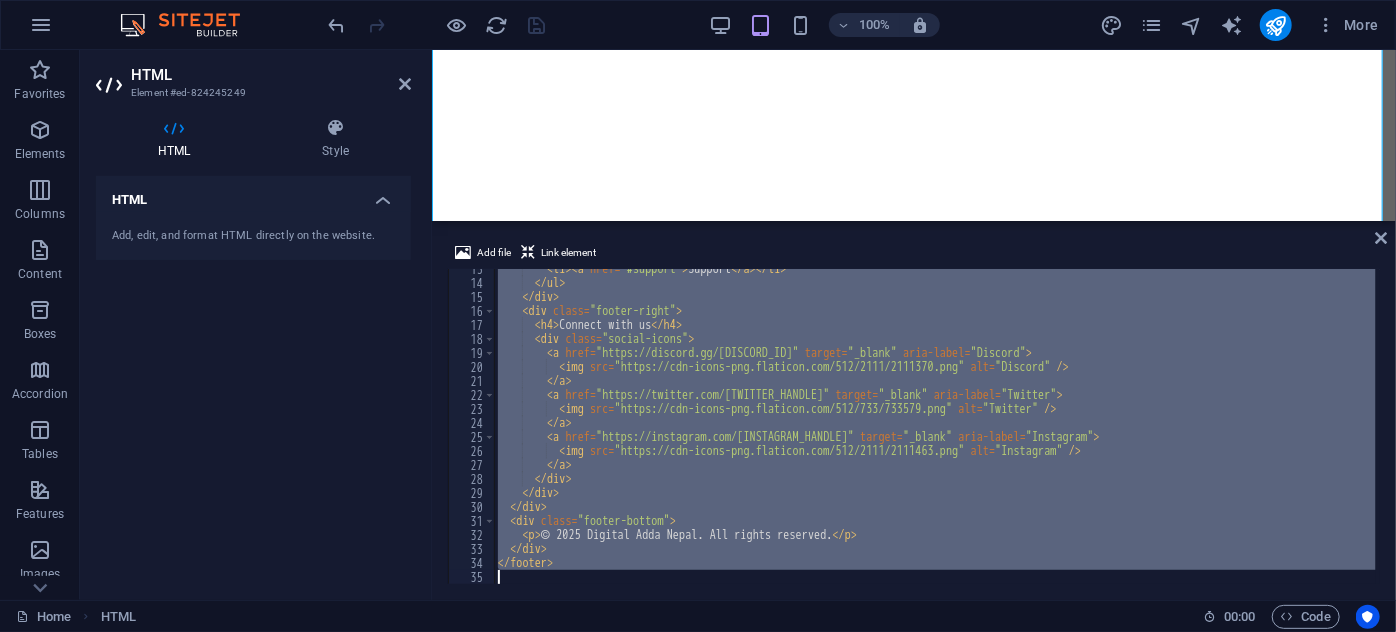 type 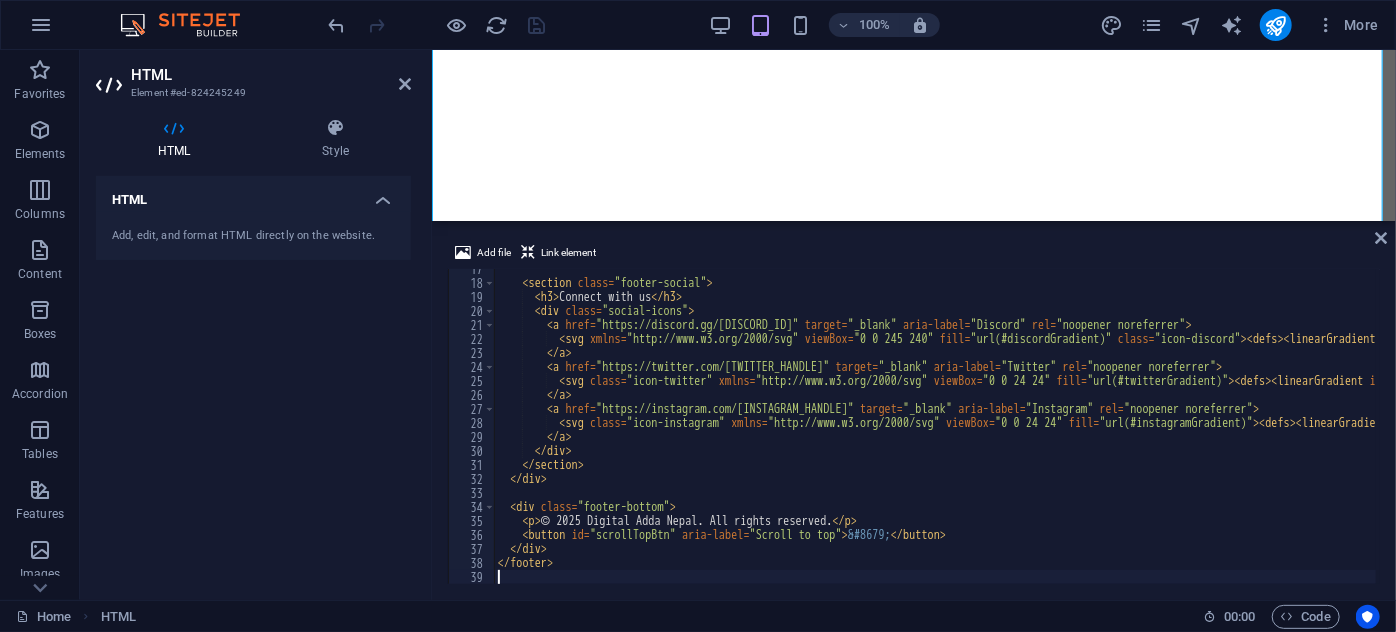 scroll, scrollTop: 234, scrollLeft: 0, axis: vertical 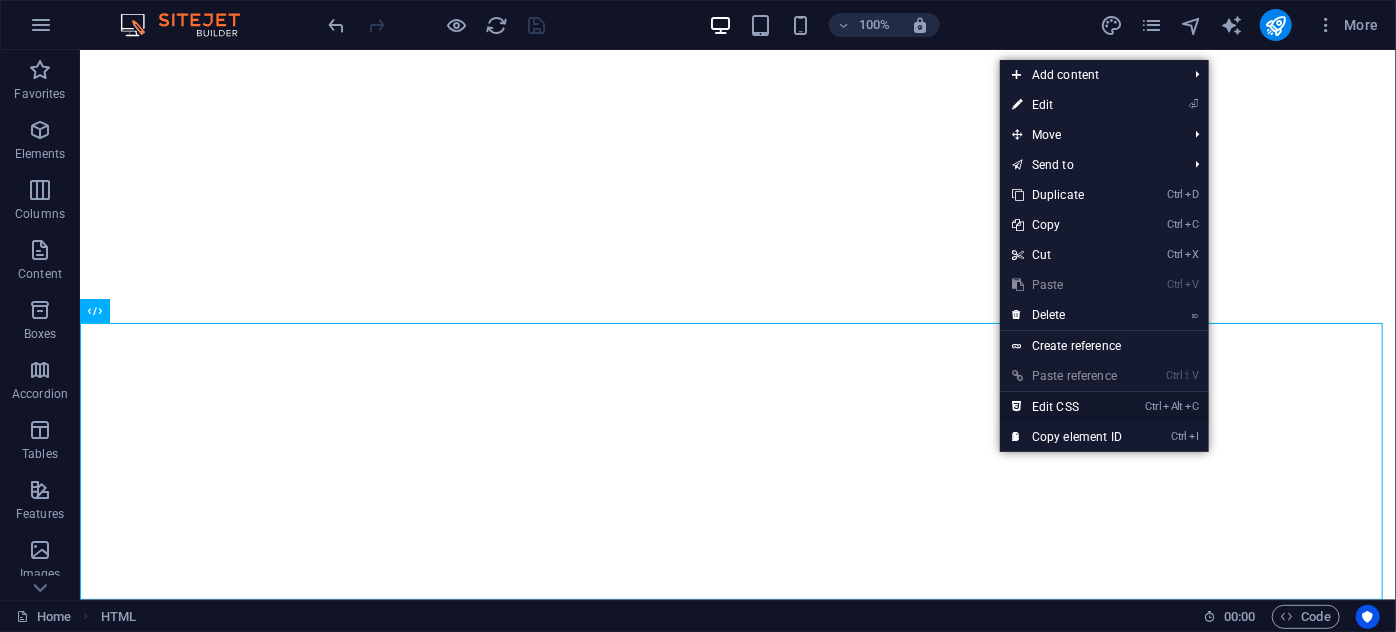 click on "Ctrl Alt C  Edit CSS" at bounding box center [1067, 407] 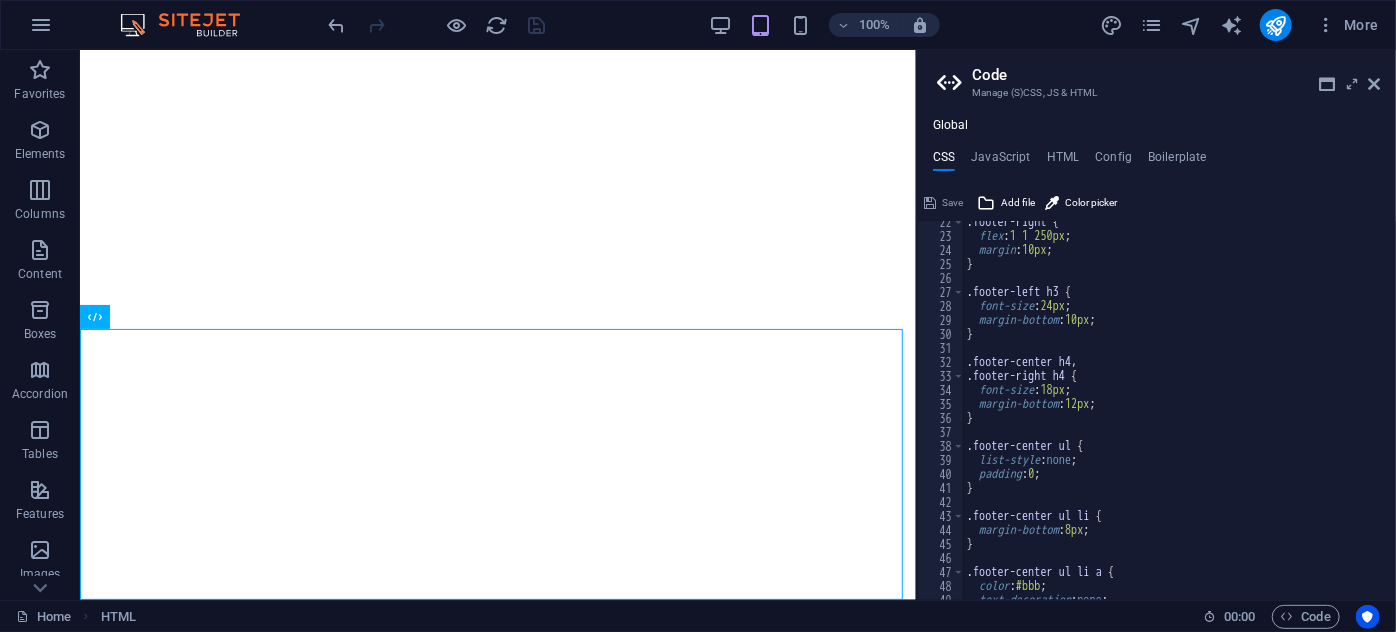 scroll, scrollTop: 0, scrollLeft: 0, axis: both 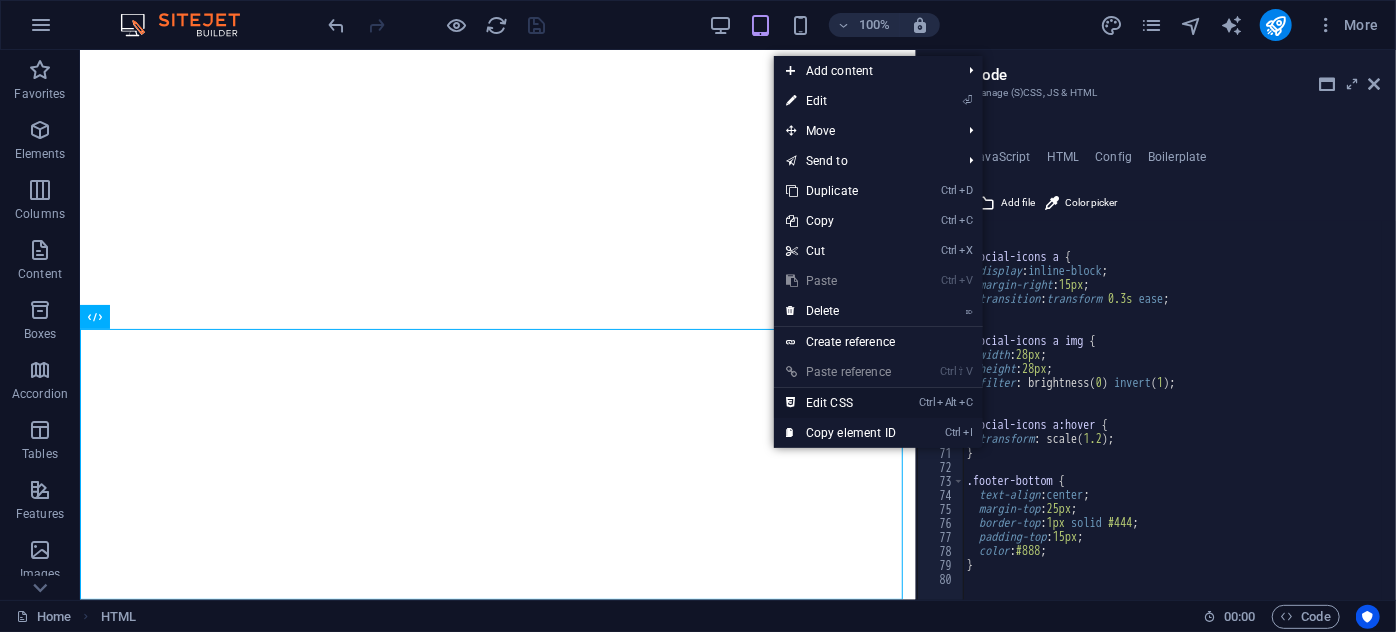 click on "Ctrl Alt C  Edit CSS" at bounding box center (841, 403) 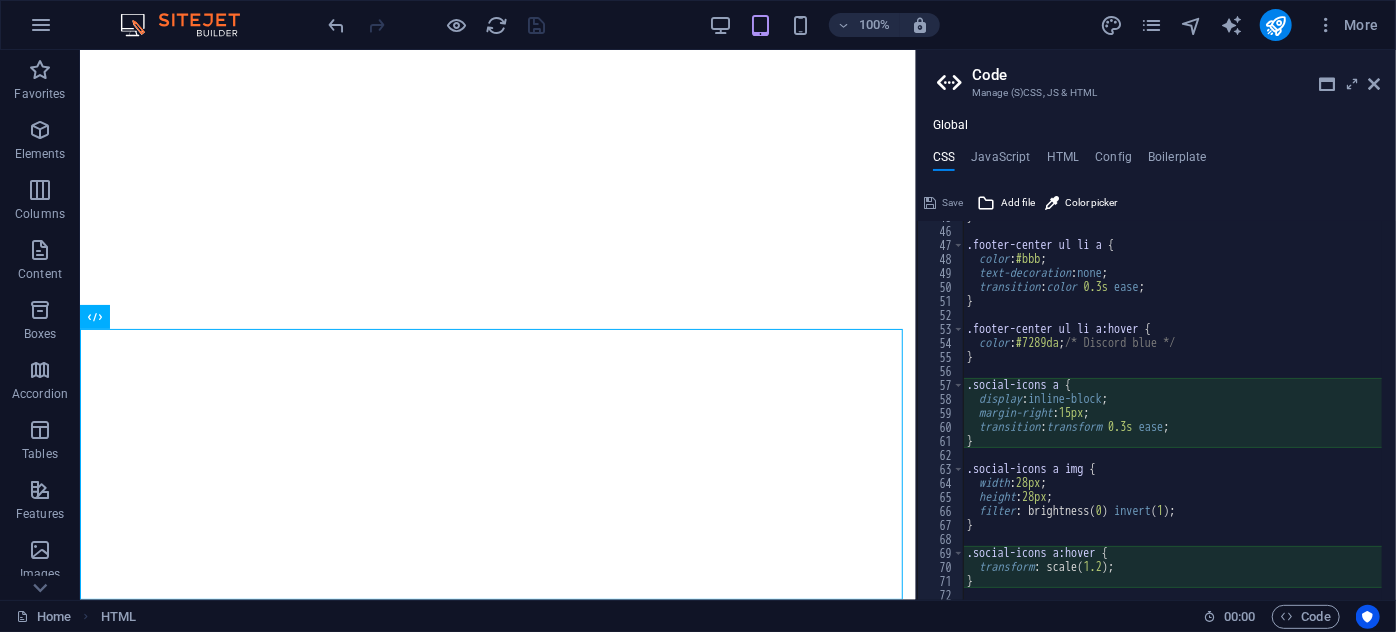 scroll, scrollTop: 727, scrollLeft: 0, axis: vertical 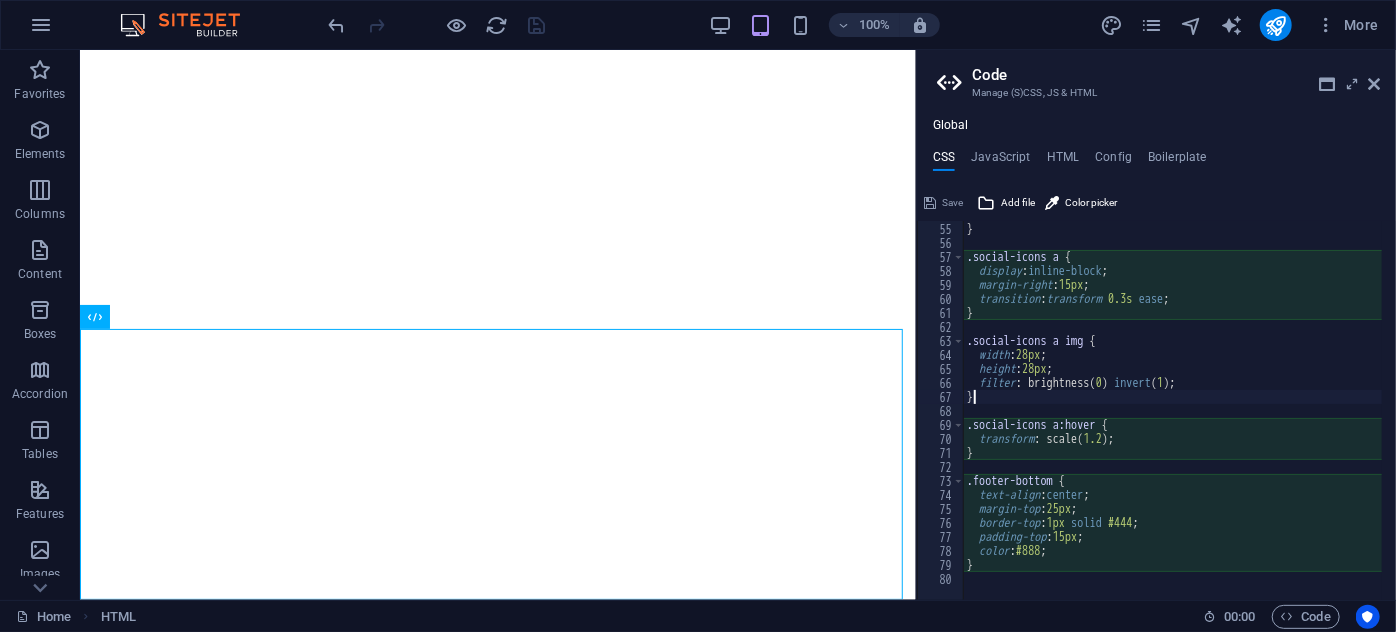 click on "color :  #7289da ;  /* Discord blue */ } .social-icons   a   {    display :  inline-block ;    margin-right :  15px ;    transition :  transform   0.3s   ease ; } .social-icons   a   img   {    width :  28px ;    height :  28px ;    filter : brightness ( 0 )   invert ( 1 ) ; } .social-icons   a:hover   {    transform : scale ( 1.2 ) ; } .footer-bottom   {    text-align :  center ;    margin-top :  25px ;    border-top :  1px   solid   #444 ;    padding-top :  15px ;    color :  #888 ; }" at bounding box center [1179, 404] 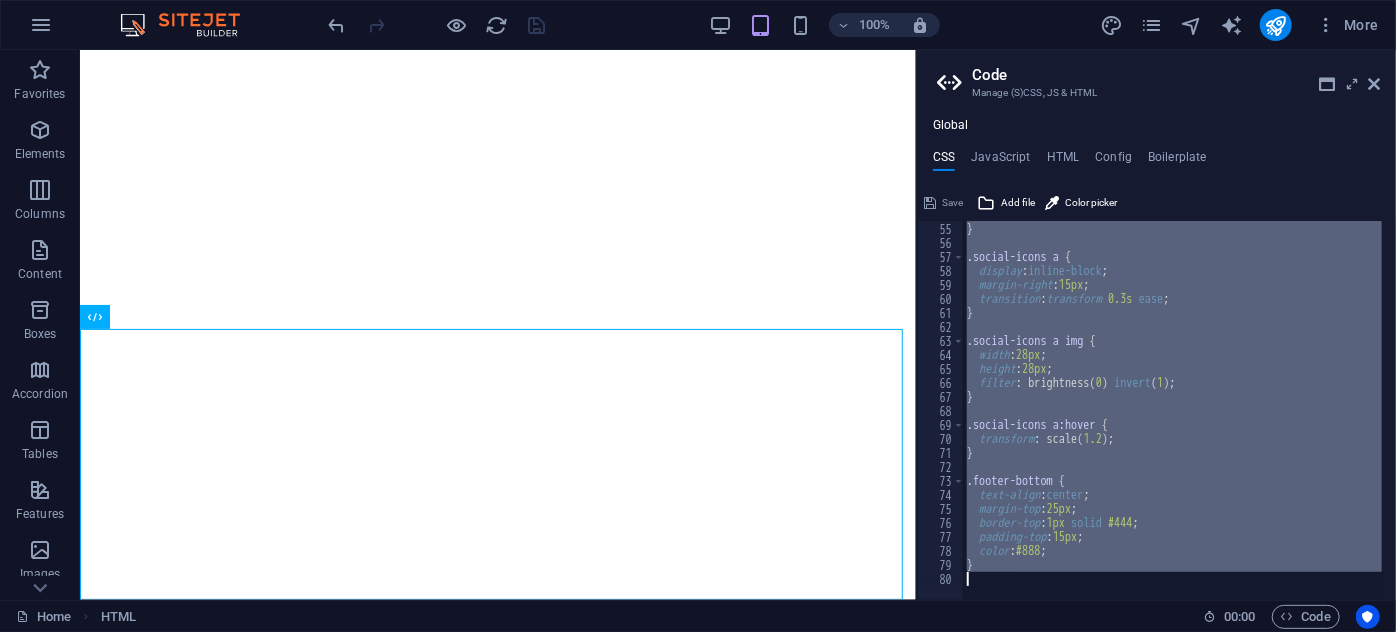 click on "color :  #7289da ;  /* Discord blue */ } .social-icons   a   {    display :  inline-block ;    margin-right :  15px ;    transition :  transform   0.3s   ease ; } .social-icons   a   img   {    width :  28px ;    height :  28px ;    filter : brightness ( 0 )   invert ( 1 ) ; } .social-icons   a:hover   {    transform : scale ( 1.2 ) ; } .footer-bottom   {    text-align :  center ;    margin-top :  25px ;    border-top :  1px   solid   #444 ;    padding-top :  15px ;    color :  #888 ; }" at bounding box center [1172, 410] 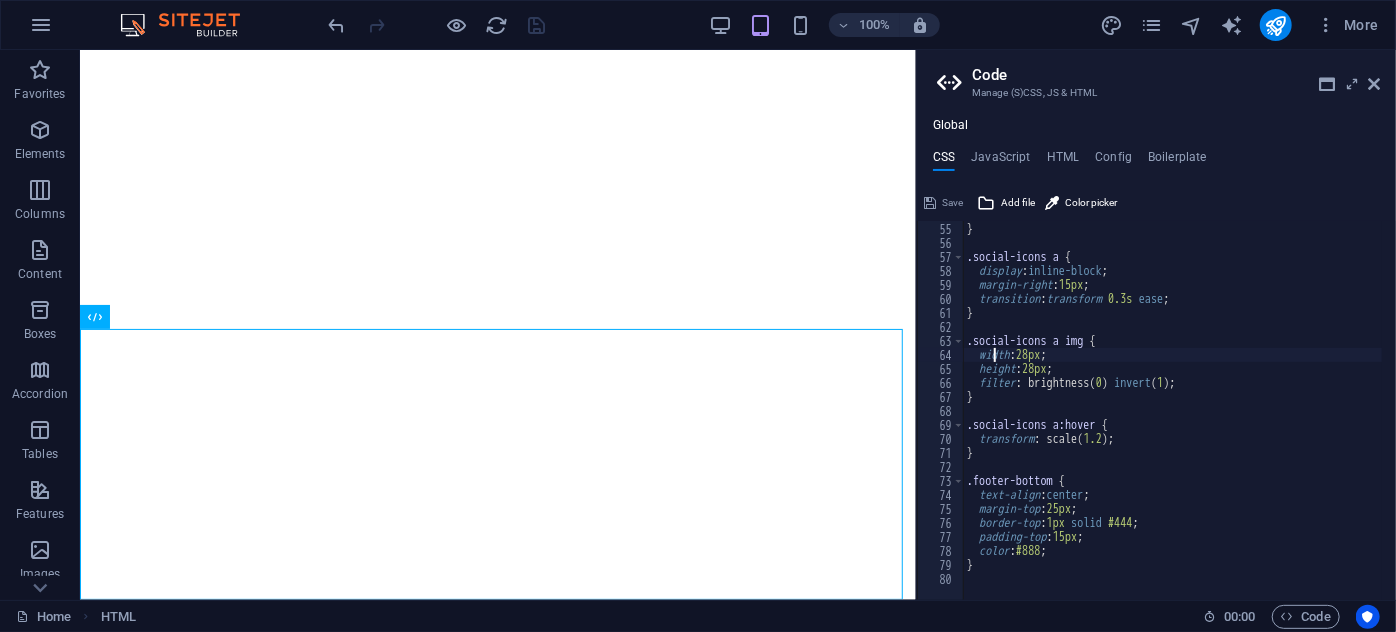 click on "color :  #7289da ;  /* Discord blue */ } .social-icons   a   {    display :  inline-block ;    margin-right :  15px ;    transition :  transform   0.3s   ease ; } .social-icons   a   img   {    width :  28px ;    height :  28px ;    filter : brightness ( 0 )   invert ( 1 ) ; } .social-icons   a:hover   {    transform : scale ( 1.2 ) ; } .footer-bottom   {    text-align :  center ;    margin-top :  25px ;    border-top :  1px   solid   #444 ;    padding-top :  15px ;    color :  #888 ; }" at bounding box center [1179, 404] 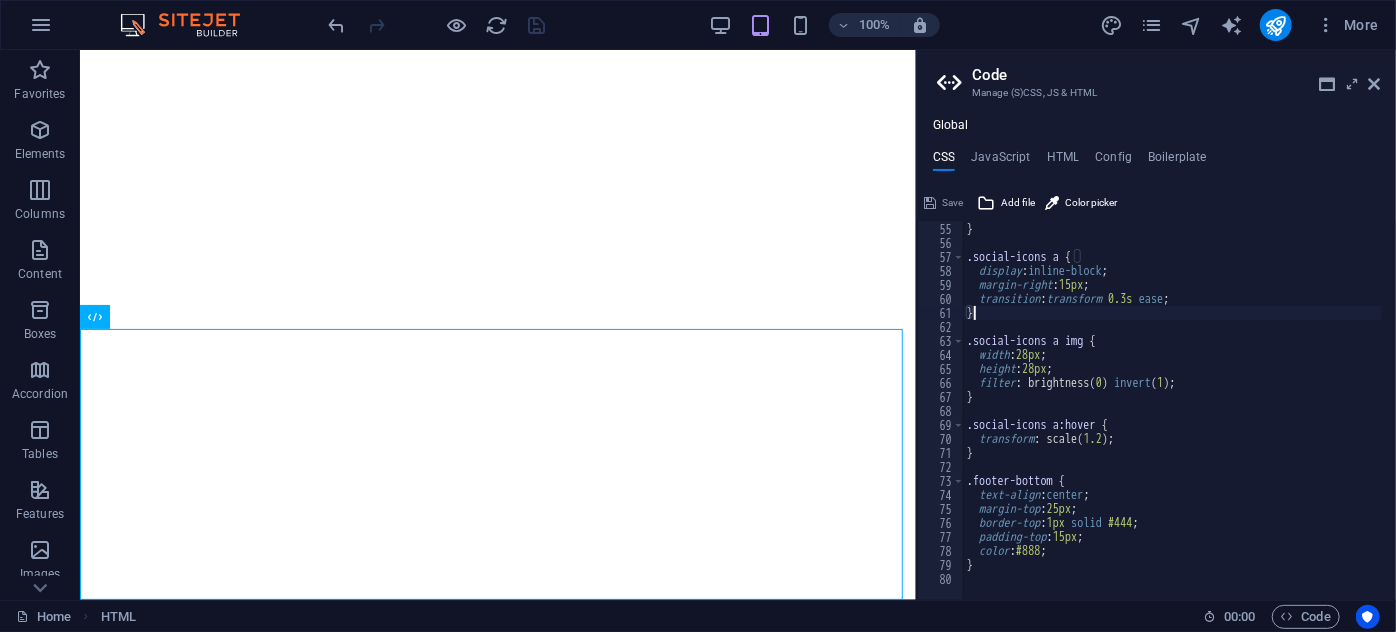 type on "}" 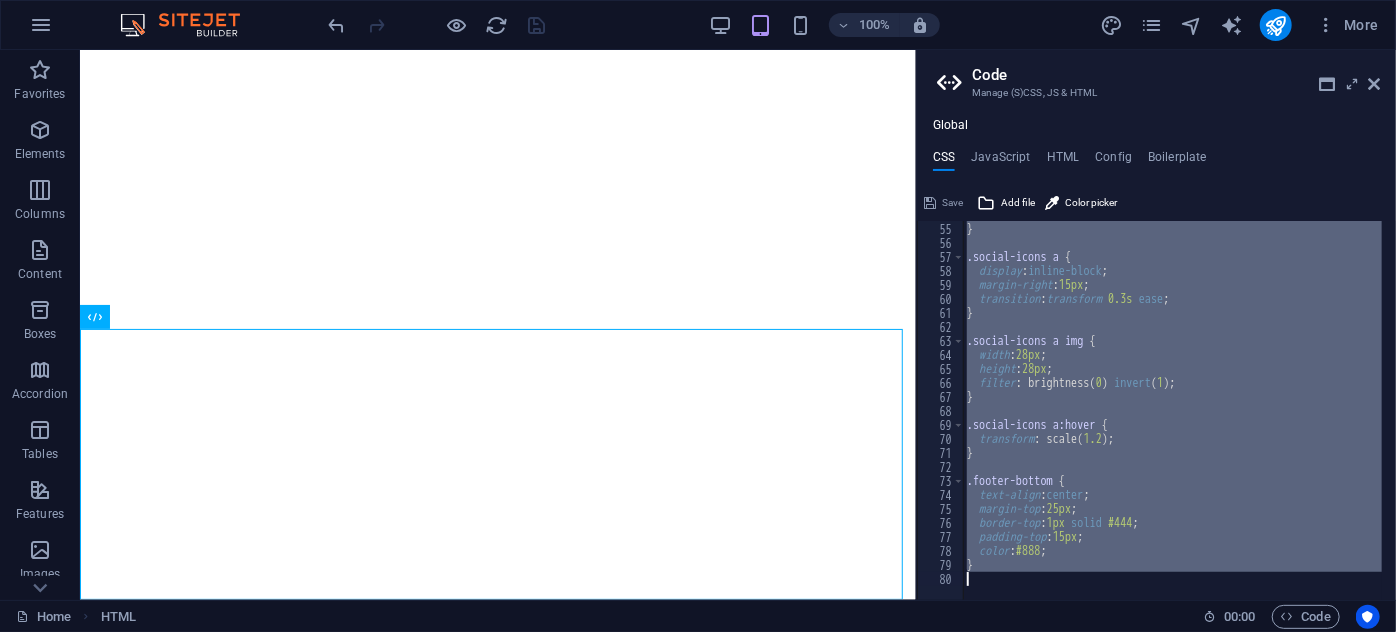 paste 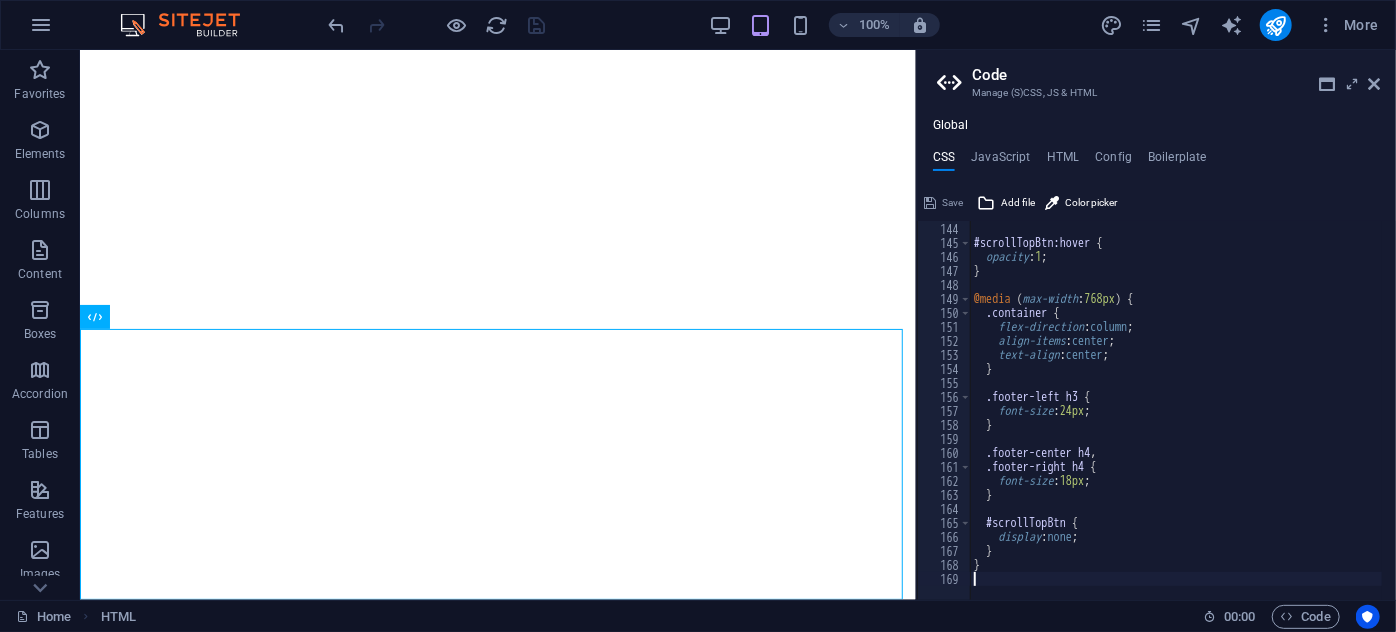 scroll, scrollTop: 2000, scrollLeft: 0, axis: vertical 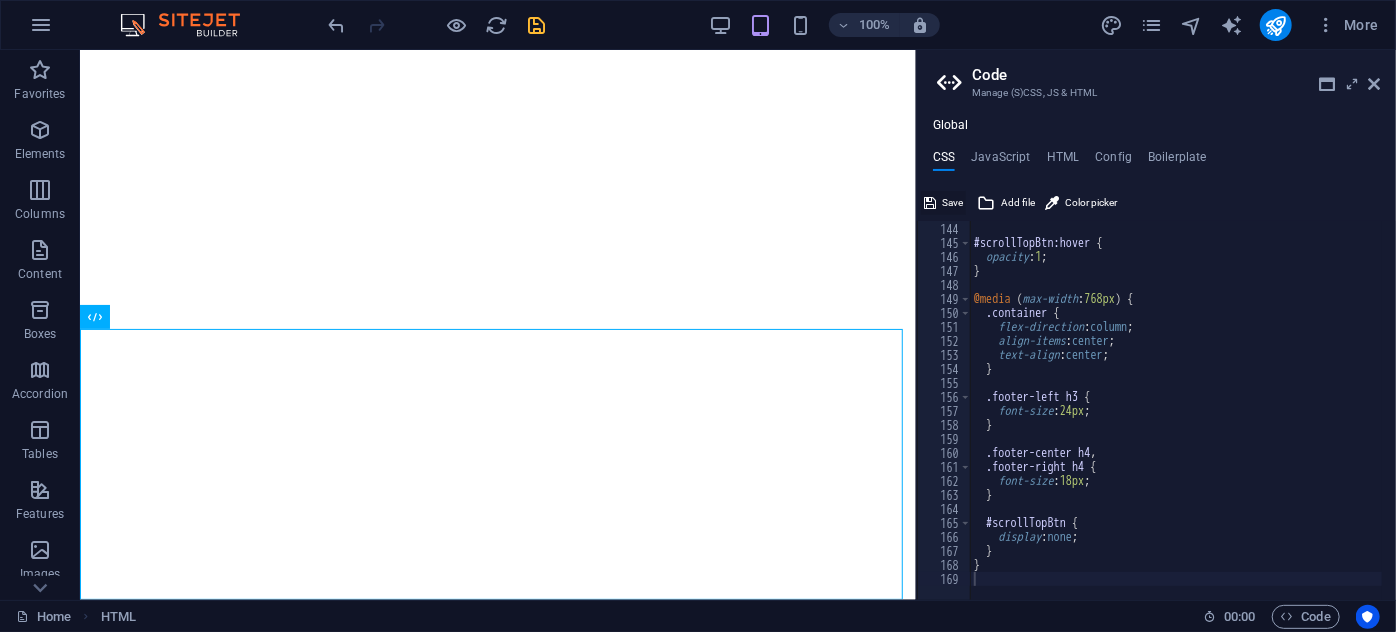 click on "Save" at bounding box center [952, 203] 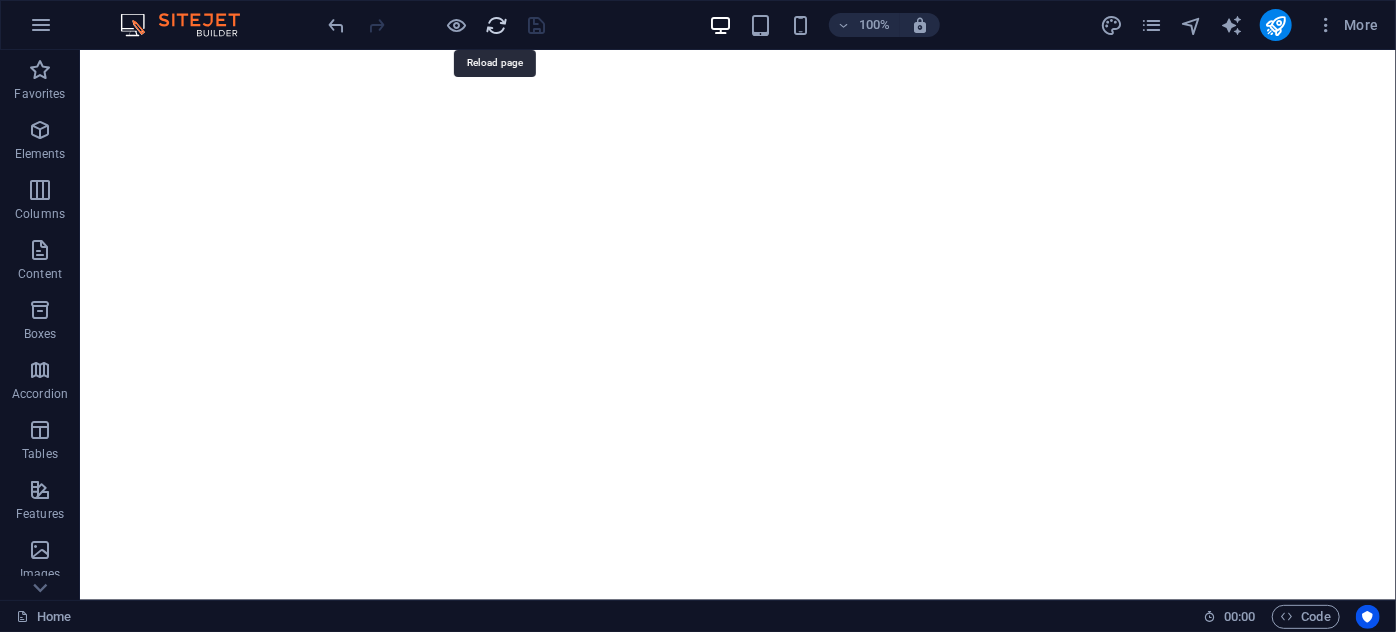click at bounding box center [497, 25] 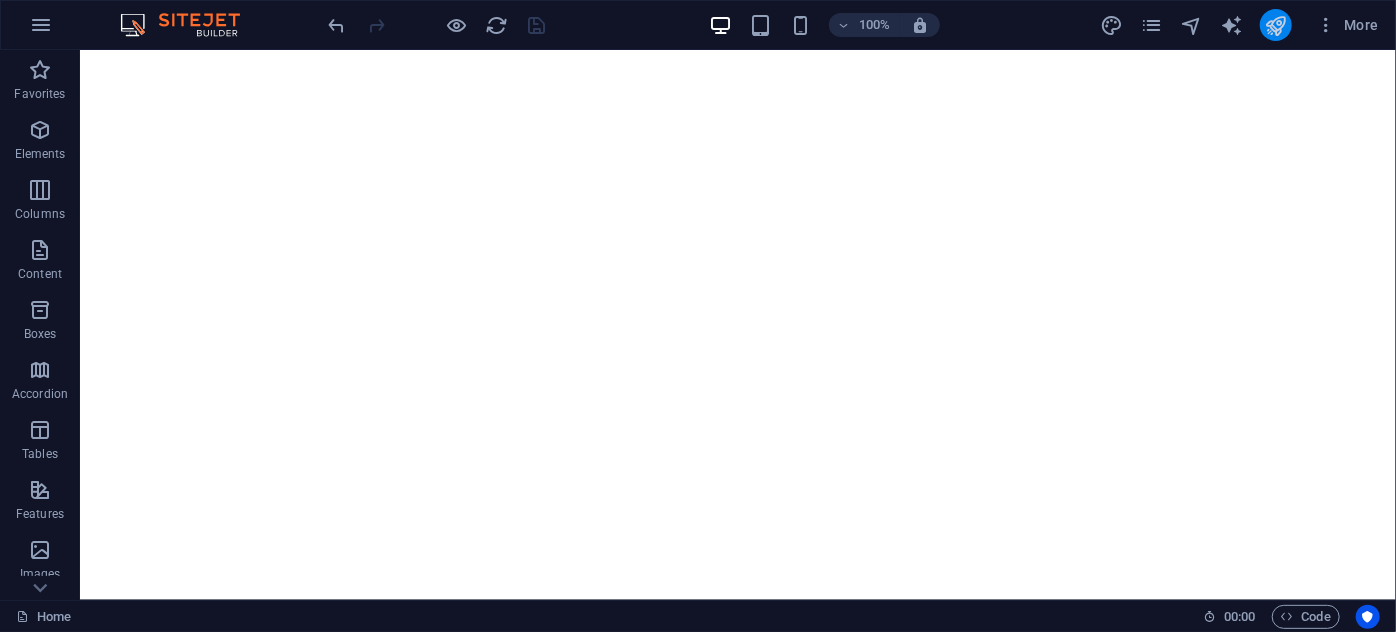 click at bounding box center (1275, 25) 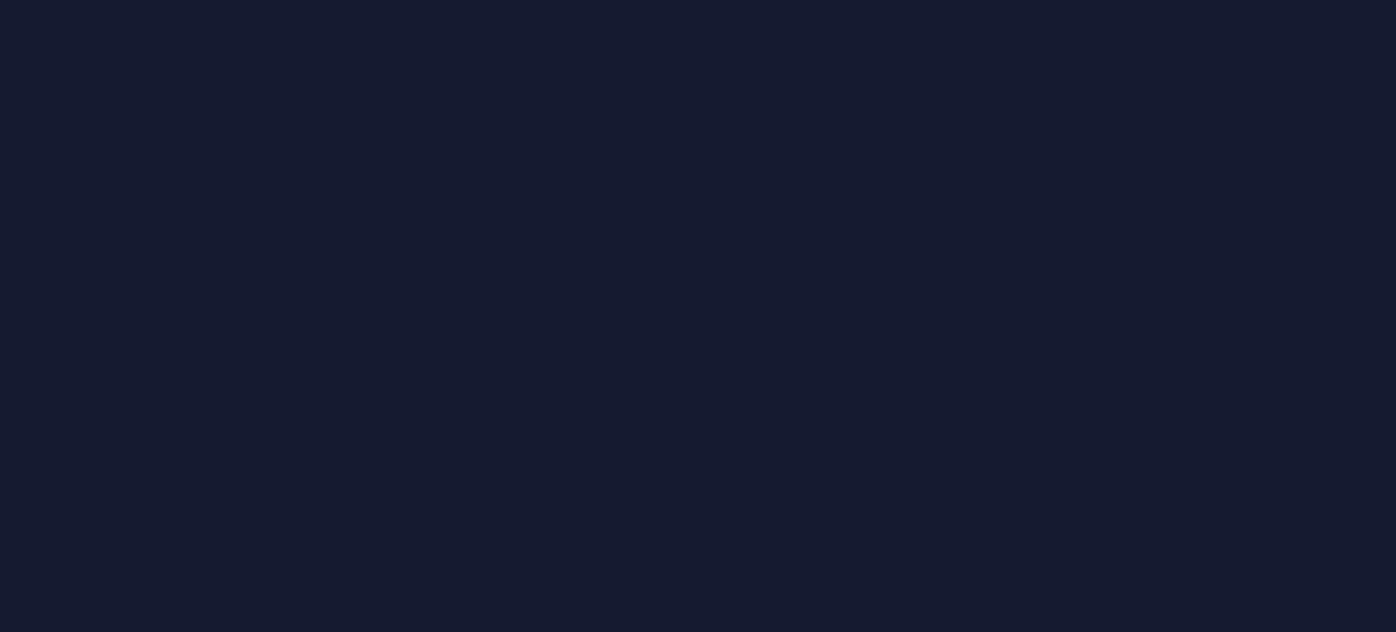 scroll, scrollTop: 0, scrollLeft: 0, axis: both 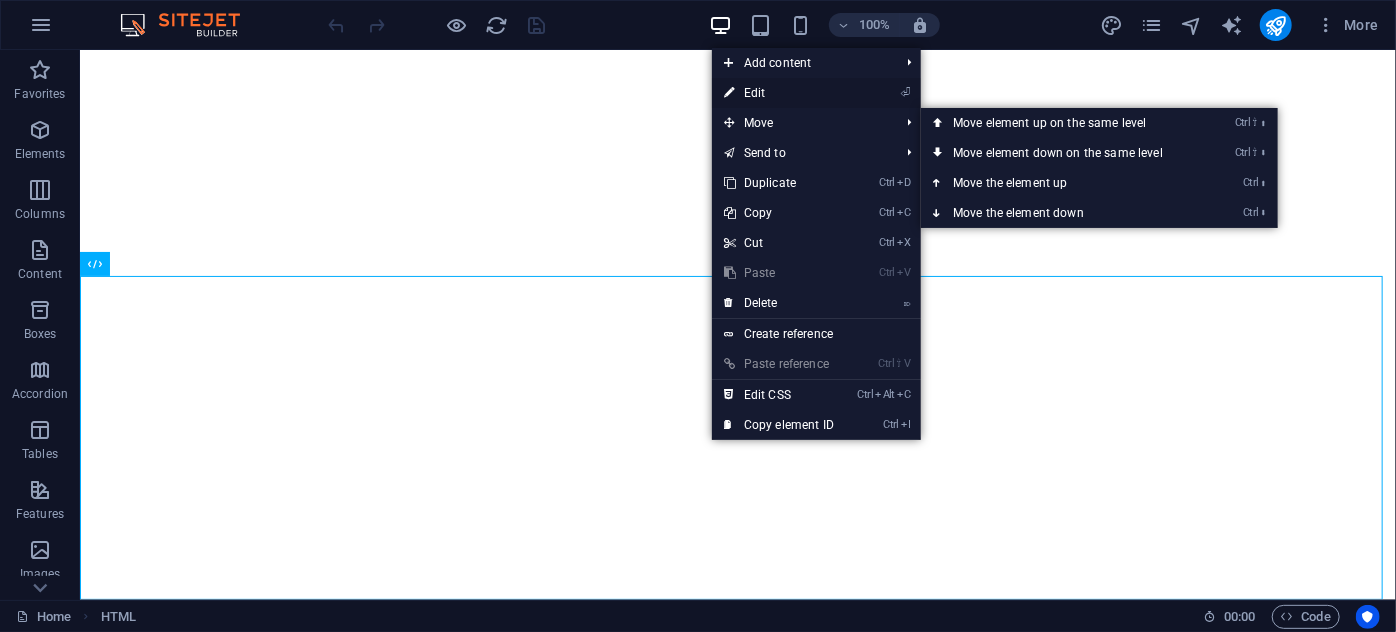 click on "⏎  Edit" at bounding box center (779, 93) 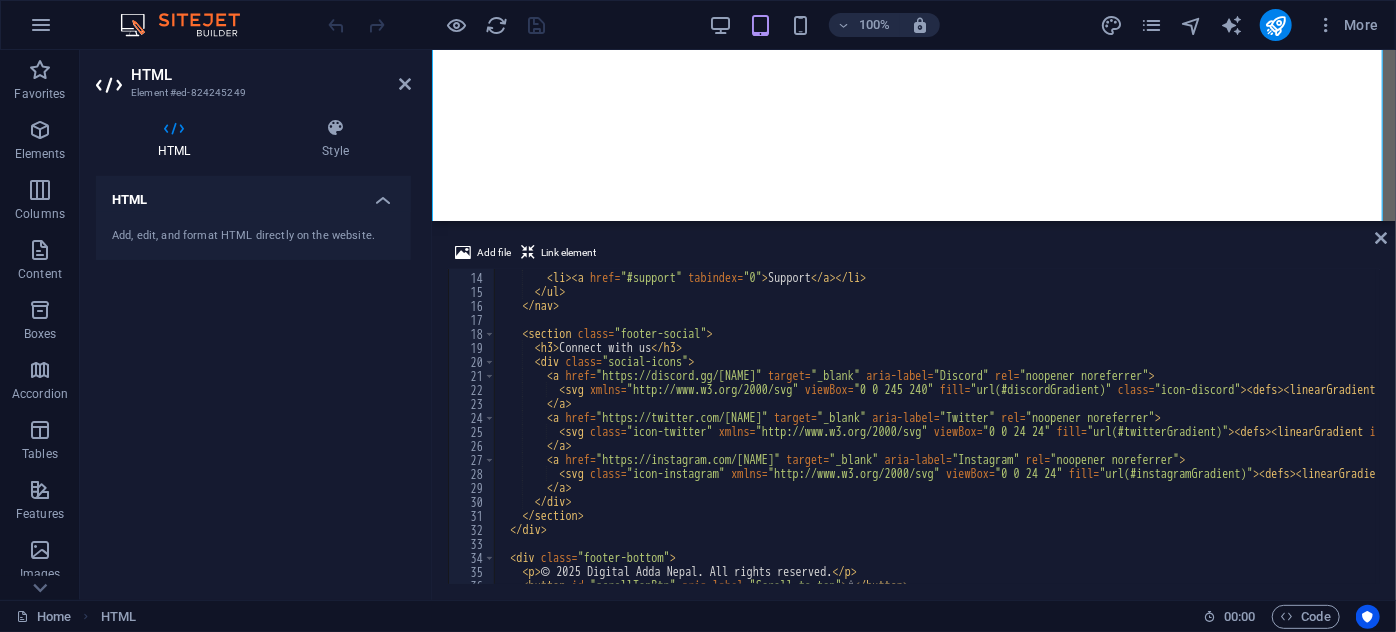 scroll, scrollTop: 125, scrollLeft: 0, axis: vertical 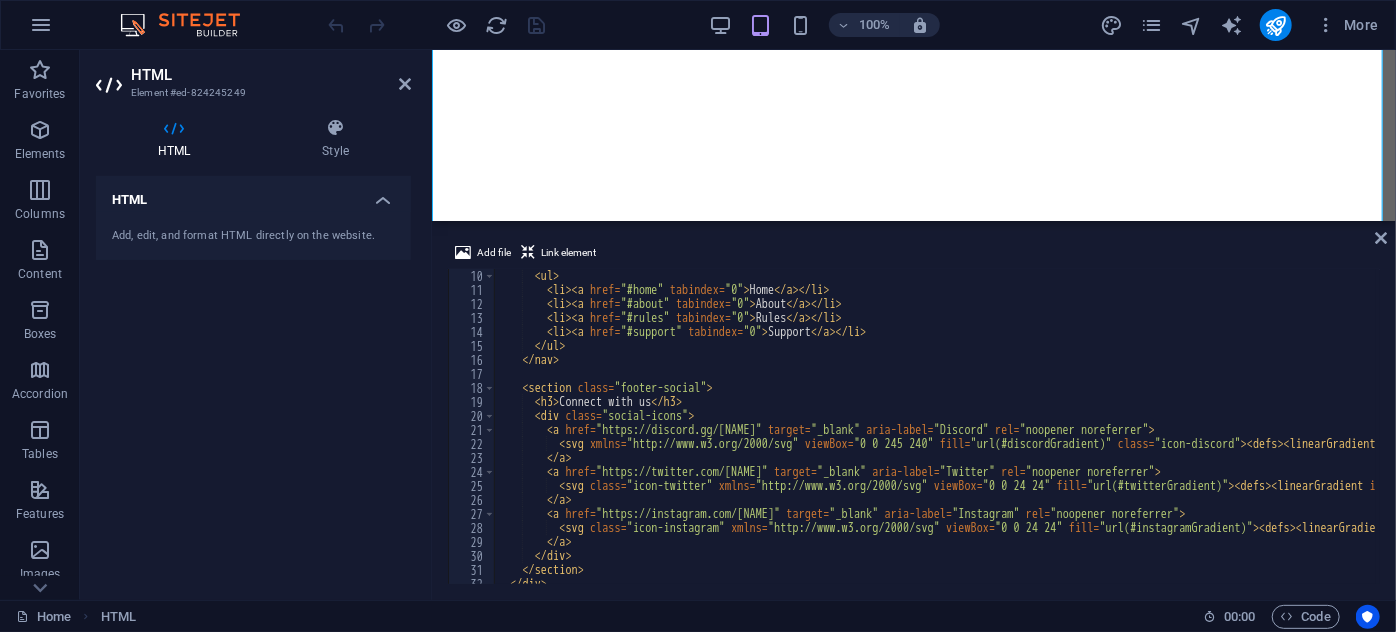 click on "< ul >           < li > < a   href = "#home"   tabindex = "0" > Home </ a > </ li >           < li > < a   href = "#about"   tabindex = "0" > About </ a > </ li >           < li > < a   href = "#rules"   tabindex = "0" > Rules </ a > </ li >           < li > < a   href = "#support"   tabindex = "0" > Support </ a > </ li >         </ ul >      </ nav >      < section   class = "footer-social" >         < h3 > Connect with us </ h3 >         < div   class = "social-icons" >           < a   href = "https://discord.gg/[ID]"   target = "_blank"   aria-label = "Discord"   rel = "noopener noreferrer" >              < svg   xmlns = "http://www.w3.org/2000/svg"   viewBox = "0 0 245 240"   fill = "url(#discordGradient)"   class = "icon-discord" > < defs > < linearGradient   id = "discordGradient"   x1 = "0%"   y1 = "0%"   x2 = "100%"   y2 = "100%" > < stop   offset = "0%"   stop-color = "#5865F2" > </ stop > < stop   offset = "100%"   stop-color = "#2E2E90" > </ stop > </ linearGradient > </ defs > <   d" at bounding box center [4456, 438] 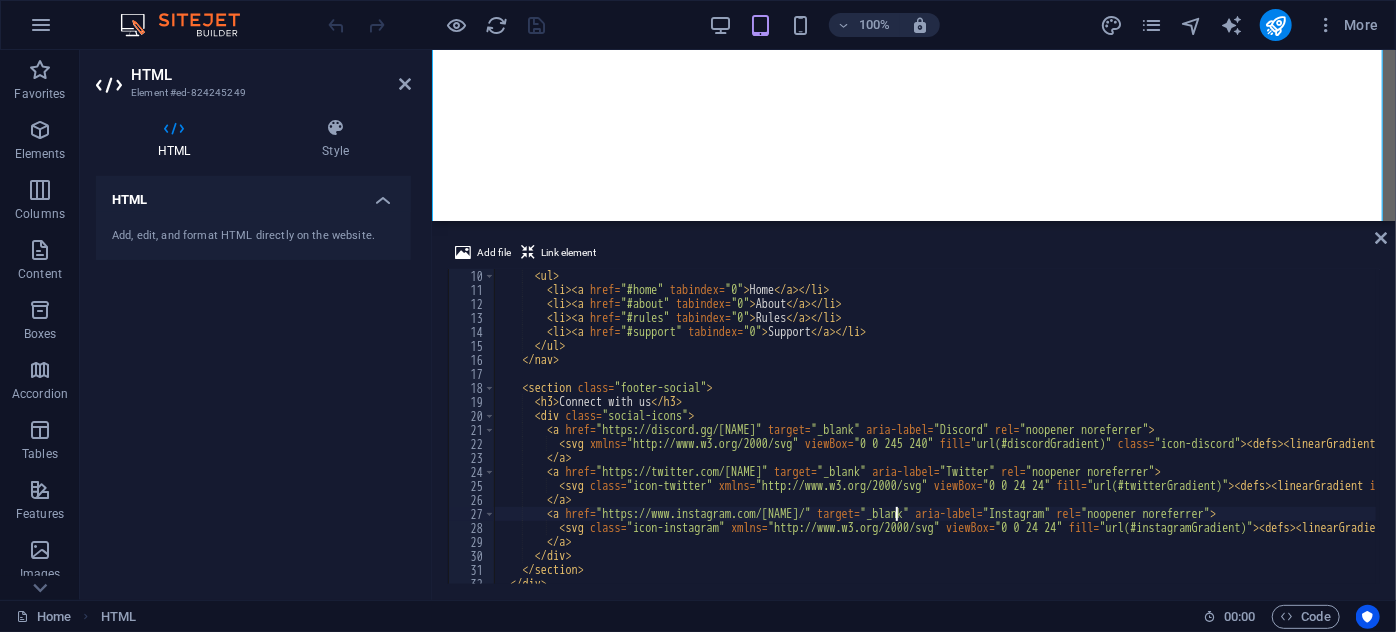 click on "< ul >           < li > < a   href = "#home"   tabindex = "0" > Home </ a > </ li >           < li > < a   href = "#about"   tabindex = "0" > About </ a > </ li >           < li > < a   href = "#rules"   tabindex = "0" > Rules </ a > </ li >           < li > < a   href = "#support"   tabindex = "0" > Support </ a > </ li >         </ ul >      </ nav >      < section   class = "footer-social" >         < h3 > Connect with us </ h3 >         < div   class = "social-icons" >           < a   href = "https://discord.gg/[ID]"   target = "_blank"   aria-label = "Discord"   rel = "noopener noreferrer" >              < svg   xmlns = "http://www.w3.org/2000/svg"   viewBox = "0 0 245 240"   fill = "url(#discordGradient)"   class = "icon-discord" > < defs > < linearGradient   id = "discordGradient"   x1 = "0%"   y1 = "0%"   x2 = "100%"   y2 = "100%" > < stop   offset = "0%"   stop-color = "#5865F2" > </ stop > < stop   offset = "100%"   stop-color = "#2E2E90" > </ stop > </ linearGradient > </ defs > <   d" at bounding box center (4456, 438) 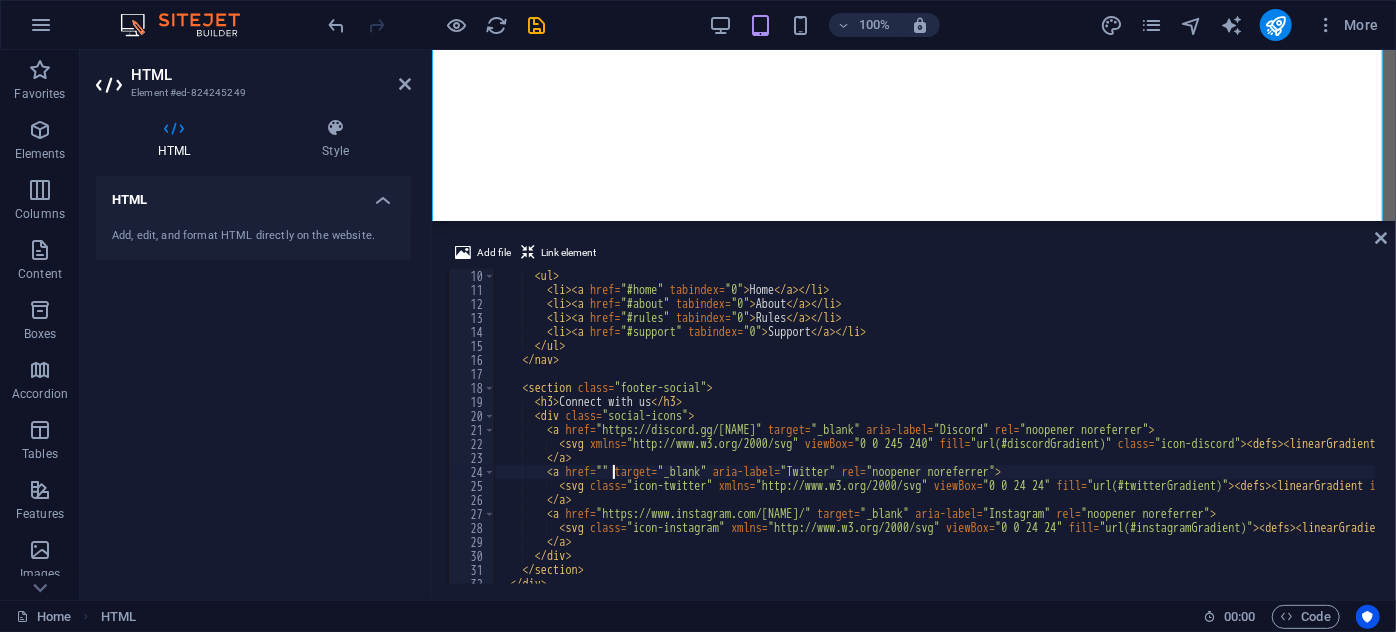 paste on "https://x.com/[NAME]" 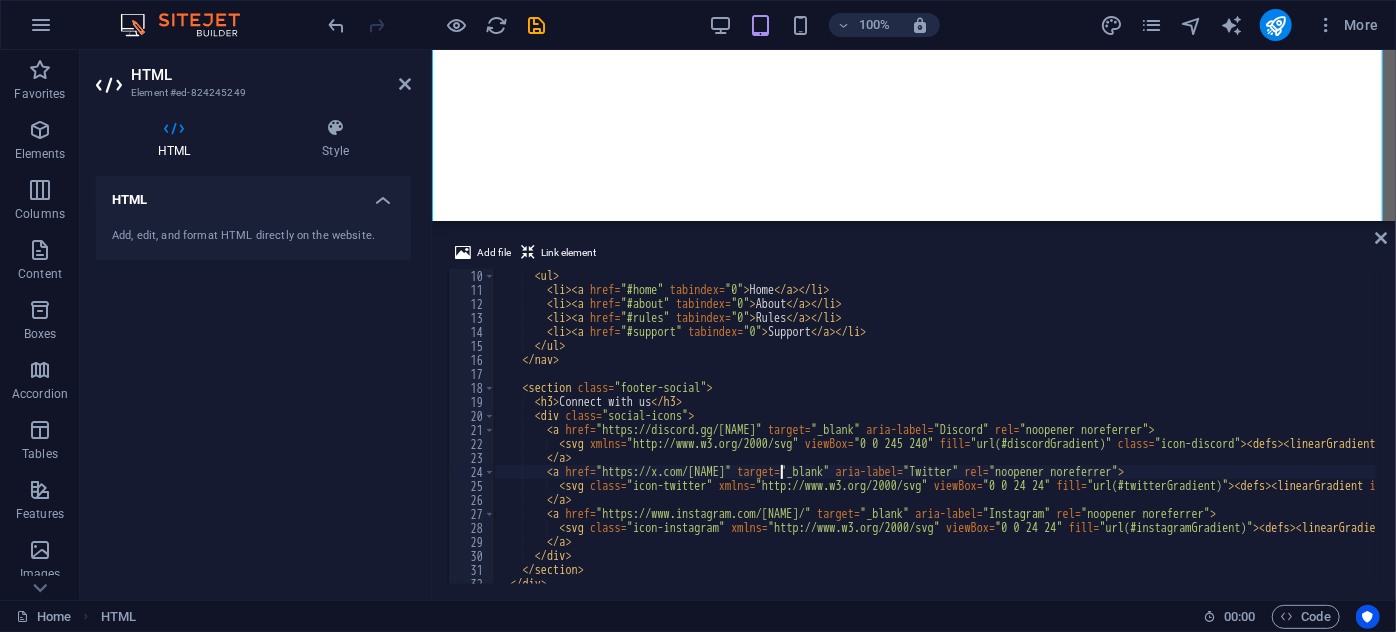 click on "< ul >           < li > < a   href = "#home"   tabindex = "0" > Home </ a > </ li >           < li > < a   href = "#about"   tabindex = "0" > About </ a > </ li >           < li > < a   href = "#rules"   tabindex = "0" > Rules </ a > </ li >           < li > < a   href = "#support"   tabindex = "0" > Support </ a > </ li >         </ ul >      </ nav >      < section   class = "footer-social" >         < h3 > Connect with us </ h3 >         < div   class = "social-icons" >           < a   href = "https://discord.gg/[ID]"   target = "_blank"   aria-label = "Discord"   rel = "noopener noreferrer" >              < svg   xmlns = "http://www.w3.org/2000/svg"   viewBox = "0 0 245 240"   fill = "url(#discordGradient)"   class = "icon-discord" > < defs > < linearGradient   id = "discordGradient"   x1 = "0%"   y1 = "0%"   x2 = "100%"   y2 = "100%" > < stop   offset = "0%"   stop-color = "#5865F2" > </ stop > < stop   offset = "100%"   stop-color = "#2E2E90" > </ stop > </ linearGradient > </ defs > <   d" at bounding box center (4456, 438) 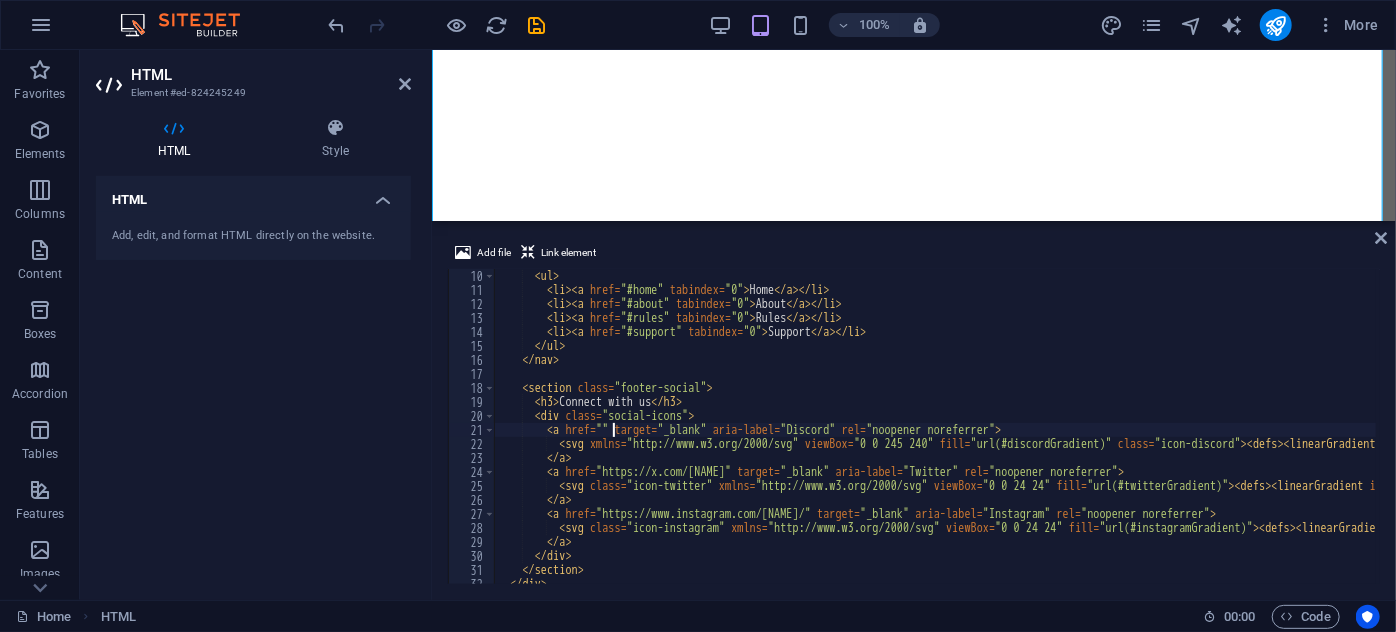 paste on "https://discord.com/invite/Eg9evhwK3Z" 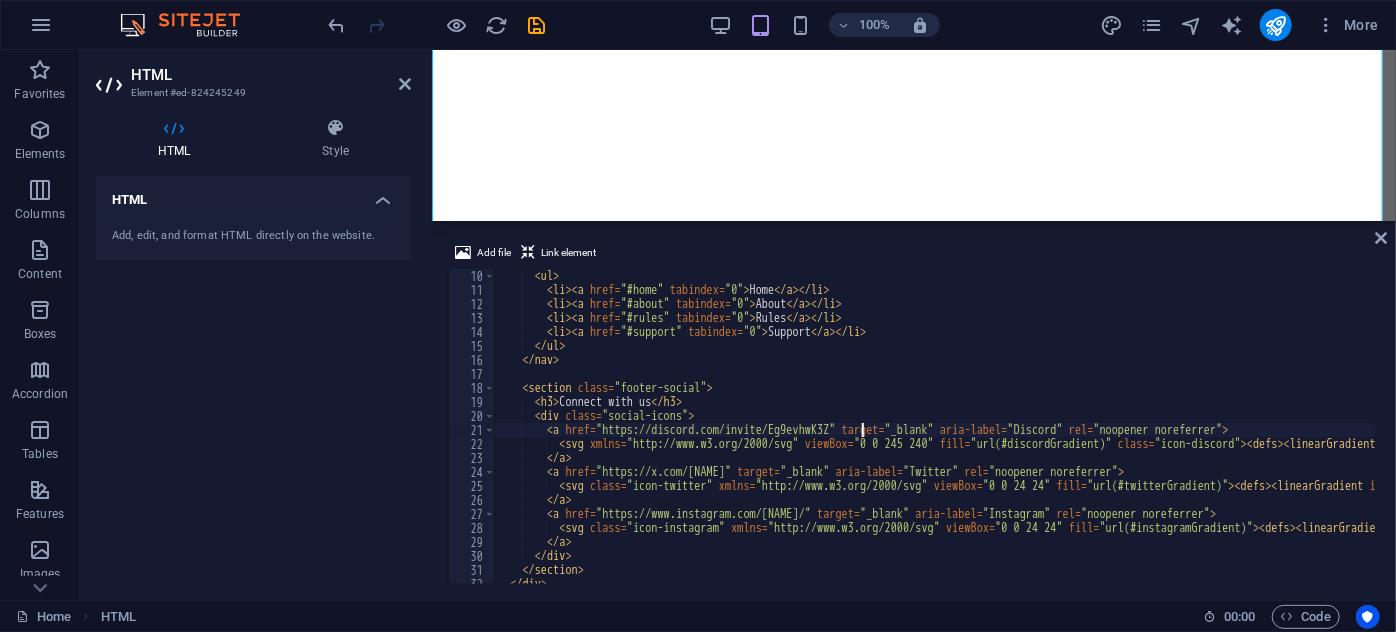 scroll, scrollTop: 0, scrollLeft: 32, axis: horizontal 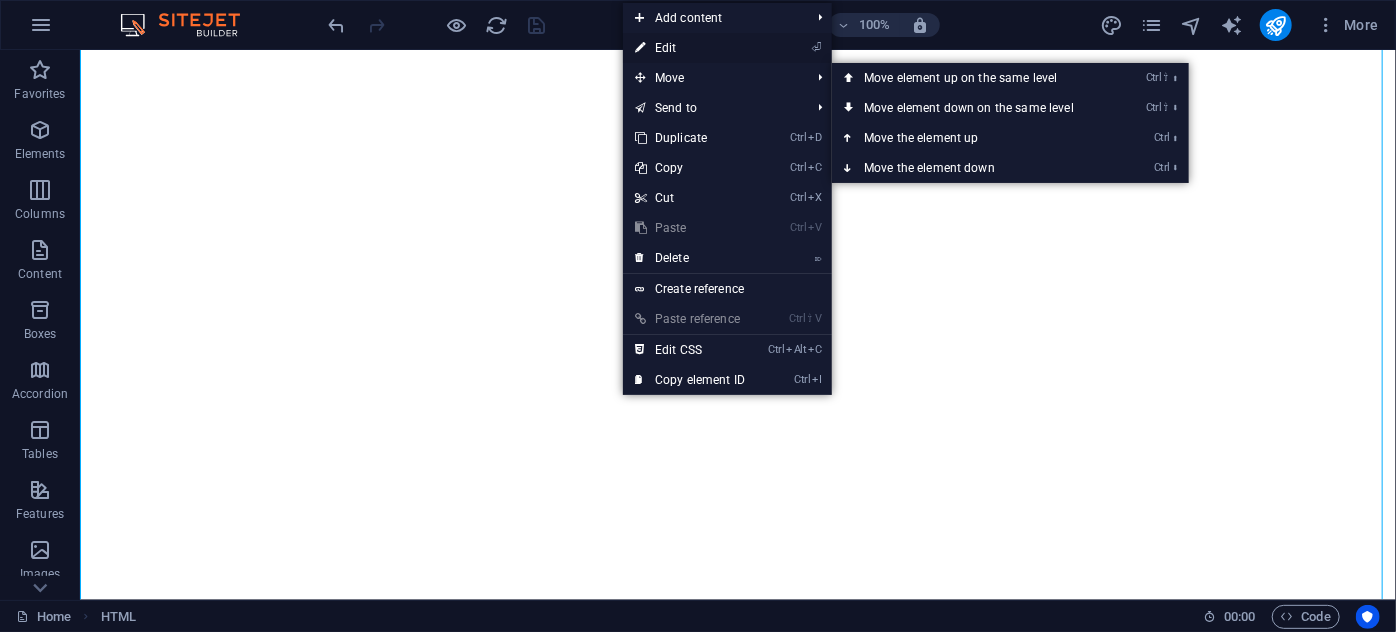 click on "⏎  Edit" at bounding box center [690, 48] 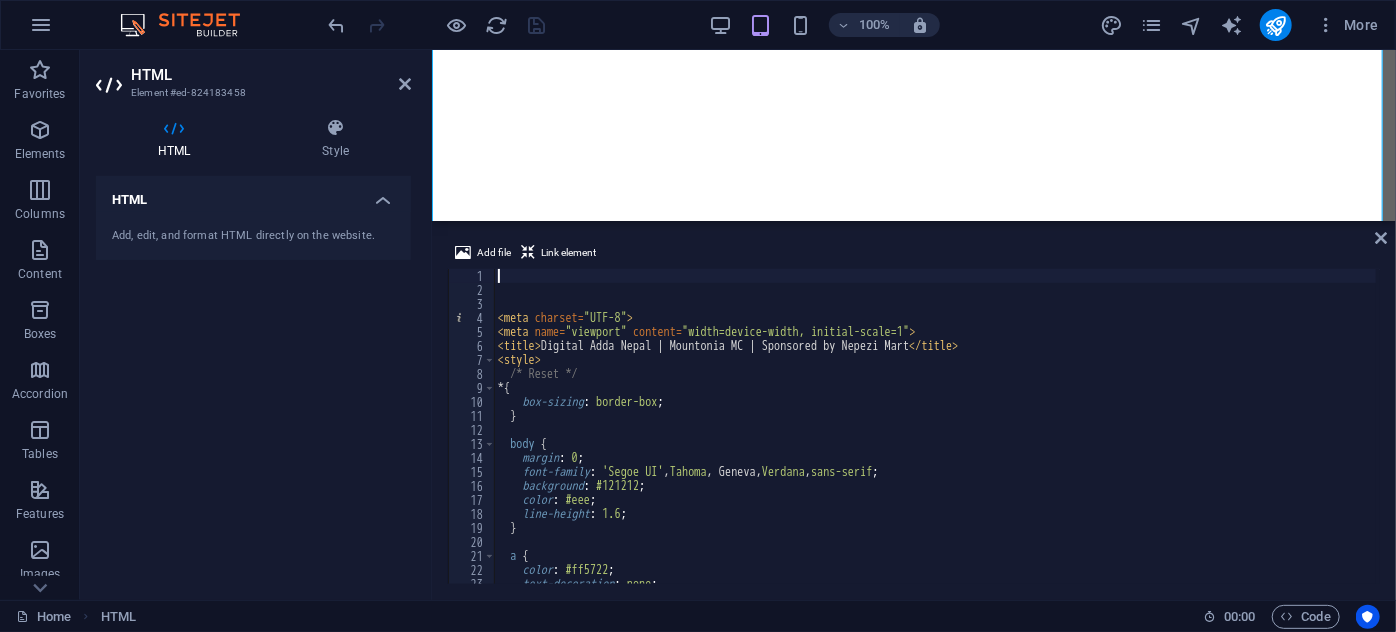 scroll, scrollTop: 0, scrollLeft: 0, axis: both 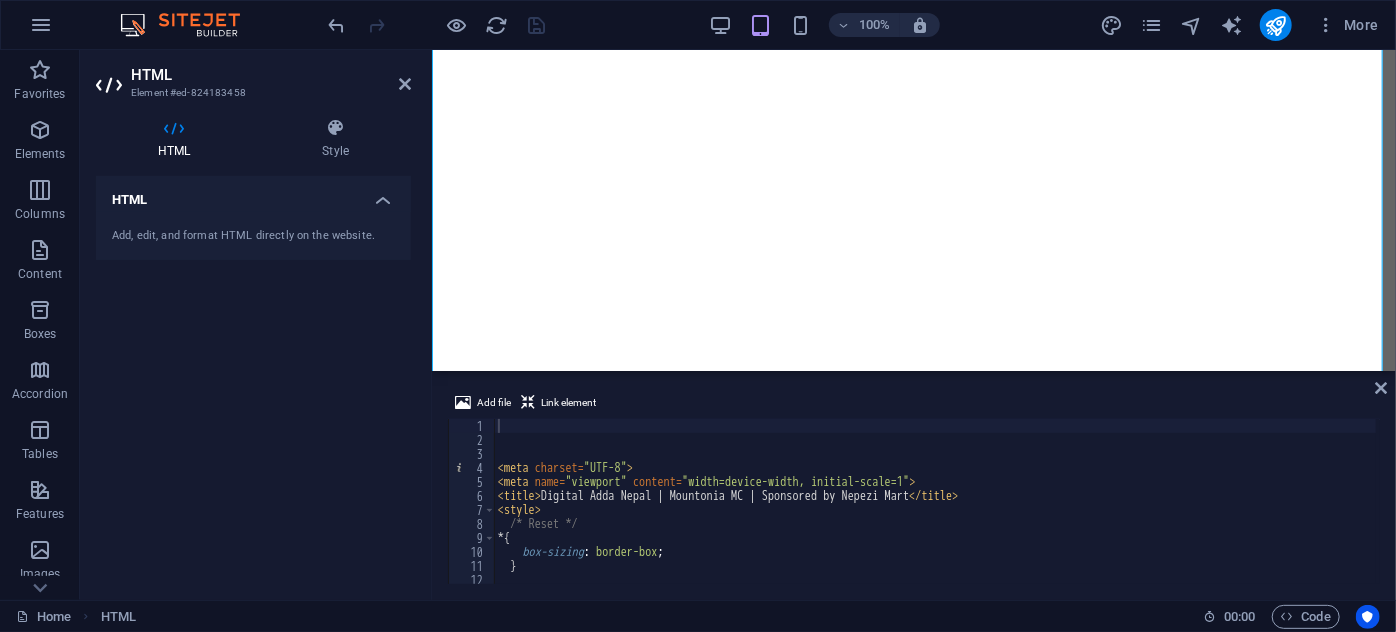 drag, startPoint x: 738, startPoint y: 223, endPoint x: 747, endPoint y: 409, distance: 186.21762 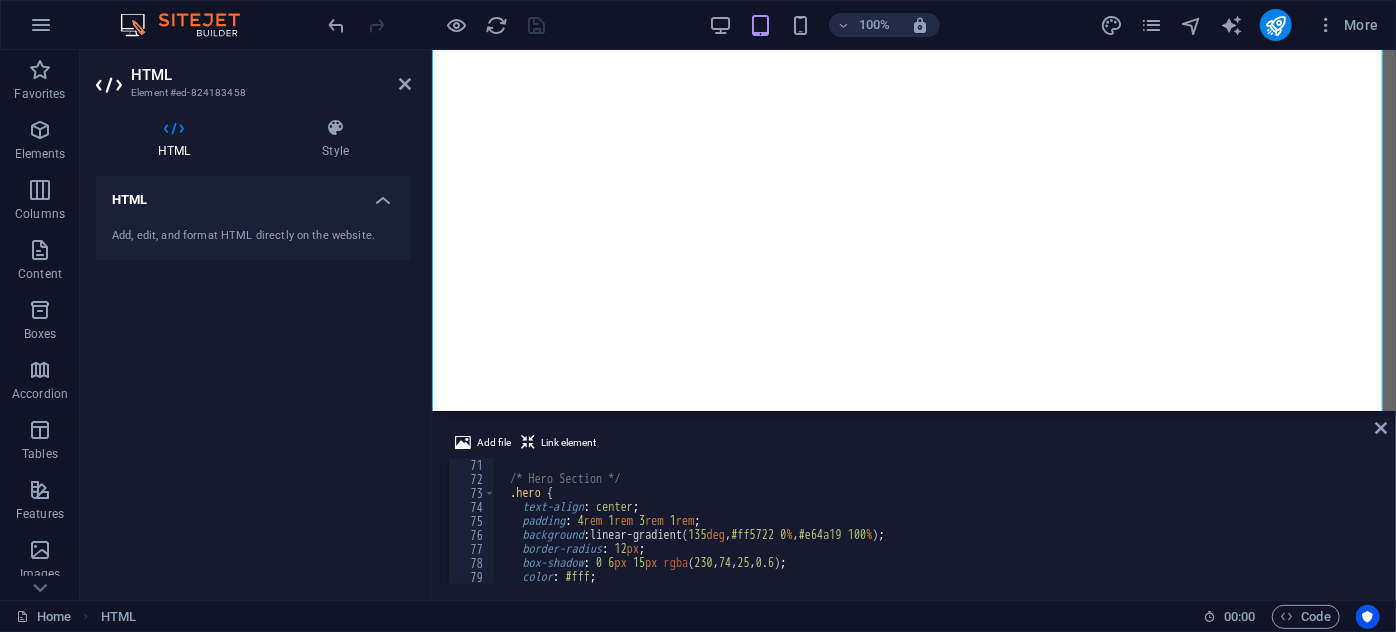 scroll, scrollTop: 1090, scrollLeft: 0, axis: vertical 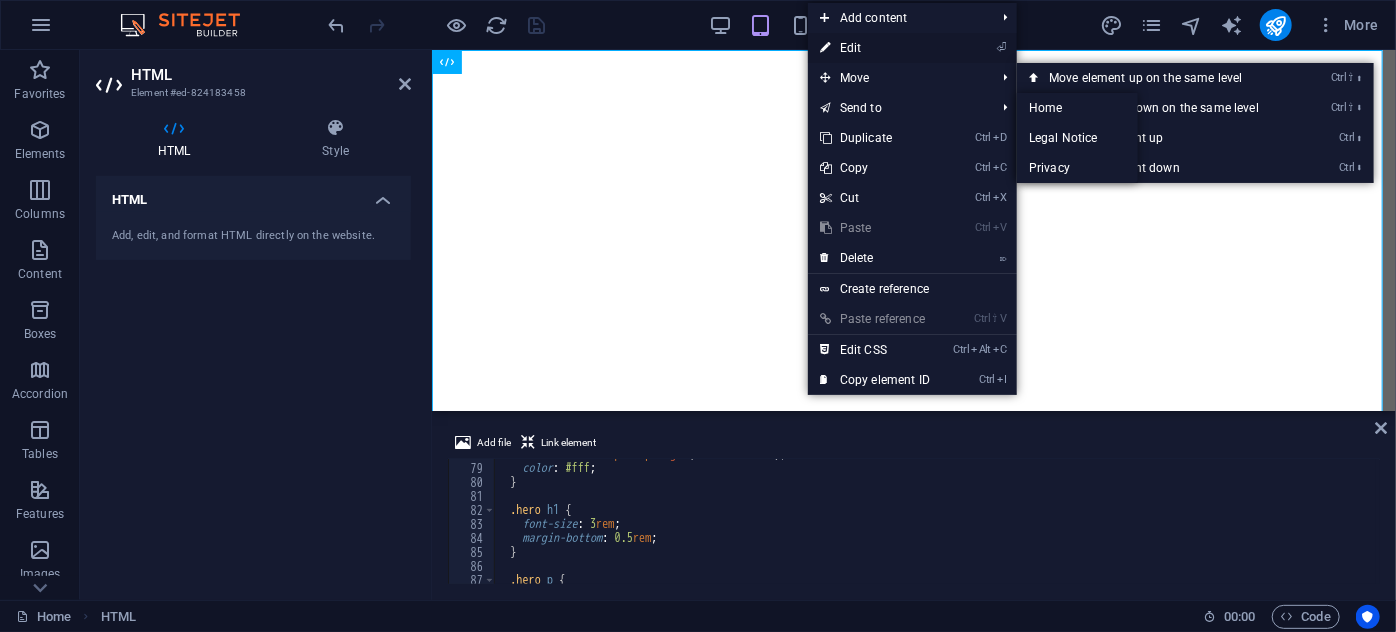 click on "⏎  Edit" at bounding box center [875, 48] 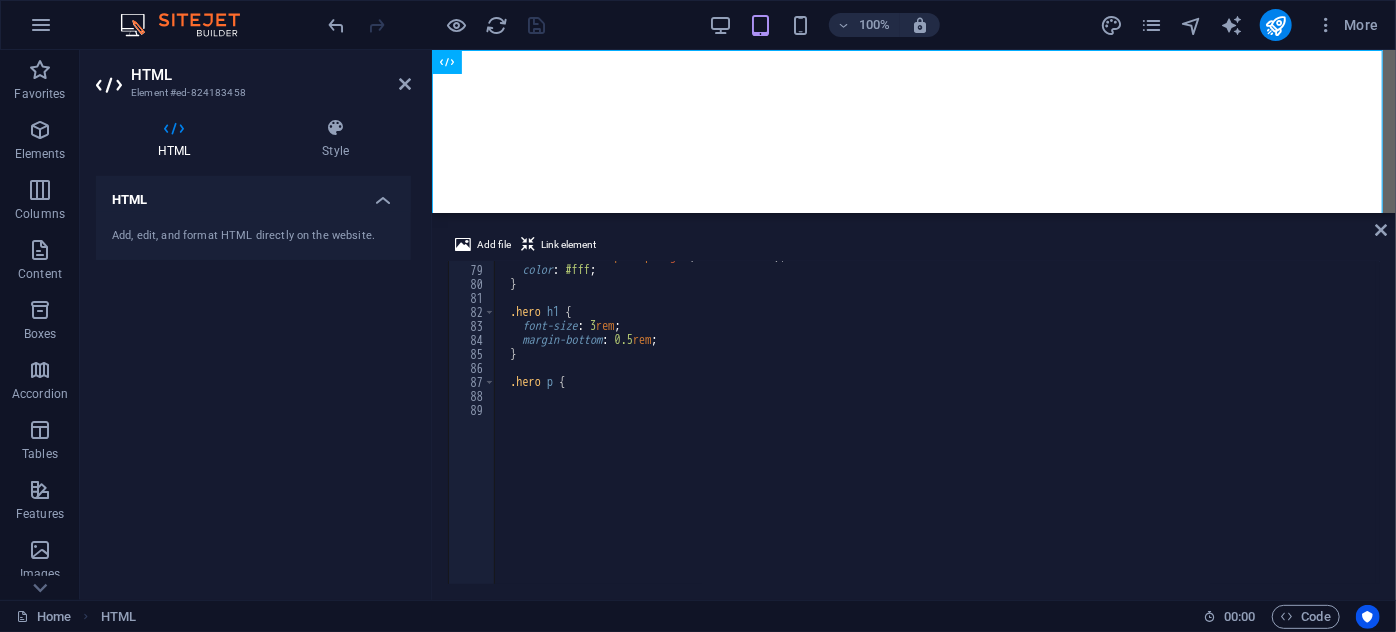 drag, startPoint x: 709, startPoint y: 393, endPoint x: 709, endPoint y: 201, distance: 192 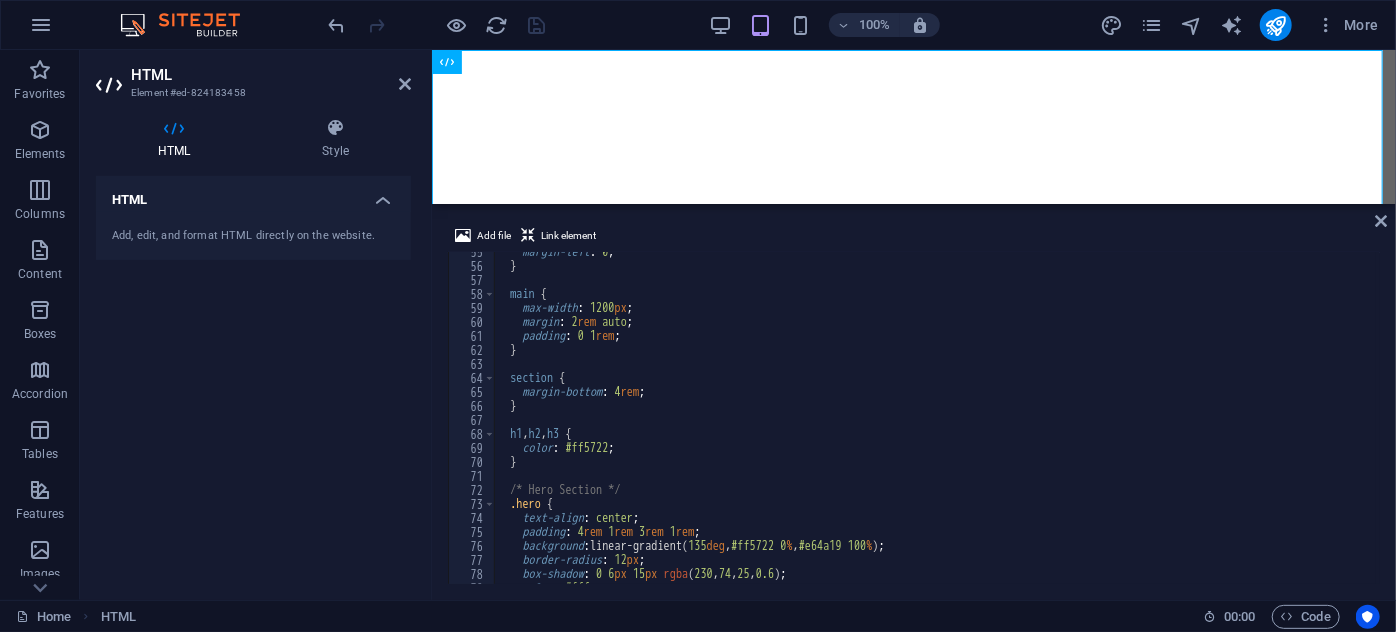 scroll, scrollTop: 762, scrollLeft: 0, axis: vertical 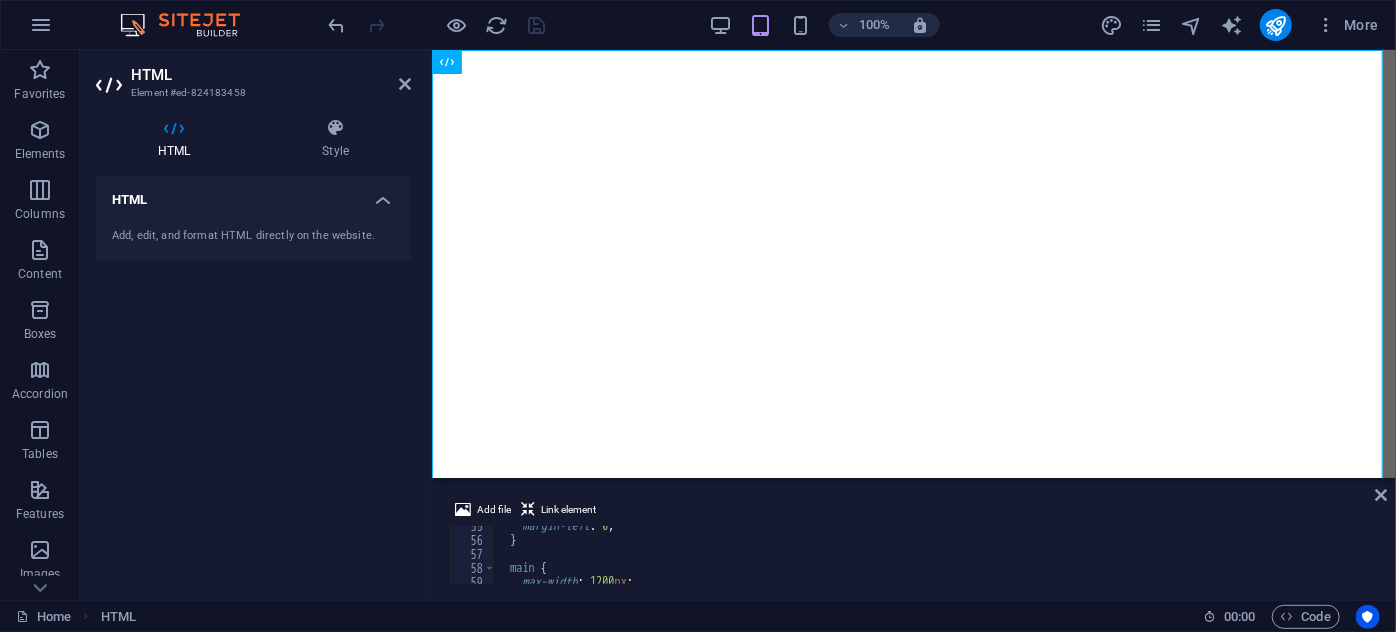drag, startPoint x: 776, startPoint y: 203, endPoint x: 802, endPoint y: 473, distance: 271.24896 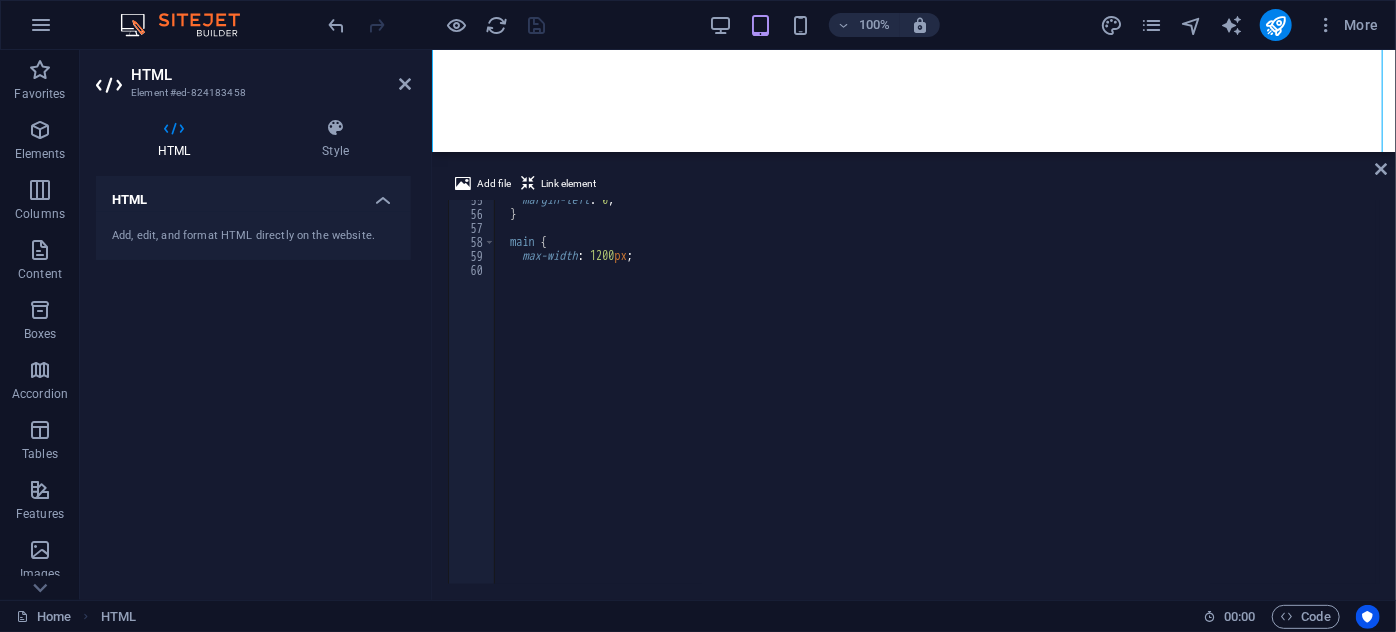 drag, startPoint x: 640, startPoint y: 479, endPoint x: 656, endPoint y: 140, distance: 339.37738 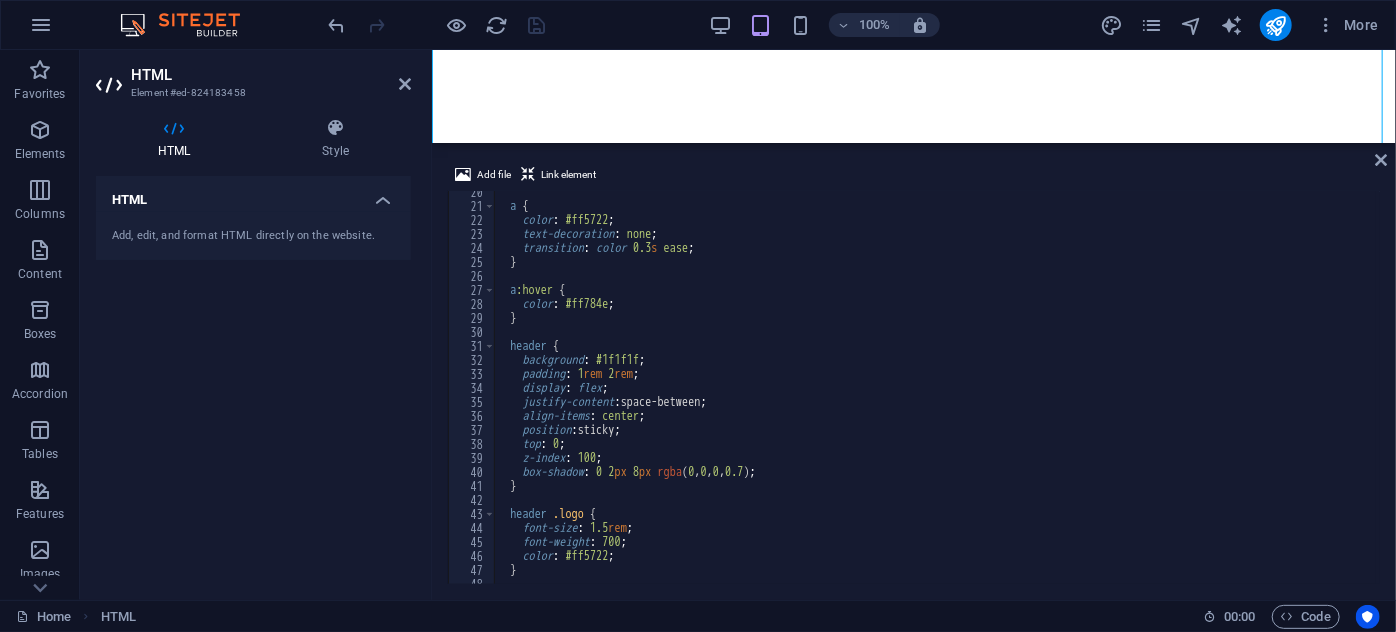 scroll, scrollTop: 54, scrollLeft: 0, axis: vertical 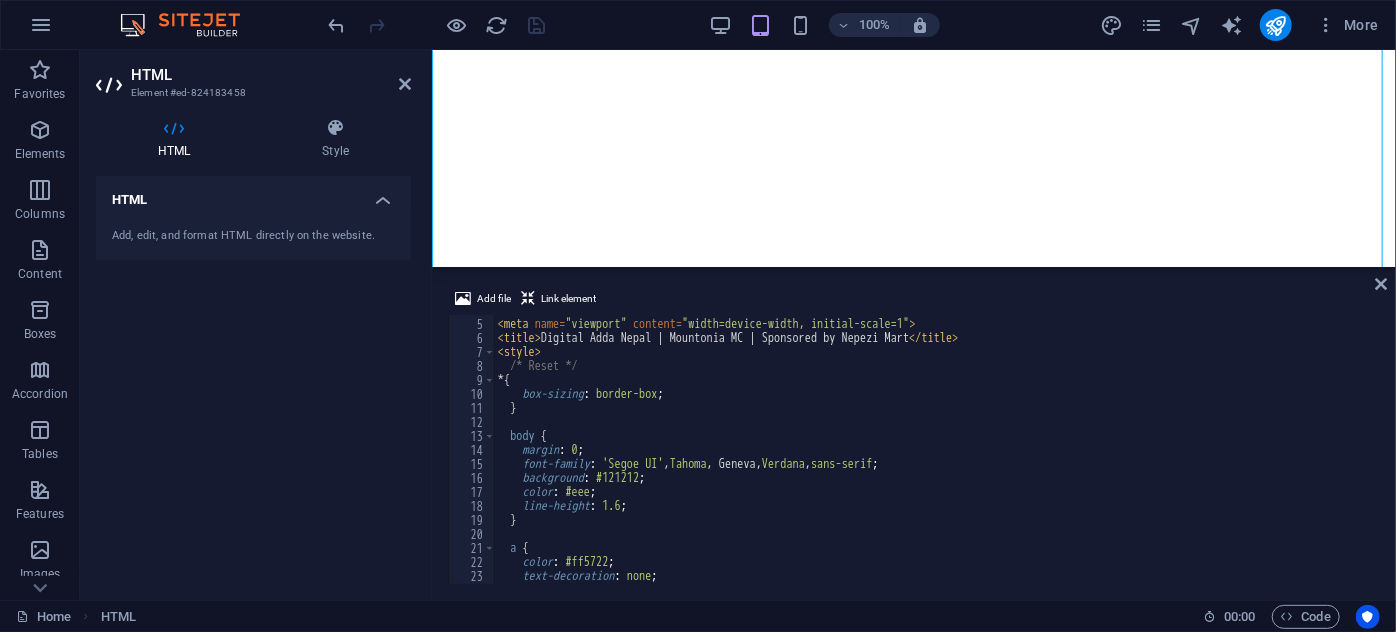 drag, startPoint x: 761, startPoint y: 145, endPoint x: 797, endPoint y: 265, distance: 125.283676 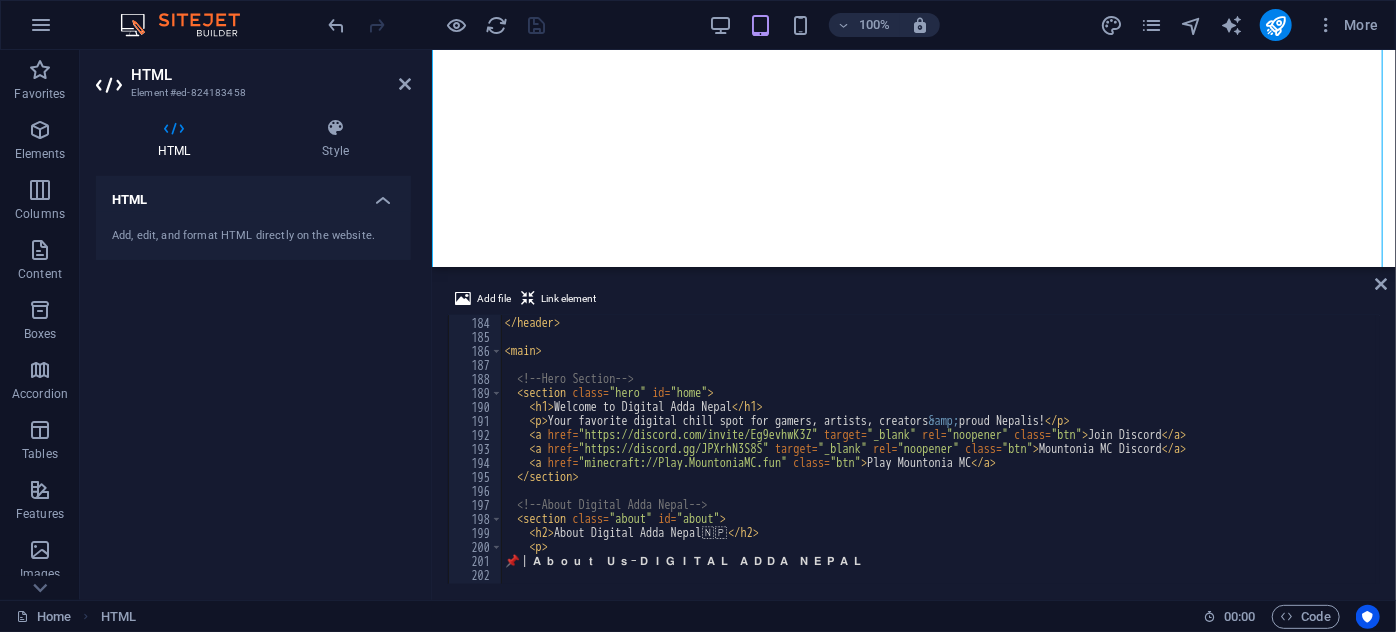 scroll, scrollTop: 2616, scrollLeft: 0, axis: vertical 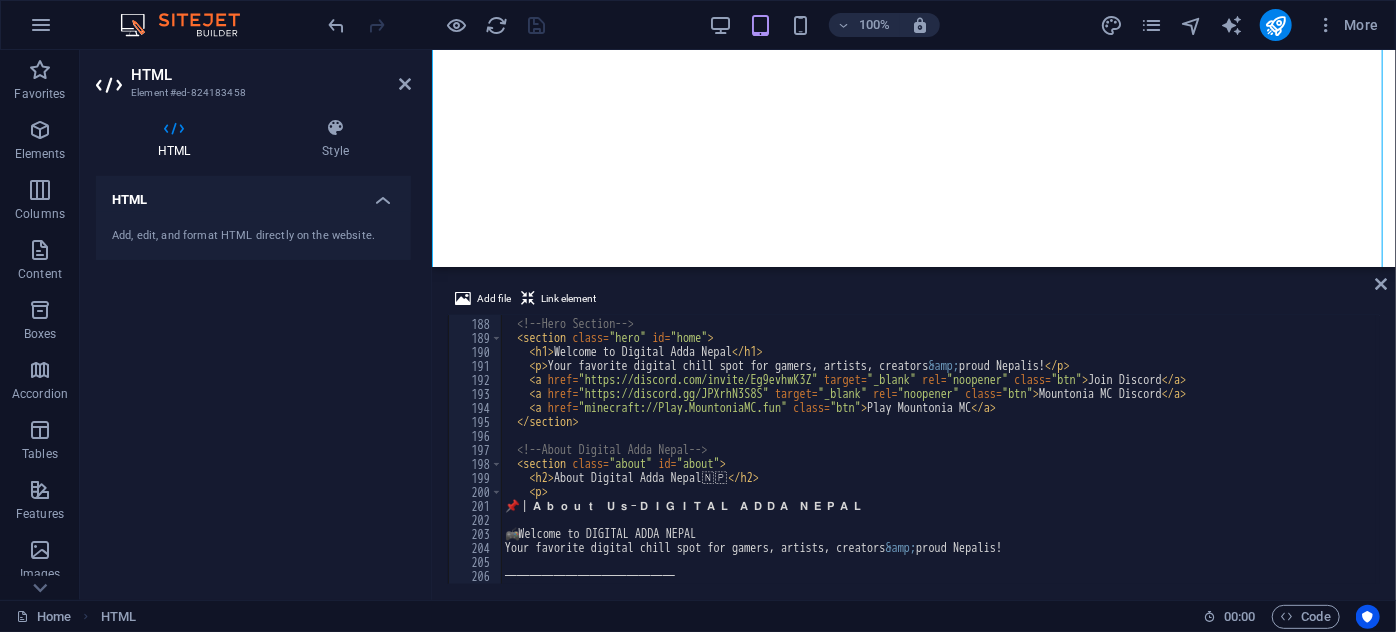 click on ""[BRAND]"" at bounding box center (1367, 449) 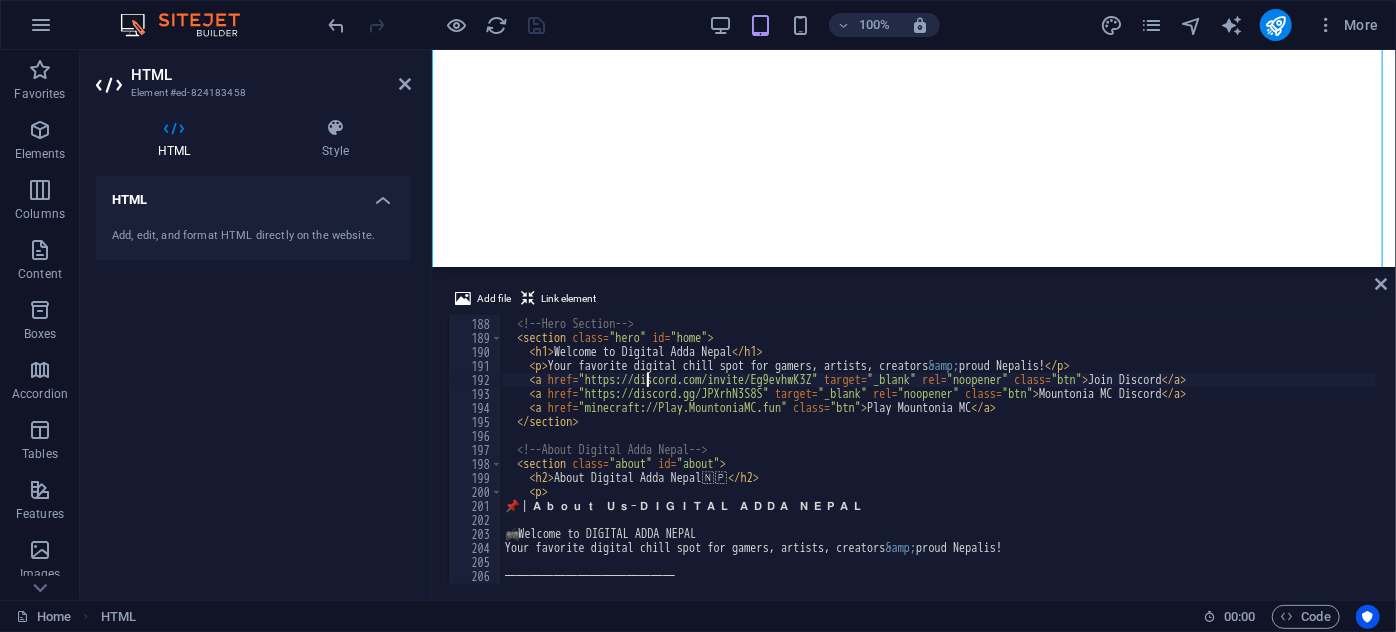 type on "<!-- Replace the URL below with your Mountonia MC image link -->
</div></section></main>" 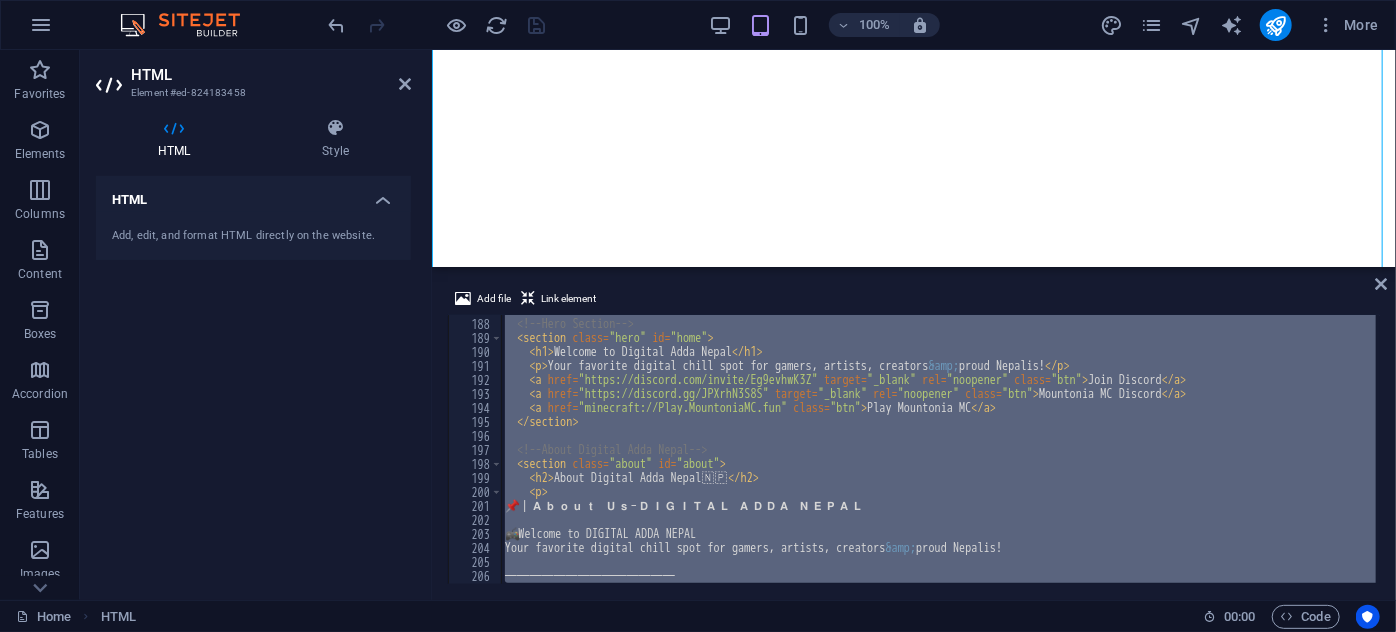 click on "HTML" at bounding box center [271, 75] 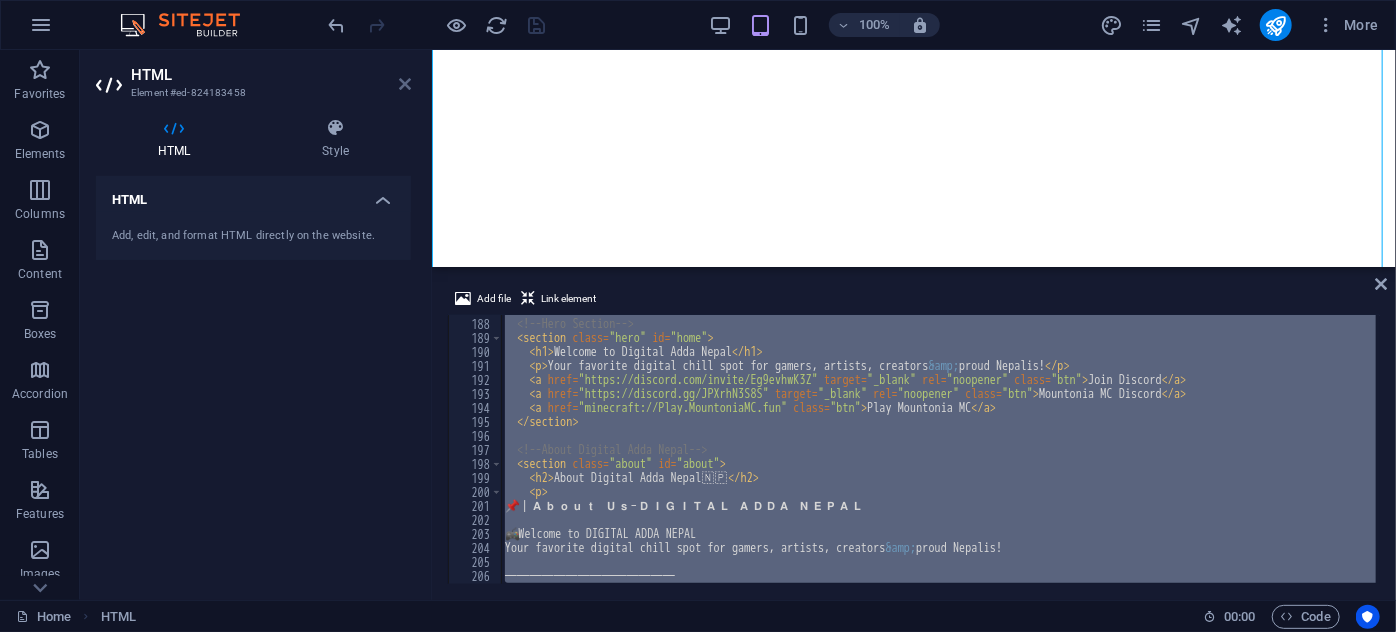 click at bounding box center [405, 84] 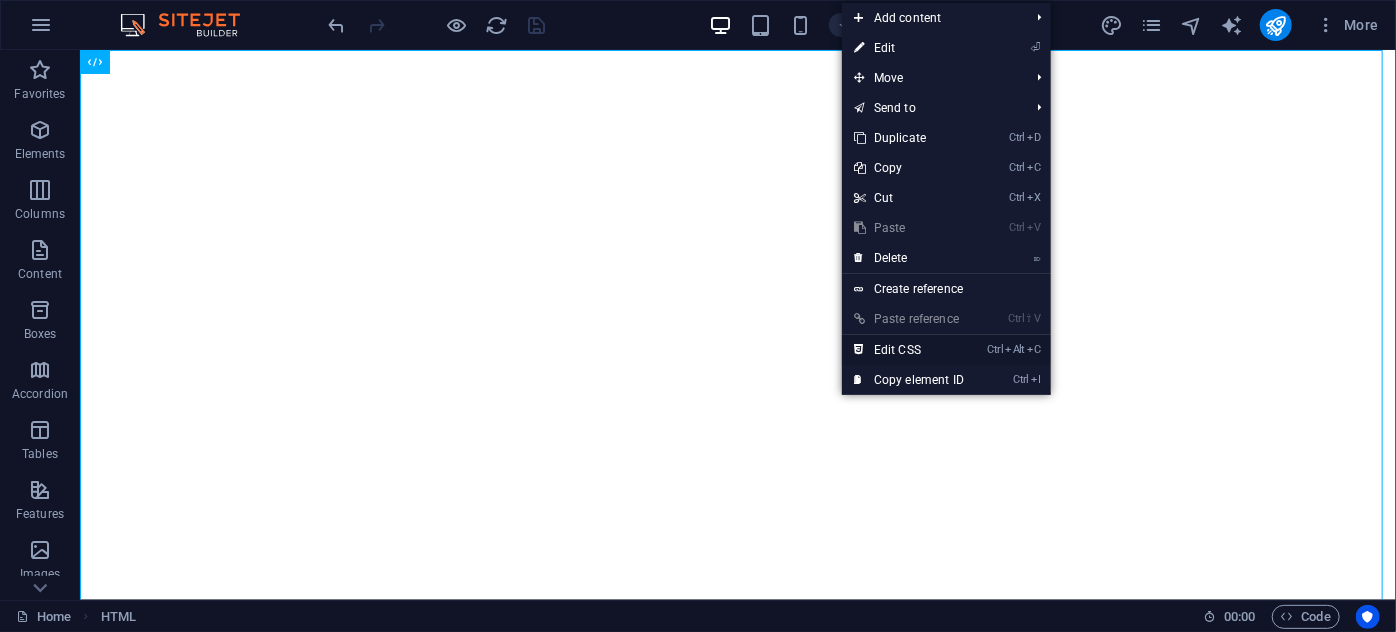 click on "Ctrl Alt C  Edit CSS" at bounding box center (909, 350) 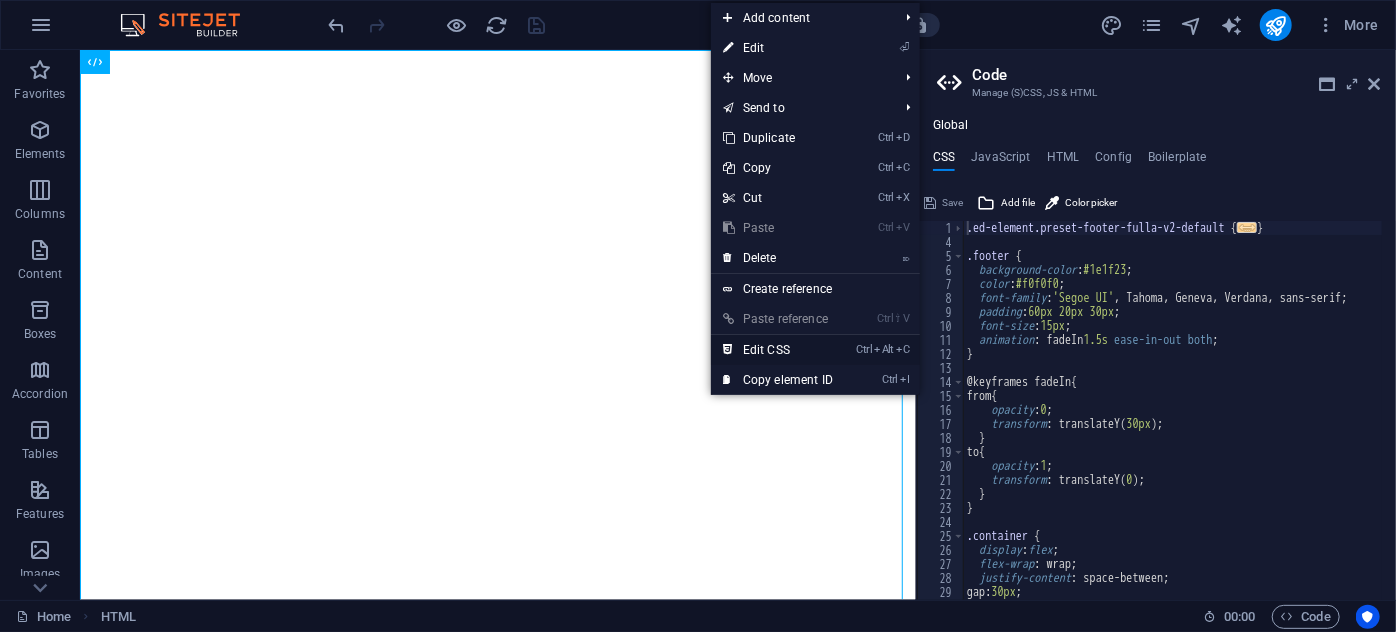 click on "Ctrl Alt C  Edit CSS" at bounding box center (778, 350) 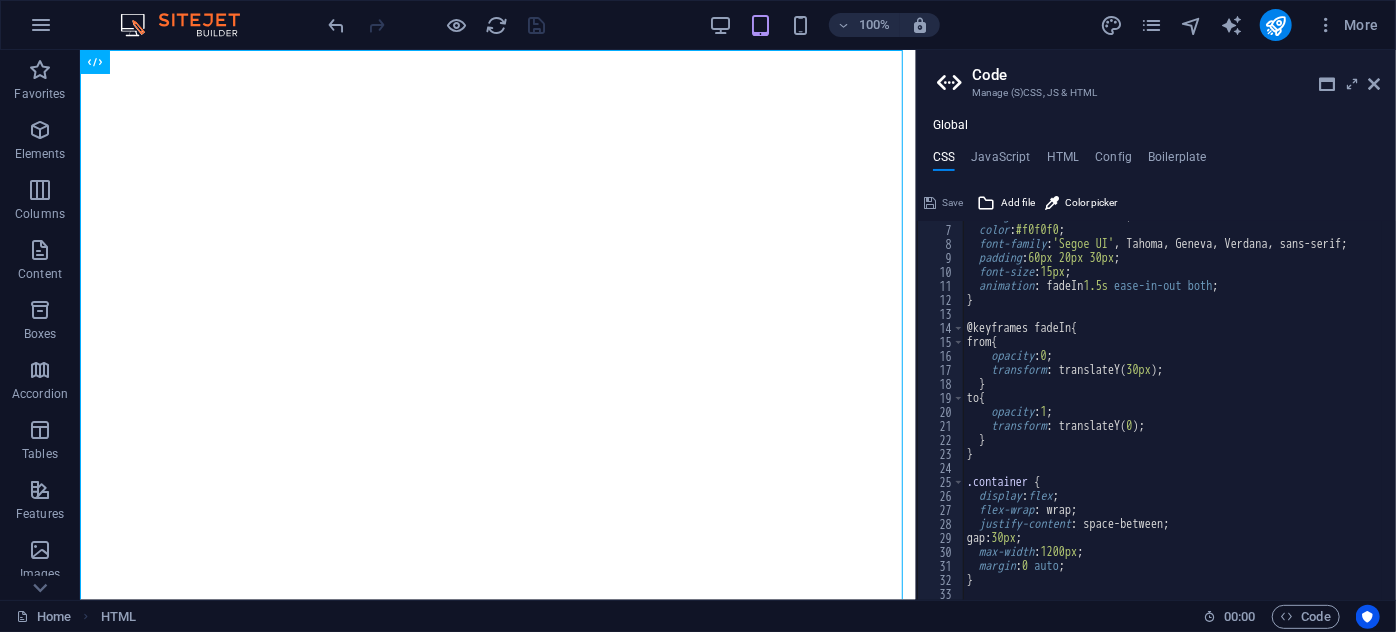 scroll, scrollTop: 0, scrollLeft: 0, axis: both 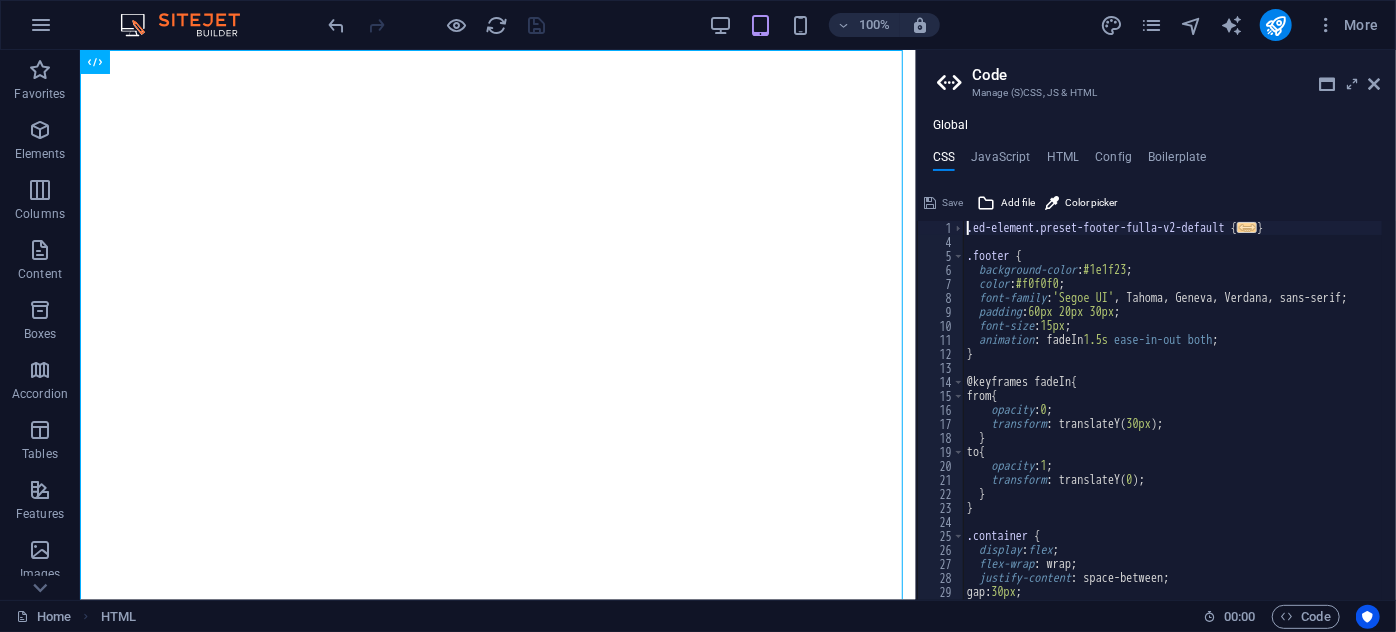 click on ".ed-element.preset-footer-fulla-v2-default   { ... } .footer   {    background-color :  #1e1f23 ;    color :  #f0f0f0 ;    font-family :  'Segoe UI' , Tahoma, Geneva, Verdana, sans-serif;    padding :  60px   20px   30px ;    font-size :  15px ;    animation : fadeIn  1.5s   ease-in-out   both ; } @keyframes fadeIn  {   from  {      opacity :  0 ;      transform : translateY ( 30px ) ;    }   to  {      opacity :  1 ;      transform : translateY ( 0 ) ;    } } .container   {    display :  flex ;    flex-wrap : wrap;    justify-content : space-between;   gap:  30px ;    max-width :  1200px ;" at bounding box center [1179, 417] 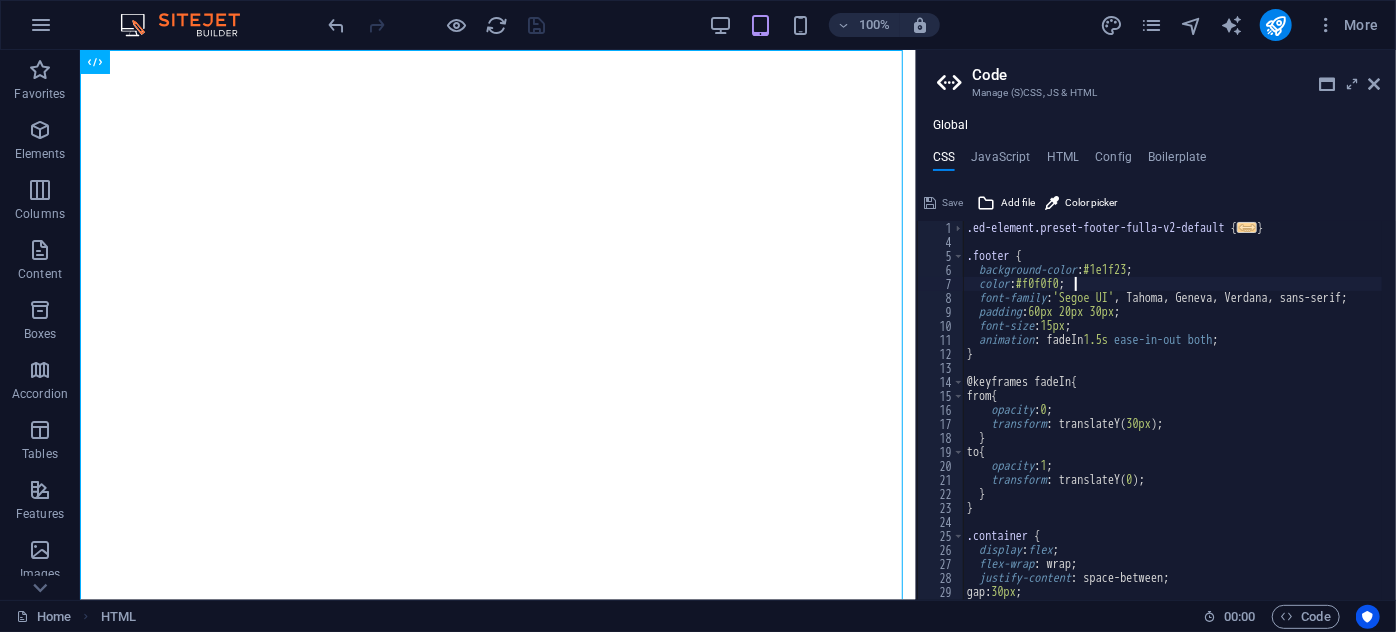 type on "}
}" 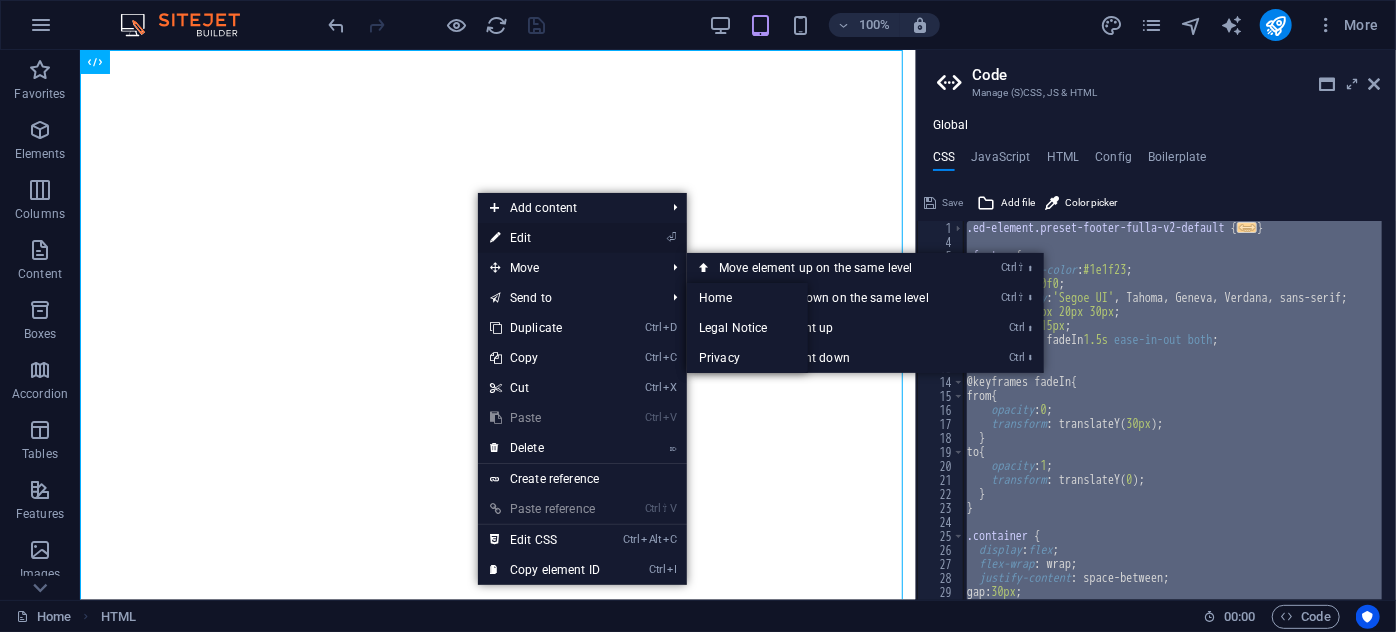 click on "⏎  Edit" at bounding box center [545, 238] 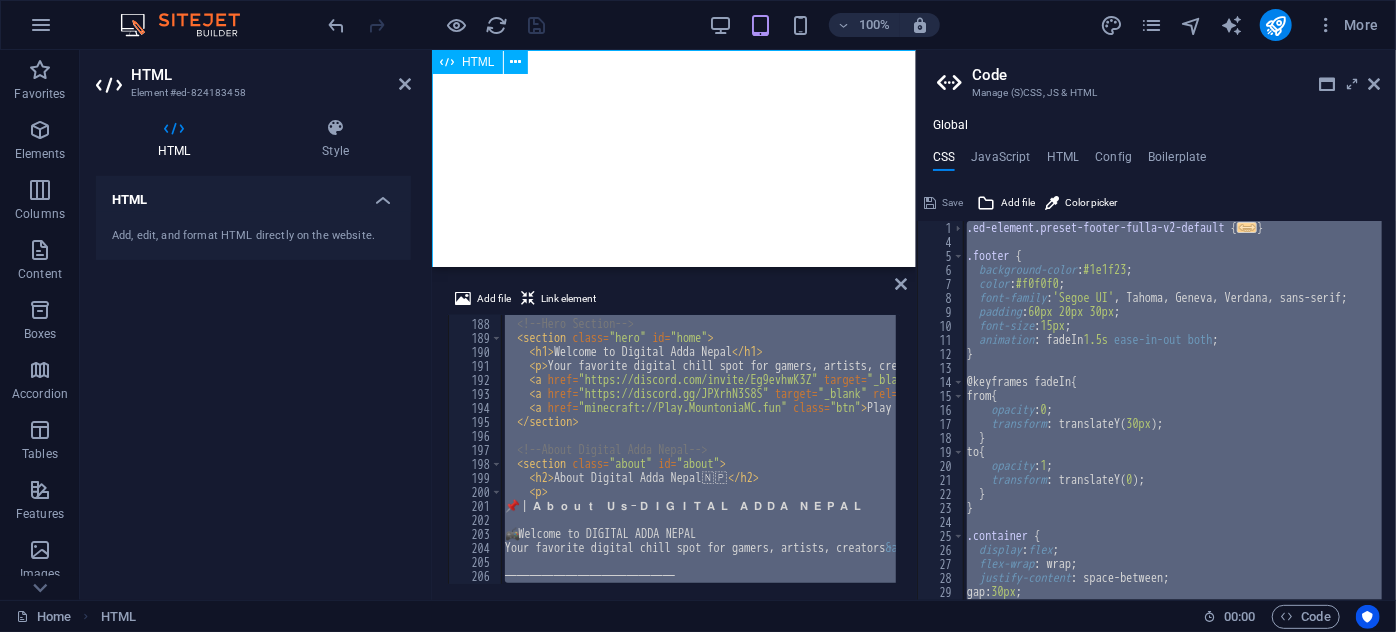 scroll, scrollTop: 2616, scrollLeft: 0, axis: vertical 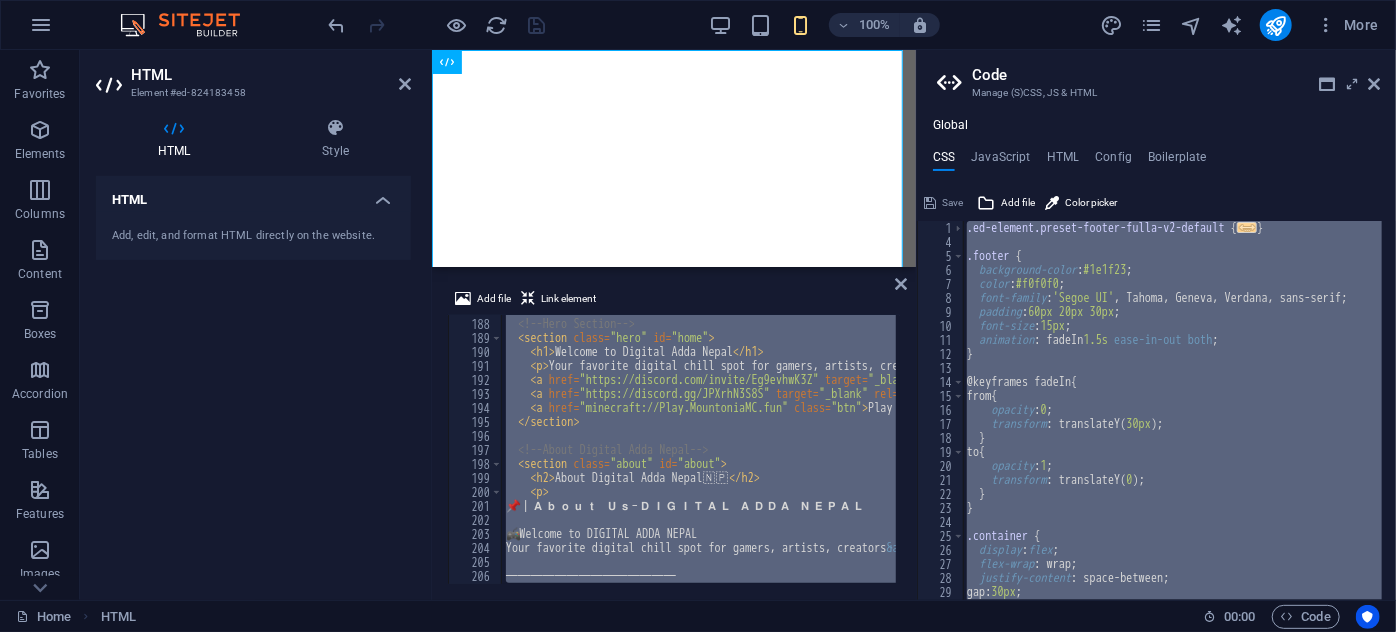 click on ""[BRAND]"" at bounding box center (699, 449) 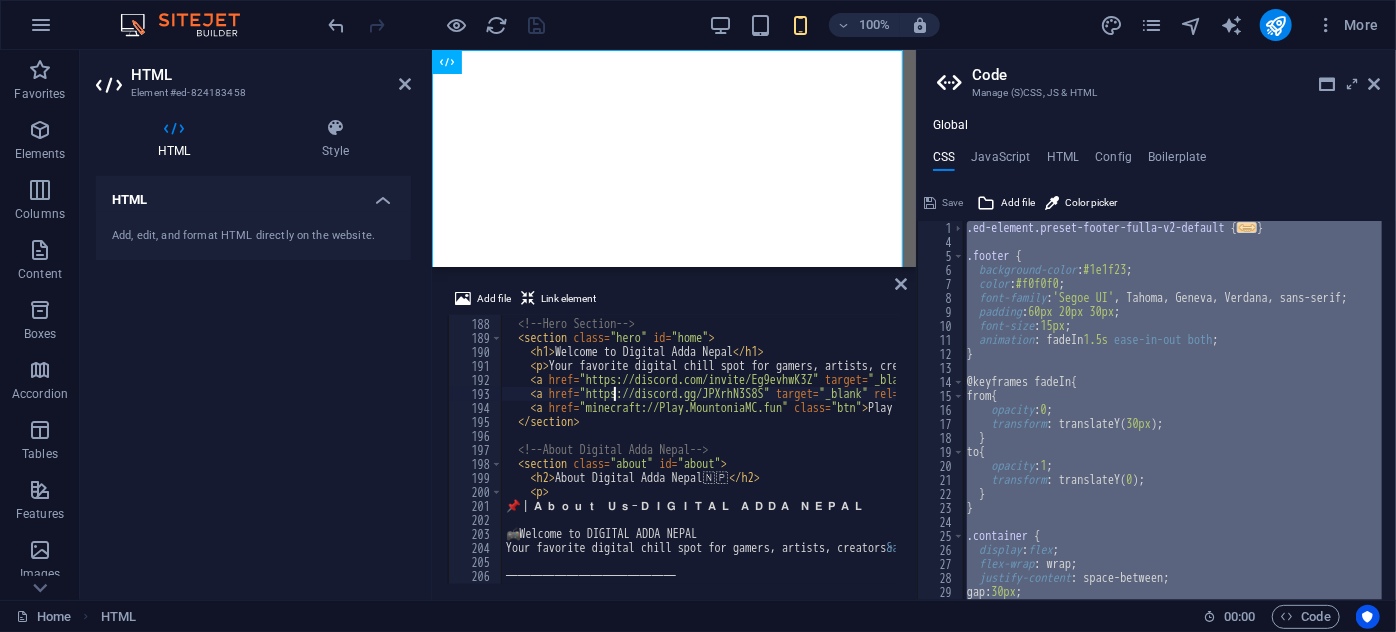 drag, startPoint x: 616, startPoint y: 391, endPoint x: 649, endPoint y: 413, distance: 39.661064 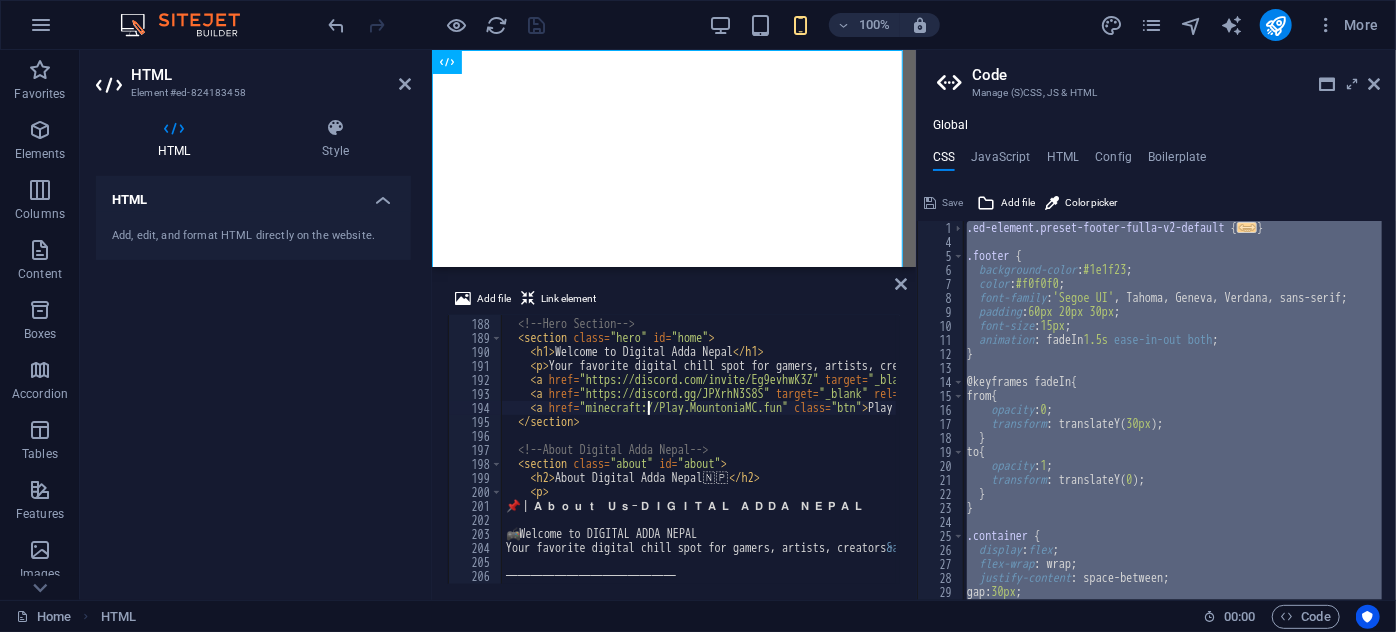type on "<!-- Replace the URL below with your Mountonia MC image link -->
</div></section></main>" 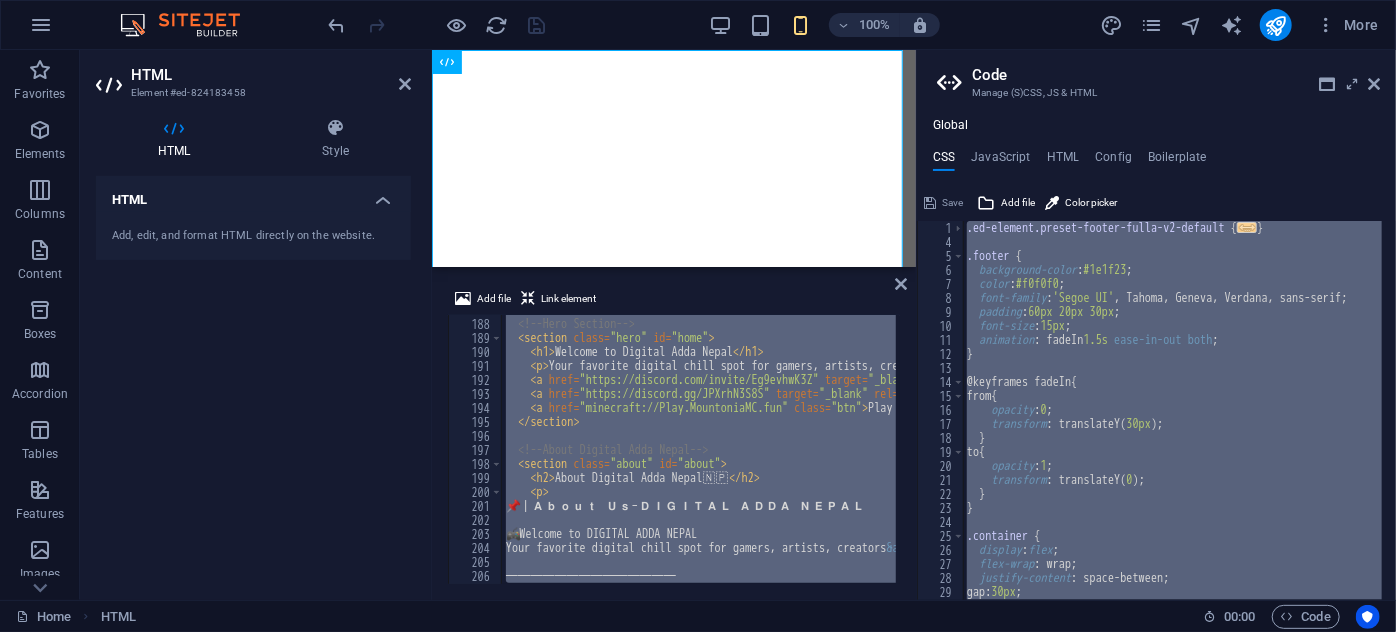 drag, startPoint x: 1017, startPoint y: 264, endPoint x: 1007, endPoint y: 330, distance: 66.75328 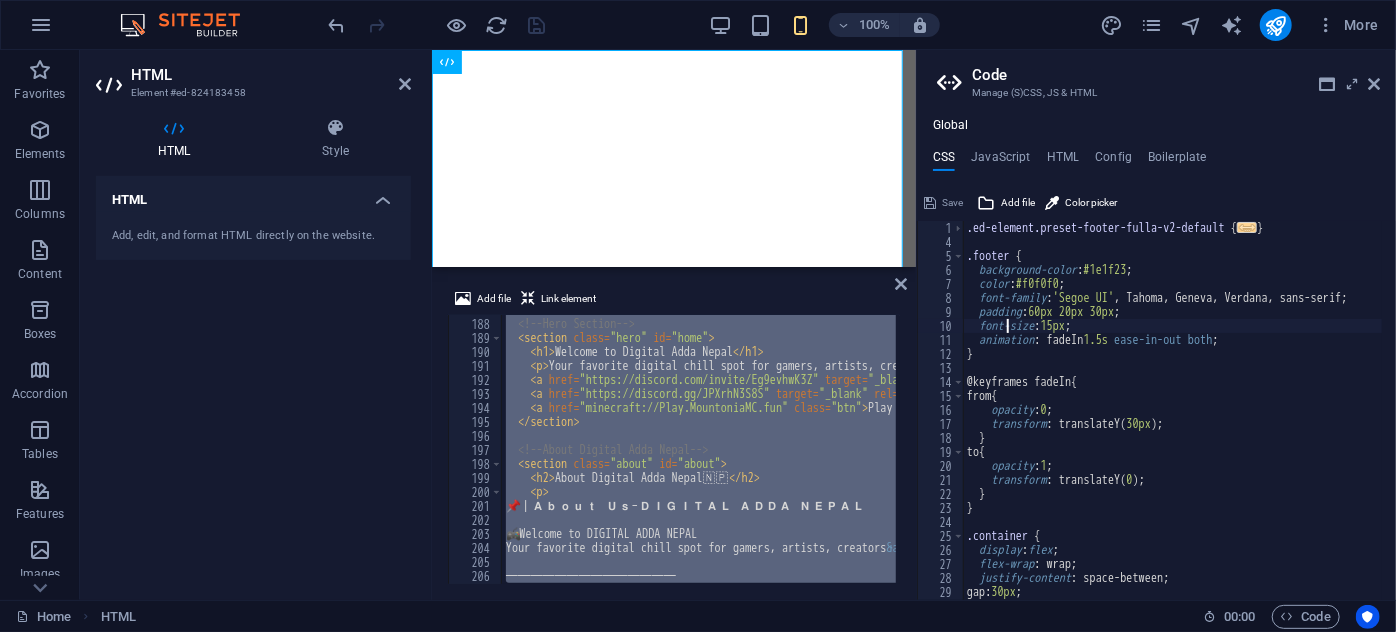 type on "}
}" 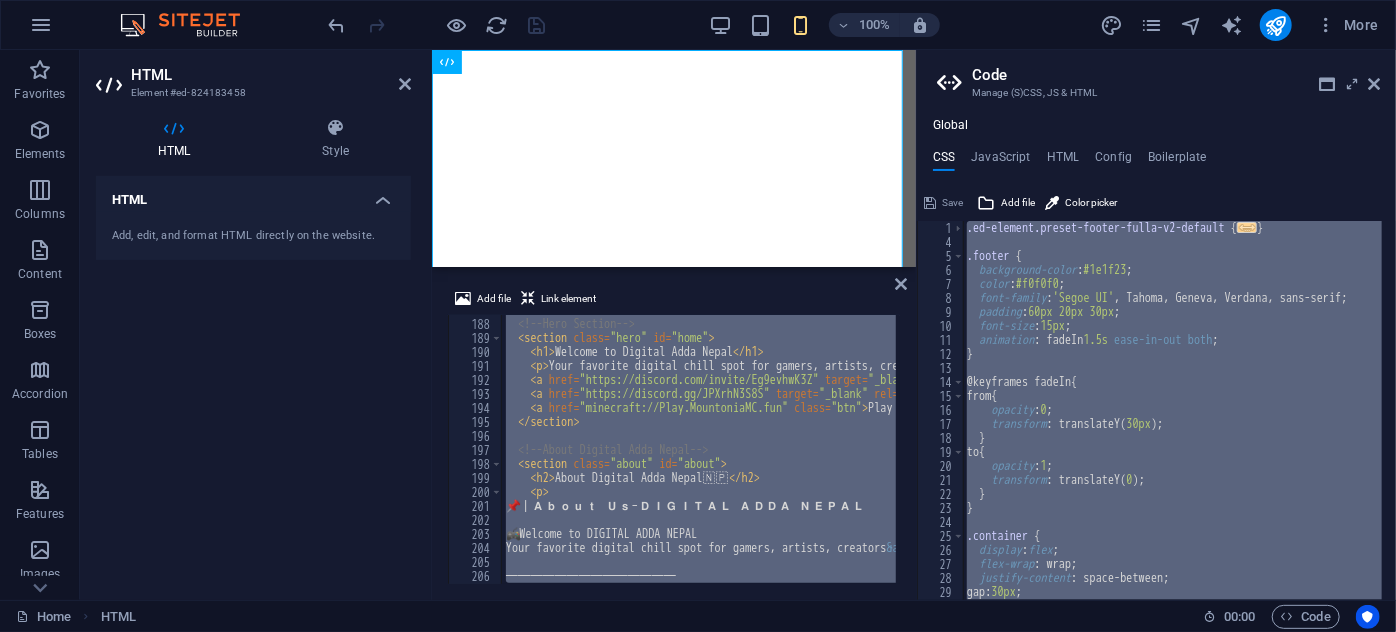 paste 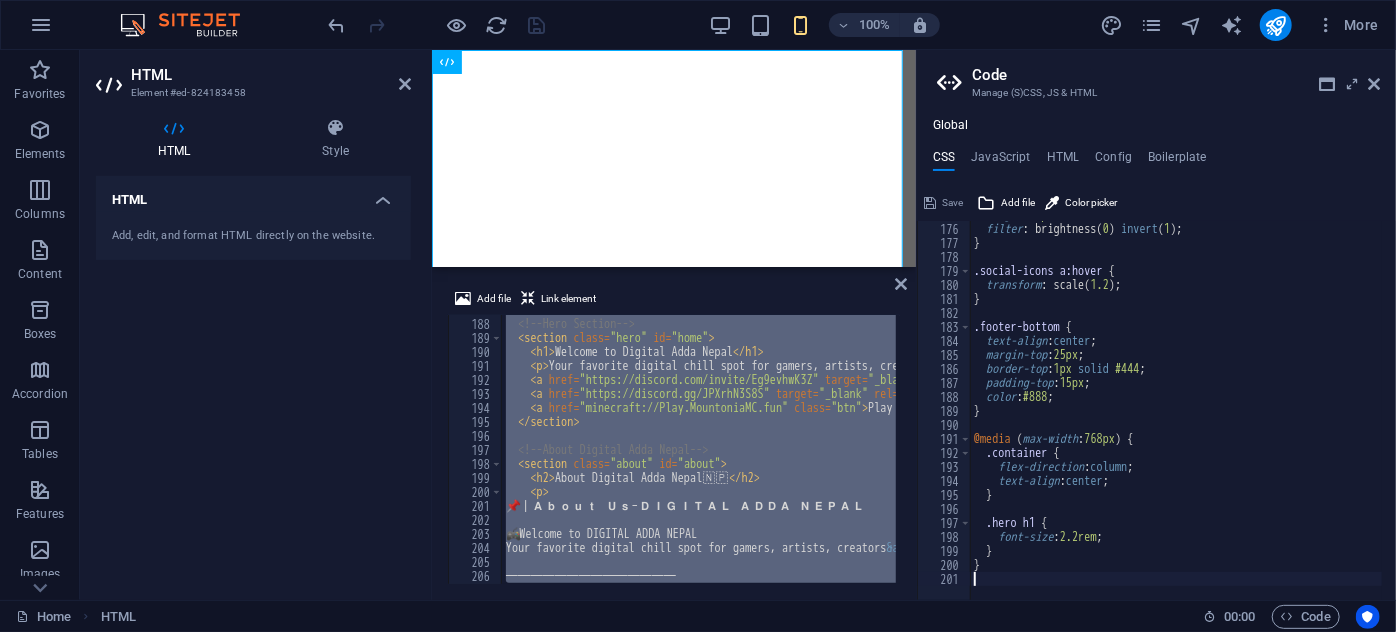 click on "<!--  Hero Section  -->    < section   class = "hero"   id = "home" >      < h1 > Welcome to Digital Adda Nepal </ h1 >      < p > Your favorite digital chill spot for gamers, artists, creators  &amp;  proud Nepalis! </ p >      < a   href = "https://discord.com/invite/Eg9evhwK3Z"   target = "_blank"   rel = "noopener"   class = "btn" > Join Discord </ a >      < a   href = "https://discord.gg/JPXrhN3S8S"   target = "_blank"   rel = "noopener"   class = "btn" > Mountonia MC Discord </ a >      < a   href = "minecraft://Play.MountoniaMC.fun"   class = "btn" > Play Mountonia MC </ a >    </ section >    <!--  About Digital Adda Nepal  -->    < section   class = "about"   id = "about" >      < h2 > About Digital Adda Nepal  🇳 🇵 </ h2 >      < p > 📌  ┃  𝗔 𝗯 𝗼 𝘂 𝘁   𝗨 𝘀  –  𝗗 𝗜 𝗚 𝗜 𝗧 𝗔 𝗟   𝗔 𝗗 𝗗 𝗔   𝗡 𝗘 𝗣 𝗔 𝗟 🎮  Welcome to DIGITAL ADDA NEPAL Your favorite digital chill spot for gamers, artists, creators  &amp;  proud Nepalis!" at bounding box center (699, 449) 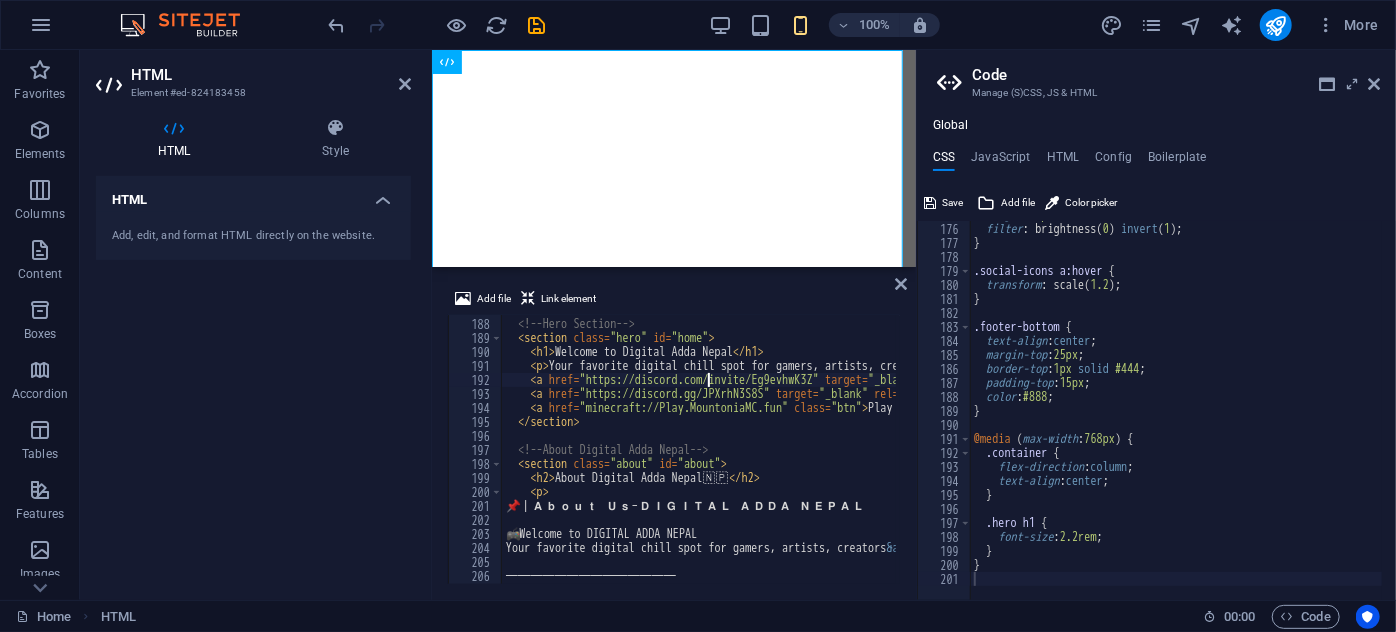 click on "<!--  Hero Section  -->    < section   class = "hero"   id = "home" >      < h1 > Welcome to Digital Adda Nepal </ h1 >      < p > Your favorite digital chill spot for gamers, artists, creators  &amp;  proud Nepalis! </ p >      < a   href = "https://discord.com/invite/Eg9evhwK3Z"   target = "_blank"   rel = "noopener"   class = "btn" > Join Discord </ a >      < a   href = "https://discord.gg/JPXrhN3S8S"   target = "_blank"   rel = "noopener"   class = "btn" > Mountonia MC Discord </ a >      < a   href = "minecraft://Play.MountoniaMC.fun"   class = "btn" > Play Mountonia MC </ a >    </ section >    <!--  About Digital Adda Nepal  -->    < section   class = "about"   id = "about" >      < h2 > About Digital Adda Nepal  🇳 🇵 </ h2 >      < p > 📌  ┃  𝗔 𝗯 𝗼 𝘂 𝘁   𝗨 𝘀  –  𝗗 𝗜 𝗚 𝗜 𝗧 𝗔 𝗟   𝗔 𝗗 𝗗 𝗔   𝗡 𝗘 𝗣 𝗔 𝗟 🎮  Welcome to DIGITAL ADDA NEPAL Your favorite digital chill spot for gamers, artists, creators  &amp;  proud Nepalis!" at bounding box center [1368, 449] 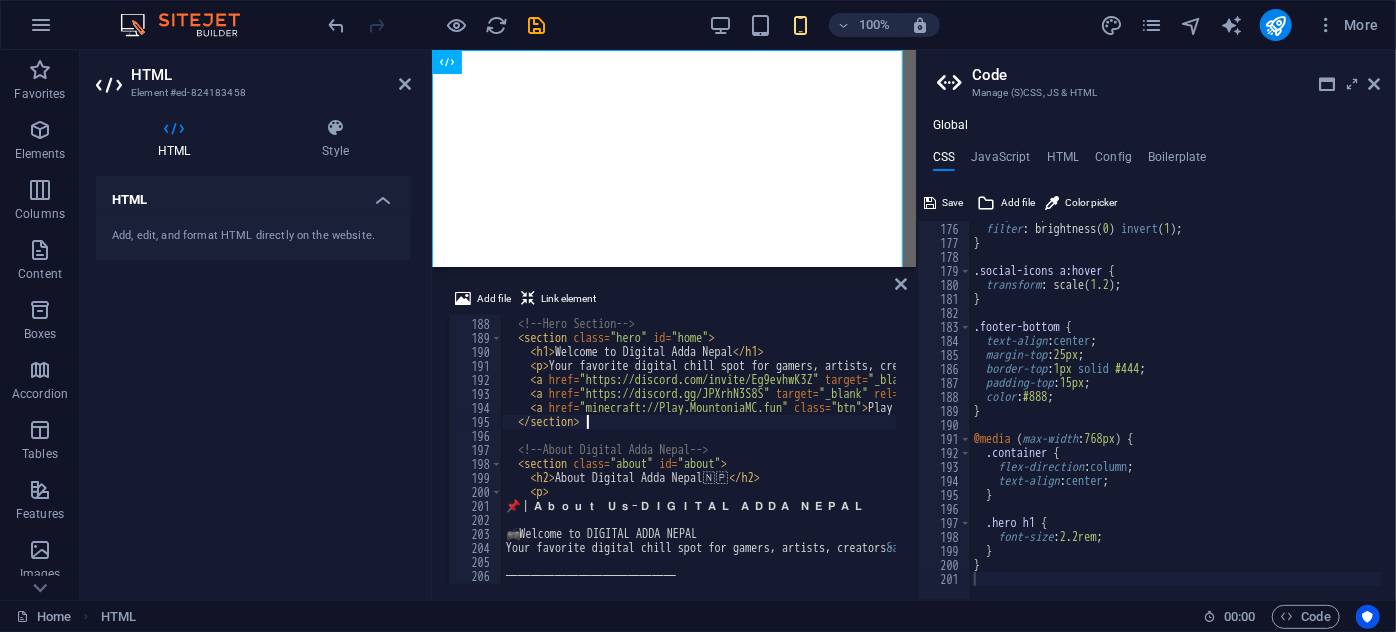type on "<!-- Replace the URL below with your Mountonia MC image link -->
</div></section></main>" 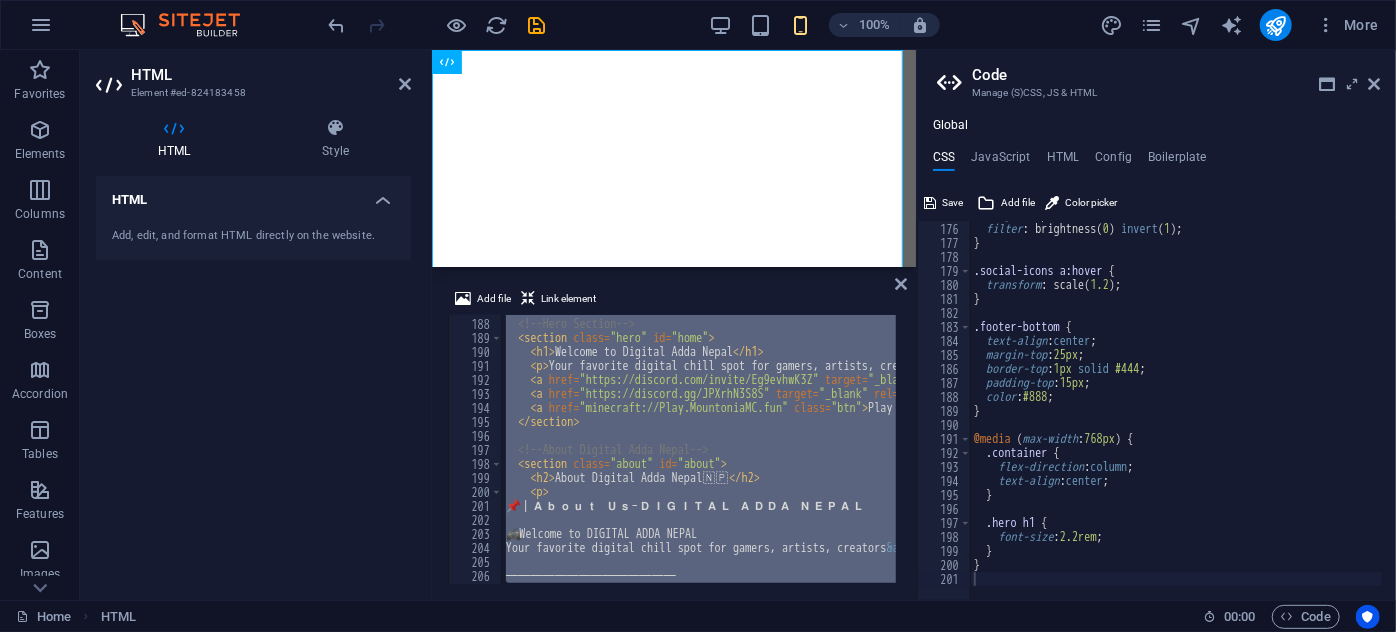 paste 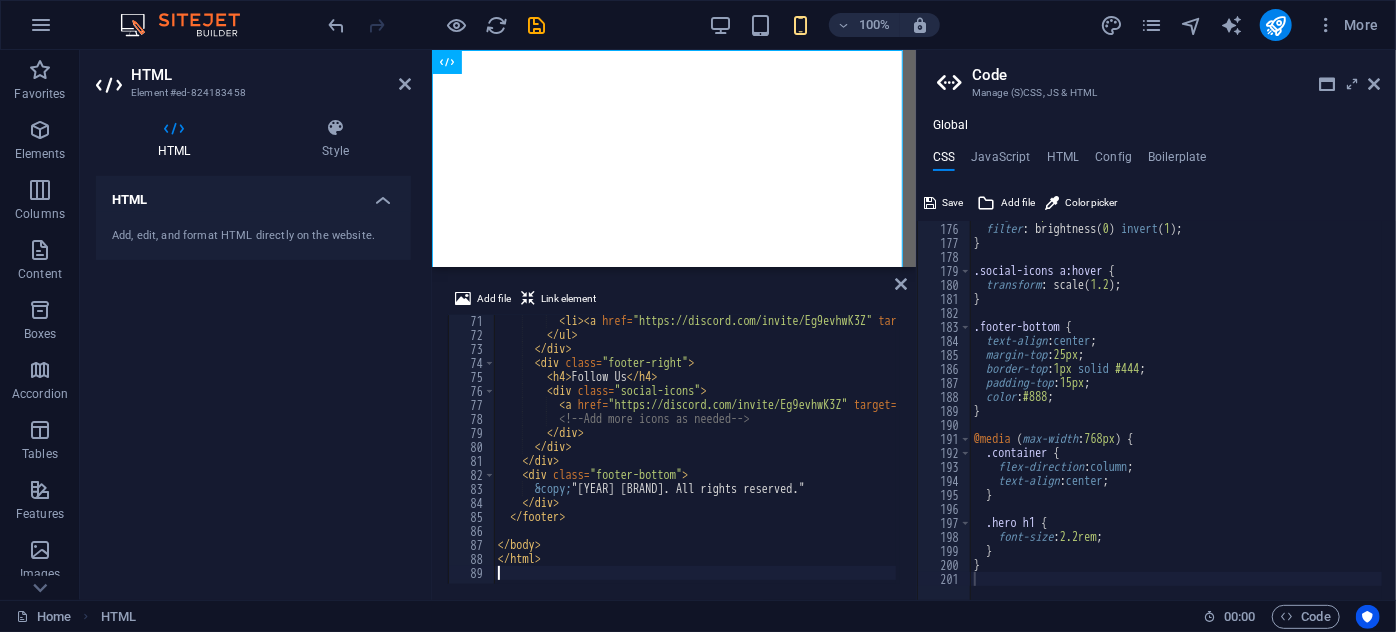 scroll, scrollTop: 981, scrollLeft: 0, axis: vertical 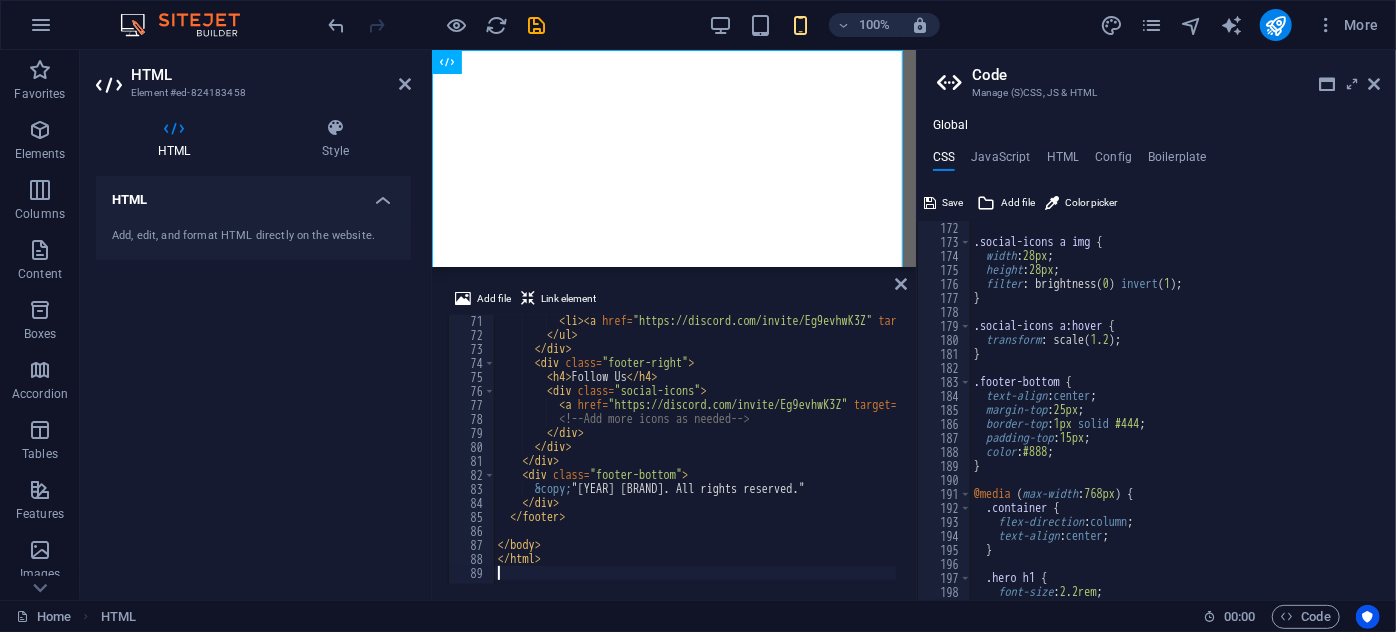 type on "<!-- Replace the URL below with your Mountonia MC image link -->
</div></section></main>" 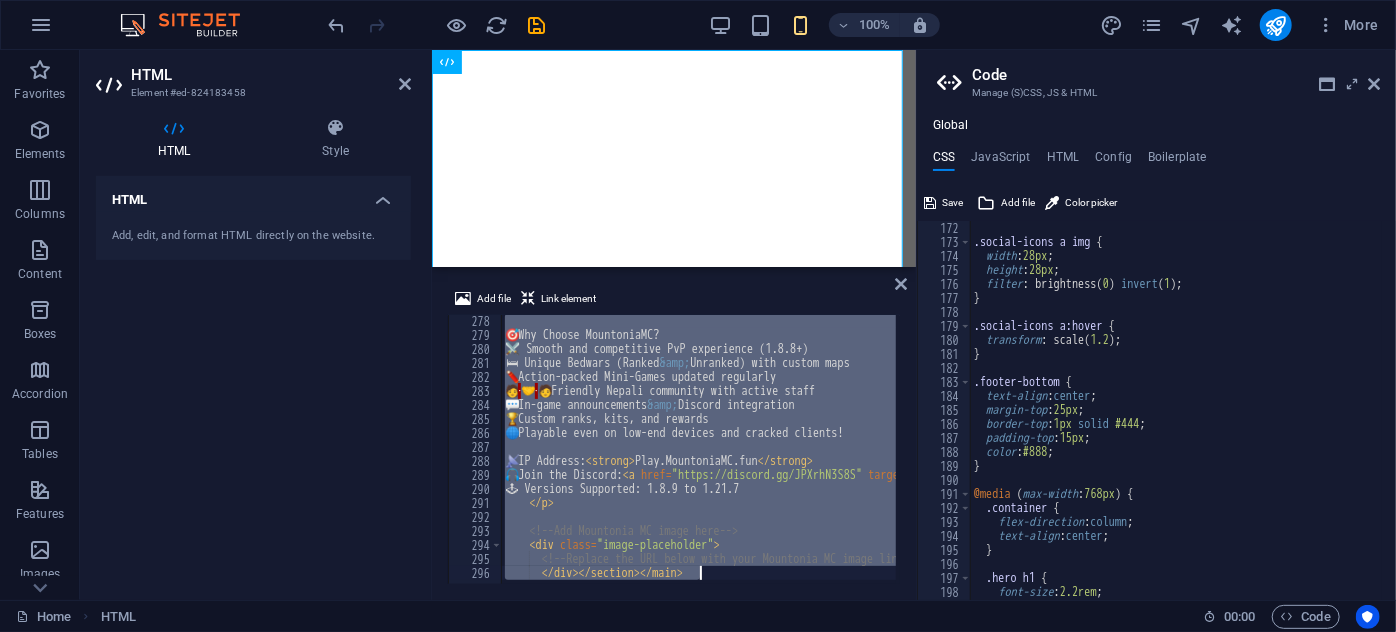 scroll, scrollTop: 3879, scrollLeft: 0, axis: vertical 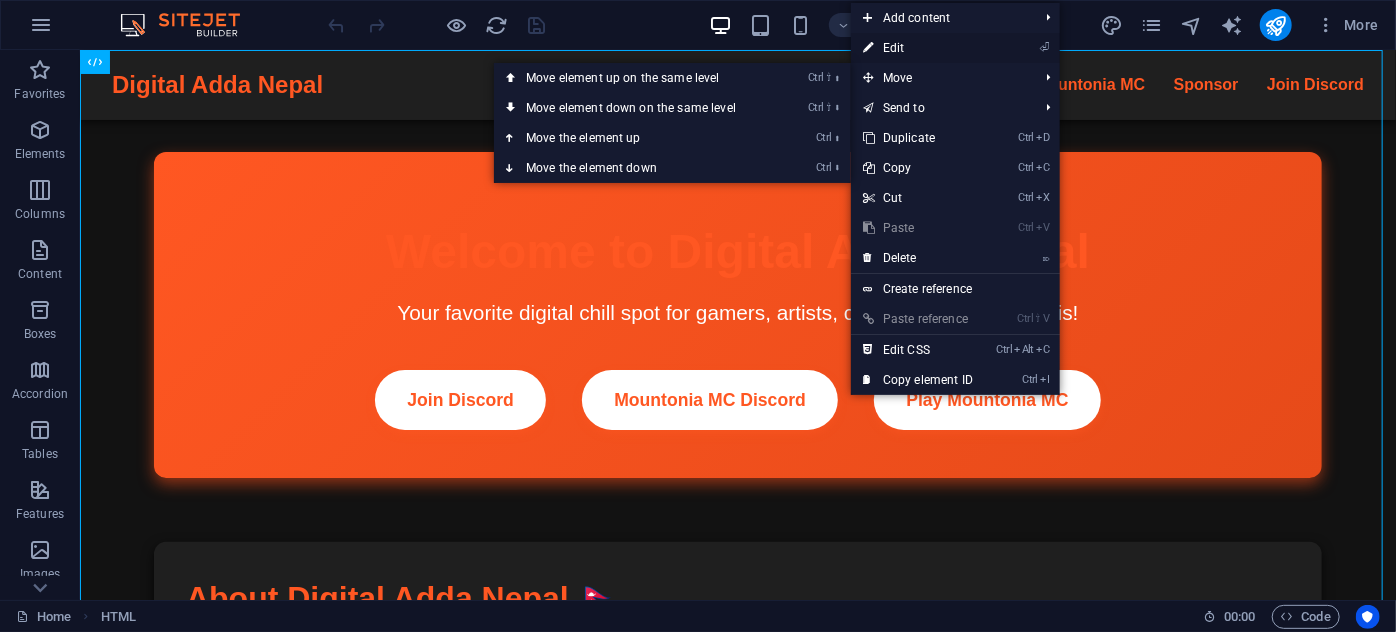 click on "⏎  Edit" at bounding box center [918, 48] 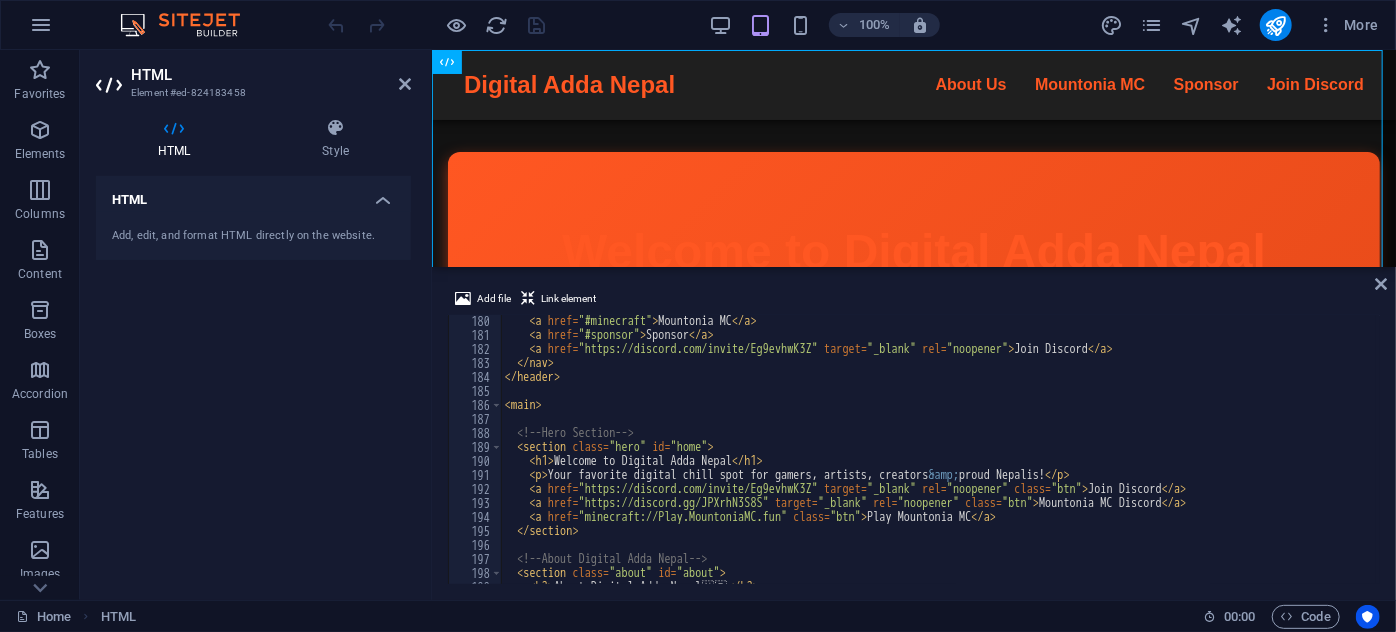 scroll, scrollTop: 2506, scrollLeft: 0, axis: vertical 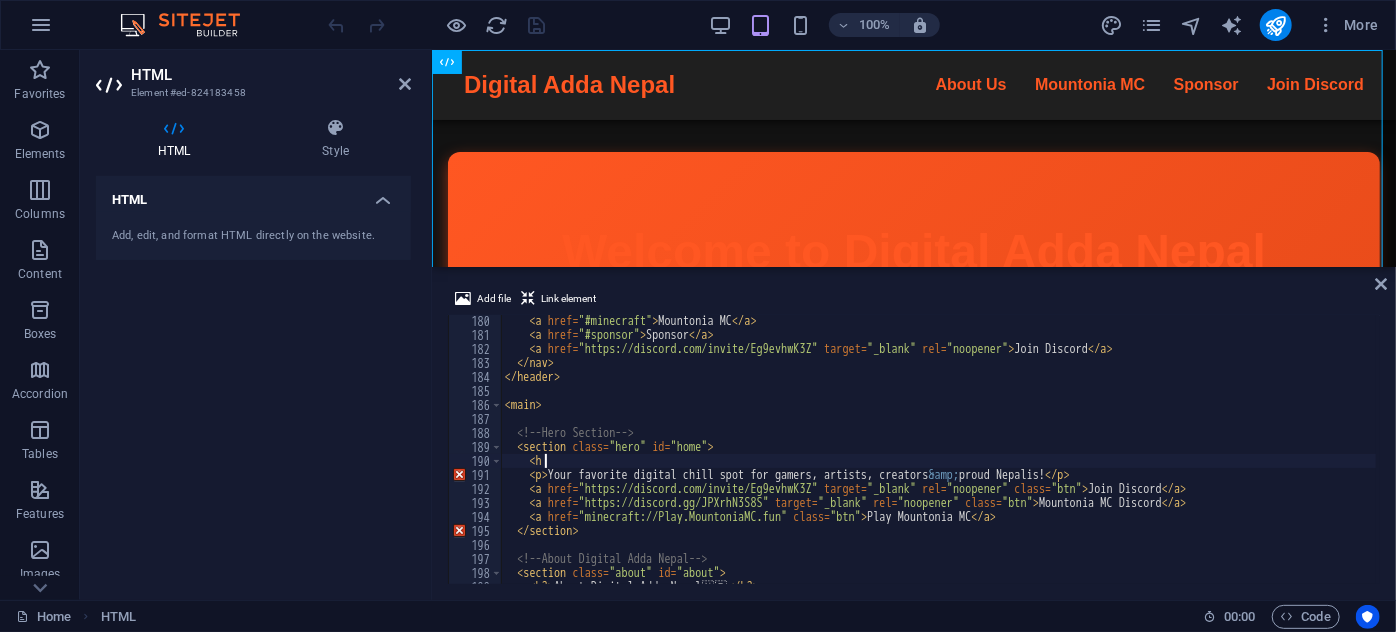 type on "<" 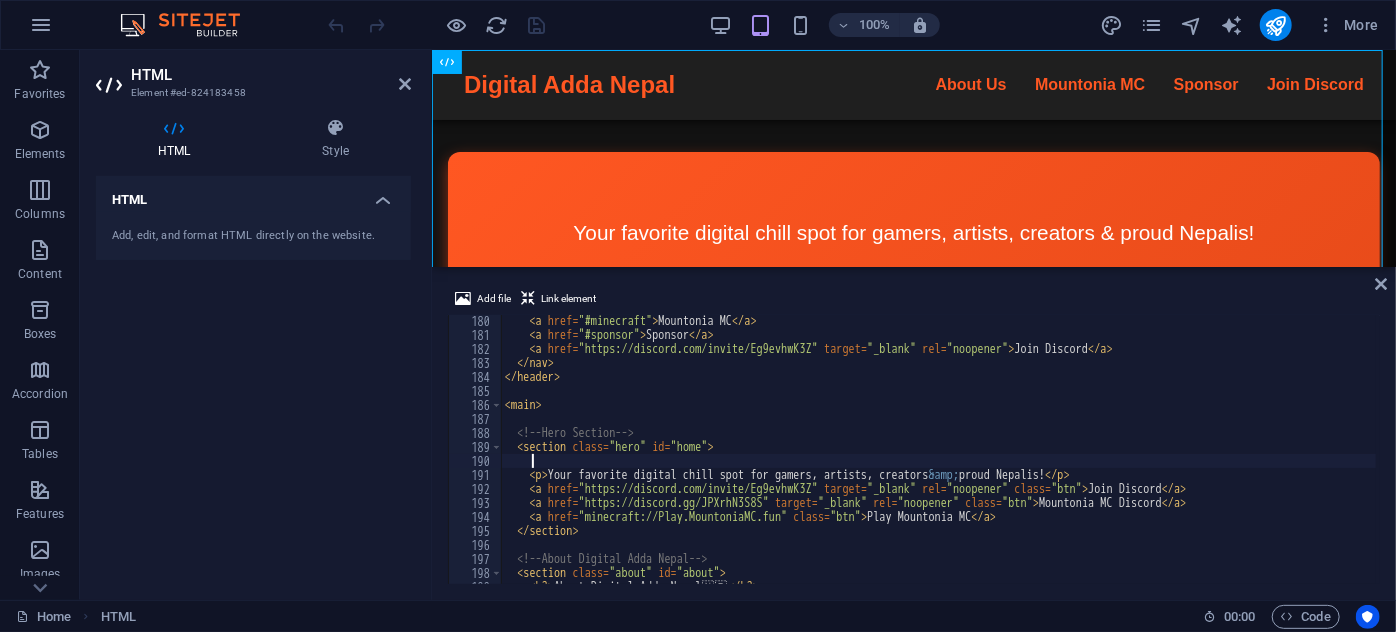 type on "<h1 class="gradient-text">Welcome to Digital Adda Nepal</h1>" 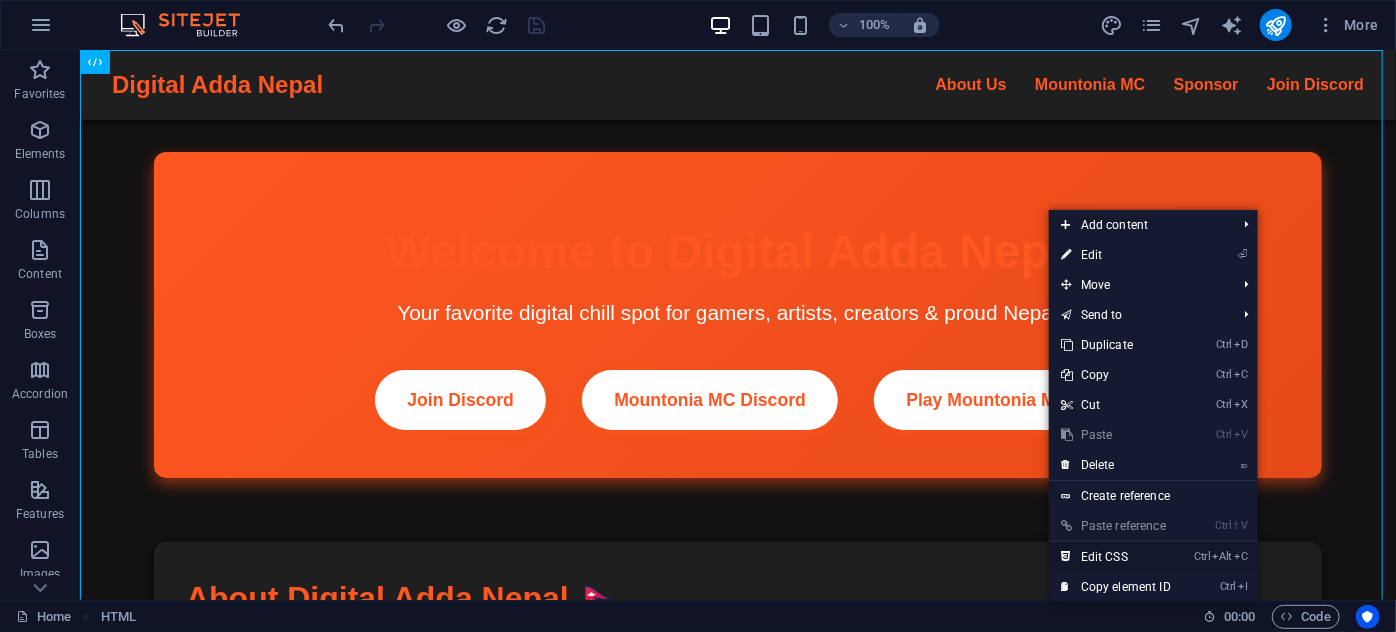 click on "Ctrl Alt C  Edit CSS" at bounding box center (1116, 557) 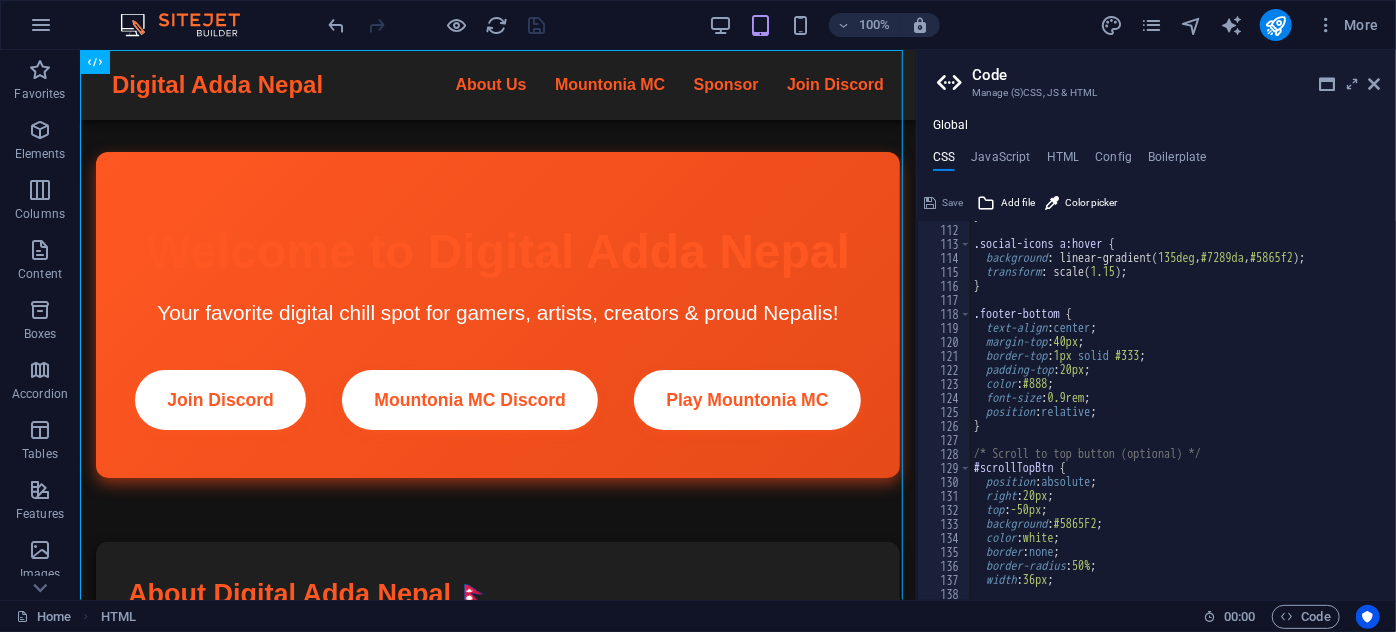 scroll, scrollTop: 1578, scrollLeft: 0, axis: vertical 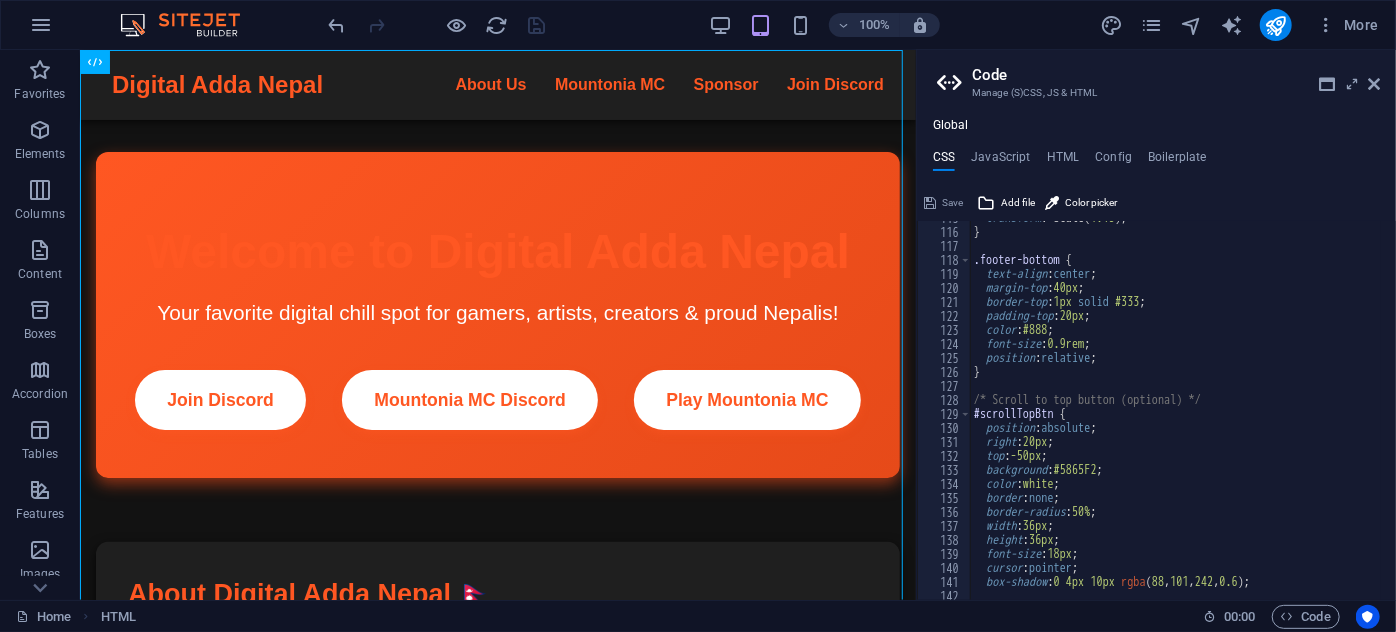 click on "transform : scale ( 1.15 ) ; } .footer-bottom   {    text-align :  center ;    margin-top :  40px ;    border-top :  1px   solid   #333 ;    padding-top :  20px ;    color :  #888 ;    font-size :  0.9rem ;    position :  relative ; } /* Scroll to top button (optional) */ #scrollTopBtn   {    position :  absolute ;    right :  20px ;    top :  -50px ;    background :  #5865F2 ;    color :  white ;    border :  none ;    border-radius :  50% ;    width :  36px ;    height :  36px ;    font-size :  18px ;    cursor :  pointer ;    box-shadow :  0   4px   10px   rgba ( 88 ,  101 ,  242 ,  0.6 ) ;" at bounding box center [1186, 407] 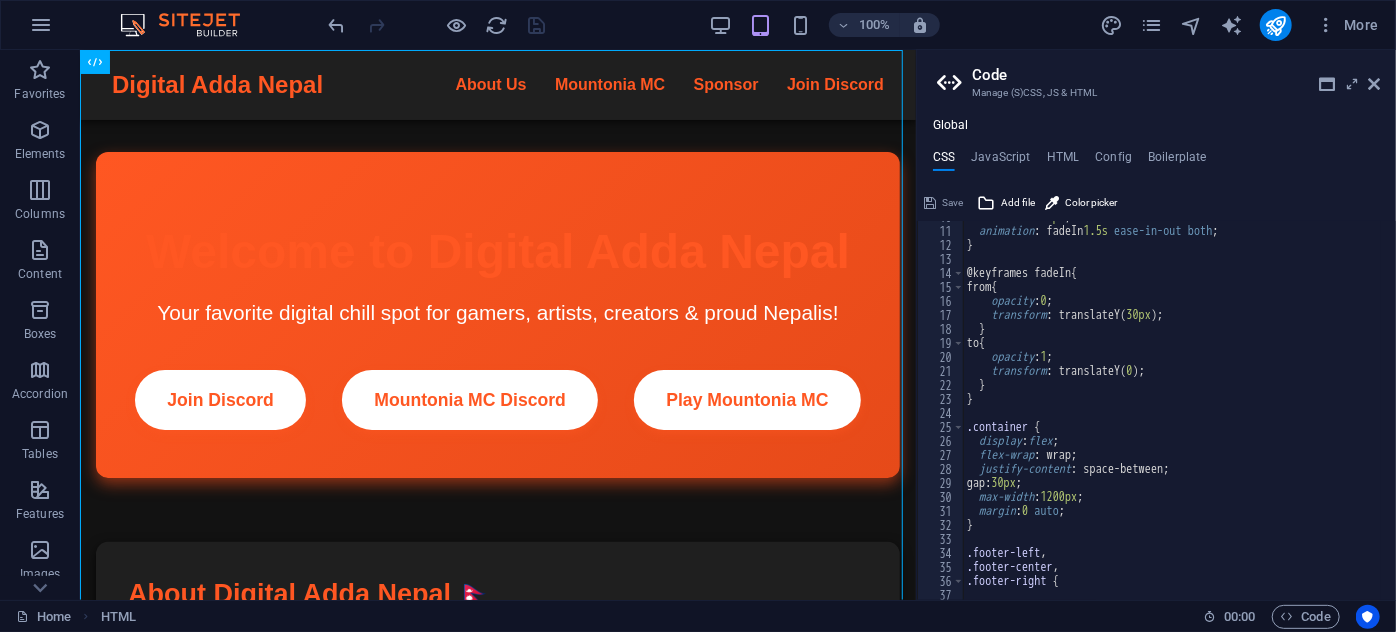 scroll, scrollTop: 109, scrollLeft: 0, axis: vertical 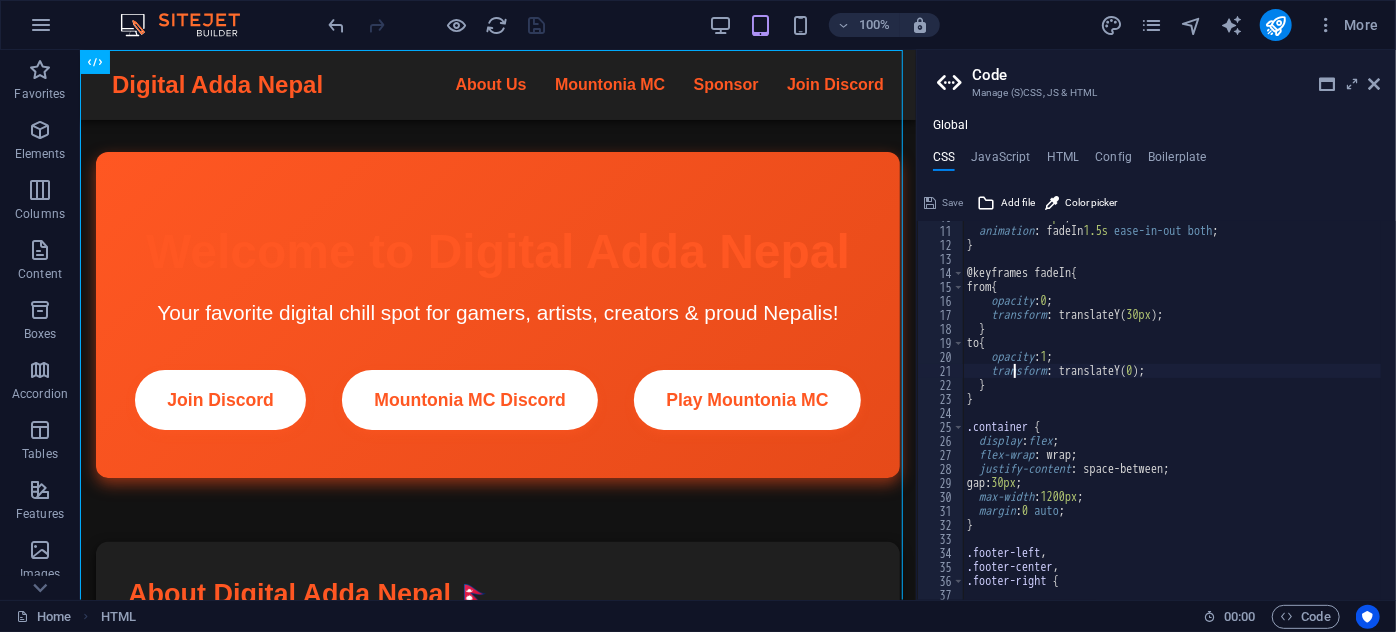 type on "}
}" 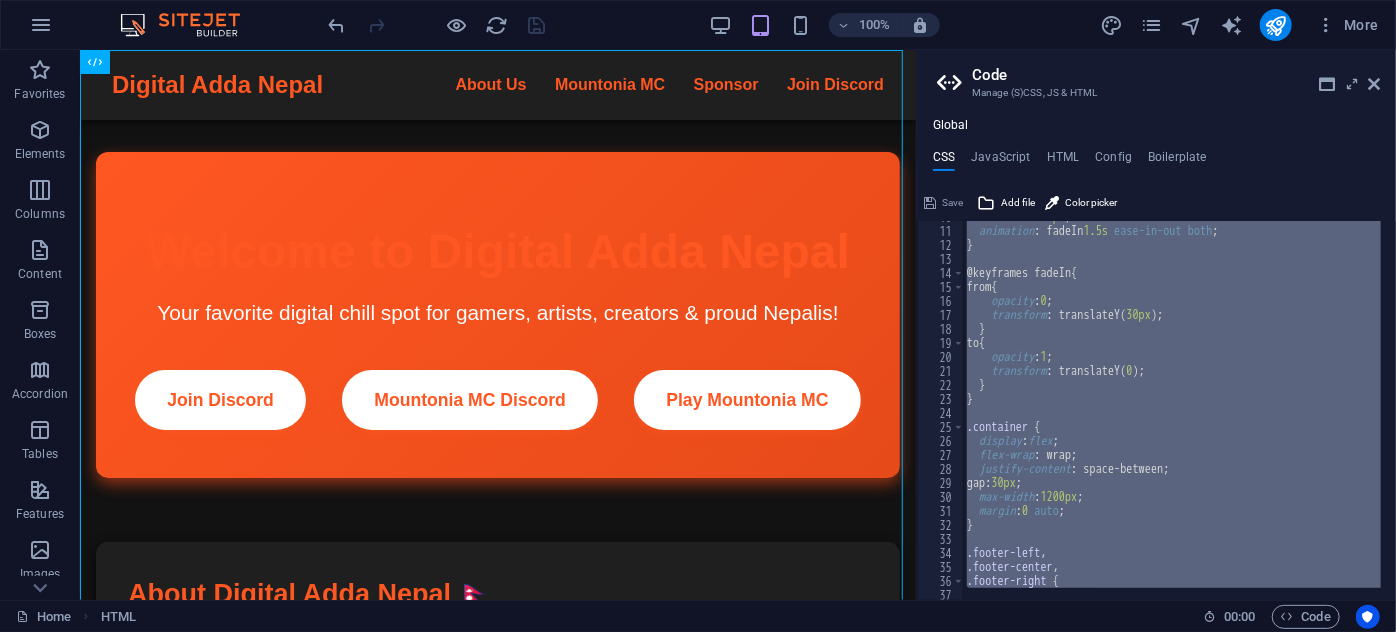 paste 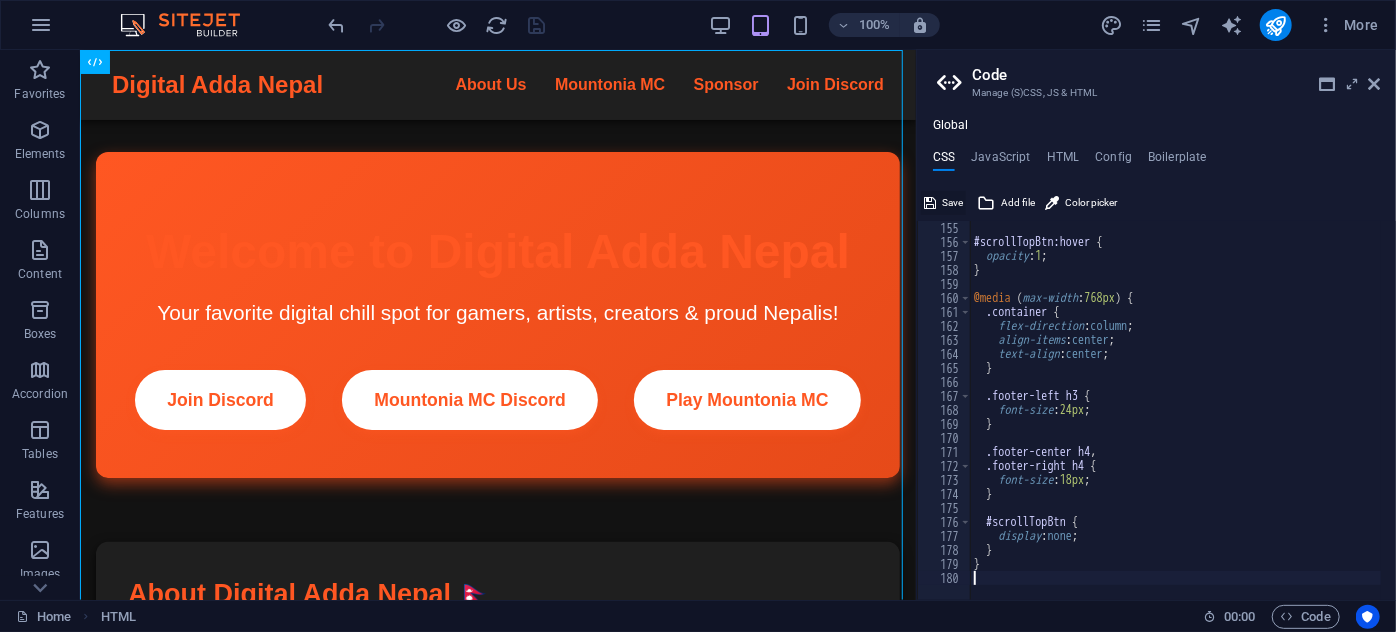 click on "Save" at bounding box center (943, 203) 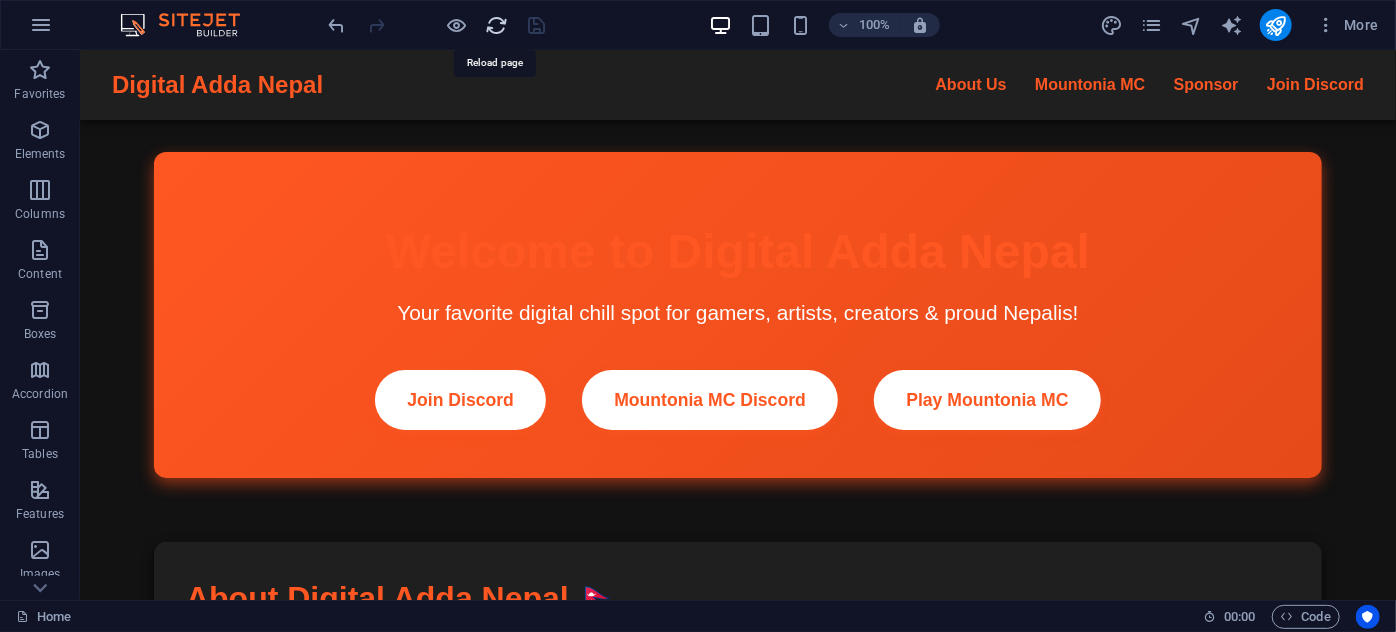 click at bounding box center (497, 25) 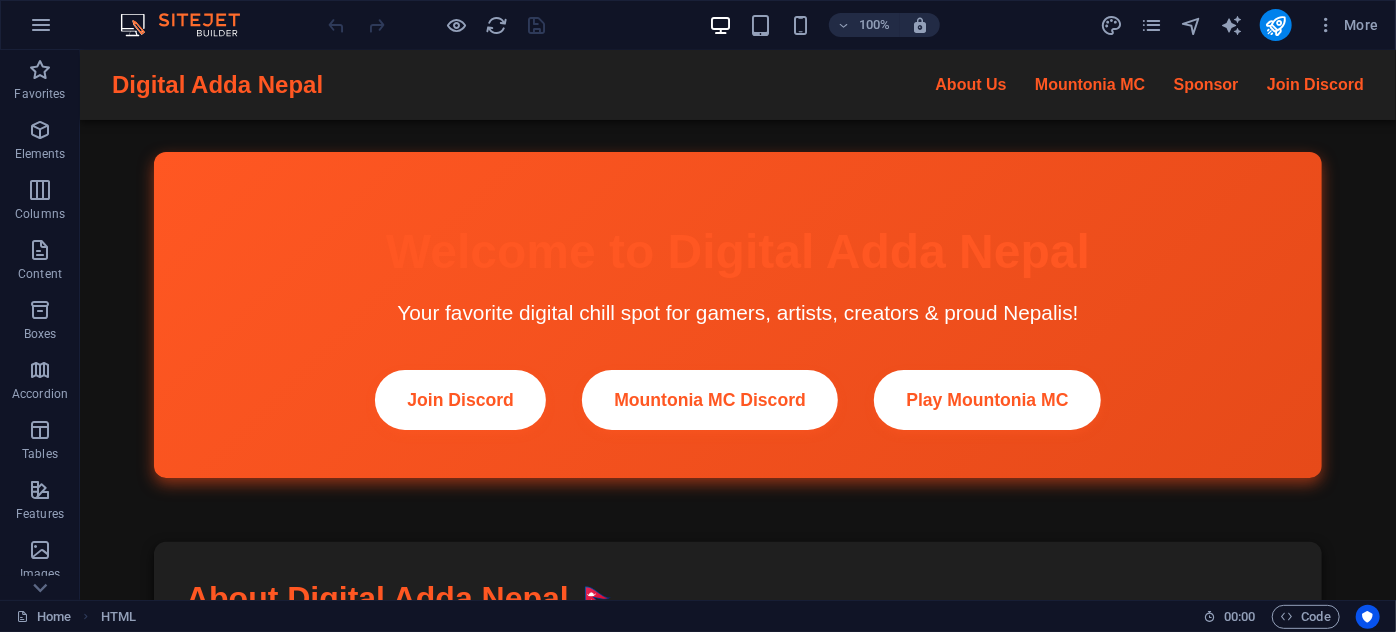 click at bounding box center (437, 25) 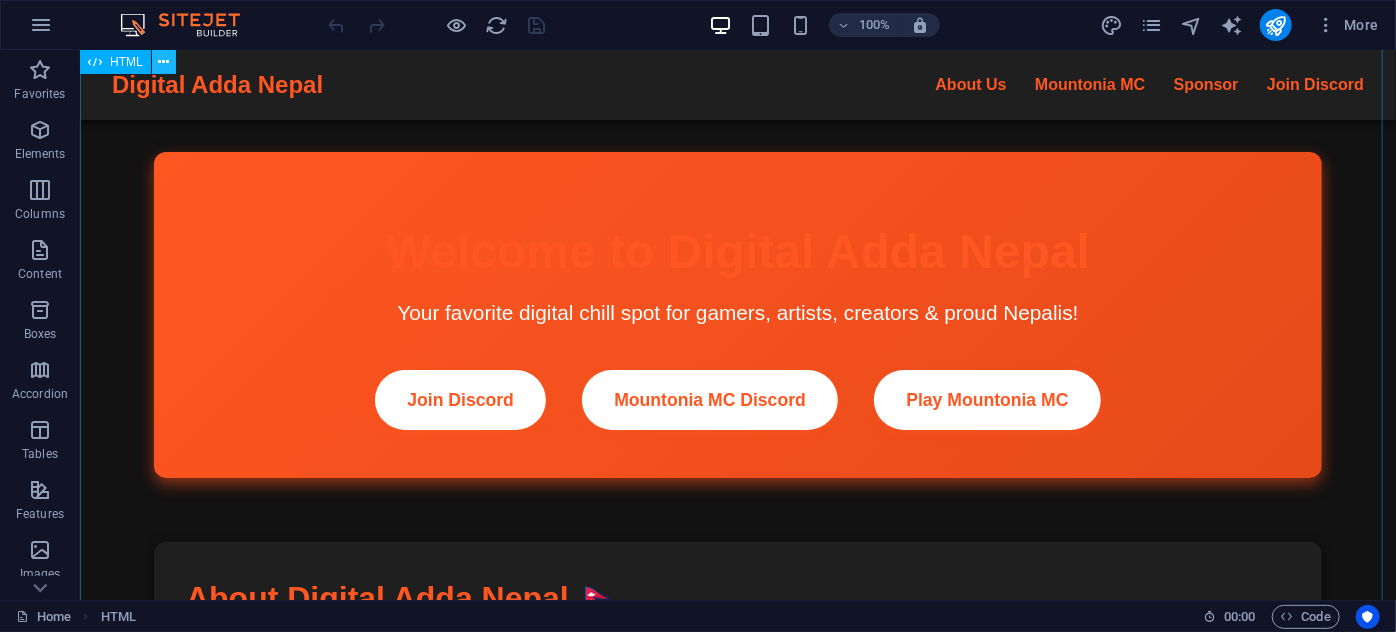 click at bounding box center [163, 62] 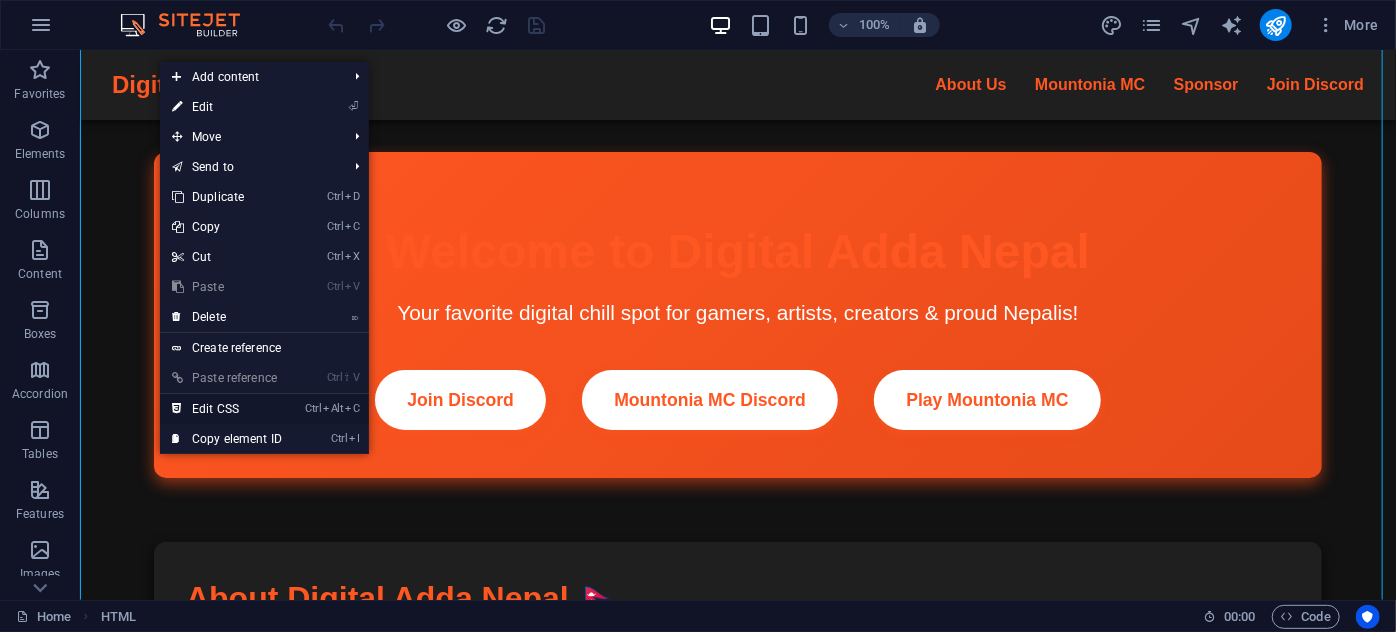 click on "Ctrl Alt C  Edit CSS" at bounding box center [227, 409] 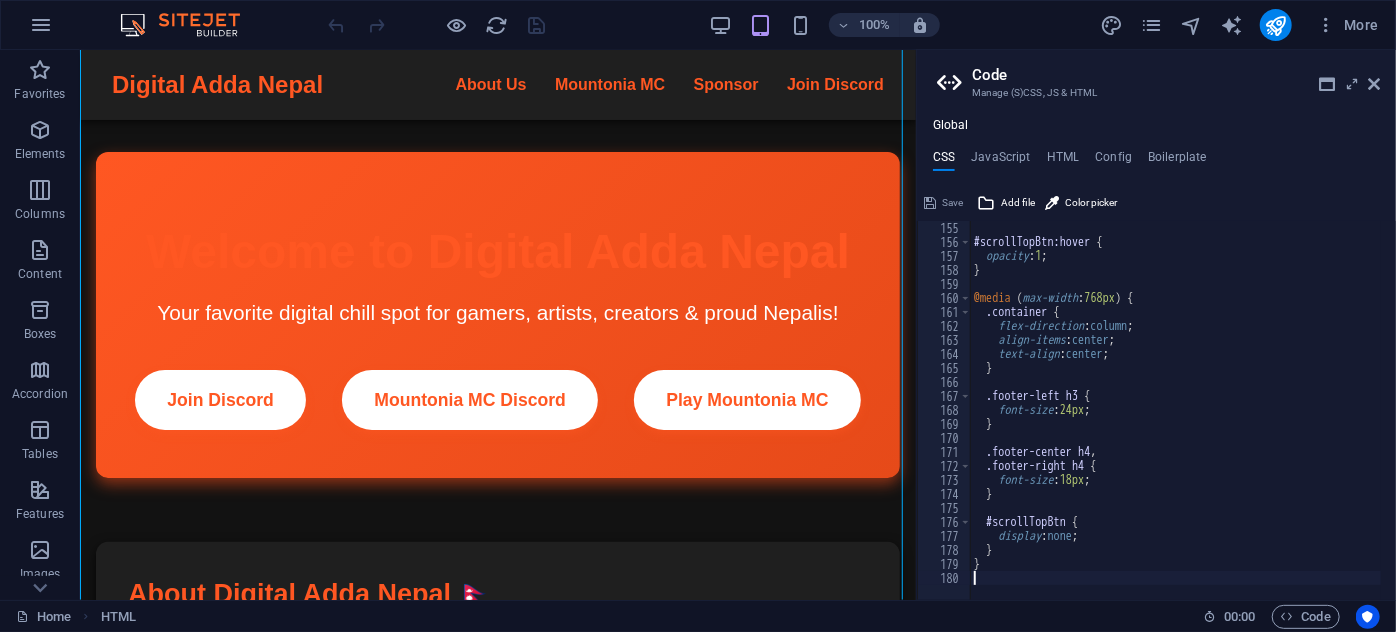 scroll, scrollTop: 2155, scrollLeft: 0, axis: vertical 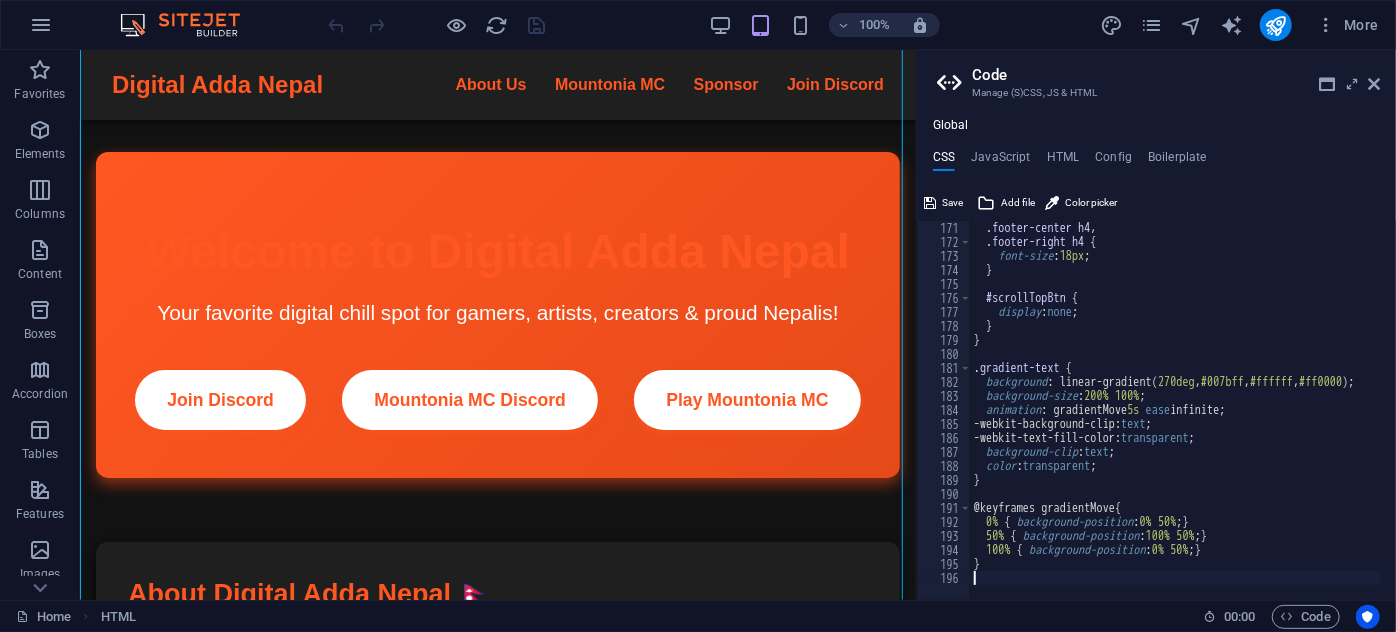 type on "}" 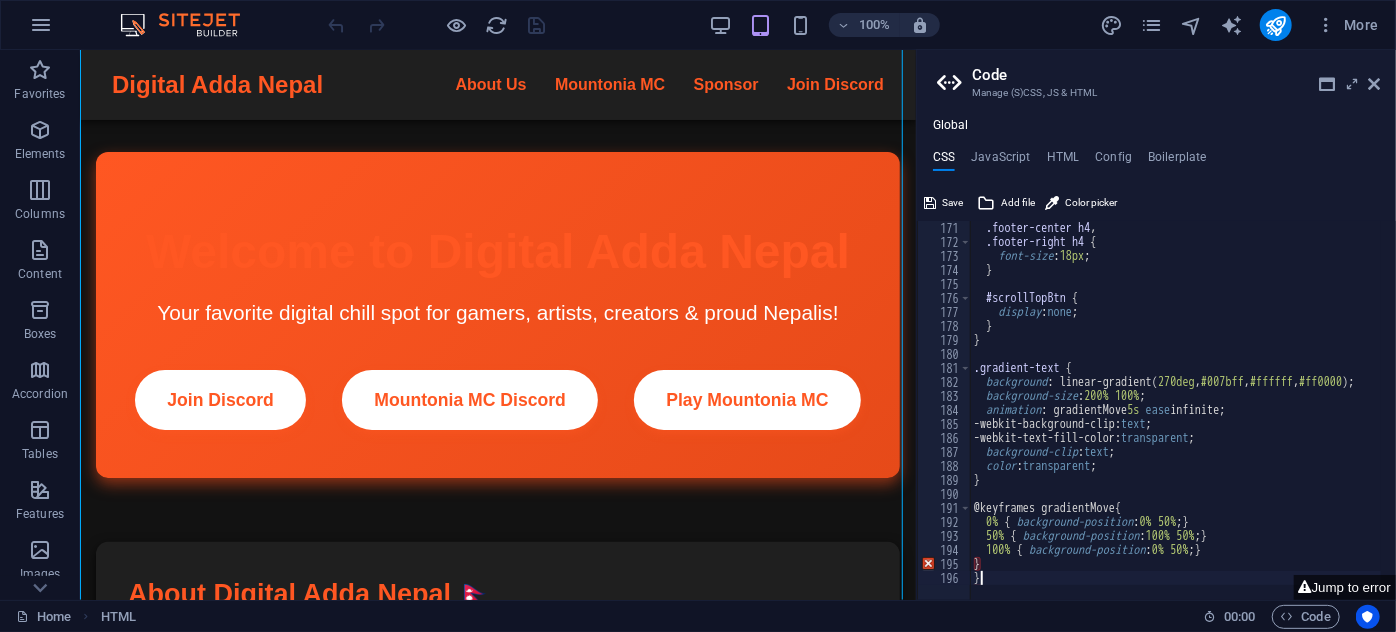 type 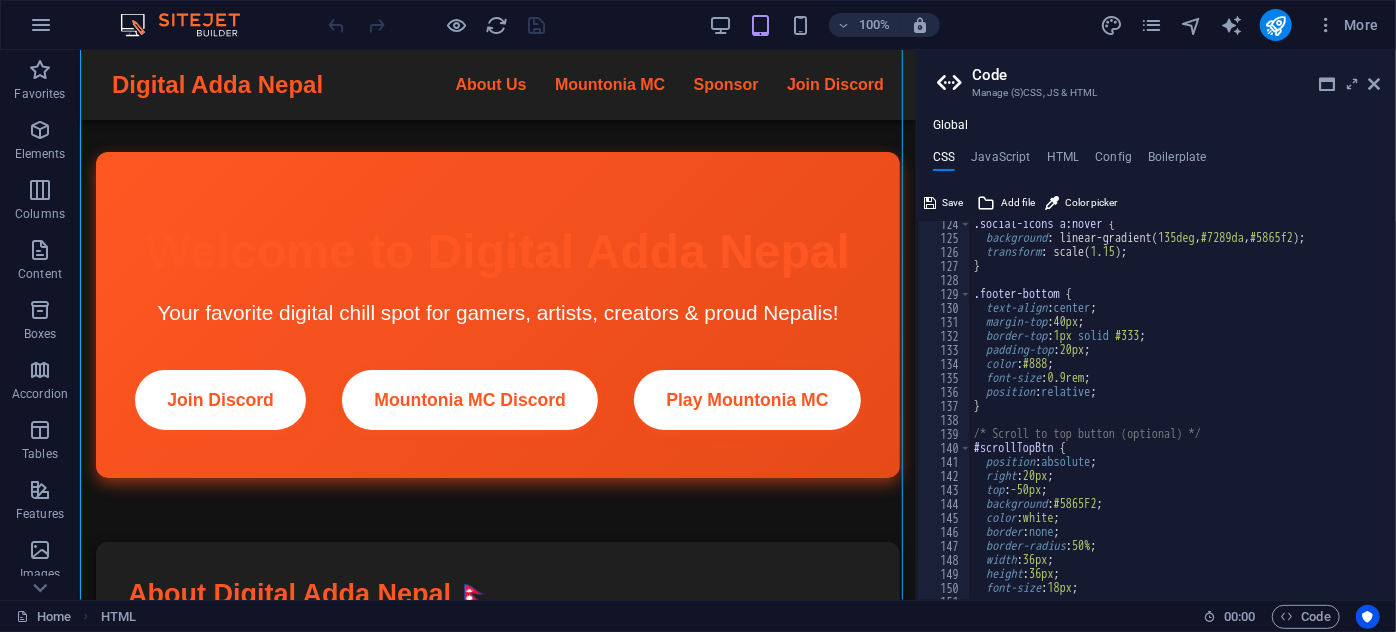 scroll, scrollTop: 1725, scrollLeft: 0, axis: vertical 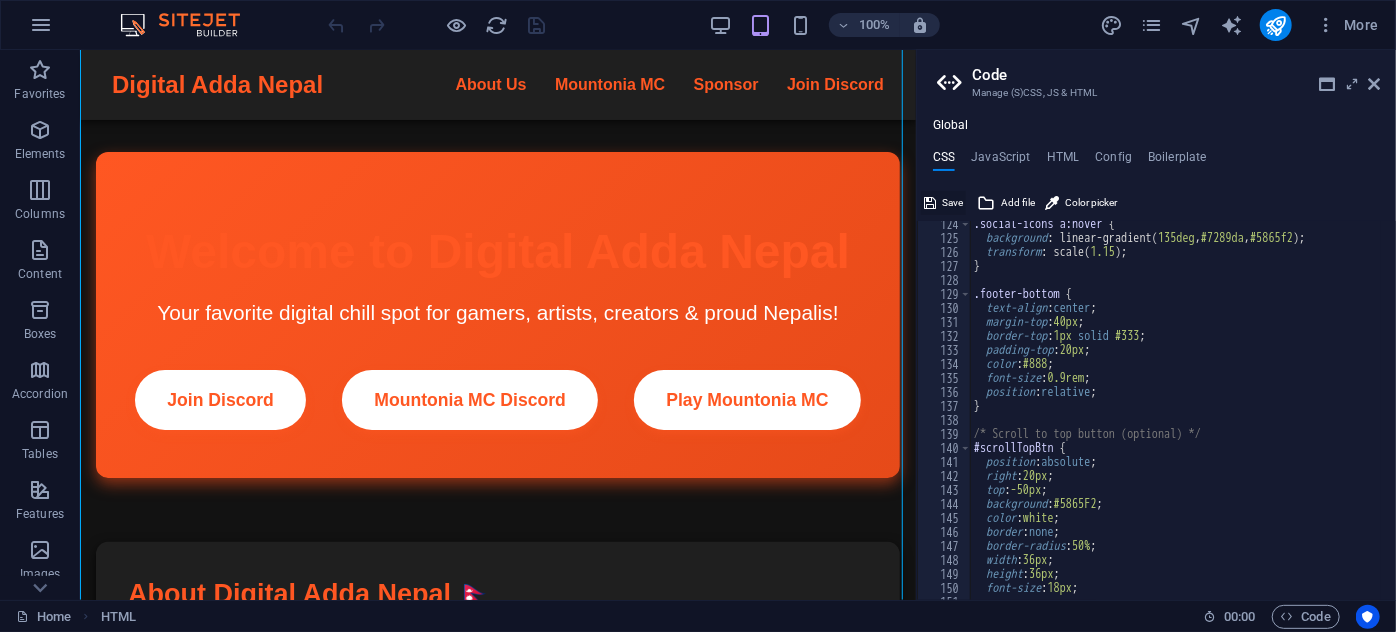 click on "Save" at bounding box center [952, 203] 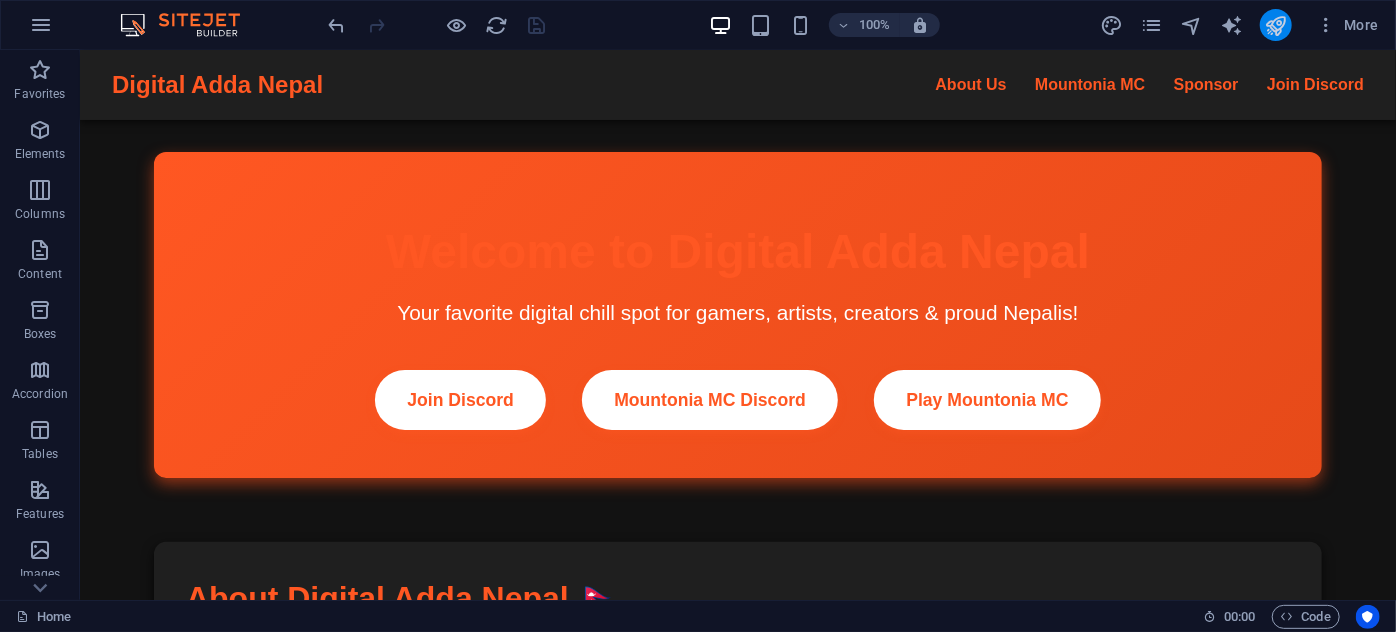 click at bounding box center [1276, 25] 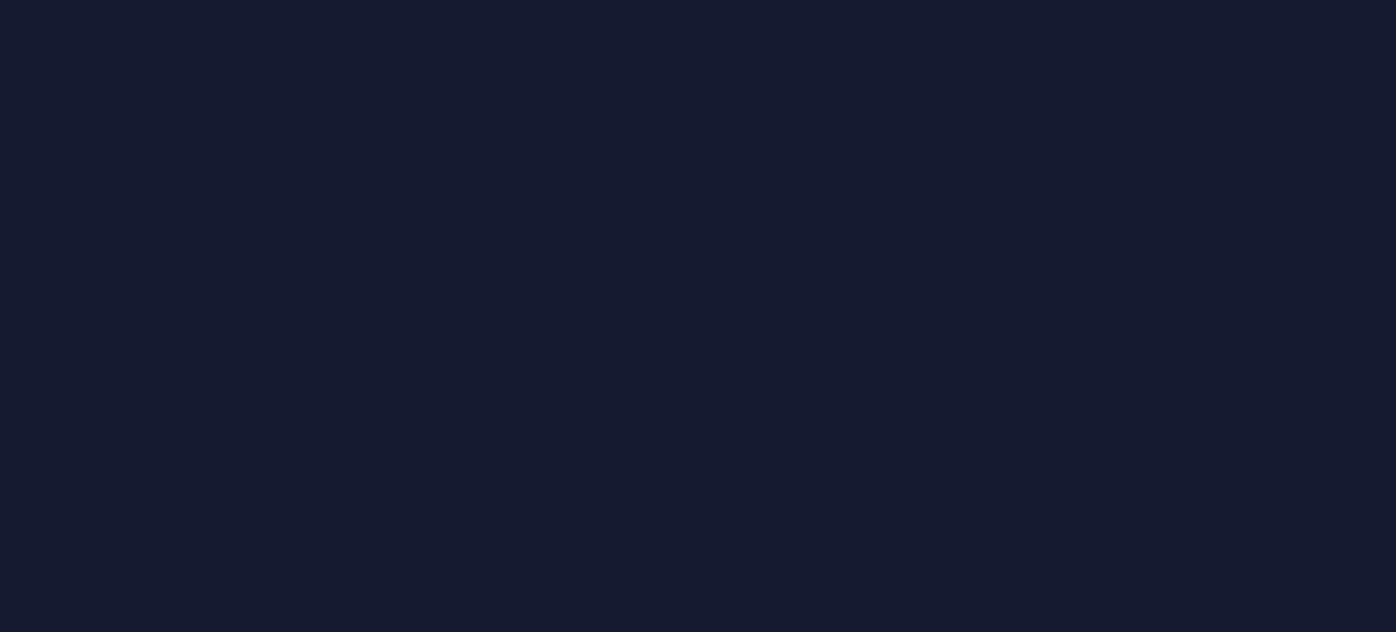 scroll, scrollTop: 0, scrollLeft: 0, axis: both 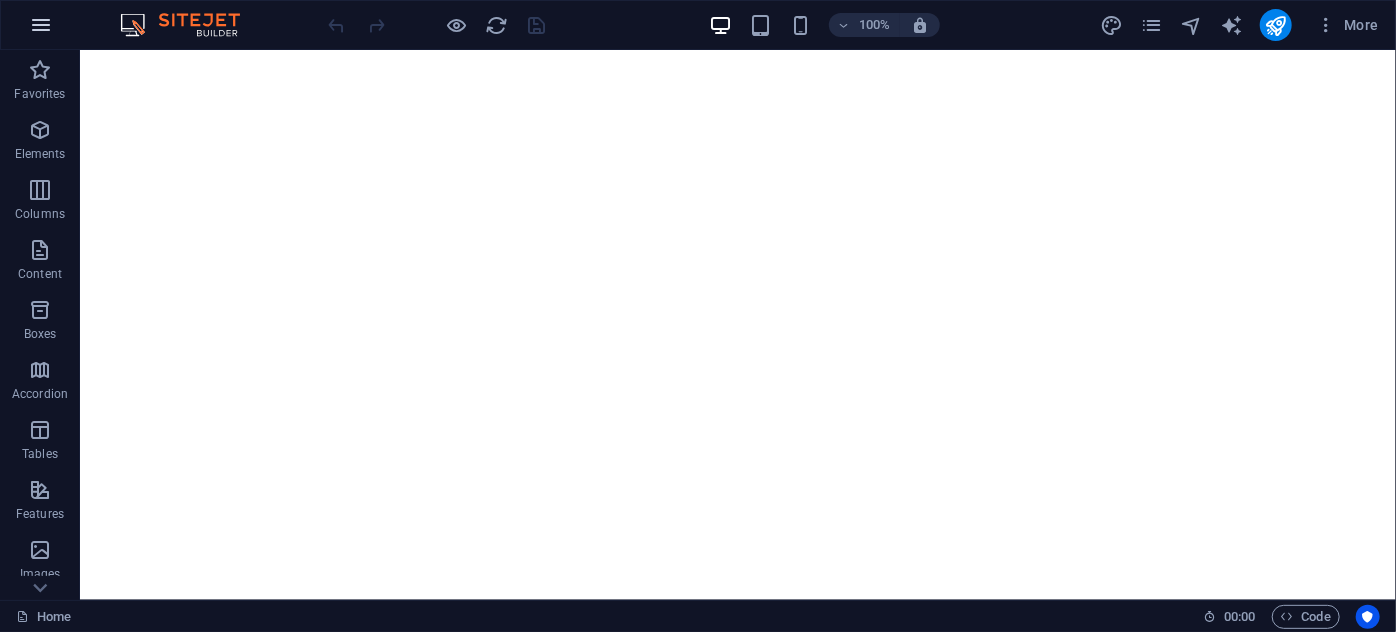 click at bounding box center (41, 25) 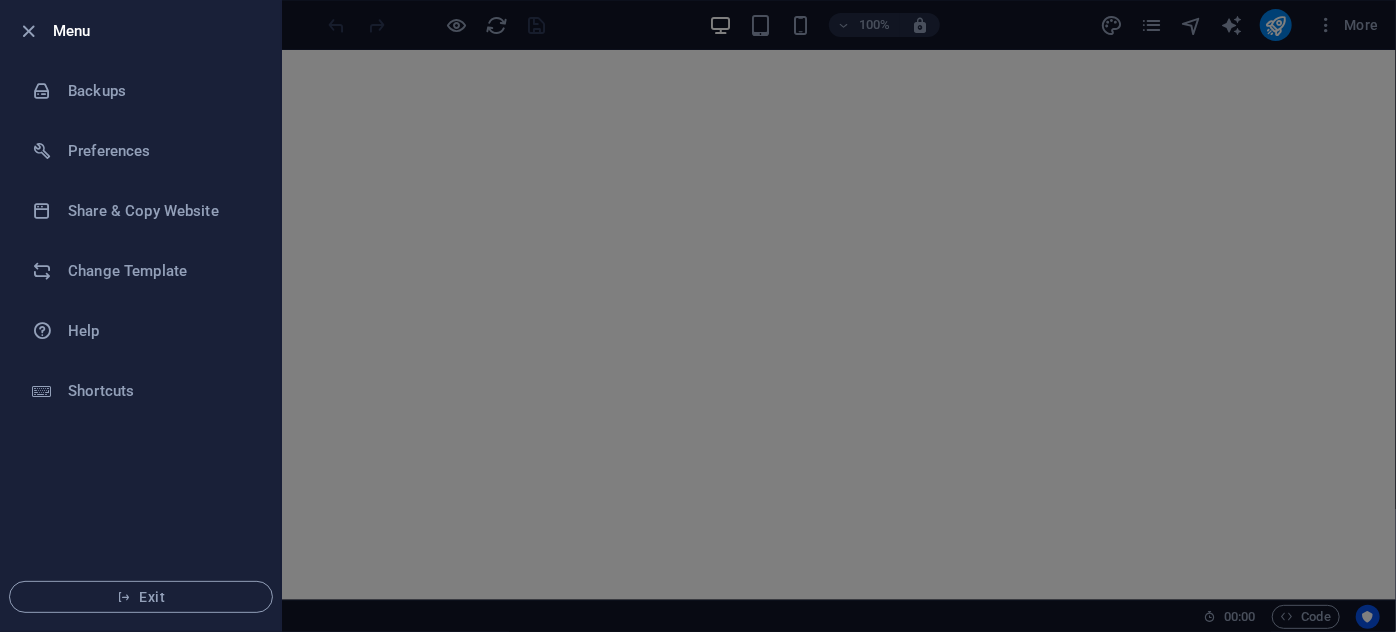 click at bounding box center [698, 316] 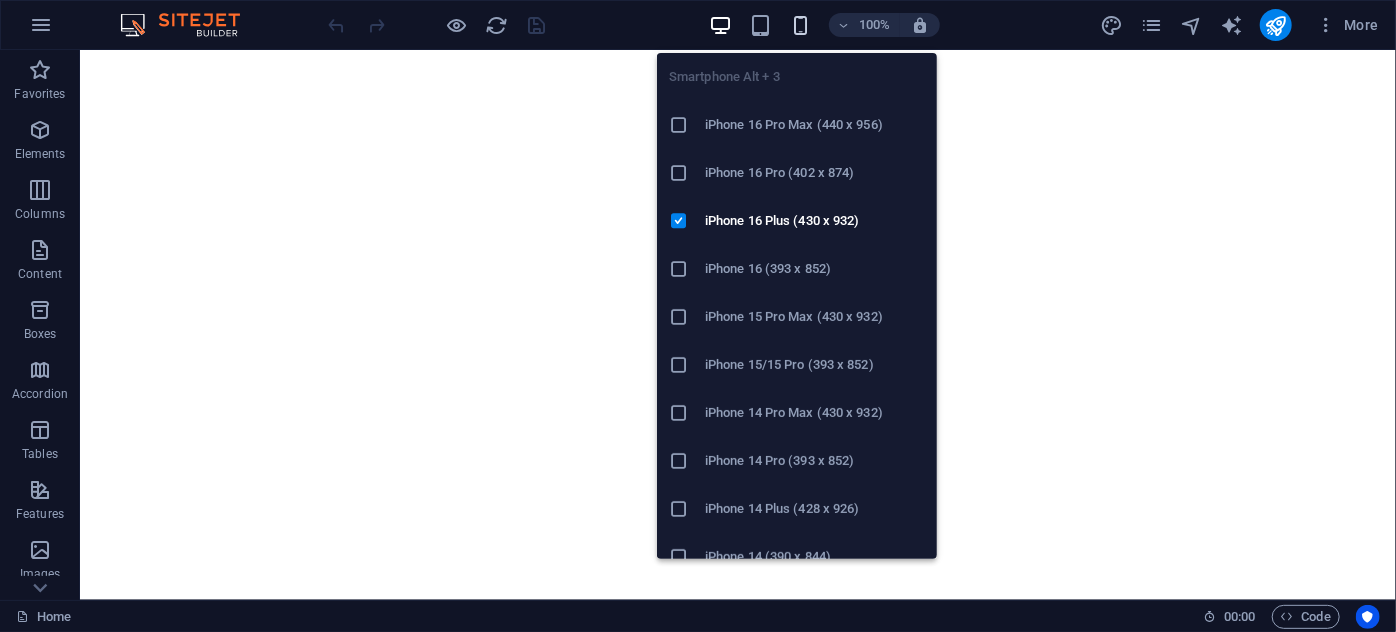 click at bounding box center (800, 25) 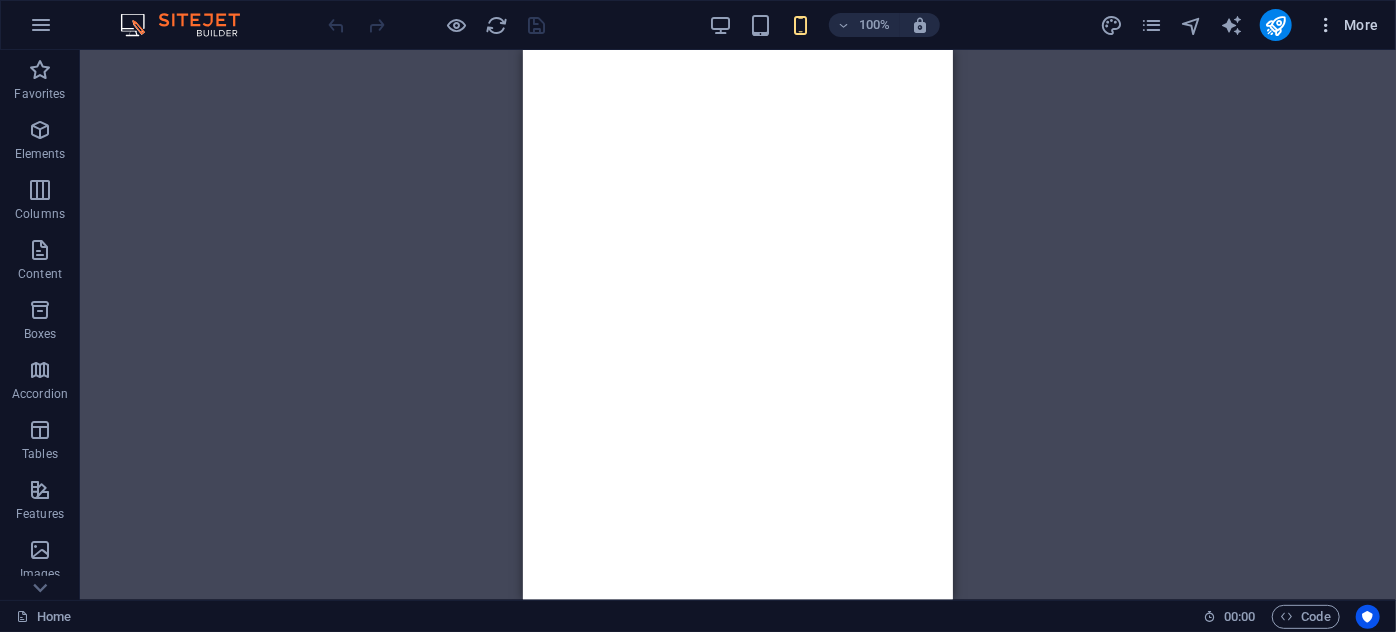 click at bounding box center [1326, 25] 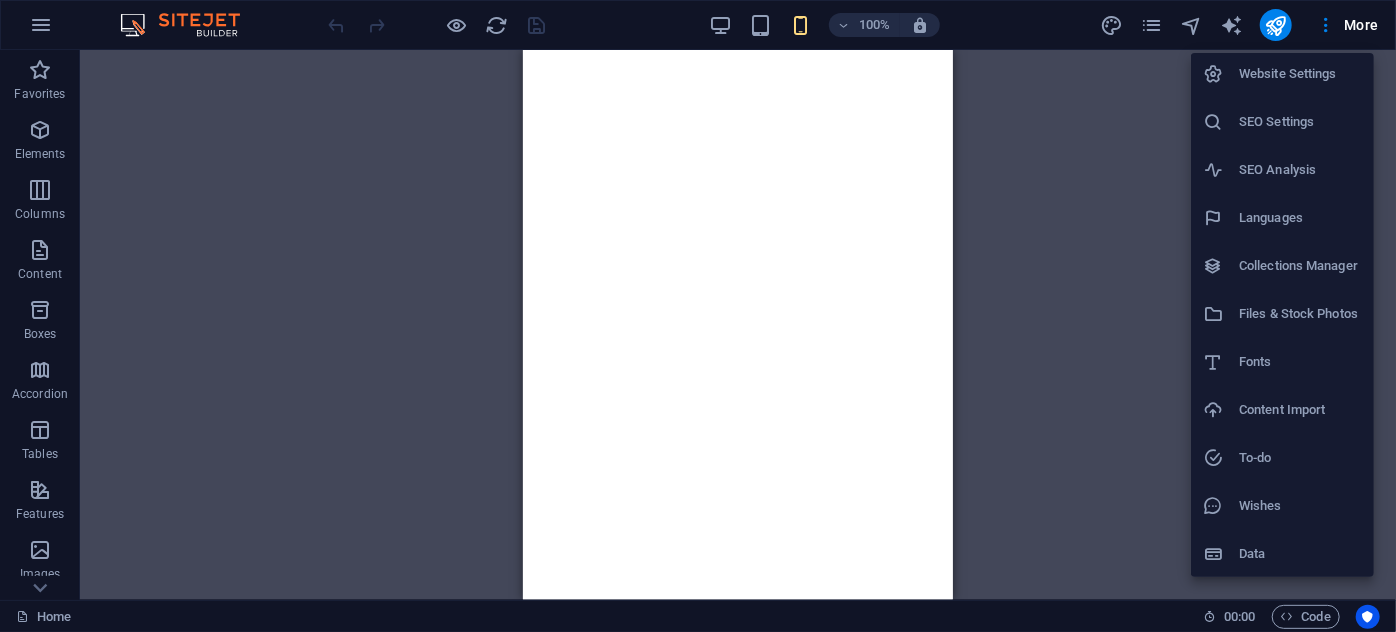 scroll, scrollTop: 0, scrollLeft: 0, axis: both 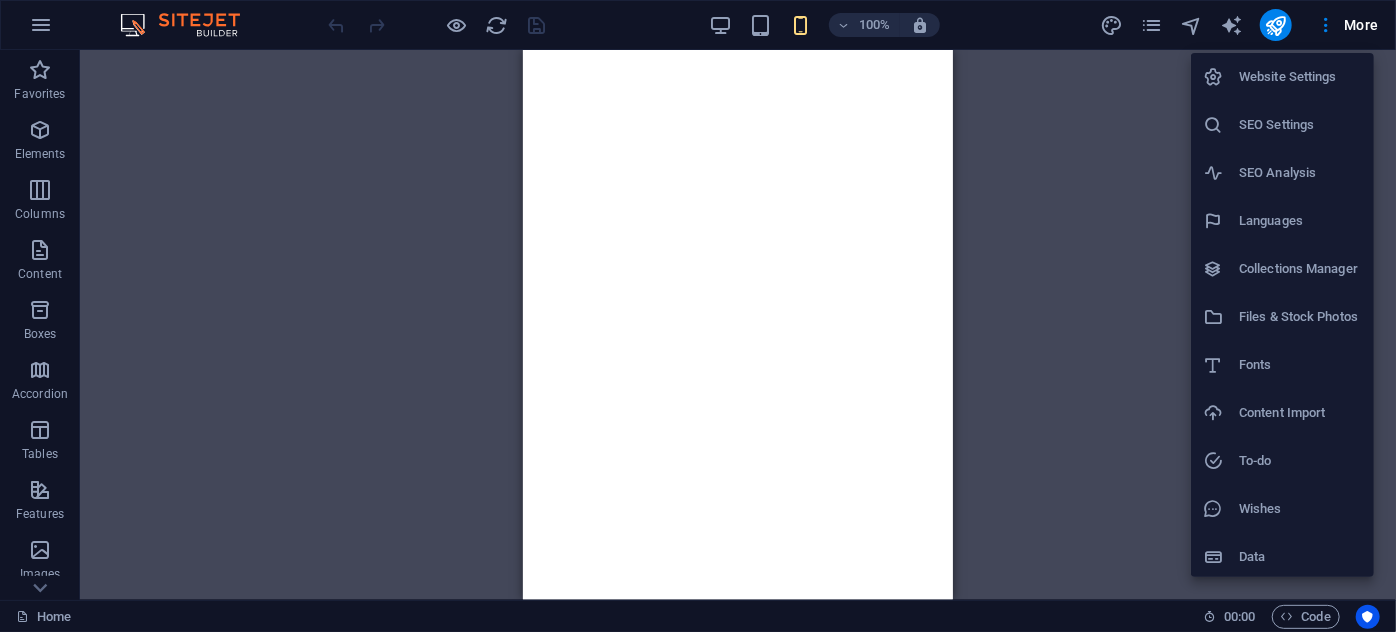 click on "Website Settings" at bounding box center [1282, 77] 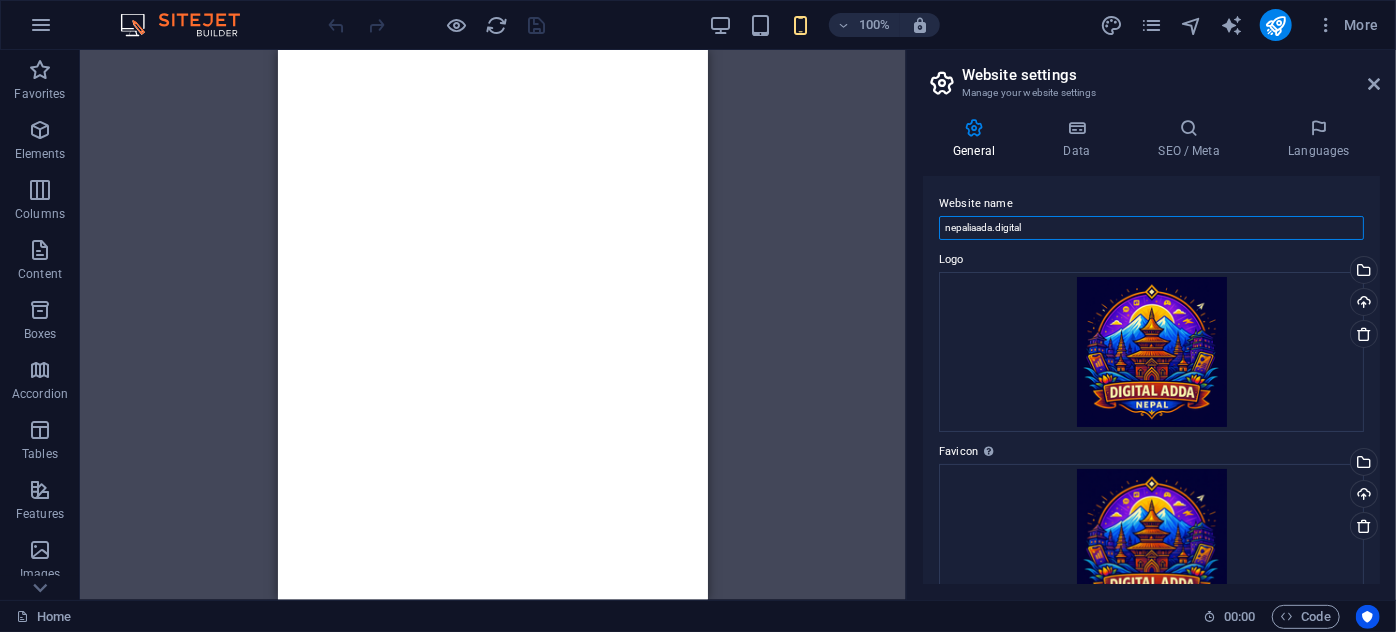 click on "nepaliaada.digital" at bounding box center [1151, 228] 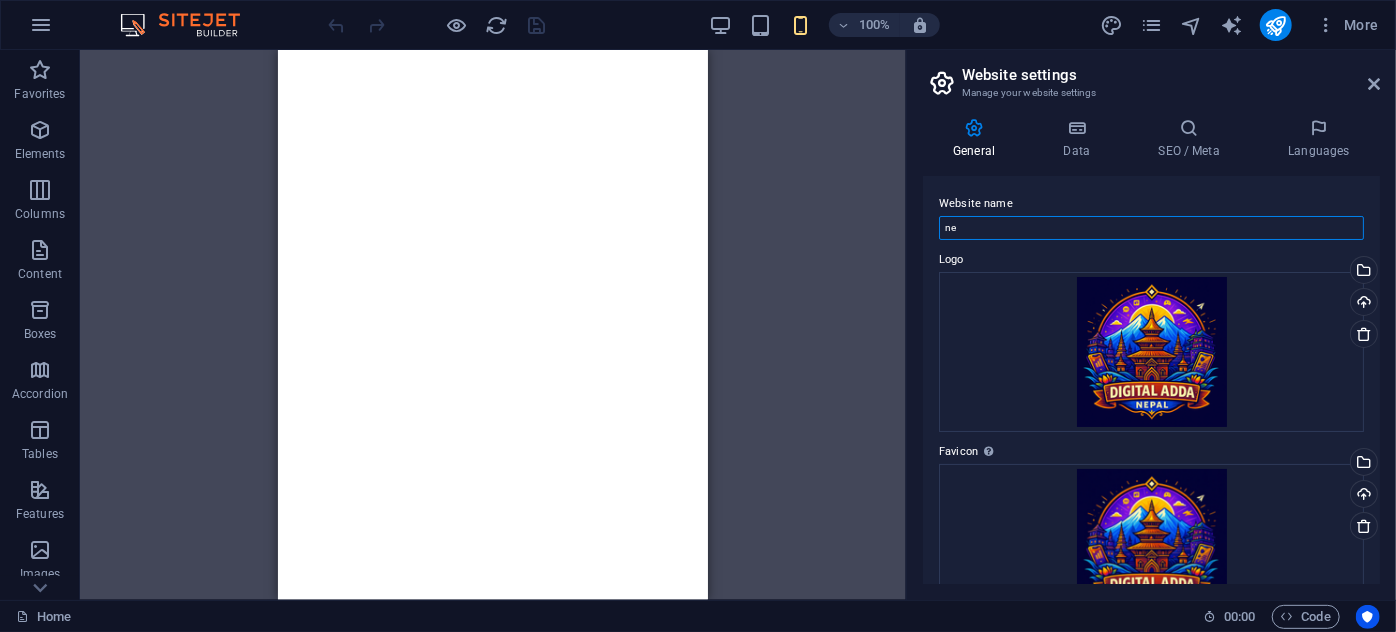 type on "n" 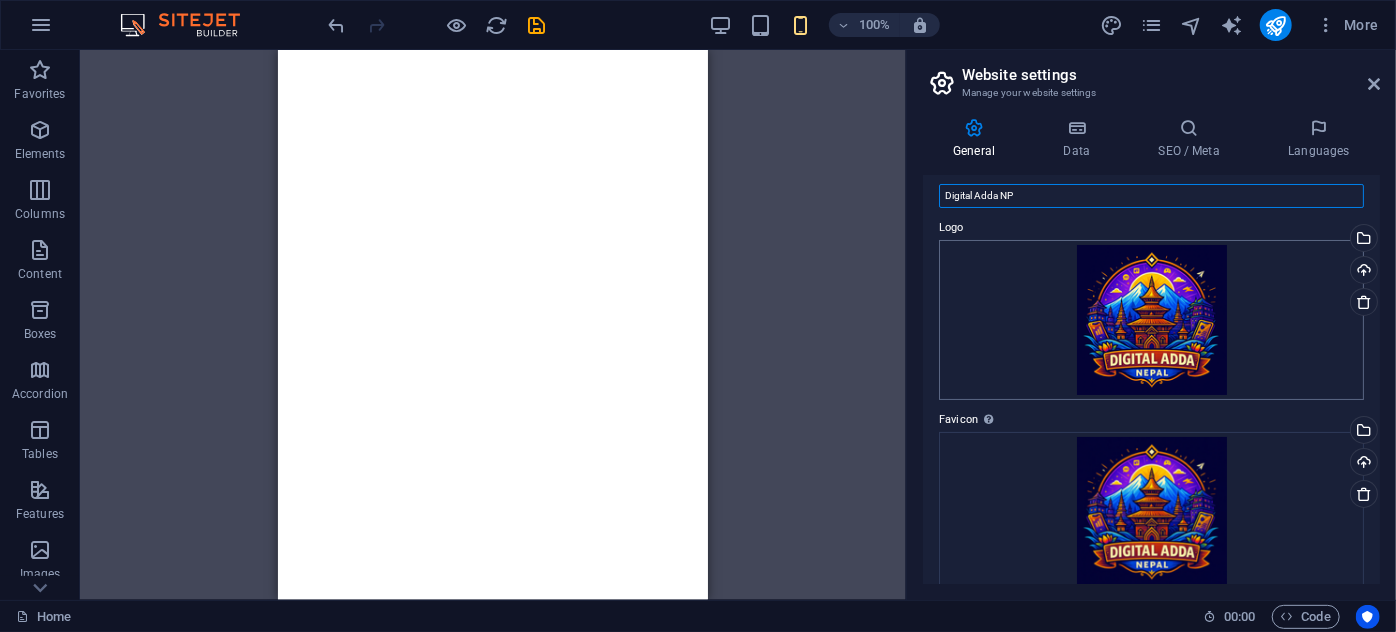scroll, scrollTop: 0, scrollLeft: 0, axis: both 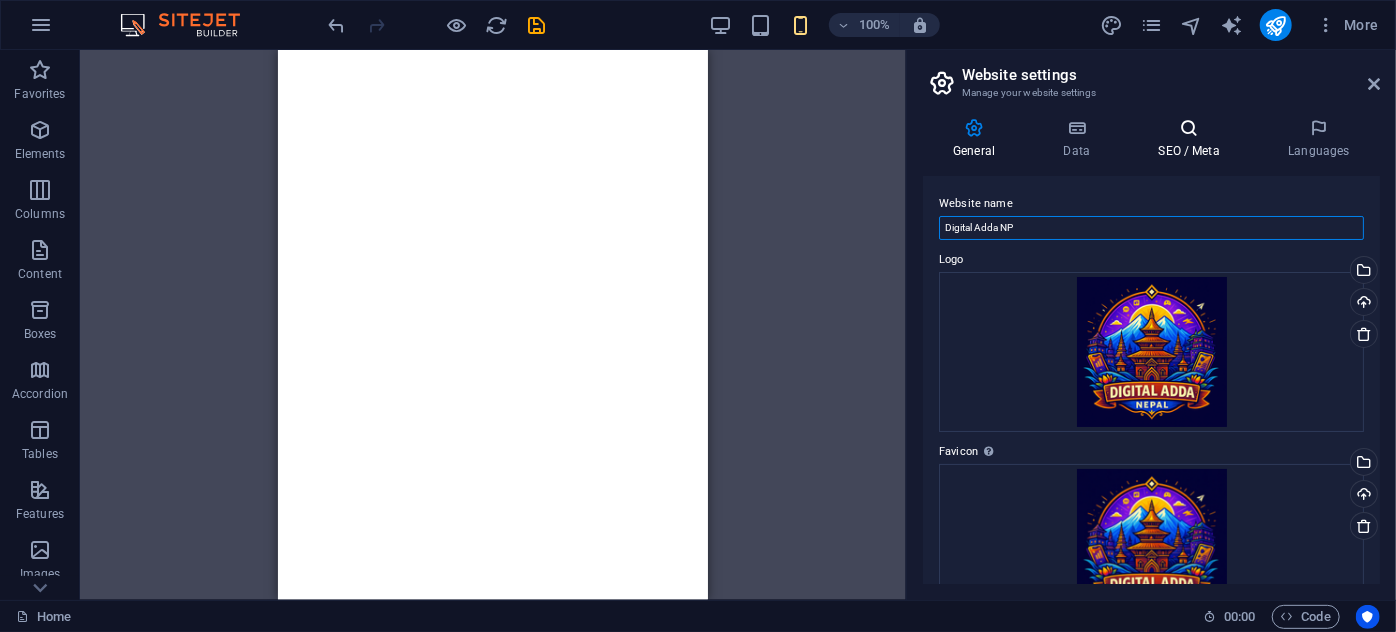 type on "Digital Adda NP" 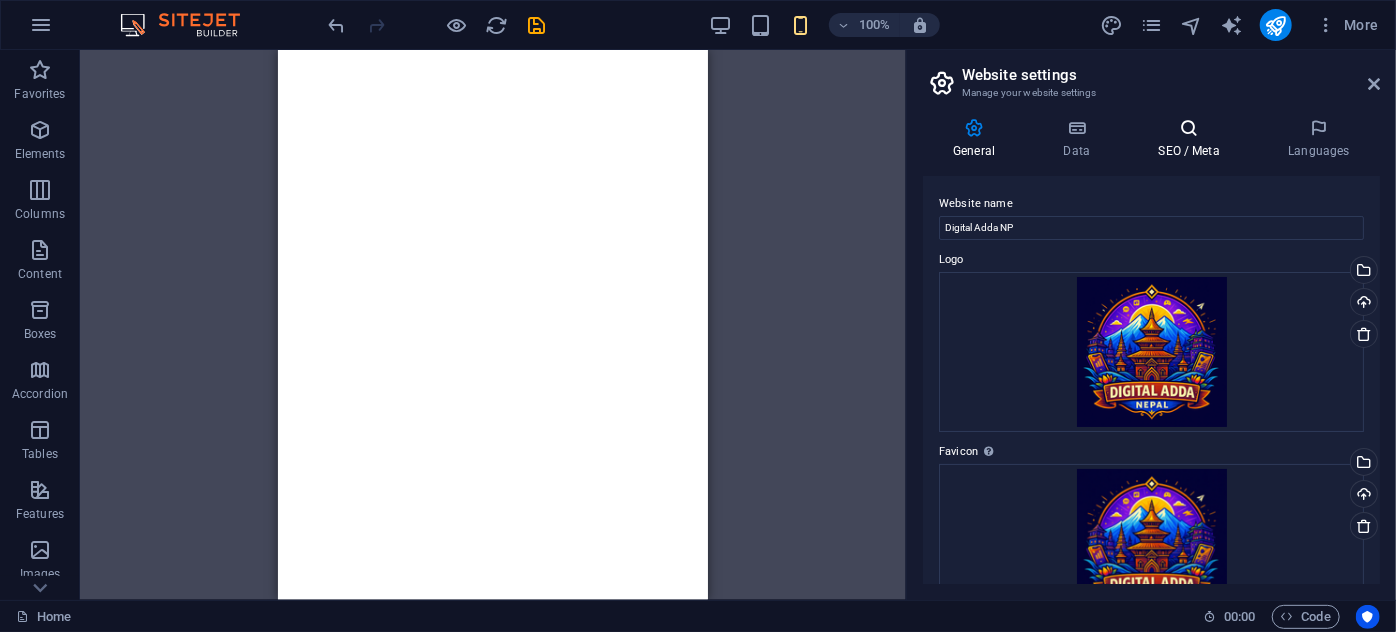 click at bounding box center (1189, 128) 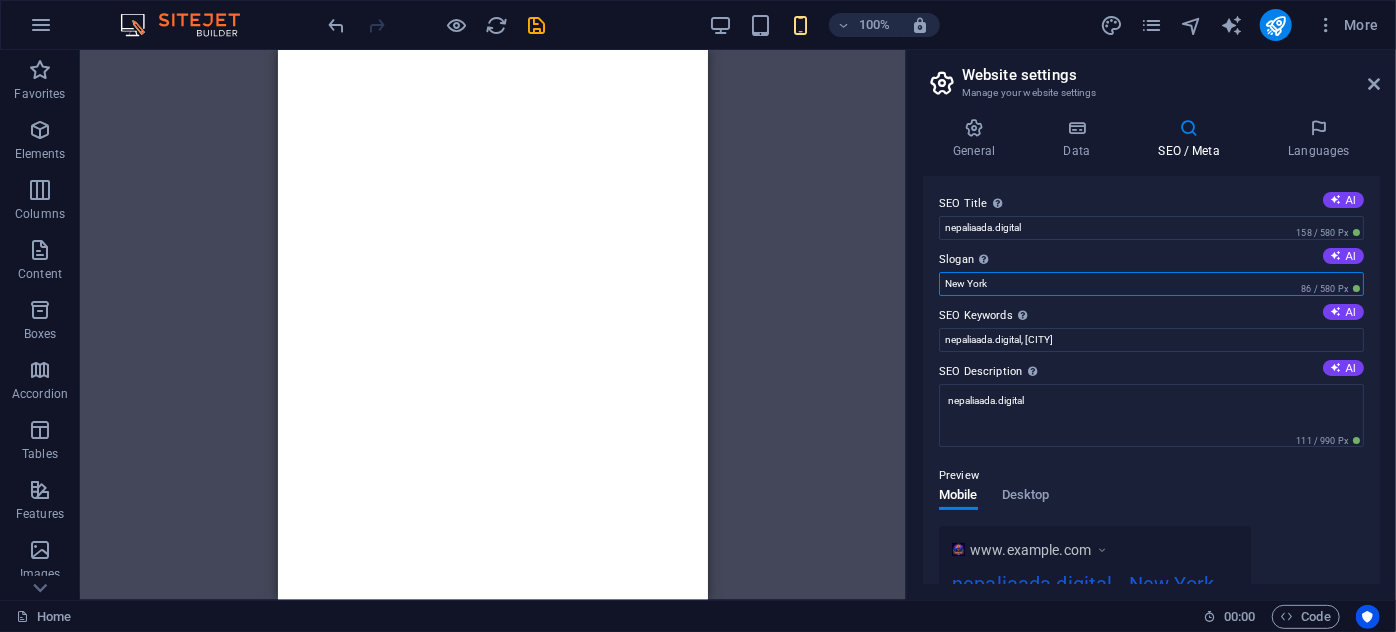 click on "New York" at bounding box center (1151, 284) 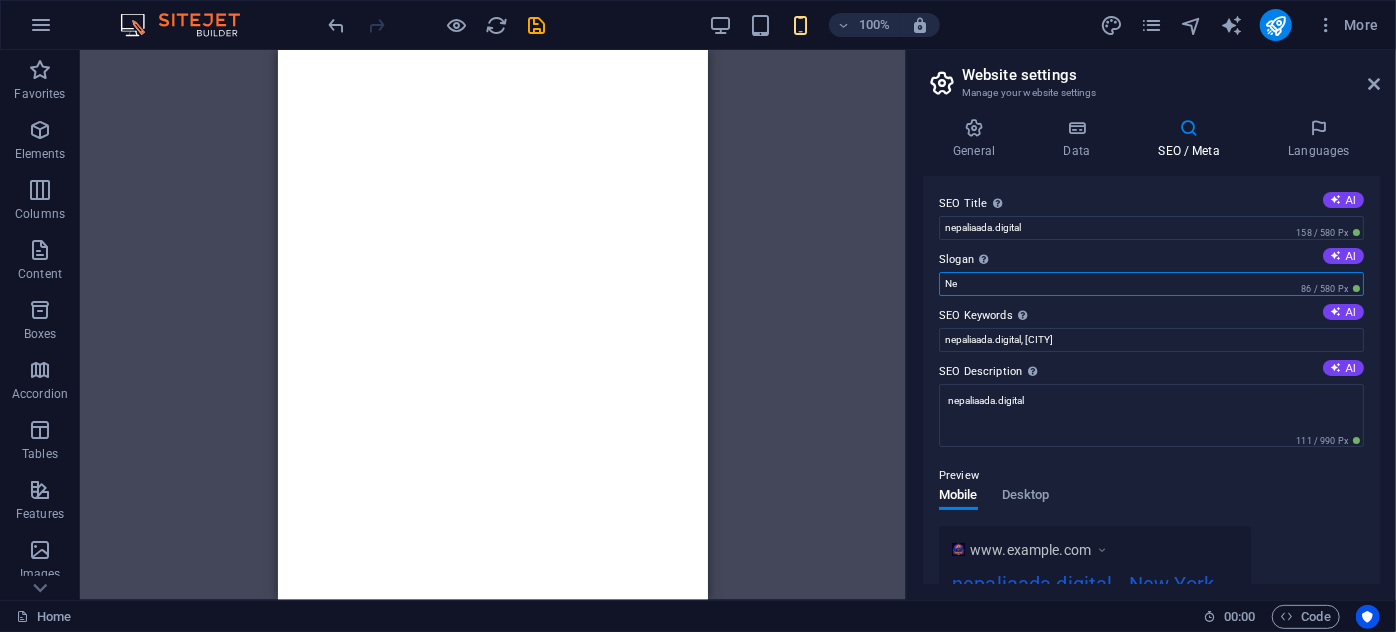 type on "N" 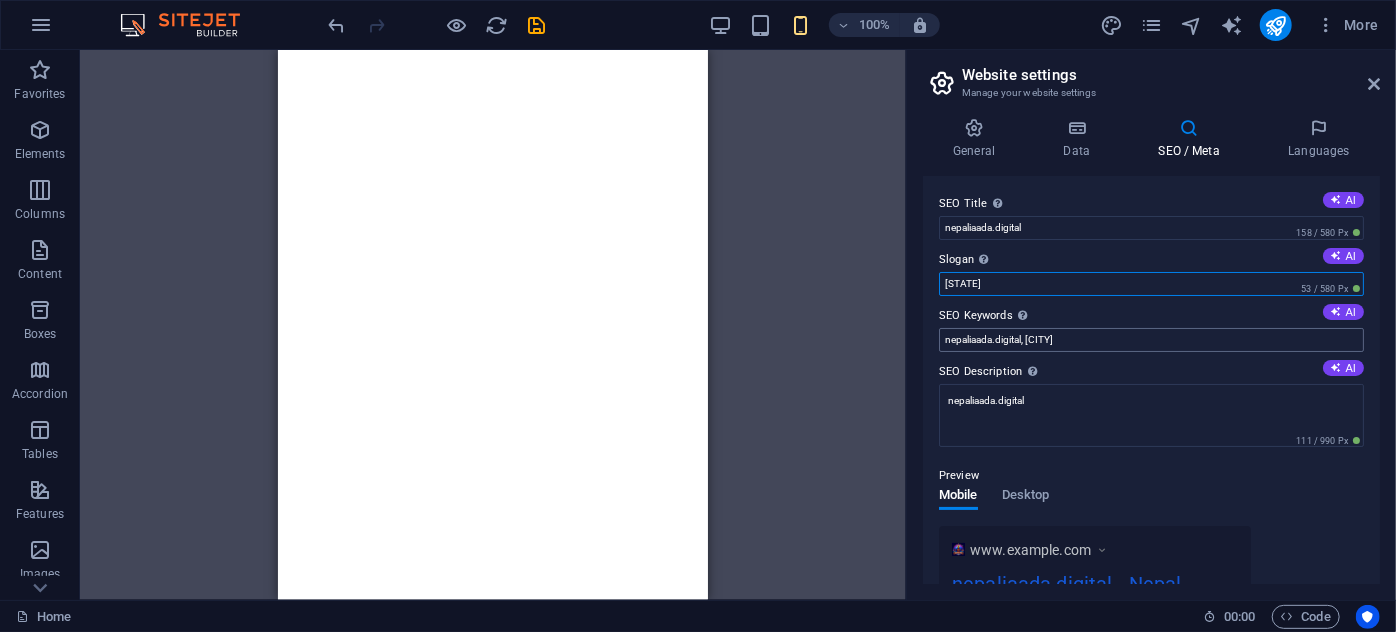 type on "Nepal" 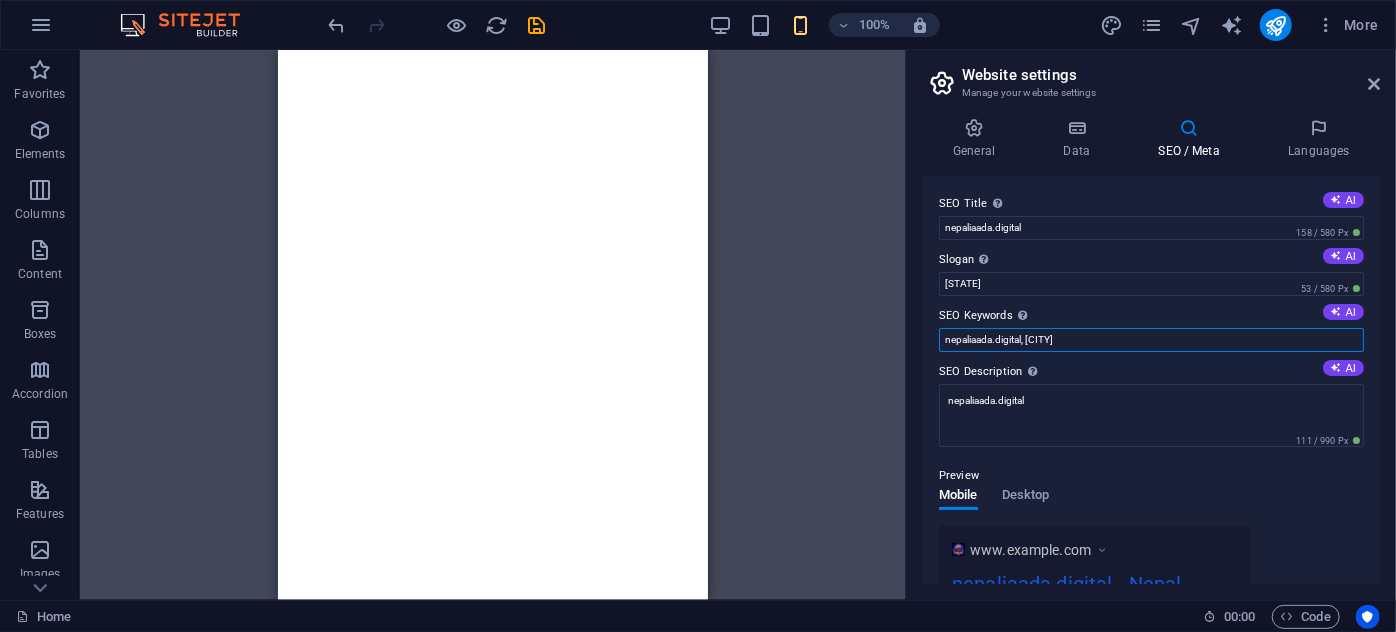 click on "nepaliaada.digital, New York" at bounding box center [1151, 340] 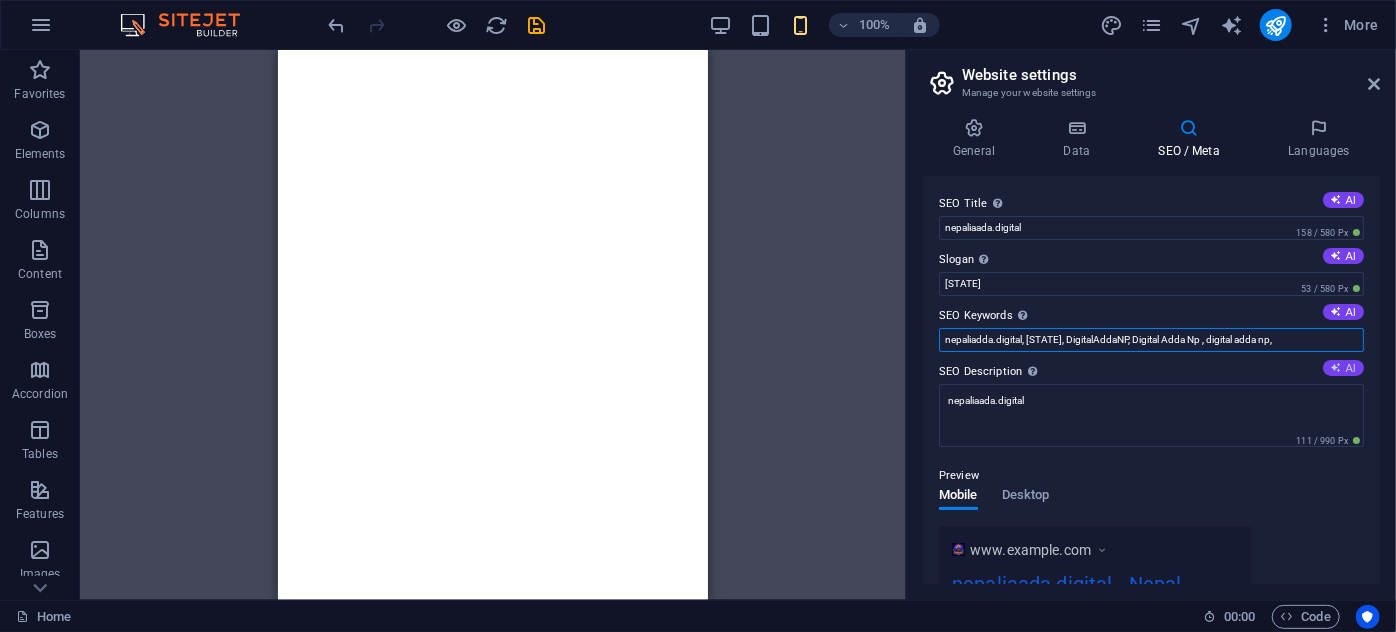type on "nepaliaada.digital, Nepal, DigitalAddaNP, Digital Adda Np , digital adda np," 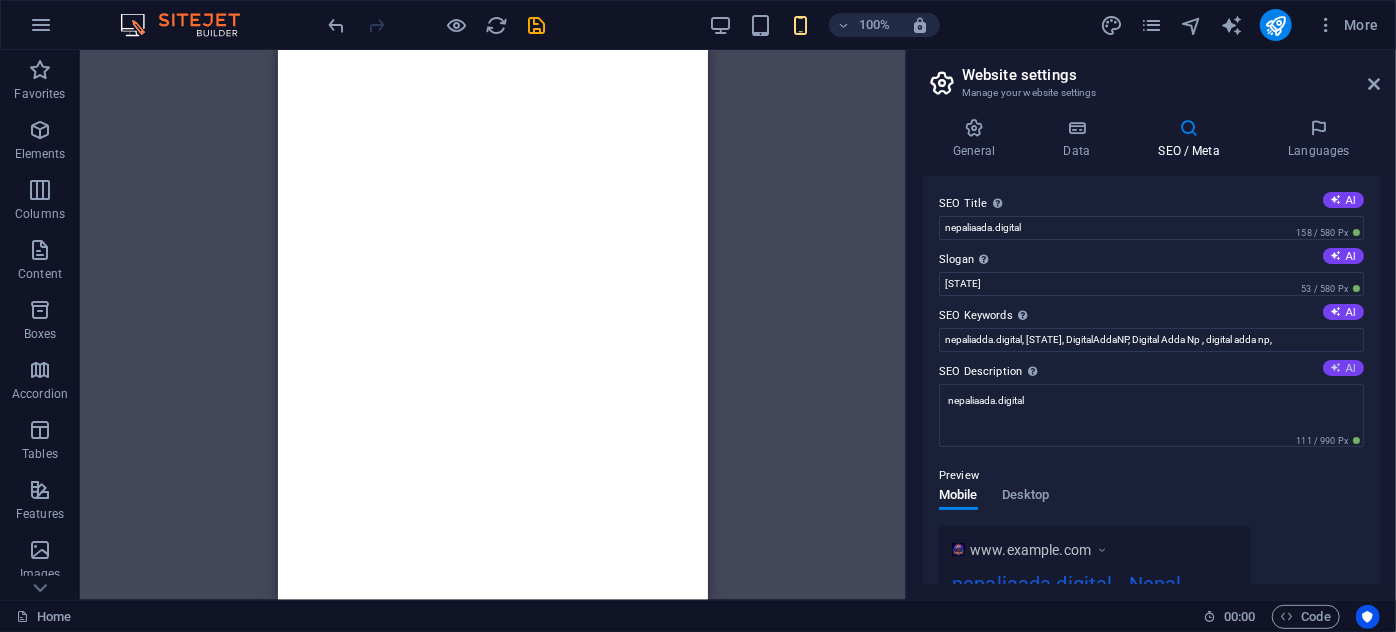 click at bounding box center (1336, 367) 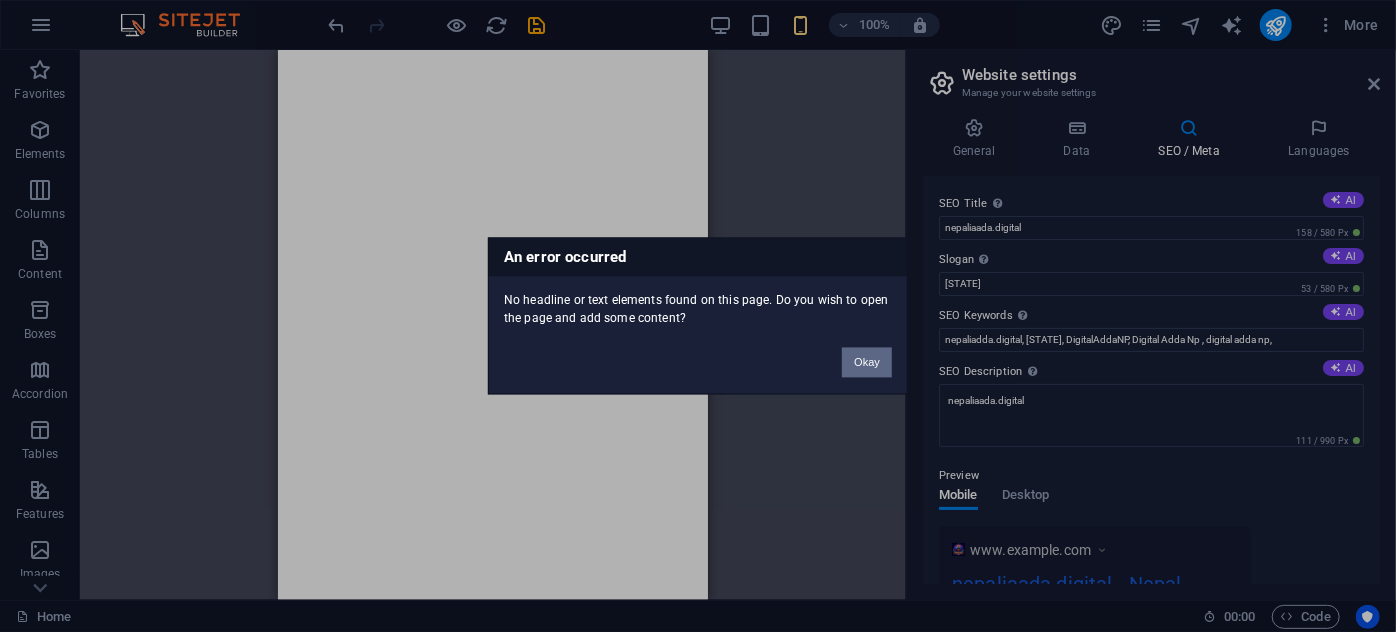 click on "Okay" at bounding box center [867, 363] 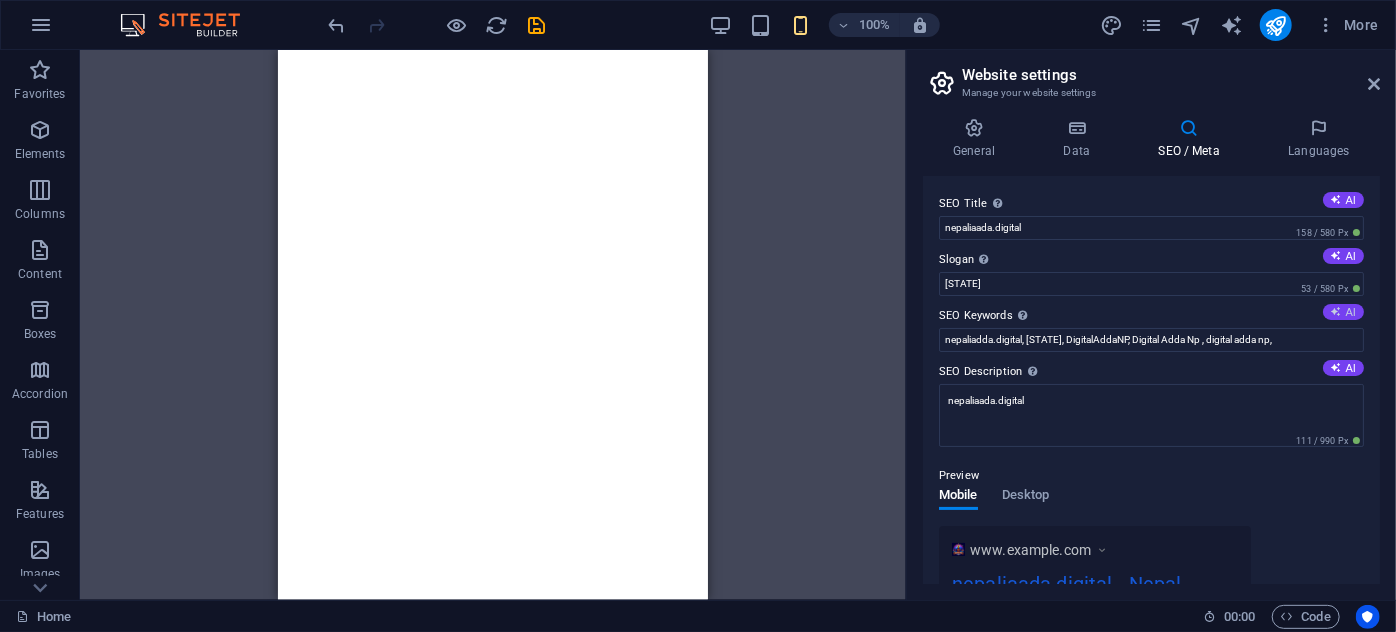 click at bounding box center [1336, 311] 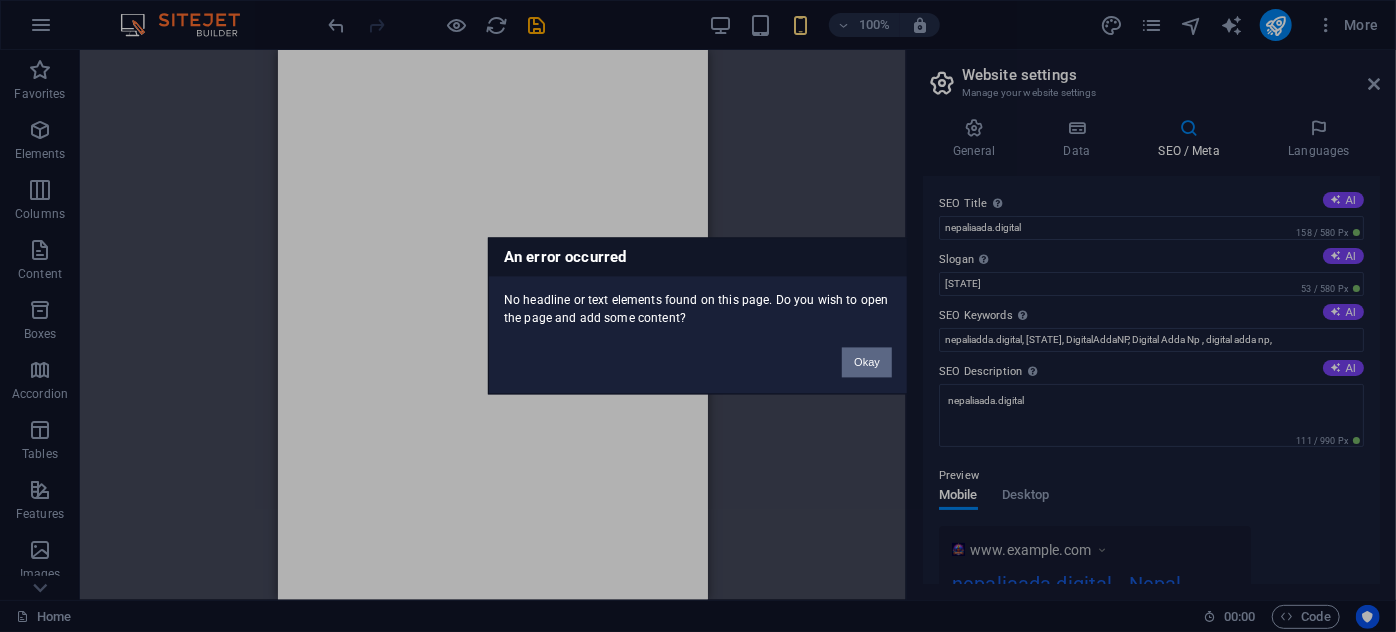 click on "Okay" at bounding box center (867, 363) 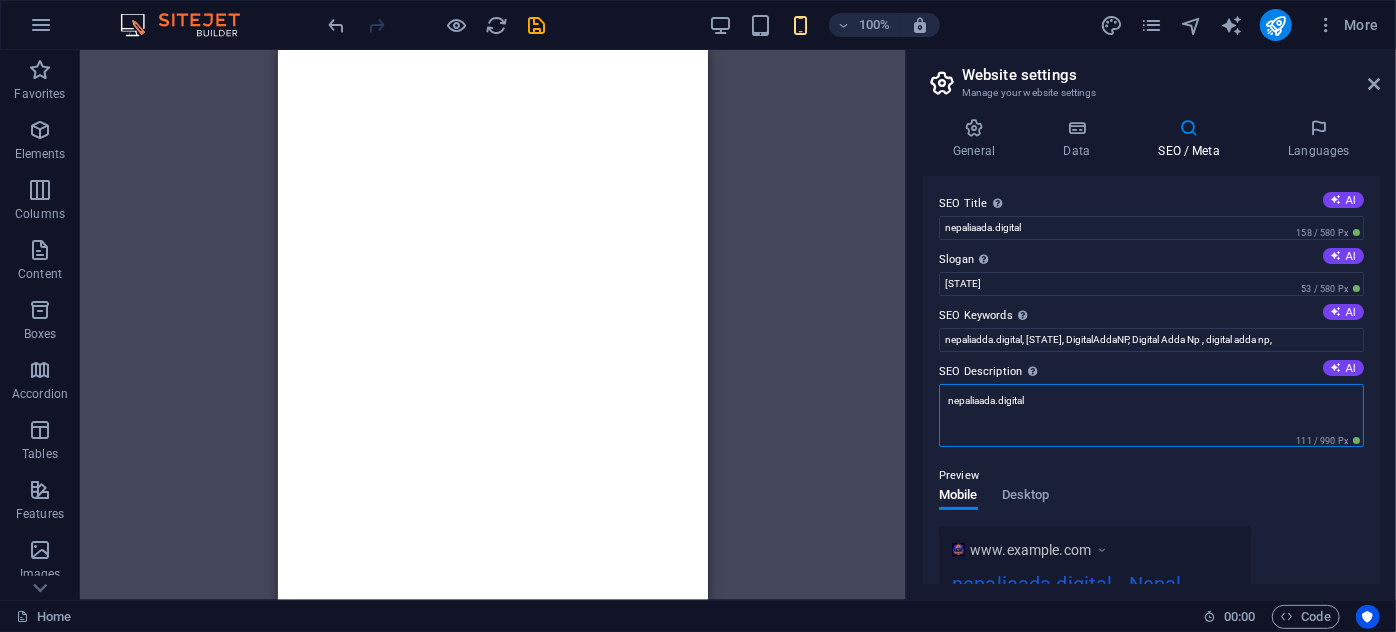 click on "nepaliaada.digital" at bounding box center [1151, 415] 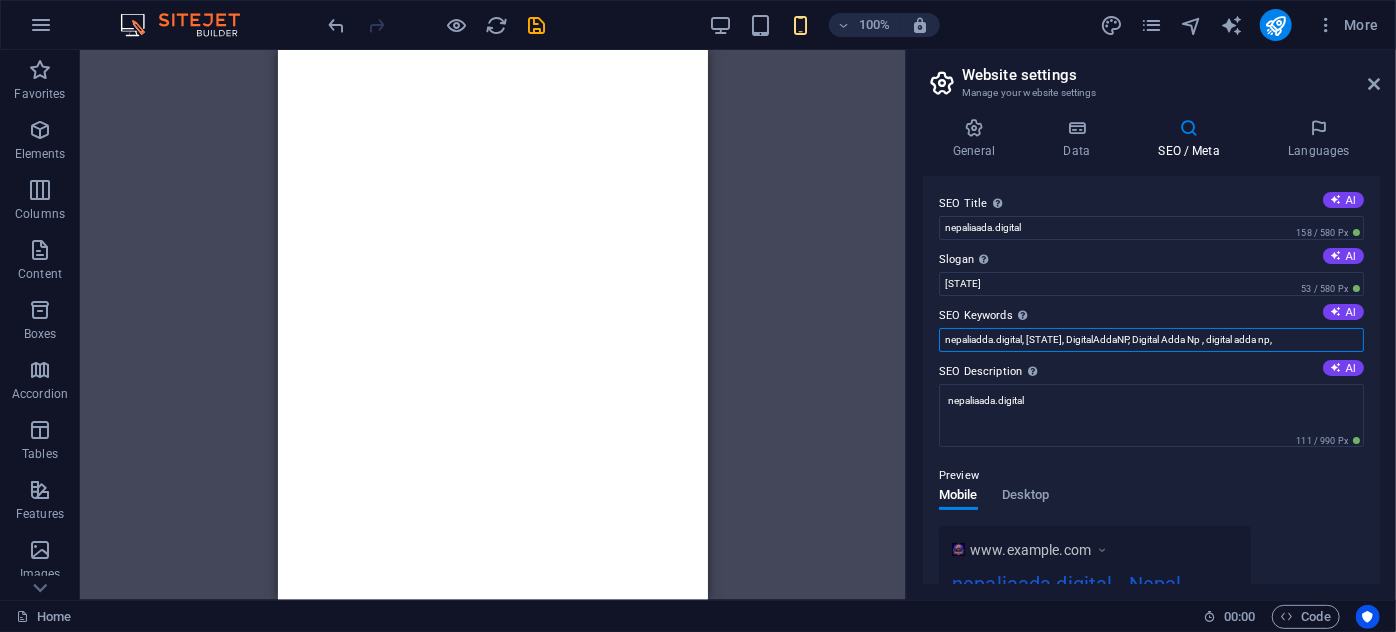 drag, startPoint x: 1290, startPoint y: 340, endPoint x: 920, endPoint y: 349, distance: 370.10944 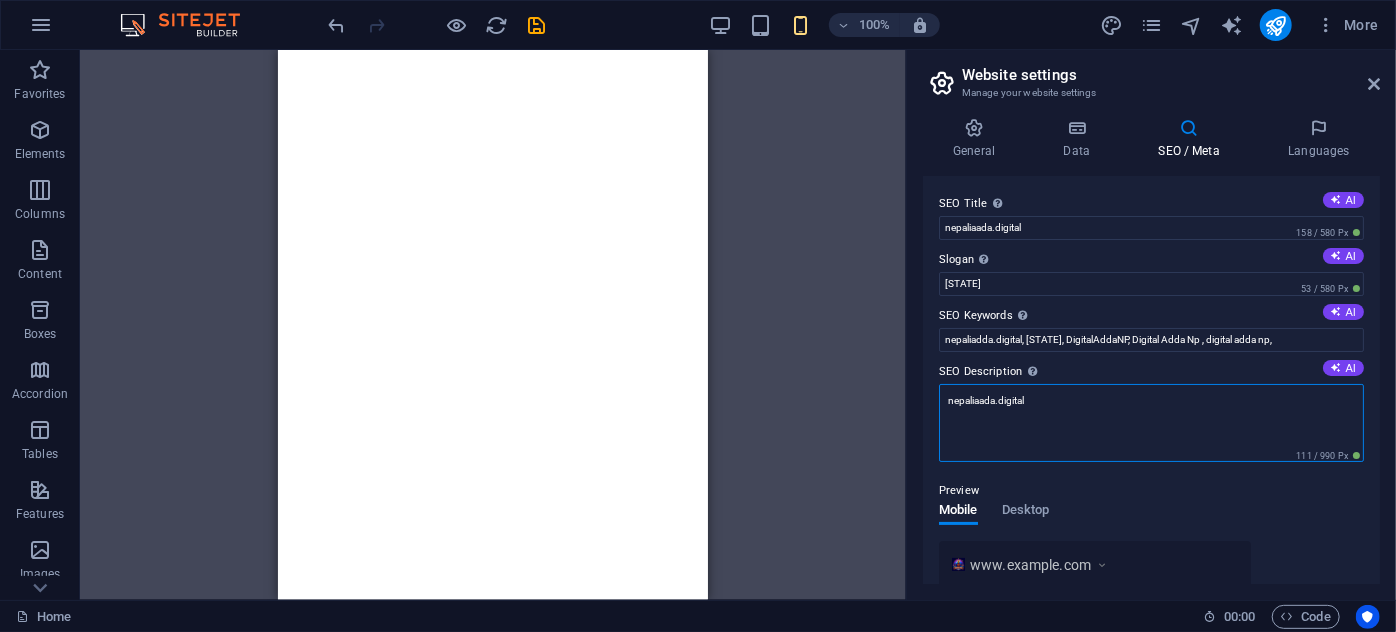 click on "nepaliaada.digital" at bounding box center [1151, 423] 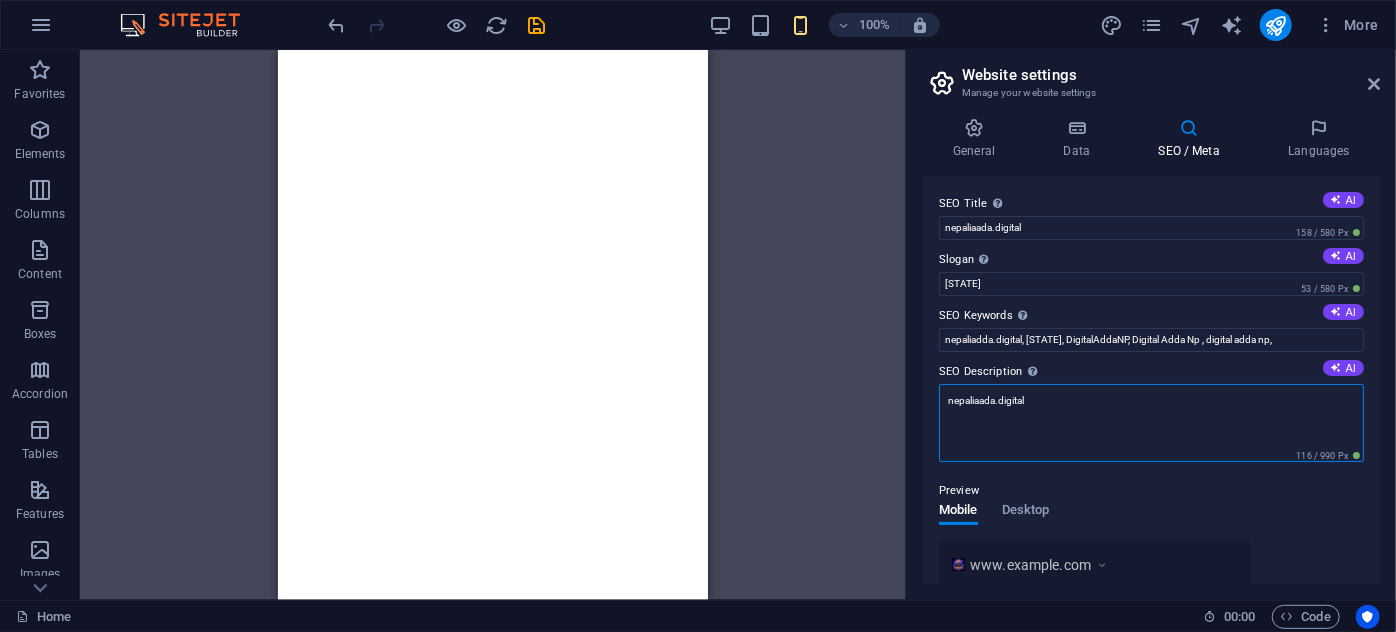 paste on "nepaliaada.digital, Nepal, DigitalAddaNP, Digital Adda Np , digital adda np," 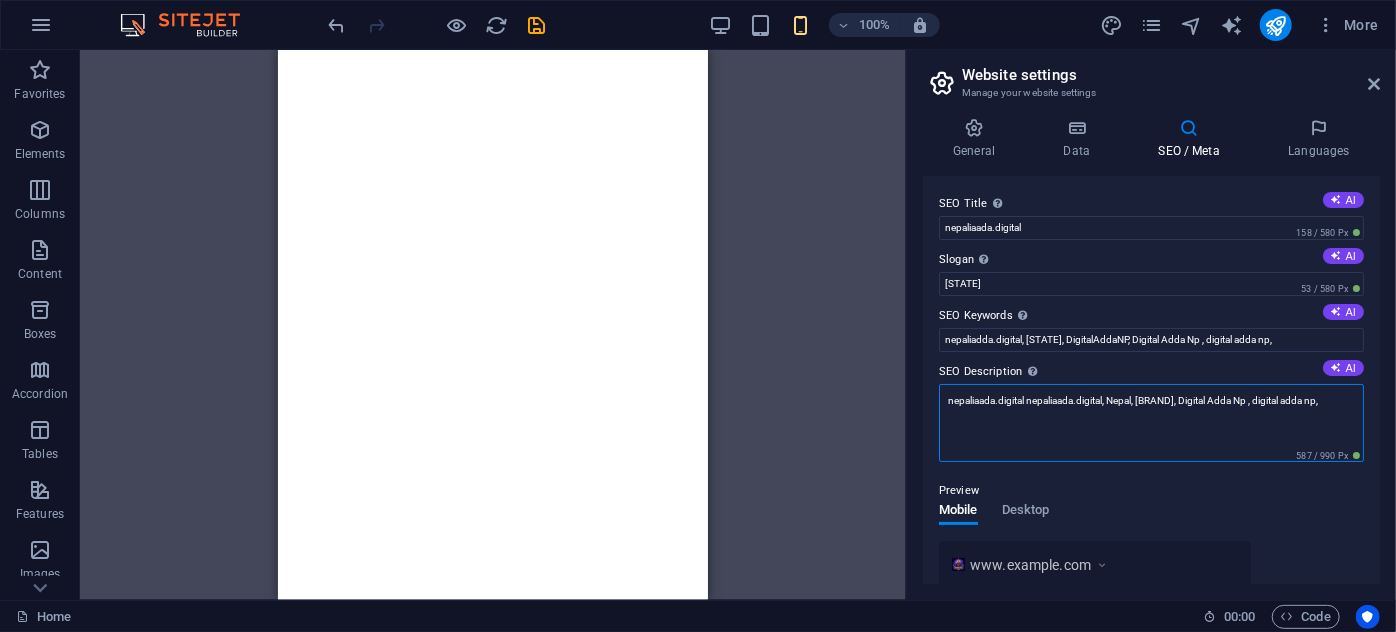 click on "nepaliaada.digital nepaliaada.digital, Nepal, DigitalAddaNP, Digital Adda Np , digital adda np," at bounding box center [1151, 423] 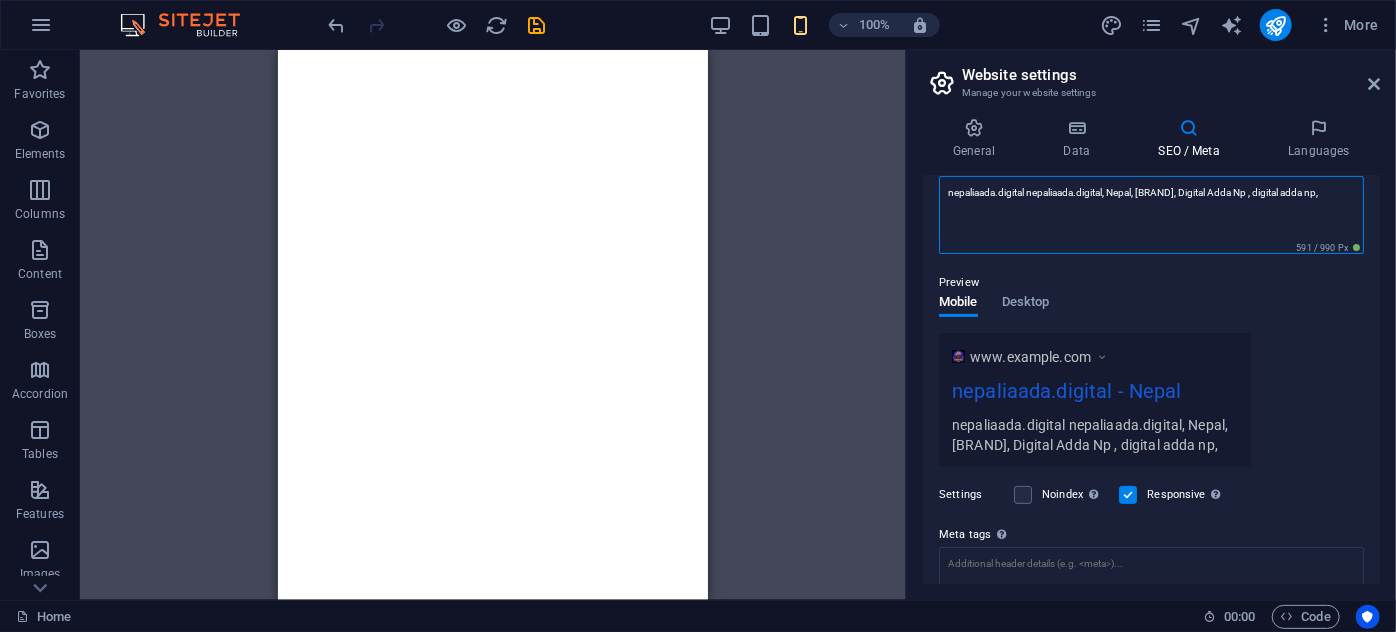 scroll, scrollTop: 181, scrollLeft: 0, axis: vertical 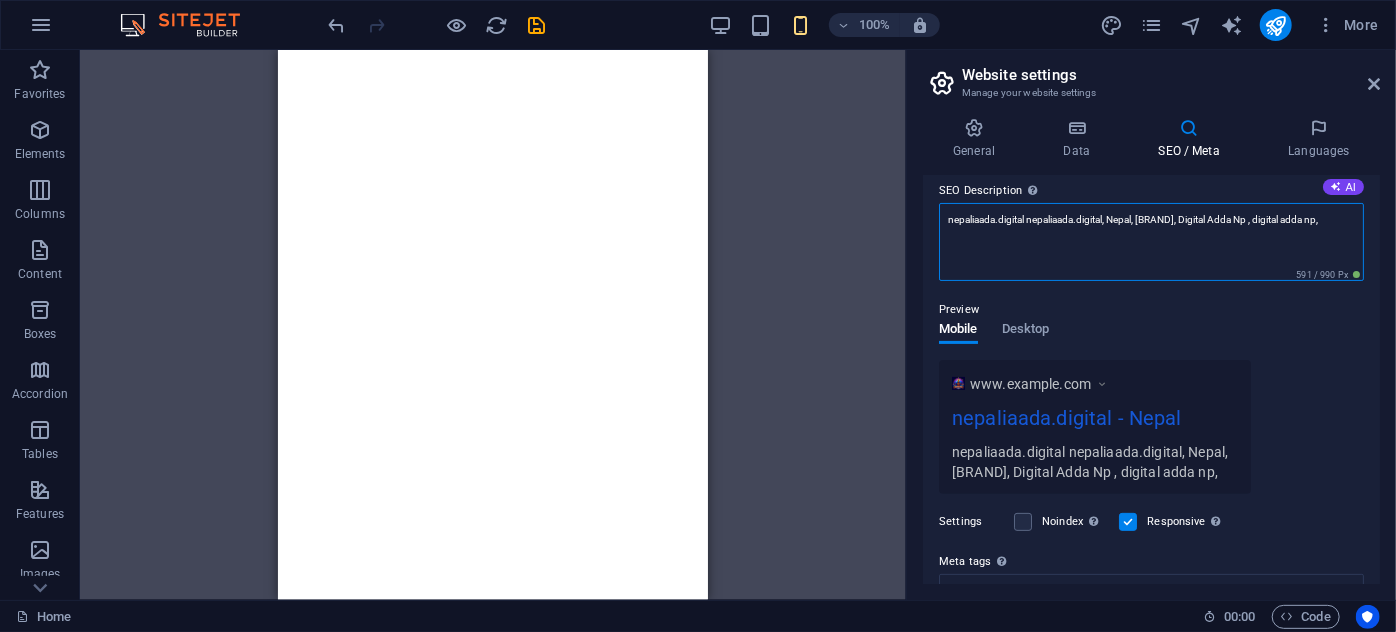 drag, startPoint x: 964, startPoint y: 242, endPoint x: 940, endPoint y: 211, distance: 39.20459 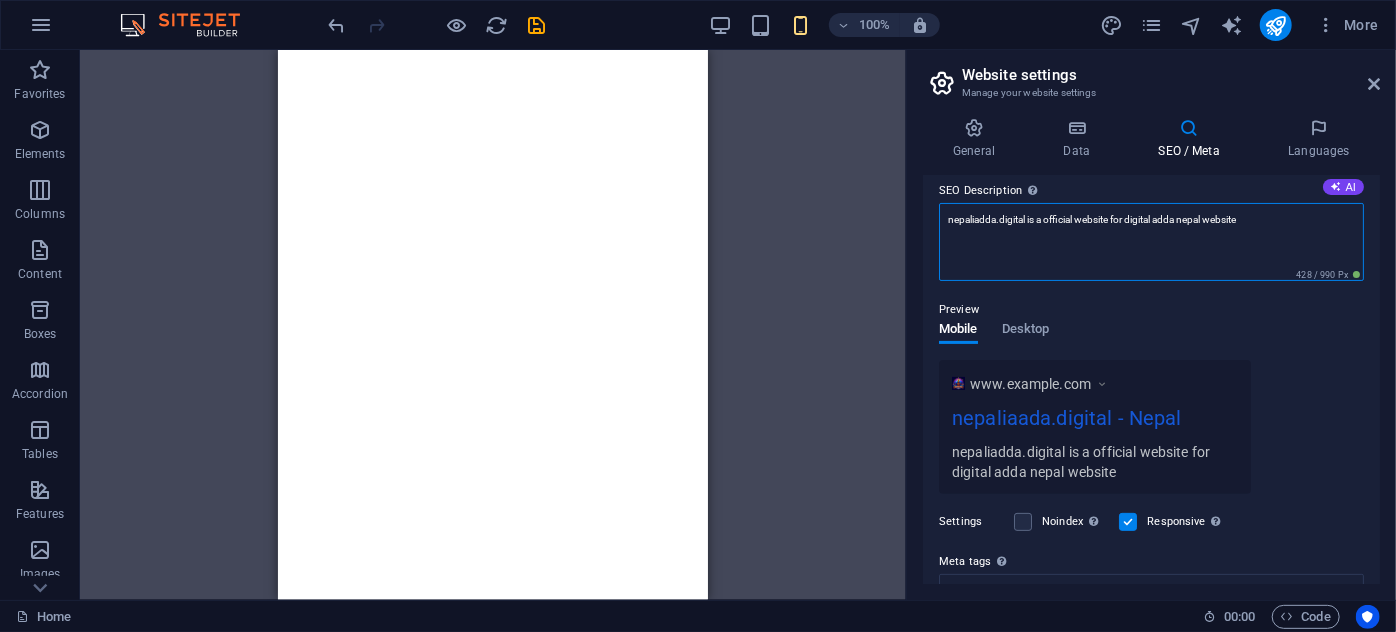 click on "nepaliadda.digital is a official website for digital adda nepal website" at bounding box center (1151, 242) 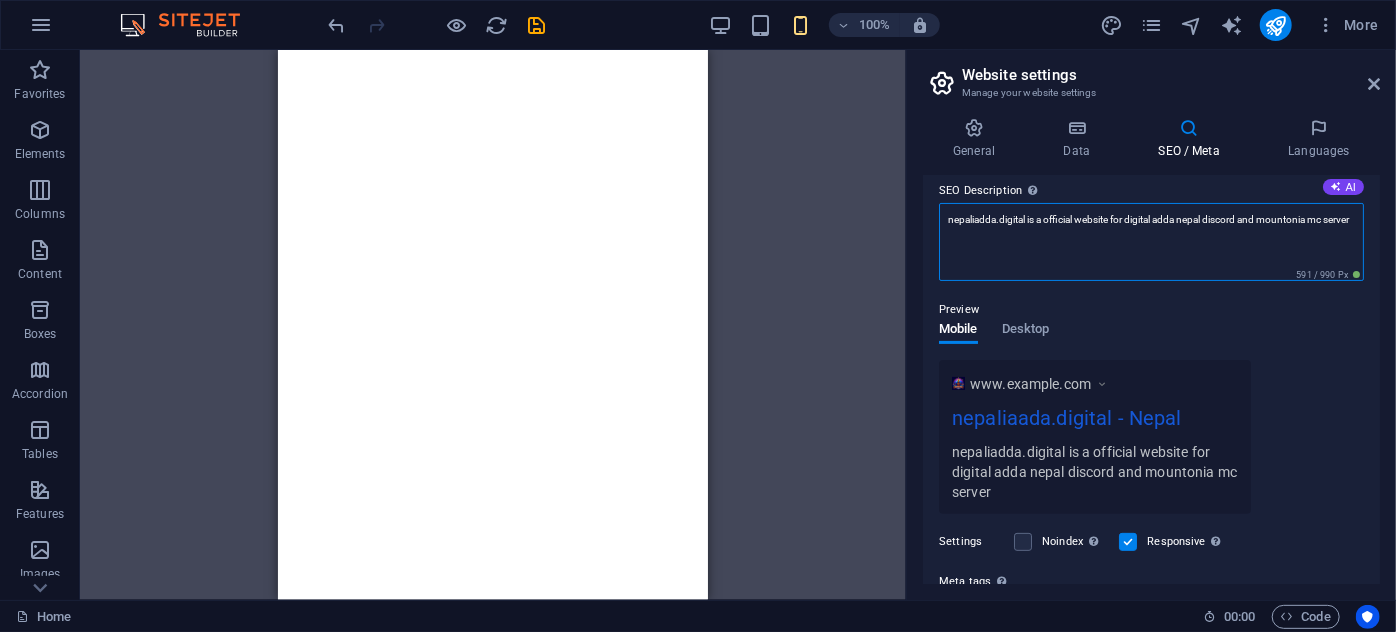 paste on "NepaliAdda.Digital is the official website for the Digital Adda Nepal Discord community and MountoniaMC Minecraft server. Join us for an engaging online experience featuring active community discussions, exclusive events, custom Minecraft gameplay, real-time server updates, member rank integrations, and a friendly environment for gamers and tech enthusiasts alike. Stay connected with news, announcements, and seamless interaction between our Discord and Minecraft platforms—all in one place!" 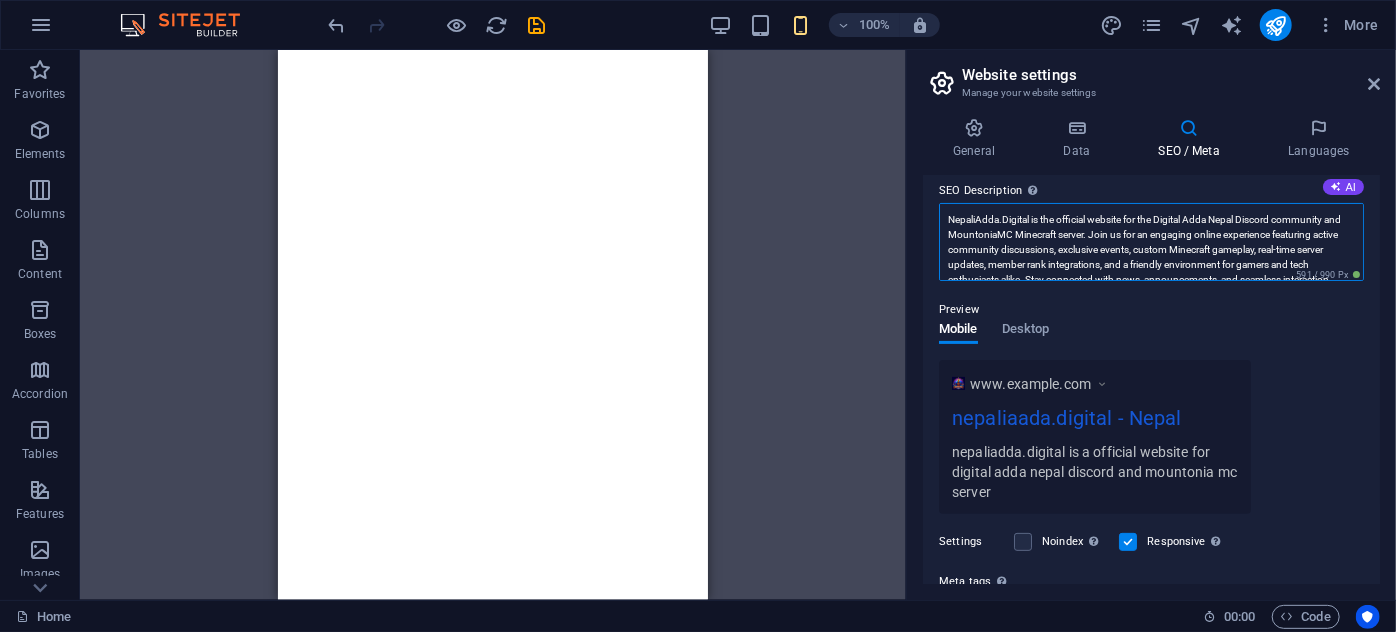 scroll, scrollTop: 0, scrollLeft: 0, axis: both 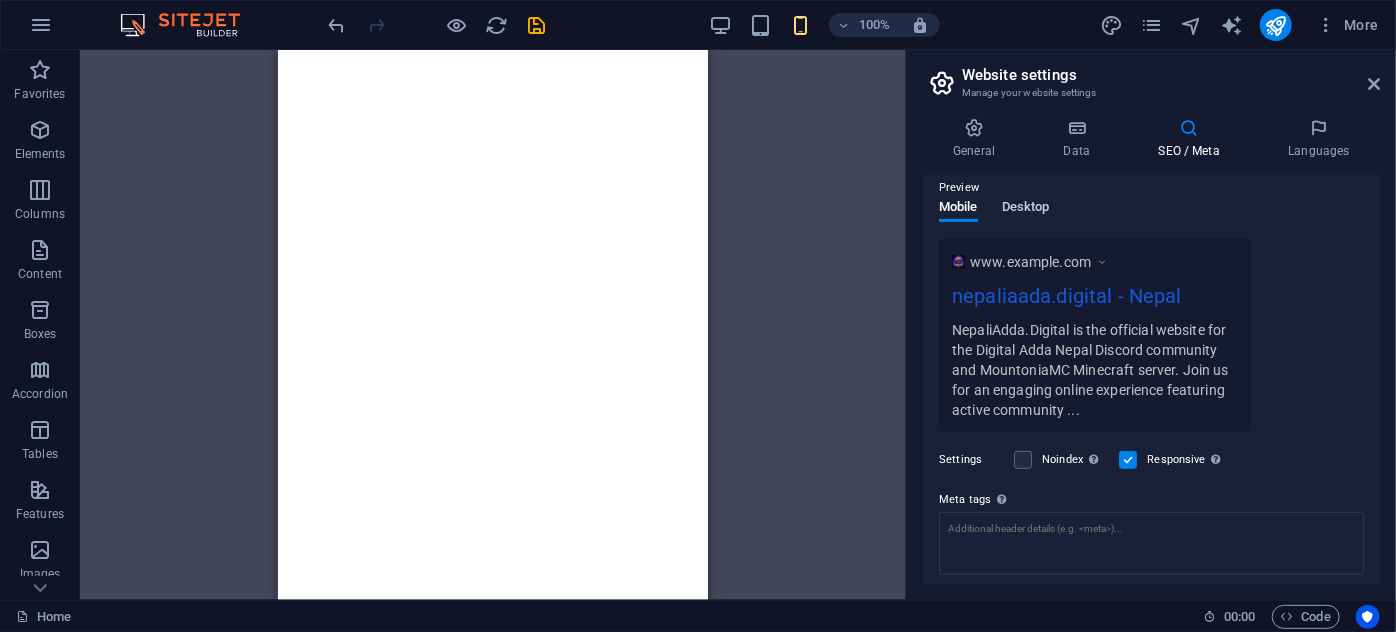 type on "NepaliAdda.Digital is the official website for the Digital Adda Nepal Discord community and MountoniaMC Minecraft server. Join us for an engaging online experience featuring active community discussions, exclusive events, custom Minecraft gameplay, real-time server updates, member rank integrations, and a friendly environment for gamers and tech enthusiasts alike. Stay connected with news, announcements, and seamless interaction between our Discord and Minecraft platforms—all in one place!" 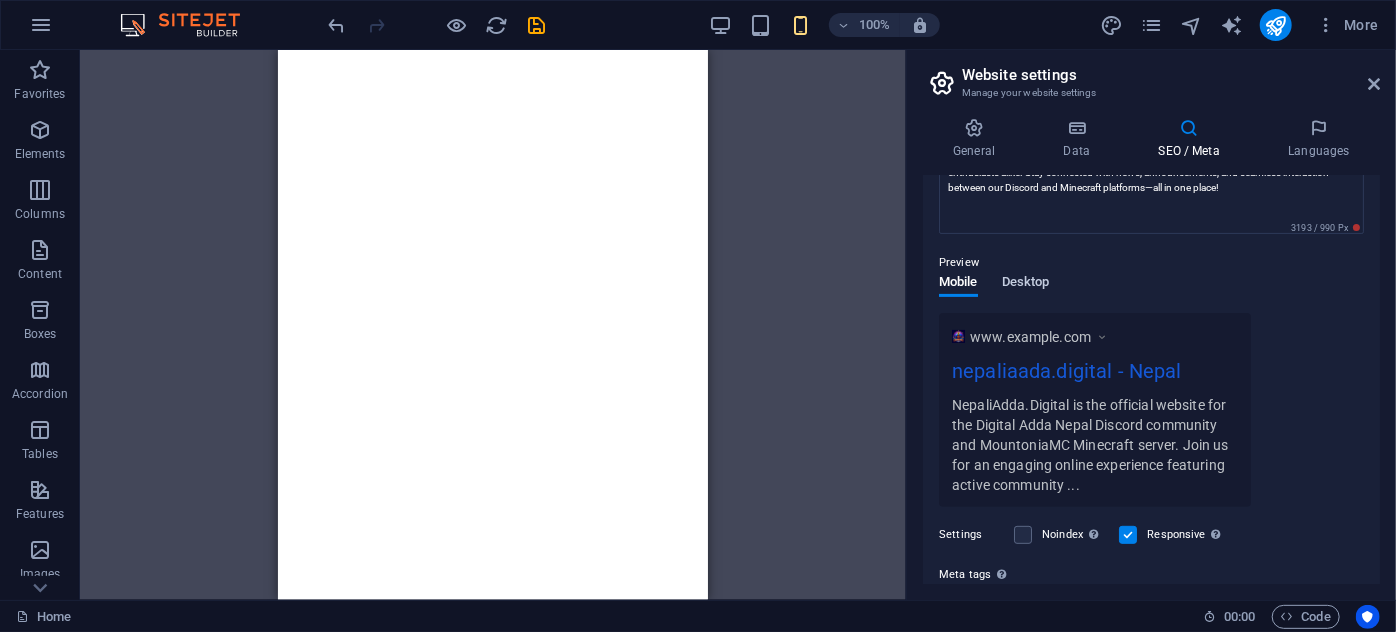 click on "Desktop" at bounding box center [1026, 284] 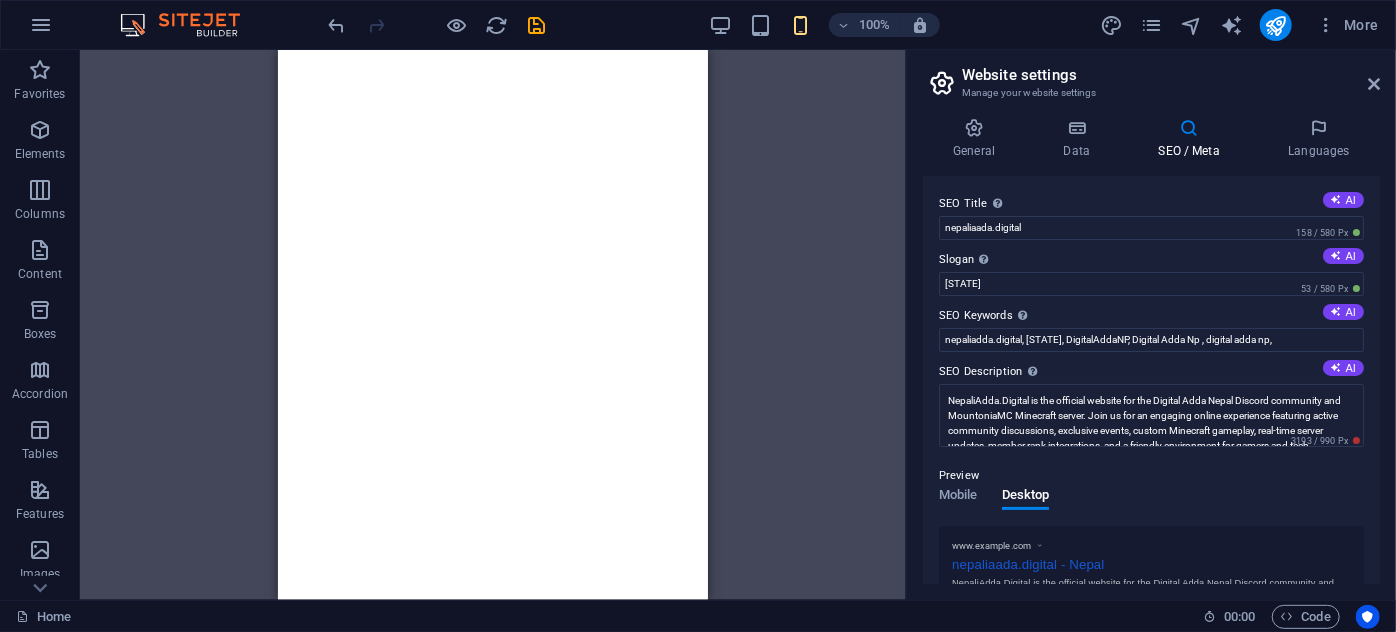 scroll, scrollTop: 0, scrollLeft: 0, axis: both 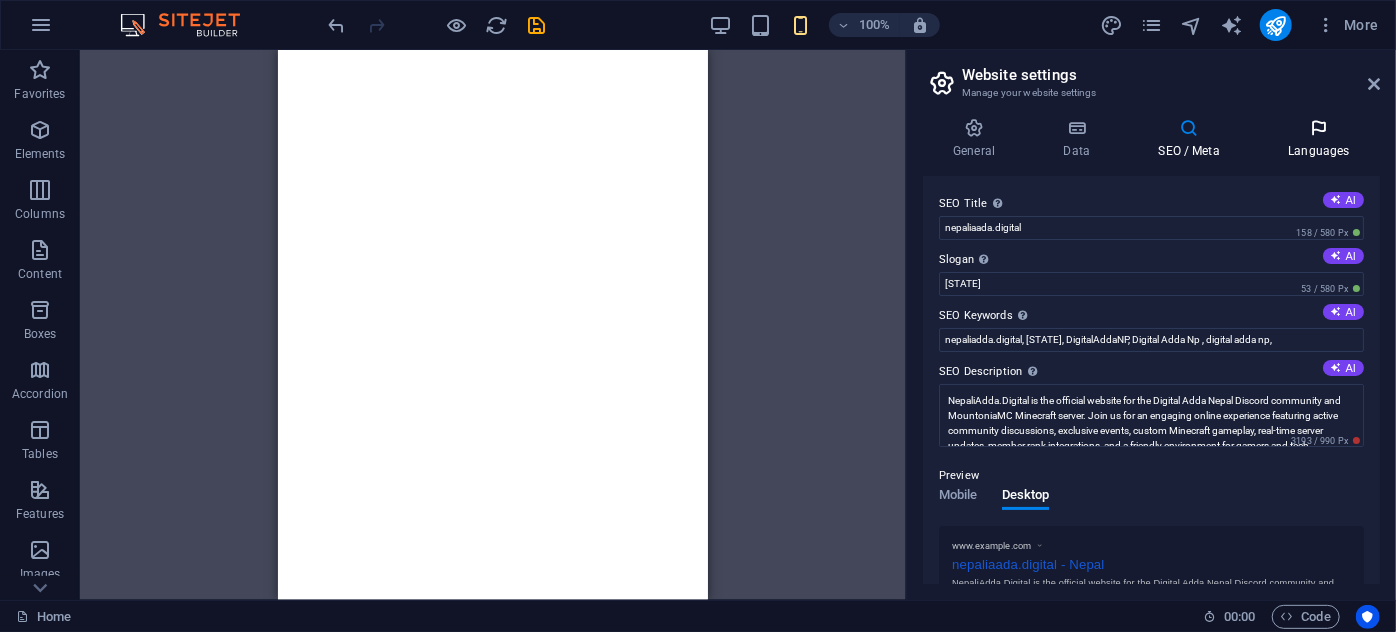 click on "Languages" at bounding box center [1319, 139] 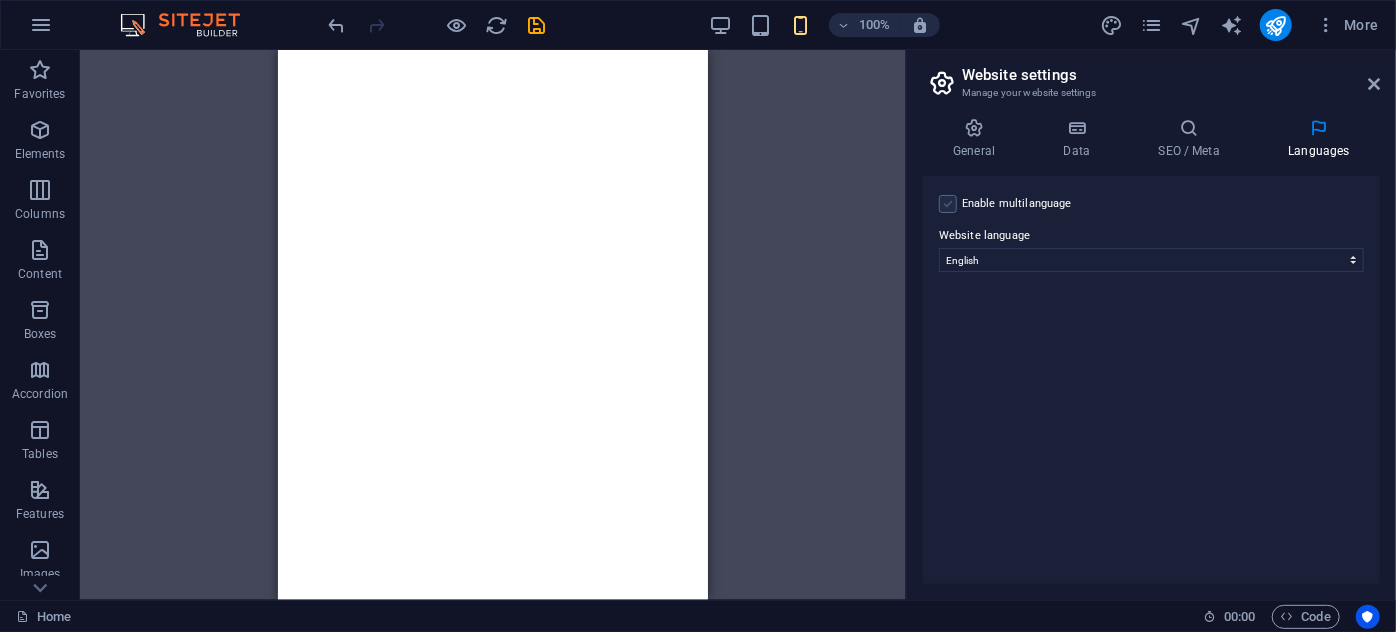 click at bounding box center [948, 204] 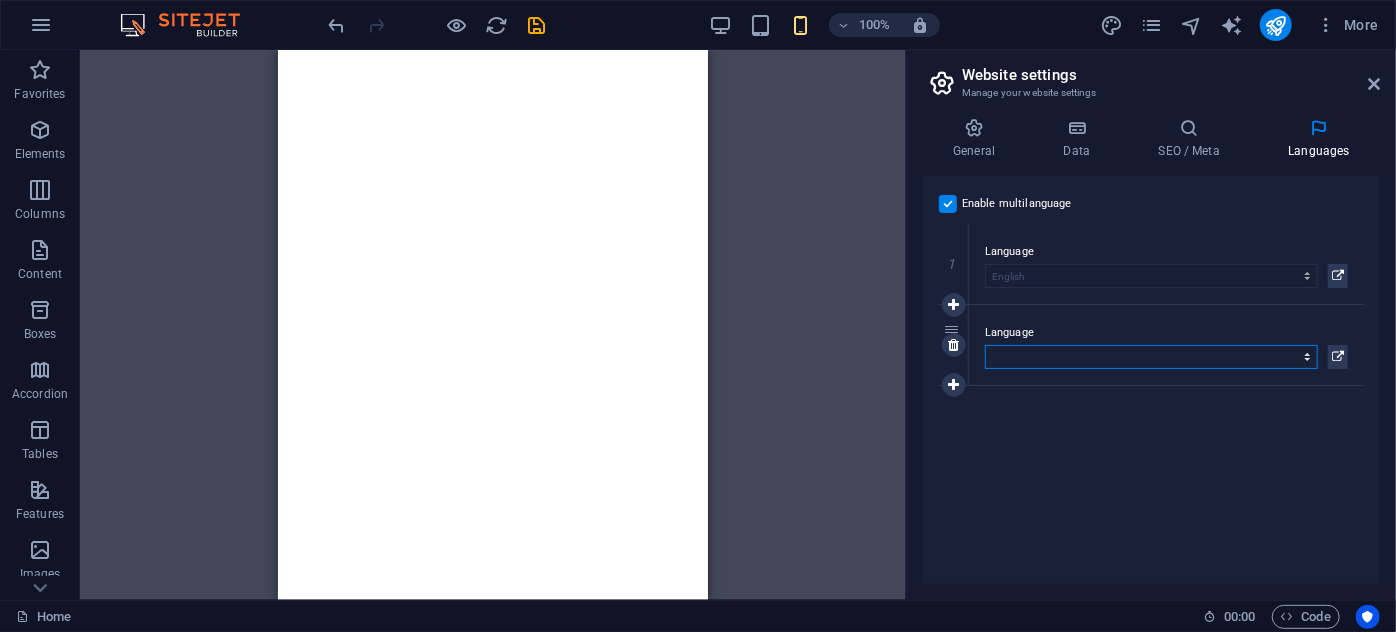 click on "Abkhazian Afar Afrikaans Akan Albanian Amharic Arabic Aragonese Armenian Assamese Avaric Avestan Aymara Azerbaijani Bambara Bashkir Basque Belarusian Bengali Bihari languages Bislama Bokmål Bosnian Breton Bulgarian Burmese Catalan Central Khmer Chamorro Chechen Chinese Church Slavic Chuvash Cornish Corsican Cree Croatian Czech Danish Dutch Dzongkha English Esperanto Estonian Ewe Faroese Farsi (Persian) Fijian Finnish French Fulah Gaelic Galician Ganda Georgian German Greek Greenlandic Guaraní Gujarati Haitian Creole Hausa Hebrew Herero Hindi Hiri Motu Hungarian Icelandic Ido Igbo Indonesian Interlingua Interlingue Inuktitut Inupiaq Irish Italian Japanese Javanese Kannada Kanuri Kashmiri Kazakh Kikuyu Kinyarwanda Komi Kongo Korean Kurdish Kwanyama Kyrgyz Lao Latin Latvian Limburgish Lingala Lithuanian Luba-Katanga Luxembourgish Macedonian Malagasy Malay Malayalam Maldivian Maltese Manx Maori Marathi Marshallese Mongolian Nauru Navajo Ndonga Nepali North Ndebele Northern Sami Norwegian Norwegian Nynorsk Nuosu" at bounding box center [1151, 357] 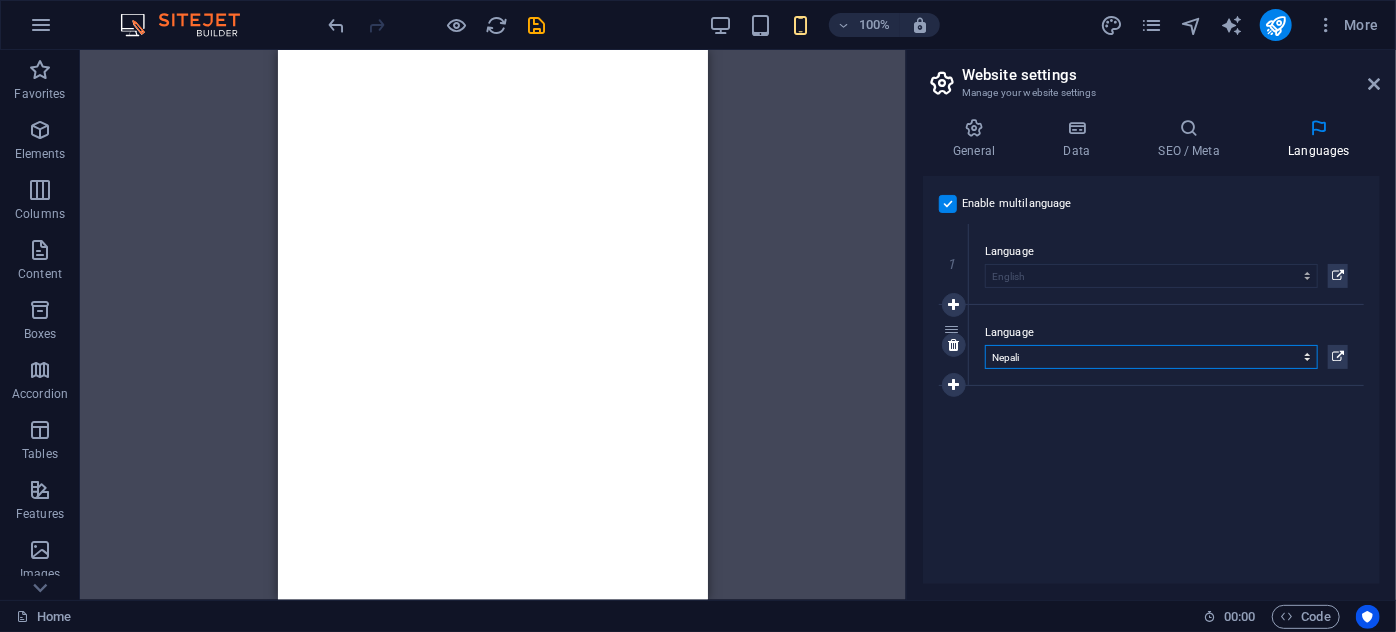 click on "Abkhazian Afar Afrikaans Akan Albanian Amharic Arabic Aragonese Armenian Assamese Avaric Avestan Aymara Azerbaijani Bambara Bashkir Basque Belarusian Bengali Bihari languages Bislama Bokmål Bosnian Breton Bulgarian Burmese Catalan Central Khmer Chamorro Chechen Chinese Church Slavic Chuvash Cornish Corsican Cree Croatian Czech Danish Dutch Dzongkha English Esperanto Estonian Ewe Faroese Farsi (Persian) Fijian Finnish French Fulah Gaelic Galician Ganda Georgian German Greek Greenlandic Guaraní Gujarati Haitian Creole Hausa Hebrew Herero Hindi Hiri Motu Hungarian Icelandic Ido Igbo Indonesian Interlingua Interlingue Inuktitut Inupiaq Irish Italian Japanese Javanese Kannada Kanuri Kashmiri Kazakh Kikuyu Kinyarwanda Komi Kongo Korean Kurdish Kwanyama Kyrgyz Lao Latin Latvian Limburgish Lingala Lithuanian Luba-Katanga Luxembourgish Macedonian Malagasy Malay Malayalam Maldivian Maltese Manx Maori Marathi Marshallese Mongolian Nauru Navajo Ndonga Nepali North Ndebele Northern Sami Norwegian Norwegian Nynorsk Nuosu" at bounding box center (1151, 357) 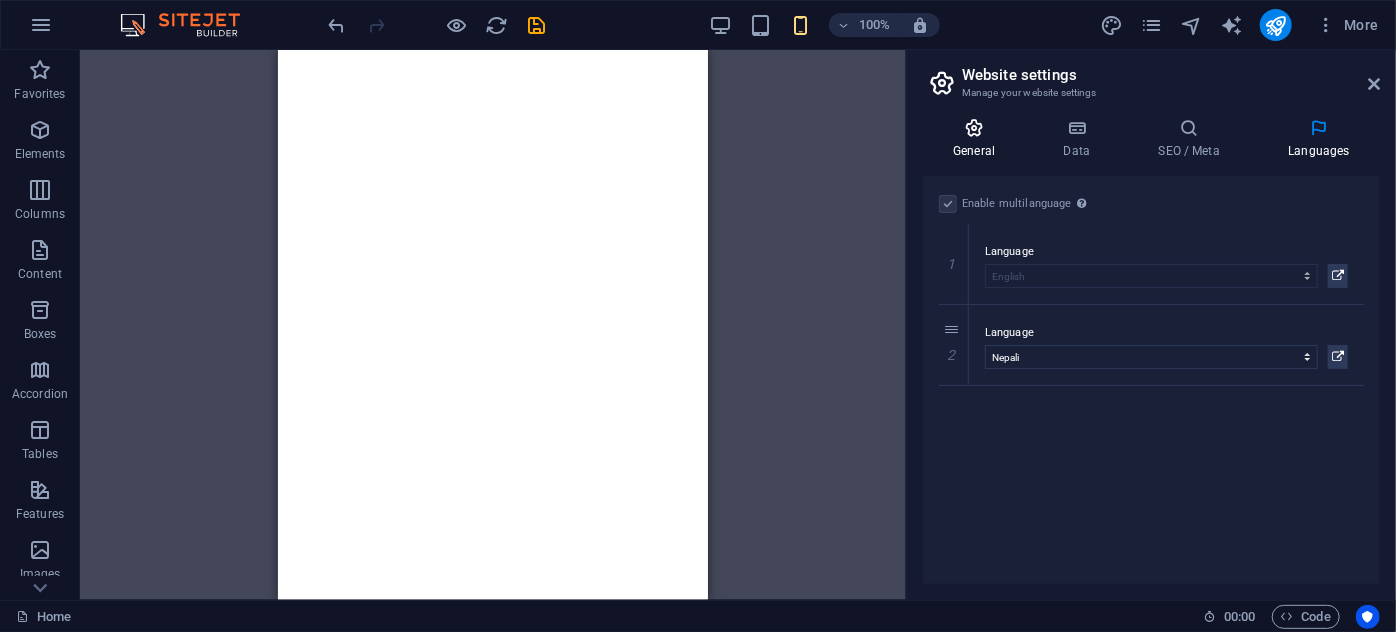 click on "General" at bounding box center (978, 139) 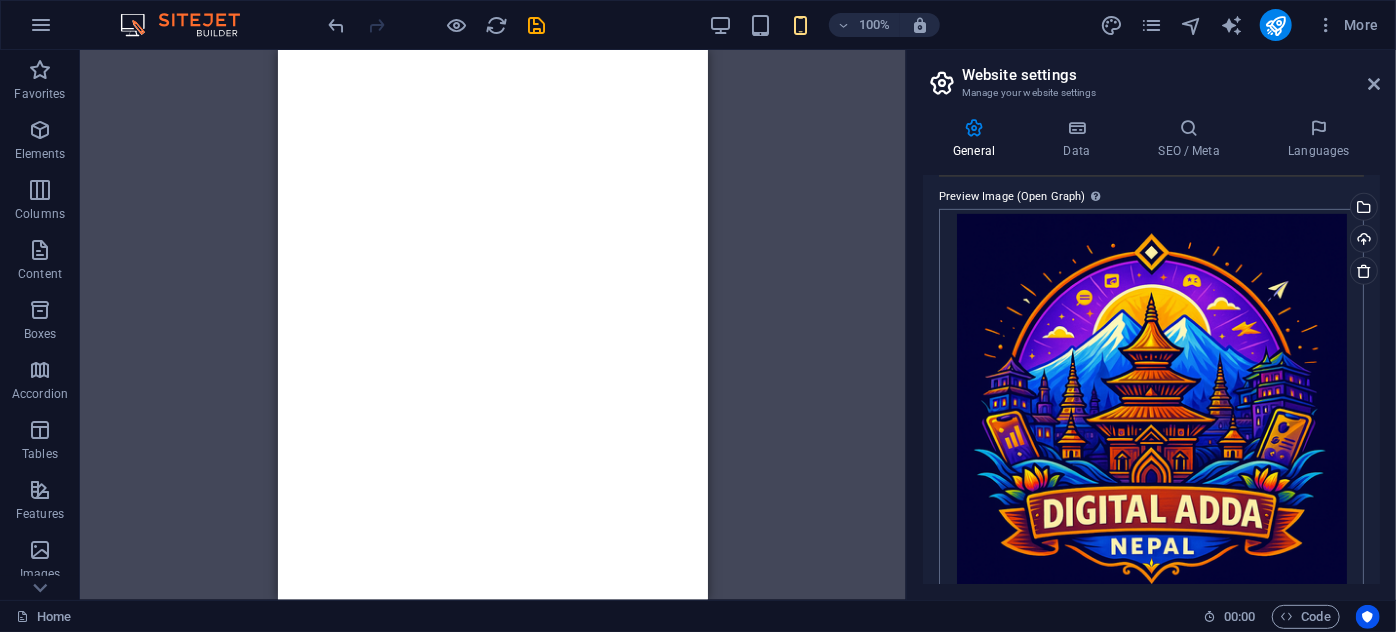 scroll, scrollTop: 575, scrollLeft: 0, axis: vertical 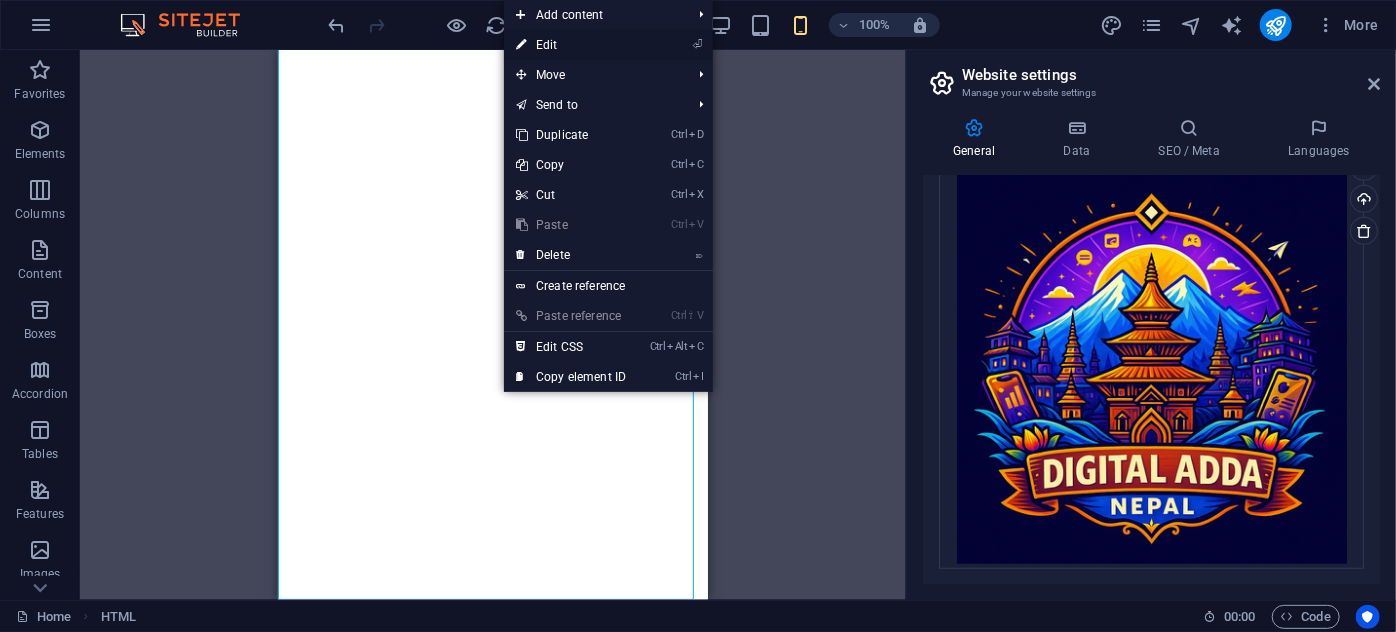 click on "⏎  Edit" at bounding box center (571, 45) 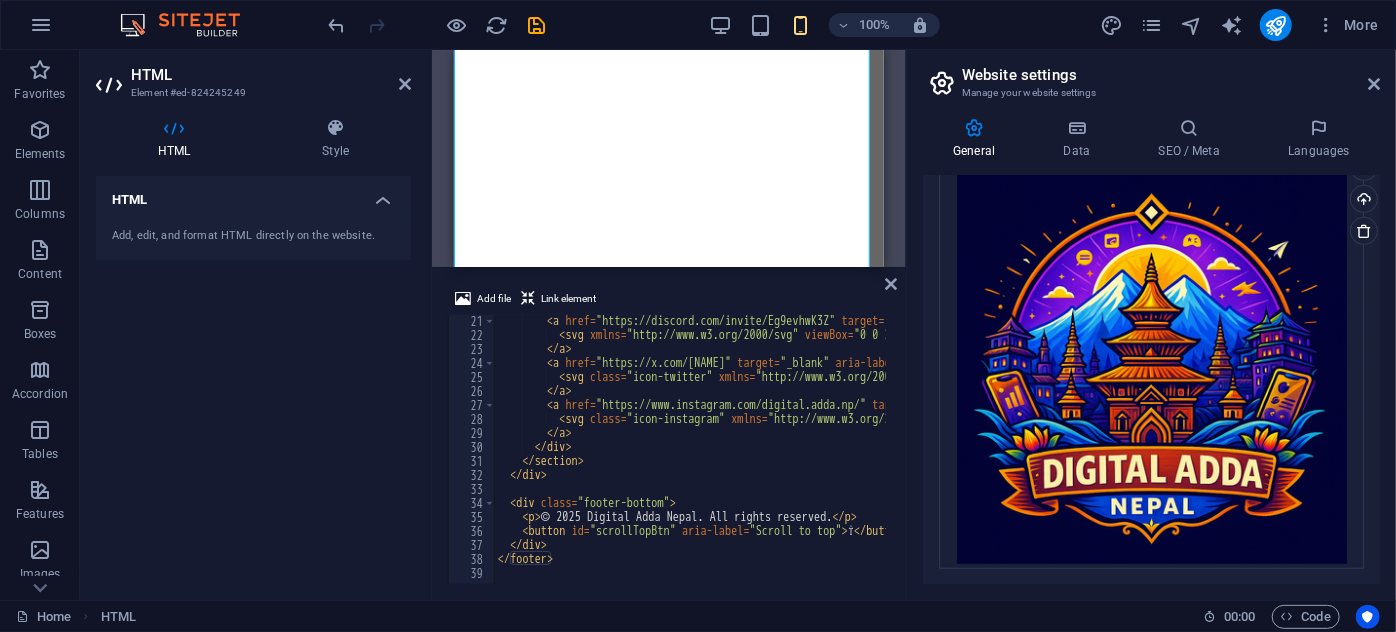 scroll, scrollTop: 280, scrollLeft: 0, axis: vertical 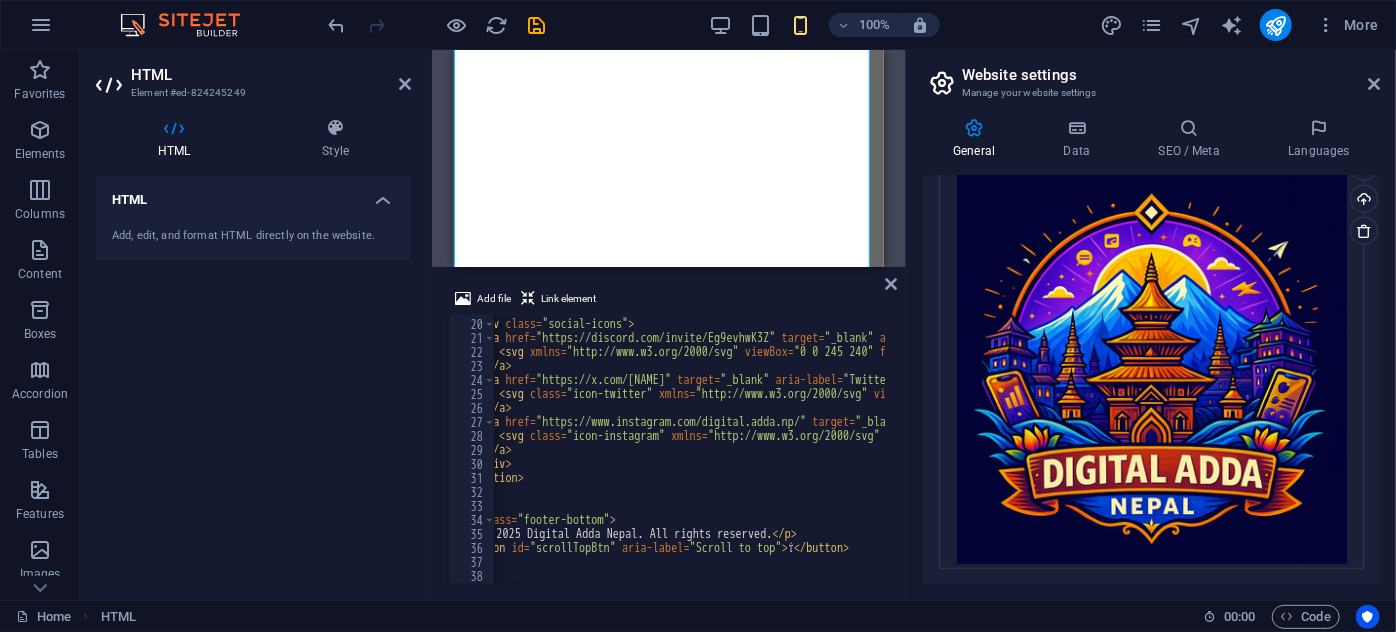 click on "< h3 > Connect with us </ h3 >         < div   class = "social-icons" >           < a   href = "https://discord.com/invite/Eg9evhwK3Z"   target = "_blank"   aria-label = "Discord"   rel = "noopener noreferrer" >              < svg   xmlns = "http://www.w3.org/2000/svg"   viewBox = "0 0 245 240"   fill = "url(#discordGradient)"   class = "icon-discord" > < defs > < linearGradient   id = "discordGradient"   x1 = "0%"   y1 = "0%"   x2 = "100%"   y2 = "100%" > < stop   offset = "0%"   stop-color = "#5865F2" > </ stop > < stop   offset = "100%"   stop-color = "#2E2E90" > </ stop > </ linearGradient > </ defs > < path   d = "M104.4 119.3c0 7.2-6.4 13-14.3 13s-14.3-5.8-14.3-13 6.4-13 14.3-13 14.3 5.8 14.3 13zm63.3 0c0 7.2-6.4 13-14.3 13s-14.3-5.8-14.3-13 6.4-13 14.3-13 14.3 5.8 14.3 13z" > </ path > < path   d = > </ path > </ svg >           </ a >           < a   href = "https://x.com/itsmrnishan"   target = "_blank"   aria-label = "Twitter"   rel = "noopener noreferrer" >              < svg   class =   =" at bounding box center [4396, 449] 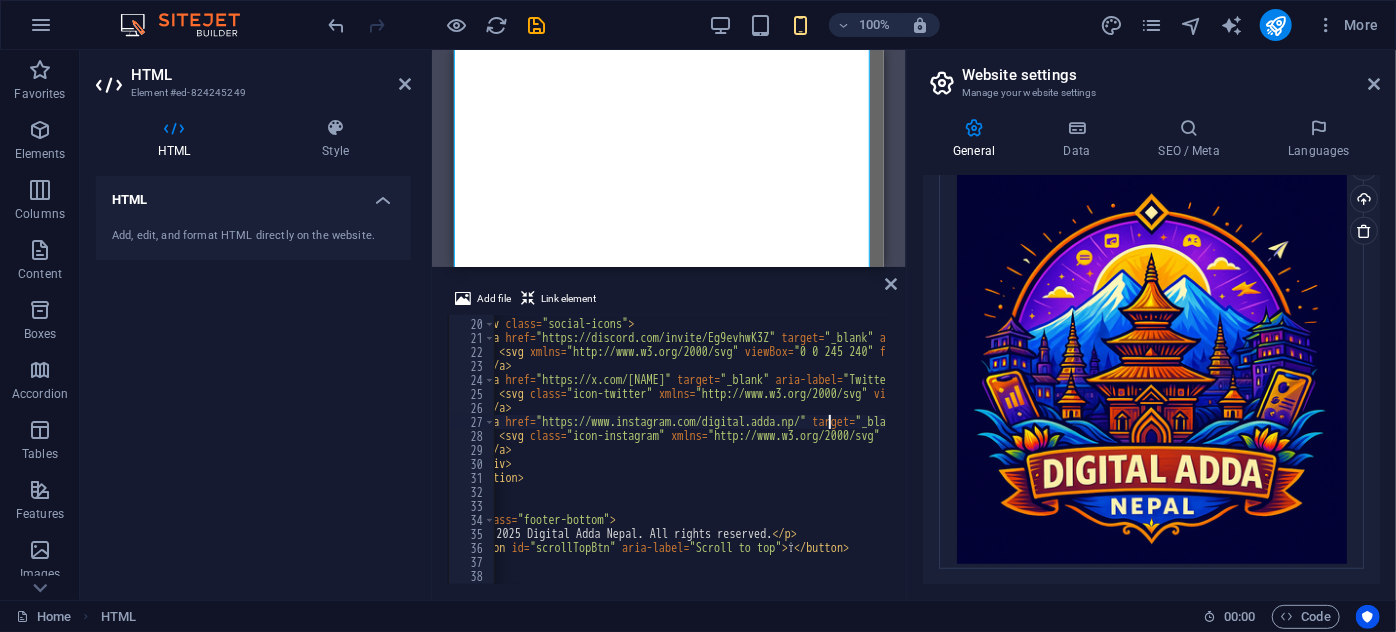 click on "< h3 > Connect with us </ h3 >         < div   class = "social-icons" >           < a   href = "https://discord.com/invite/Eg9evhwK3Z"   target = "_blank"   aria-label = "Discord"   rel = "noopener noreferrer" >              < svg   xmlns = "http://www.w3.org/2000/svg"   viewBox = "0 0 245 240"   fill = "url(#discordGradient)"   class = "icon-discord" > < defs > < linearGradient   id = "discordGradient"   x1 = "0%"   y1 = "0%"   x2 = "100%"   y2 = "100%" > < stop   offset = "0%"   stop-color = "#5865F2" > </ stop > < stop   offset = "100%"   stop-color = "#2E2E90" > </ stop > </ linearGradient > </ defs > < path   d = "M104.4 119.3c0 7.2-6.4 13-14.3 13s-14.3-5.8-14.3-13 6.4-13 14.3-13 14.3 5.8 14.3 13zm63.3 0c0 7.2-6.4 13-14.3 13s-14.3-5.8-14.3-13 6.4-13 14.3-13 14.3 5.8 14.3 13z" > </ path > < path   d = > </ path > </ svg >           </ a >           < a   href = "https://x.com/itsmrnishan"   target = "_blank"   aria-label = "Twitter"   rel = "noopener noreferrer" >              < svg   class =   =" at bounding box center (4396, 449) 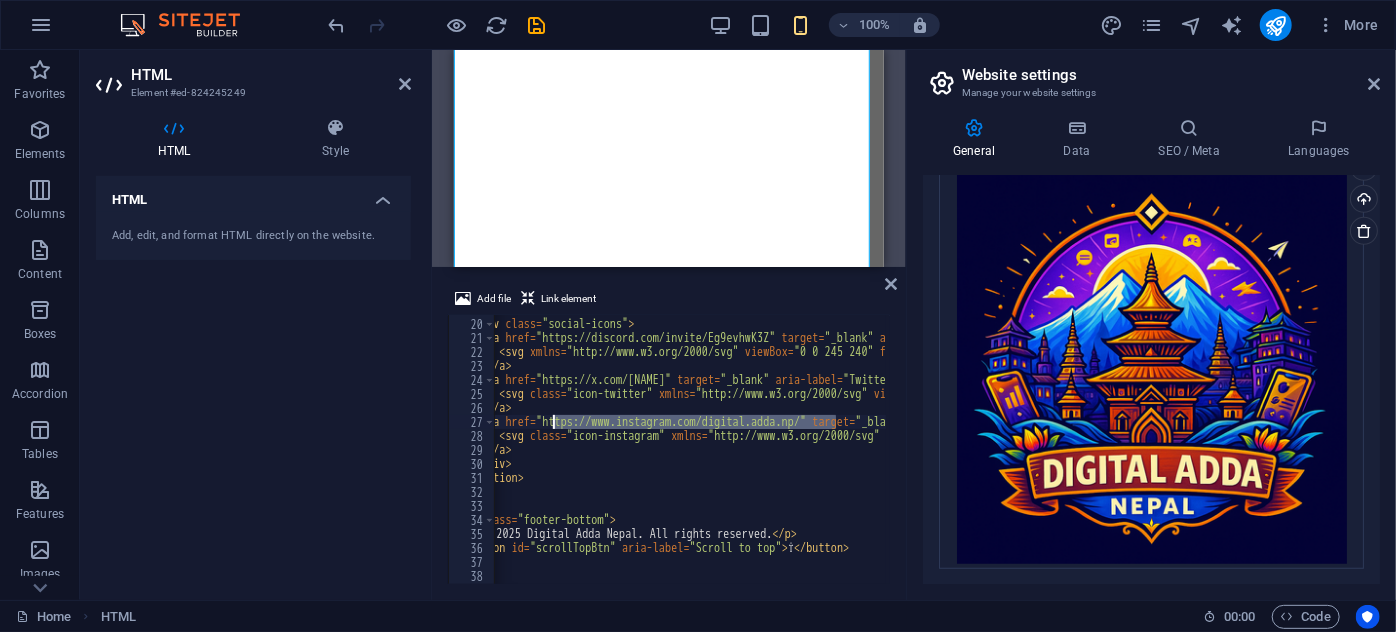 drag, startPoint x: 833, startPoint y: 421, endPoint x: 553, endPoint y: 420, distance: 280.0018 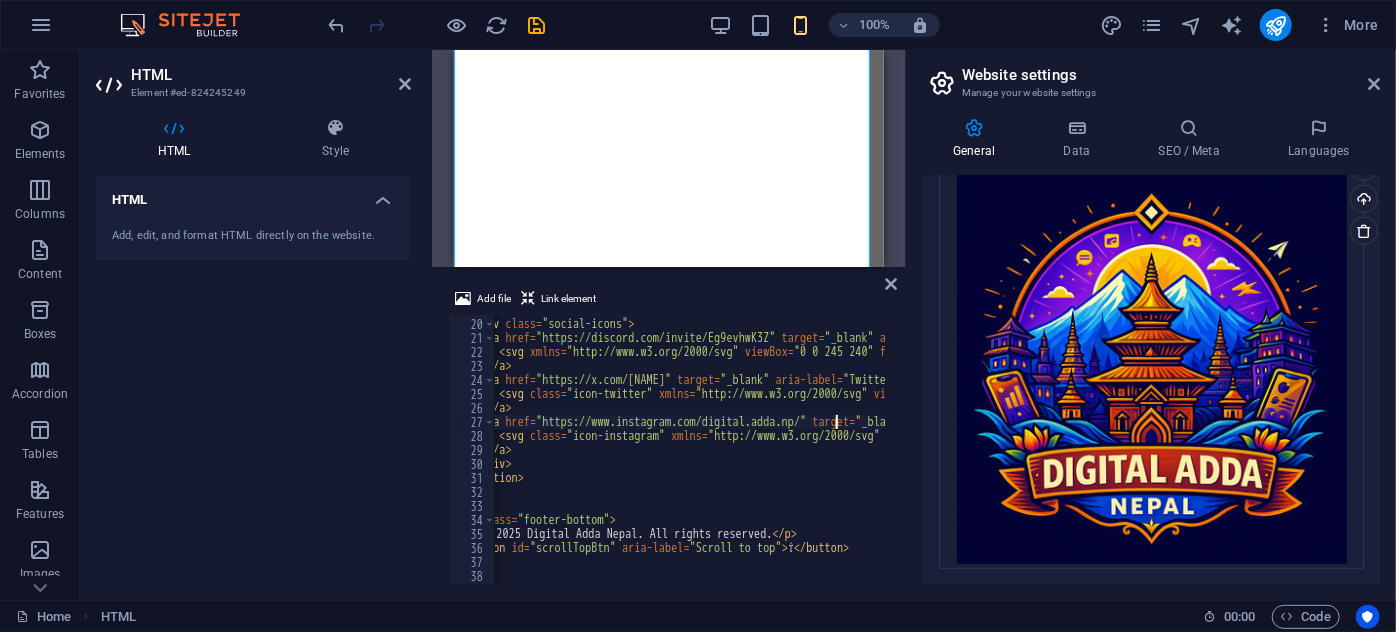 scroll, scrollTop: 209, scrollLeft: 0, axis: vertical 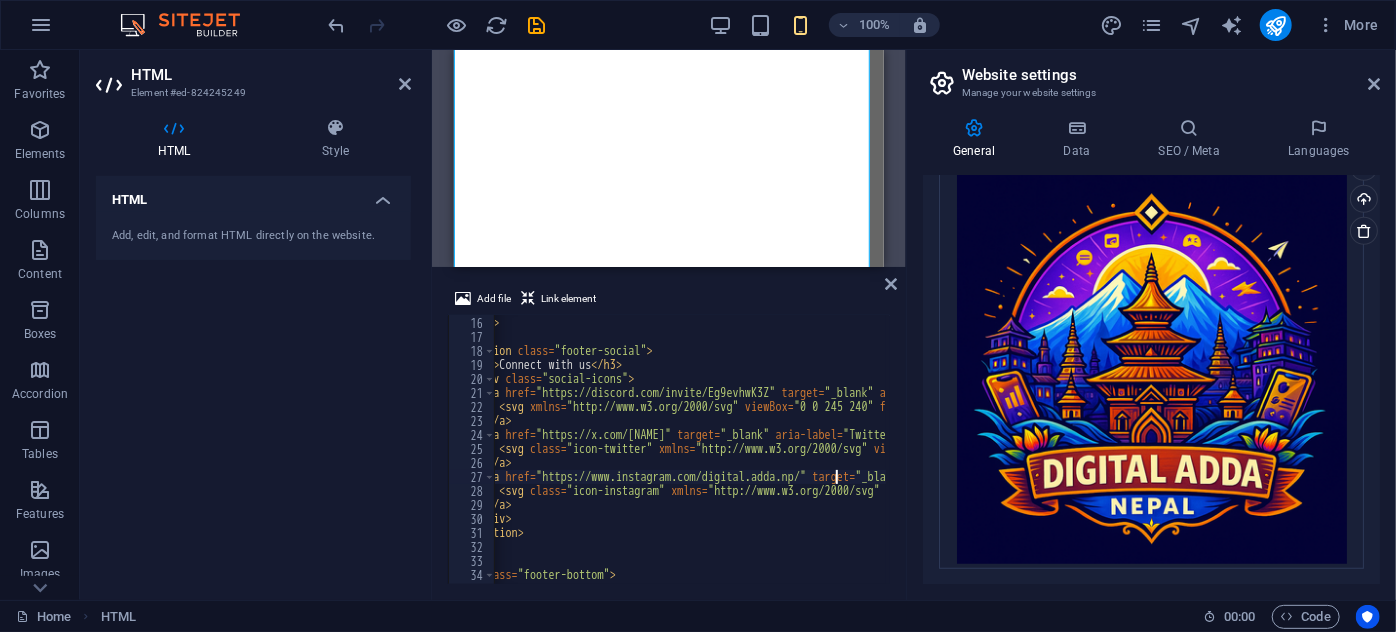 click on "</ ul >      </ nav >      < section   class = "footer-social" >         < h3 > Connect with us </ h3 >         < div   class = "social-icons" >           < a   href = "https://discord.com/invite/Eg9evhwK3Z"   target = "_blank"   aria-label = "Discord"   rel = "noopener noreferrer" >              < svg   xmlns = "http://www.w3.org/2000/svg"   viewBox = "0 0 245 240"   fill = "url(#discordGradient)"   class = "icon-discord" > < defs > < linearGradient   id = "discordGradient"   x1 = "0%"   y1 = "0%"   x2 = "100%"   y2 = "100%" > < stop   offset = "0%"   stop-color = "#5865F2" > </ stop > < stop   offset = "100%"   stop-color = "#2E2E90" > </ stop > </ linearGradient > </ defs > < path   d = "M104.4 119.3c0 7.2-6.4 13-14.3 13s-14.3-5.8-14.3-13 6.4-13 14.3-13 14.3 5.8 14.3 13zm63.3 0c0 7.2-6.4 13-14.3 13s-14.3-5.8-14.3-13 6.4-13 14.3-13 14.3 5.8 14.3 13z" > </ path > < path   d = > </ path > </ svg >           </ a >           < a   href = "https://x.com/itsmrnishan"   target = "_blank"   aria-label =" at bounding box center [4396, 448] 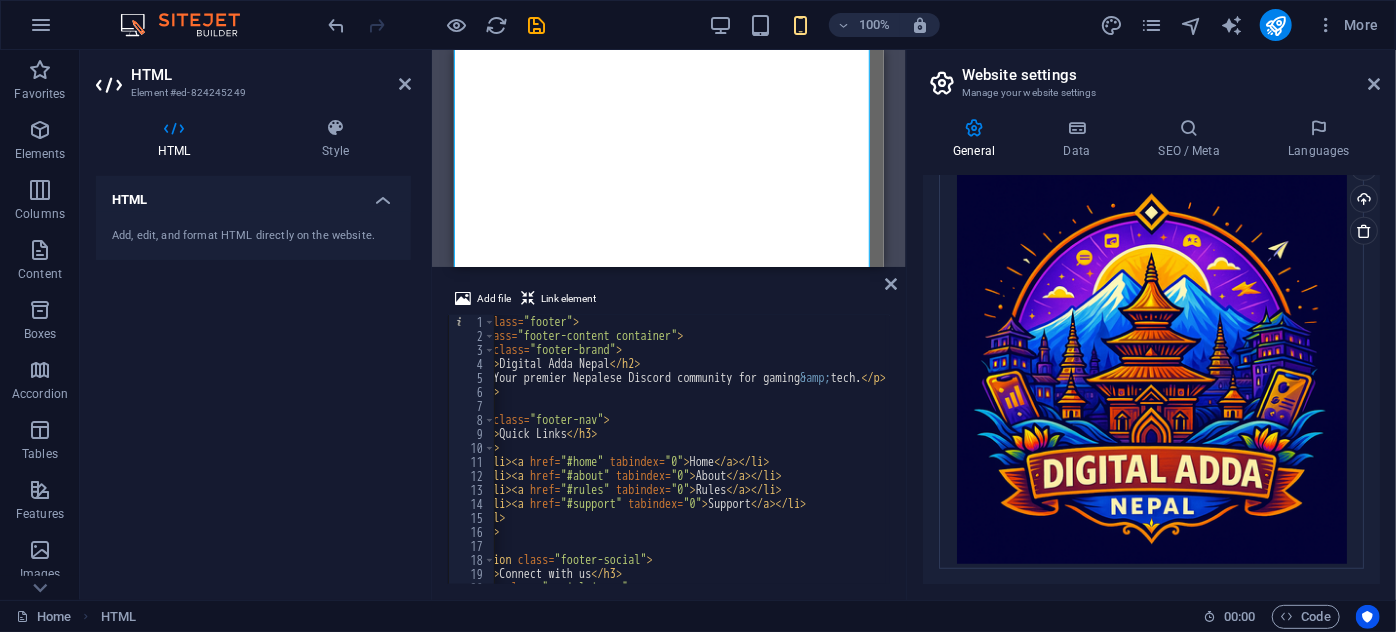 scroll, scrollTop: 0, scrollLeft: 0, axis: both 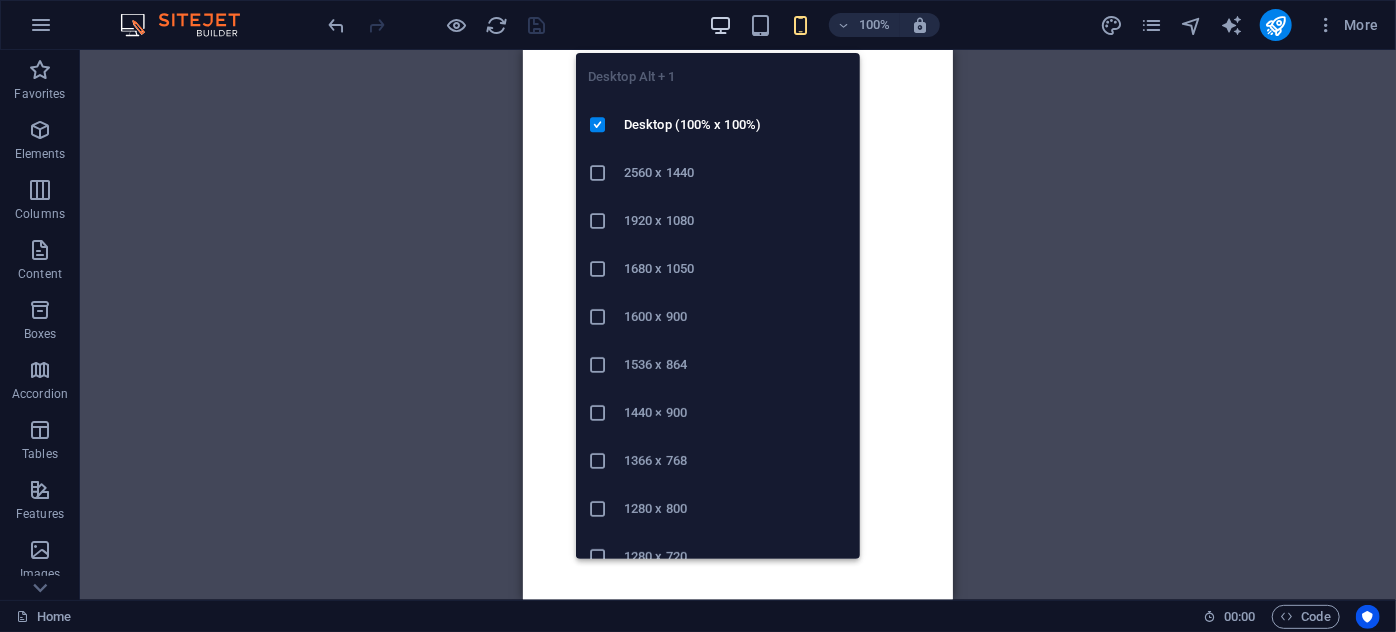 click at bounding box center [720, 25] 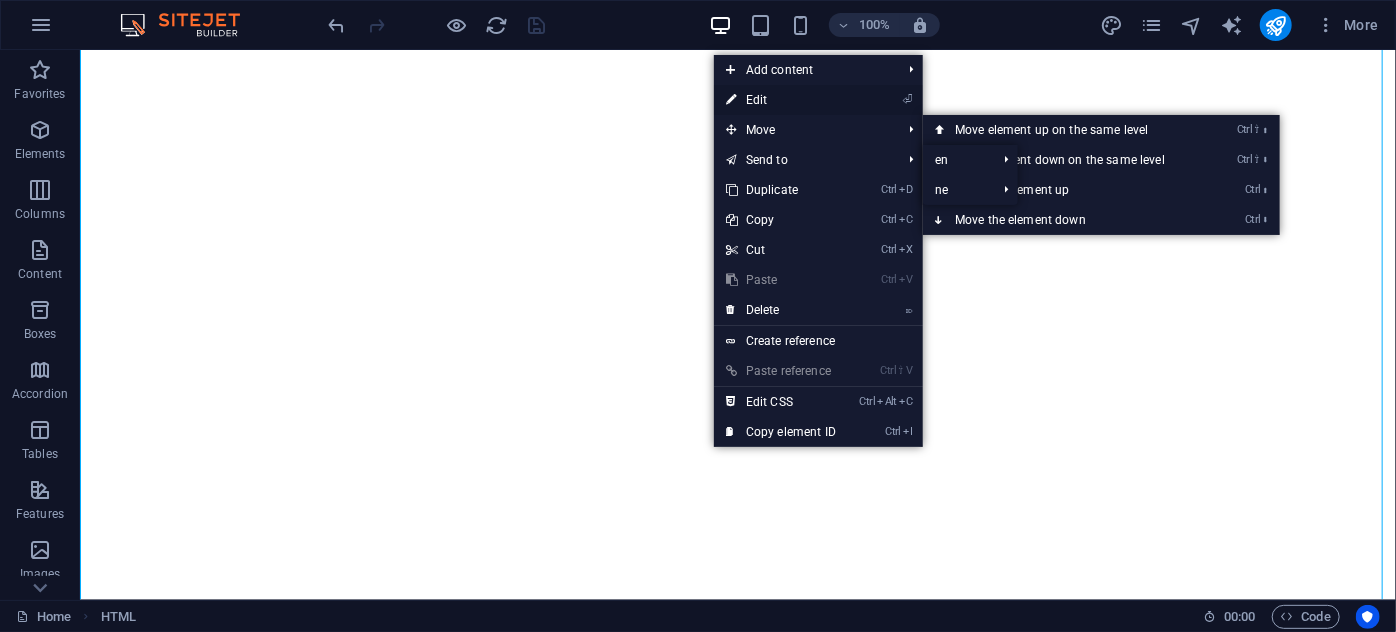 click on "⏎  Edit" at bounding box center [781, 100] 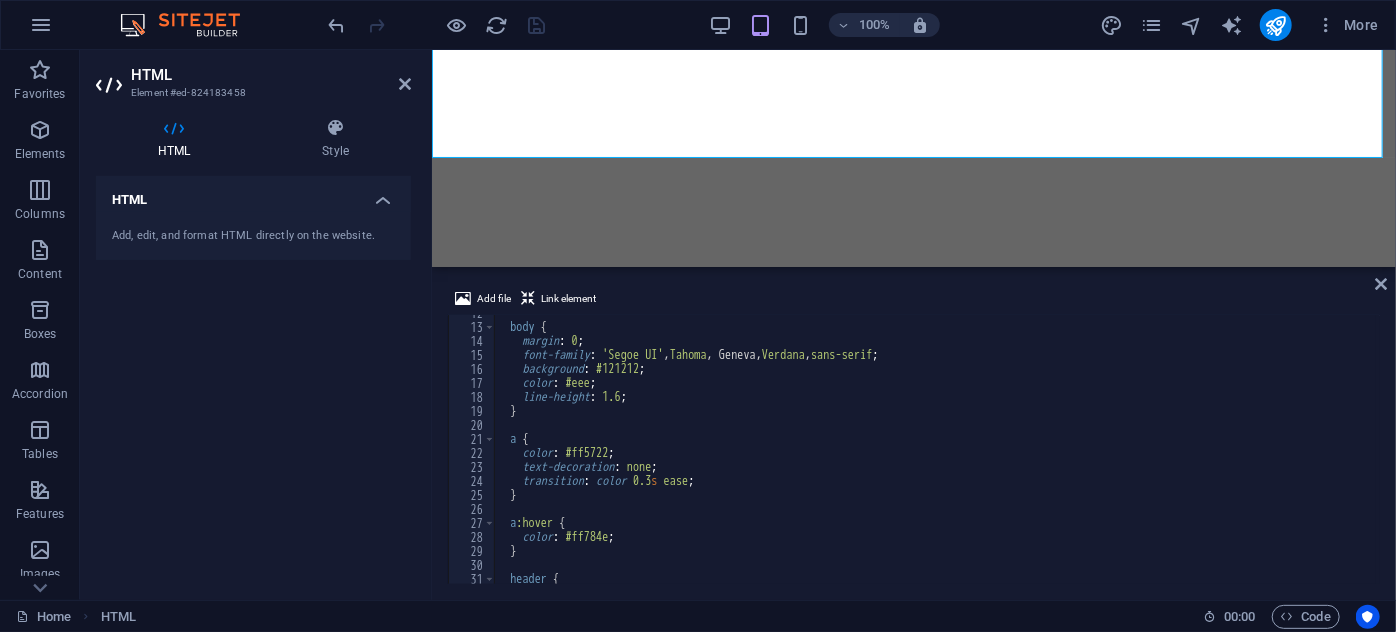 scroll, scrollTop: 0, scrollLeft: 0, axis: both 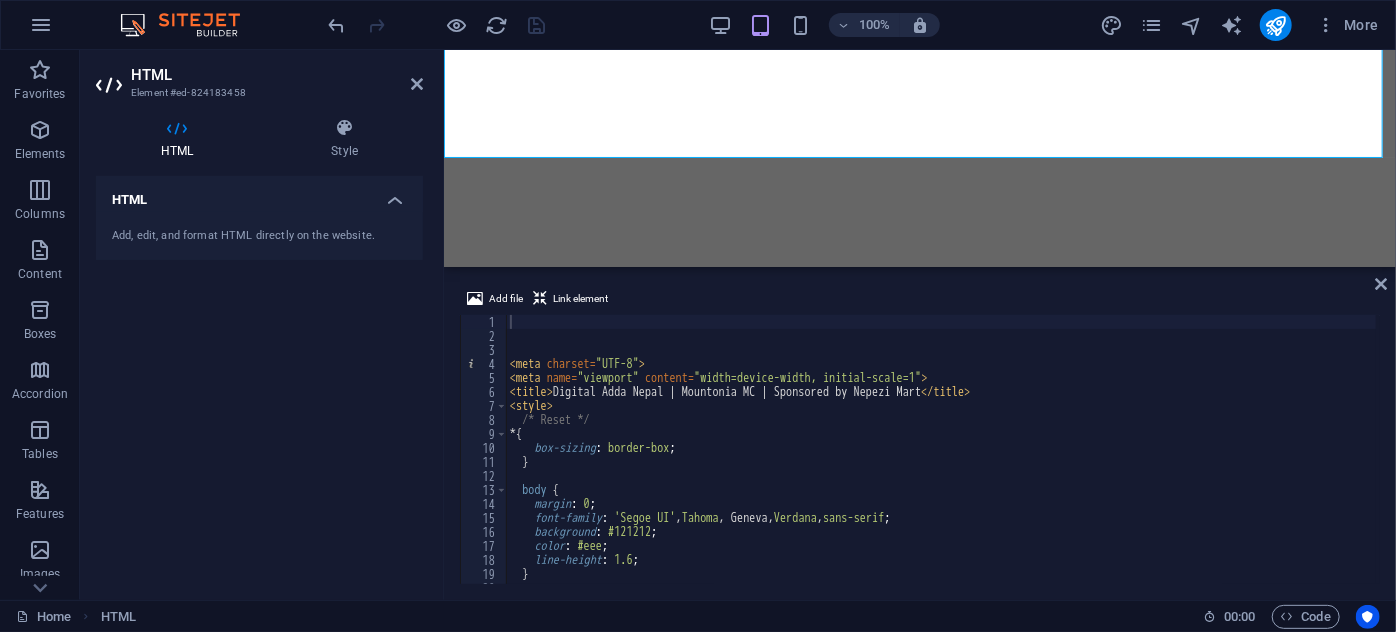 drag, startPoint x: 429, startPoint y: 345, endPoint x: 127, endPoint y: 346, distance: 302.00165 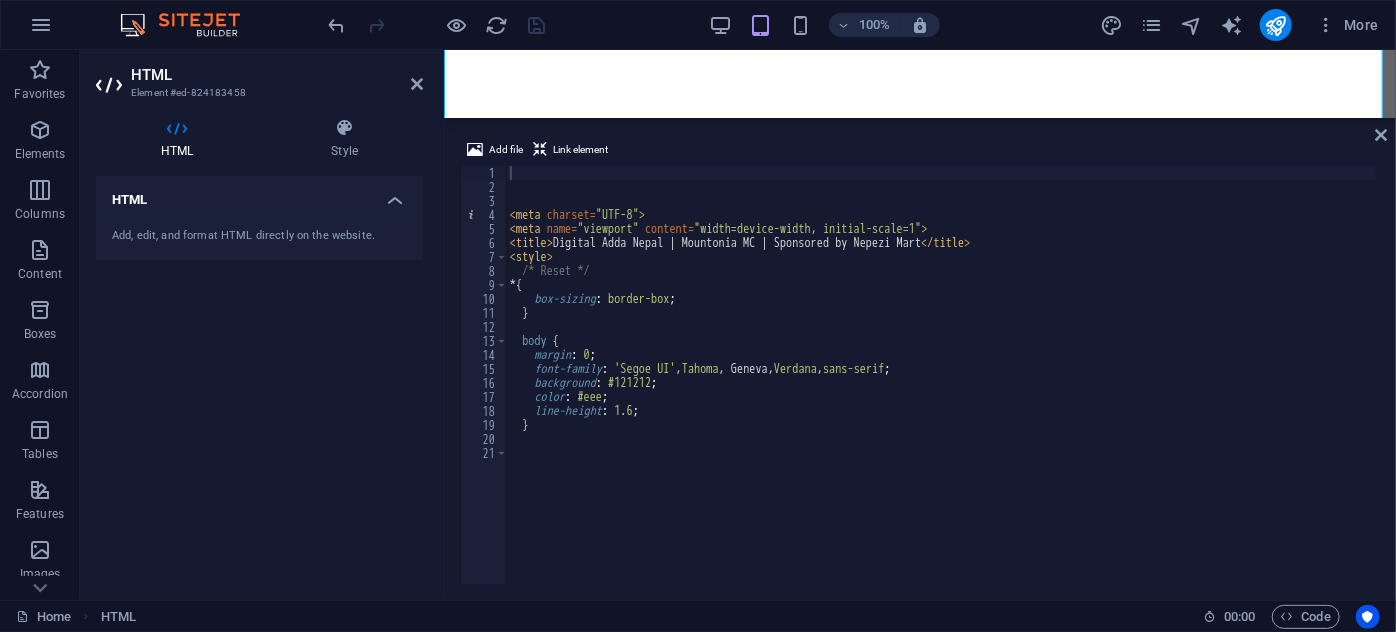 drag, startPoint x: 668, startPoint y: 267, endPoint x: 664, endPoint y: 74, distance: 193.04144 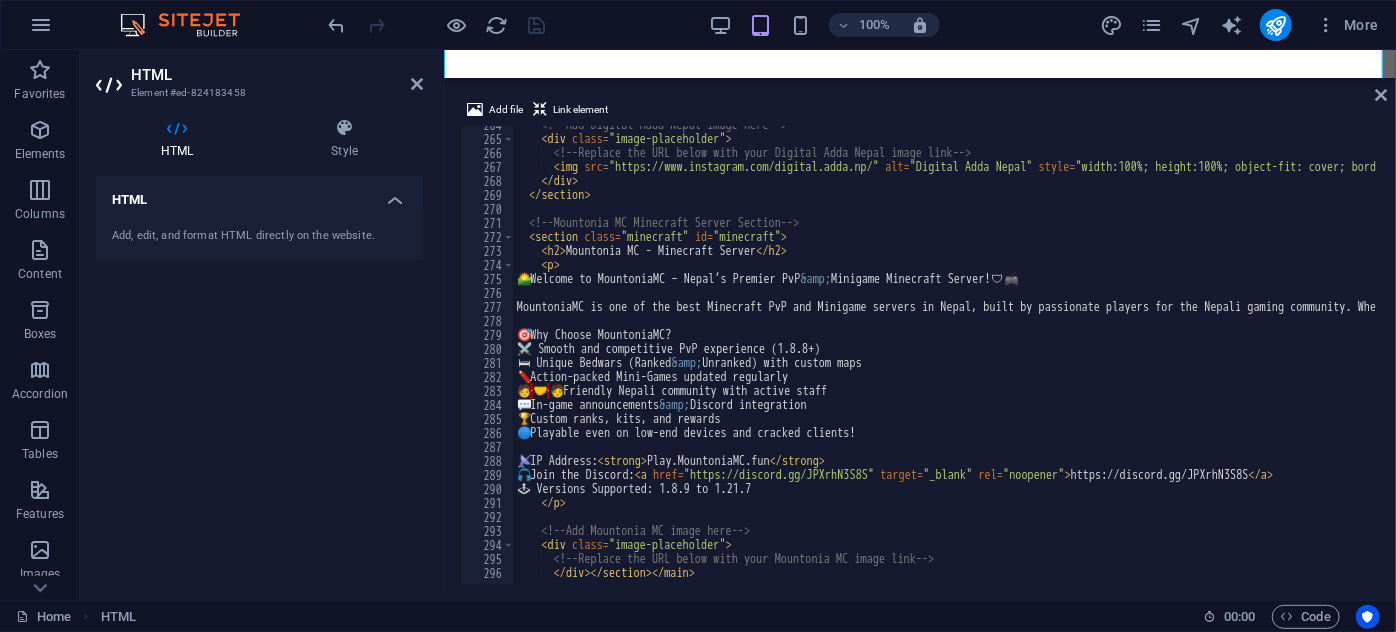scroll, scrollTop: 3635, scrollLeft: 0, axis: vertical 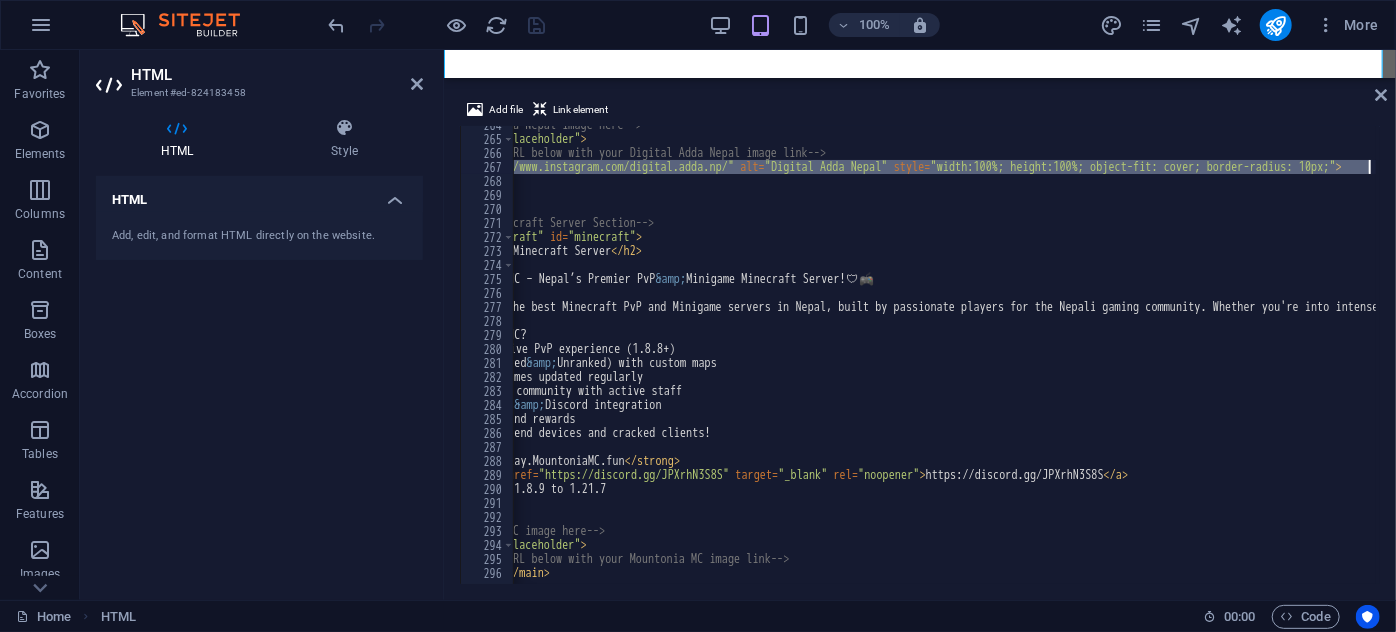 drag, startPoint x: 529, startPoint y: 164, endPoint x: 1380, endPoint y: 165, distance: 851.0006 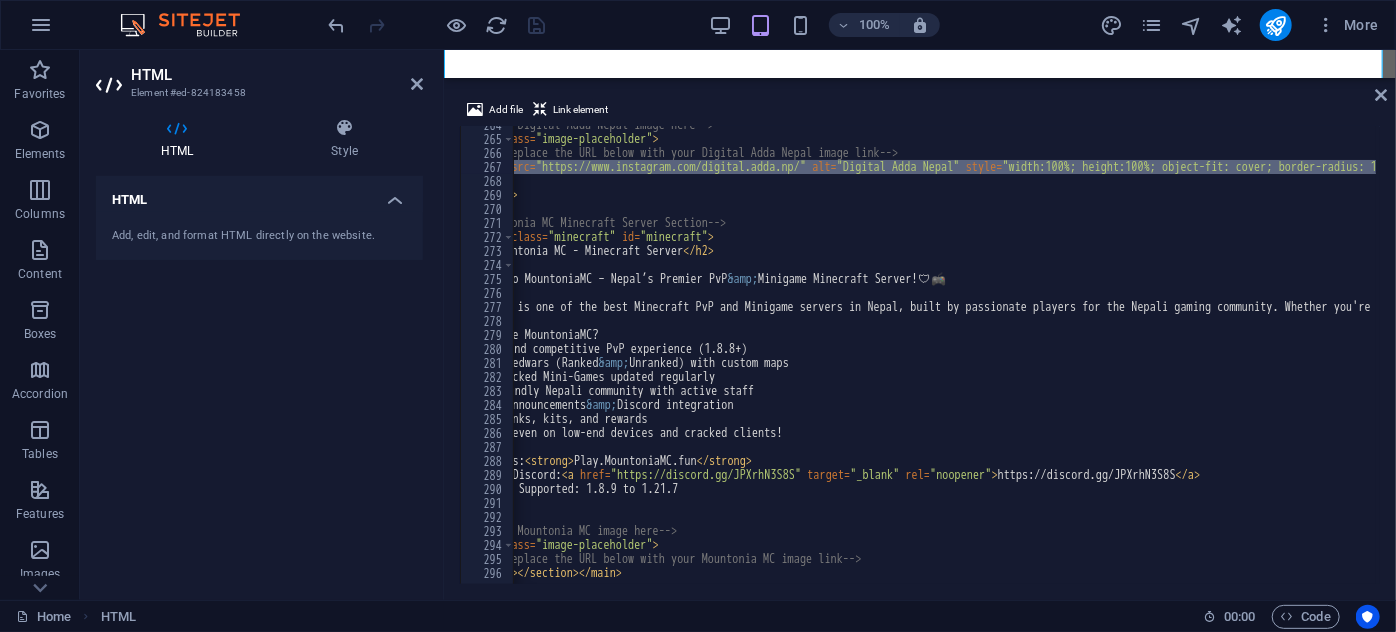 scroll, scrollTop: 0, scrollLeft: 0, axis: both 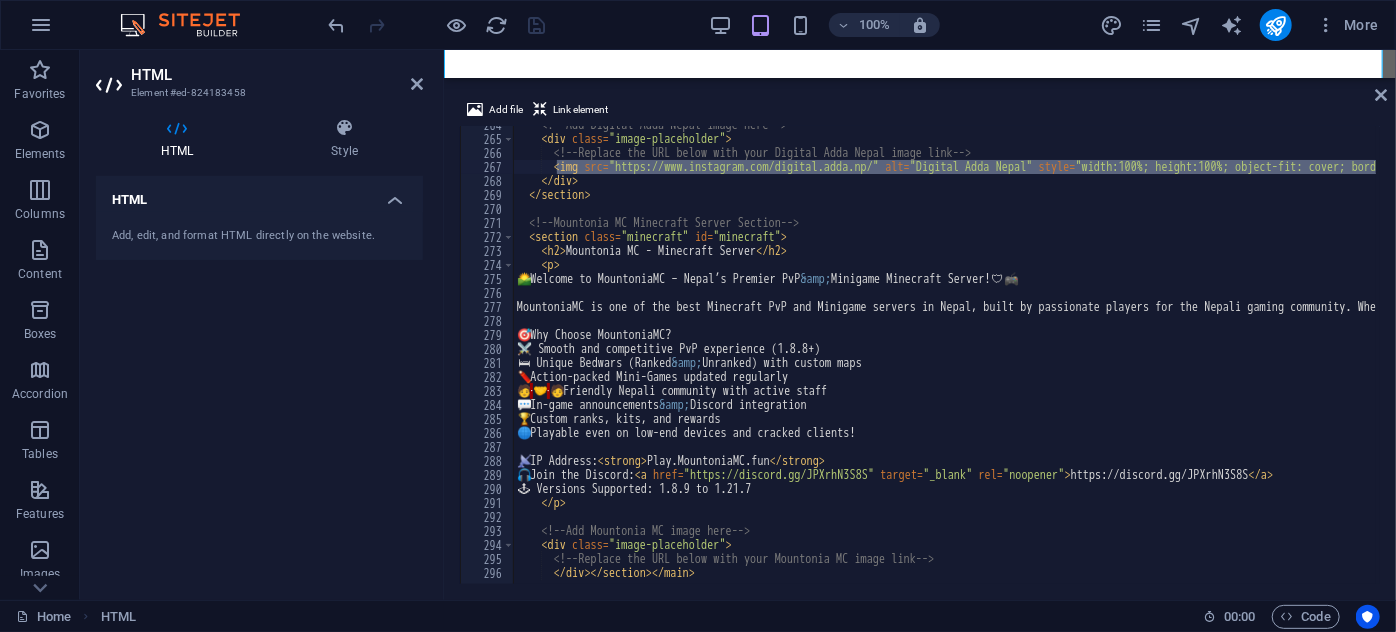 click on "<!--  Add Digital Adda Nepal image here  -->      < div   class = "image-placeholder" >         <!--  Replace the URL below with your Digital Adda Nepal image link  -->         < img   src = "YOUR_DIGITAL_ADDA_IMAGE_URL_HERE"   alt = "Digital Adda Nepal"   style = "width:100%; height:100%; object-fit: cover; border-radius: 10px;" >      </ div >    </ section >    <!--  Mountonia MC Minecraft Server Section  -->    < section   class = "minecraft"   id = "minecraft" >      < h2 > Mountonia MC - Minecraft Server </ h2 >      < p > 🌄  Welcome to MountoniaMC – Nepal’s Premier PvP  &amp;  Minigame Minecraft Server!  🛡 ️ 🎮 MountoniaMC is one of the best Minecraft PvP and Minigame servers in Nepal, built by passionate players for the Nepali gaming community. Whether you're into intense PvP battles, competitive Bedwars, or fun and fast-paced mini-games, MountoniaMC has it all! 🎯  Why Choose MountoniaMC? ⚔️ Smooth and competitive PvP experience (1.8.8+) 🛏 ️ Unique Bedwars (Ranked  &amp;" at bounding box center [1379, 359] 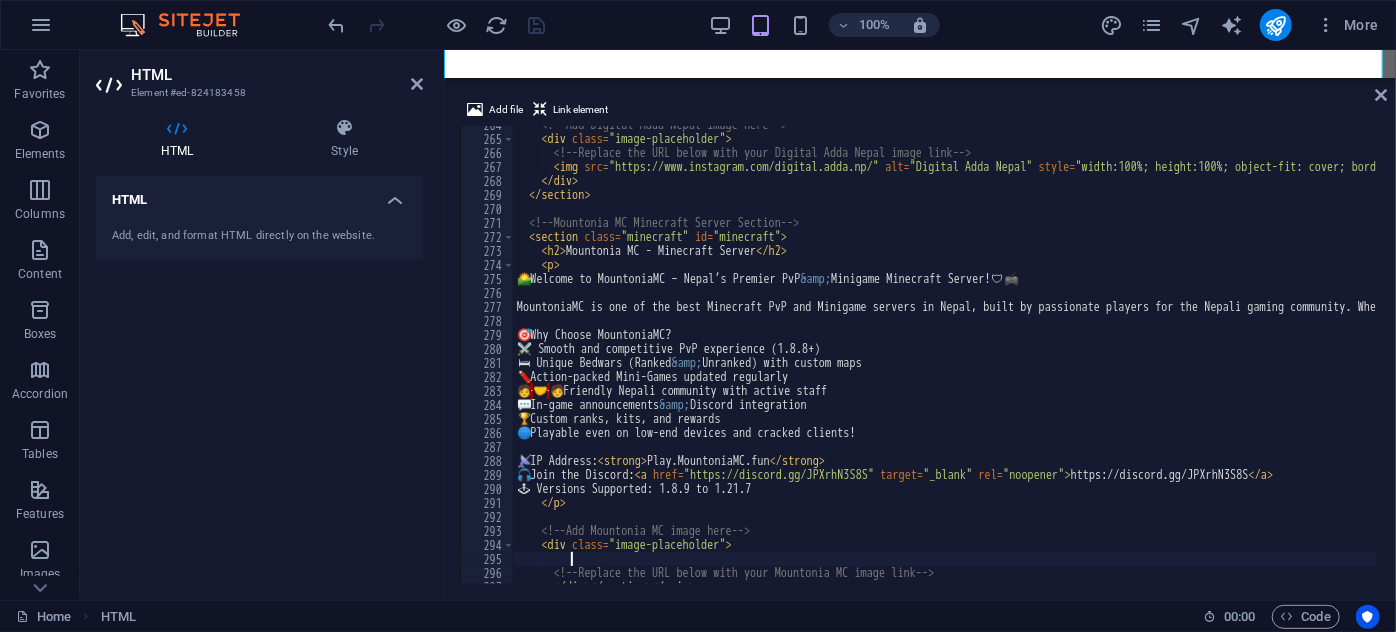 scroll, scrollTop: 0, scrollLeft: 2, axis: horizontal 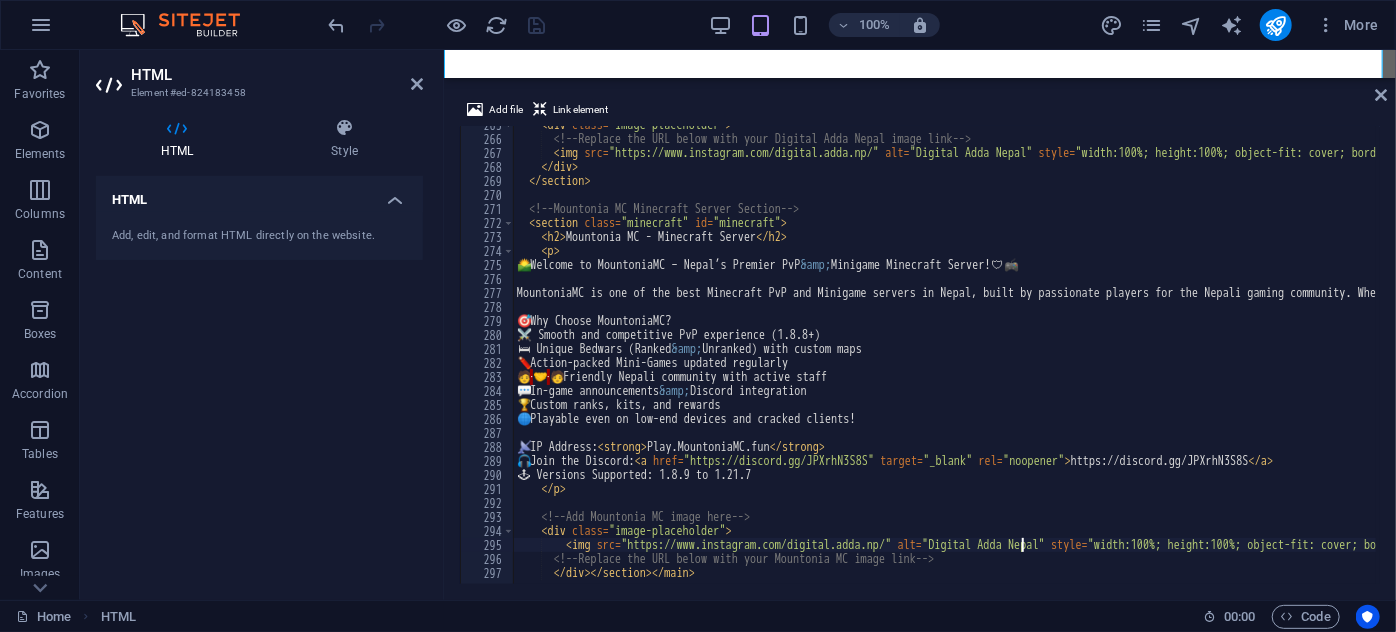 click on "< div   class = "image-placeholder" >         <!--  Replace the URL below with your Digital Adda Nepal image link  -->         < img   src = "YOUR_DIGITAL_ADDA_IMAGE_URL_HERE"   alt = "Digital Adda Nepal"   style = "width:100%; height:100%; object-fit: cover; border-radius: 10px;" >      </ div >    </ section >    <!--  Mountonia MC Minecraft Server Section  -->    < section   class = "minecraft"   id = "minecraft" >      < h2 > Mountonia MC - Minecraft Server </ h2 >      < p > 🌄  Welcome to MountoniaMC – Nepal’s Premier PvP  &amp;  Minigame Minecraft Server!  🛡 ️ 🎮 MountoniaMC is one of the best Minecraft PvP and Minigame servers in Nepal, built by passionate players for the Nepali gaming community. Whether you're into intense PvP battles, competitive Bedwars, or fun and fast-paced mini-games, MountoniaMC has it all! 🎯  Why Choose MountoniaMC? ⚔️ Smooth and competitive PvP experience (1.8.8+) 🛏 ️ Unique Bedwars (Ranked  &amp;  Unranked) with custom maps 🧨 🧑 · 🤝 ·" at bounding box center [1379, 359] 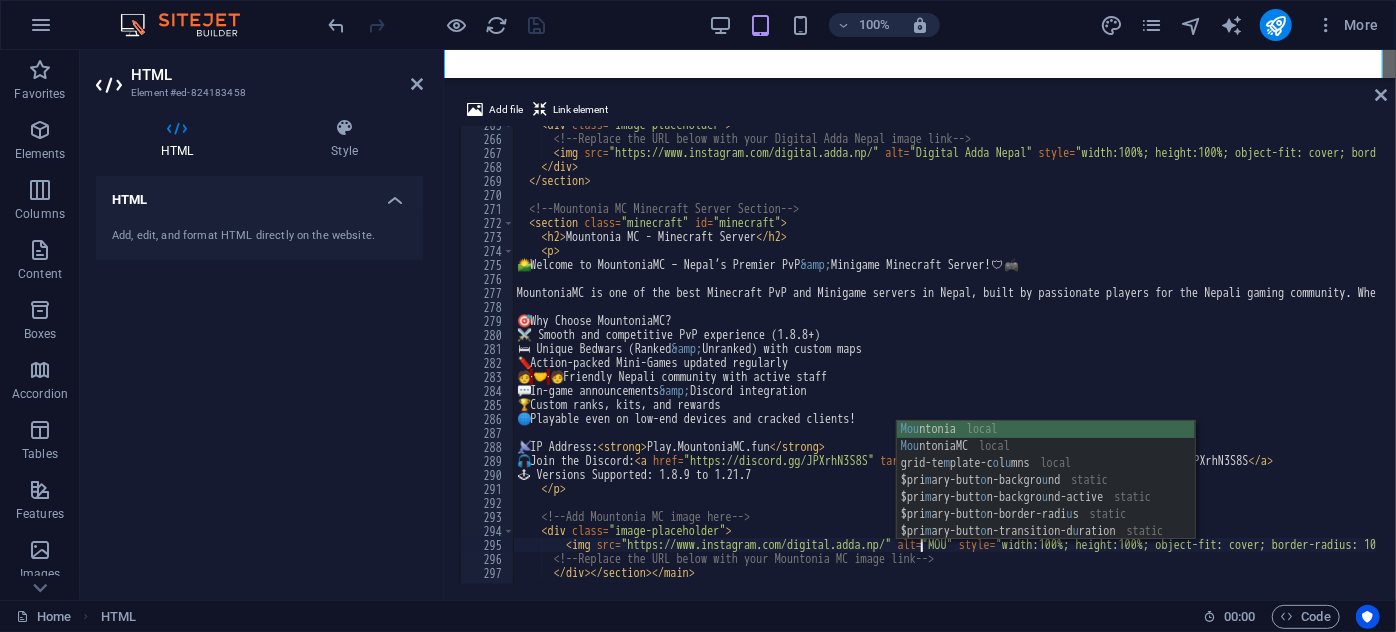 scroll, scrollTop: 0, scrollLeft: 33, axis: horizontal 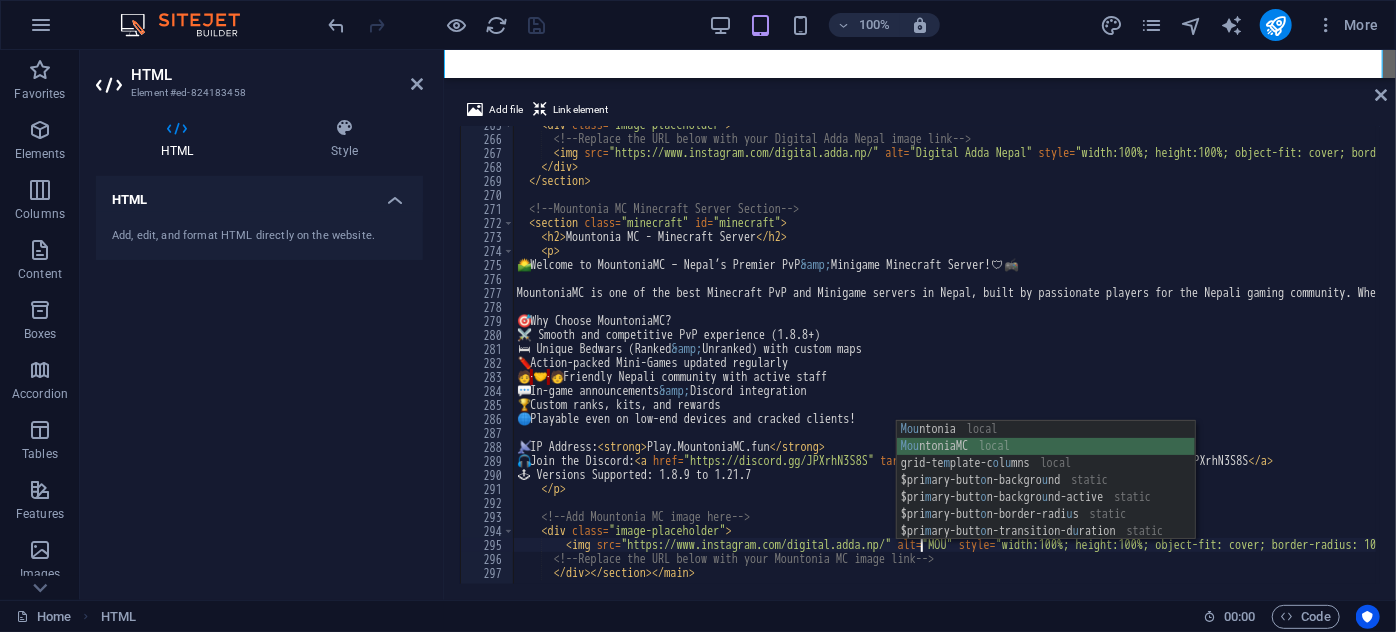 click on "Mou ntonia local Mou ntoniaMC local grid-te m plate-c o l u mns local $pri m ary-butt o n-backgro u nd static $pri m ary-butt o n-backgro u nd-active static $pri m ary-butt o n-border-radi u s static $pri m ary-butt o n-transition-d u ration static" at bounding box center [1046, 497] 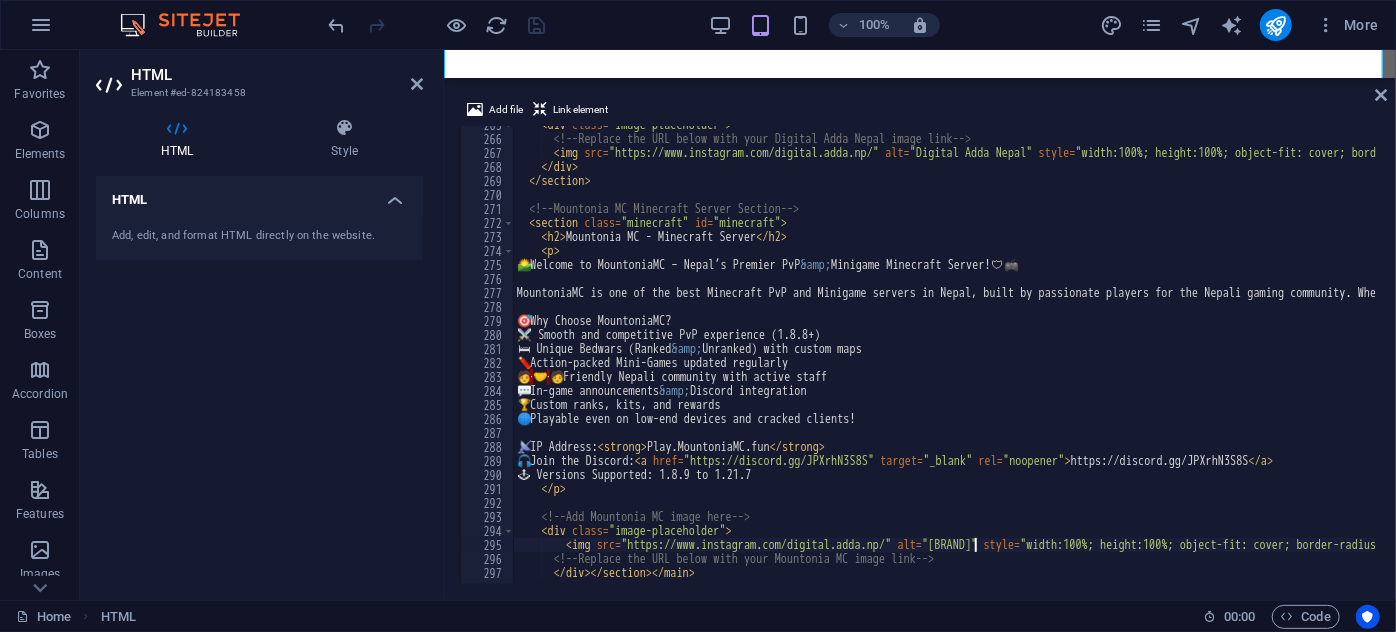 click on "< div   class = "image-placeholder" >         <!--  Replace the URL below with your Digital Adda Nepal image link  -->         < img   src = "YOUR_DIGITAL_ADDA_IMAGE_URL_HERE"   alt = "Digital Adda Nepal"   style = "width:100%; height:100%; object-fit: cover; border-radius: 10px;" >      </ div >    </ section >    <!--  Mountonia MC Minecraft Server Section  -->    < section   class = "minecraft"   id = "minecraft" >      < h2 > Mountonia MC - Minecraft Server </ h2 >      < p > 🌄  Welcome to MountoniaMC – Nepal’s Premier PvP  &amp;  Minigame Minecraft Server!  🛡 ️ 🎮 MountoniaMC is one of the best Minecraft PvP and Minigame servers in Nepal, built by passionate players for the Nepali gaming community. Whether you're into intense PvP battles, competitive Bedwars, or fun and fast-paced mini-games, MountoniaMC has it all! 🎯  Why Choose MountoniaMC? ⚔️ Smooth and competitive PvP experience (1.8.8+) 🛏 ️ Unique Bedwars (Ranked  &amp;  Unranked) with custom maps 🧨 🧑 · 🤝 ·" at bounding box center (1379, 359) 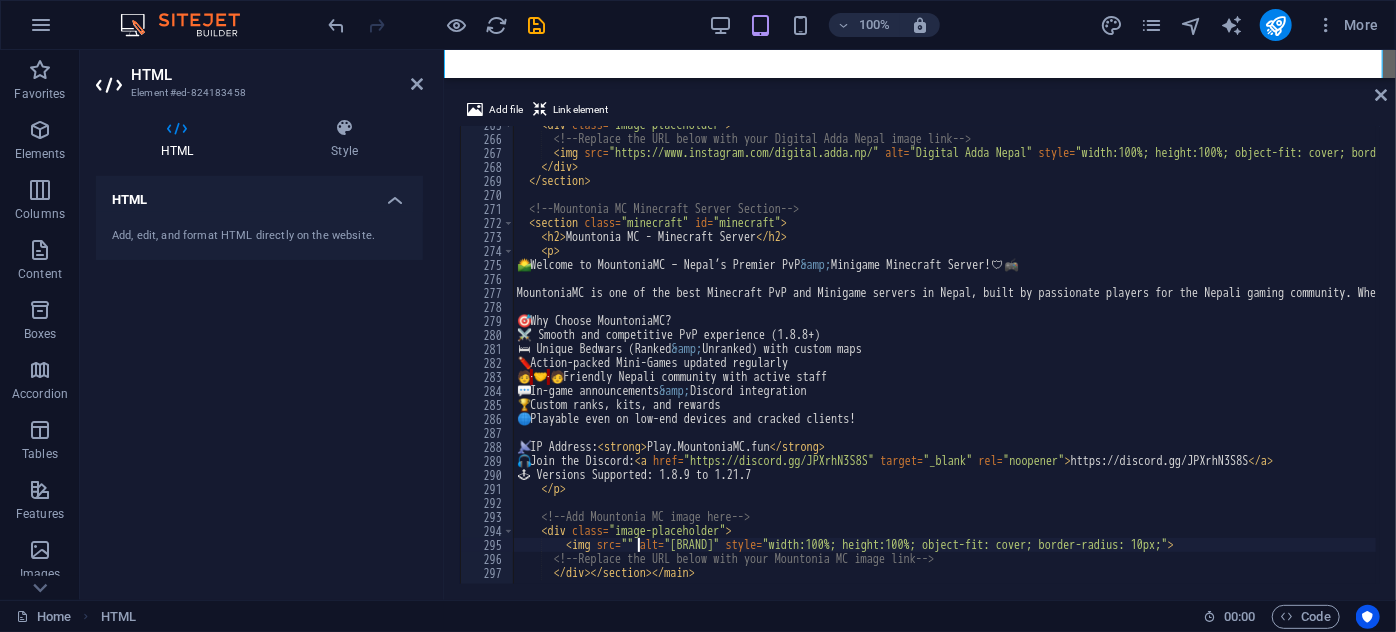 paste on "https://media.discordapp.net/attachments/1395715780829515906/1399000485192536225/2025-07-27_17.46.49.png?ex=688f513b&is=688dffbb&hm=83daf988860bf559b45433300c8b470398451ff6048432d0cb7a990394ad58ad&=&format=webp&quality=lossless&width=1466&height=825" 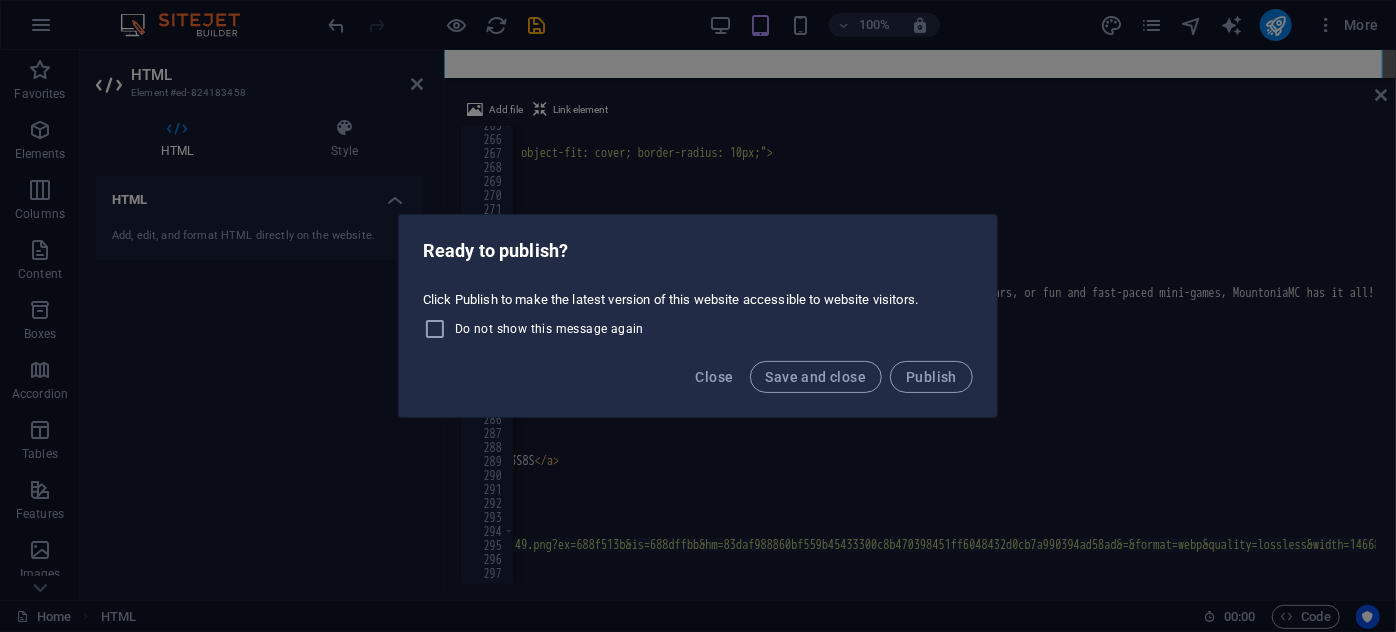 scroll, scrollTop: 0, scrollLeft: 714, axis: horizontal 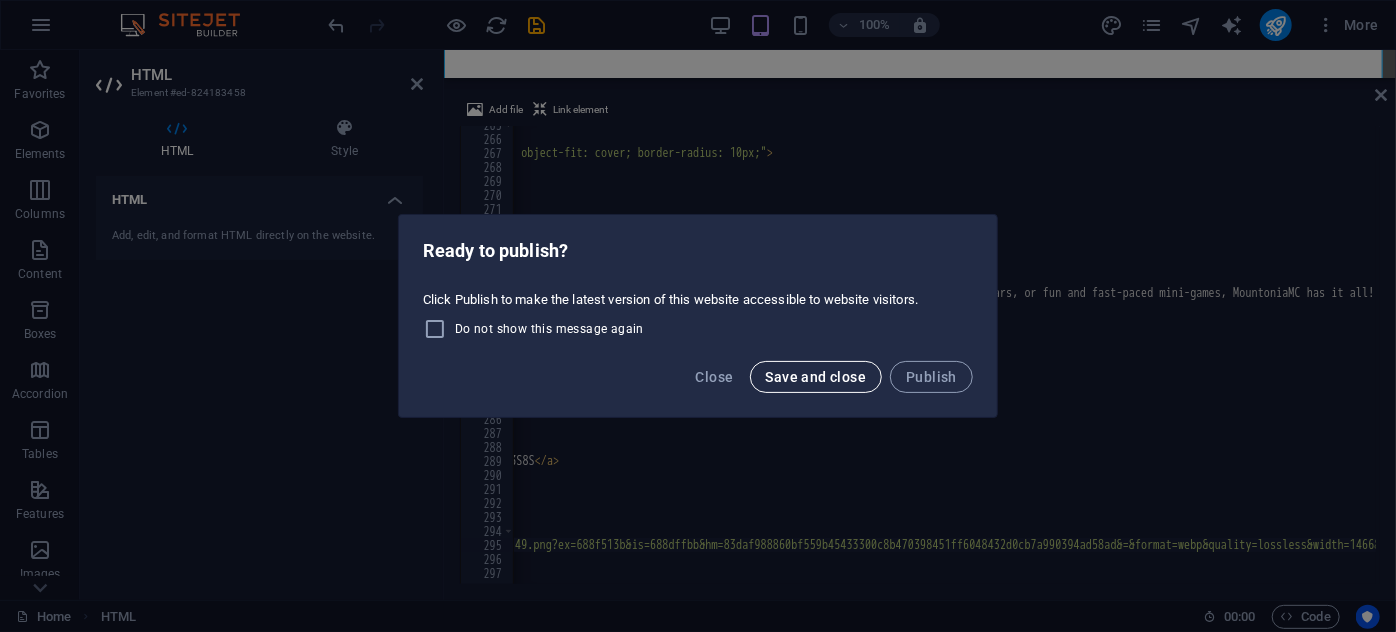 click on "Save and close" at bounding box center [816, 377] 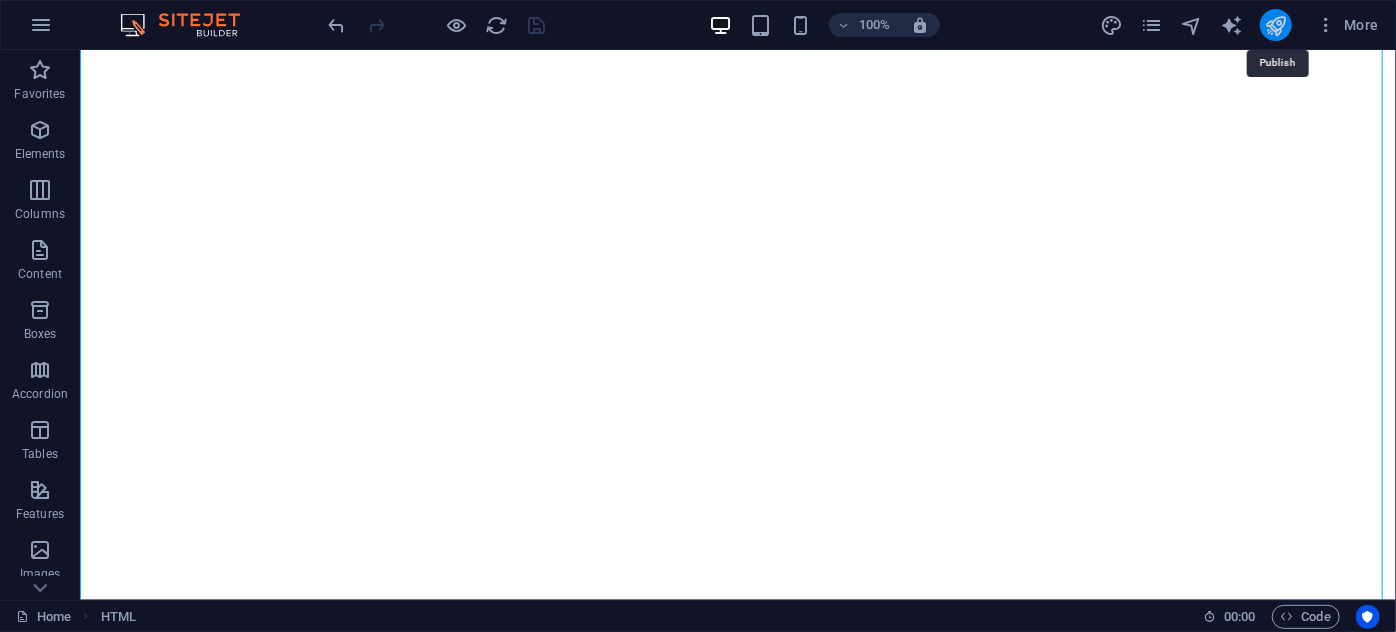 click at bounding box center (1275, 25) 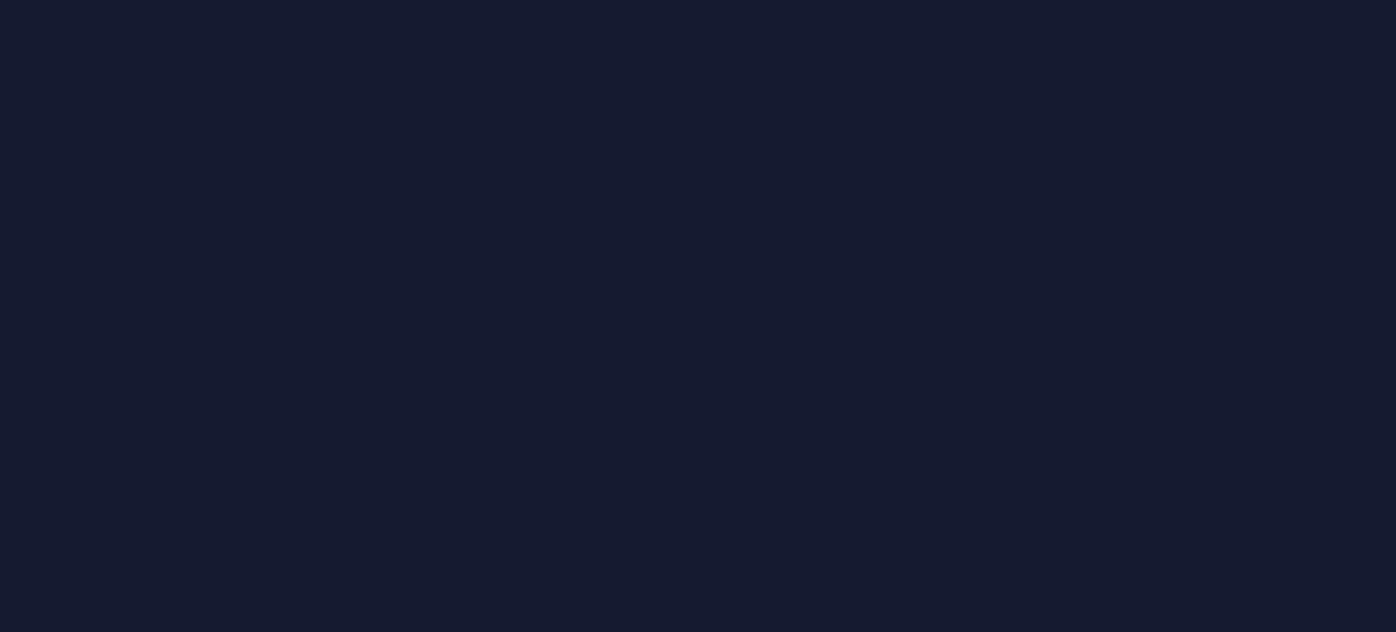 scroll, scrollTop: 0, scrollLeft: 0, axis: both 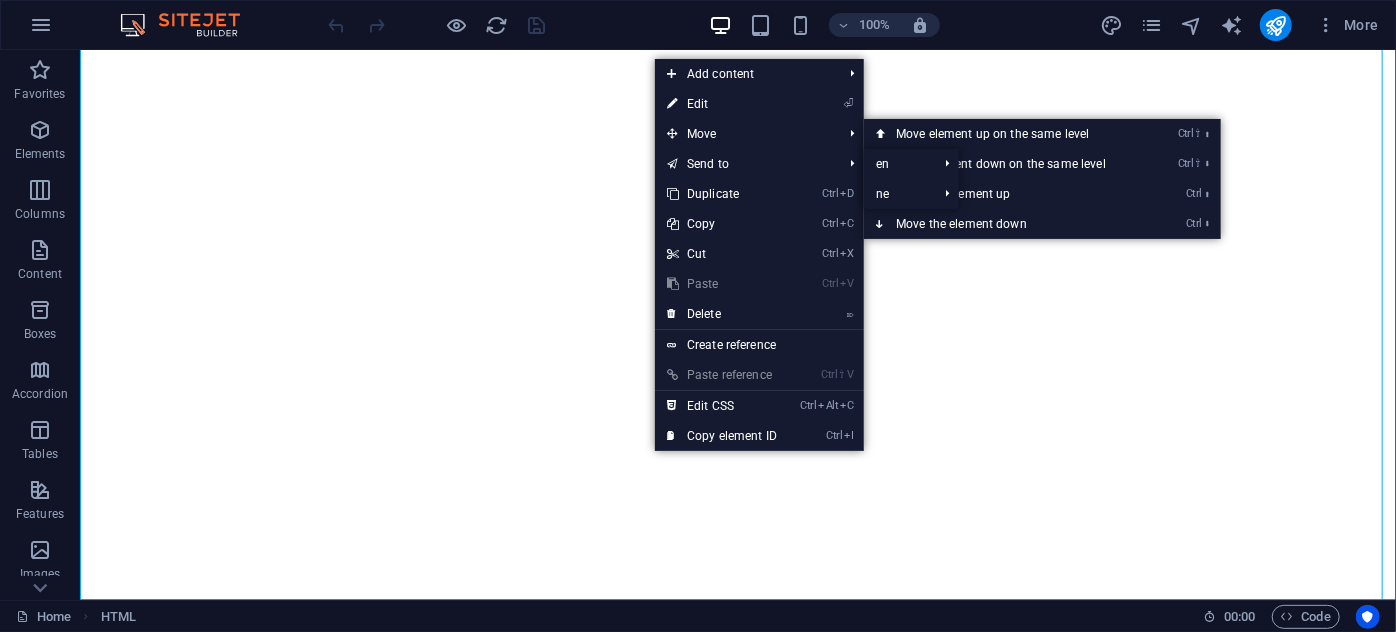 click on "⏎  Edit" at bounding box center [722, 104] 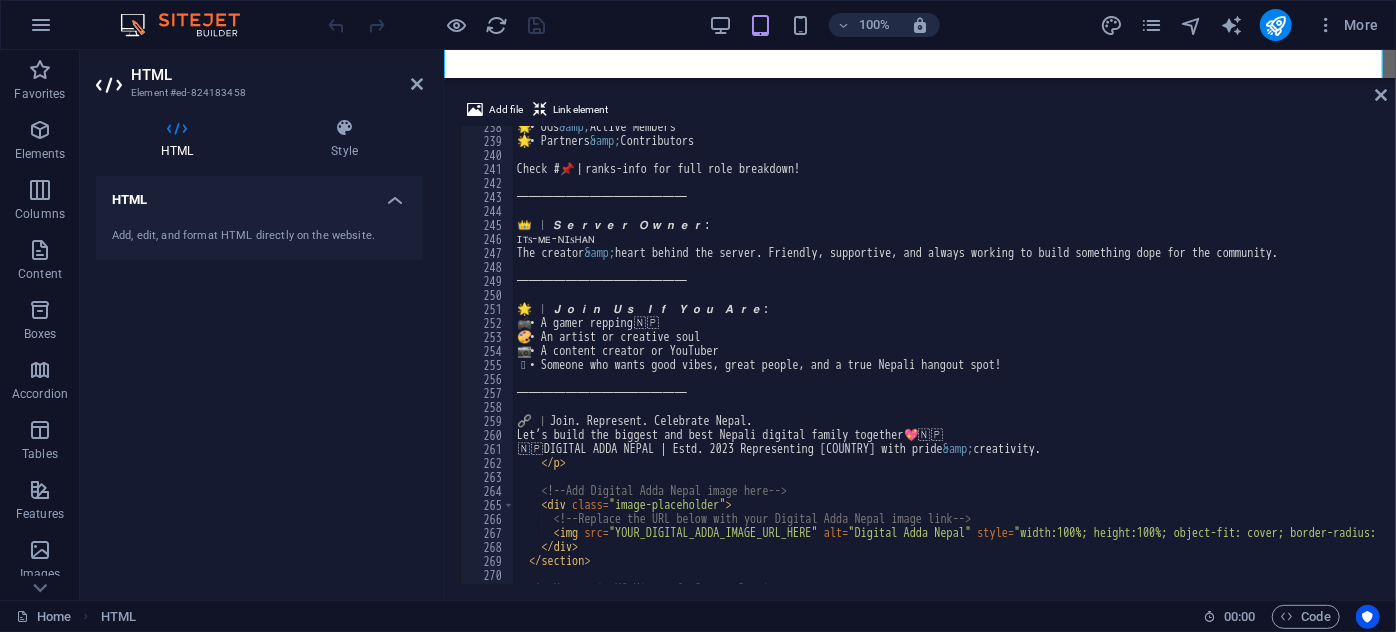 scroll, scrollTop: 3433, scrollLeft: 0, axis: vertical 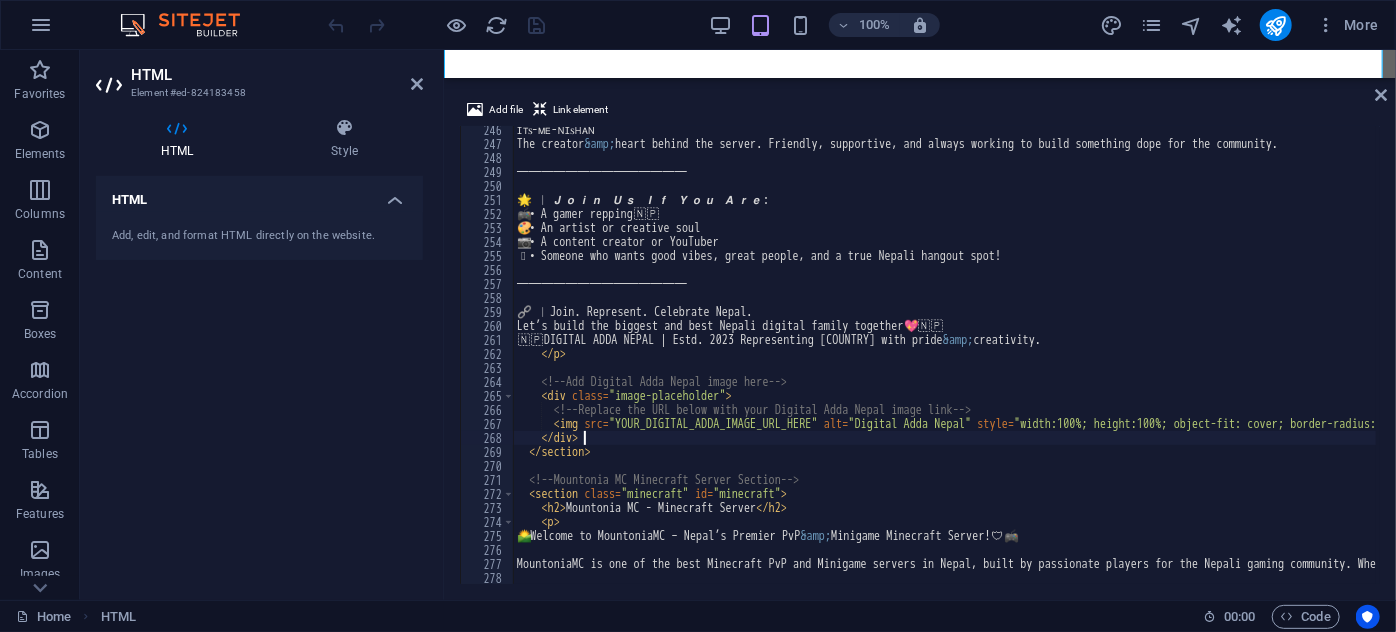 click on "ɪᴛꜱ-ᴍᴇ-ɴɪꜱʜᴀɴ The creator &amp; heart behind the server. Friendly, supportive, and always working to build something dope for the community. ━━━━━━━━━━━━━━ 🌟 ︱ 𝙅 𝙤 𝙞 𝙣 𝙐 𝙨 𝙄 𝙛 𝙔 𝙤 𝙪 𝘼 𝙧 𝙚 : 🎮 • A gamer repping 🇳 🇵 🎨 • An artist or creative soul 📷 • A content creator or YouTuber 🫶 • Someone who wants good vibes, great people, and a true Nepali hangout spot! ━━━━━━━━━━━━━━ 🔗 ︱ Join. Represent. Celebrate [COUNTRY]. Let’s build the biggest and best Nepali digital family together 💖 🇳 🇵 🇳 🇵 DIGITAL ADDA NEPAL | Estd. 2023 Representing [COUNTRY] with pride & creativity. </ p > <!-- Add Digital Adda Nepal image here --> < div class = "image-placeholder" > <!-- Replace the URL below with your Digital Adda Nepal image link --> < img src = "YOUR_DIGITAL_ADDA_IMAGE_URL_HERE" alt = style = </" at bounding box center [1824, 364] 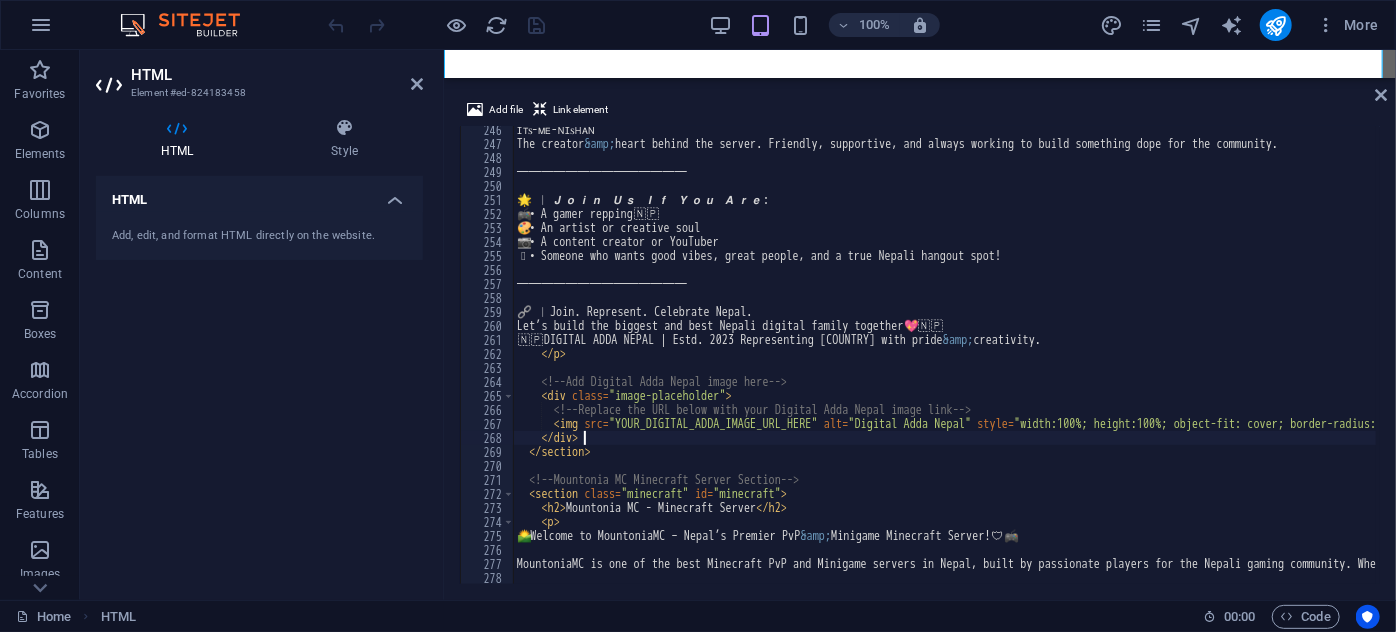 click on "ɪᴛꜱ-ᴍᴇ-ɴɪꜱʜᴀɴ The creator  &amp;  heart behind the server. Friendly, supportive, and always working to build something dope for the community. ━━━━━━━━━━━━━━ 🌟   ︱ 𝙅 𝙤 𝙞 𝙣   𝙐 𝙨   𝙄 𝙛   𝙔 𝙤 𝙪   𝘼 𝙧 𝙚 : 🎮  • A gamer repping  🇳 🇵 🎨  • An artist or creative soul 📷  • A content creator or YouTuber 🫶  • Someone who wants good vibes, great people, and a true Nepali hangout spot! ━━━━━━━━━━━━━━ 🔗   ︱ Join. Represent. Celebrate Nepal. Let’s build the biggest and best Nepali digital family together  💖 🇳 🇵 🇳 🇵  DIGITAL ADDA NEPAL | Estd. 2023   Representing Nepal with pride  &amp;  creativity.      </ p >      <!--  Add Digital Adda Nepal image here  -->      < div   class = "image-placeholder" >         <!--  Replace the URL below with your Digital Adda Nepal image link  -->         < img   src = "YOUR_DIGITAL_ADDA_IMAGE_URL_HERE"   alt =   style = > </" at bounding box center [1824, 364] 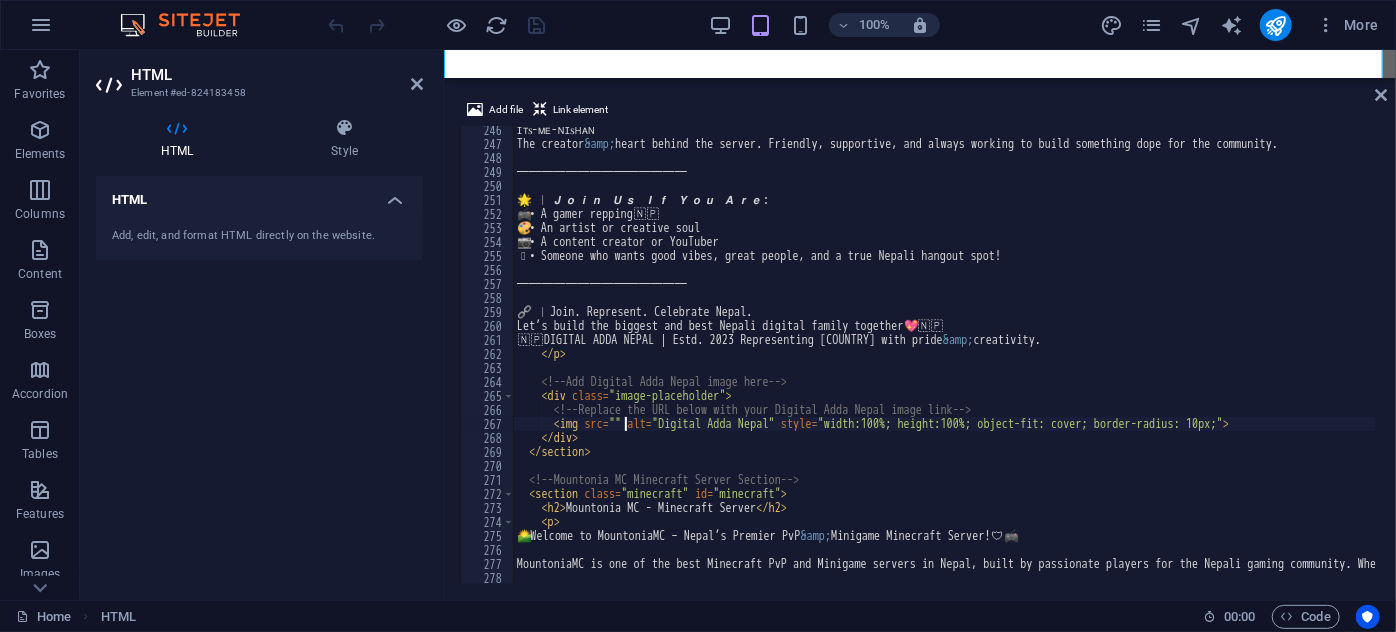 type on "<img src="https://media.discordapp.net/attachments/1264062185273950229/1401216706764083331/05e0f62d-69d6-4f01-8eef-8a8b1ec3664a.png?ex=688f7840&is=688e26c0&hm=6b21f3daac66120d0dbca71b00b2d16c70fb7b3136706215336c3b21f54acede&=&format=webp&quality=lossless&width=1250&height=834" alt="Digital Adda Nepal" style="width:100%; height:100%; object-fit: cover; border-radius: 10px;">" 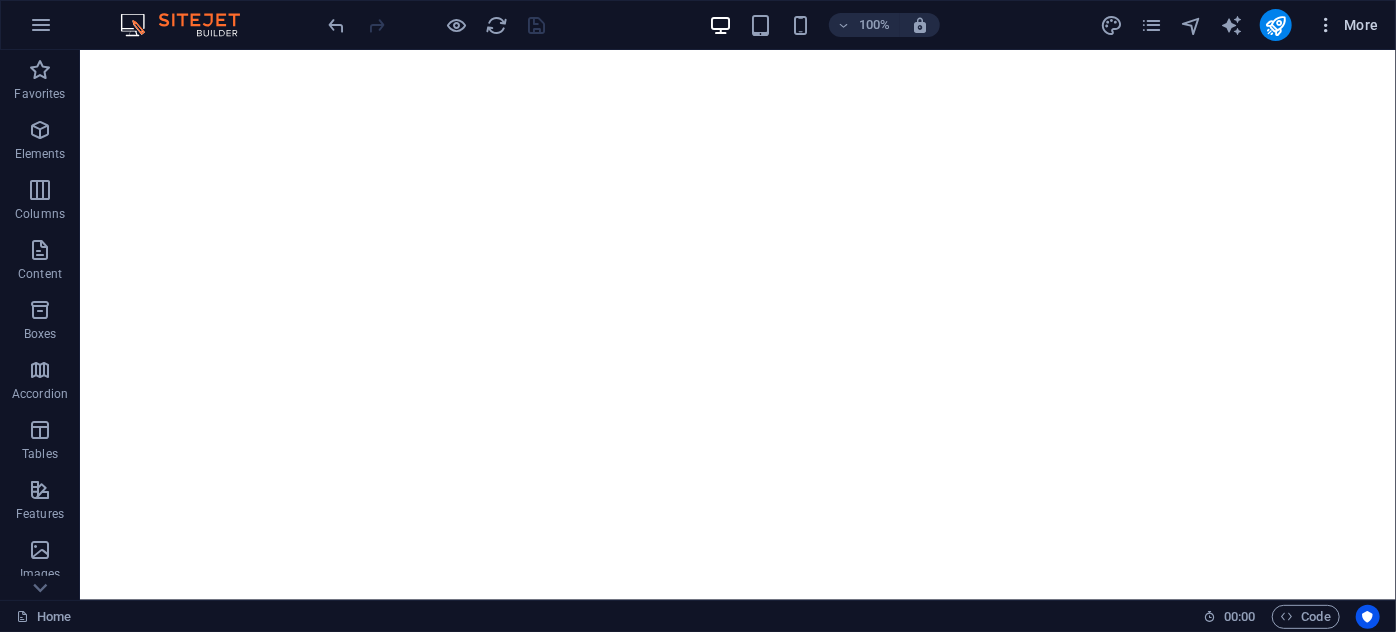 click on "More" at bounding box center (1347, 25) 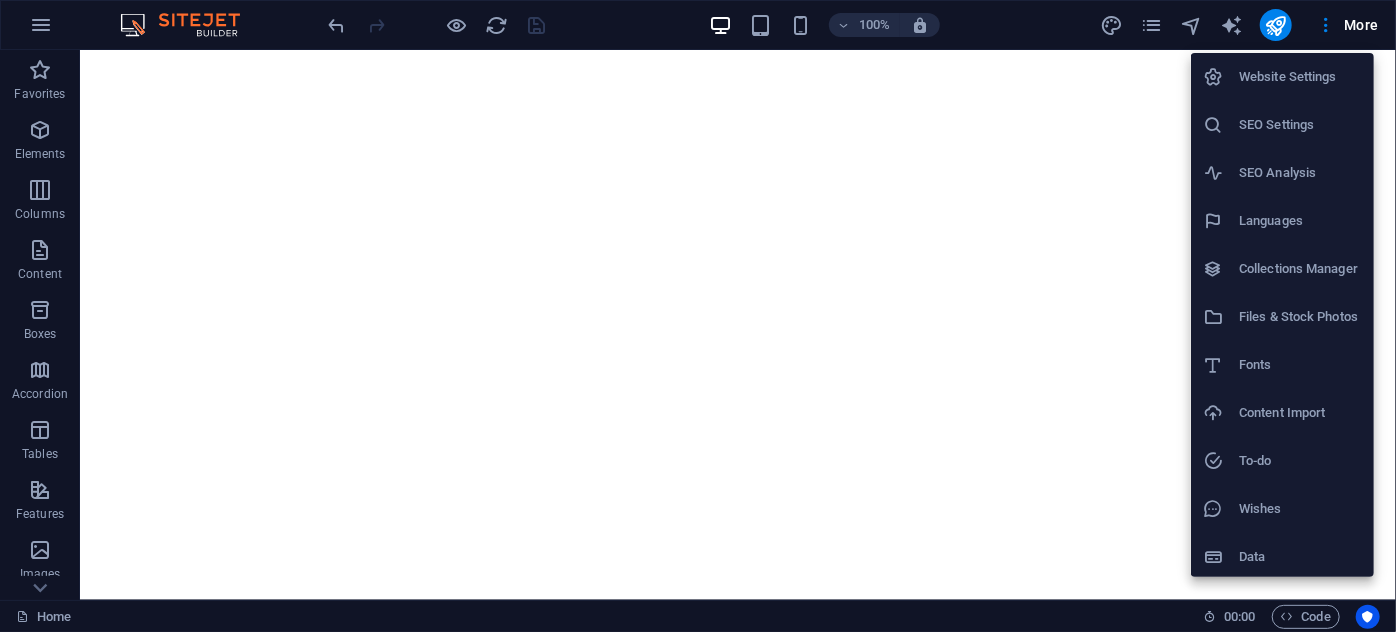 click on "SEO Analysis" at bounding box center [1300, 173] 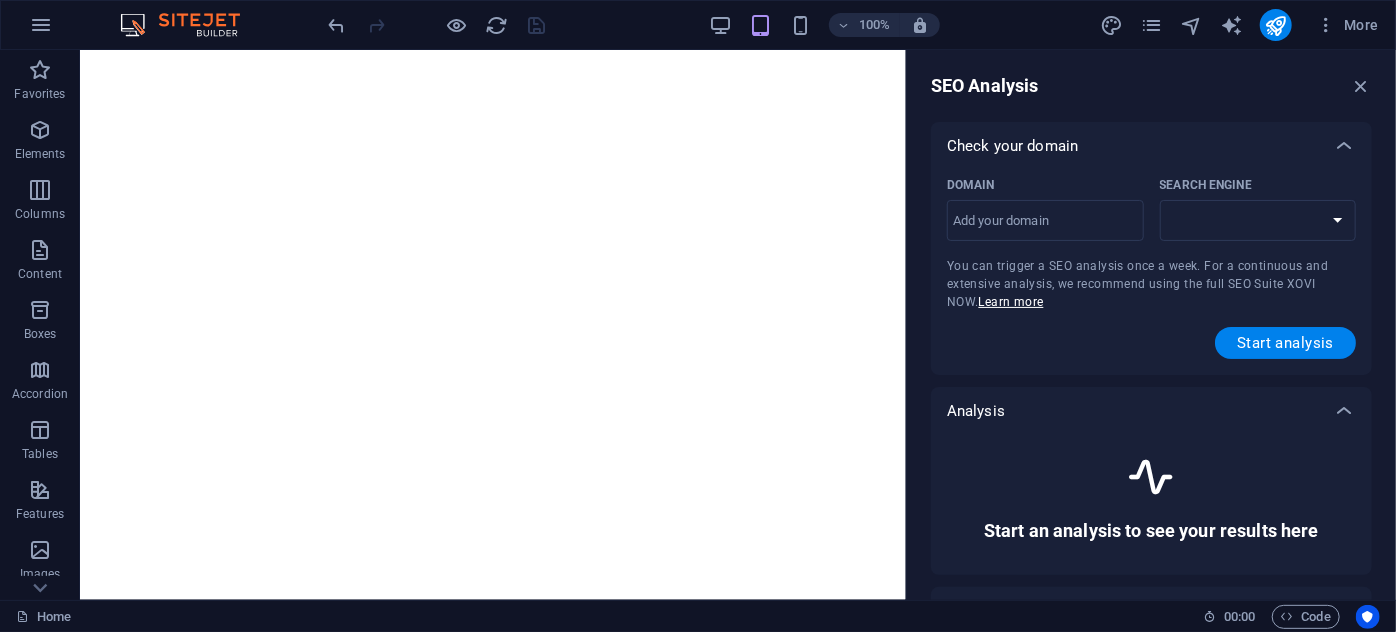 select on "google.com" 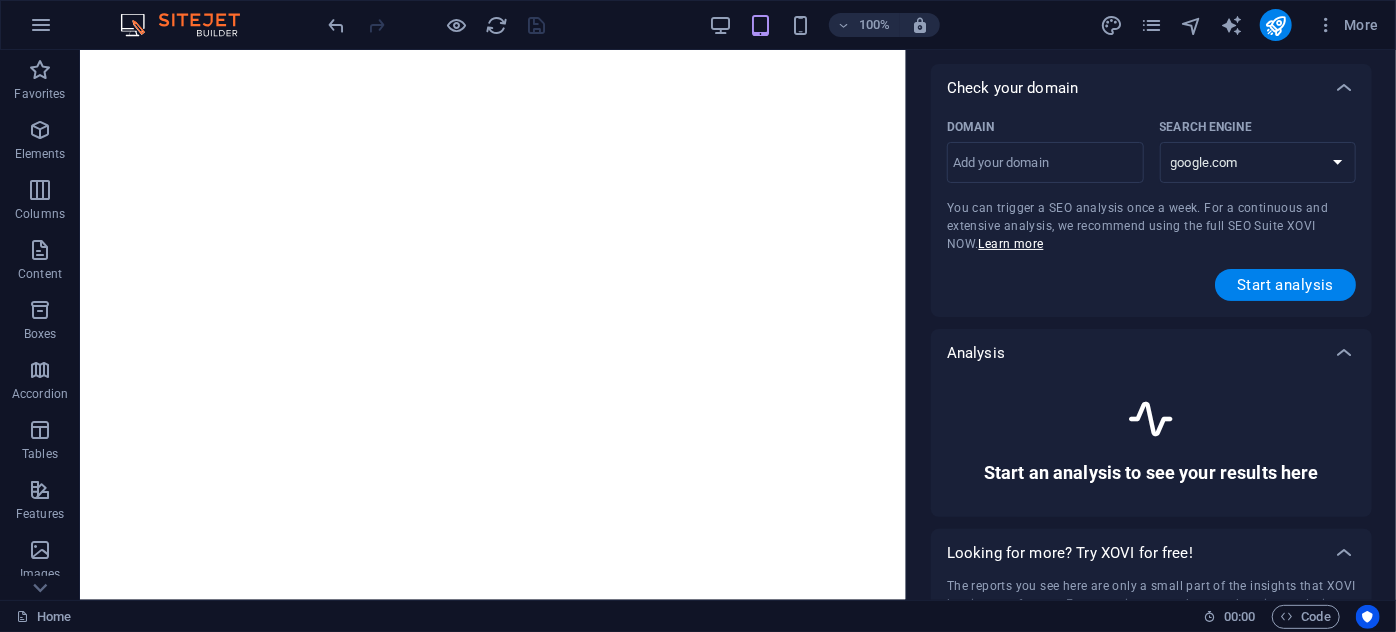 scroll, scrollTop: 0, scrollLeft: 0, axis: both 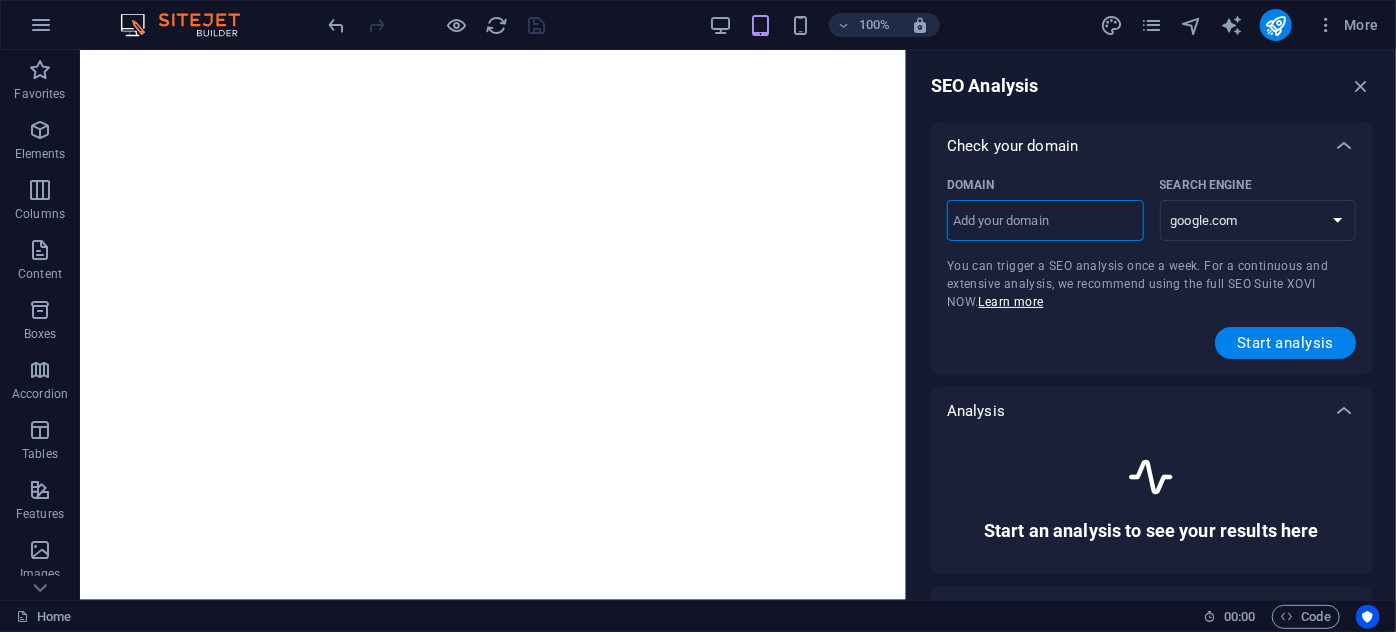click on "Domain ​" at bounding box center (1045, 221) 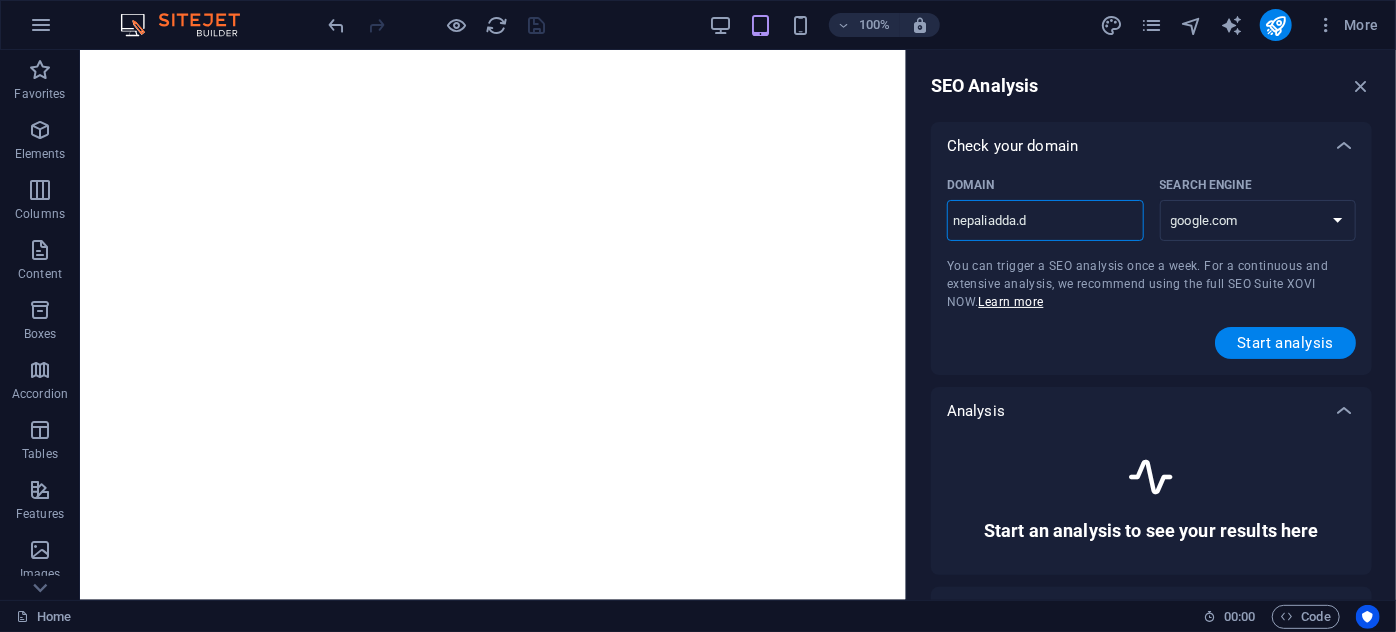 type on "nepaliadda.de" 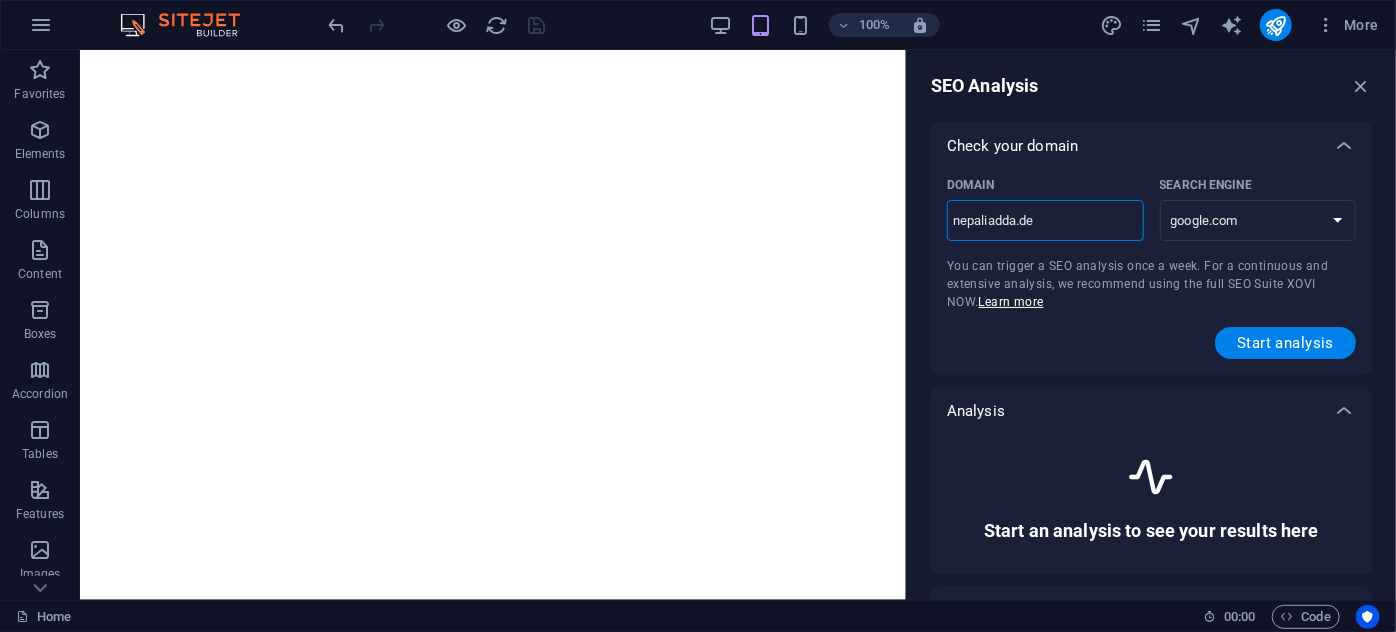 select on "google.de" 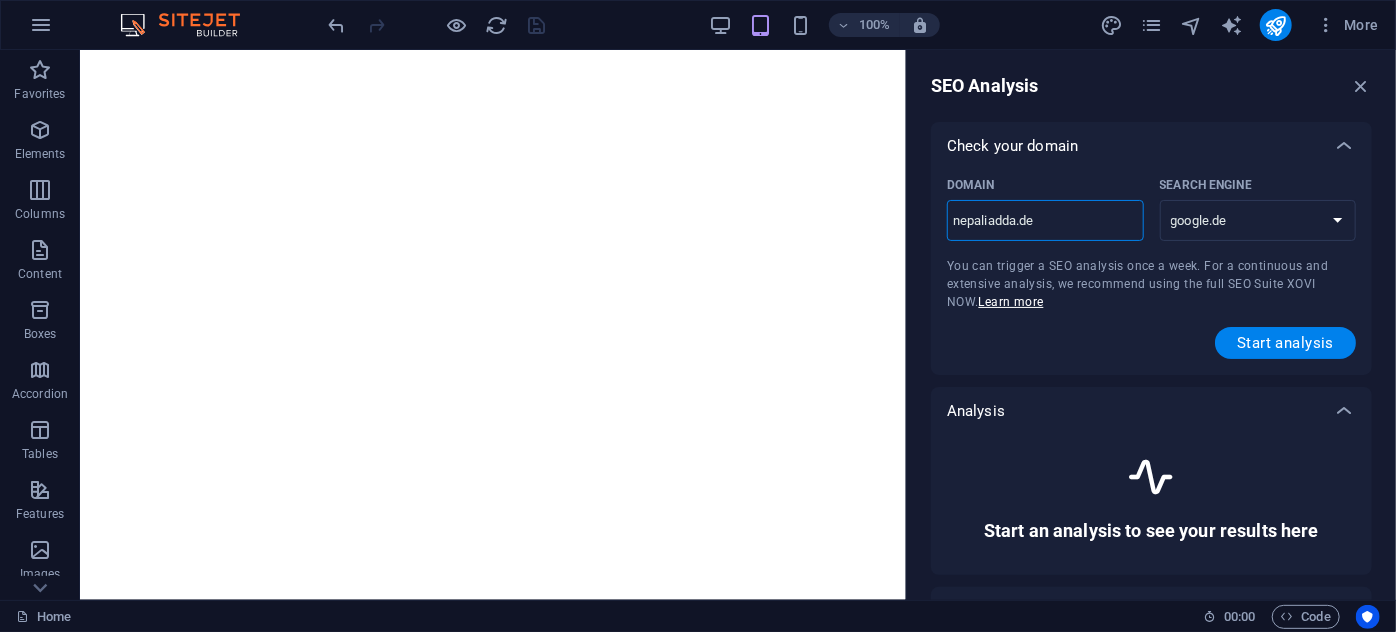 type on "[WEBSITE]" 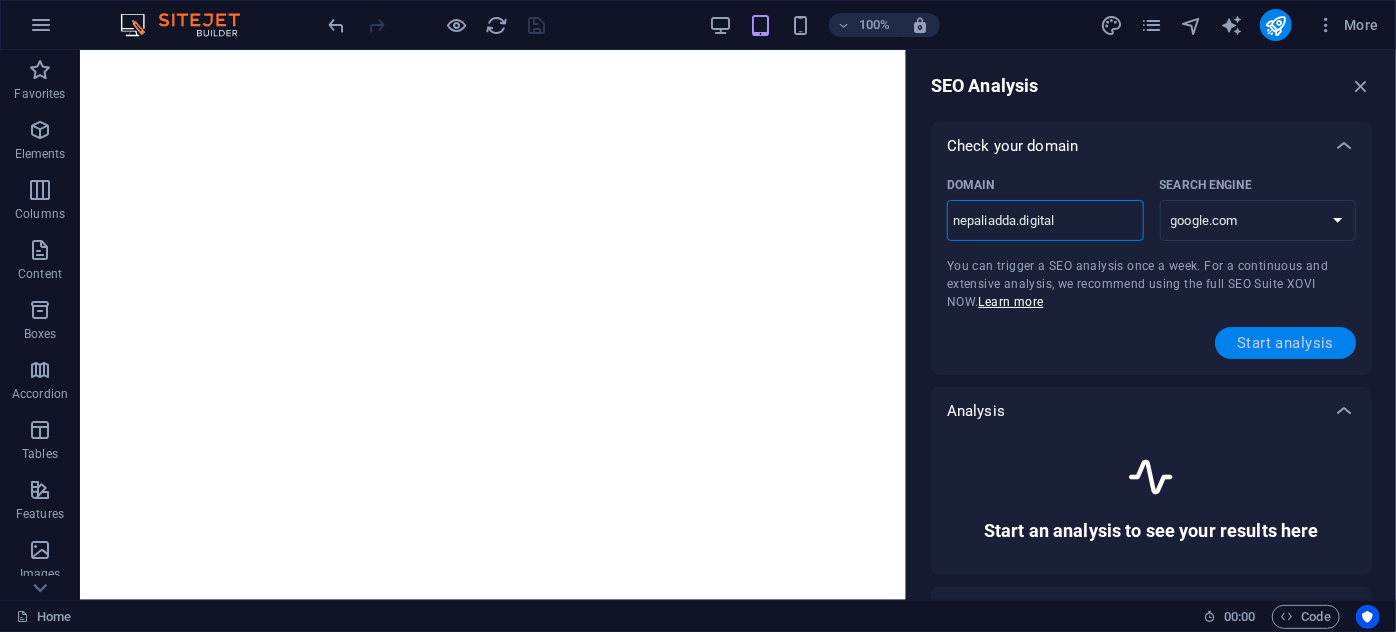type on "nepaliadda.digital" 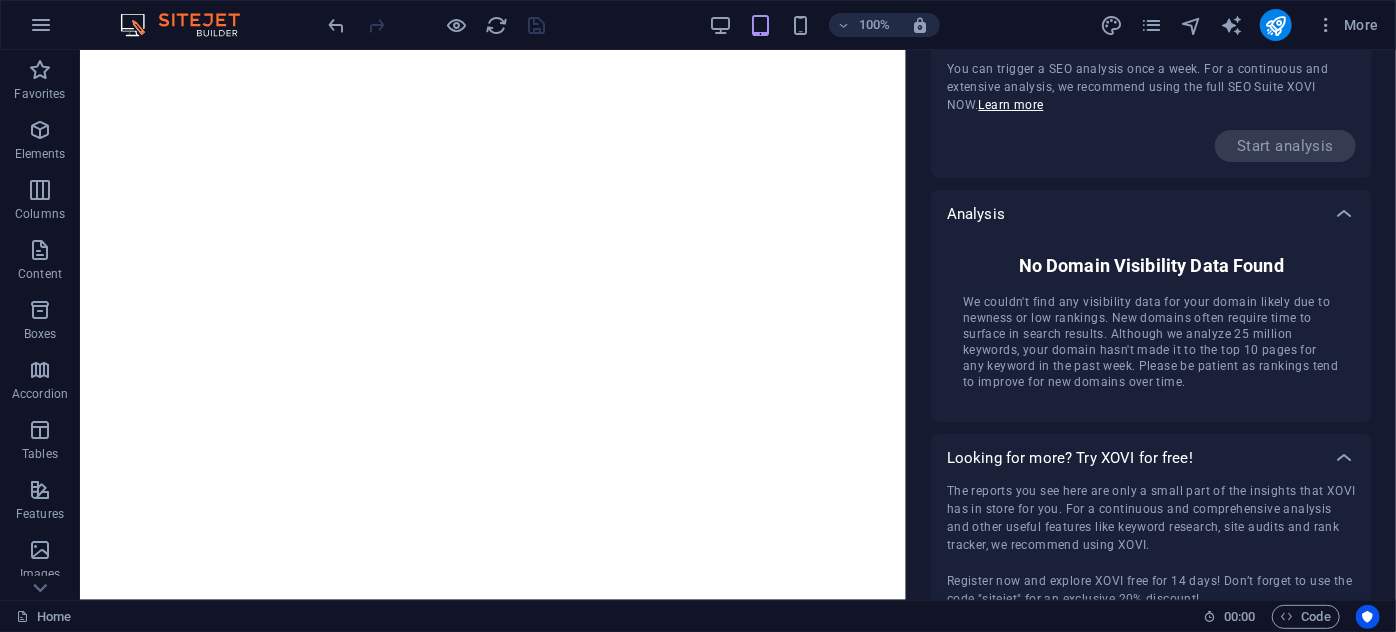 scroll, scrollTop: 0, scrollLeft: 0, axis: both 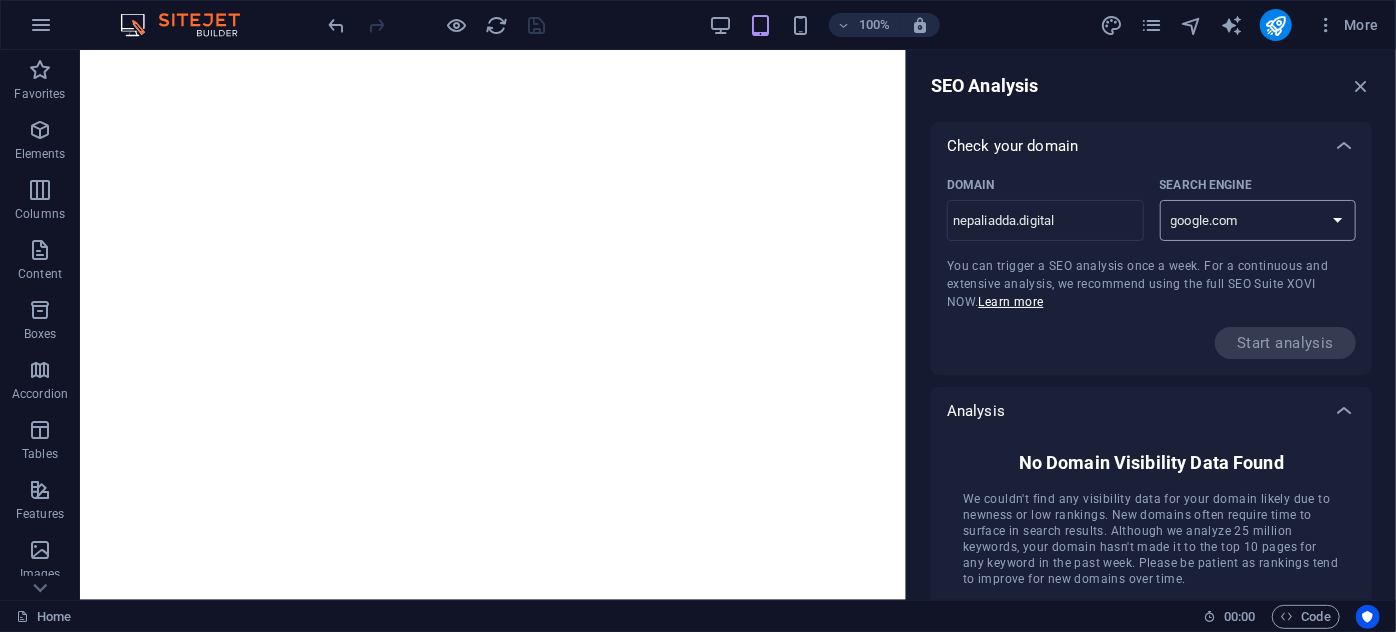 click on "google.de google.at google.es google.co.uk google.fr google.it google.ch google.com google.com.br bing.com" at bounding box center (1258, 220) 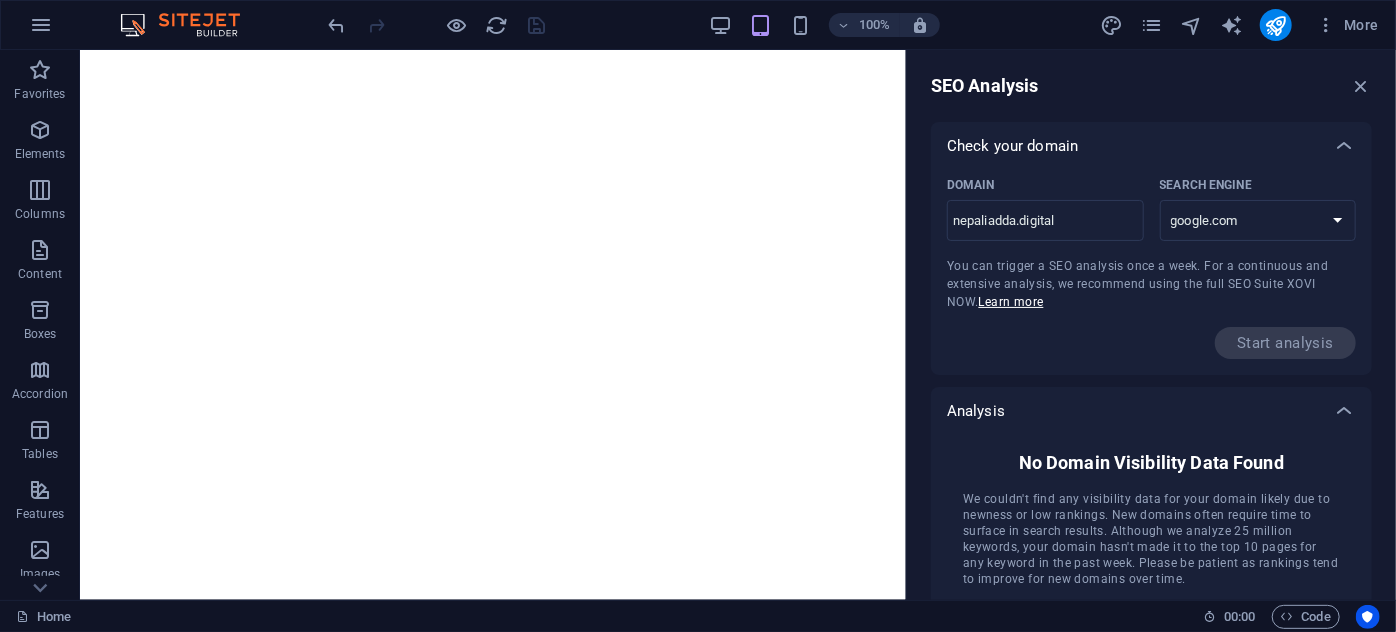 click on "Analysis" at bounding box center [1151, 146] 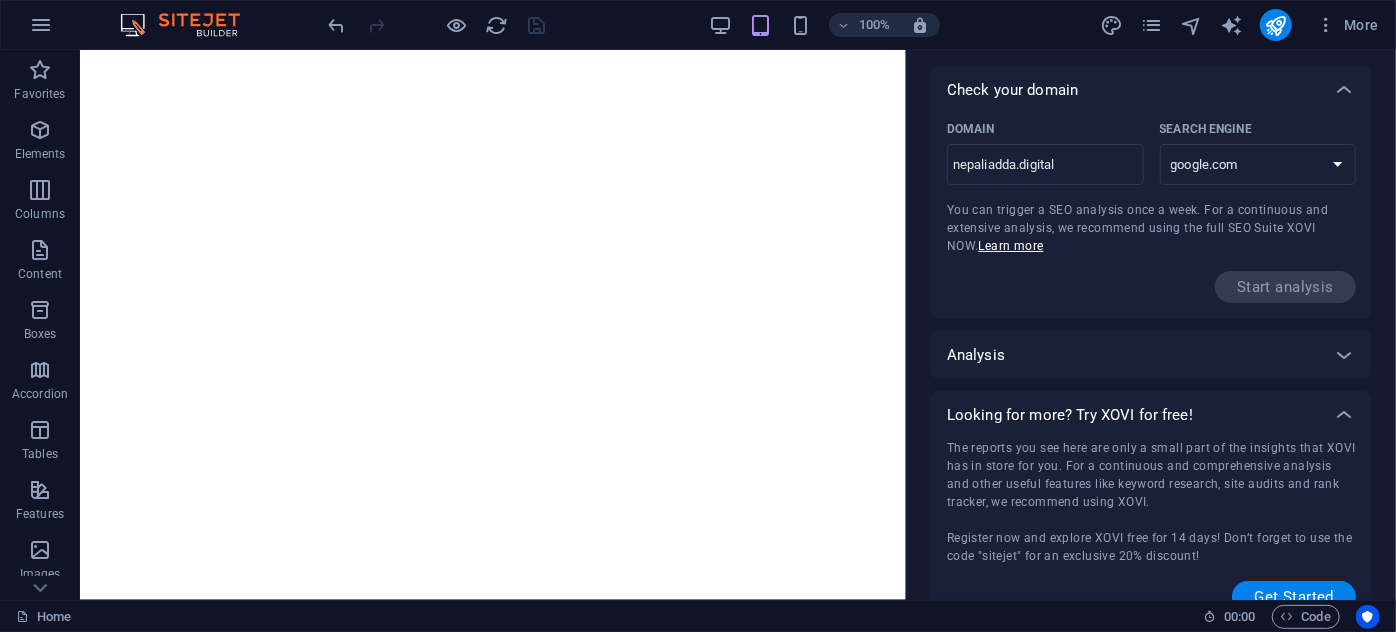 scroll, scrollTop: 85, scrollLeft: 0, axis: vertical 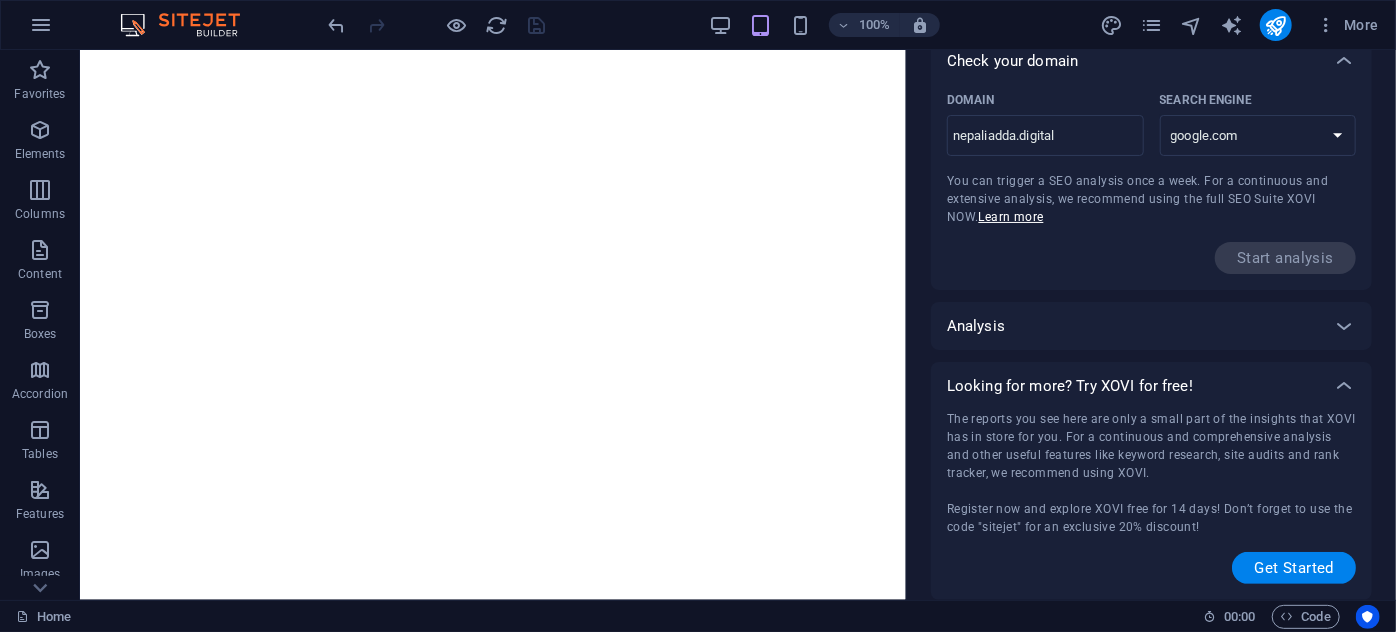 click on "Looking for more? Try XOVI for free!" at bounding box center [1133, 61] 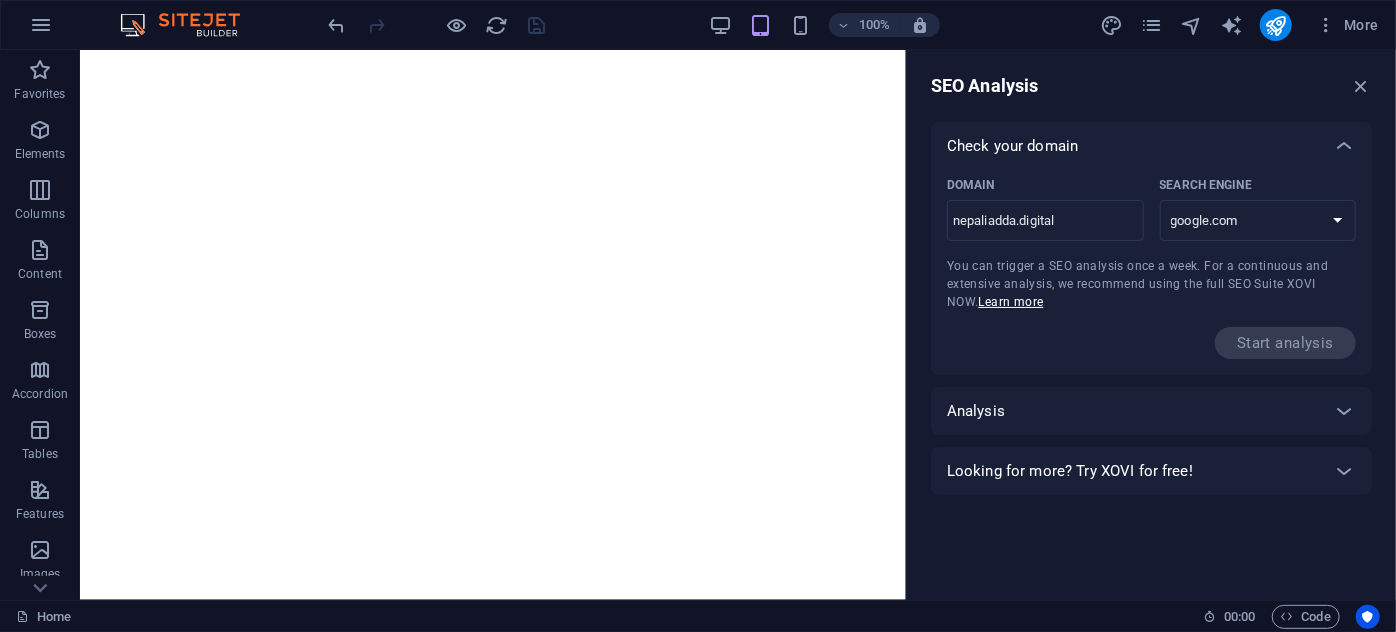 scroll, scrollTop: 0, scrollLeft: 0, axis: both 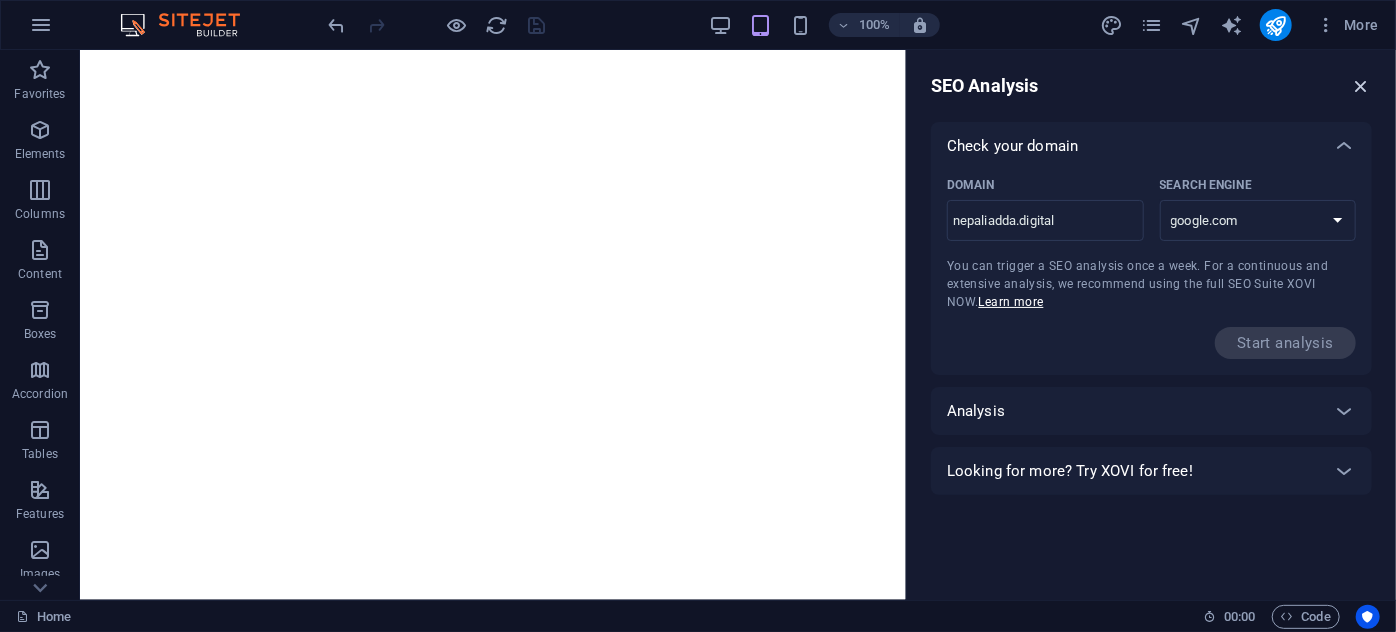 click at bounding box center (1361, 86) 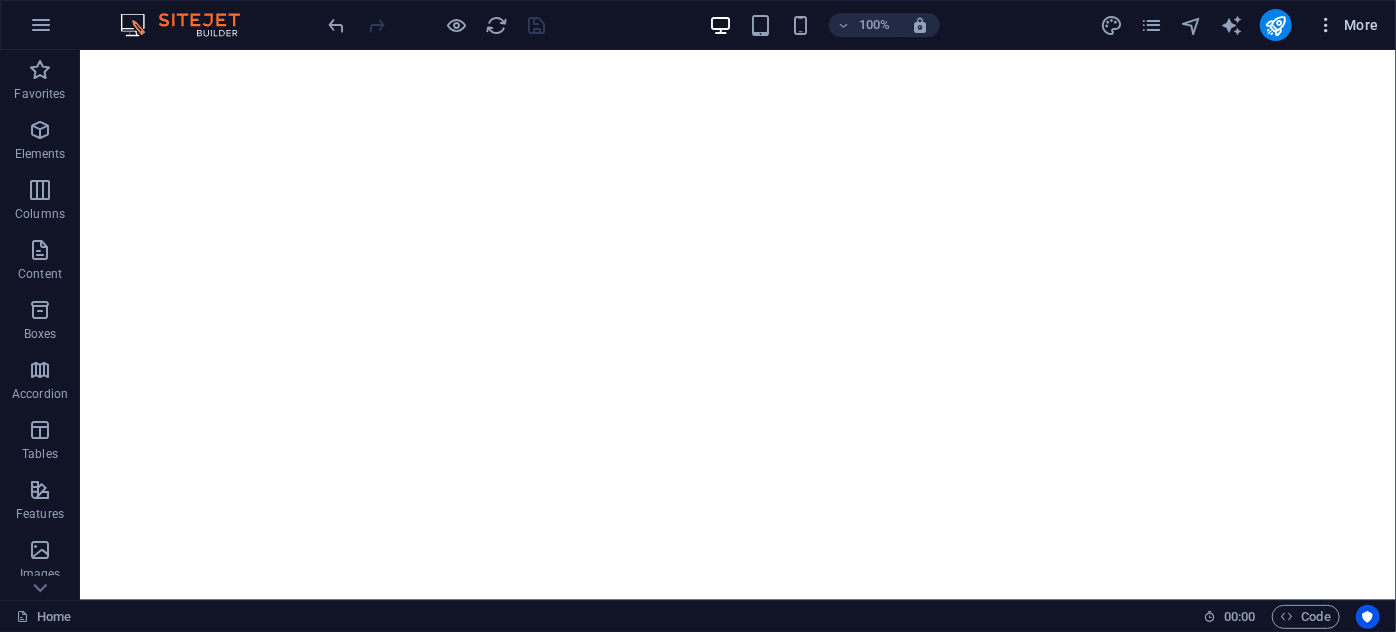 click at bounding box center (1326, 25) 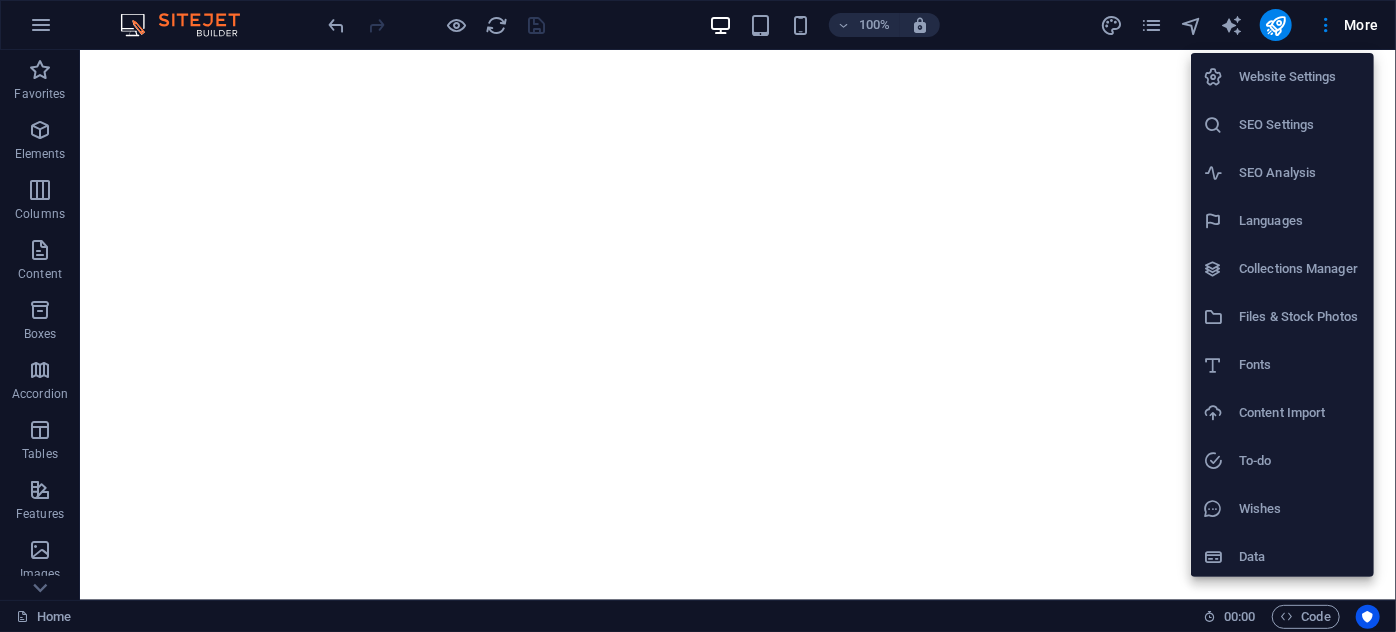 click on "SEO Settings" at bounding box center [1300, 125] 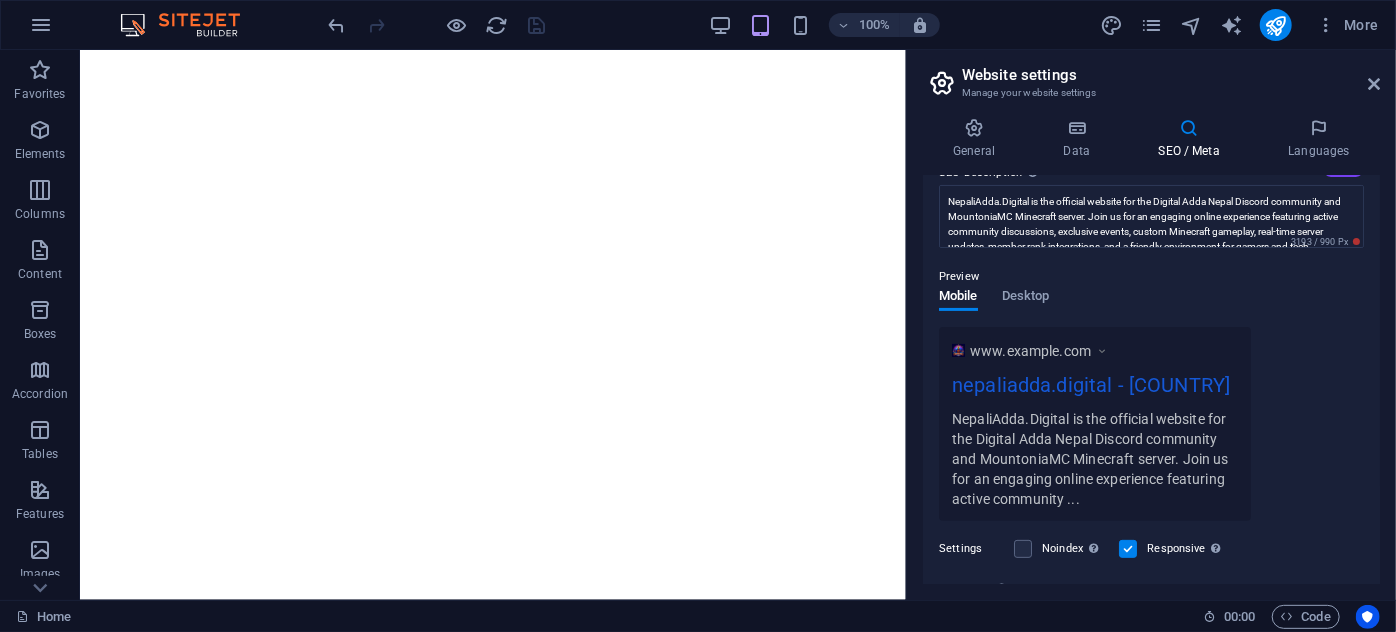 scroll, scrollTop: 0, scrollLeft: 0, axis: both 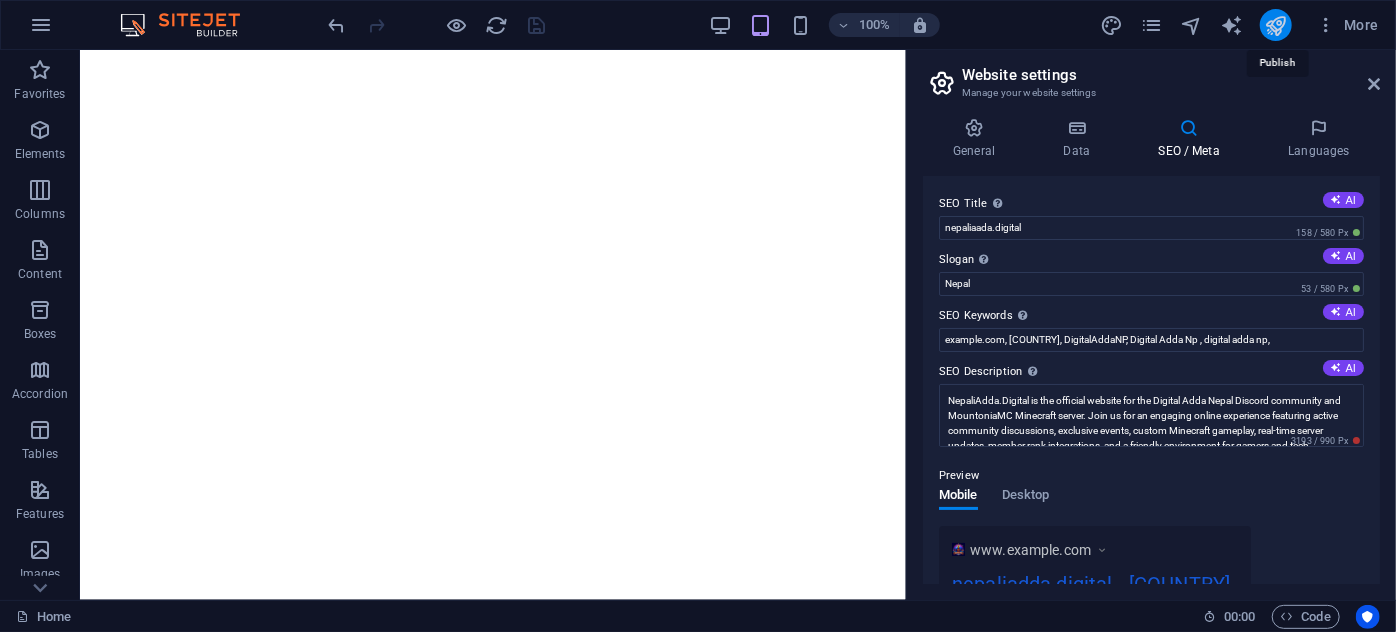 click at bounding box center (1275, 25) 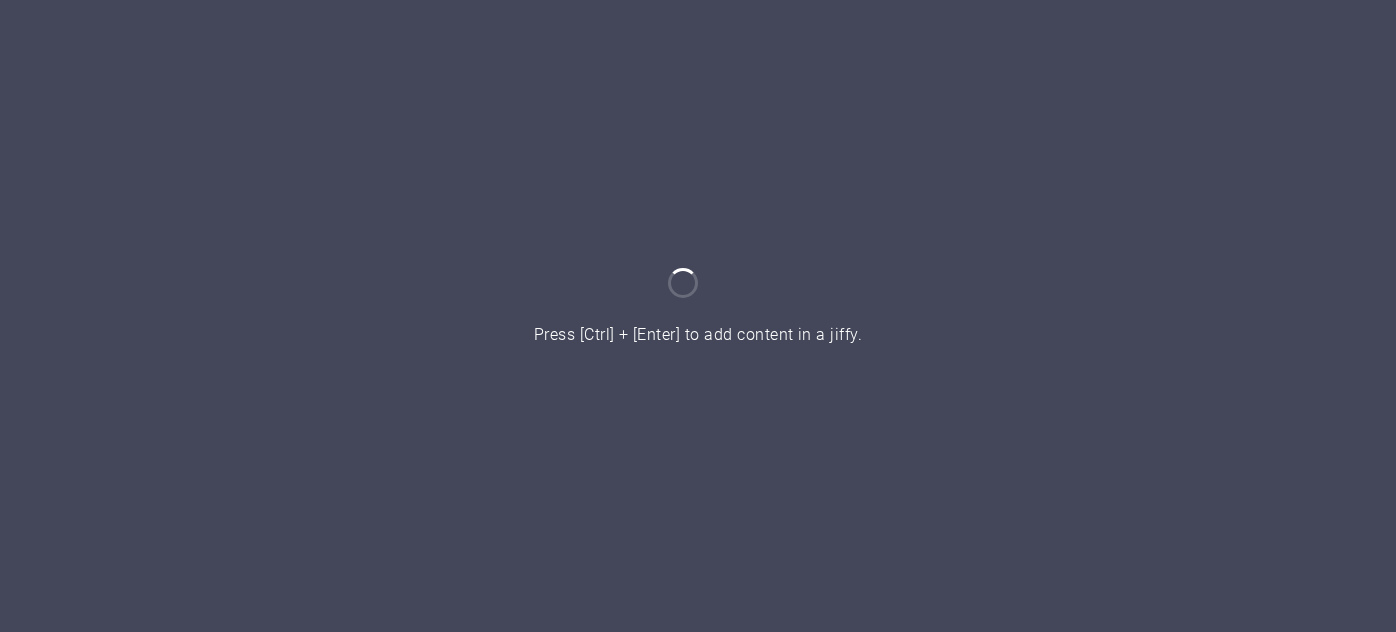 scroll, scrollTop: 0, scrollLeft: 0, axis: both 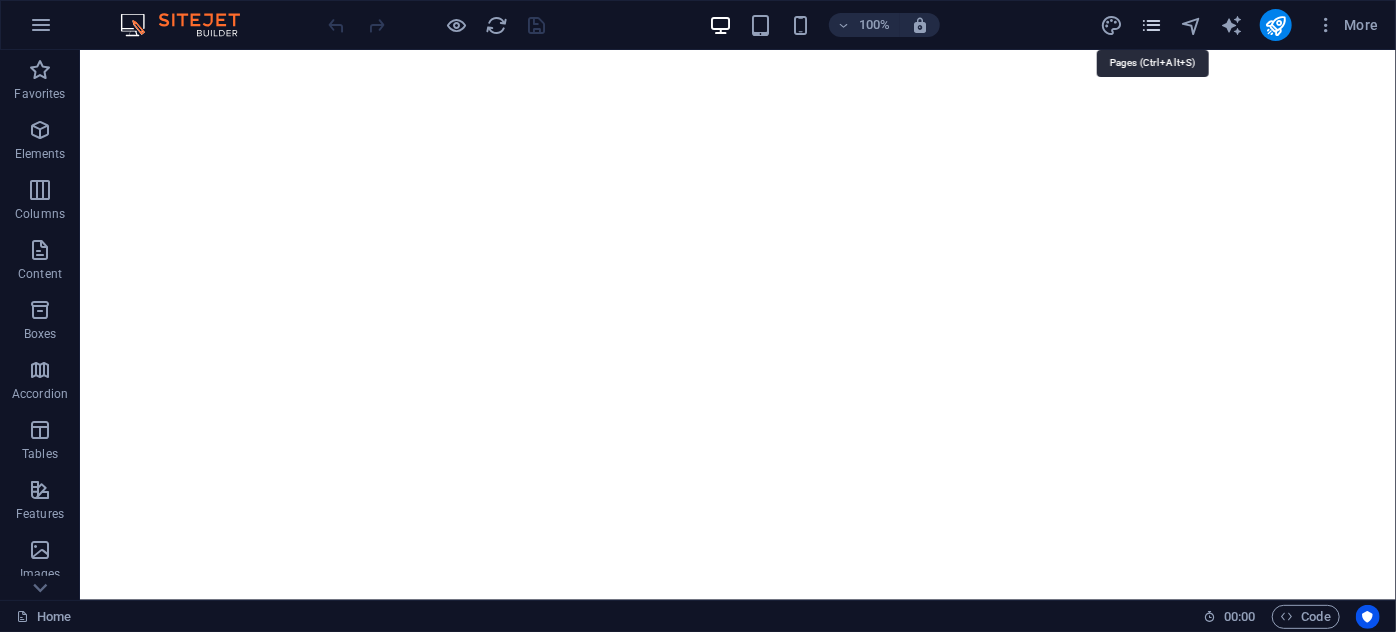 click at bounding box center [1151, 25] 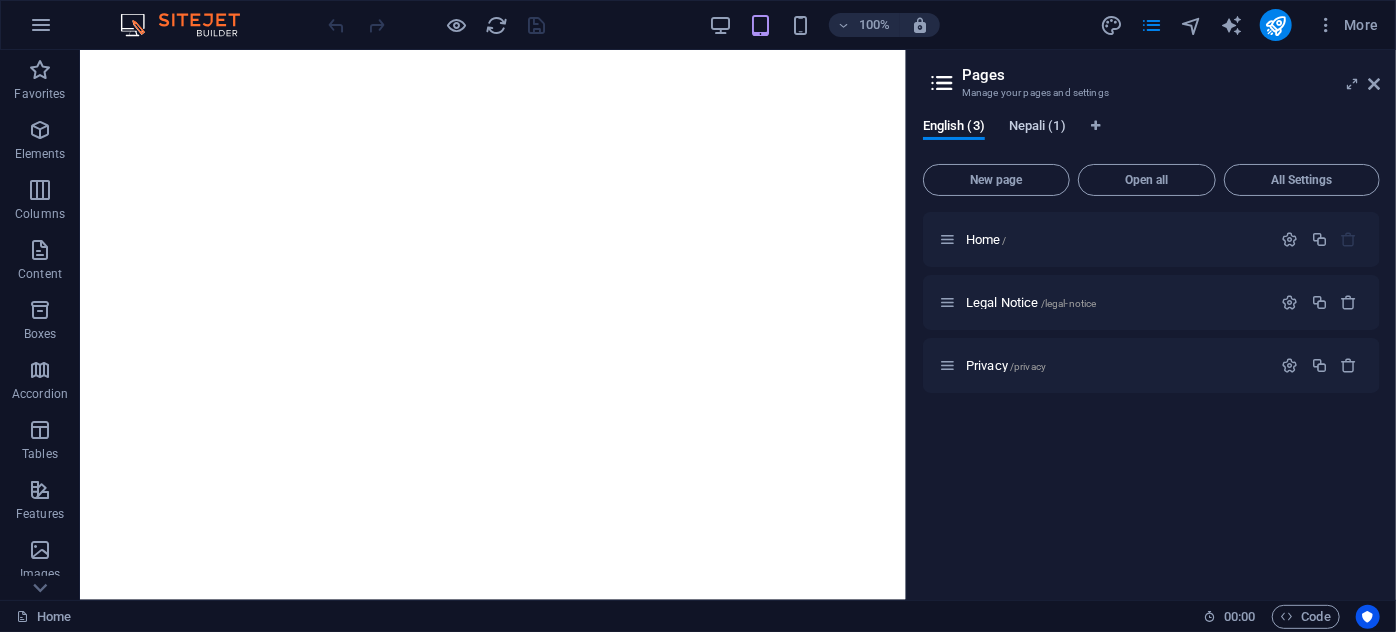 click on "Nepali (1)" at bounding box center (1037, 128) 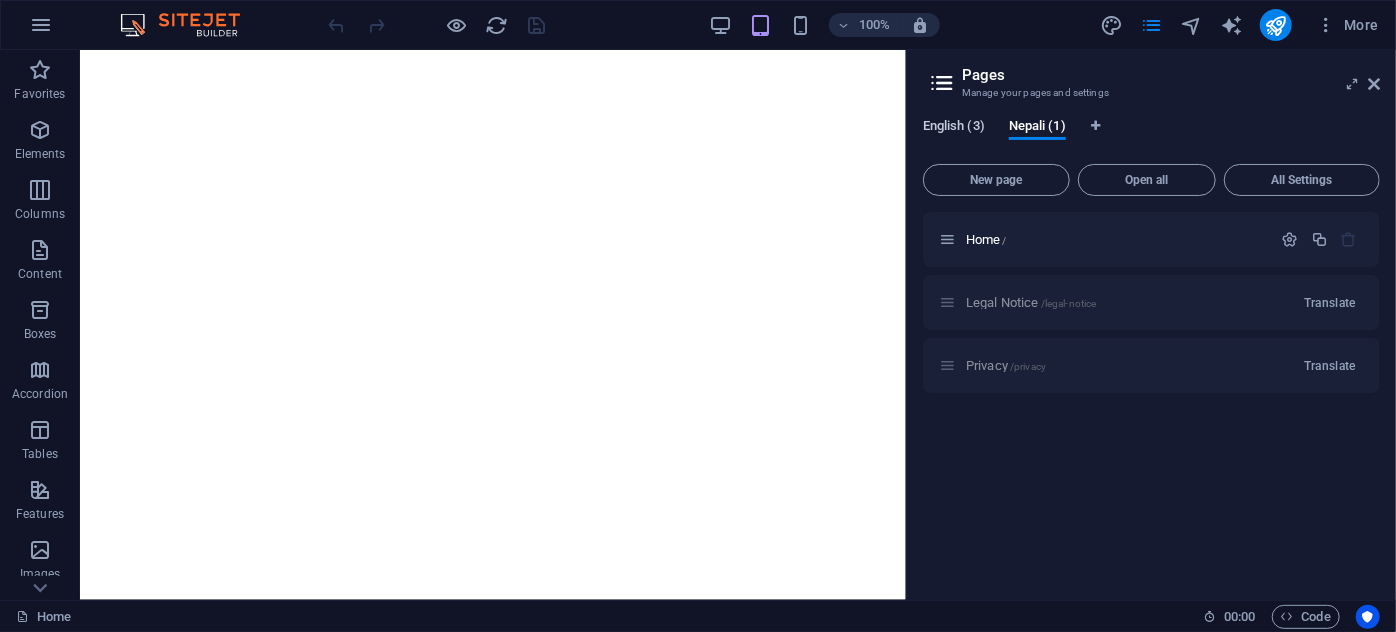 click on "English (3)" at bounding box center (954, 128) 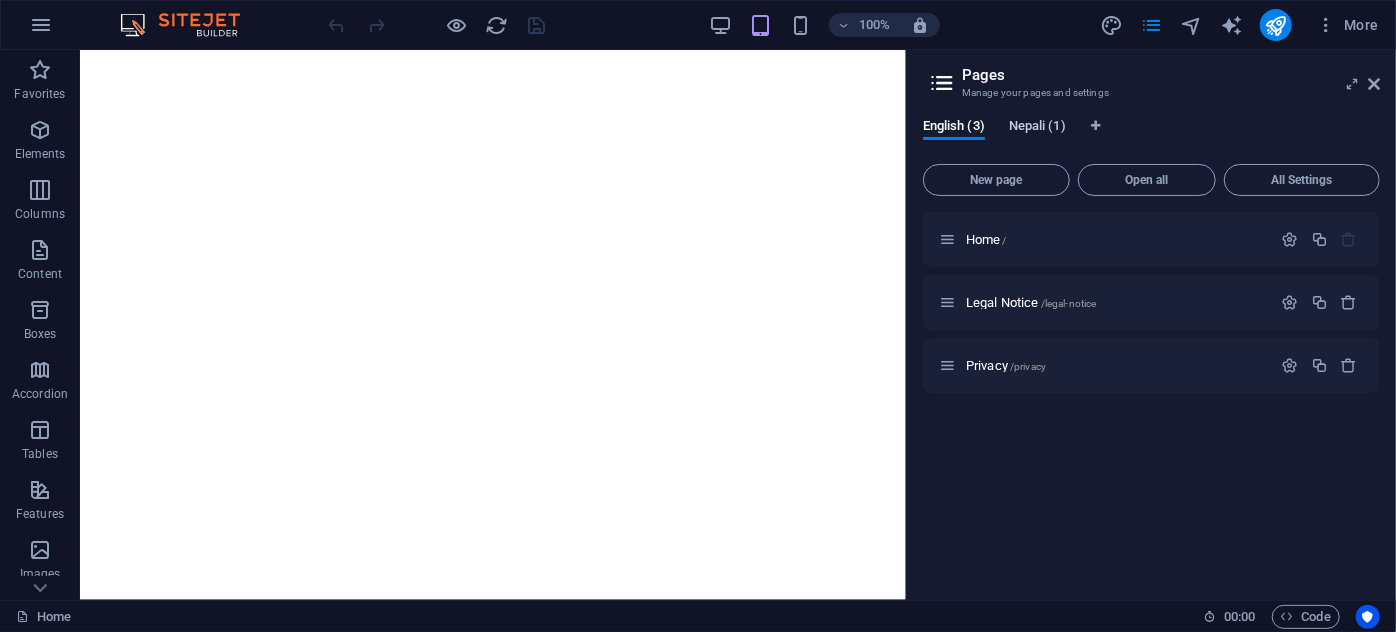 click on "Nepali (1)" at bounding box center [1037, 128] 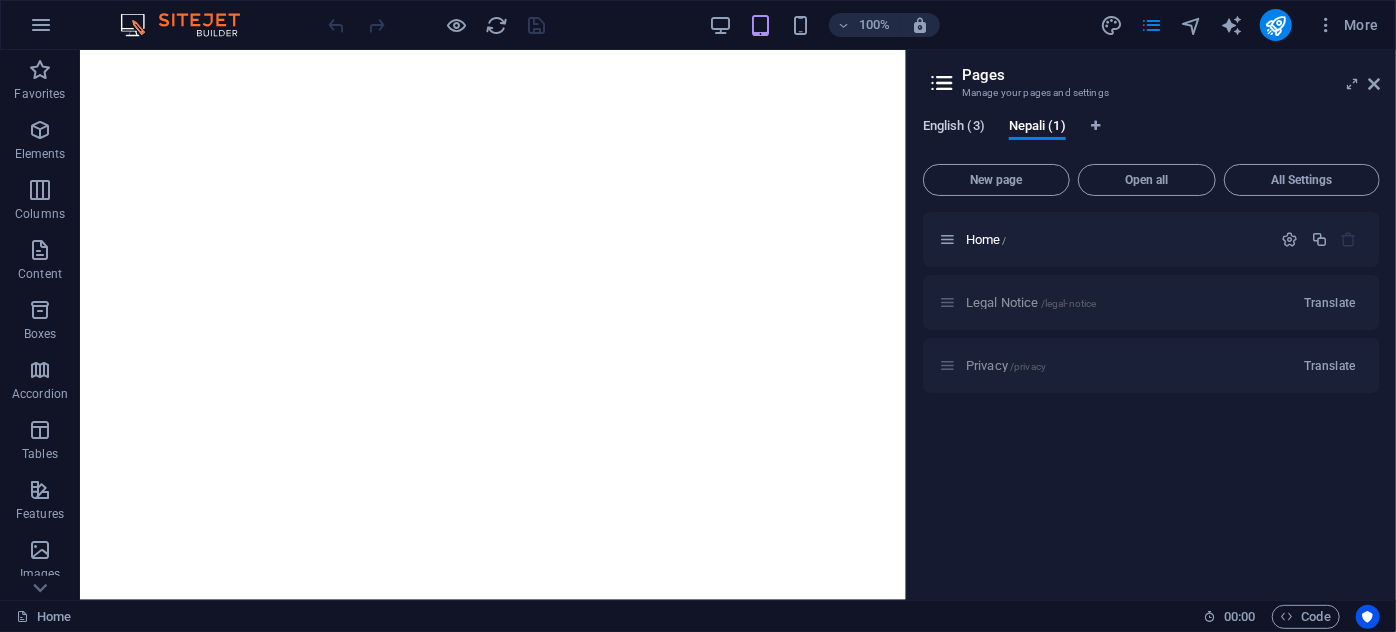 click on "English (3)" at bounding box center (954, 128) 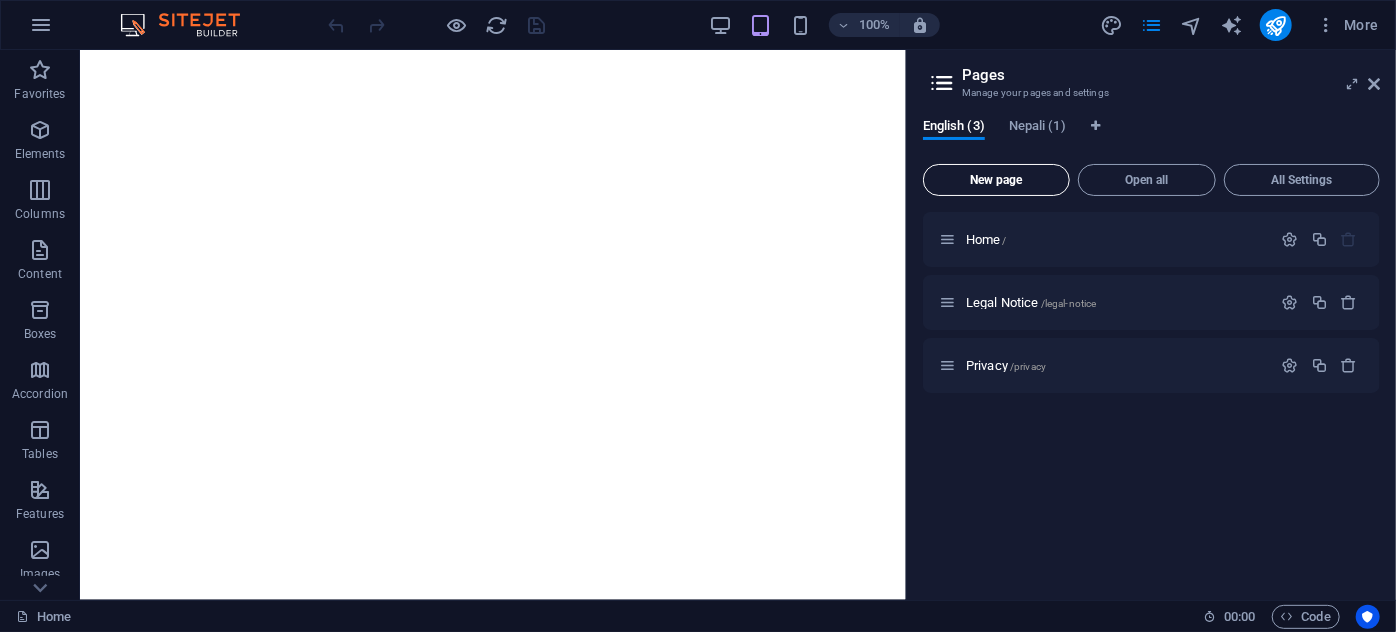 click on "New page" at bounding box center [996, 180] 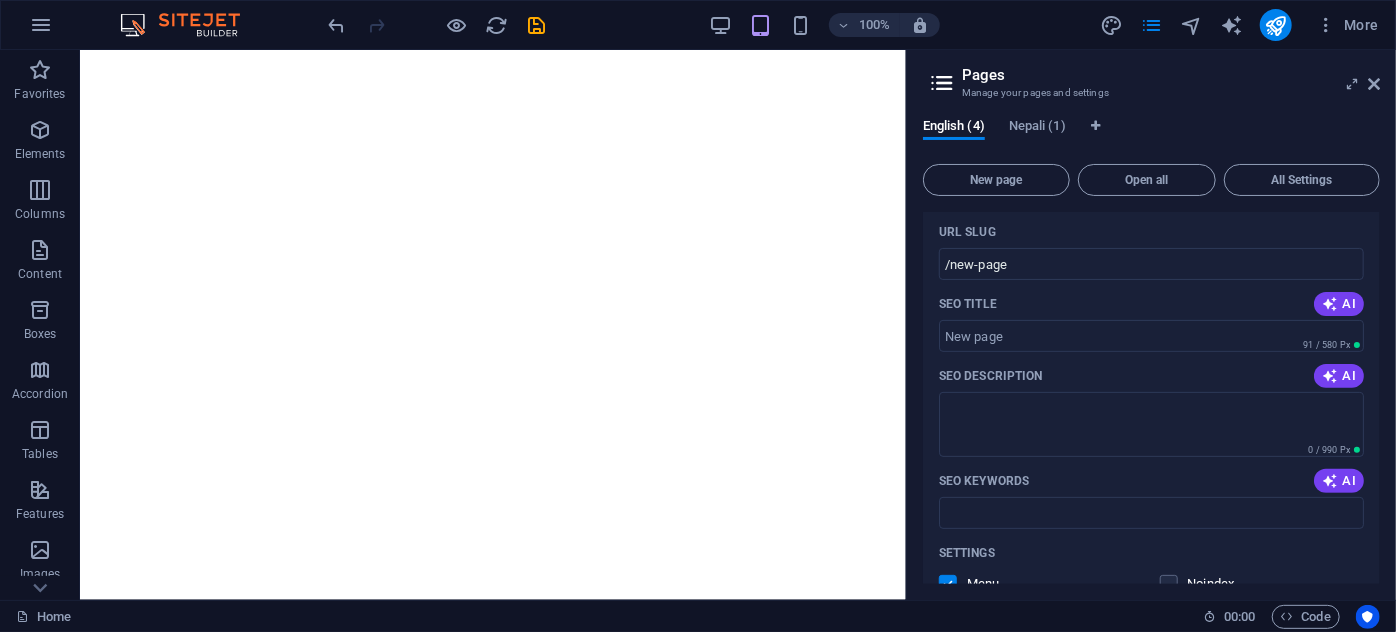 scroll, scrollTop: 272, scrollLeft: 0, axis: vertical 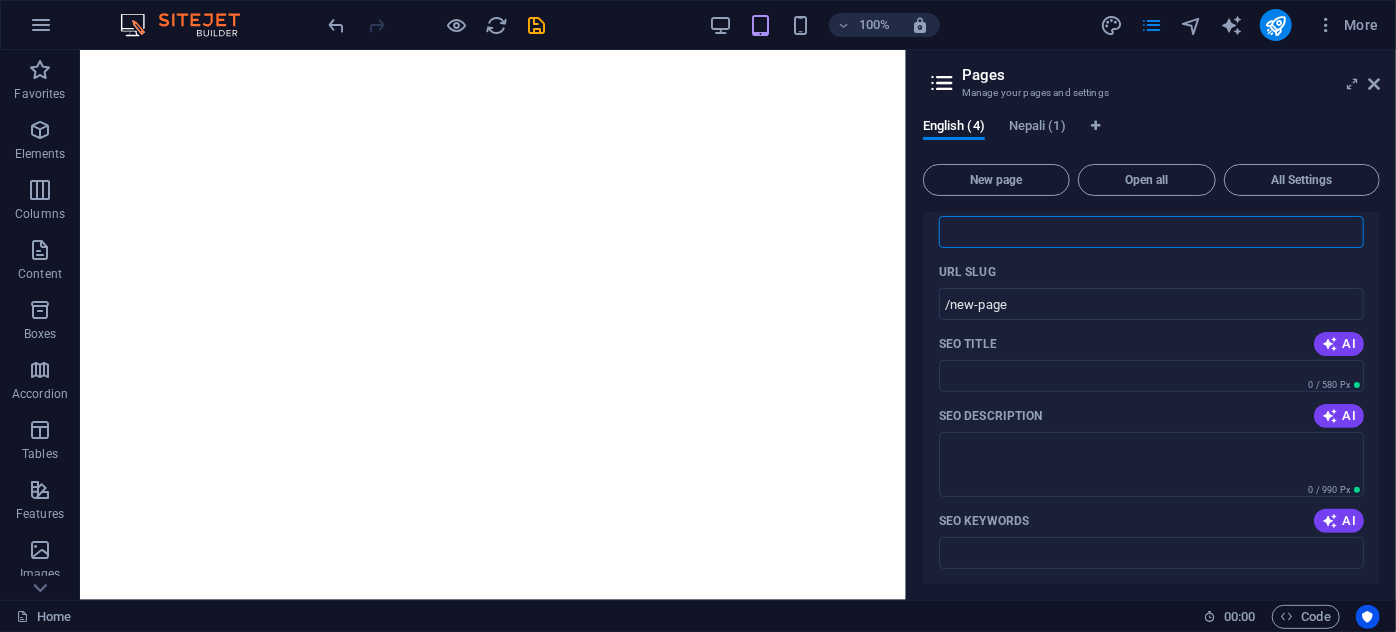 type 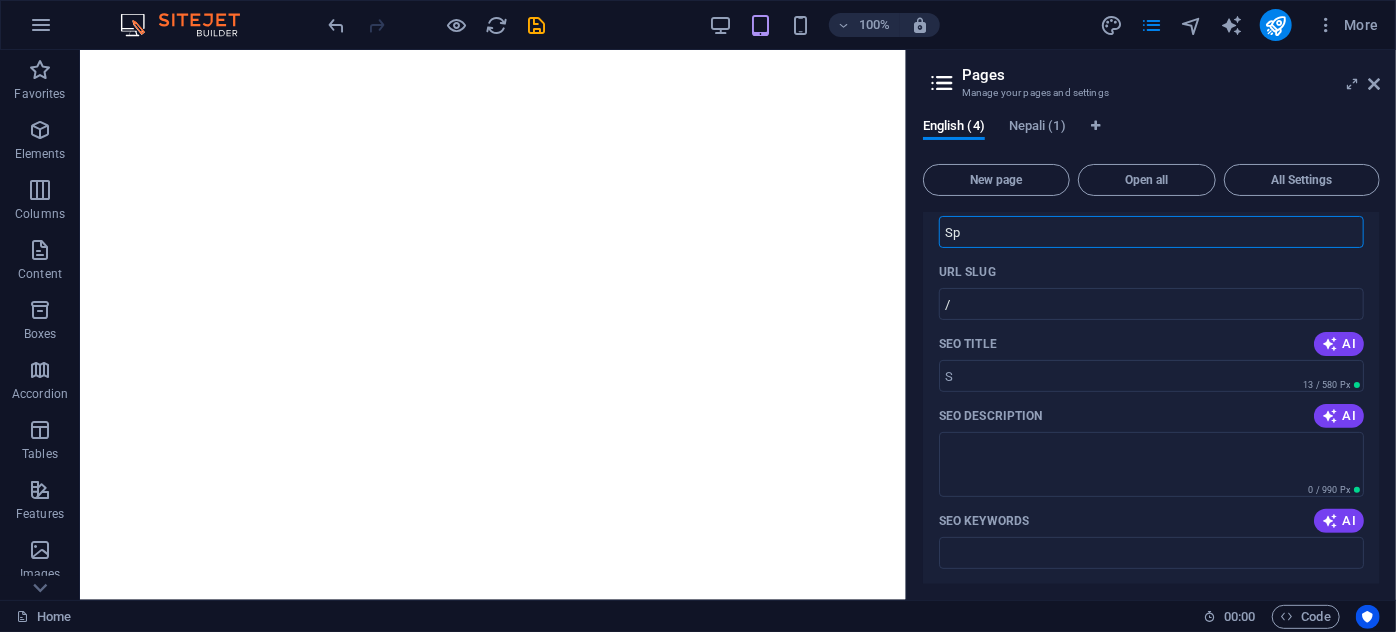 type on "Spo" 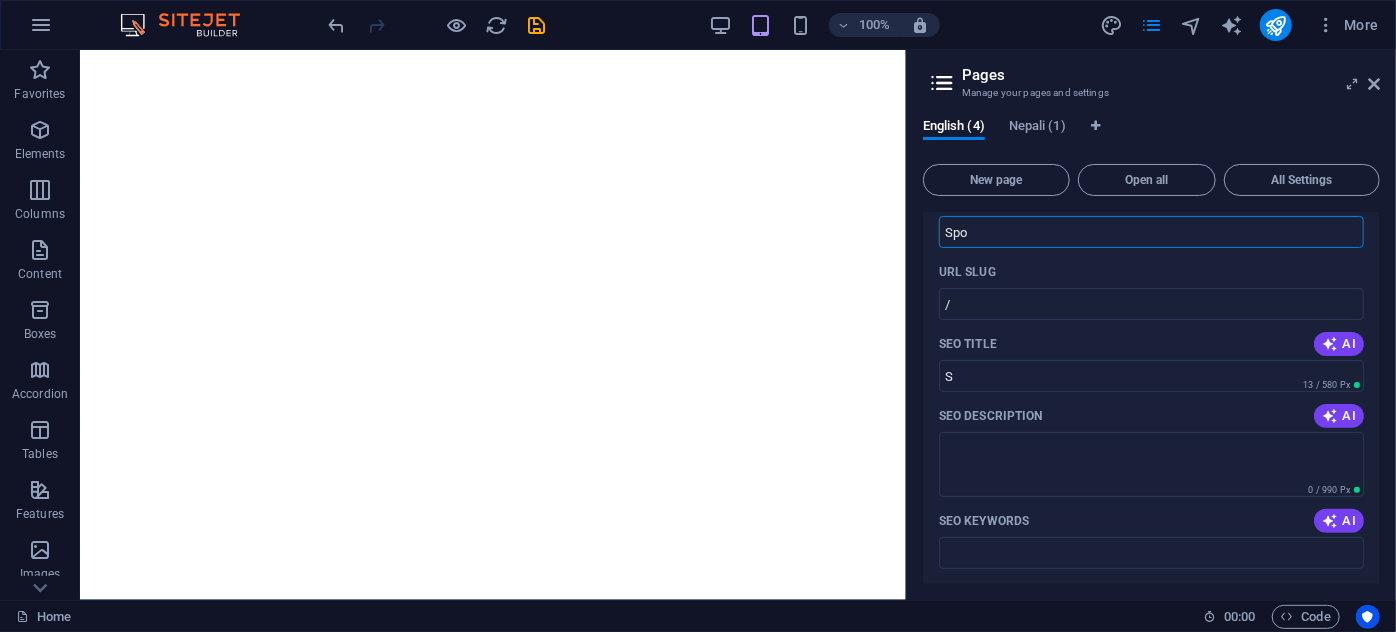 type on "/s" 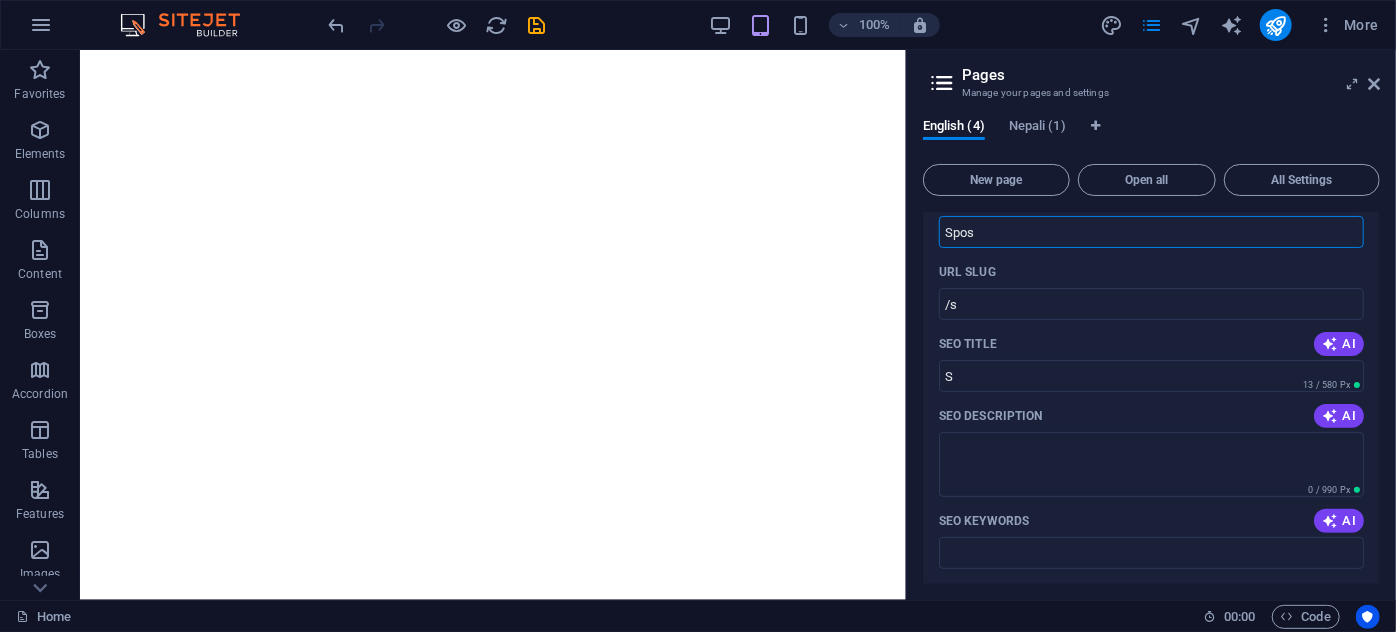 type on "Spos" 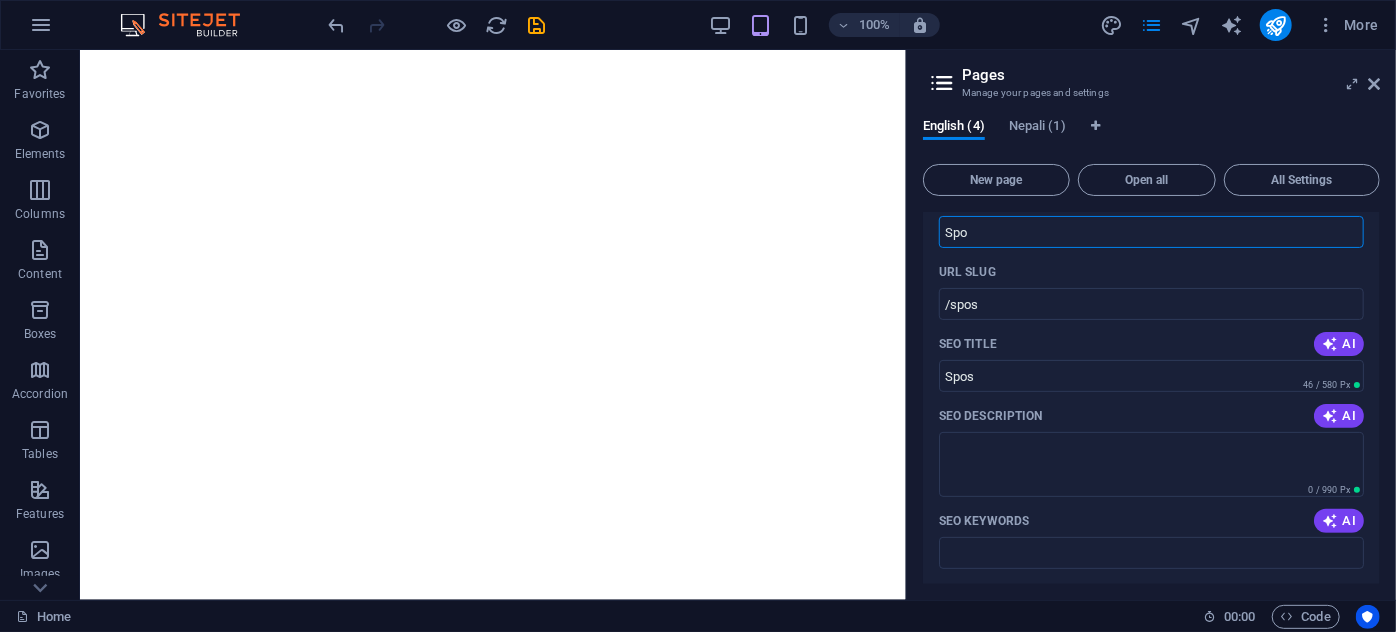 type on "Spon" 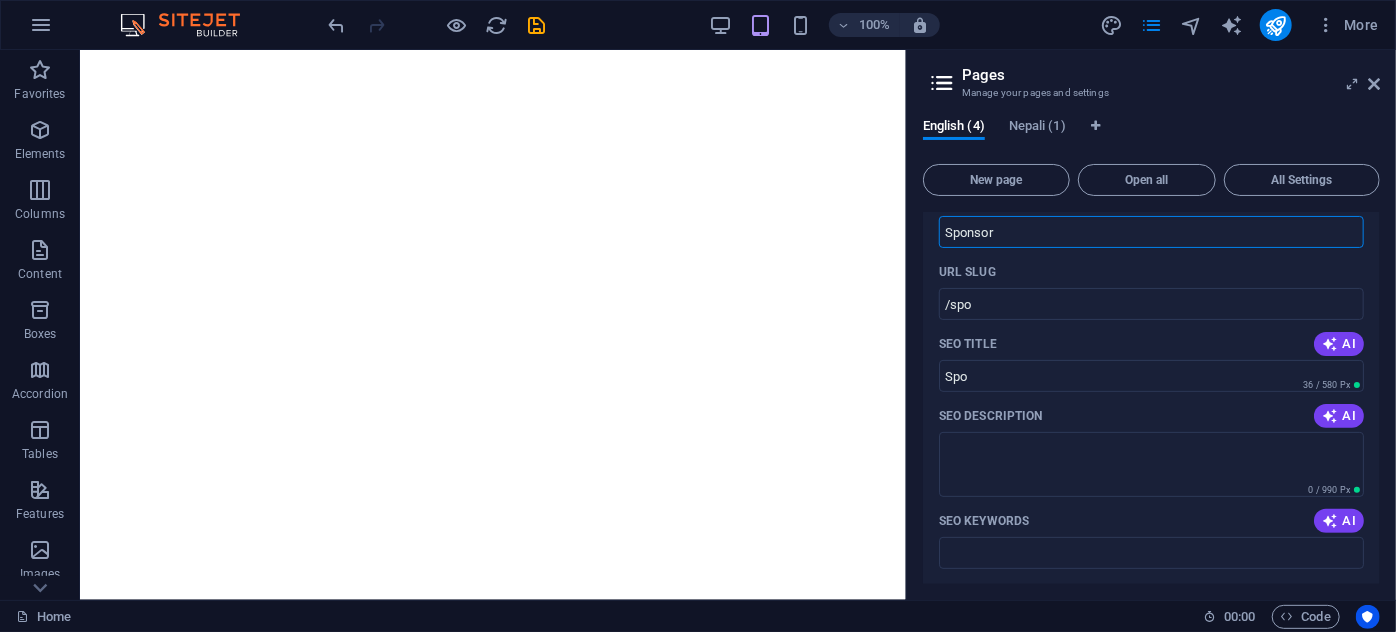 type on "Sponsor" 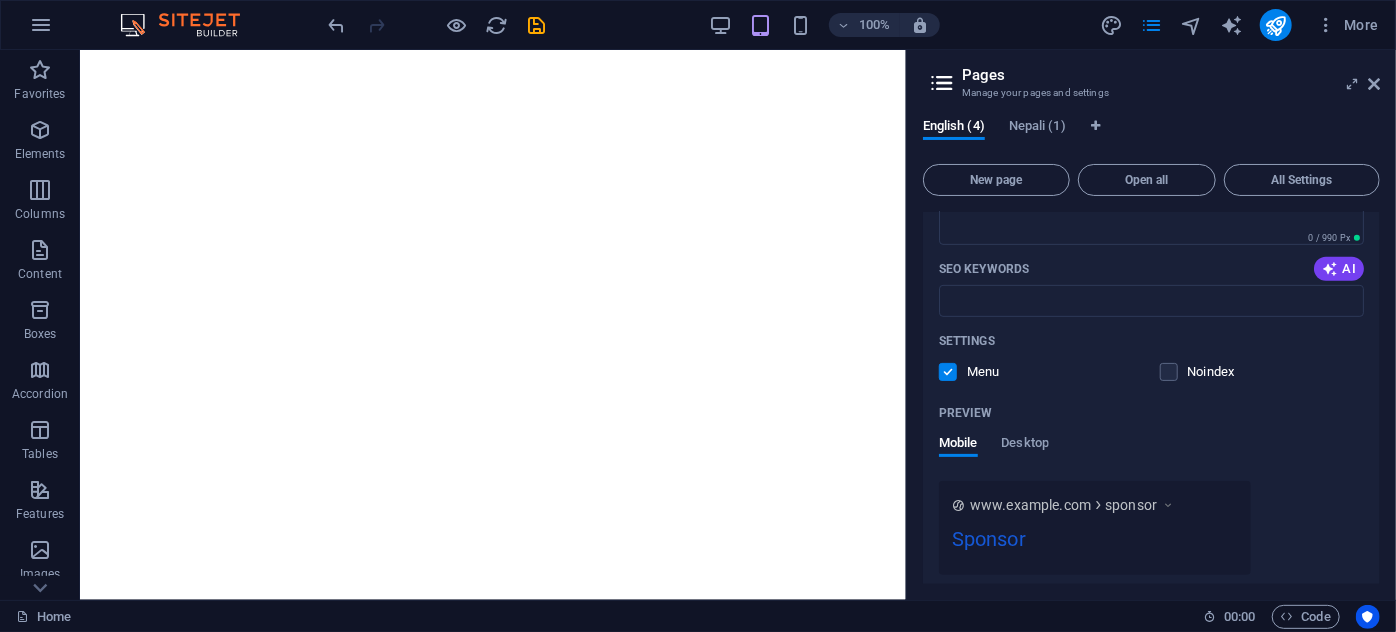 scroll, scrollTop: 604, scrollLeft: 0, axis: vertical 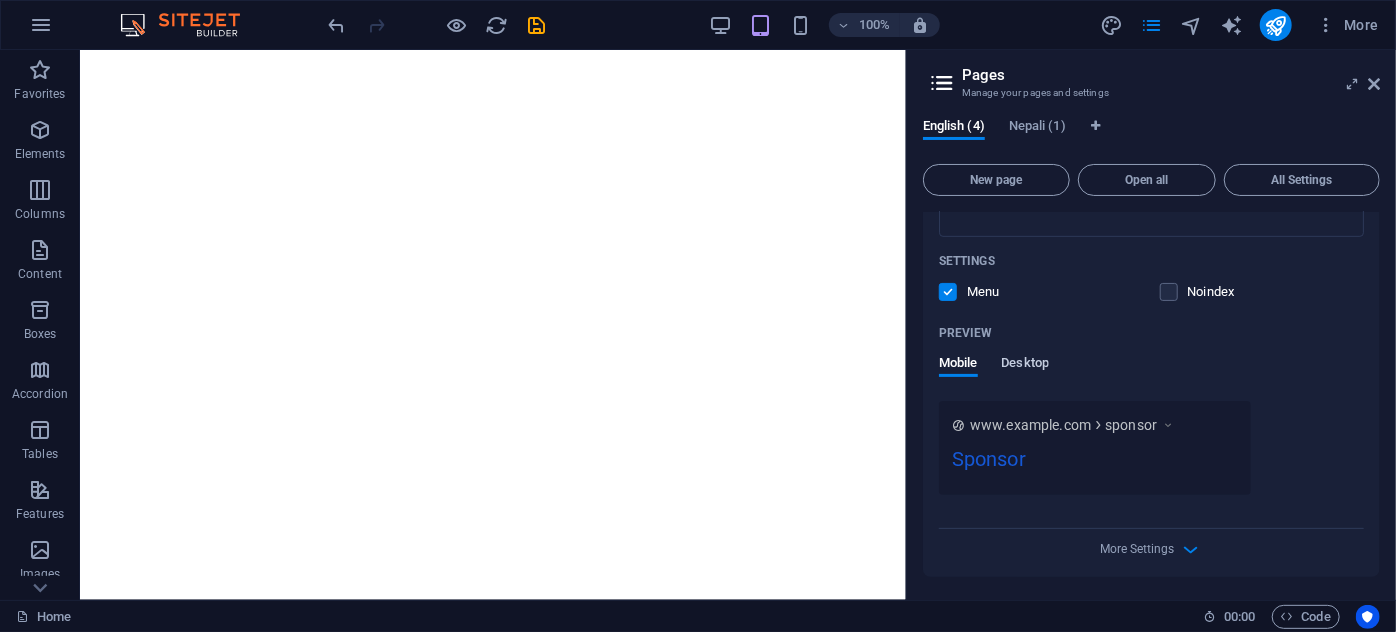 type on "Sponsor" 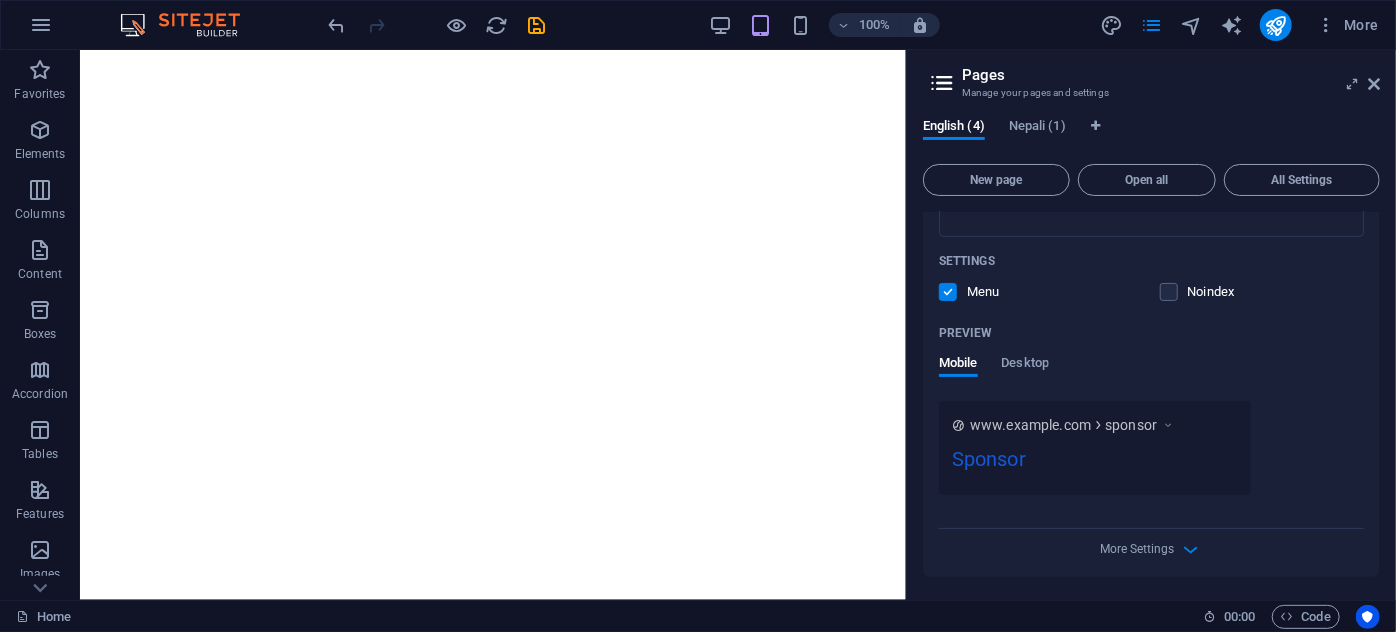 scroll, scrollTop: 573, scrollLeft: 0, axis: vertical 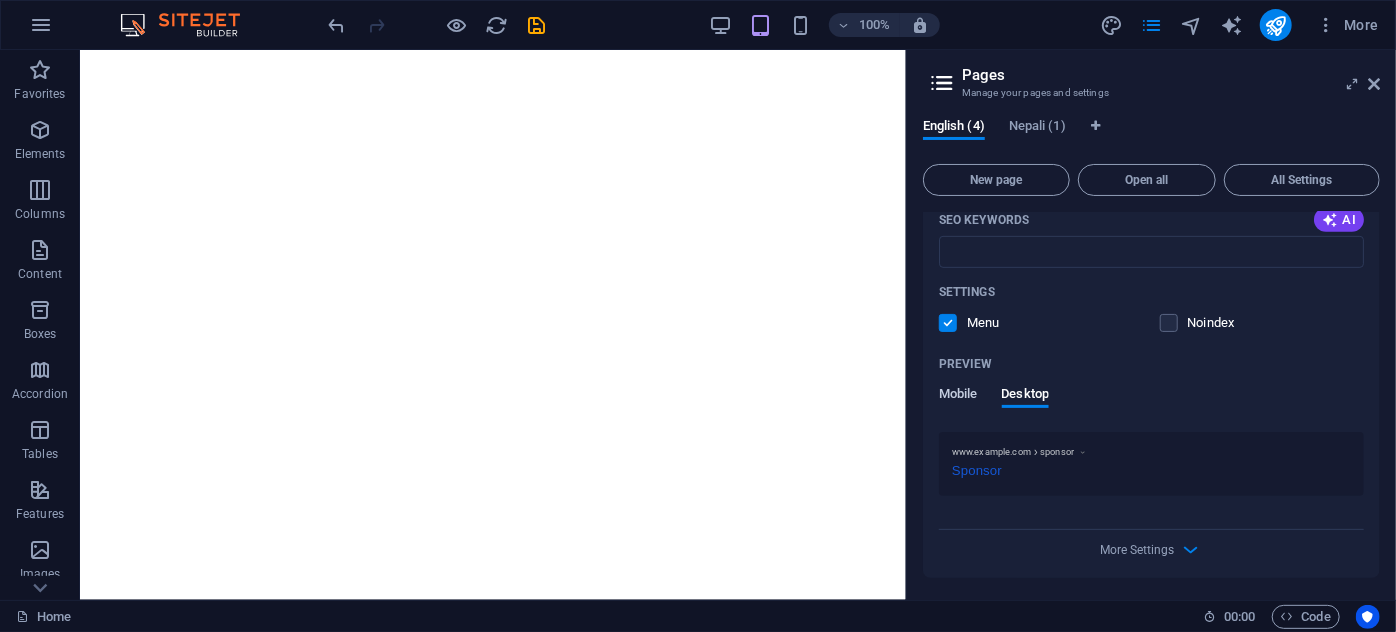 click on "Mobile" at bounding box center [958, 396] 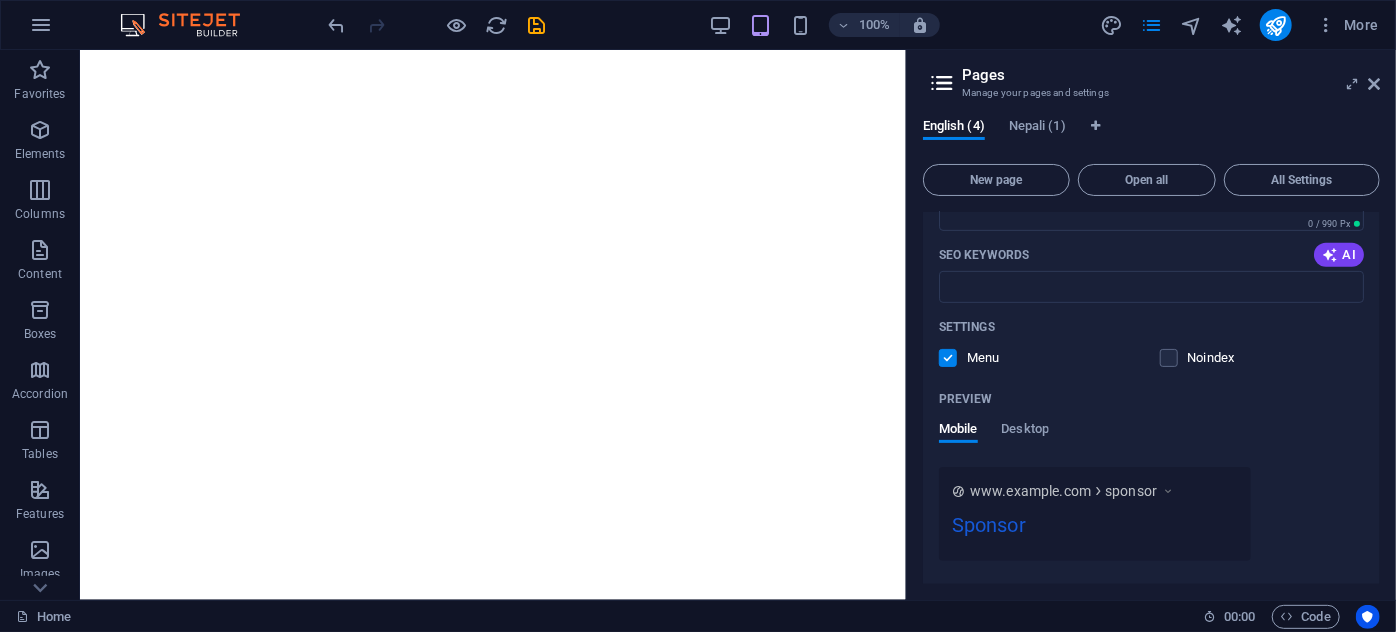 scroll, scrollTop: 604, scrollLeft: 0, axis: vertical 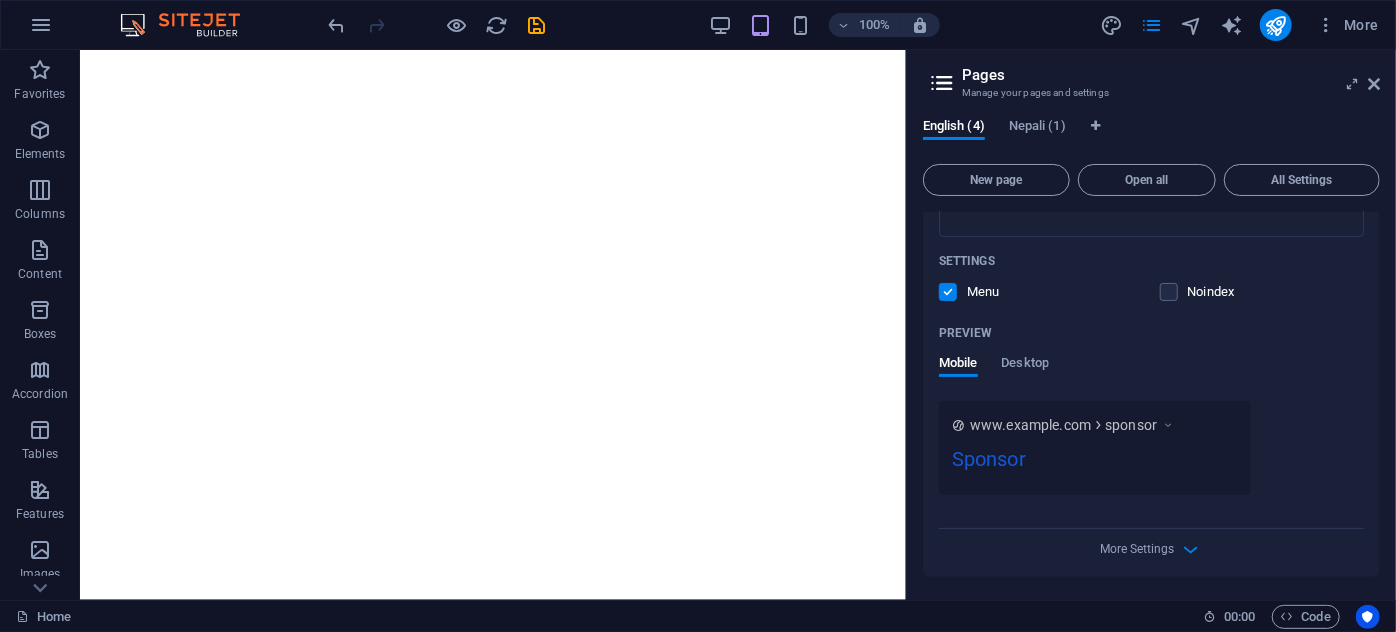 type 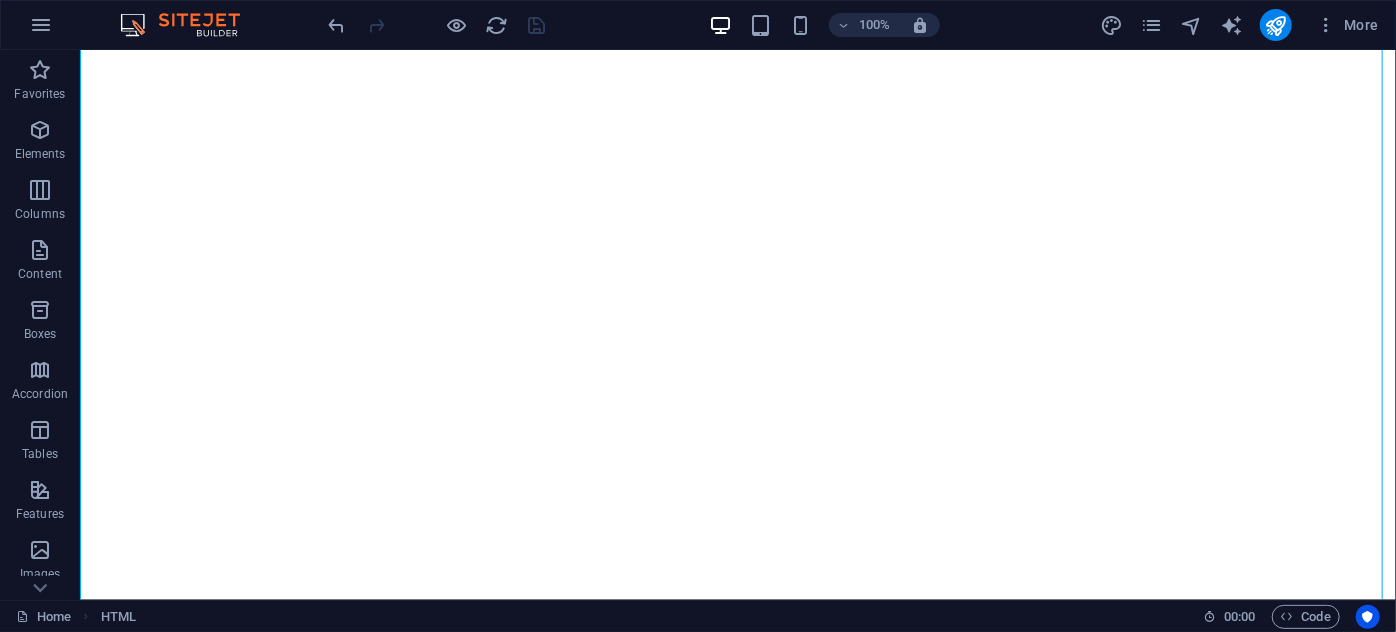 click on "100%" at bounding box center (824, 25) 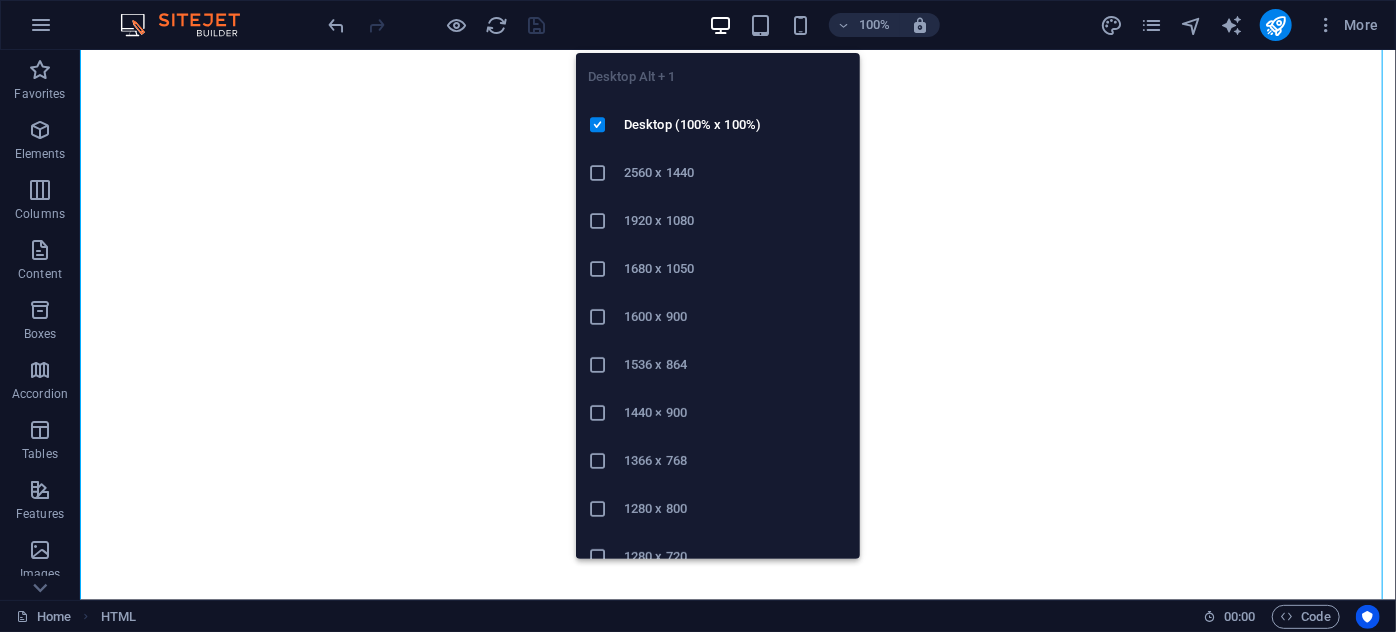 click at bounding box center [720, 25] 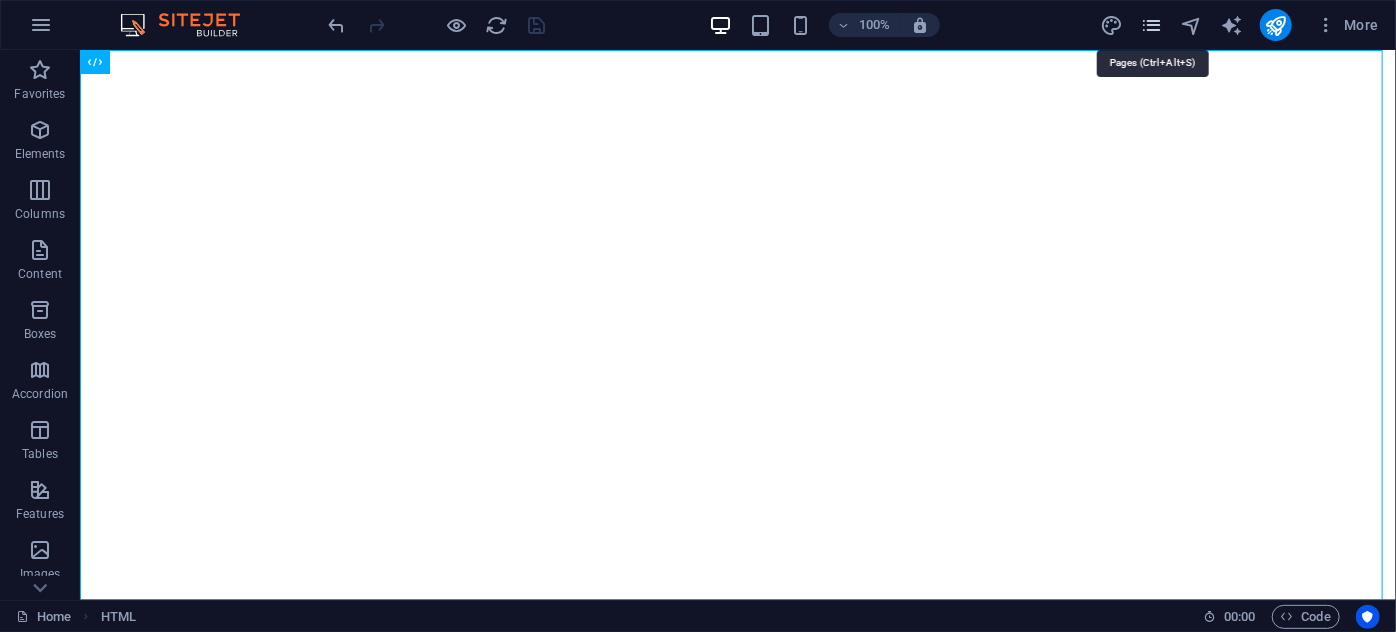 click at bounding box center (1151, 25) 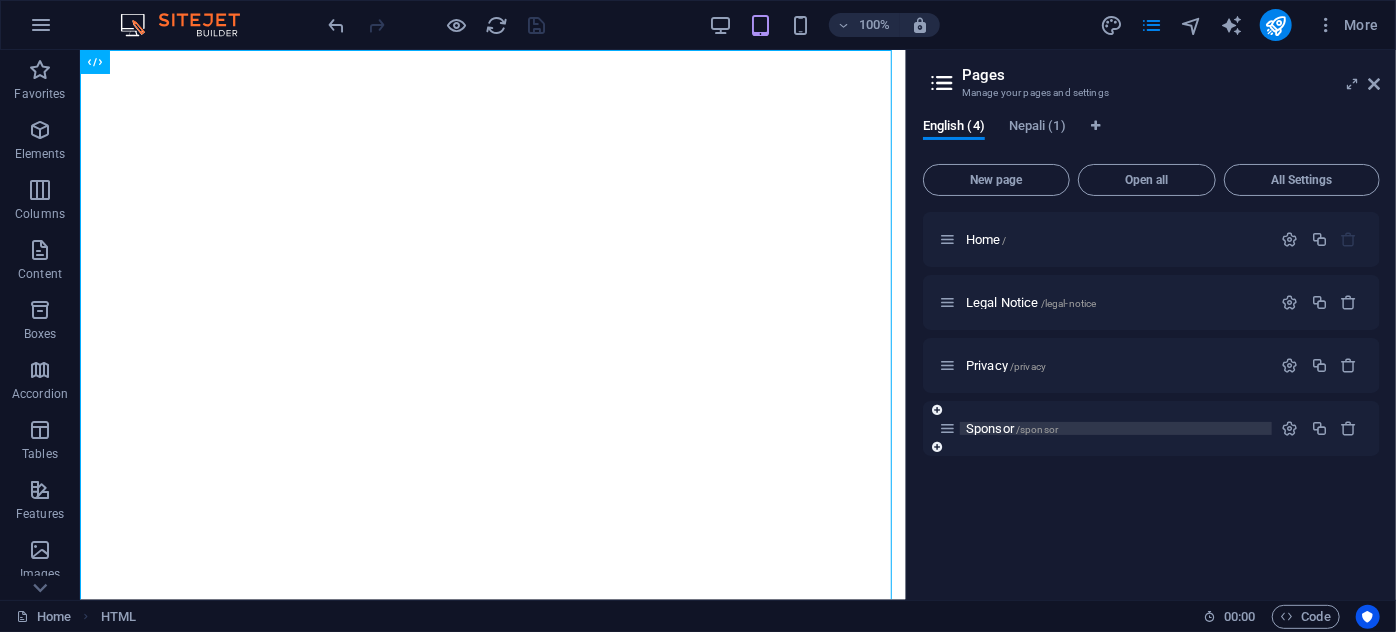 click on "/sponsor" at bounding box center [1037, 429] 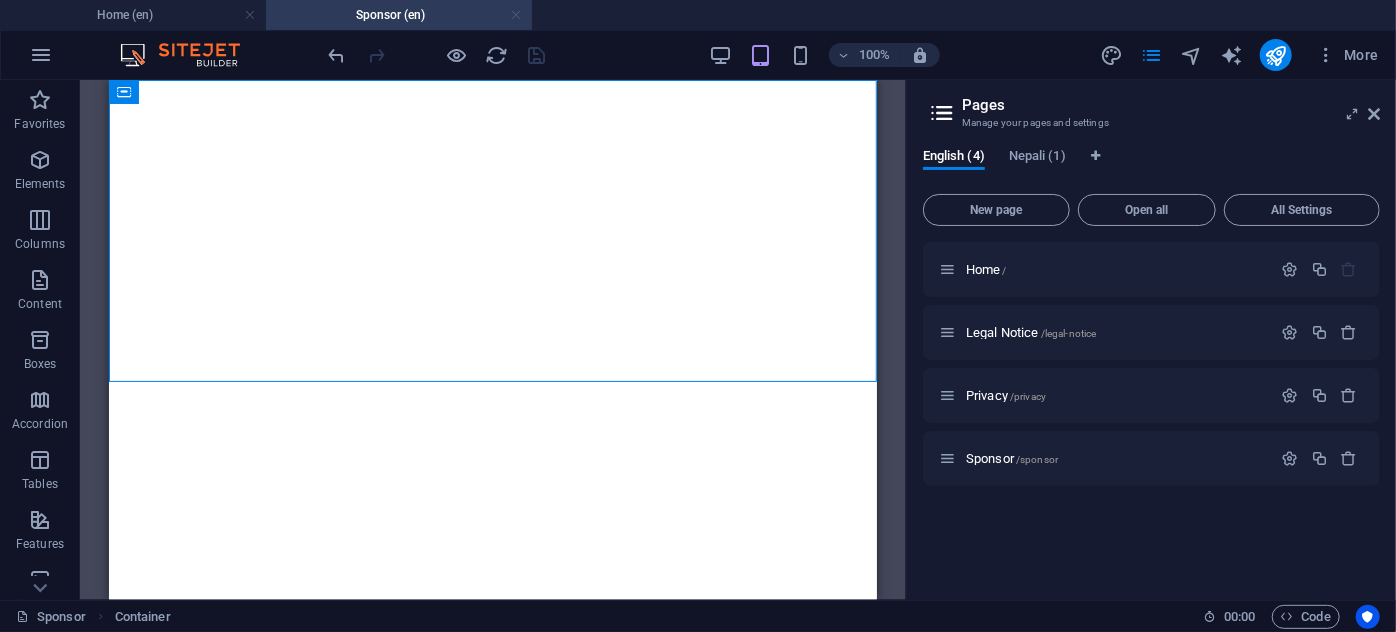 click at bounding box center [516, 15] 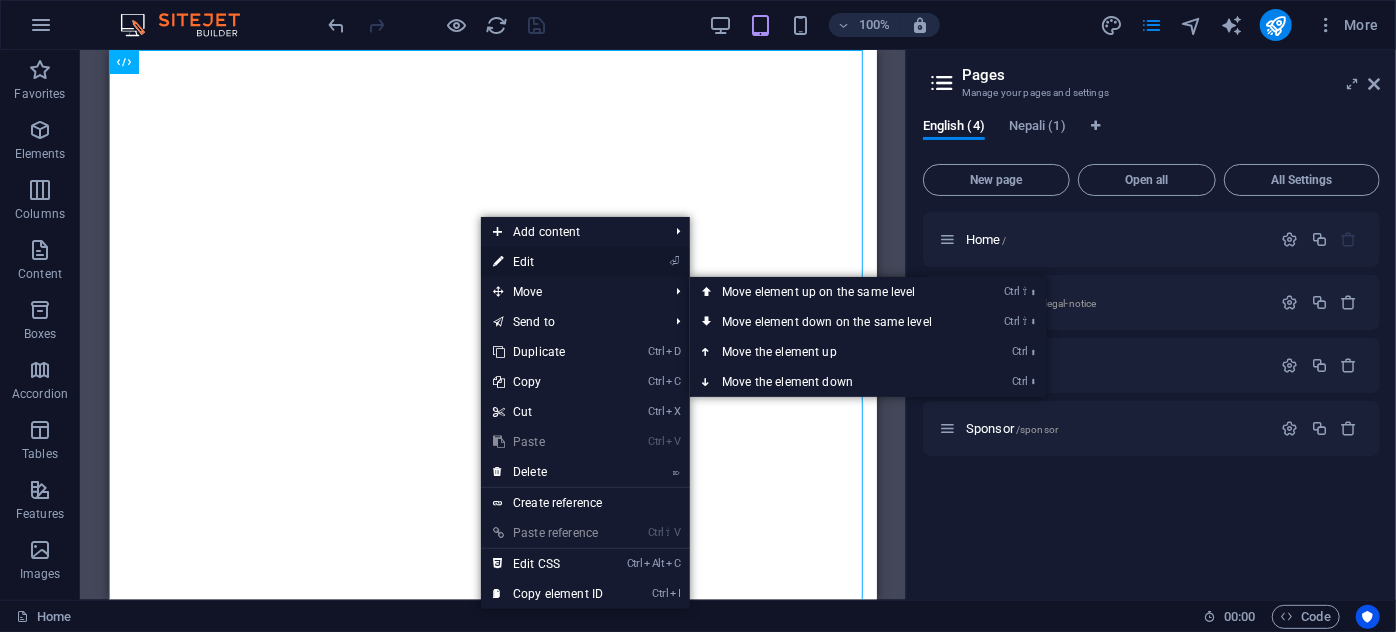 click on "⏎  Edit" at bounding box center [548, 262] 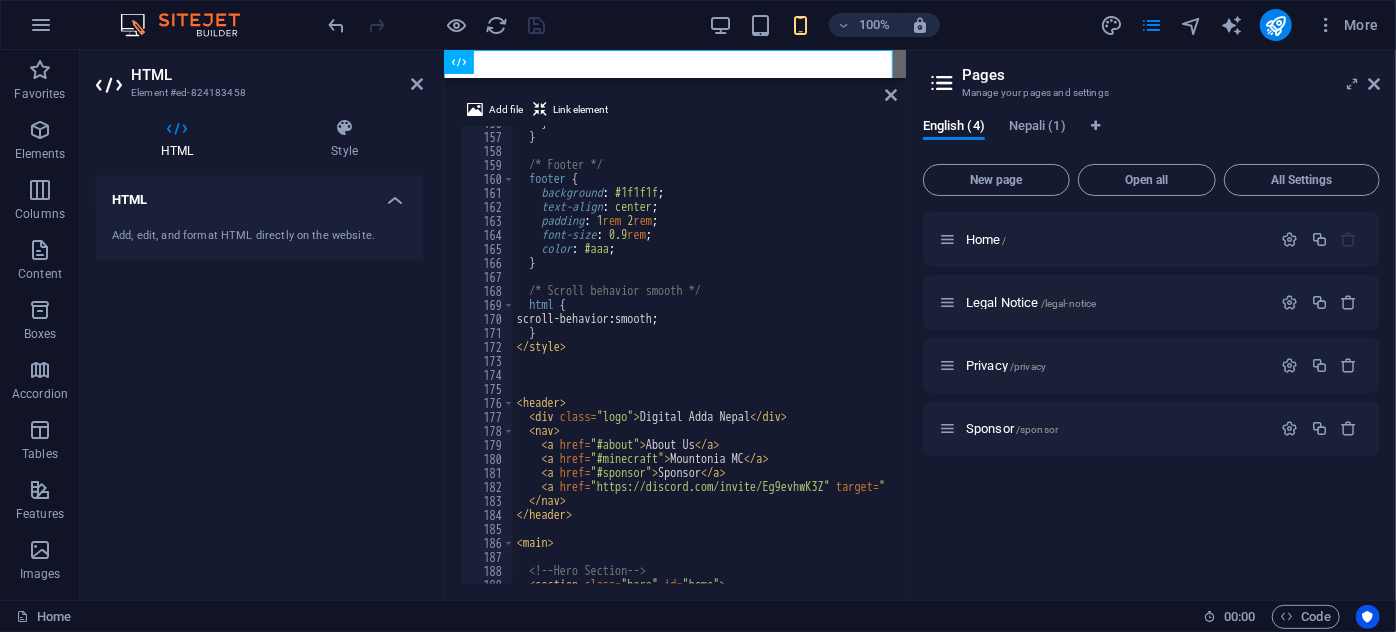 scroll, scrollTop: 2234, scrollLeft: 0, axis: vertical 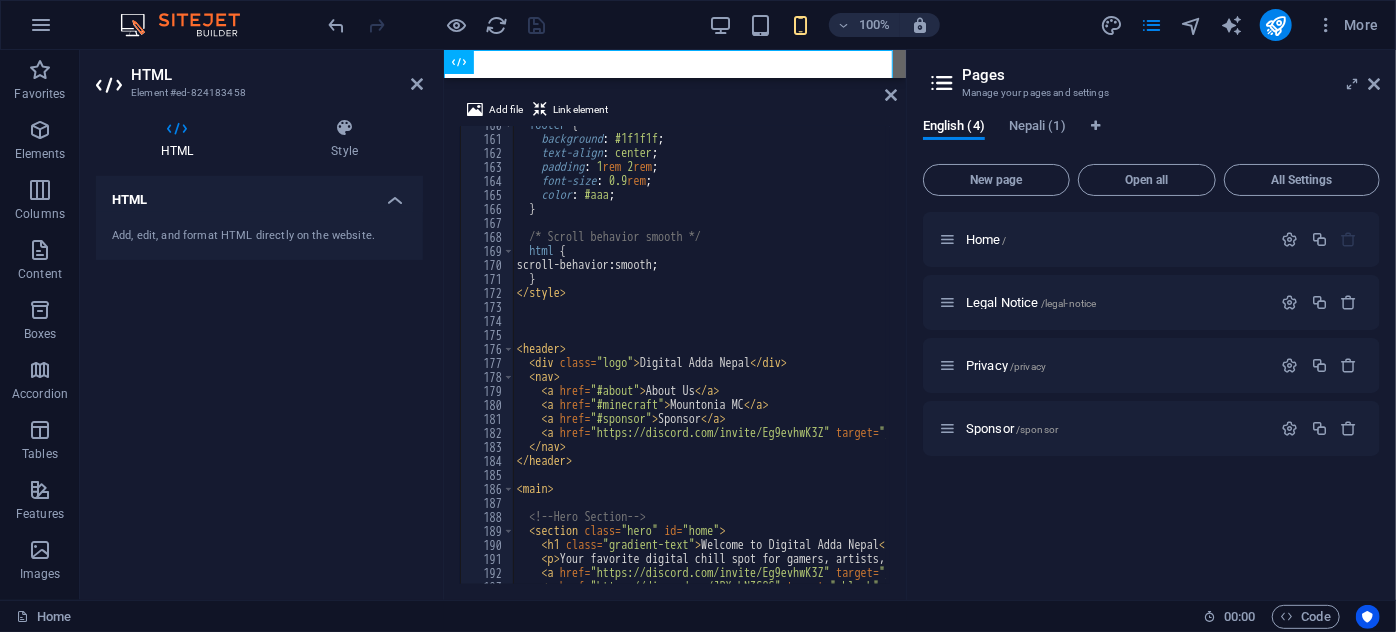click on "footer   {      background :   #1f1f1f ;      text-align :   center ;      padding :   1 rem   2 rem ;      font-size :   0.9 rem ;      color :   #aaa ;    }    /* Scroll behavior smooth */    html   {     scroll-behavior :  smooth ;    } </ style > < header >    < div   class = "logo" > Digital Adda Nepal </ div >    < nav >      < a   href = "#about" > About Us </ a >      < a   href = "#minecraft" > Mountonia MC </ a >      < a   href = "#sponsor" > Sponsor </ a >      < a   href = "https://discord.com/invite/Eg9evhwK3Z"   target = "_blank"   rel = "noopener" > Join Discord </ a >    </ nav > </ header > < main >    <!--  Hero Section  -->    < section   class = "hero"   id = "home" >      < h1   class = "gradient-text" > Welcome to Digital Adda Nepal </ h1 >      < p > Your favorite digital chill spot for gamers, artists, creators  &amp;  proud Nepalis! </ p >      < a   href = "https://discord.com/invite/Eg9evhwK3Z"   target = "_blank"   rel = "noopener"   class = "btn" > Join Discord </ a >      < a" at bounding box center [1898, 359] 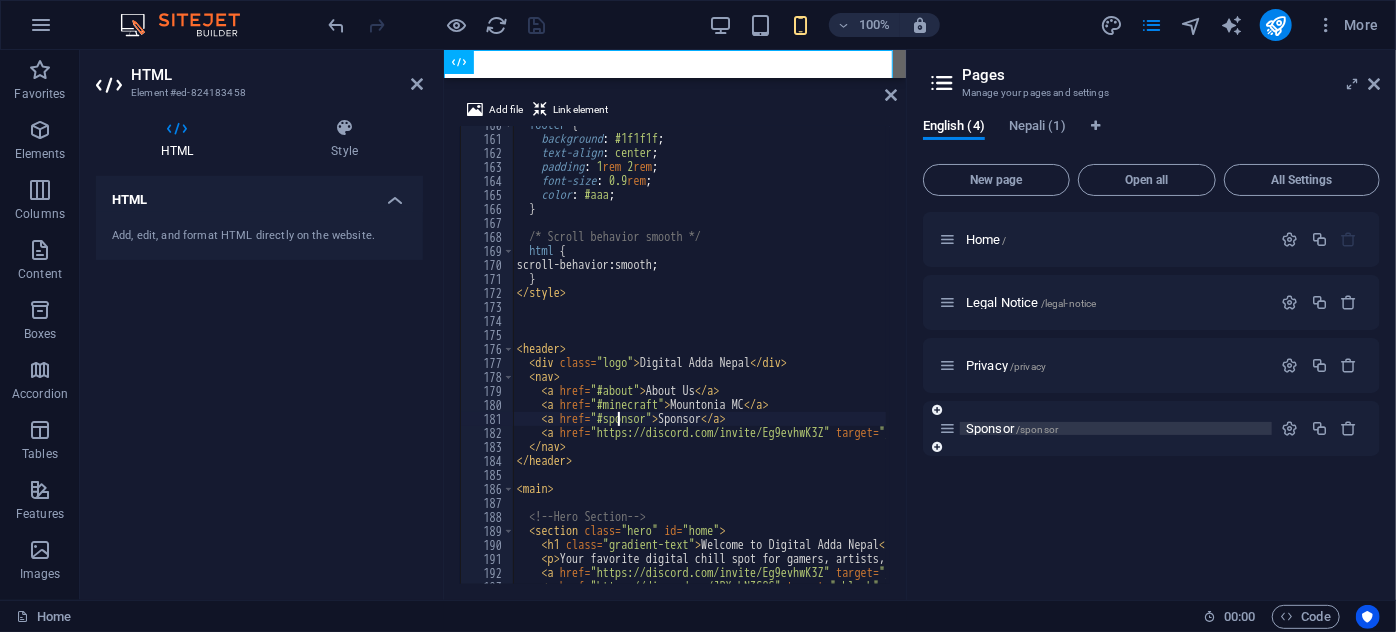 click on "Sponsor /sponsor" at bounding box center [1012, 428] 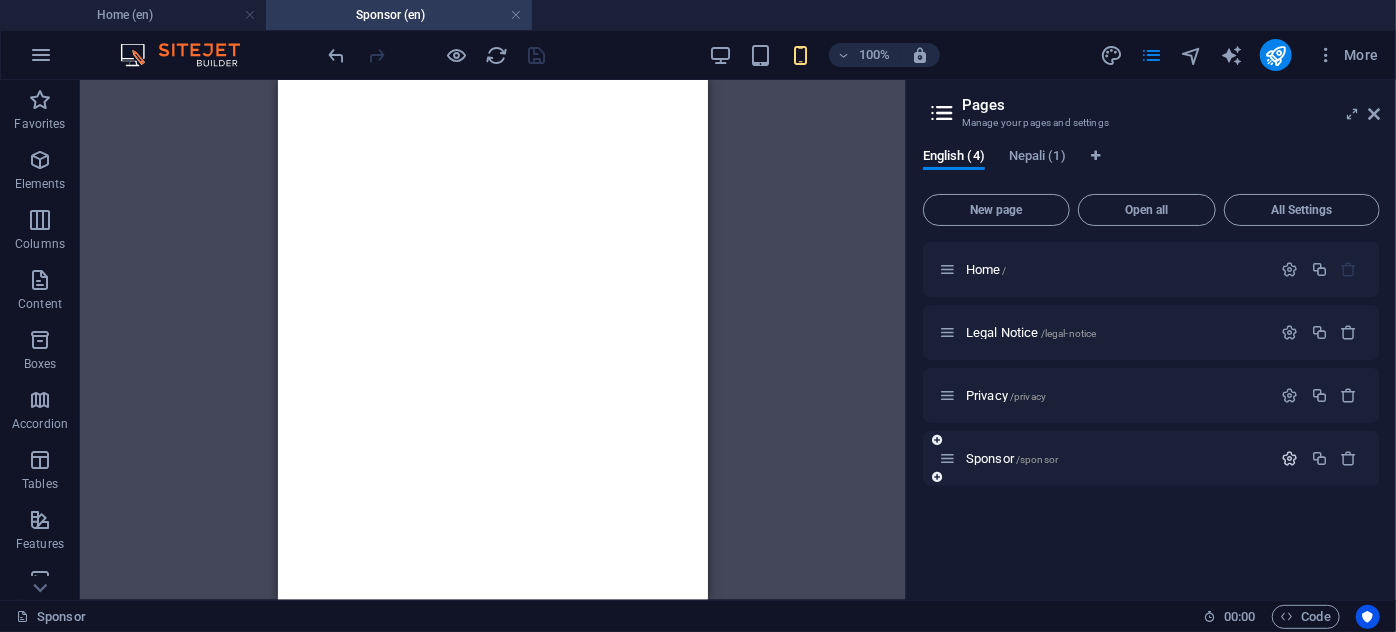 click at bounding box center [1290, 458] 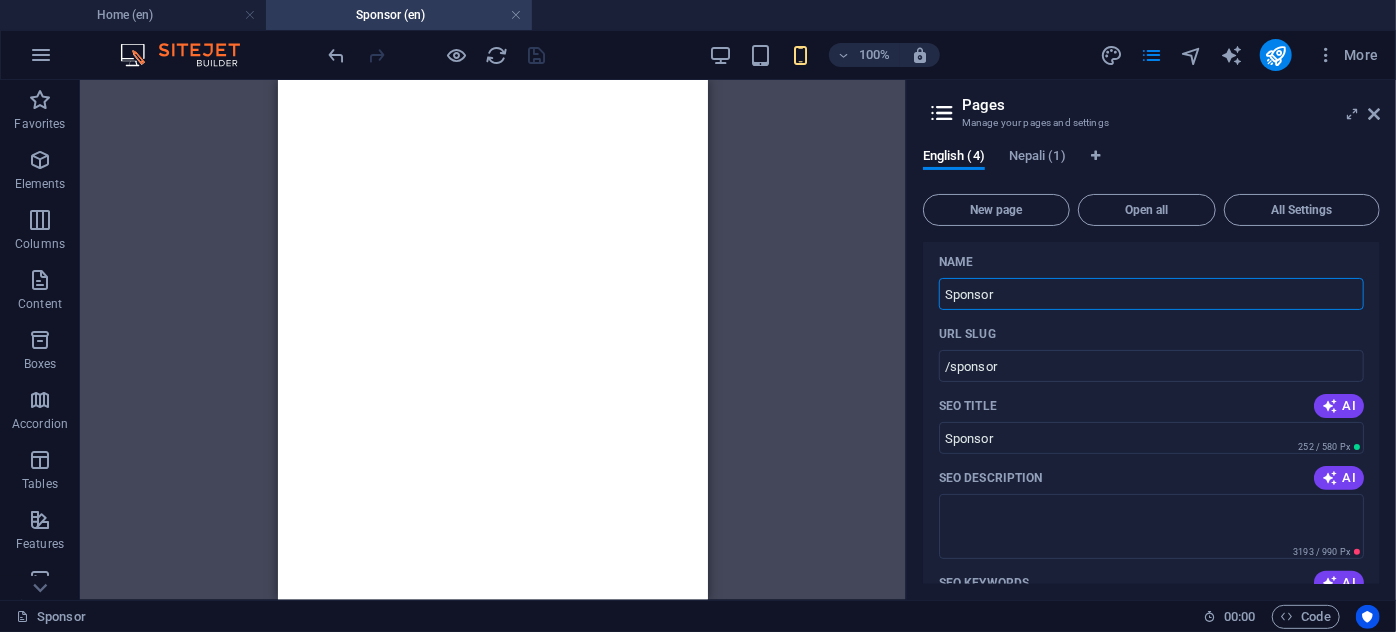scroll, scrollTop: 272, scrollLeft: 0, axis: vertical 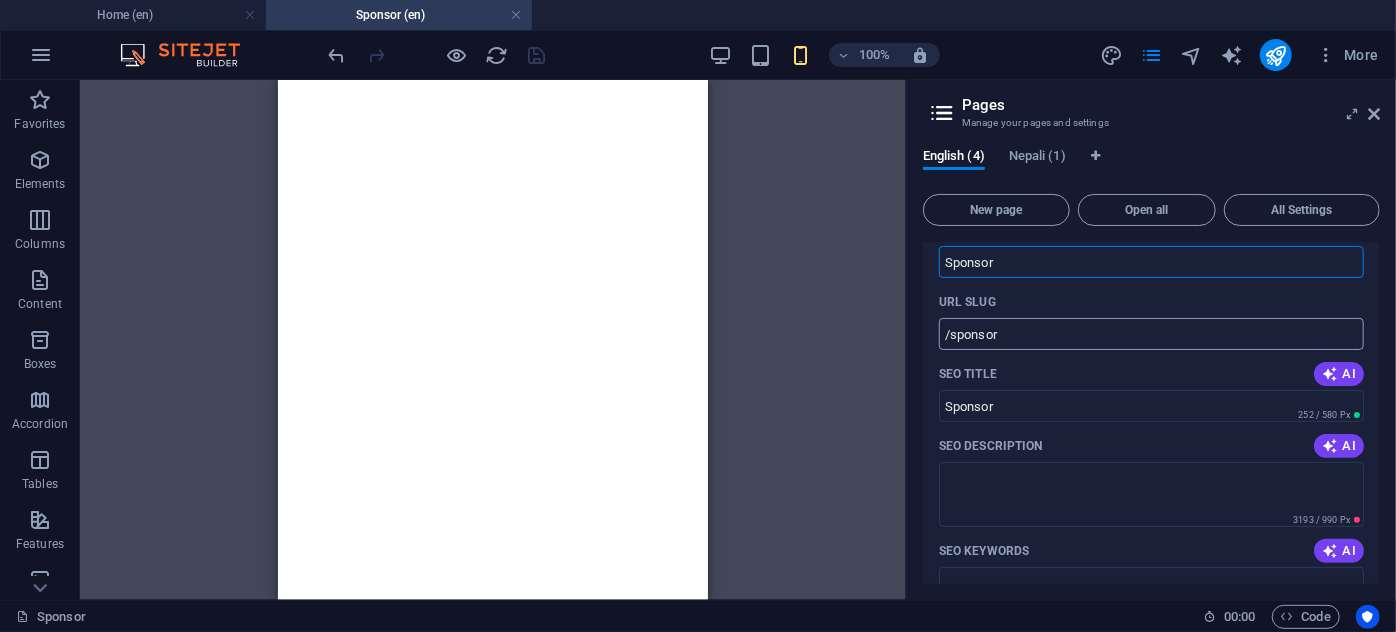 click on "/sponsor" at bounding box center [1151, 334] 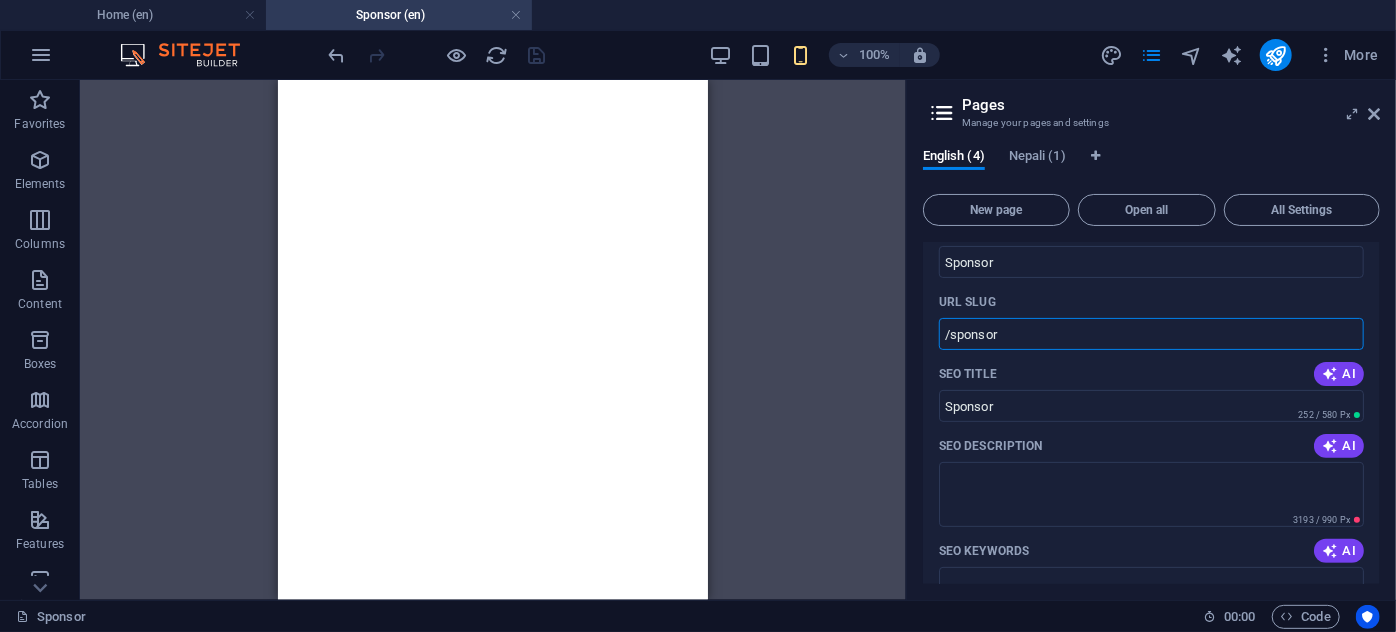 drag, startPoint x: 1011, startPoint y: 335, endPoint x: 936, endPoint y: 331, distance: 75.10659 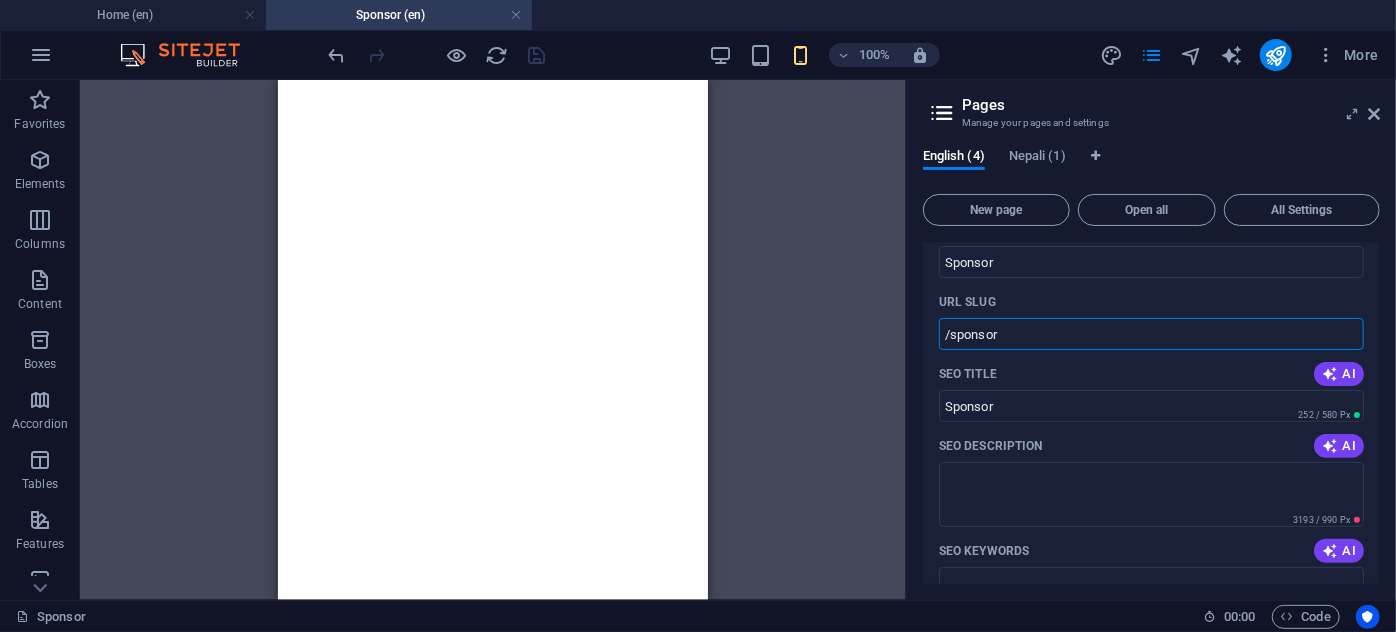 click on "Name Sponsor ​ URL SLUG /sponsor ​ SEO Title AI Sponsor ​ 252 / 580 Px SEO Description AI ​ 3193 / 990 Px SEO Keywords AI ​ Settings Menu Noindex Preview Mobile Desktop [DOMAIN] sponsor Sponsor - [DOMAIN] NepaliAdda.Digital is the official website for the Digital Adda Nepal Discord community and MountoniaMC Minecraft server. Join us for an engaging online experience featuring active community ... Meta tags ​ Preview Image (Open Graph) Drag files here, click to choose files or select files from Files or our free stock photos & videos More Settings" at bounding box center [1151, 626] 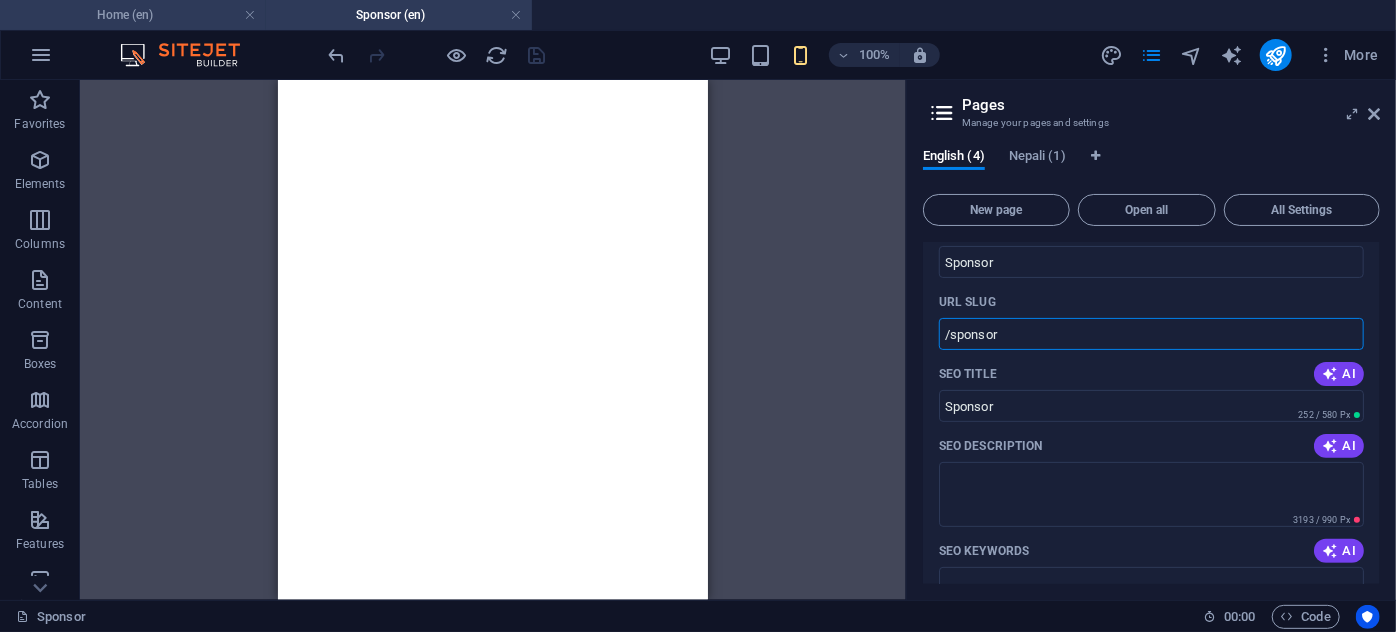 click on "Home (en)" at bounding box center [133, 15] 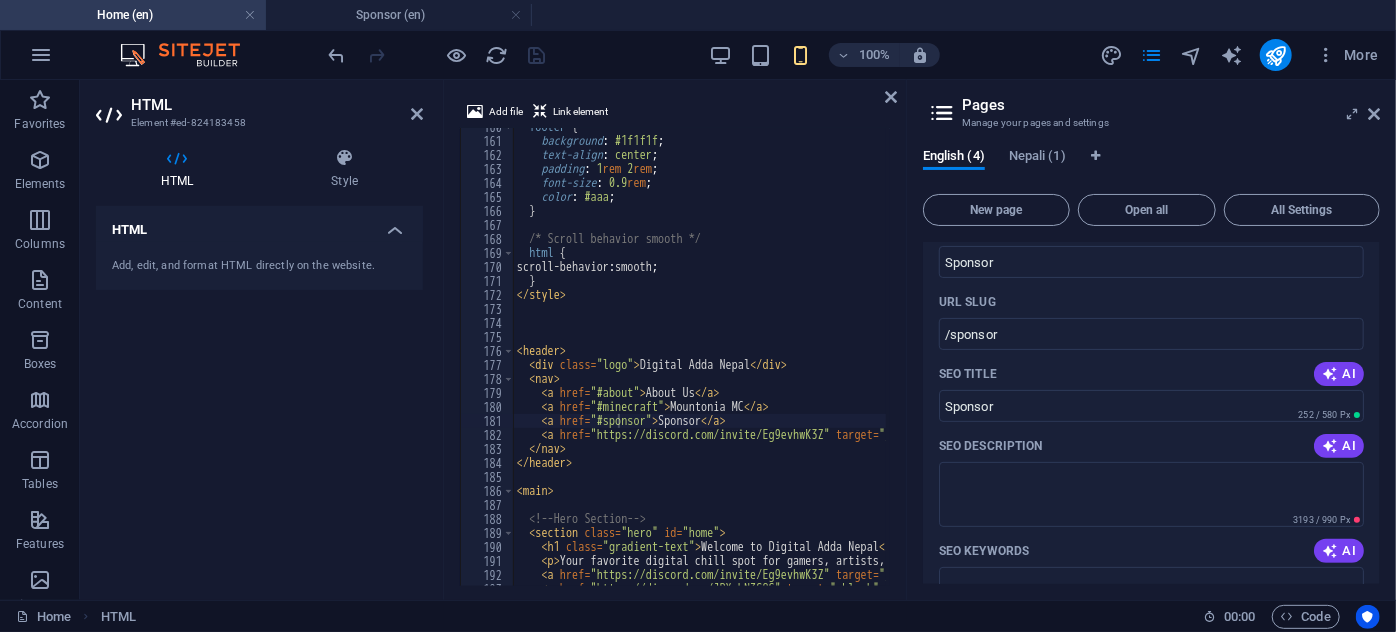 scroll, scrollTop: 2234, scrollLeft: 0, axis: vertical 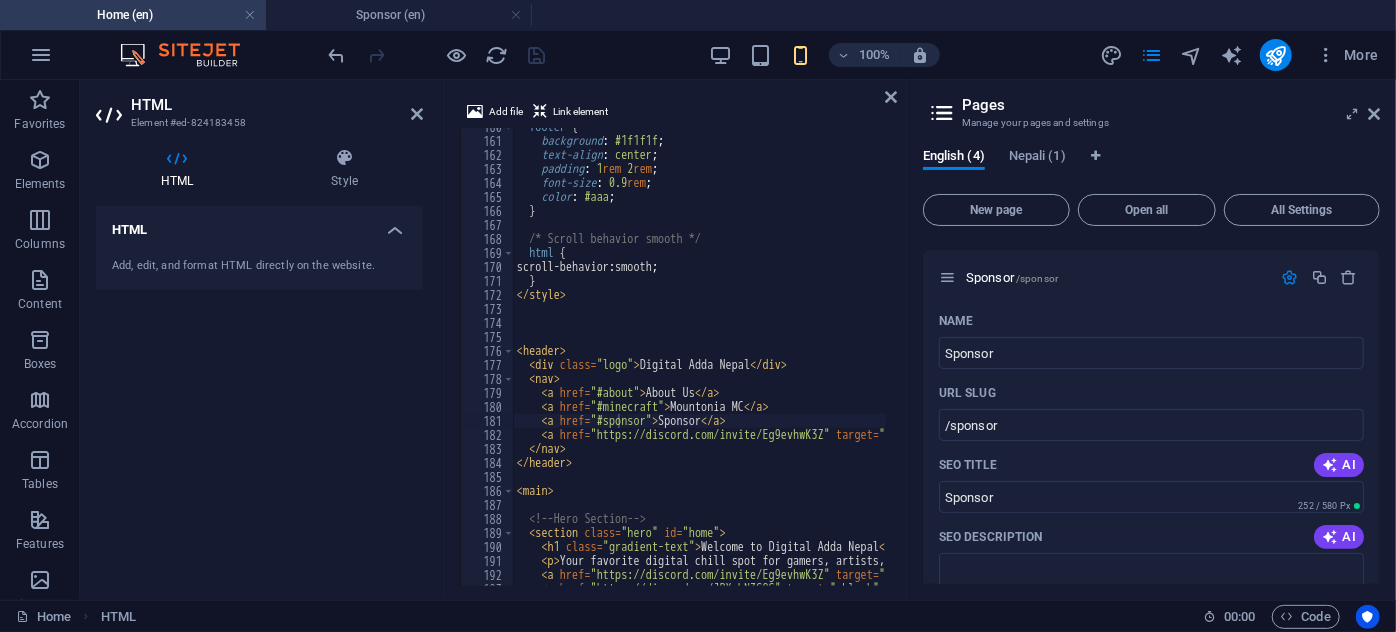 click on "footer   {      background :   #1f1f1f ;      text-align :   center ;      padding :   1 rem   2 rem ;      font-size :   0.9 rem ;      color :   #aaa ;    }    /* Scroll behavior smooth */    html   {     scroll-behavior :  smooth ;    } </ style > < header >    < div   class = "logo" > Digital Adda Nepal </ div >    < nav >      < a   href = "#about" > About Us </ a >      < a   href = "#minecraft" > Mountonia MC </ a >      < a   href = "#sponsor" > Sponsor </ a >      < a   href = "https://discord.com/invite/Eg9evhwK3Z"   target = "_blank"   rel = "noopener" > Join Discord </ a >    </ nav > </ header > < main >    <!--  Hero Section  -->    < section   class = "hero"   id = "home" >      < h1   class = "gradient-text" > Welcome to Digital Adda Nepal </ h1 >      < p > Your favorite digital chill spot for gamers, artists, creators  &amp;  proud Nepalis! </ p >      < a   href = "https://discord.com/invite/Eg9evhwK3Z"   target = "_blank"   rel = "noopener"   class = "btn" > Join Discord </ a >      < a" at bounding box center (1898, 361) 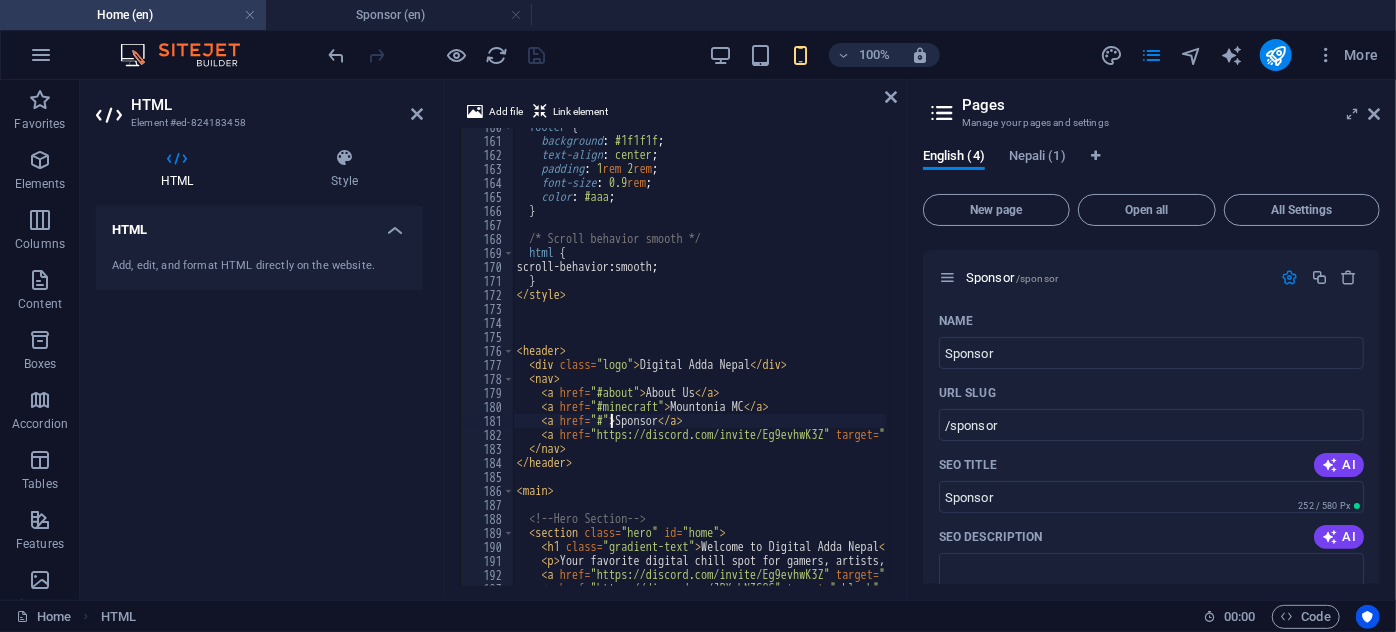 type on "<a href="">Sponsor</a>" 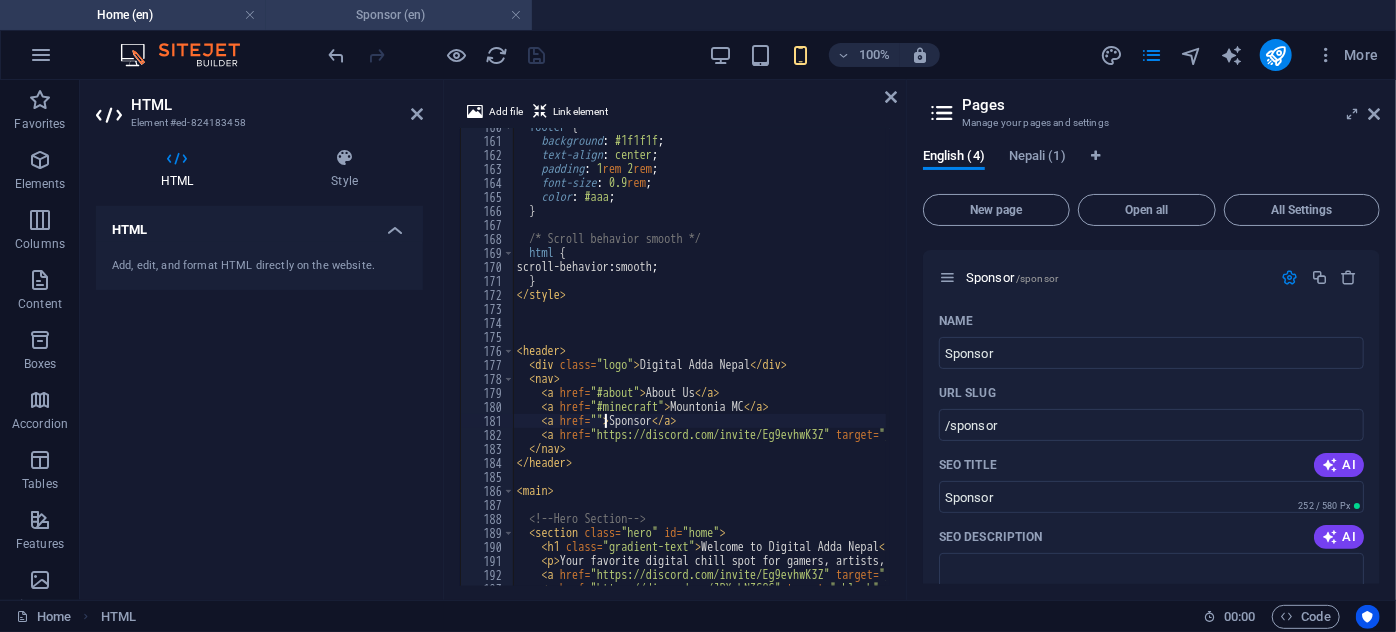 click on "Sponsor (en)" at bounding box center (399, 15) 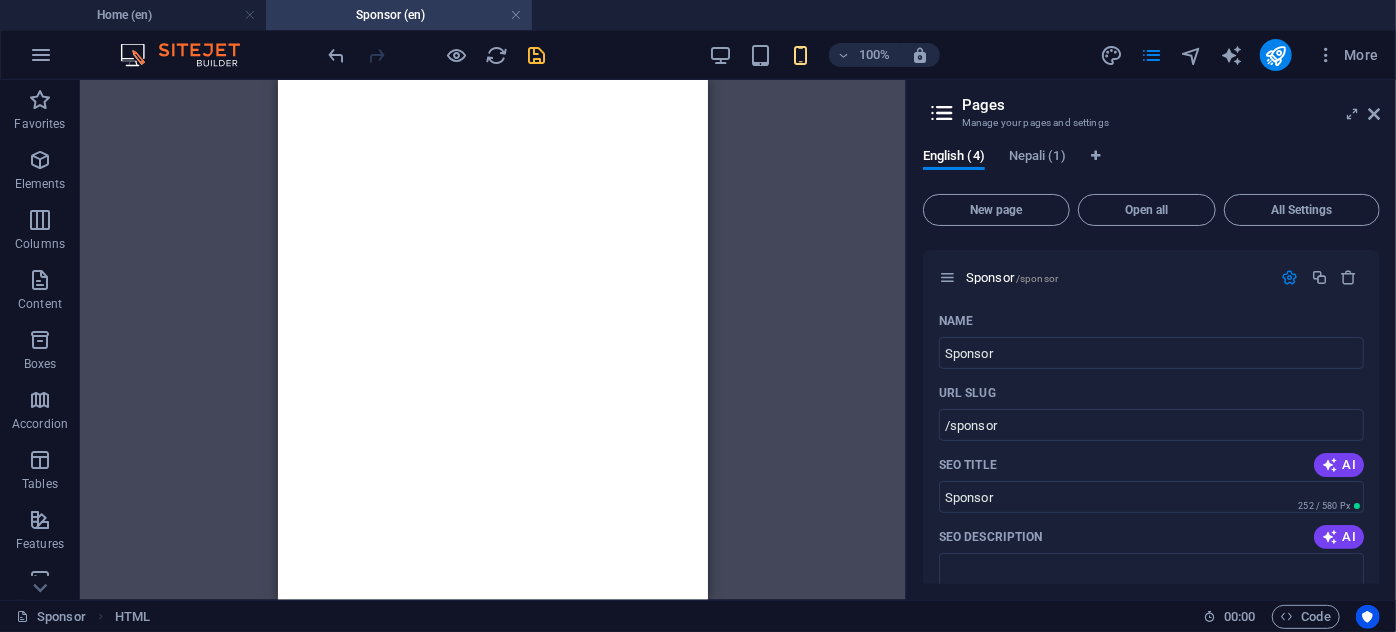 click at bounding box center (537, 55) 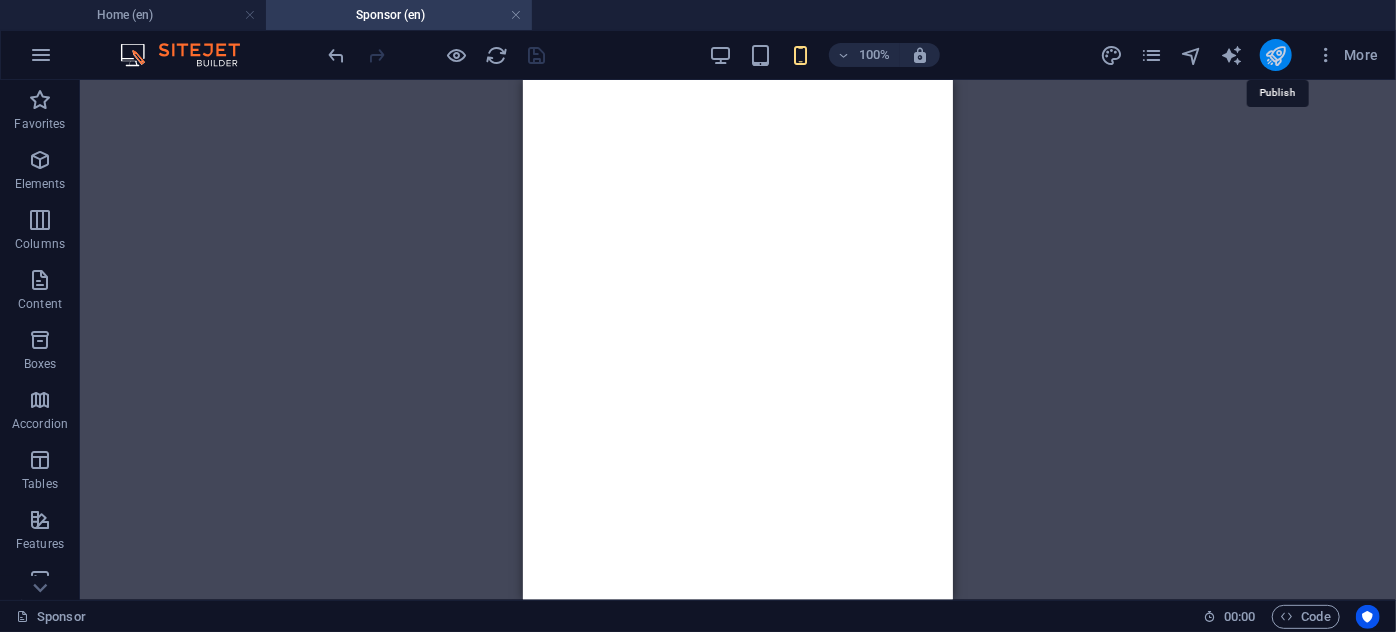 click at bounding box center (1275, 55) 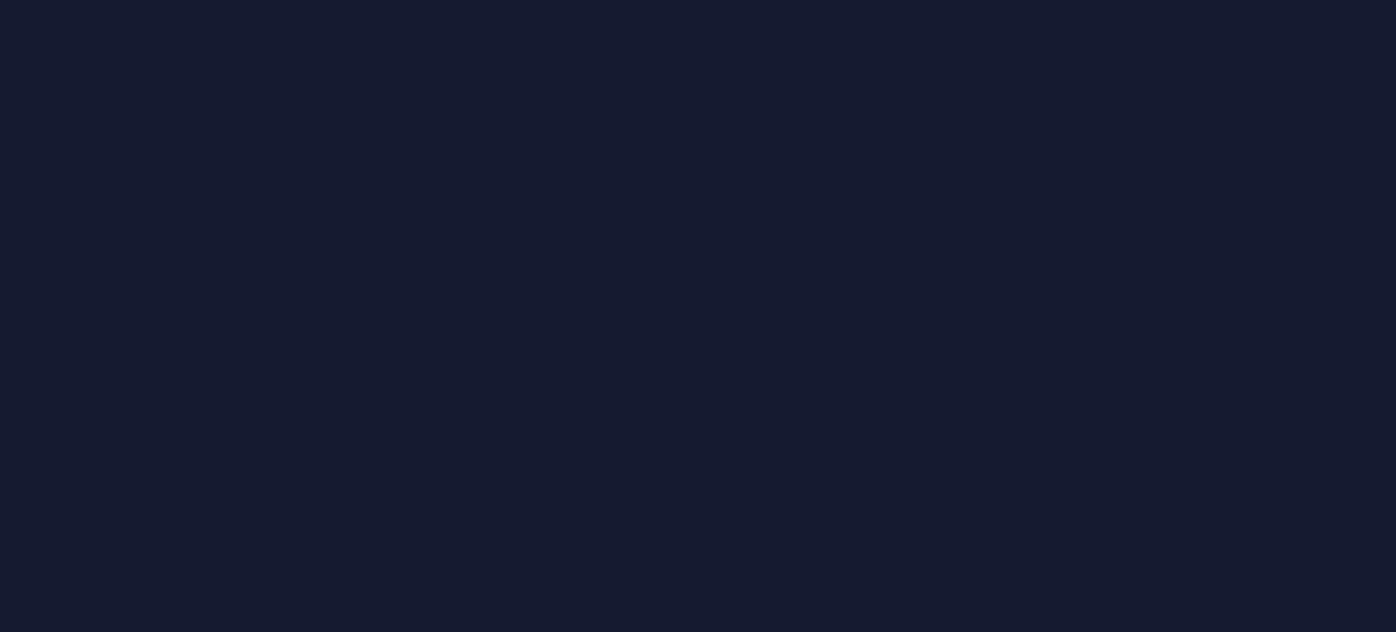 scroll, scrollTop: 0, scrollLeft: 0, axis: both 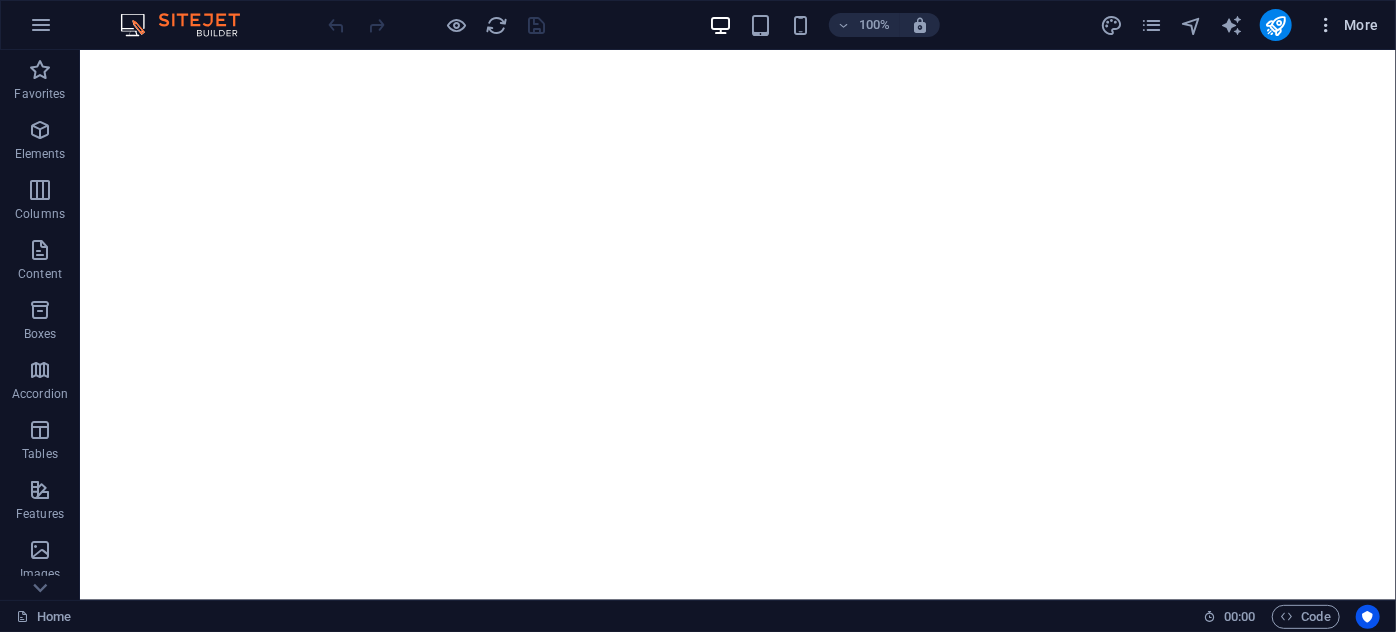 click at bounding box center [1326, 25] 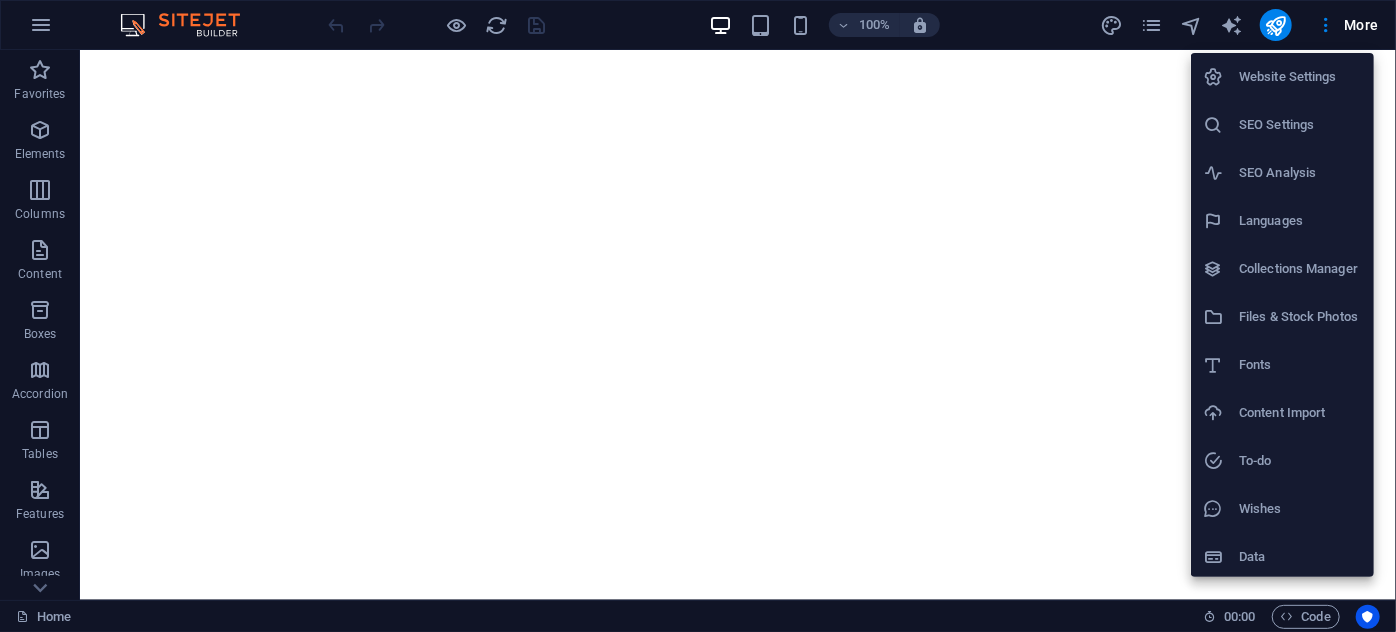 click at bounding box center [698, 316] 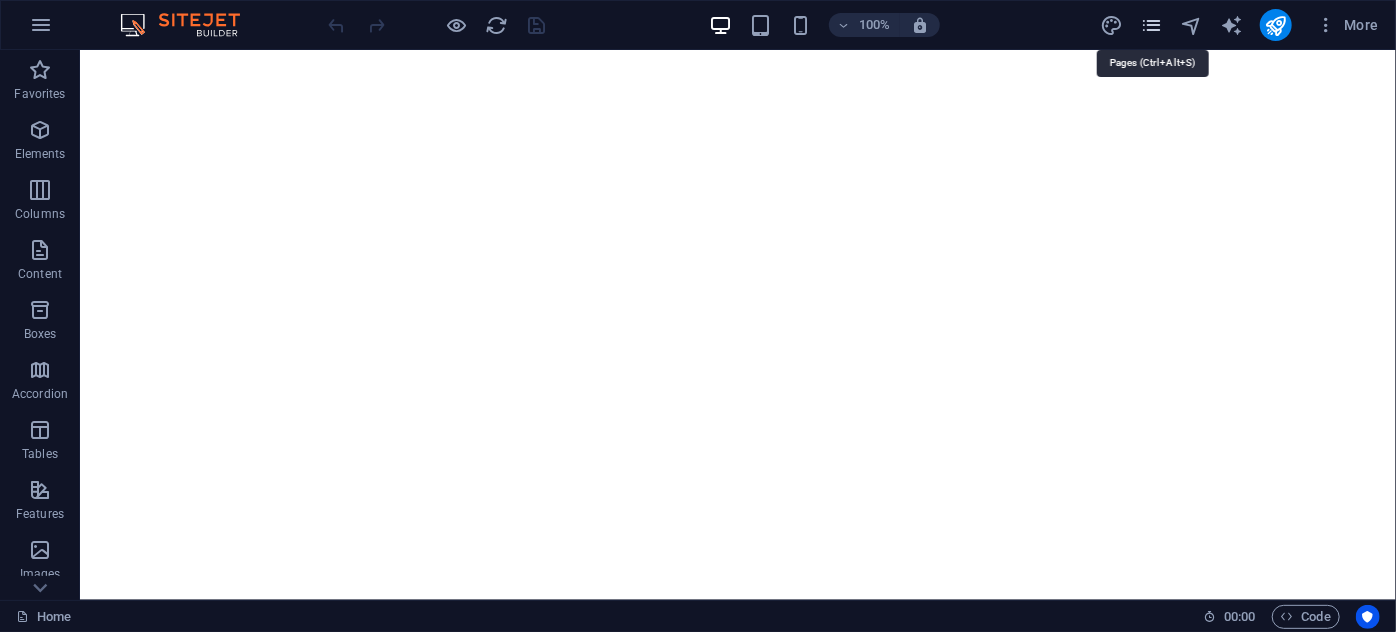 click at bounding box center (1151, 25) 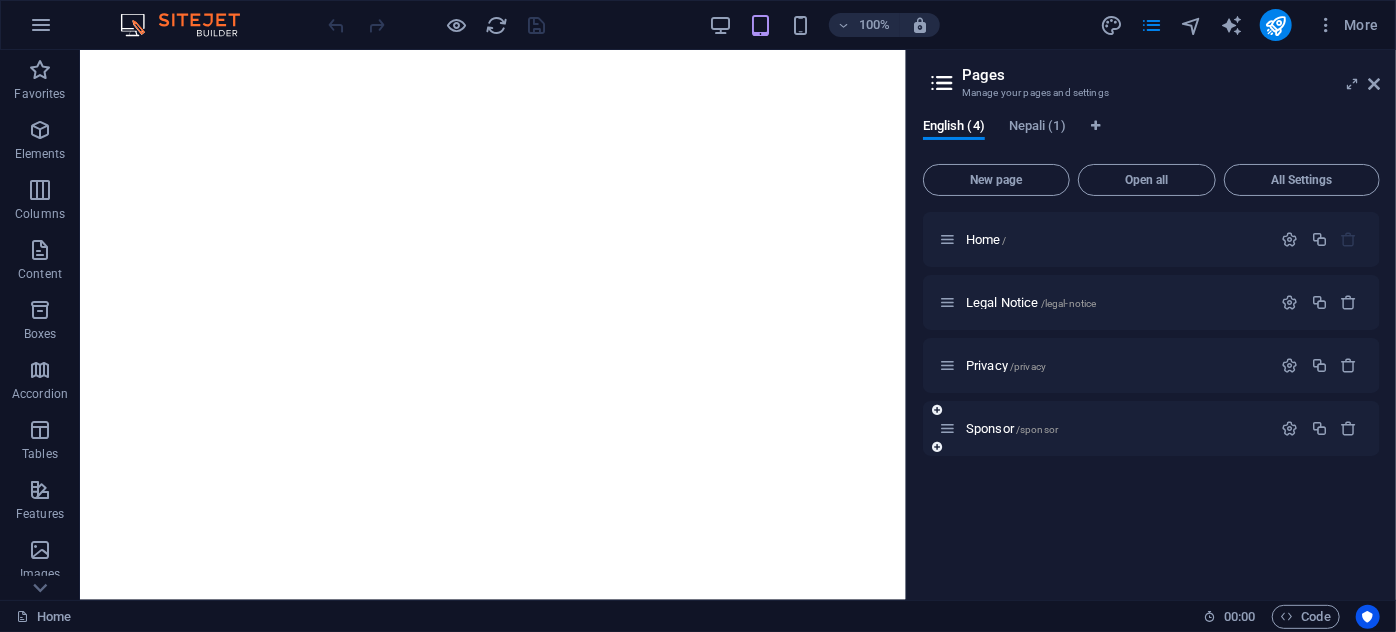 click on "Sponsor /sponsor" at bounding box center [1105, 428] 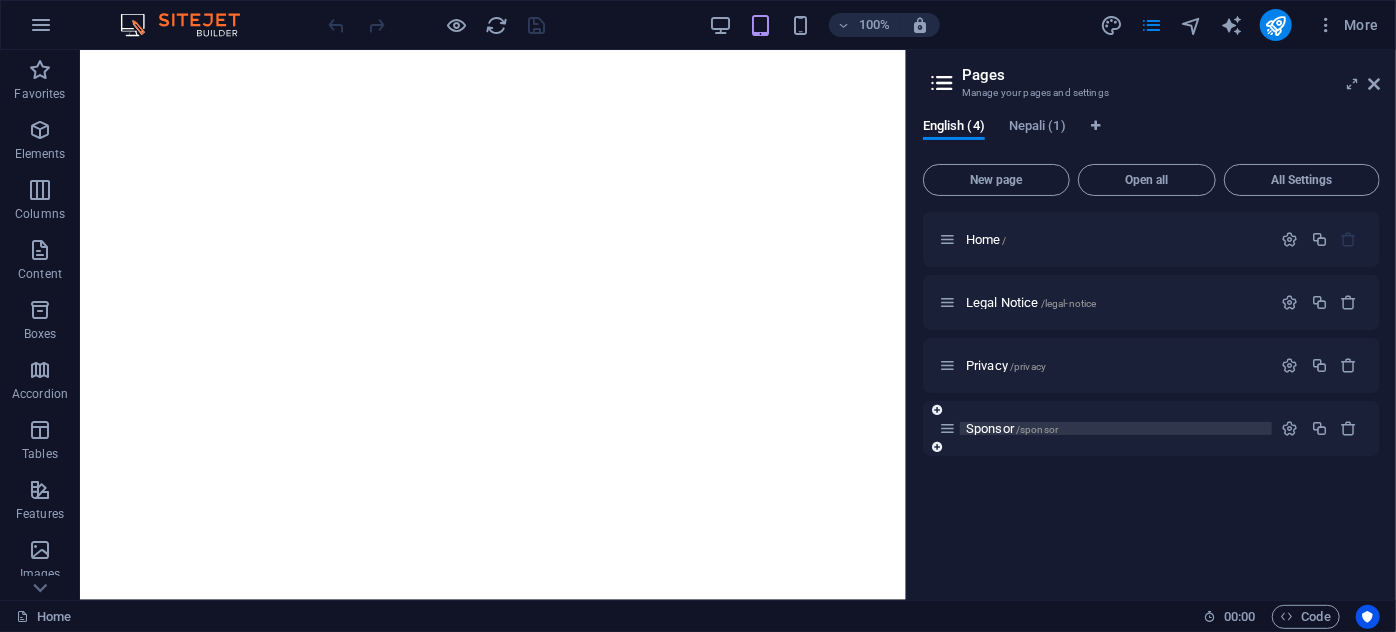 click on "Sponsor /sponsor" at bounding box center [1116, 428] 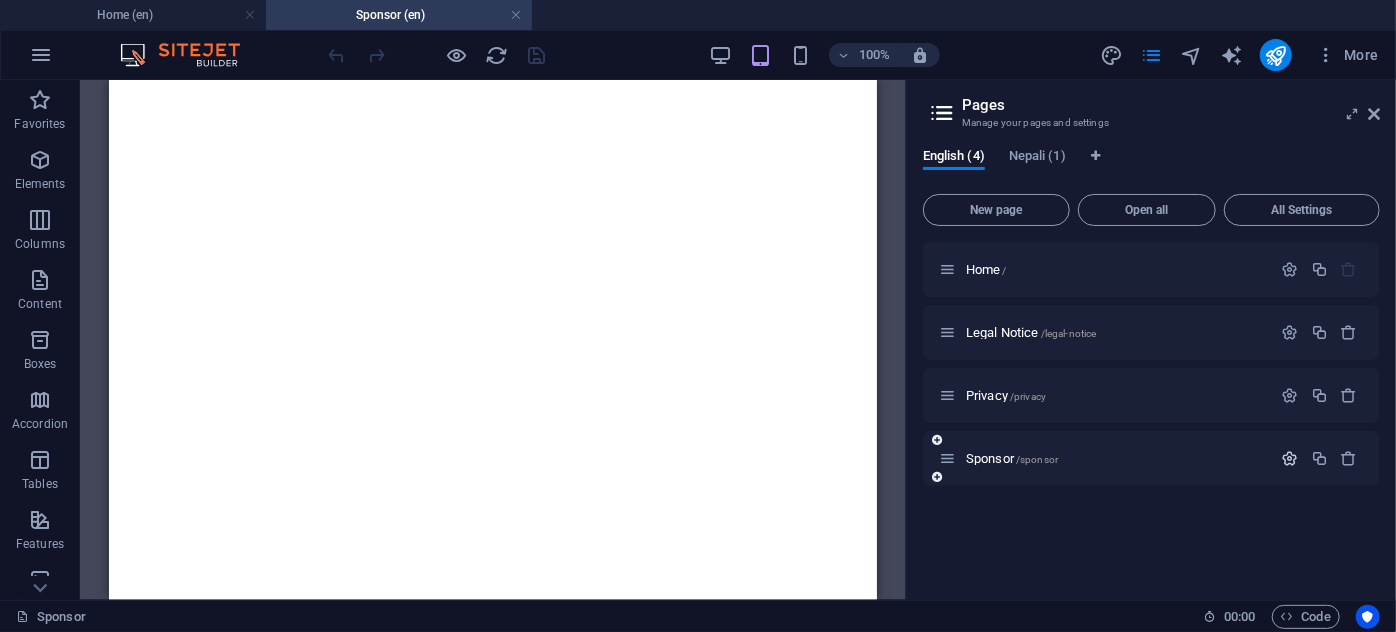 click at bounding box center (1290, 458) 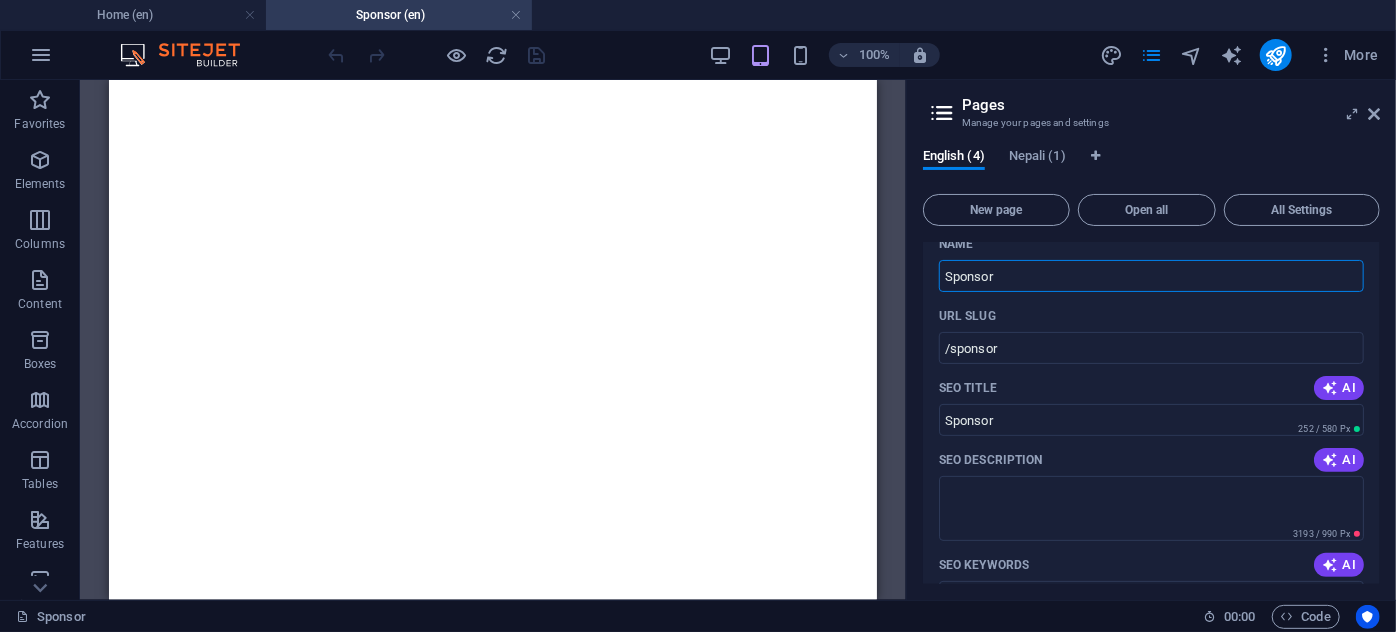 scroll, scrollTop: 272, scrollLeft: 0, axis: vertical 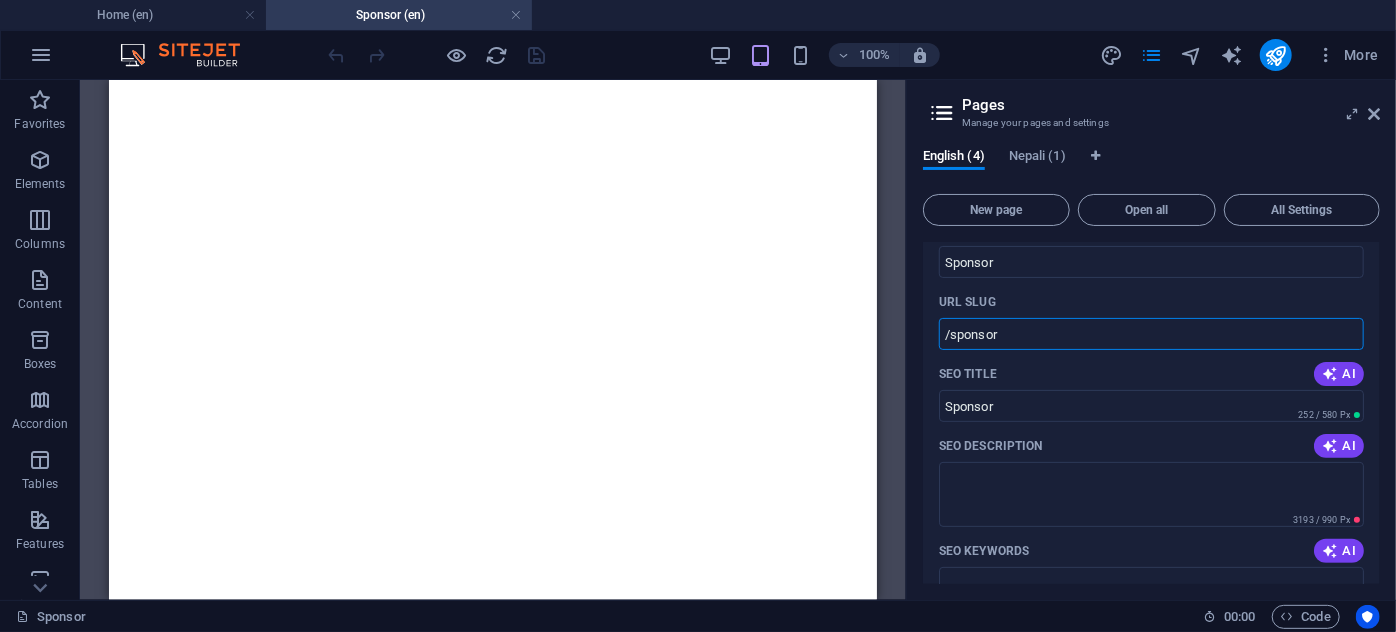 drag, startPoint x: 998, startPoint y: 335, endPoint x: 935, endPoint y: 340, distance: 63.1981 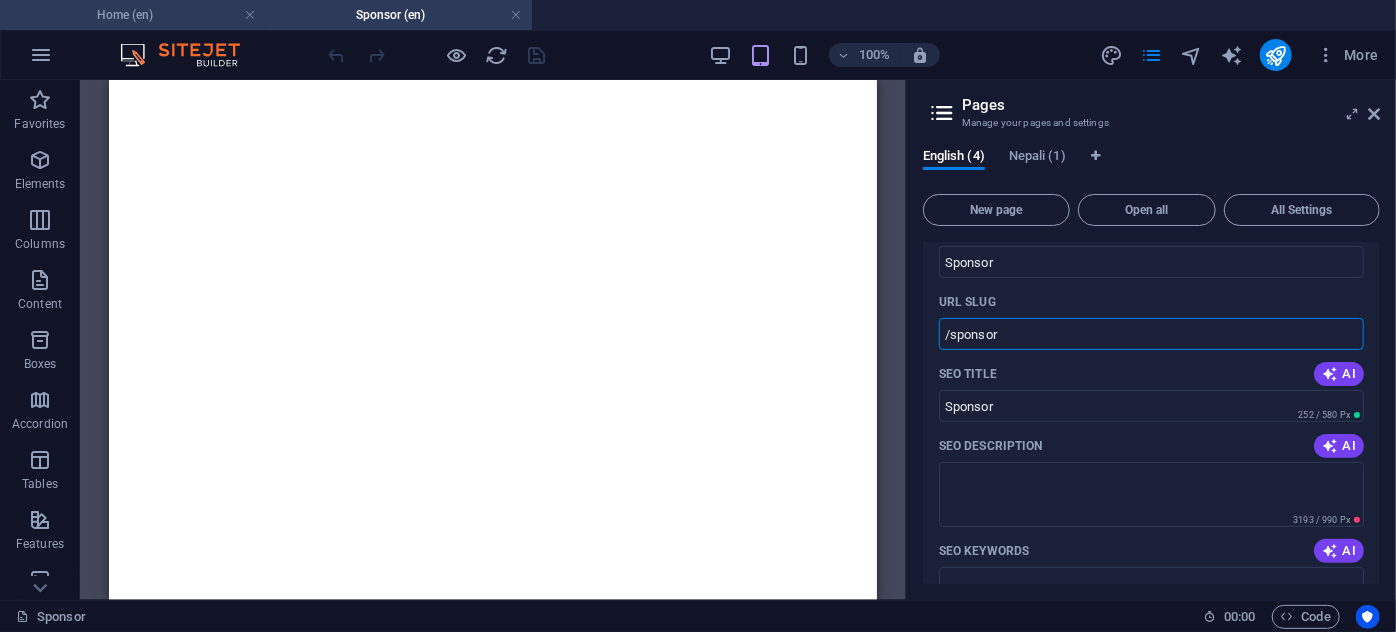 click on "Home (en)" at bounding box center (133, 15) 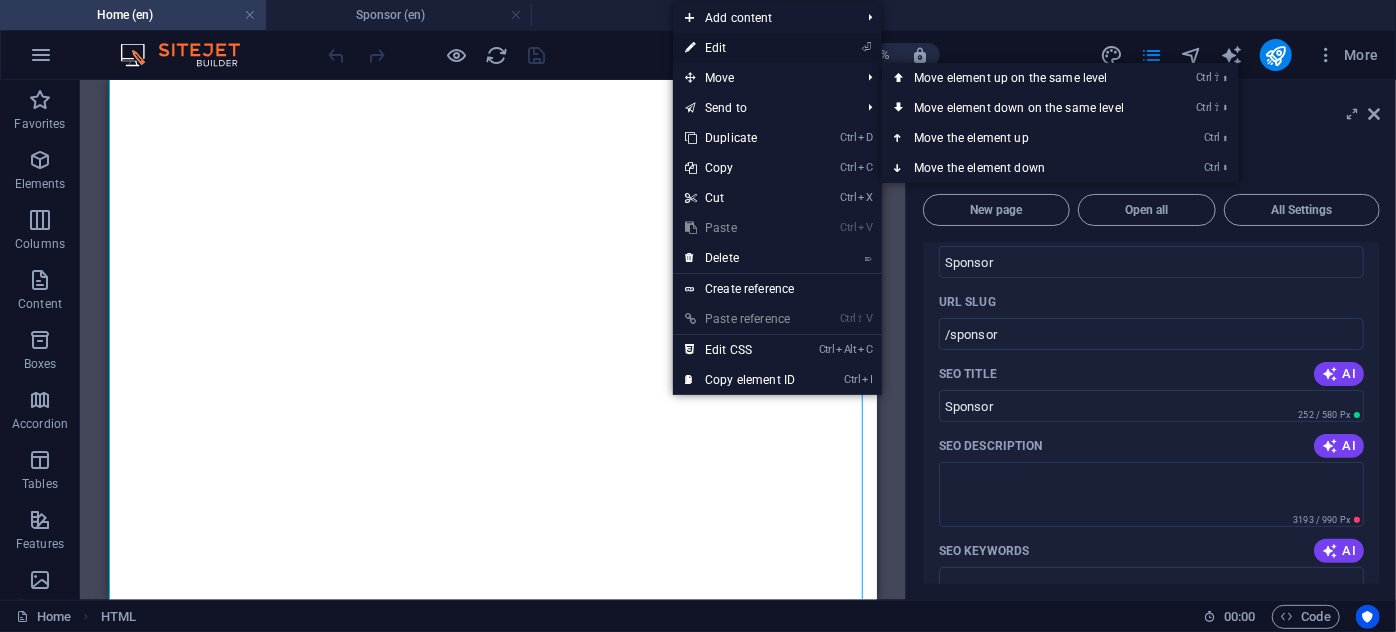 click on "⏎  Edit" at bounding box center (740, 48) 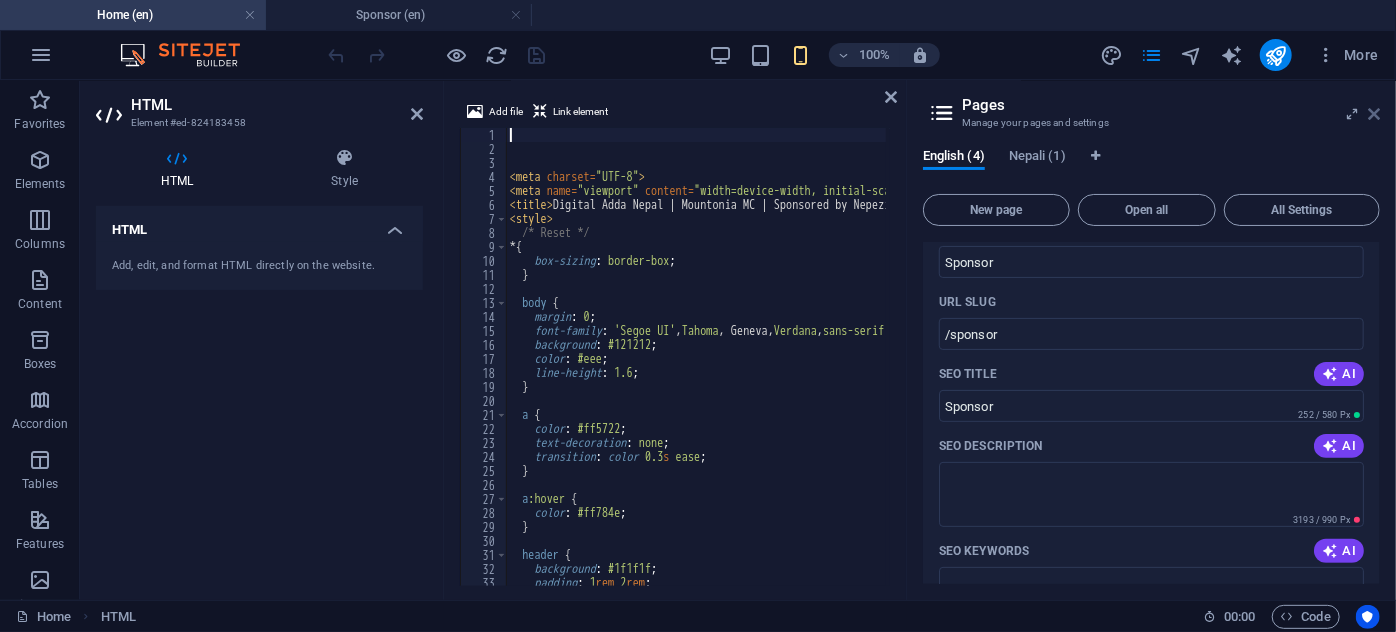 click at bounding box center (1374, 114) 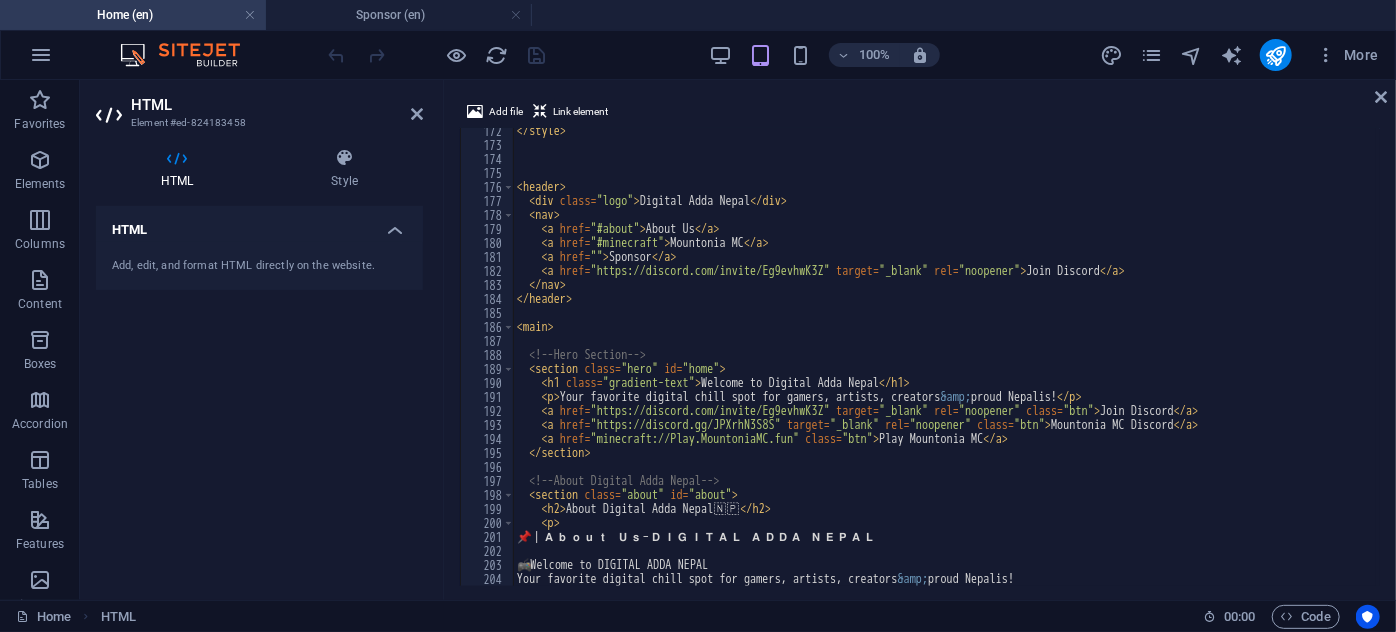 scroll, scrollTop: 2343, scrollLeft: 0, axis: vertical 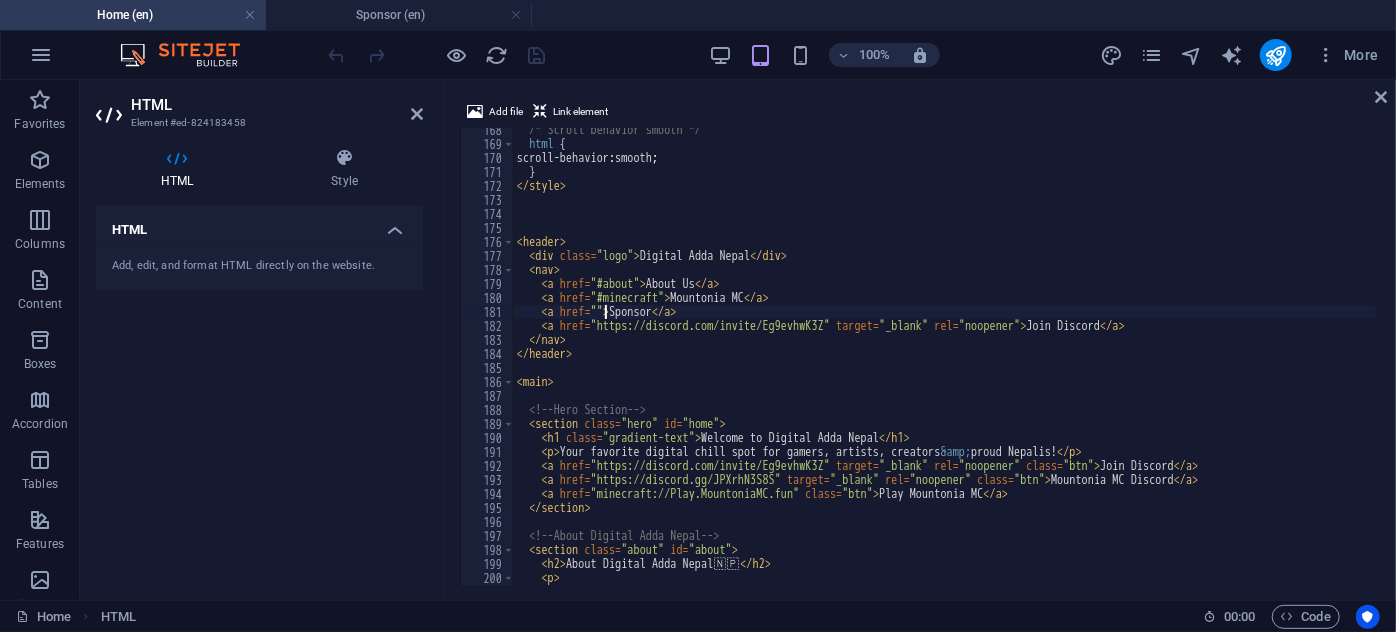 click on "/* Scroll behavior smooth */    html   {     scroll-behavior :  smooth ;    } </ style > < header >    < div   class = "logo" > Digital Adda Nepal </ div >    < nav >      < a   href = "#about" > About Us </ a >      < a   href = "#minecraft" > Mountonia MC </ a >      < a   href = "" > Sponsor </ a >      < a   href = "https://discord.com/invite/Eg9evhwK3Z"   target = "_blank"   rel = "noopener" > Join Discord </ a >    </ nav > </ header > < main >    <!--  Hero Section  -->    < section   class = "hero"   id = "home" >      < h1   class = "gradient-text" > Welcome to Digital Adda Nepal </ h1 >      < p > Your favorite digital chill spot for gamers, artists, creators  &amp;  proud Nepalis! </ p >      < a   href = "https://discord.com/invite/Eg9evhwK3Z"   target = "_blank"   rel = "noopener"   class = "btn" > Join Discord </ a >      < a   href = "https://discord.gg/JPXrhN3S8S"   target = "_blank"   rel = "noopener"   class = "btn" > Mountonia MC Discord </ a >      < a   href =   class = "btn" > </ a >" at bounding box center [1898, 364] 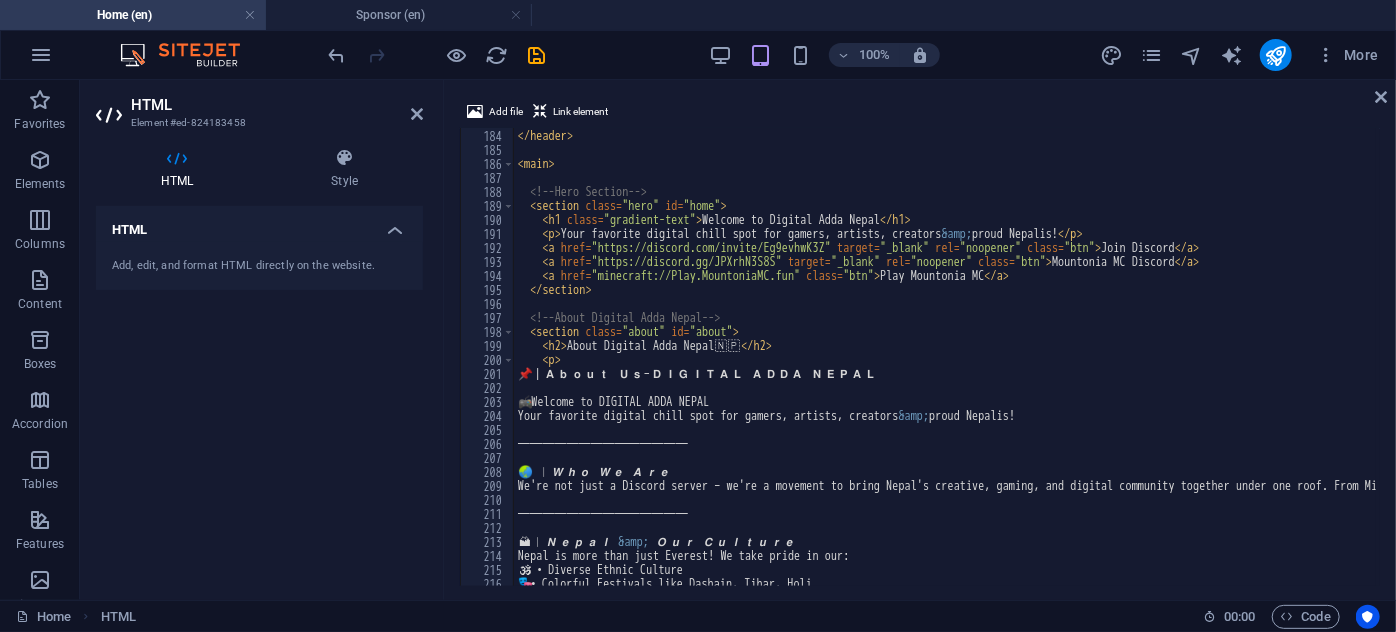 scroll, scrollTop: 2616, scrollLeft: 0, axis: vertical 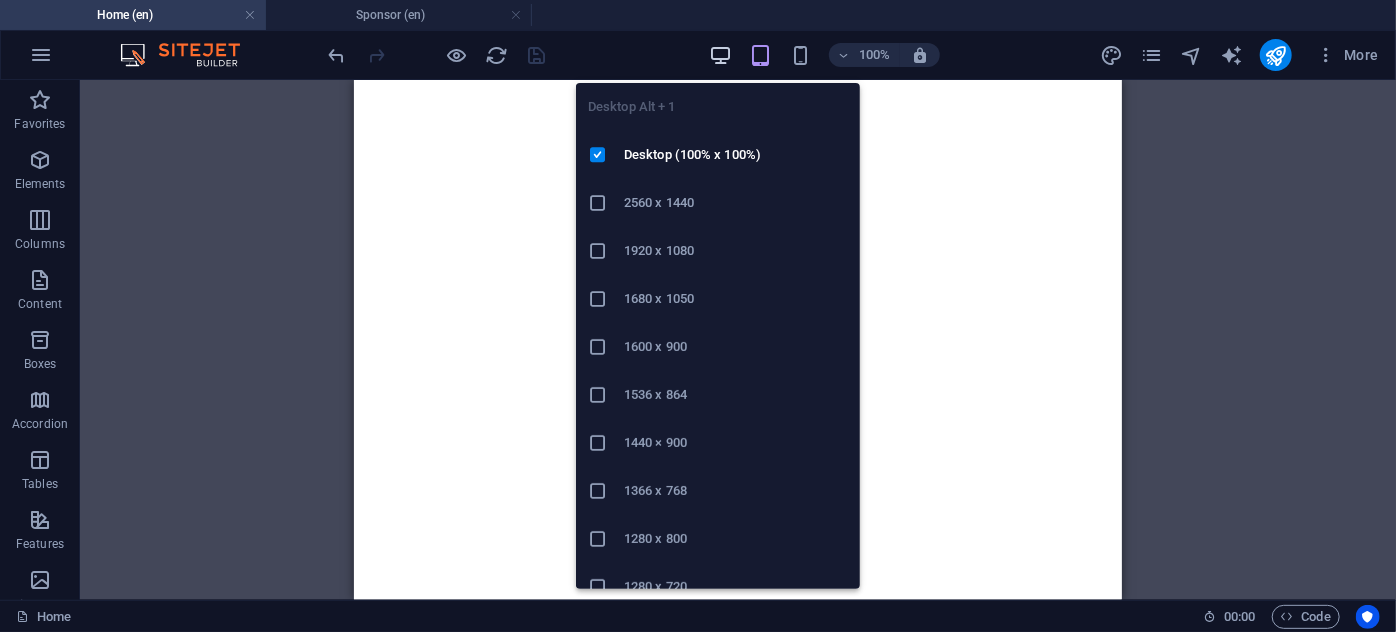 click at bounding box center [720, 55] 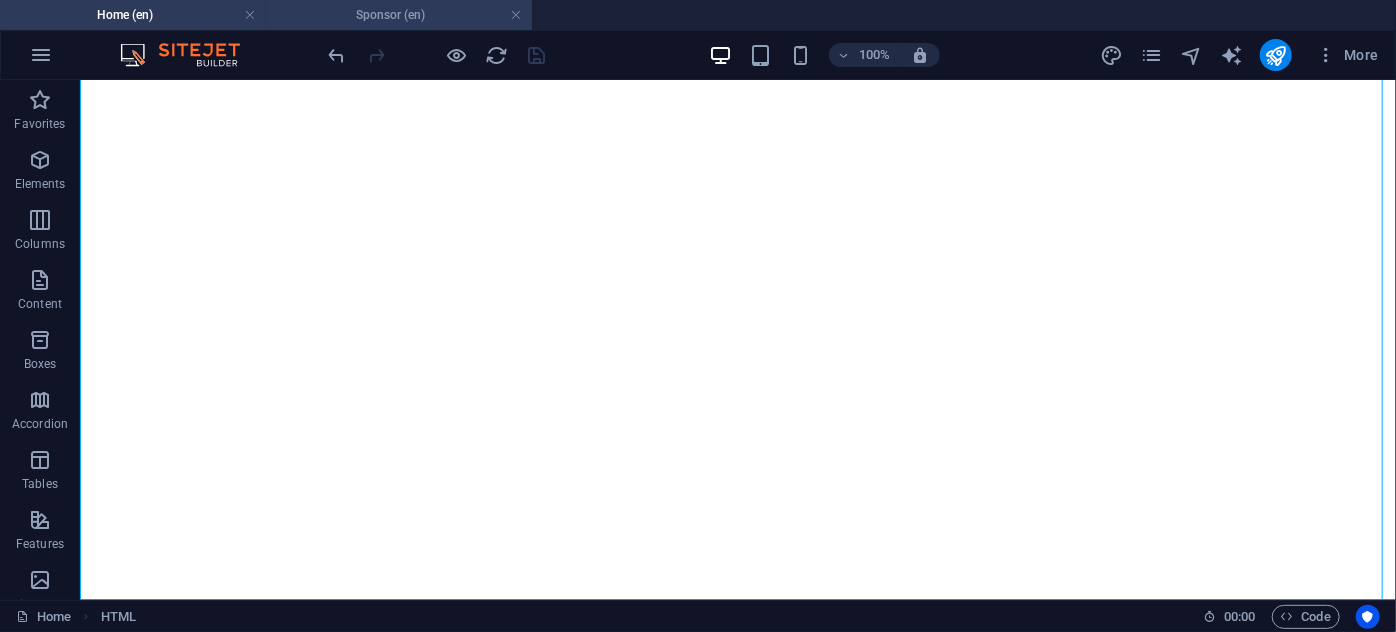 click on "Sponsor (en)" at bounding box center (399, 15) 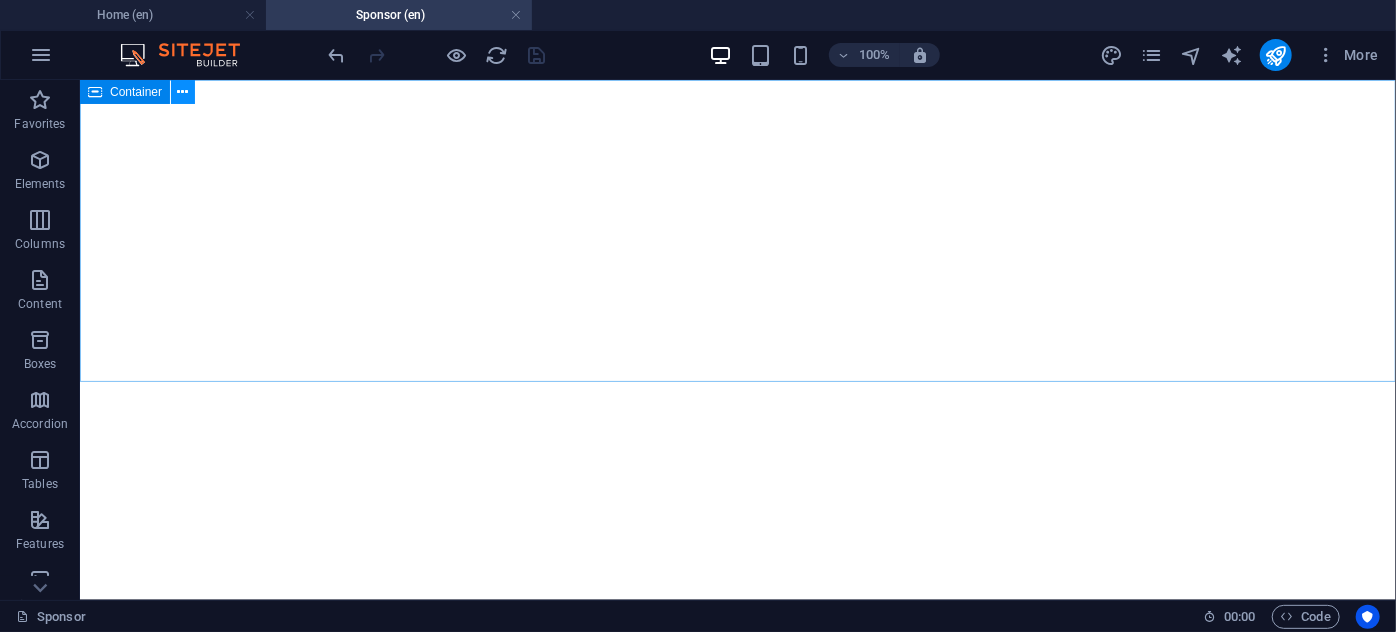 click at bounding box center [183, 92] 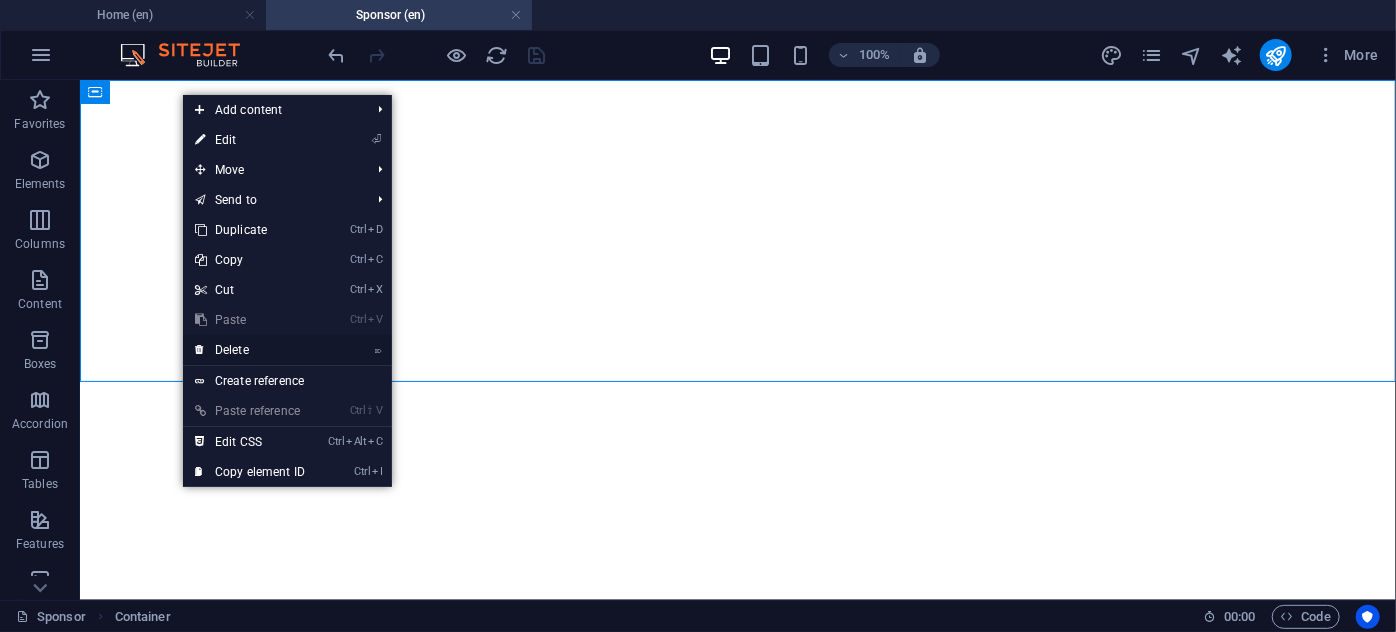 click on "⌦  Delete" at bounding box center (250, 350) 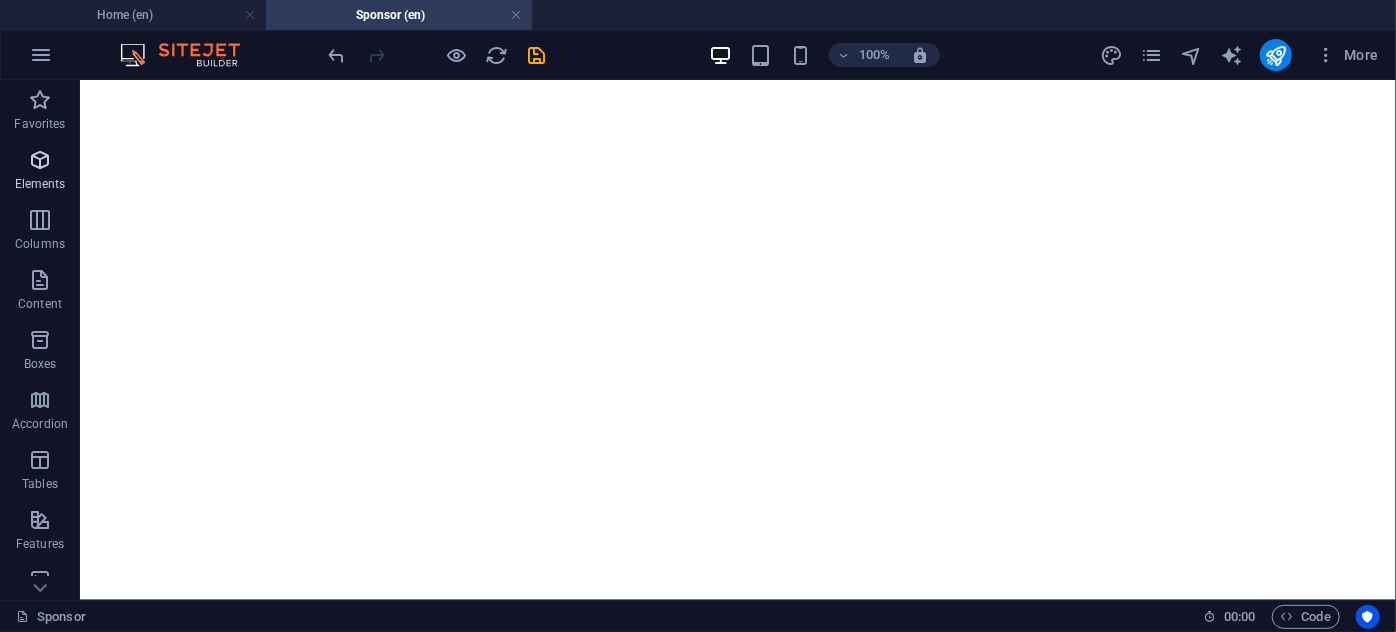 click on "Elements" at bounding box center (40, 172) 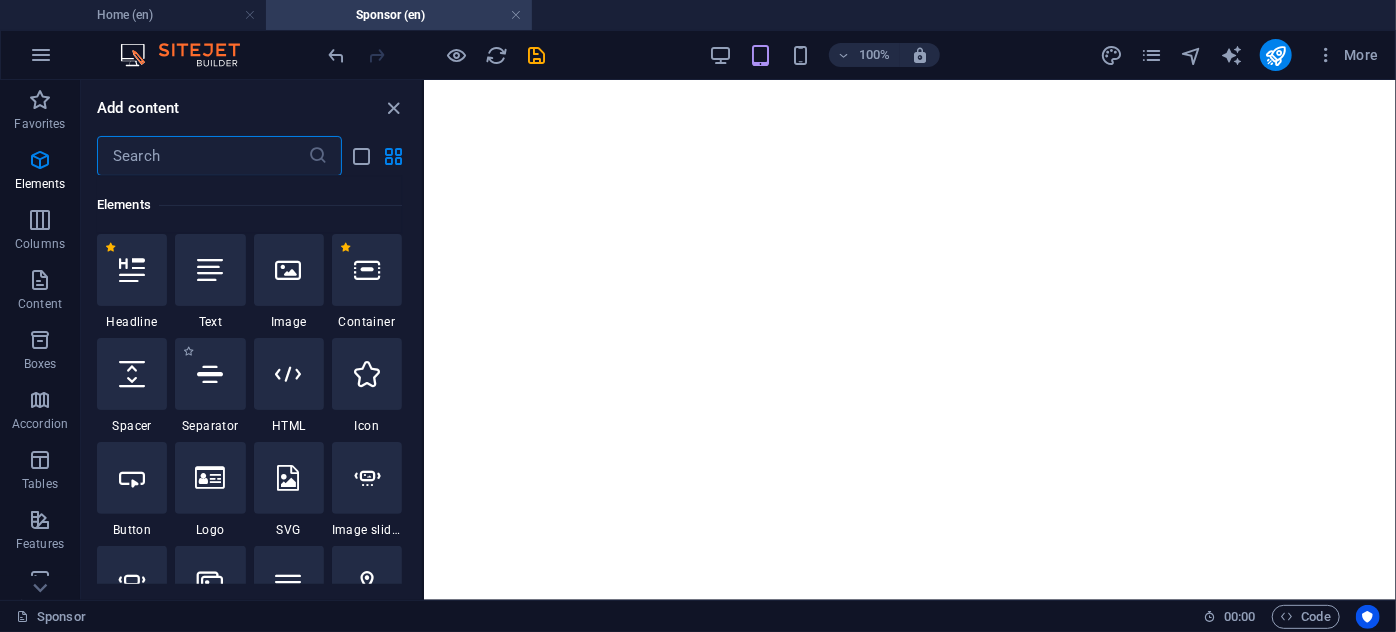 scroll, scrollTop: 213, scrollLeft: 0, axis: vertical 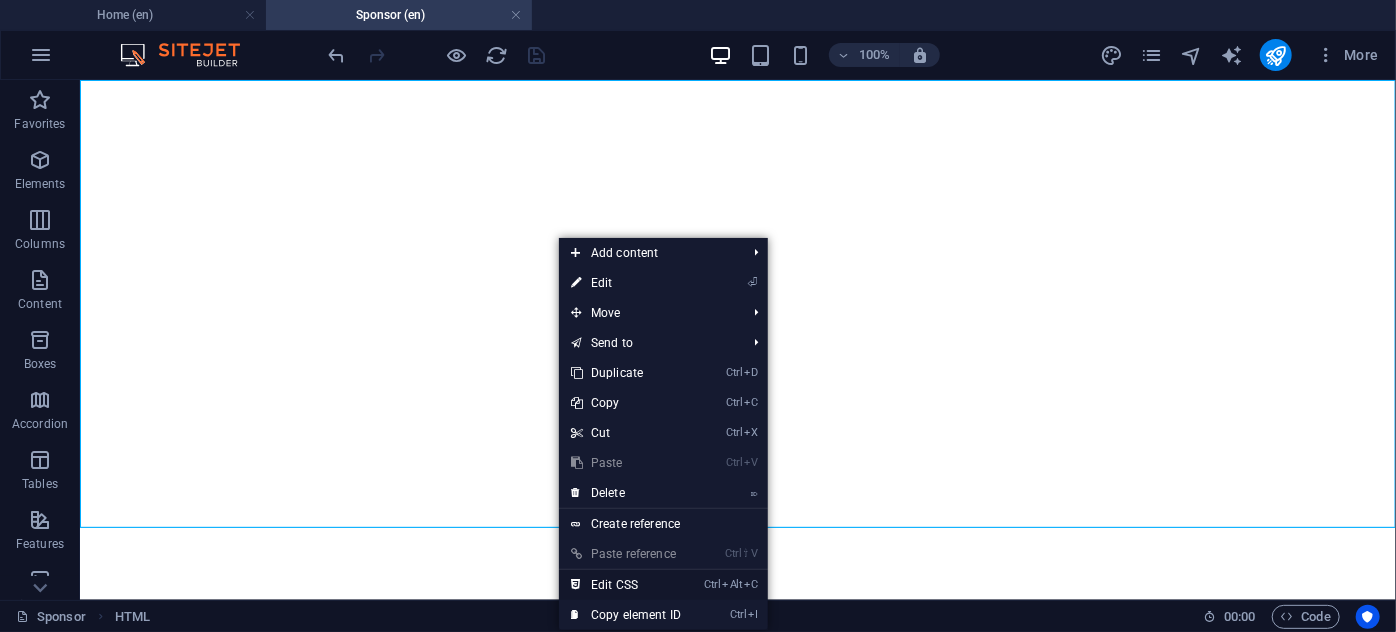click on "Ctrl Alt C  Edit CSS" at bounding box center (626, 585) 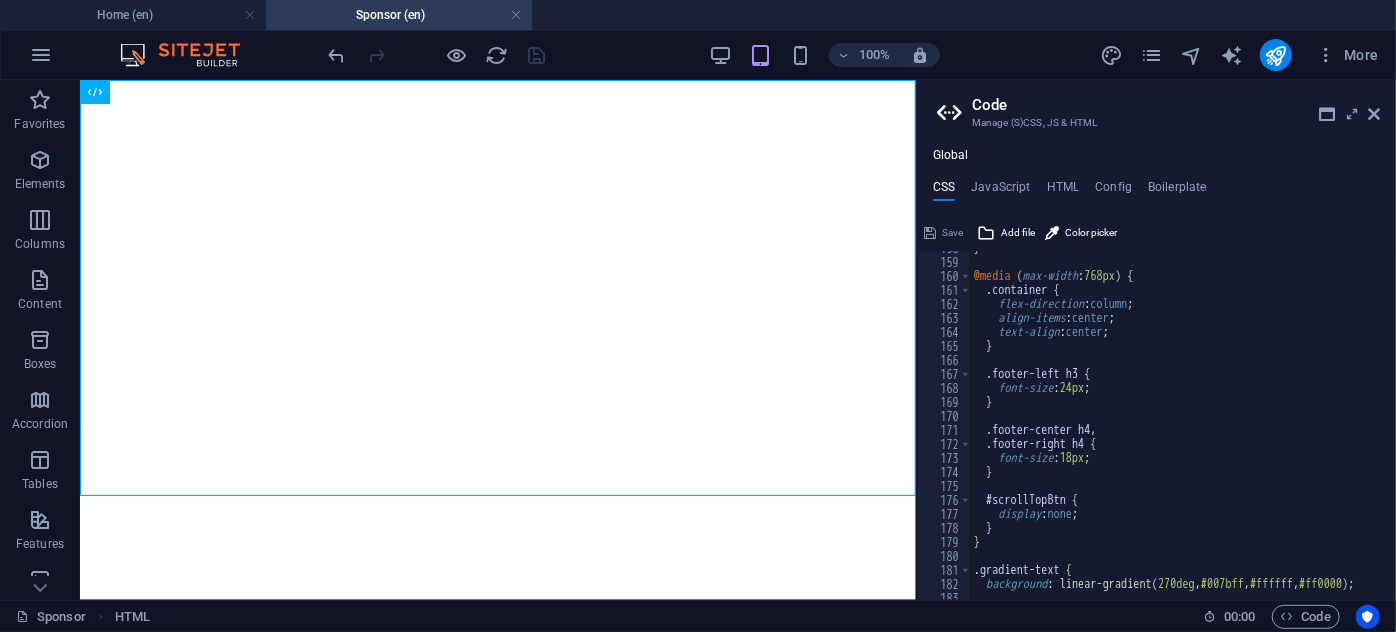 scroll, scrollTop: 2366, scrollLeft: 0, axis: vertical 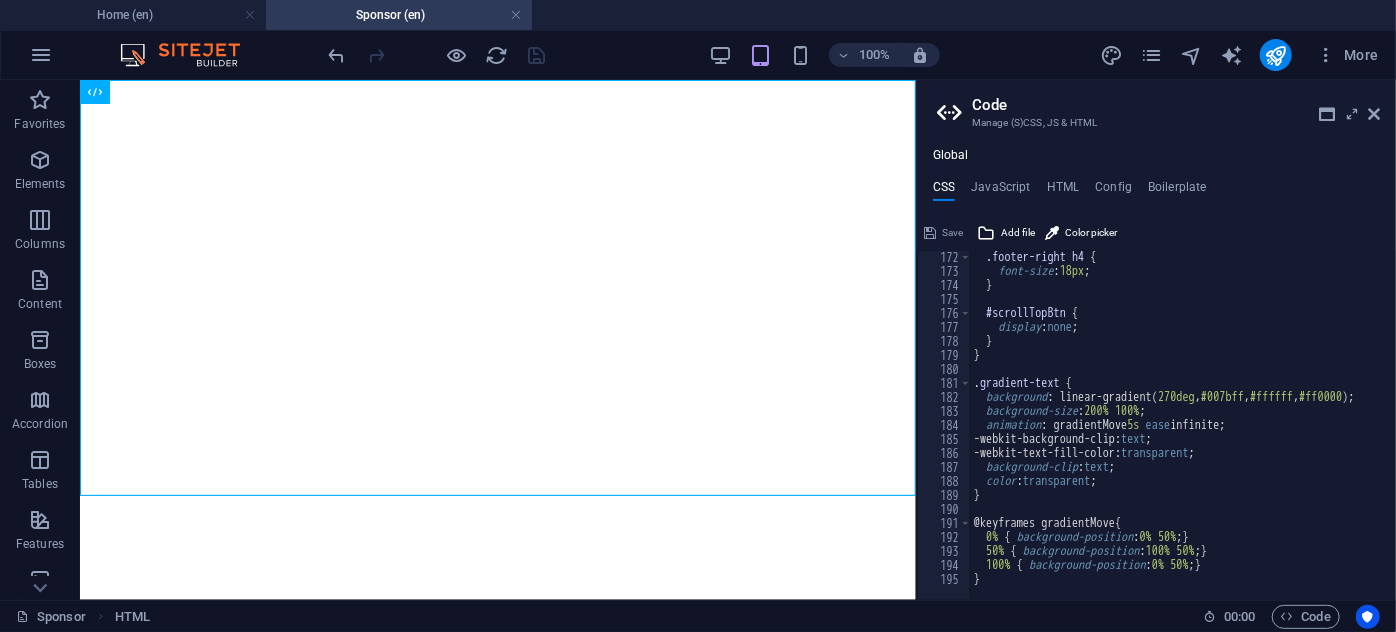 click on ".footer-right   h4   {      font-size :  18px ;    }    #scrollTopBtn   {      display :  none ;    } } .gradient-text   {    background : linear-gradient ( 270deg ,  #007bff ,  #ffffff ,  #ff0000 ) ;    background-size :  200%   100% ;    animation : gradientMove  5s   ease  infinite;   -webkit-background-clip:  text ;   -webkit-text-fill-color:  transparent ;    background-clip :  text ;    color :  transparent ; } @keyframes gradientMove  {    0%   {   background-position :  0%   50% ;  }    50%   {   background-position :  100%   50% ;  }    100%   {   background-position :  0%   50% ;  } }" at bounding box center (1193, 431) 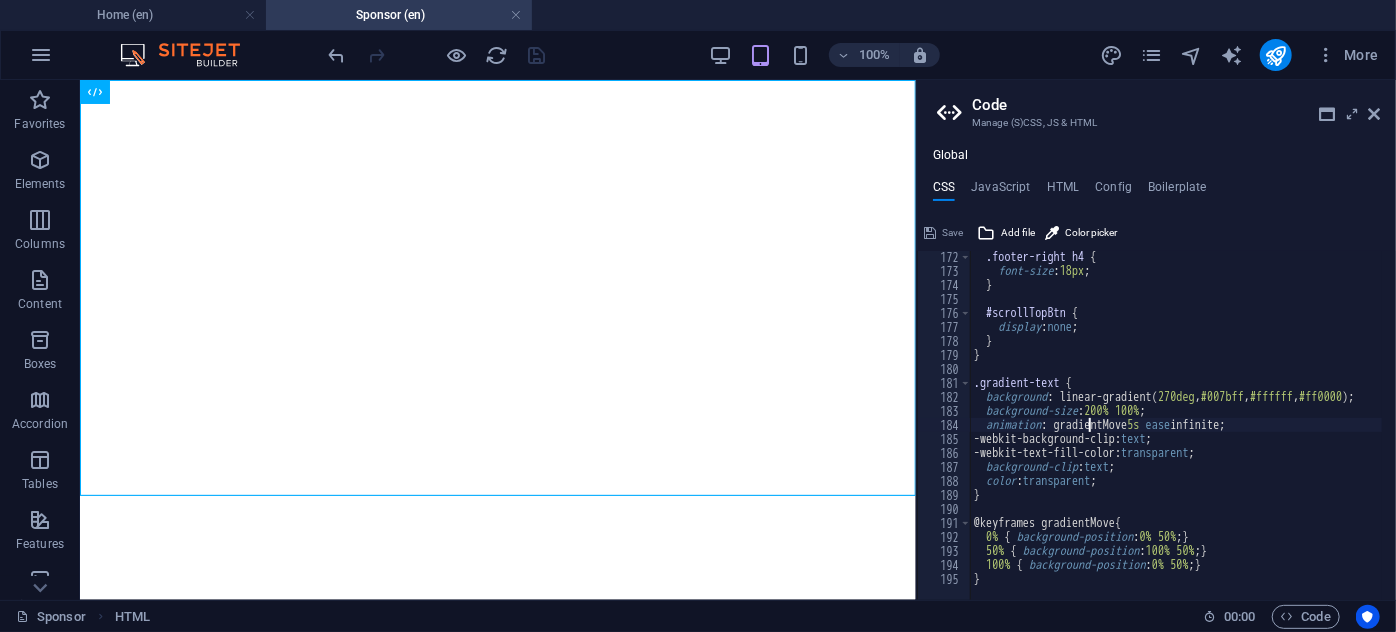click on ".footer-right   h4   {      font-size :  18px ;    }    #scrollTopBtn   {      display :  none ;    } } .gradient-text   {    background : linear-gradient ( 270deg ,  #007bff ,  #ffffff ,  #ff0000 ) ;    background-size :  200%   100% ;    animation : gradientMove  5s   ease  infinite;   -webkit-background-clip:  text ;   -webkit-text-fill-color:  transparent ;    background-clip :  text ;    color :  transparent ; } @keyframes gradientMove  {    0%   {   background-position :  0%   50% ;  }    50%   {   background-position :  100%   50% ;  }    100%   {   background-position :  0%   50% ;  } }" at bounding box center [1193, 431] 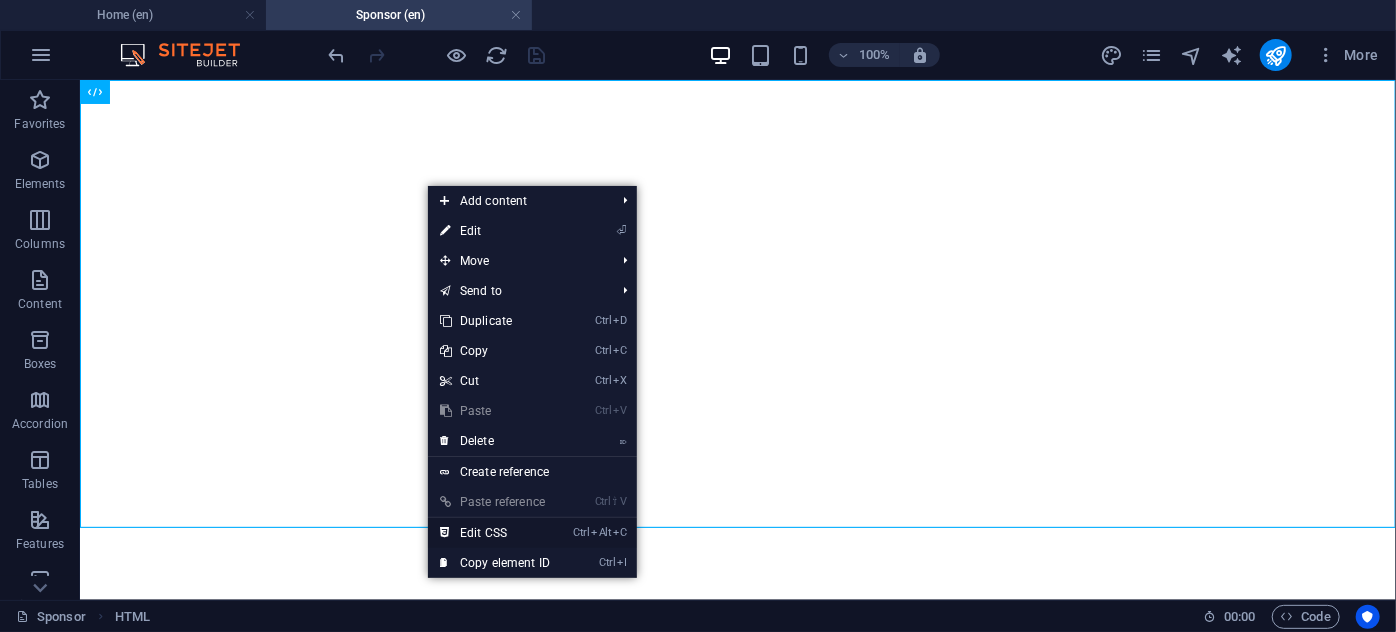 click on "Ctrl Alt C  Edit CSS" at bounding box center (495, 533) 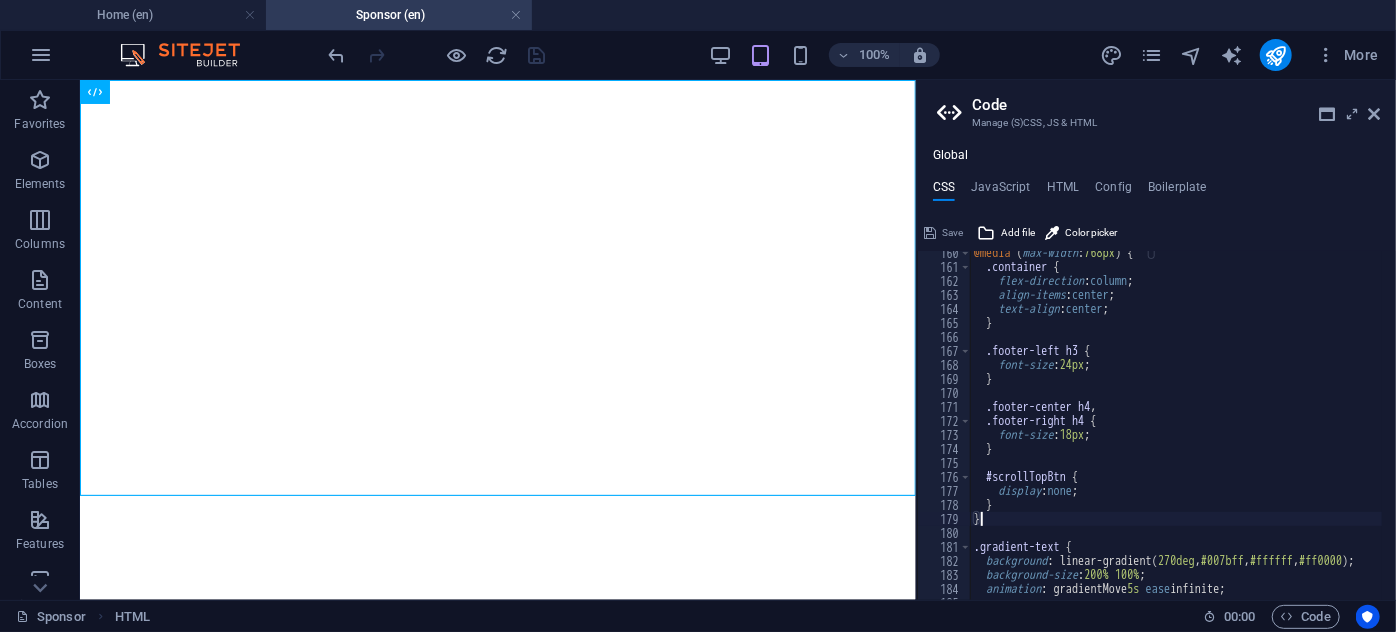 scroll, scrollTop: 2366, scrollLeft: 0, axis: vertical 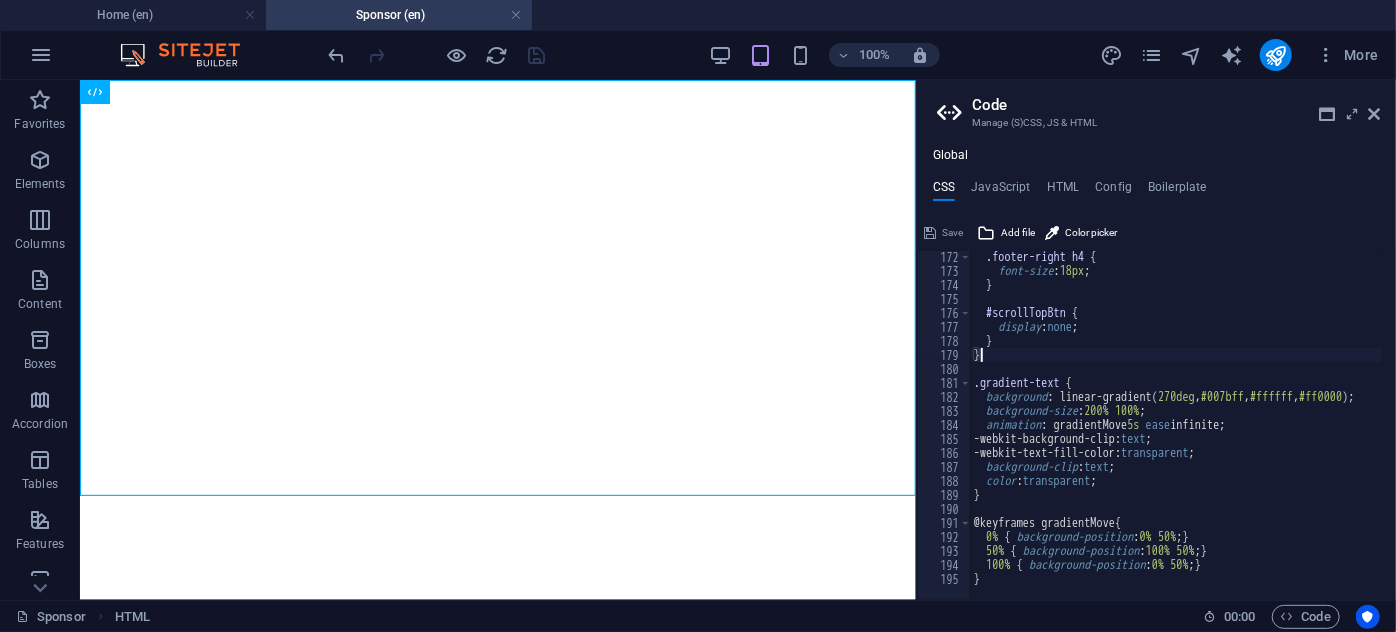 click on ".footer-right   h4   {      font-size :  18px ;    }    #scrollTopBtn   {      display :  none ;    } } .gradient-text   {    background : linear-gradient ( 270deg ,  #007bff ,  #ffffff ,  #ff0000 ) ;    background-size :  200%   100% ;    animation : gradientMove  5s   ease  infinite;   -webkit-background-clip:  text ;   -webkit-text-fill-color:  transparent ;    background-clip :  text ;    color :  transparent ; } @keyframes gradientMove  {    0%   {   background-position :  0%   50% ;  }    50%   {   background-position :  100%   50% ;  }    100%   {   background-position :  0%   50% ;  } }" at bounding box center [1193, 431] 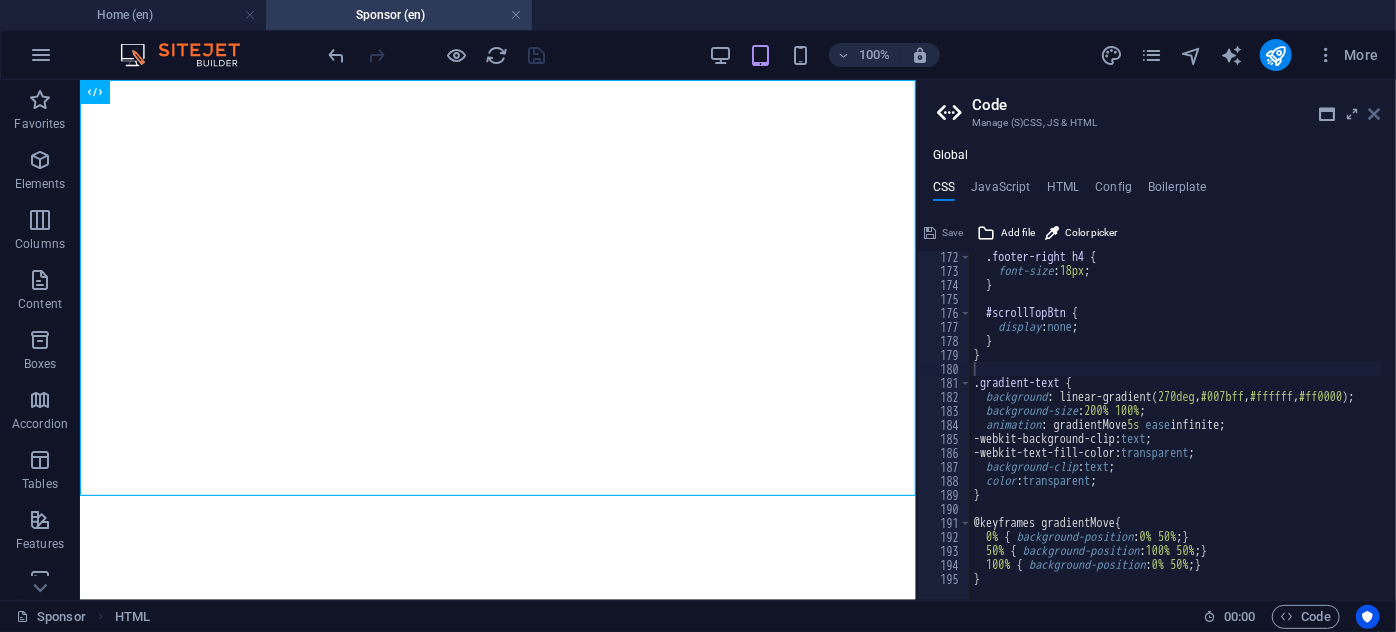 click at bounding box center (1374, 114) 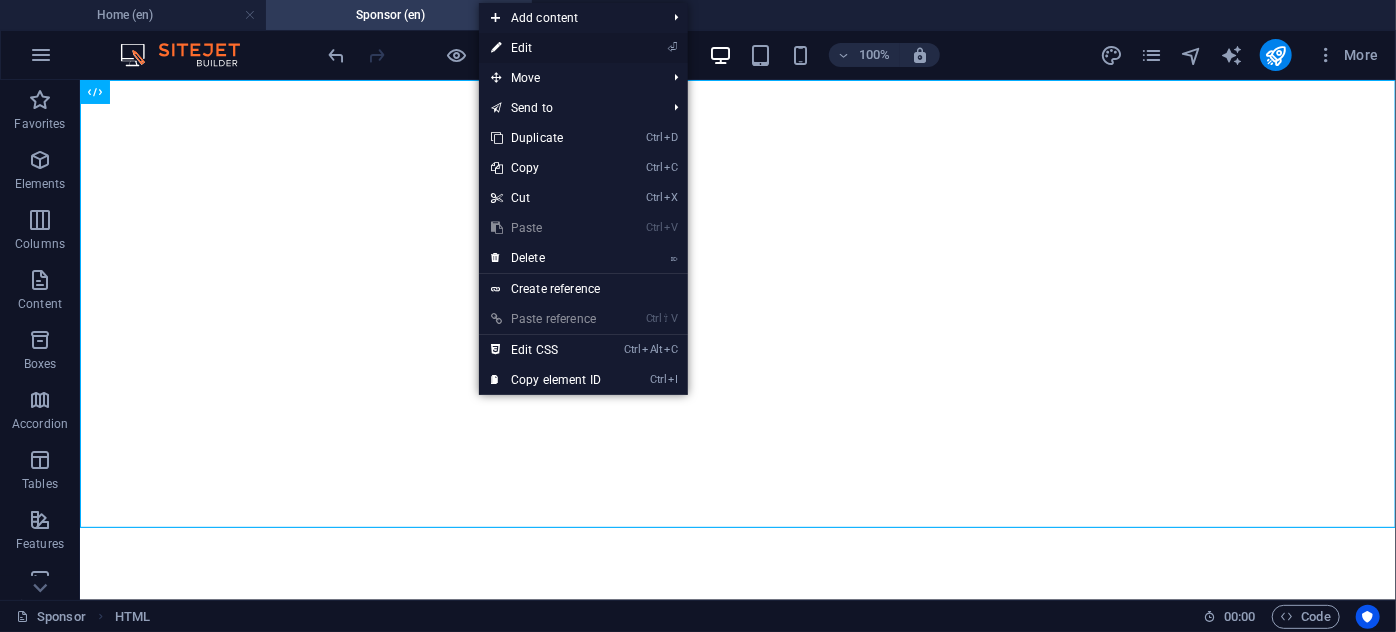 click on "⏎  Edit" at bounding box center (546, 48) 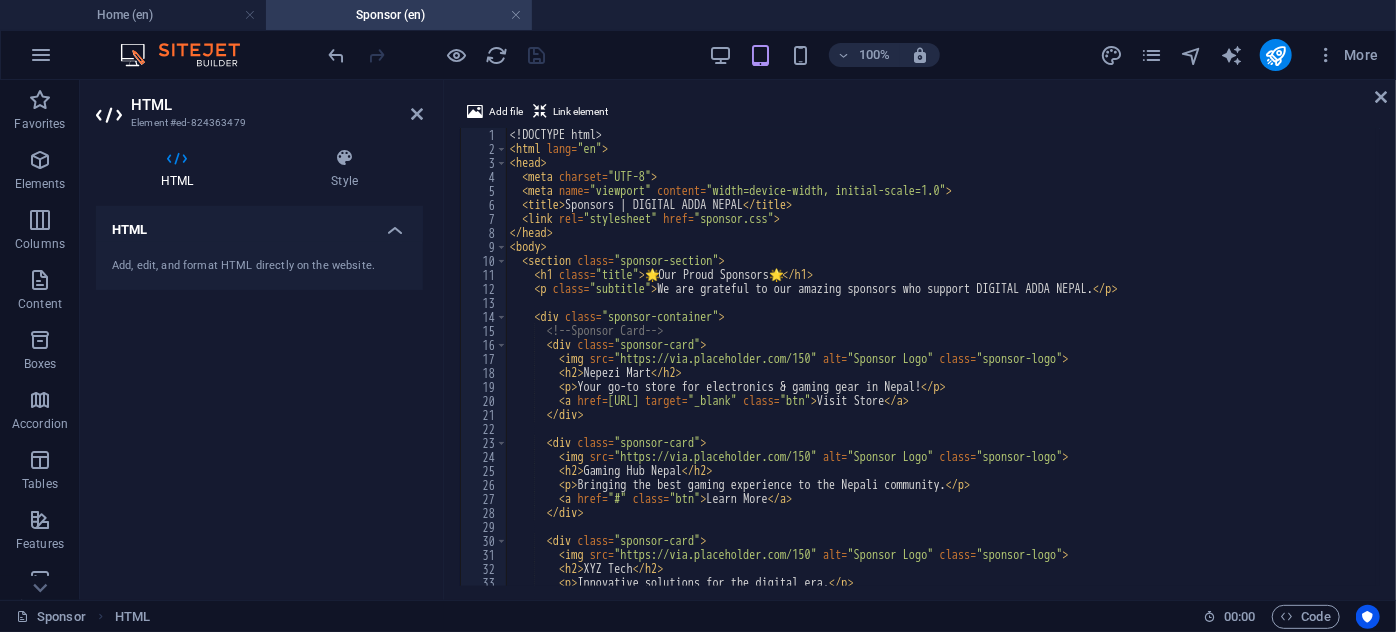 click on "<! DOCTYPE   html > < html   lang = "en" > < head >    < meta   charset = "UTF-8" >    < meta   name = "viewport"   content = "width=device-width, initial-scale=1.0" >    < title > Sponsors | DIGITAL ADDA NEPAL </ title >    < link   rel = "stylesheet"   href = "sponsor.css" > </ head > < body >    < section   class = "sponsor-section" >      < h1   class = "title" > 🌟  Our Proud Sponsors  🌟 </ h1 >      < p   class = "subtitle" > We are grateful to our amazing sponsors who support DIGITAL ADDA NEPAL. </ p >      < div   class = "sponsor-container" >         <!--  Sponsor Card  -->         < div   class = "sponsor-card" >           < img   src = "https://via.placeholder.com/150"   alt = "Sponsor Logo"   class = "sponsor-logo" >           < h2 > Nepezi Mart </ h2 >           < p > Your go-to store for electronics & gaming gear in Nepal! </ p >           < a   href = "https://nepezimart.shop"   target = "_blank"   class = "btn" > Visit Store </ a >         </ div >         < div   class = "sponsor-card" >" at bounding box center (941, 371) 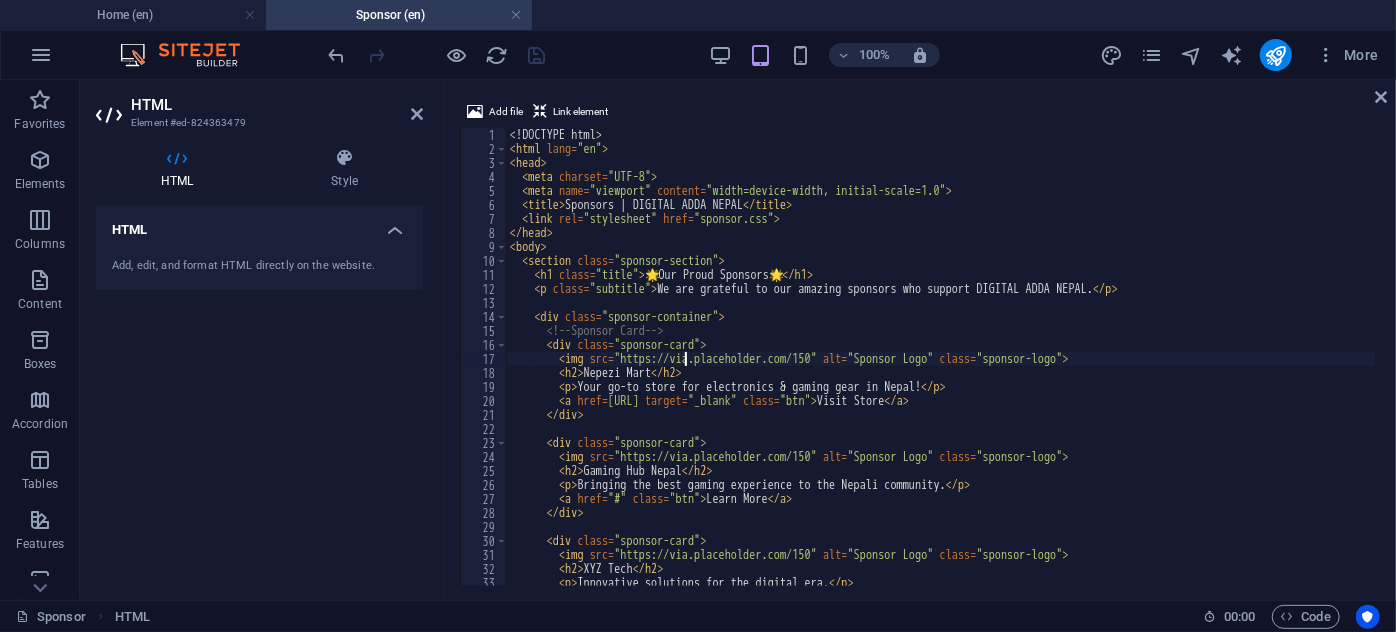type on "</html>" 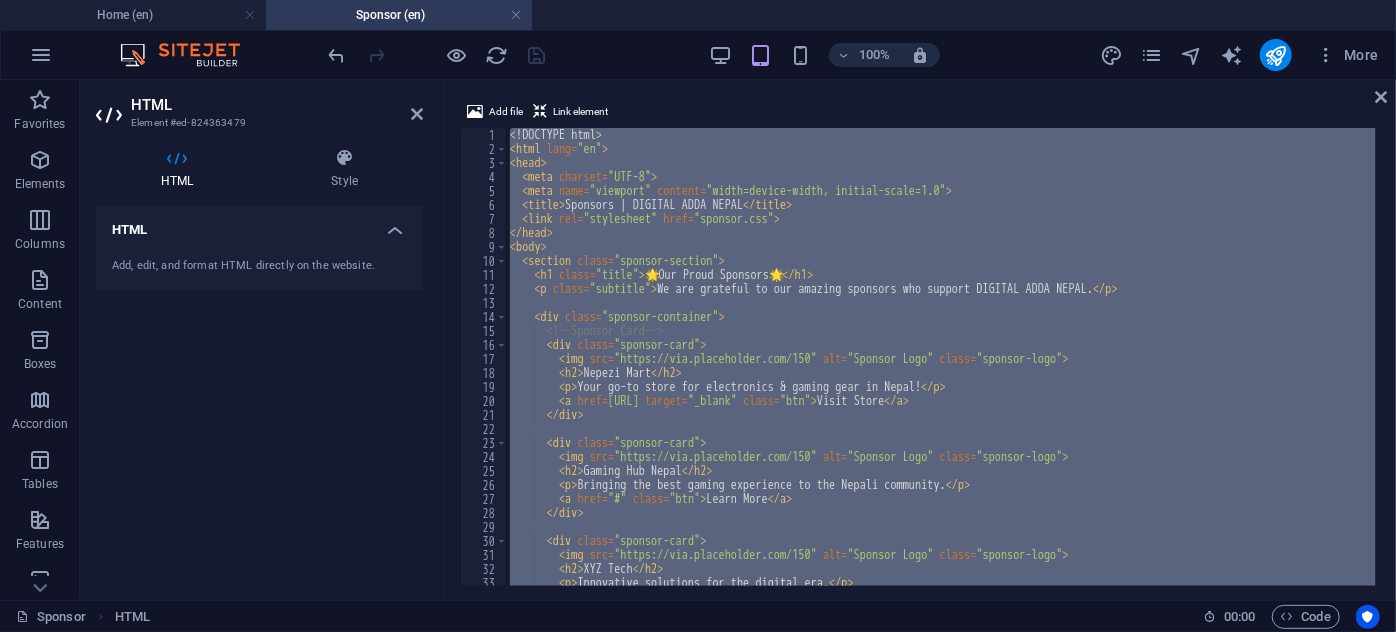 type 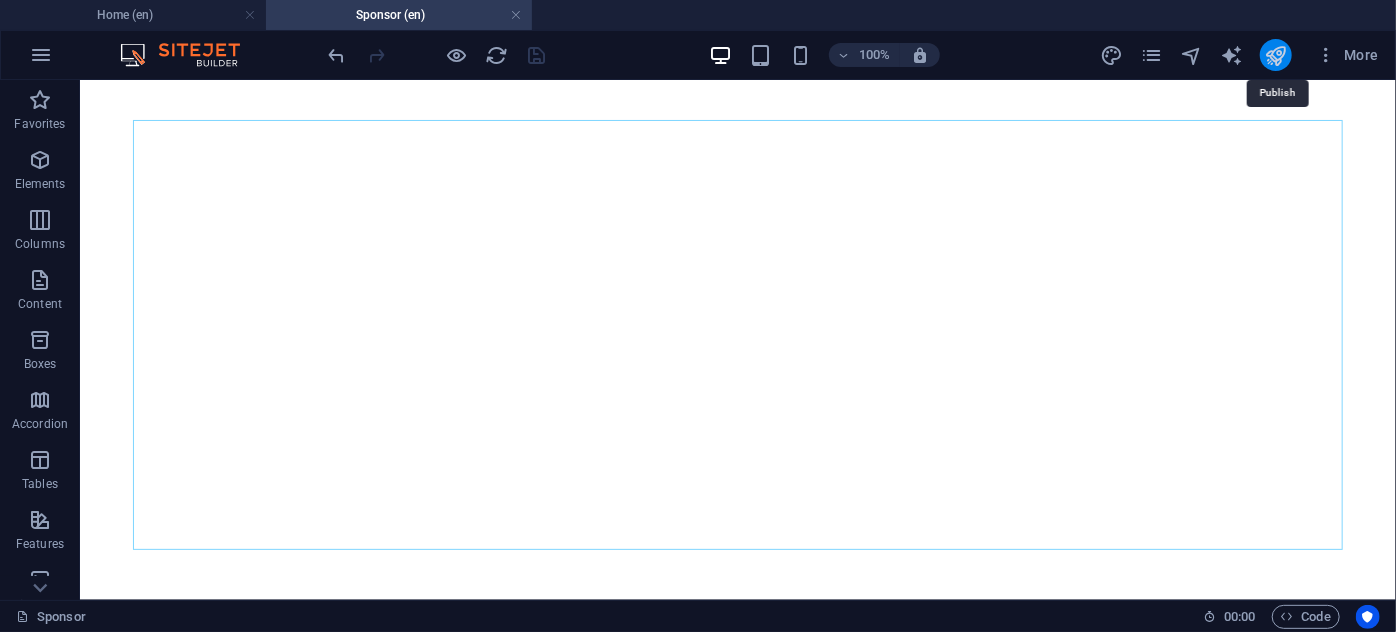 click at bounding box center (1275, 55) 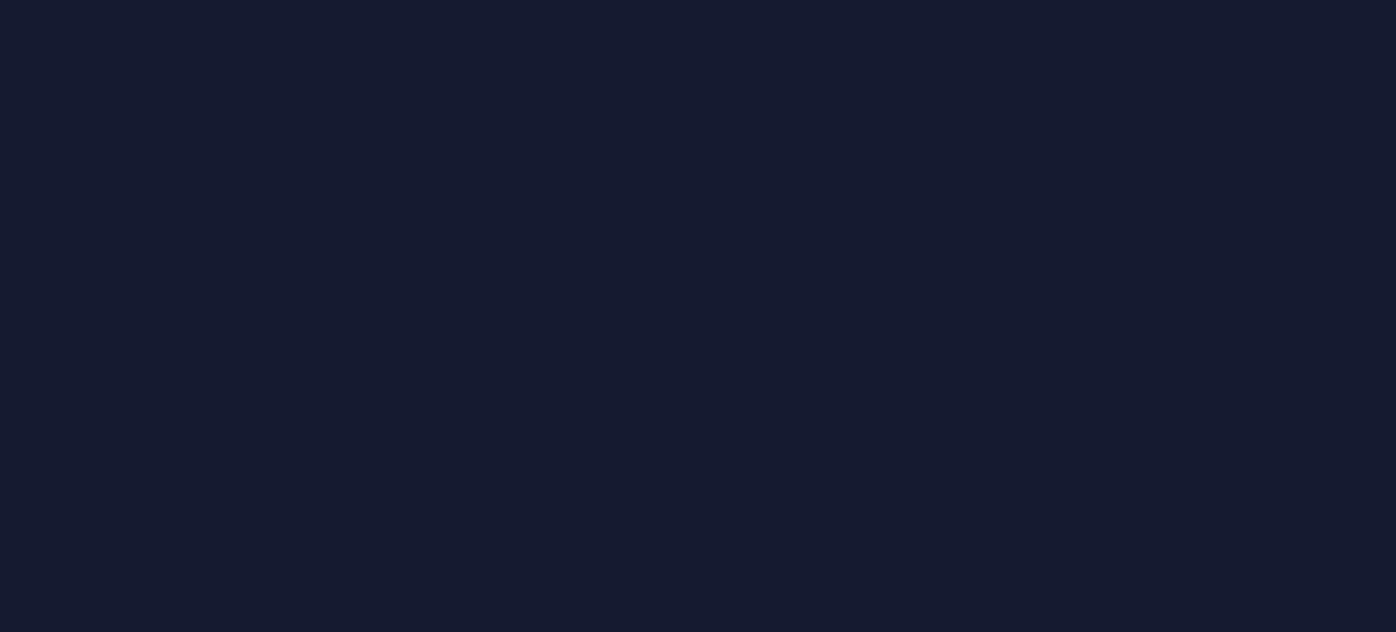 scroll, scrollTop: 0, scrollLeft: 0, axis: both 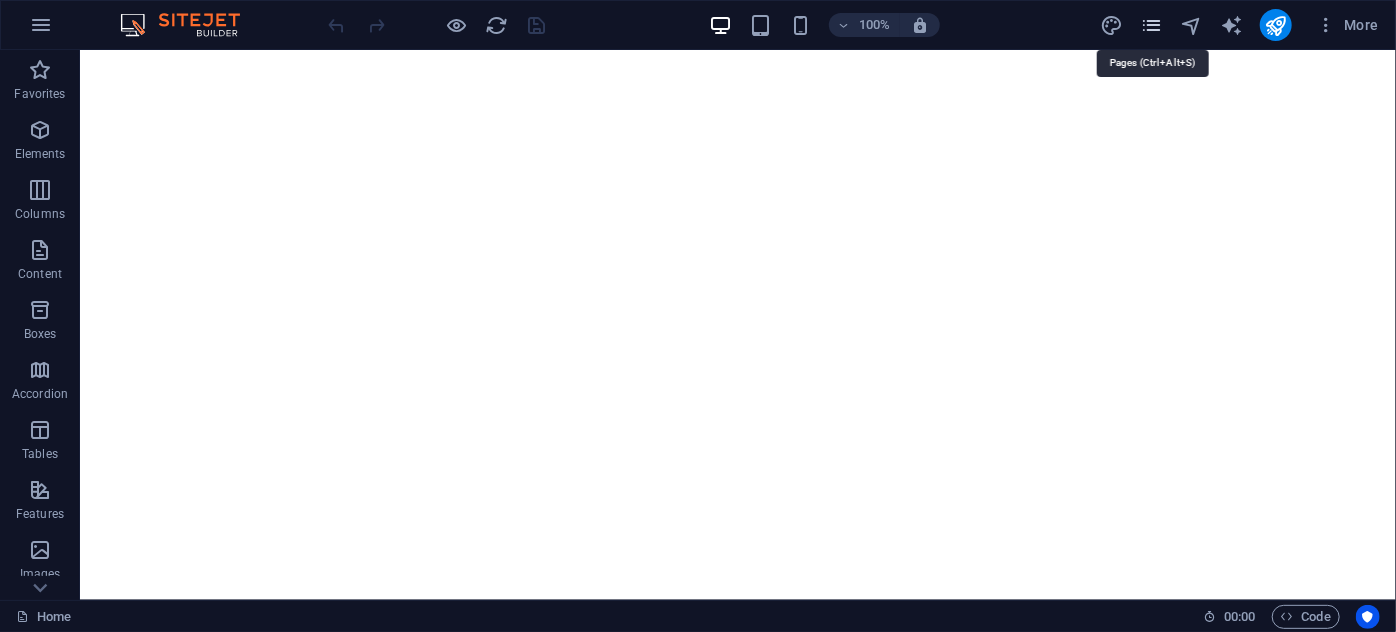 click at bounding box center (1151, 25) 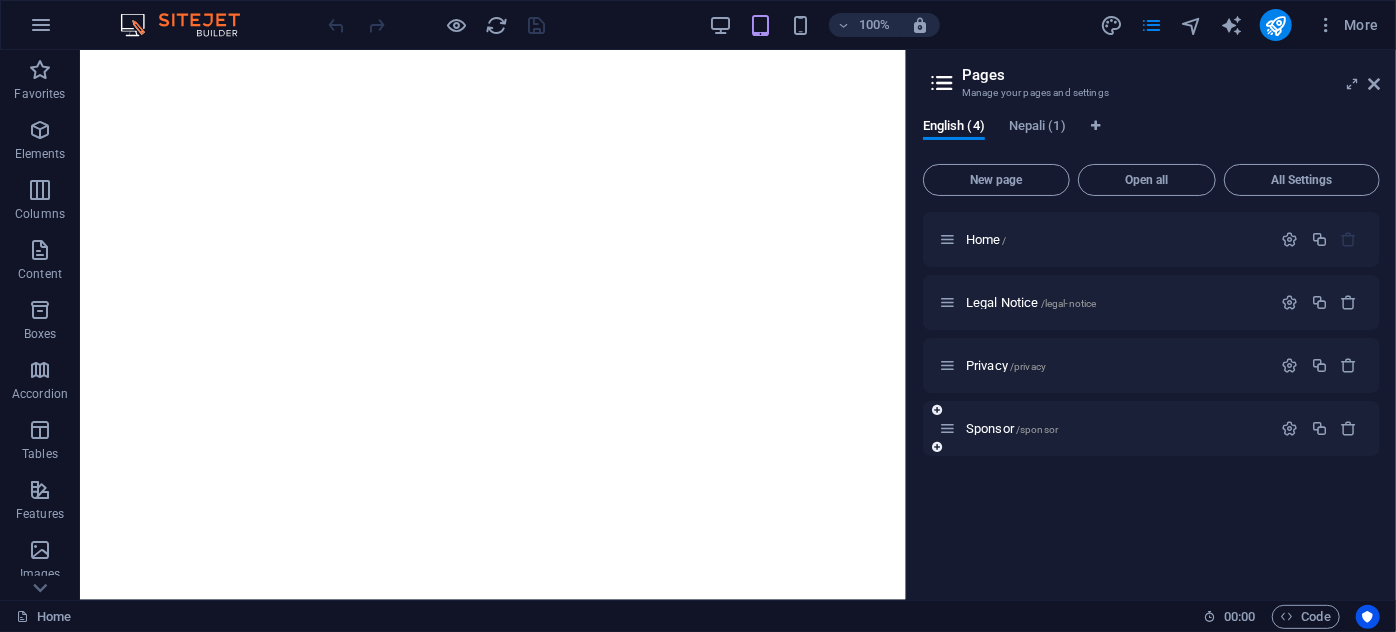 click on "Sponsor /sponsor" at bounding box center (1116, 428) 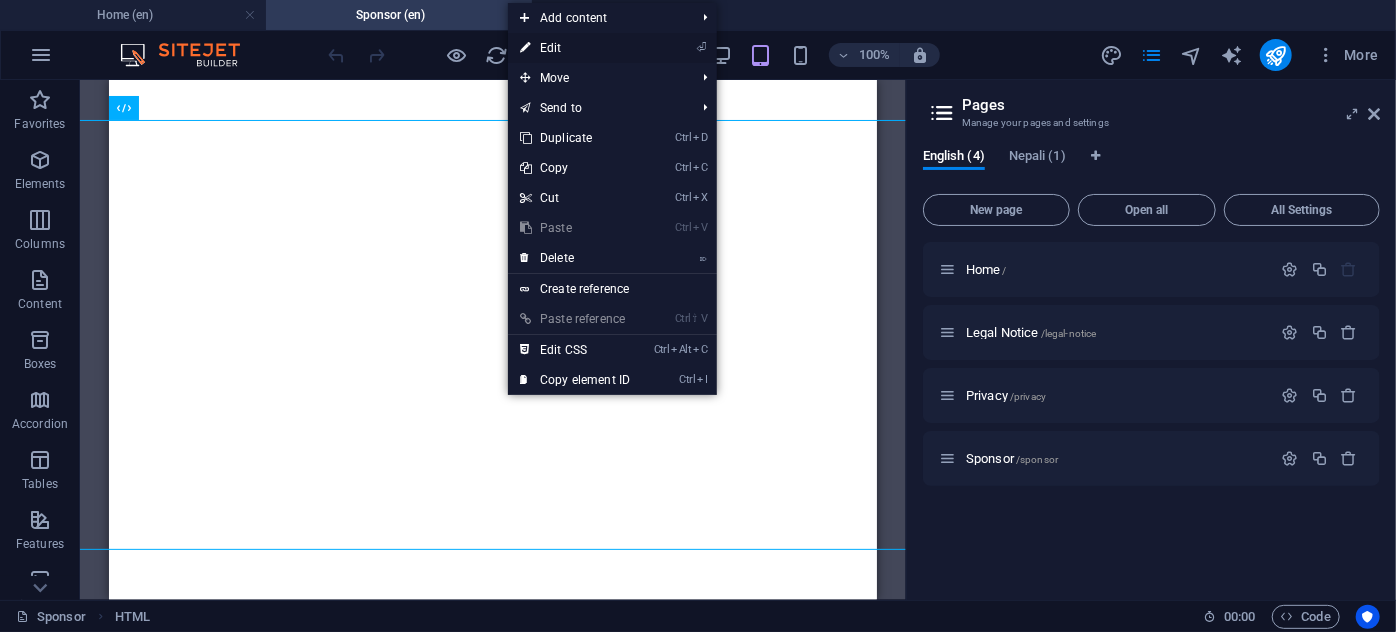 click on "⏎  Edit" at bounding box center (575, 48) 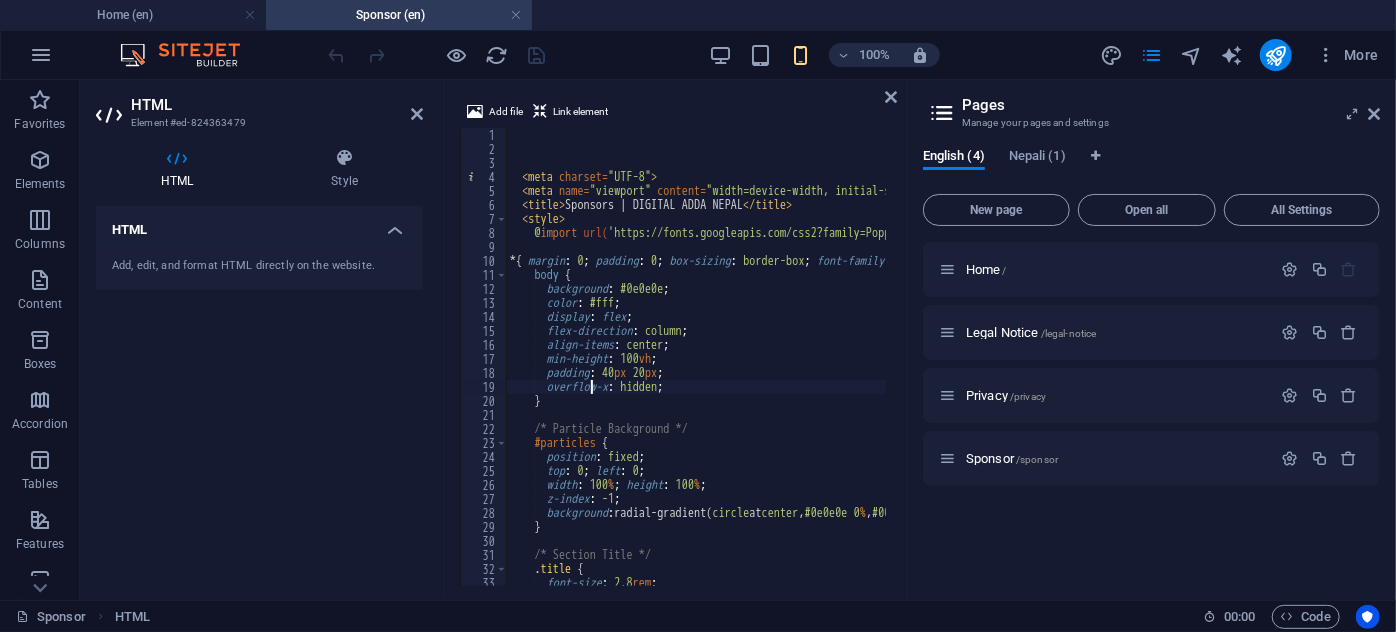 click on "< meta   charset = "UTF-8" >    < meta   name = "viewport"   content = "width=device-width, initial-scale=1.0" >    < title > Sponsors | DIGITAL ADDA [COUNTRY] </ title >    < style >      @ import   url( 'https://fonts.googleapis.com/css2?family=Poppins:wght@400;600;700&display=swap' ) ;     *  {   margin :   0 ;   padding :   0 ;   box-sizing :   border-box ;   font-family :   ' Poppins ' ,  sans-serif ;   }      body   {         background :   #0e0e0e ;         color :   #fff ;         display :   flex ;         flex-direction :   column ;         align-items :   center ;         min-height :   100 vh ;         padding :   40 px   20 px ;         overflow-x :   hidden ;      }      /* Particle Background */      #particles   {         position :   fixed ;         top :   0 ;   left :   0 ;         width :   100 % ;   height :   100 % ;         z-index :   -1 ;         background :  radial-gradient( circle  at  center ,  #0e0e0e   0 % ,  #000000   100 % ) ;      }      /* Section Title */      .title   {" at bounding box center (840, 369) 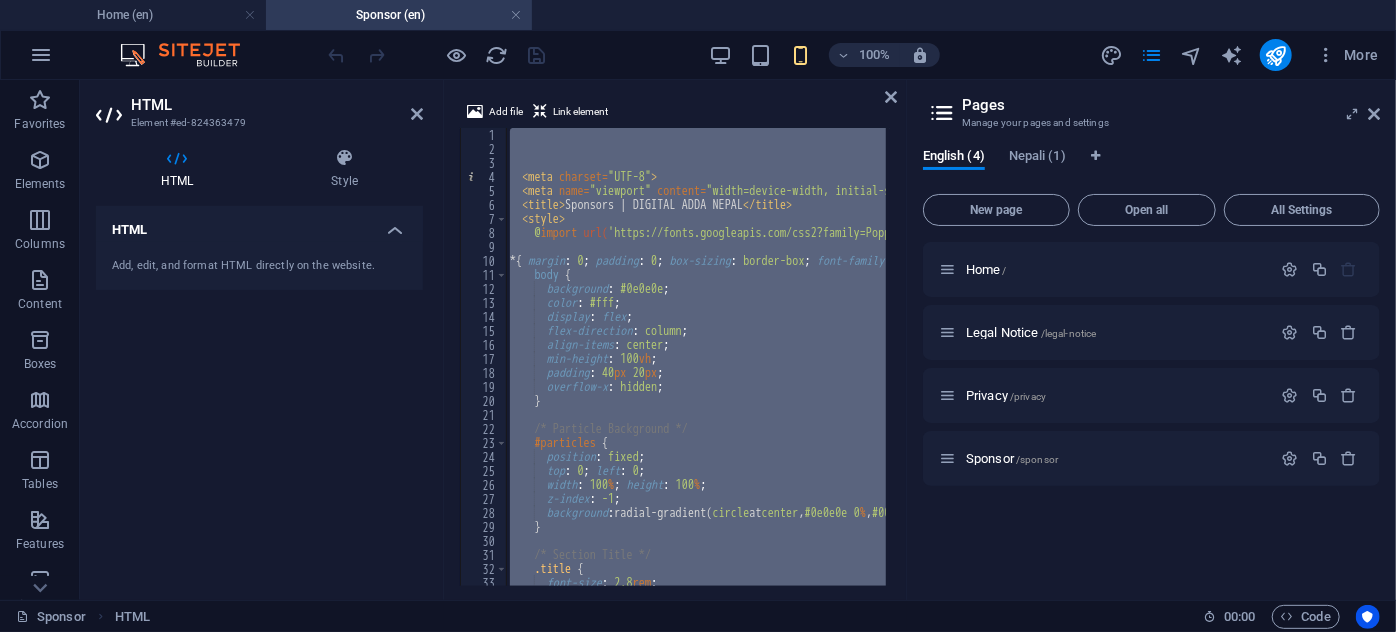 type 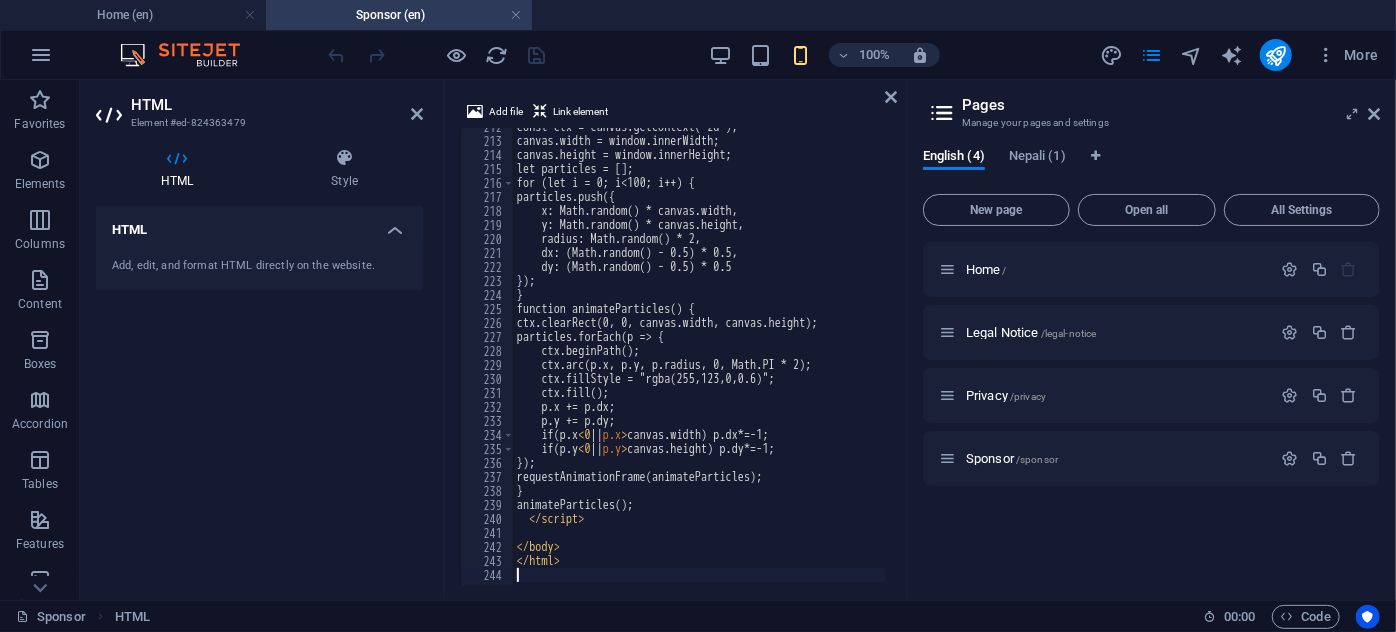 scroll, scrollTop: 2962, scrollLeft: 0, axis: vertical 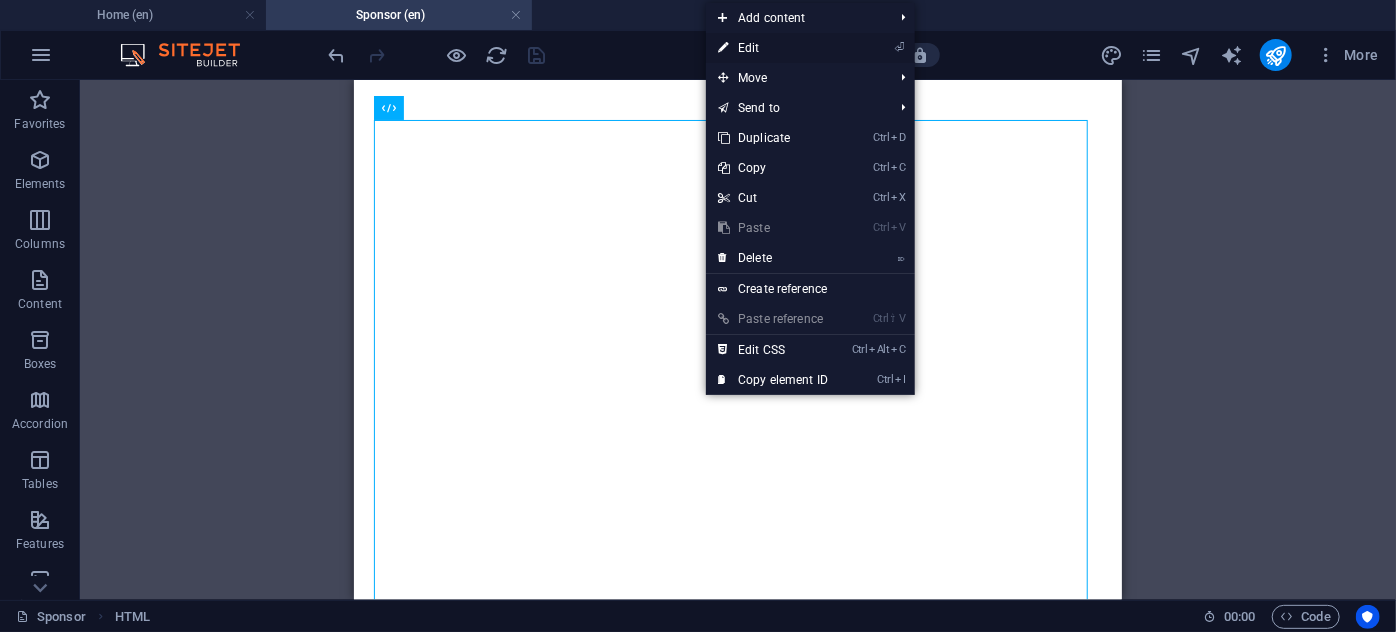 click on "⏎  Edit" at bounding box center [773, 48] 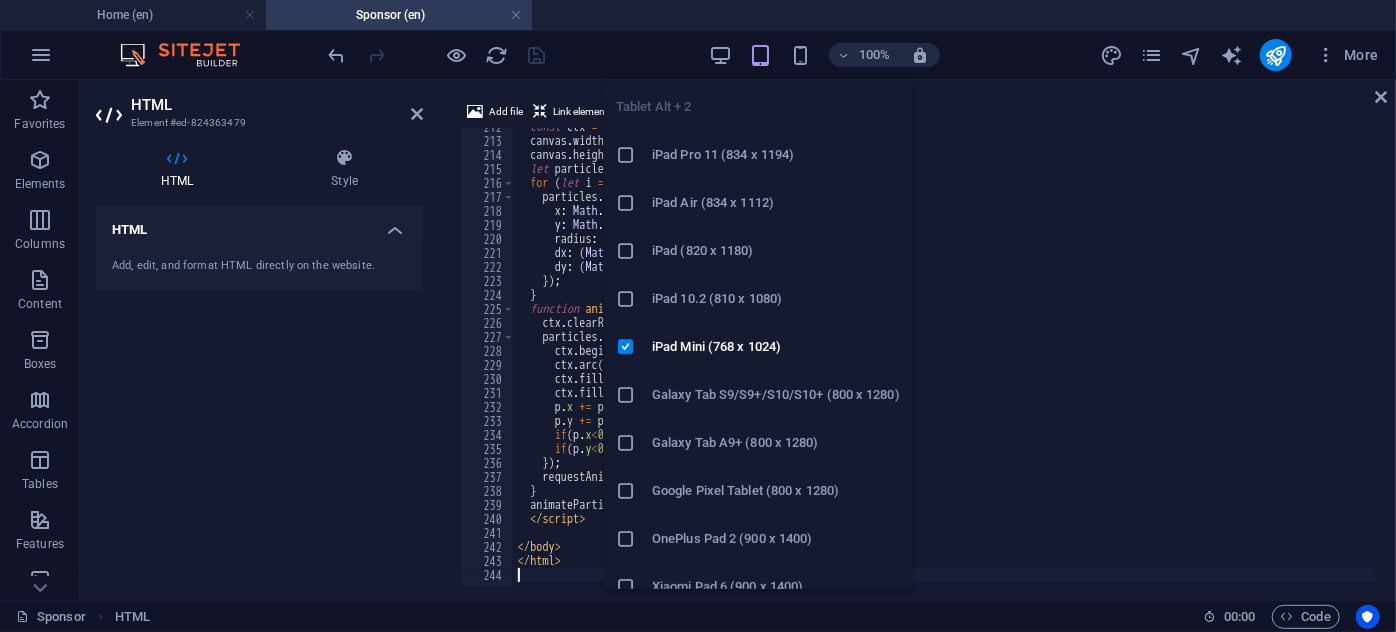 scroll, scrollTop: 2957, scrollLeft: 0, axis: vertical 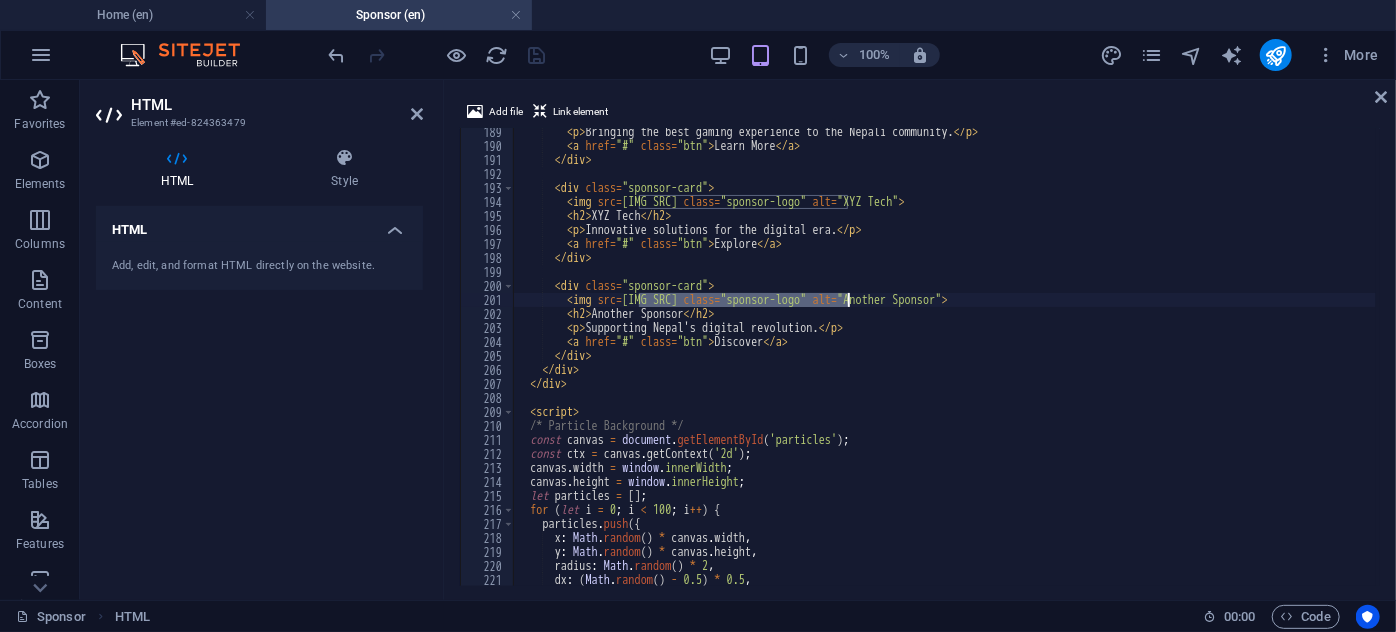 drag, startPoint x: 641, startPoint y: 299, endPoint x: 845, endPoint y: 304, distance: 204.06126 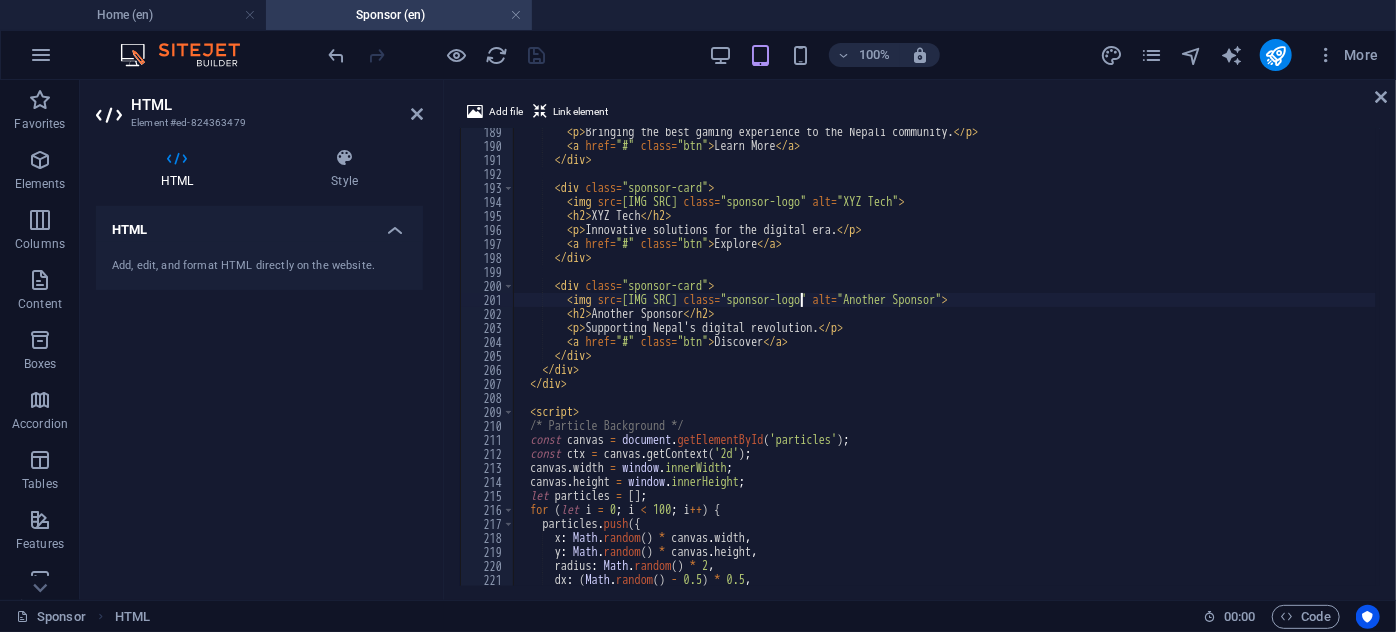click on "< p > Bringing the best gaming experience to the [COUNTRY] community. </ p >           < a   href = "#"   class = "btn" > Learn More </ a >         </ div >         < div   class = "sponsor-card" >           < img   src = "https://via.placeholder.com/300"   class = "sponsor-logo"   alt = "XYZ Tech" >           < h2 > XYZ Tech </ h2 >           < p > Innovative solutions for the digital era. </ p >           < a   href = "#"   class = "btn" > Explore </ a >         </ div >         < div   class = "sponsor-card" >           < img   src = "https://via.placeholder.com/300"   class = "sponsor-logo"   alt = "Another Sponsor" >           < h2 > Another Sponsor </ h2 >           < p > Supporting [COUNTRY]'s digital revolution. </ p >           < a   href = "#"   class = "btn" > Discover </ a >         </ div >      </ div >    </ div >    < script >    /* Particle Background */    const   canvas   =   document . getElementById ( 'particles' ) ;    const   ctx   =   canvas . getContext ( '2d' ) ;    canvas . width" at bounding box center [945, 368] 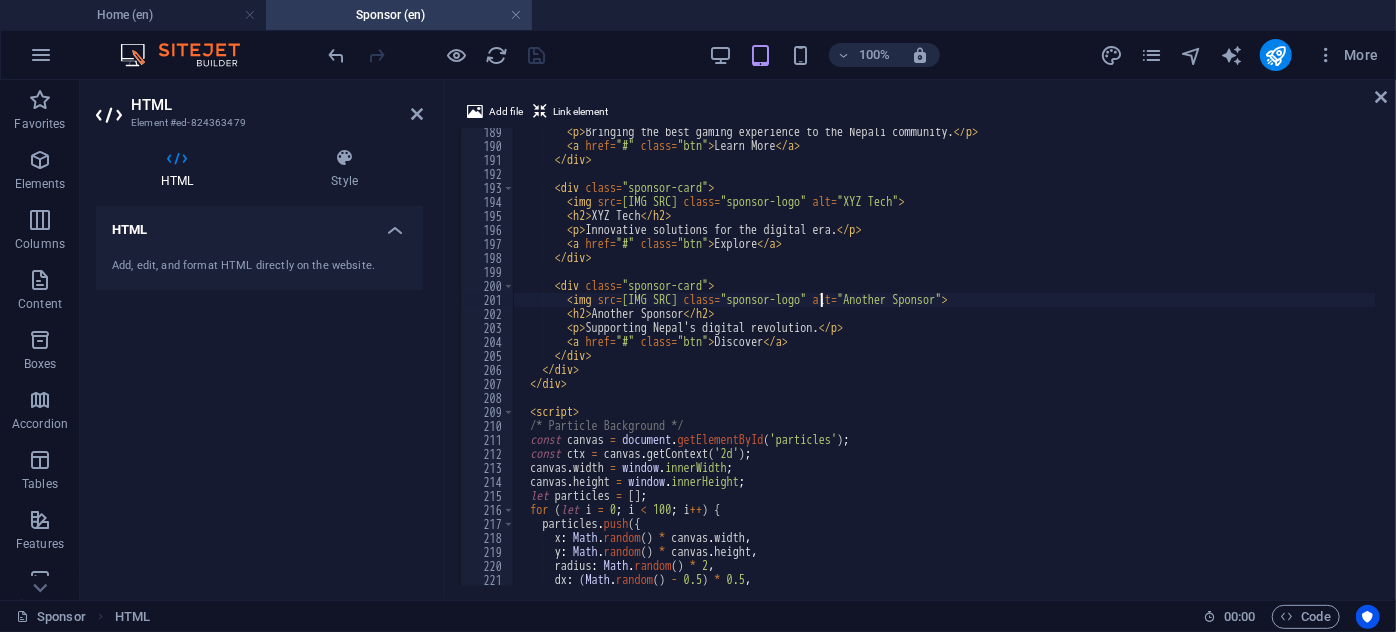 click on "< p > Bringing the best gaming experience to the [COUNTRY] community. </ p >           < a   href = "#"   class = "btn" > Learn More </ a >         </ div >         < div   class = "sponsor-card" >           < img   src = "https://via.placeholder.com/300"   class = "sponsor-logo"   alt = "XYZ Tech" >           < h2 > XYZ Tech </ h2 >           < p > Innovative solutions for the digital era. </ p >           < a   href = "#"   class = "btn" > Explore </ a >         </ div >         < div   class = "sponsor-card" >           < img   src = "https://via.placeholder.com/300"   class = "sponsor-logo"   alt = "Another Sponsor" >           < h2 > Another Sponsor </ h2 >           < p > Supporting [COUNTRY]'s digital revolution. </ p >           < a   href = "#"   class = "btn" > Discover </ a >         </ div >      </ div >    </ div >    < script >    /* Particle Background */    const   canvas   =   document . getElementById ( 'particles' ) ;    const   ctx   =   canvas . getContext ( '2d' ) ;    canvas . width" at bounding box center (945, 368) 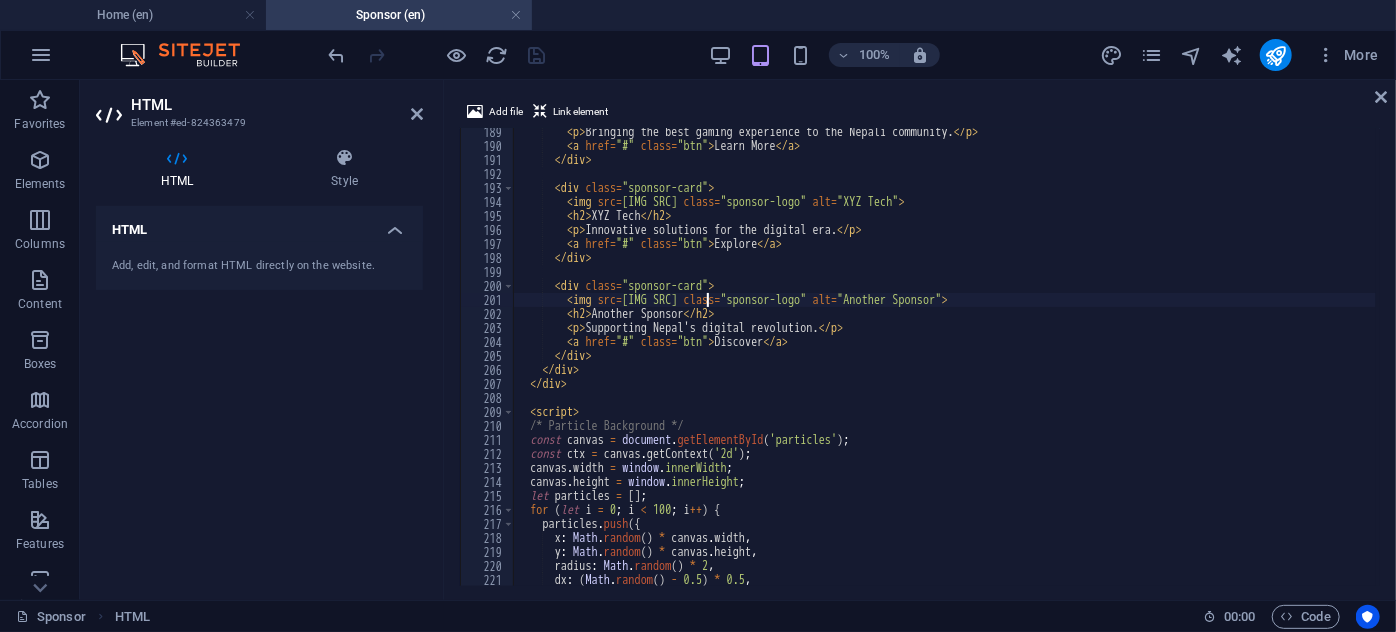 click on "< p > Bringing the best gaming experience to the [COUNTRY] community. </ p >           < a   href = "#"   class = "btn" > Learn More </ a >         </ div >         < div   class = "sponsor-card" >           < img   src = "https://via.placeholder.com/300"   class = "sponsor-logo"   alt = "XYZ Tech" >           < h2 > XYZ Tech </ h2 >           < p > Innovative solutions for the digital era. </ p >           < a   href = "#"   class = "btn" > Explore </ a >         </ div >         < div   class = "sponsor-card" >           < img   src = "https://via.placeholder.com/300"   class = "sponsor-logo"   alt = "Another Sponsor" >           < h2 > Another Sponsor </ h2 >           < p > Supporting [COUNTRY]'s digital revolution. </ p >           < a   href = "#"   class = "btn" > Discover </ a >         </ div >      </ div >    </ div >    < script >    /* Particle Background */    const   canvas   =   document . getElementById ( 'particles' ) ;    const   ctx   =   canvas . getContext ( '2d' ) ;    canvas . width" at bounding box center (945, 368) 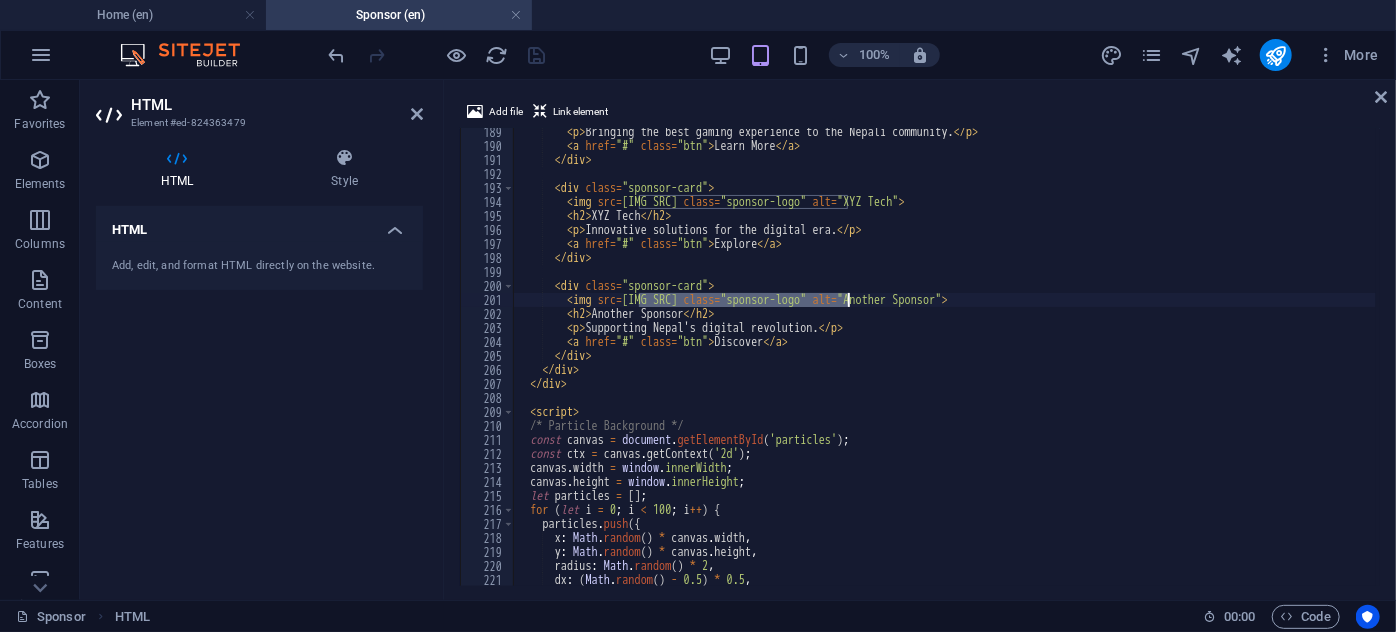 drag, startPoint x: 641, startPoint y: 301, endPoint x: 846, endPoint y: 303, distance: 205.00975 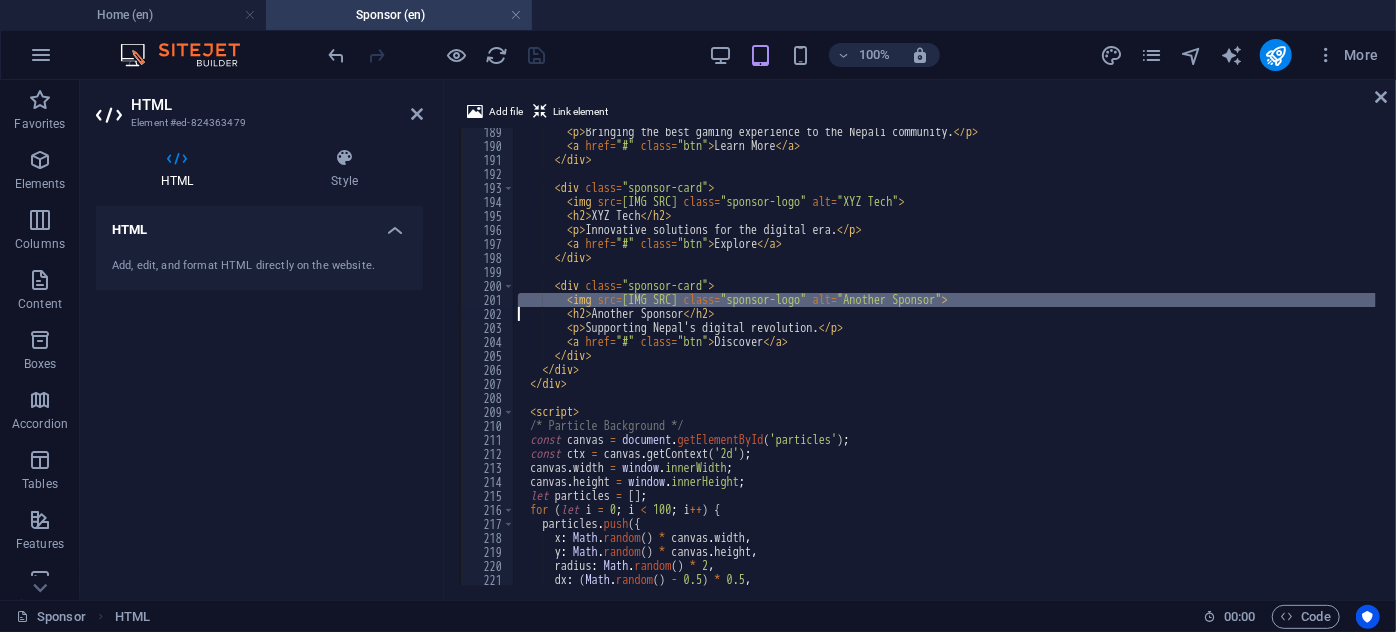 click on "< p > Bringing the best gaming experience to the [COUNTRY] community. </ p >           < a   href = "#"   class = "btn" > Learn More </ a >         </ div >         < div   class = "sponsor-card" >           < img   src = "https://via.placeholder.com/300"   class = "sponsor-logo"   alt = "XYZ Tech" >           < h2 > XYZ Tech </ h2 >           < p > Innovative solutions for the digital era. </ p >           < a   href = "#"   class = "btn" > Explore </ a >         </ div >         < div   class = "sponsor-card" >           < img   src = "https://via.placeholder.com/300"   class = "sponsor-logo"   alt = "Another Sponsor" >           < h2 > Another Sponsor </ h2 >           < p > Supporting [COUNTRY]'s digital revolution. </ p >           < a   href = "#"   class = "btn" > Discover </ a >         </ div >      </ div >    </ div >    < script >    /* Particle Background */    const   canvas   =   document . getElementById ( 'particles' ) ;    const   ctx   =   canvas . getContext ( '2d' ) ;    canvas . width" at bounding box center [945, 357] 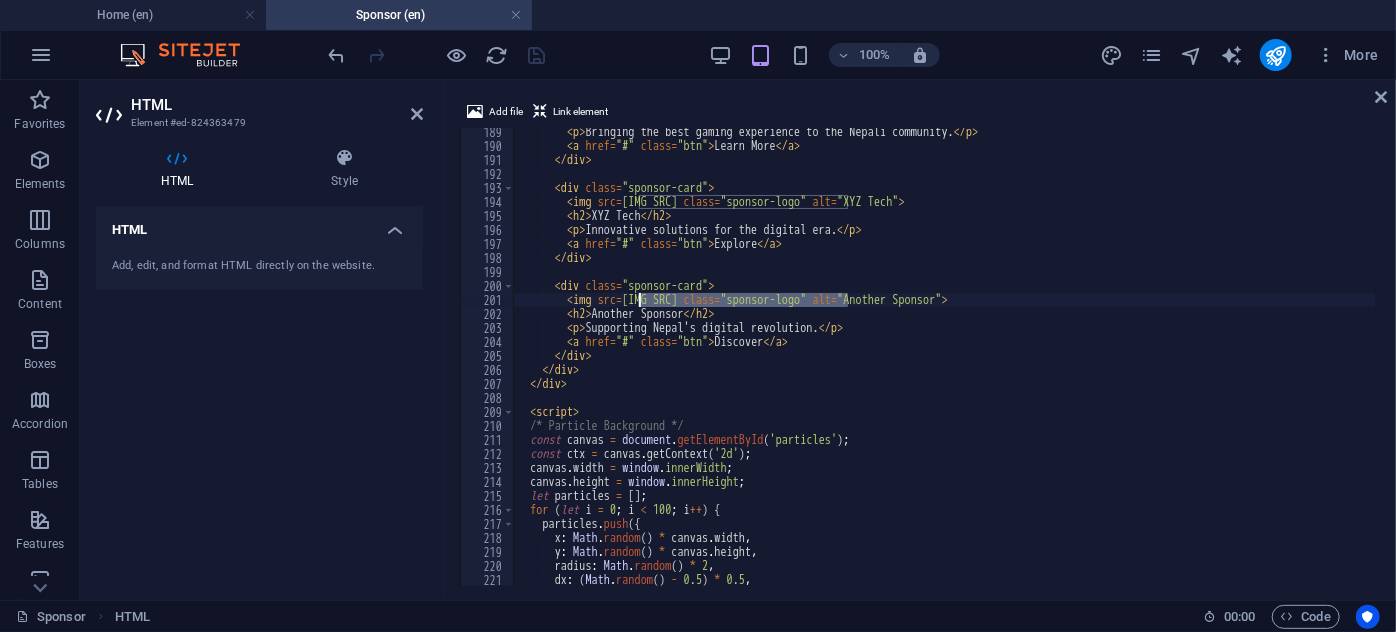drag, startPoint x: 848, startPoint y: 298, endPoint x: 640, endPoint y: 303, distance: 208.06009 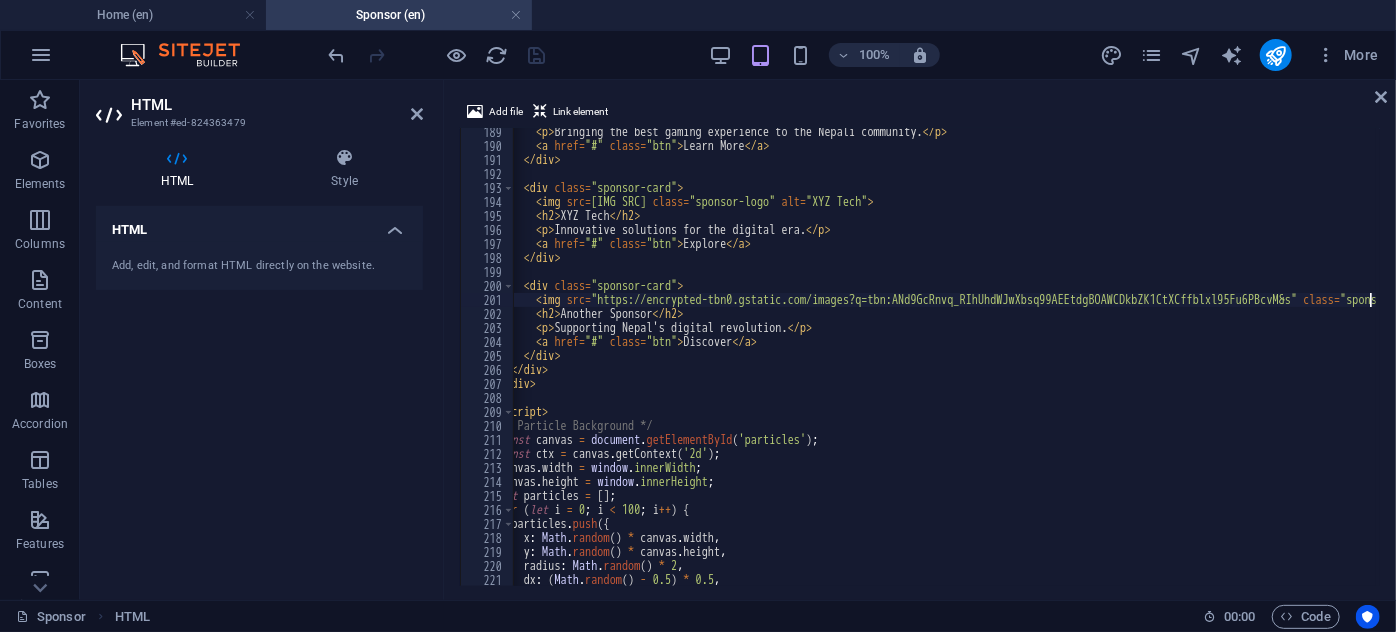 scroll, scrollTop: 2580, scrollLeft: 0, axis: vertical 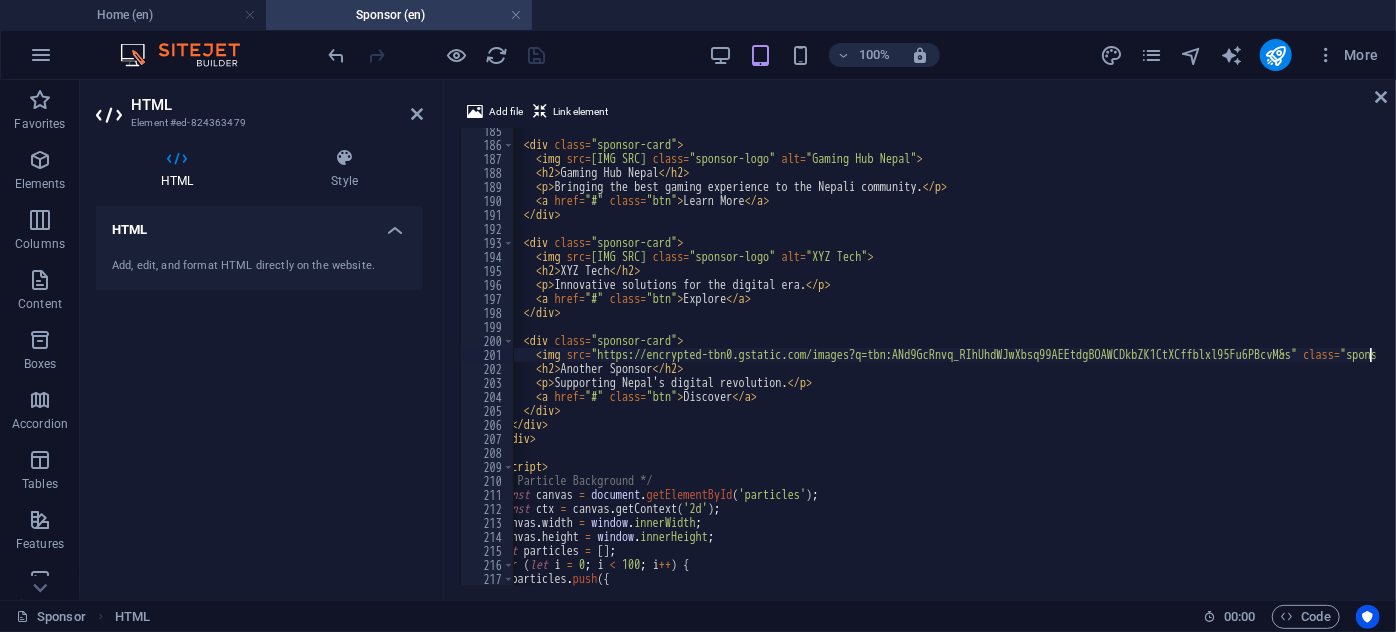 click on "< div   class = "sponsor-card" >           < img   src = "https://via.placeholder.com/300"   class = "sponsor-logo"   alt = "Gaming Hub Nepal" >           < h2 > Gaming Hub Nepal </ h2 >           < p > Bringing the best gaming experience to the [COUNTRY] community. </ p >           < a   href = "#"   class = "btn" > Learn More </ a >         </ div >         < div   class = "sponsor-card" >           < img   src = "https://via.placeholder.com/300"   class = "sponsor-logo"   alt = "XYZ Tech" >           < h2 > XYZ Tech </ h2 >           < p > Innovative solutions for the digital era. </ p >           < a   href = "#"   class = "btn" > Explore </ a >         </ div >         < div   class = "sponsor-card" >           < img   src = "https://encrypted-tbn0.gstatic.com/images?q=tbn:ANd9GcRnvq_RIhUhdWJwXbsq99AEEtdgBOAWCDkbZK1CtXCffblxl95Fu6PBcvM&s"   class = "sponsor-logo"   alt = "Another Sponsor" >           < h2 > Another Sponsor </ h2 >           < p > Supporting [COUNTRY]'s digital revolution. </ p >" at bounding box center [1080, 365] 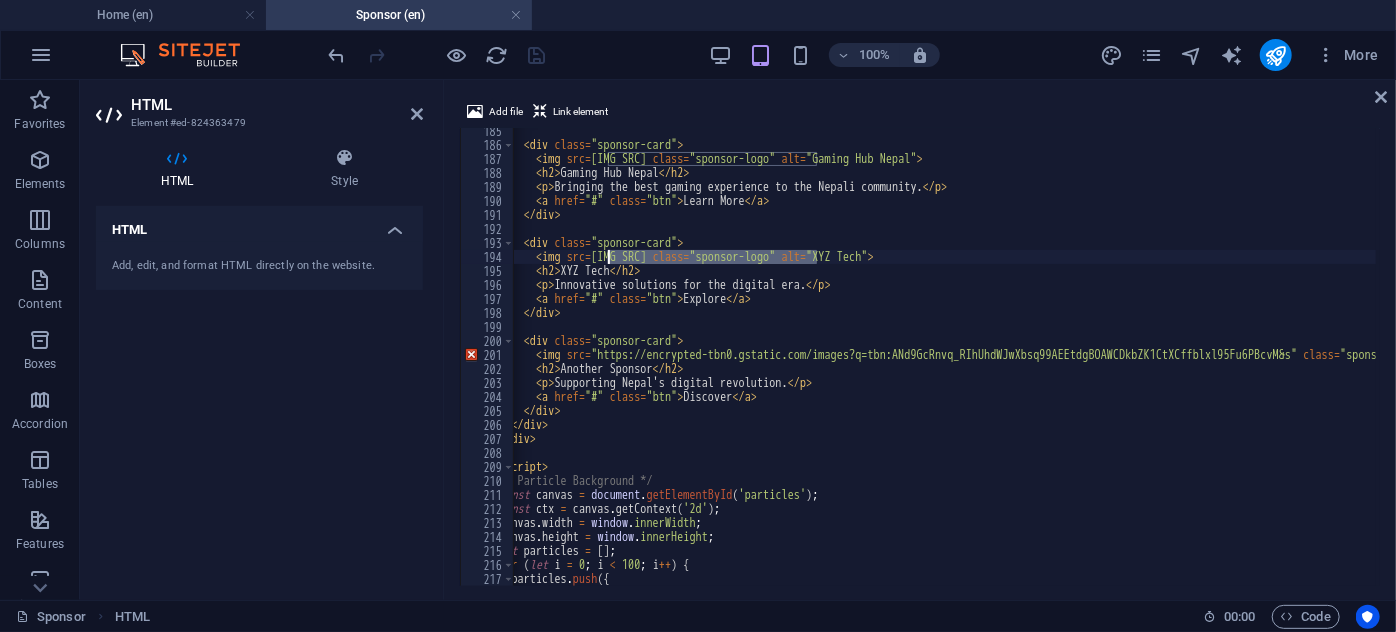 drag, startPoint x: 811, startPoint y: 259, endPoint x: 610, endPoint y: 260, distance: 201.00249 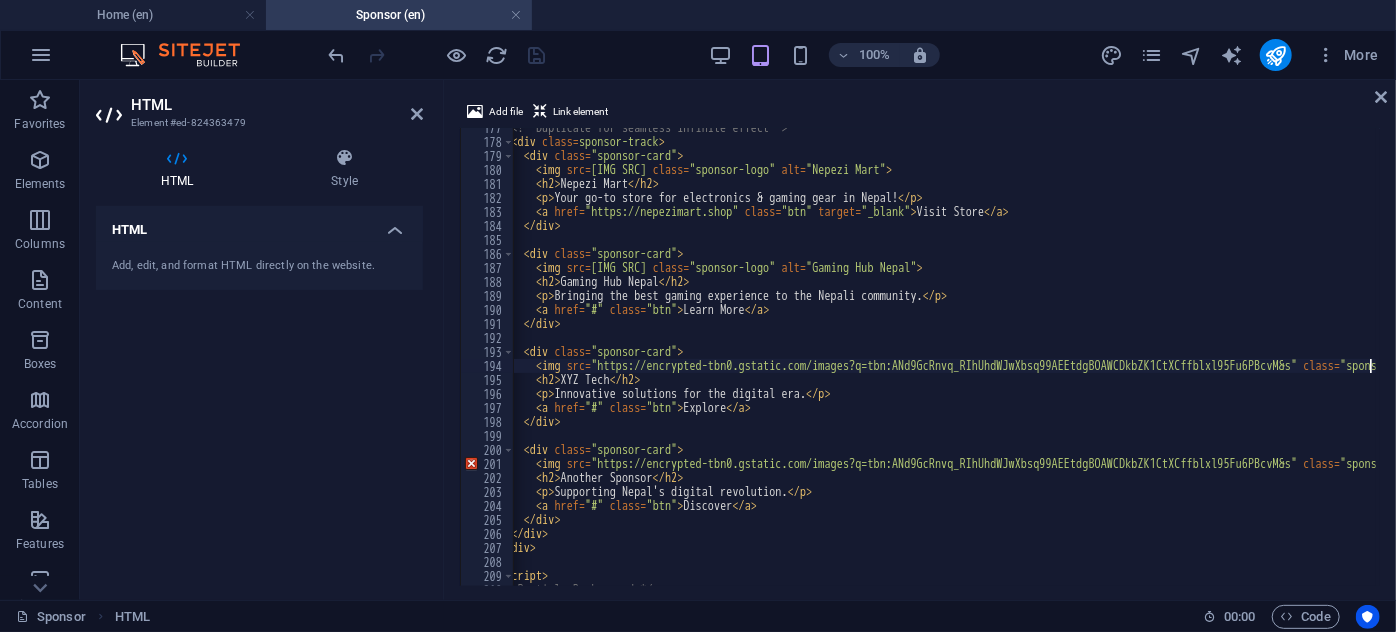 scroll, scrollTop: 2416, scrollLeft: 0, axis: vertical 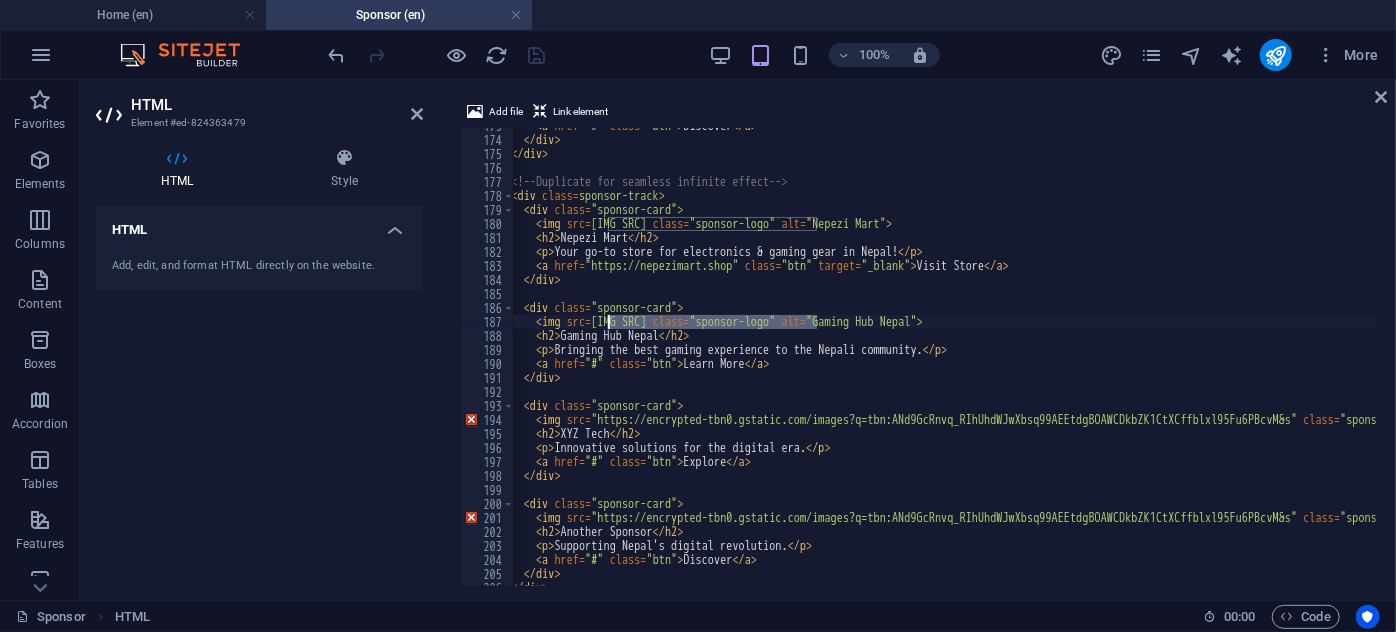 drag, startPoint x: 818, startPoint y: 321, endPoint x: 610, endPoint y: 326, distance: 208.06009 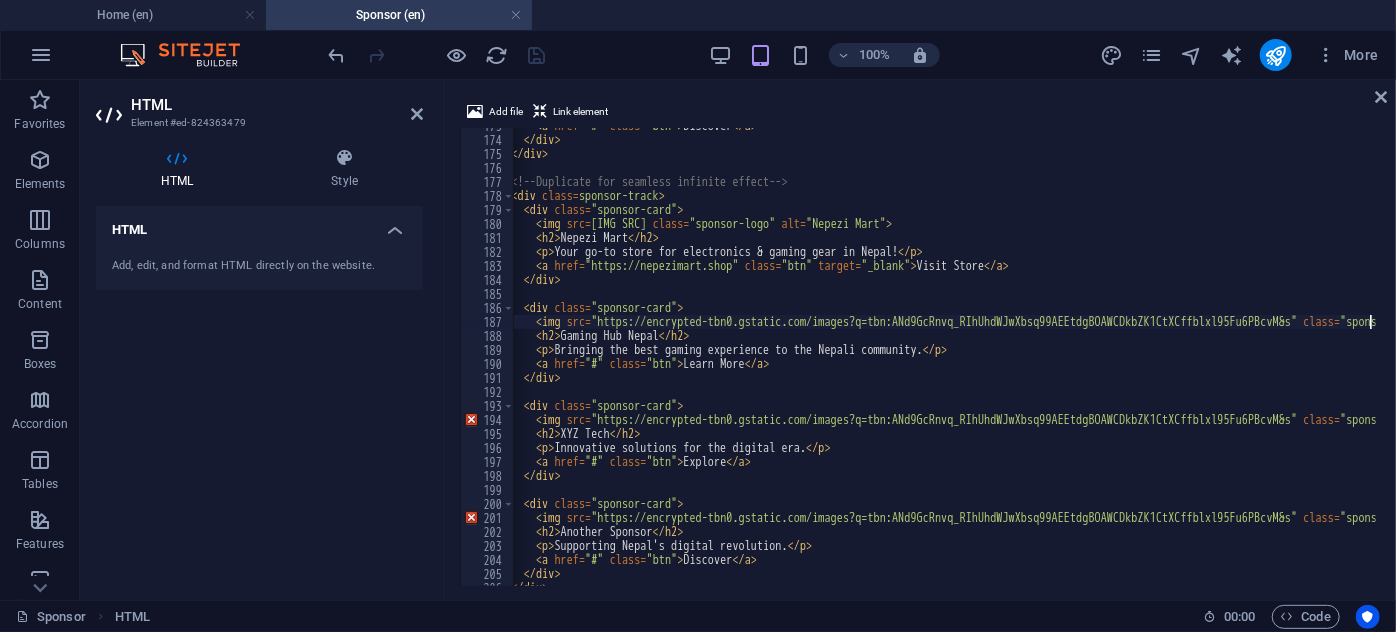 scroll, scrollTop: 2362, scrollLeft: 0, axis: vertical 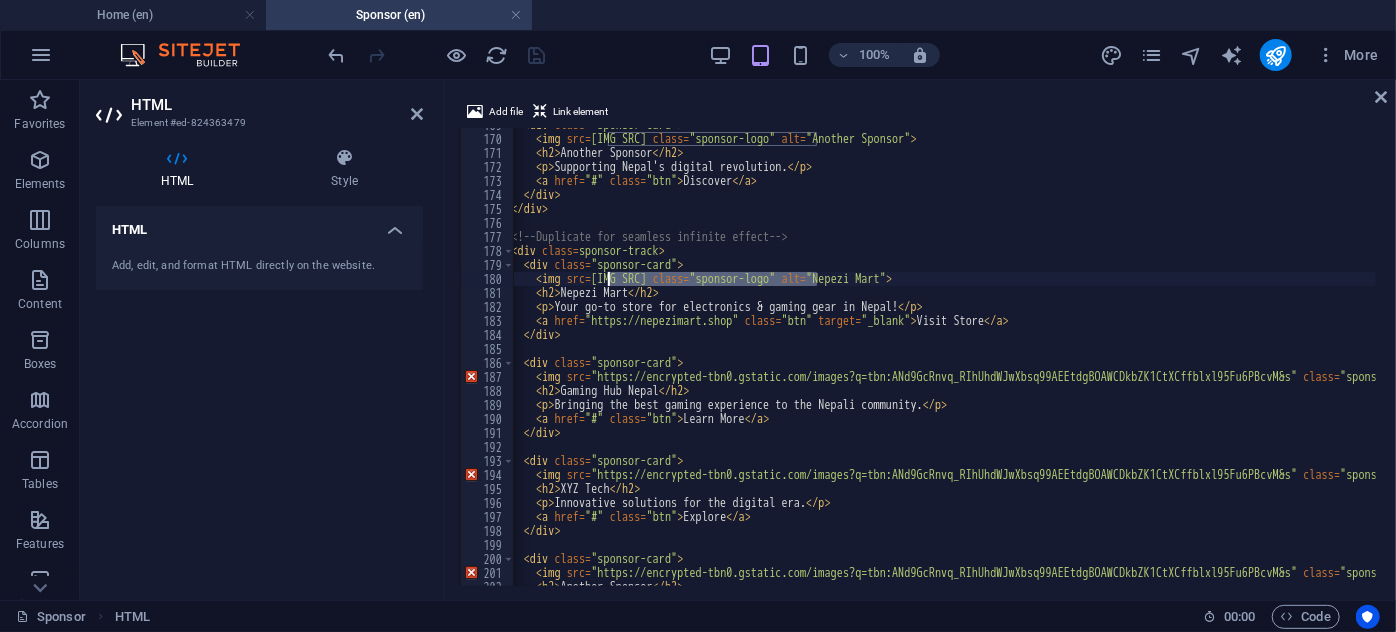 drag, startPoint x: 812, startPoint y: 282, endPoint x: 611, endPoint y: 282, distance: 201 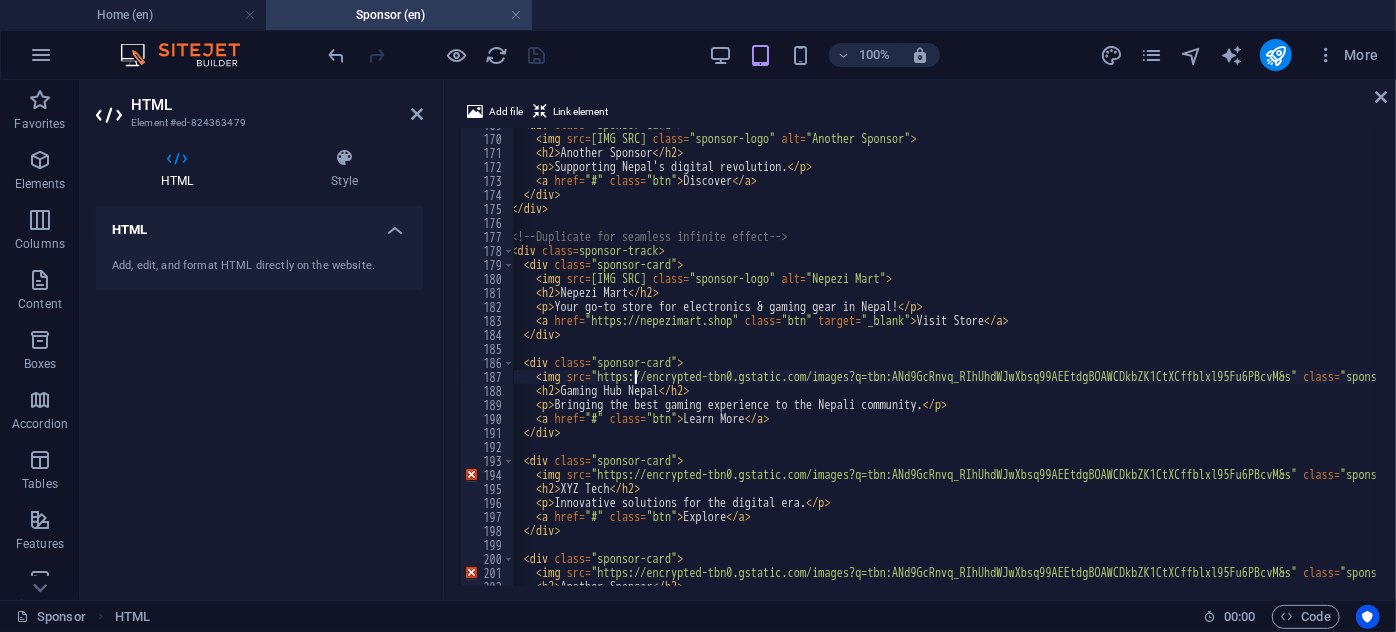 click on "< div   class = "sponsor-card" >           < img   src = "https://via.placeholder.com/300"   class = "sponsor-logo"   alt = "Another Sponsor" >           < h2 > Another Sponsor </ h2 >           < p > Supporting [COUNTRY]'s digital revolution. </ p >           < a   href = "#"   class = "btn" > Discover </ a >         </ div >      </ div >      <!--  Duplicate for seamless infinite effect  -->      < div   class = "sponsor-track" >         < div   class = "sponsor-card" >           < img   src = "https://via.placeholder.com/300"   class = "sponsor-logo"   alt = "Nepezi Mart" >           < h2 > Nepezi Mart </ h2 >           < p > Your go-to store for electronics & gaming gear in [COUNTRY]! </ p >           < a   href = "https://nepezimart.shop"   class = "btn"   target = "_blank" > Visit Store </ a >         </ div >         < div   class = "sponsor-card" >           < img   src = "https://encrypted-tbn0.gstatic.com/images?q=tbn:ANd9GcRnvq_RIhUhdWJwXbsq99AEEtdgBOAWCDkbZK1CtXCffblxl95Fu6PBcvM&s"   class =   =" at bounding box center [1083, 359] 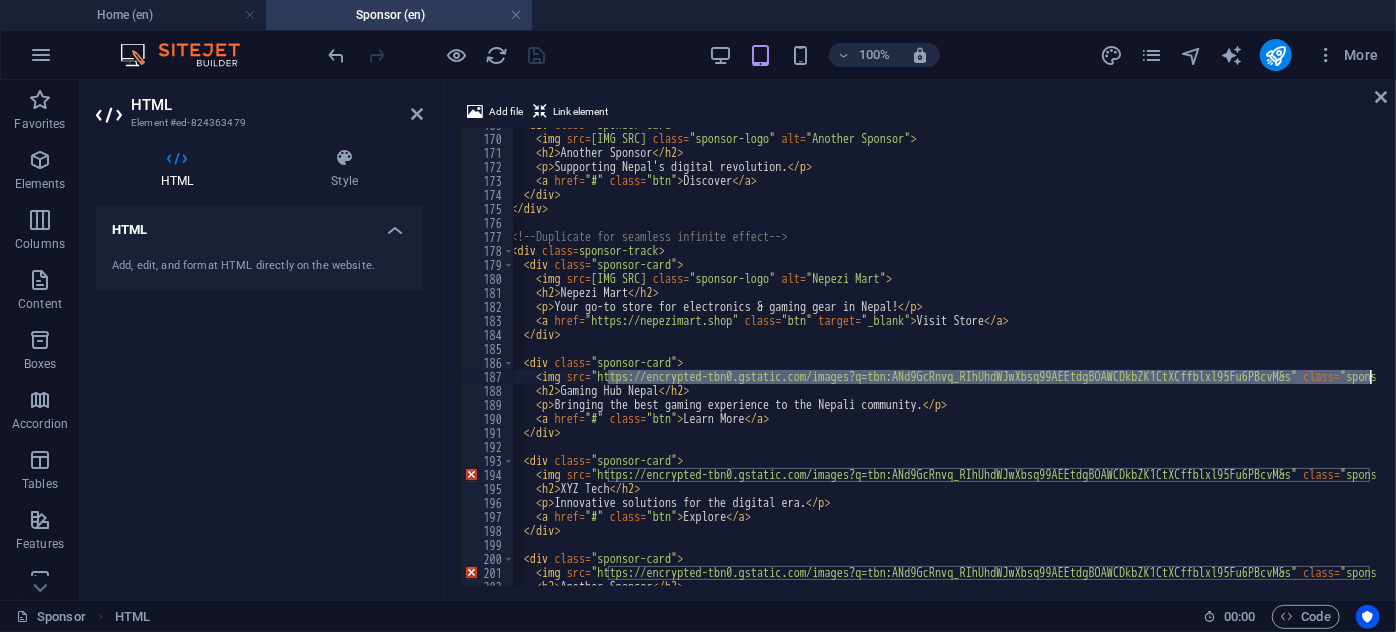 drag, startPoint x: 608, startPoint y: 375, endPoint x: 1367, endPoint y: 378, distance: 759.0059 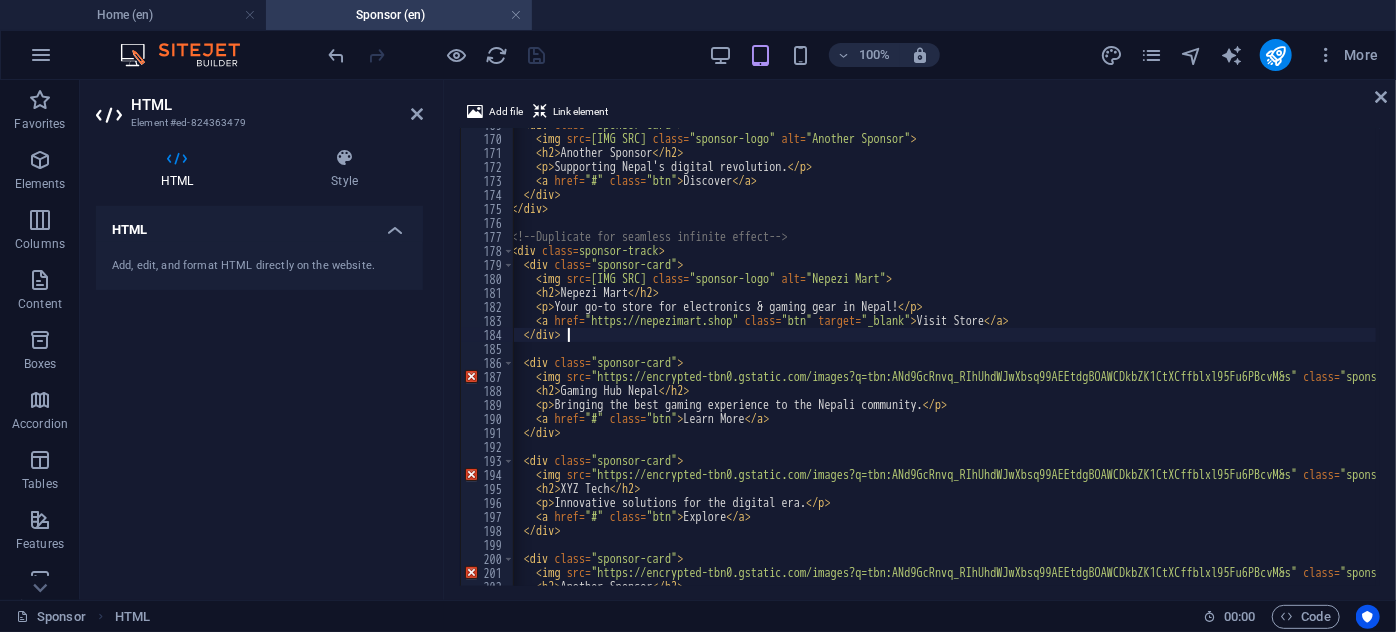 click on "< div   class = "sponsor-card" >           < img   src = "https://via.placeholder.com/300"   class = "sponsor-logo"   alt = "Another Sponsor" >           < h2 > Another Sponsor </ h2 >           < p > Supporting [COUNTRY]'s digital revolution. </ p >           < a   href = "#"   class = "btn" > Discover </ a >         </ div >      </ div >      <!--  Duplicate for seamless infinite effect  -->      < div   class = "sponsor-track" >         < div   class = "sponsor-card" >           < img   src = "https://via.placeholder.com/300"   class = "sponsor-logo"   alt = "Nepezi Mart" >           < h2 > Nepezi Mart </ h2 >           < p > Your go-to store for electronics & gaming gear in [COUNTRY]! </ p >           < a   href = "https://nepezimart.shop"   class = "btn"   target = "_blank" > Visit Store </ a >         </ div >         < div   class = "sponsor-card" >           < img   src = "https://encrypted-tbn0.gstatic.com/images?q=tbn:ANd9GcRnvq_RIhUhdWJwXbsq99AEEtdgBOAWCDkbZK1CtXCffblxl95Fu6PBcvM&s"   class =   =" at bounding box center [1083, 359] 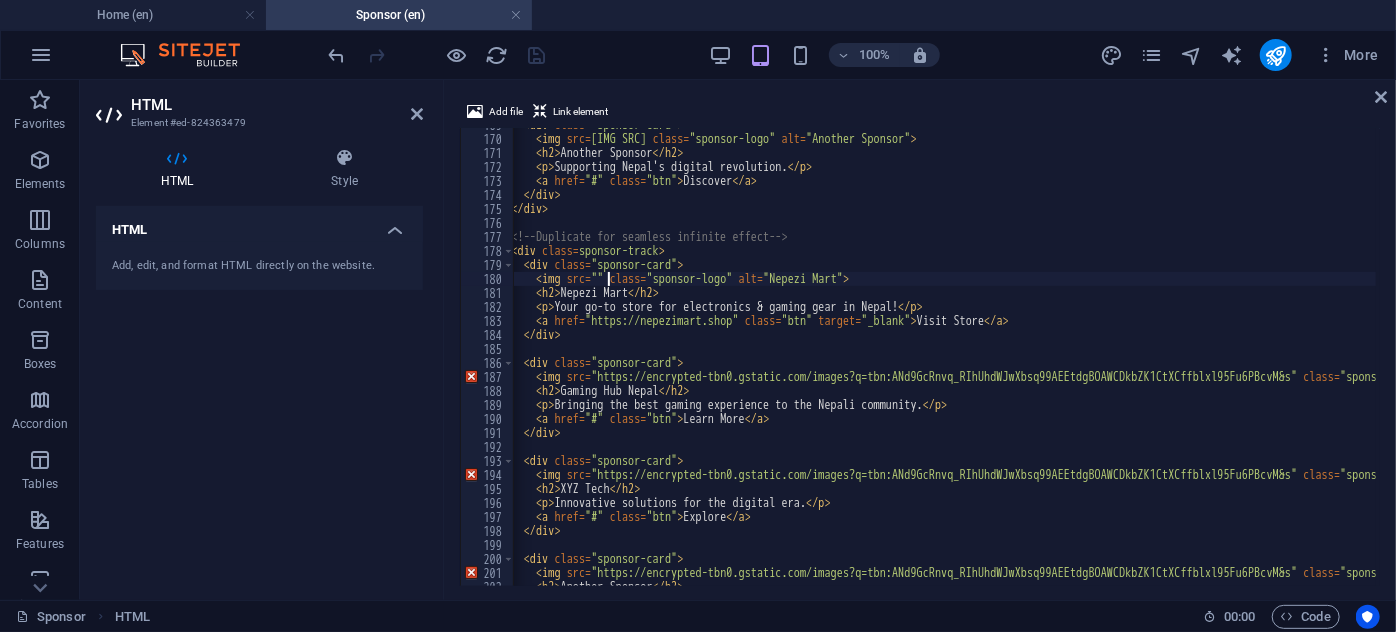 paste on "https://encrypted-tbn0.gstatic.com/images?q=tbn:ANd9GcRnvq_RIhUhdWJwXbsq99AEEtdgBOAWCDkbZK1CtXCffblxl95Fu6PBcvM&s" 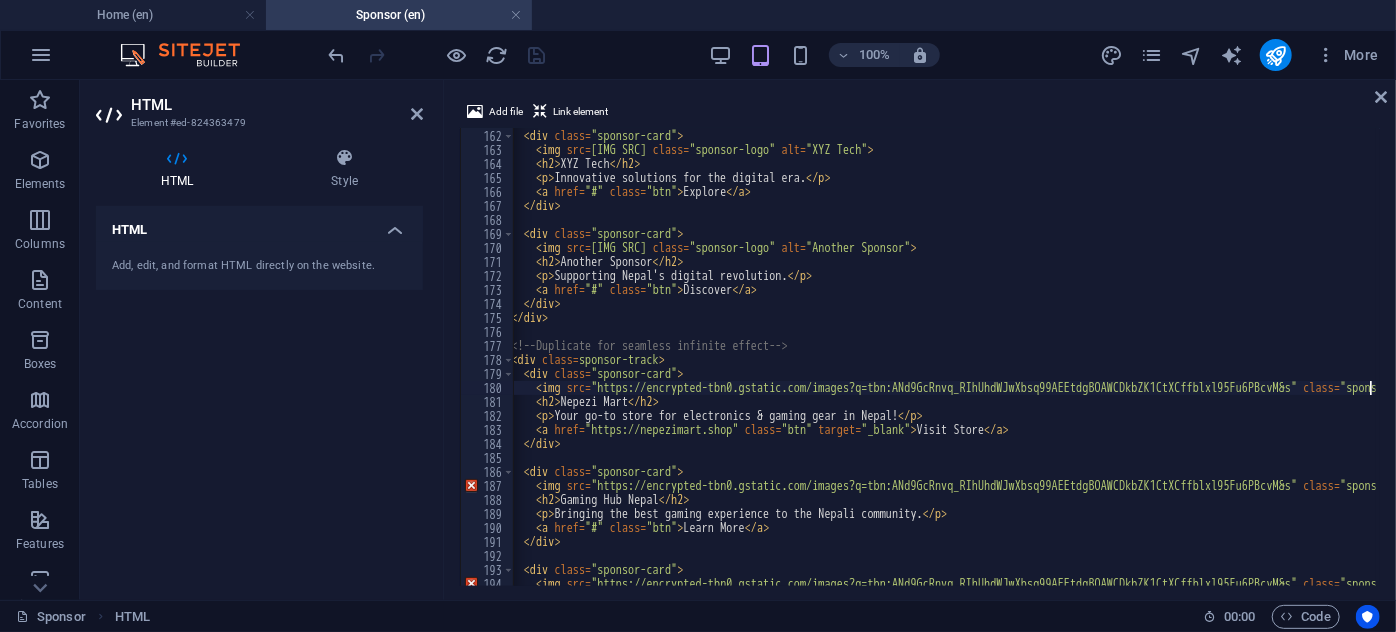 scroll, scrollTop: 2253, scrollLeft: 0, axis: vertical 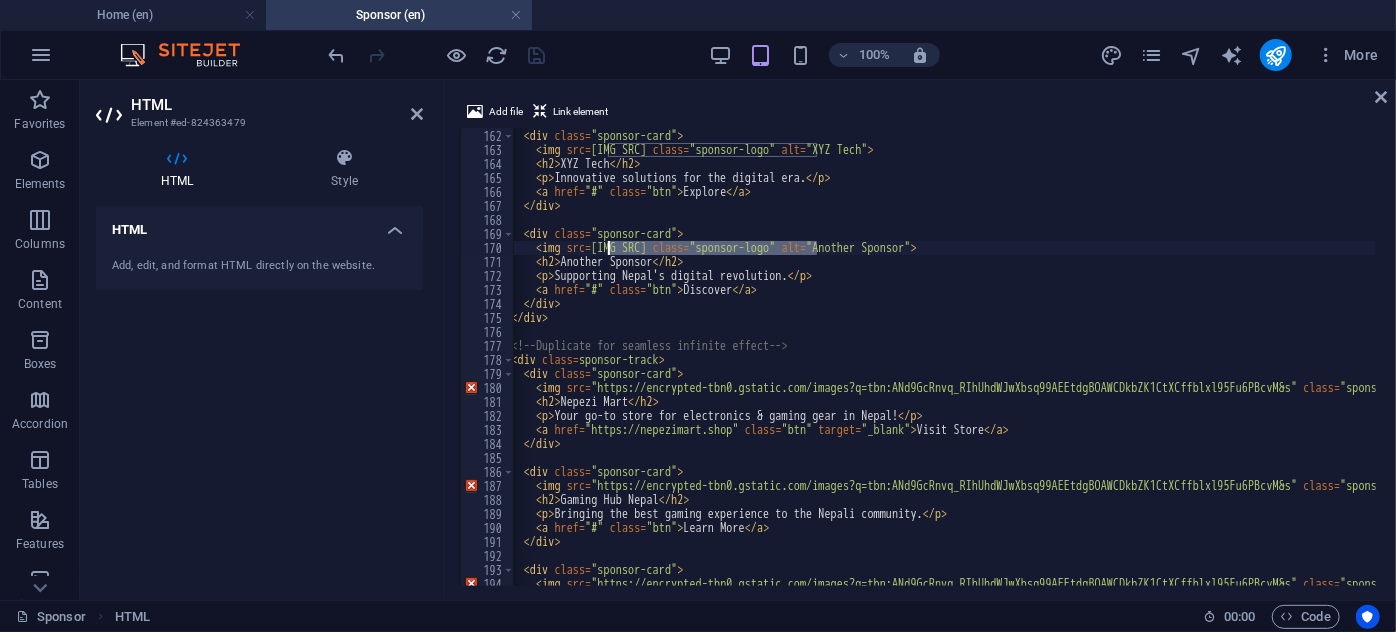 drag, startPoint x: 816, startPoint y: 250, endPoint x: 610, endPoint y: 250, distance: 206 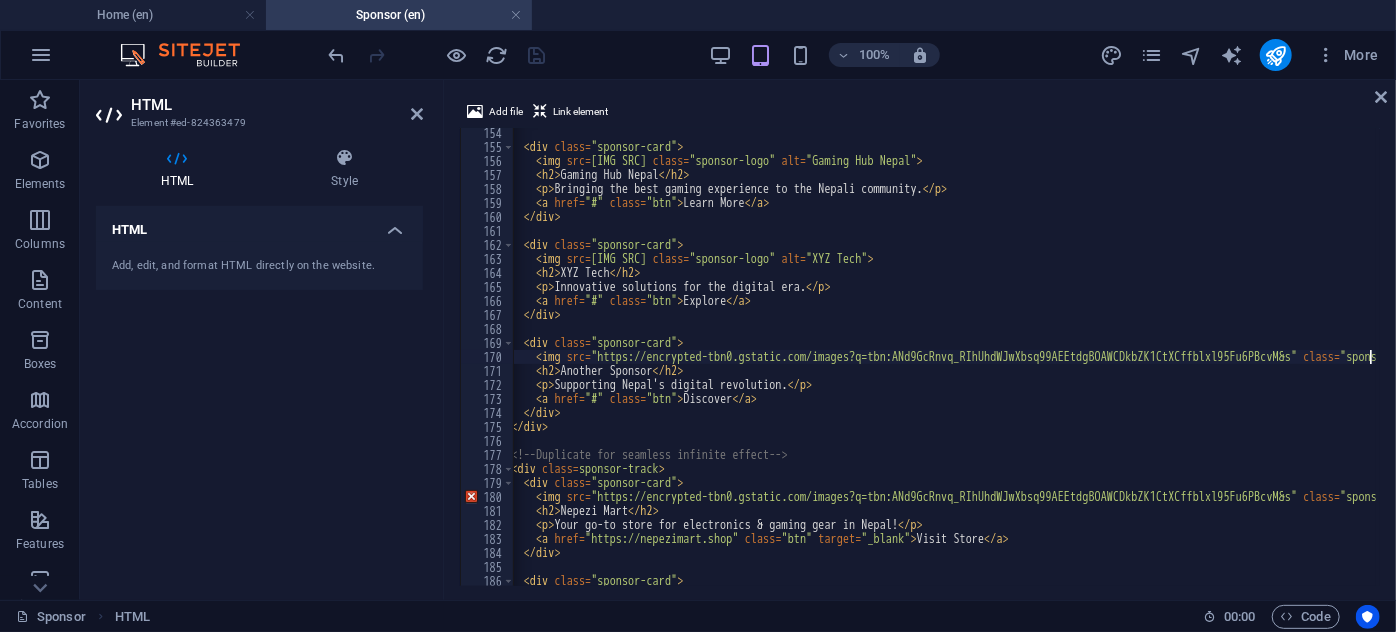 scroll, scrollTop: 2144, scrollLeft: 0, axis: vertical 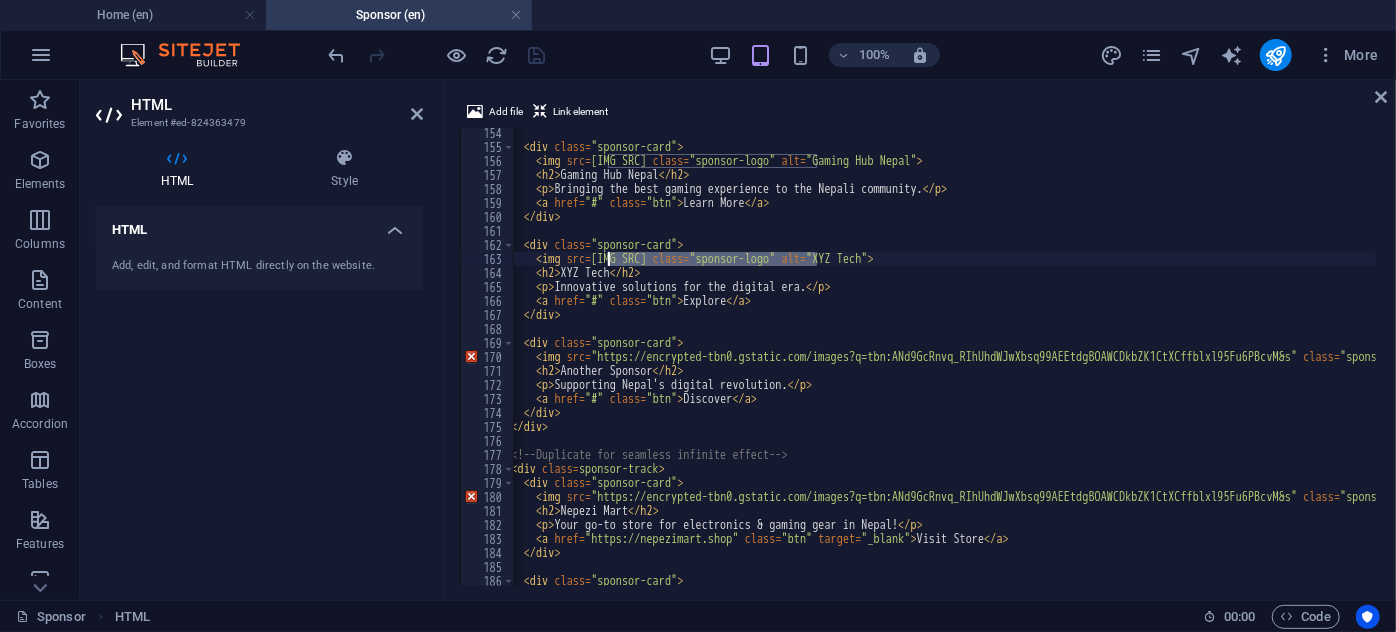 drag, startPoint x: 818, startPoint y: 263, endPoint x: 610, endPoint y: 263, distance: 208 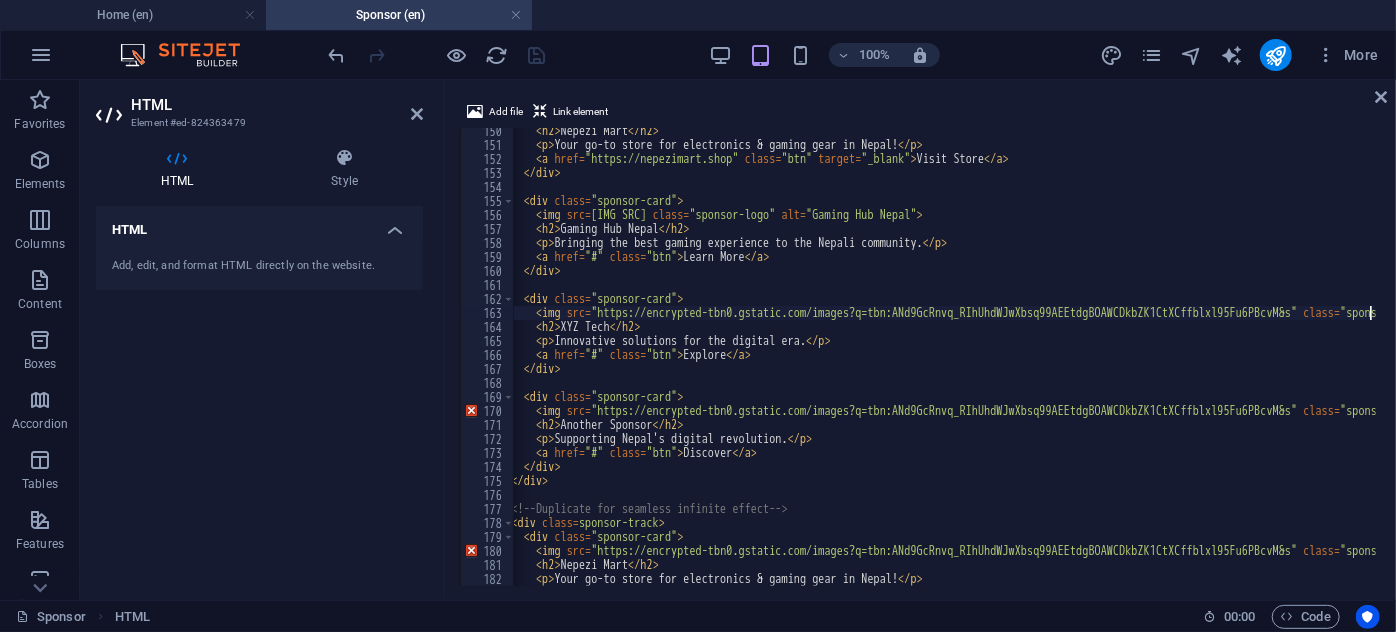 scroll, scrollTop: 2035, scrollLeft: 0, axis: vertical 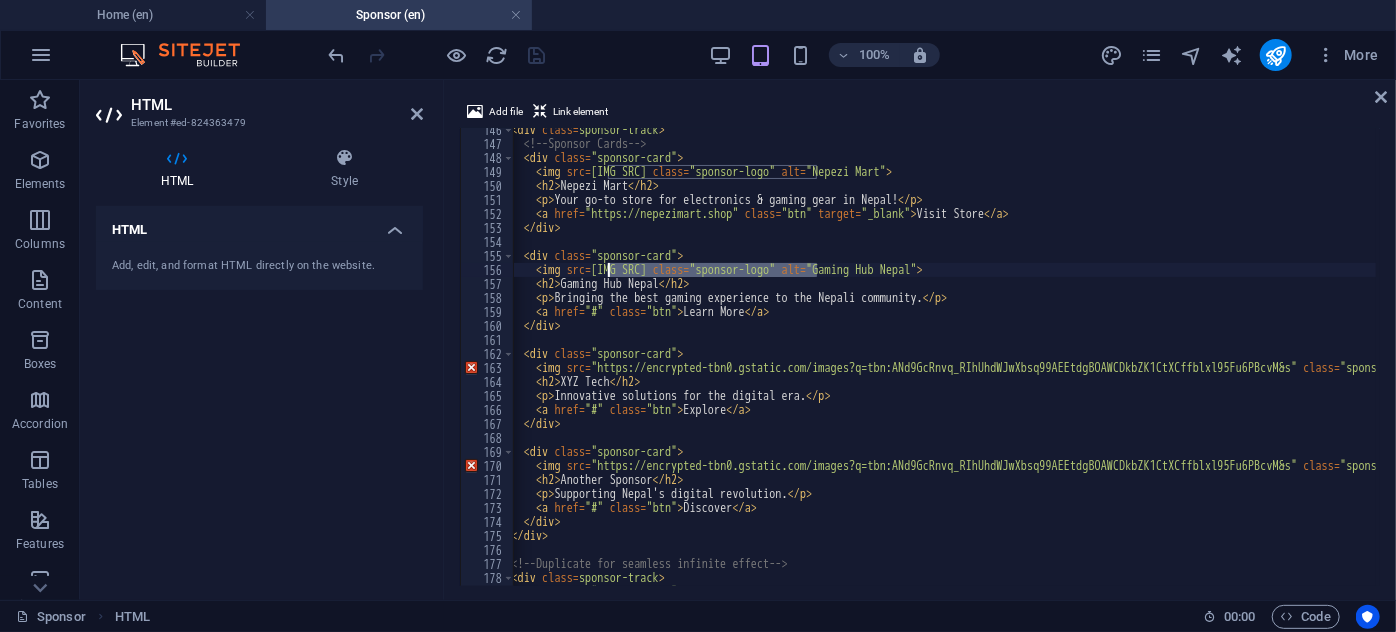 drag, startPoint x: 819, startPoint y: 276, endPoint x: 610, endPoint y: 268, distance: 209.15306 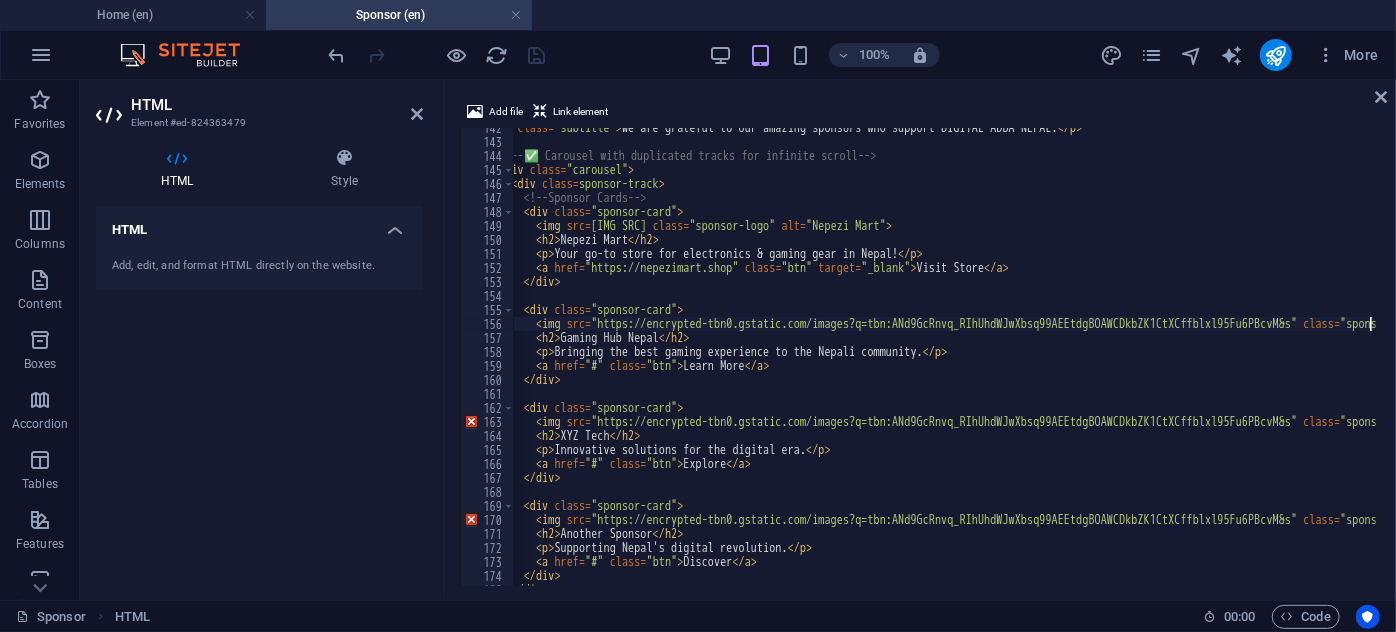 scroll, scrollTop: 1981, scrollLeft: 0, axis: vertical 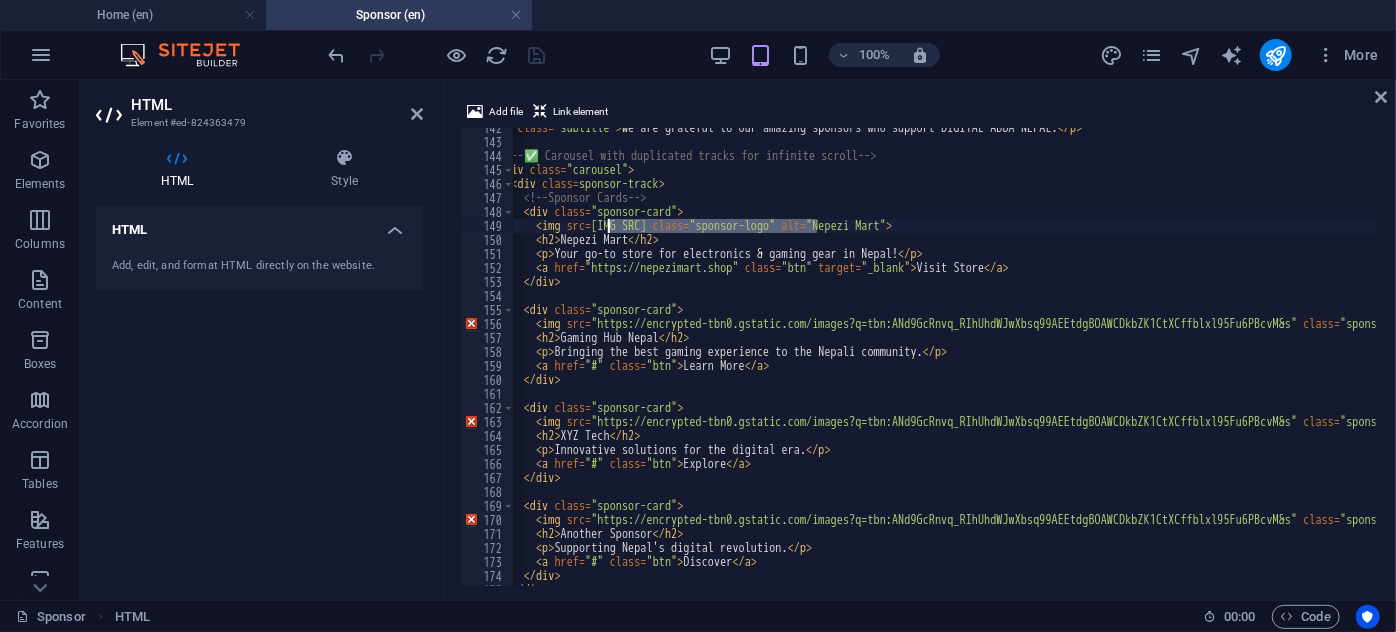drag, startPoint x: 815, startPoint y: 223, endPoint x: 610, endPoint y: 230, distance: 205.11948 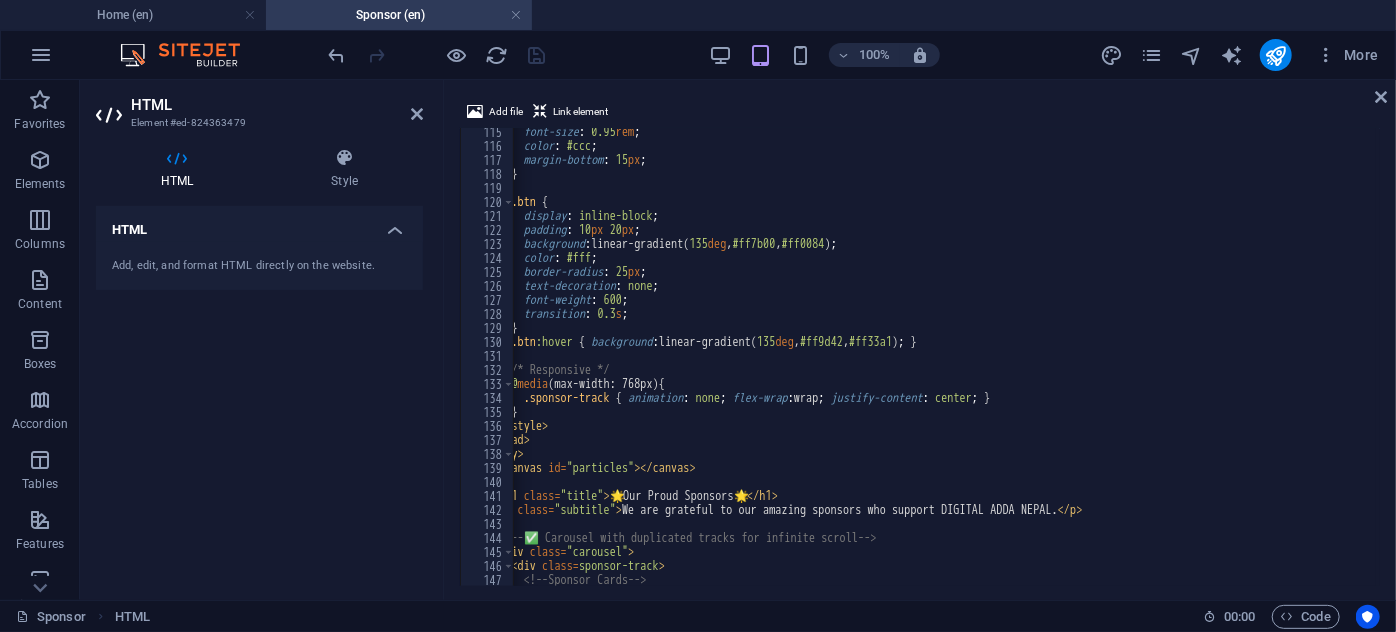 scroll, scrollTop: 1544, scrollLeft: 0, axis: vertical 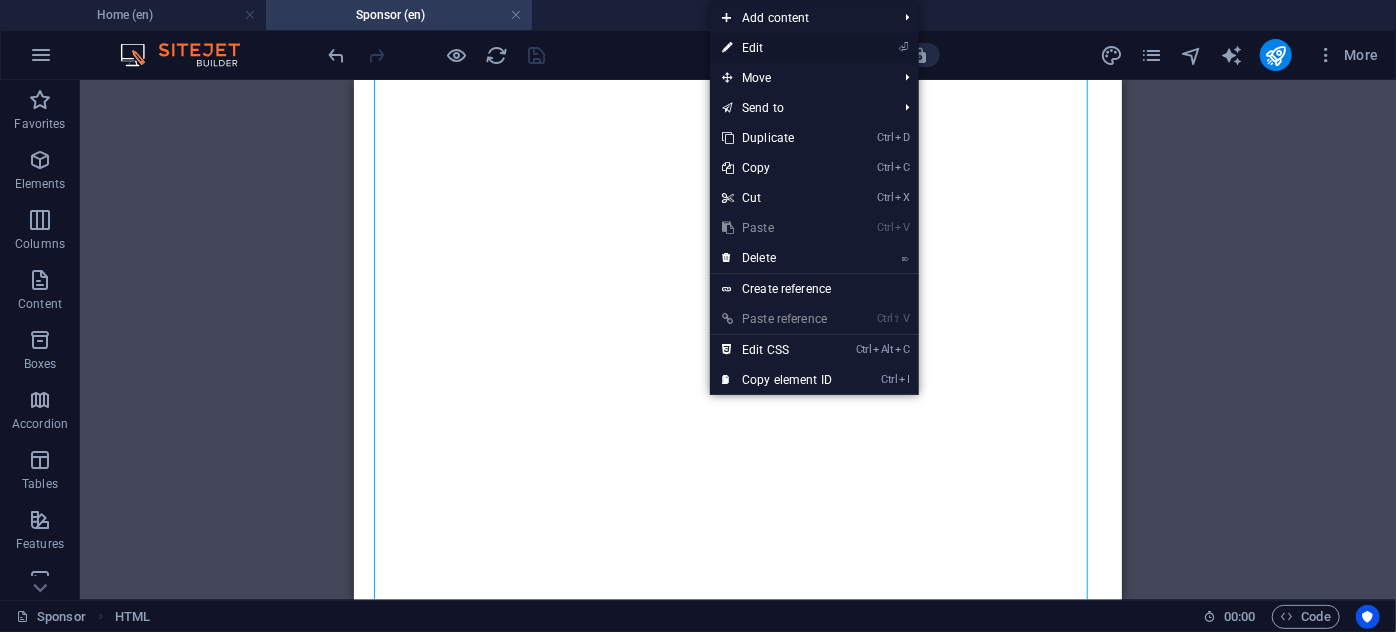 click on "⏎  Edit" at bounding box center [777, 48] 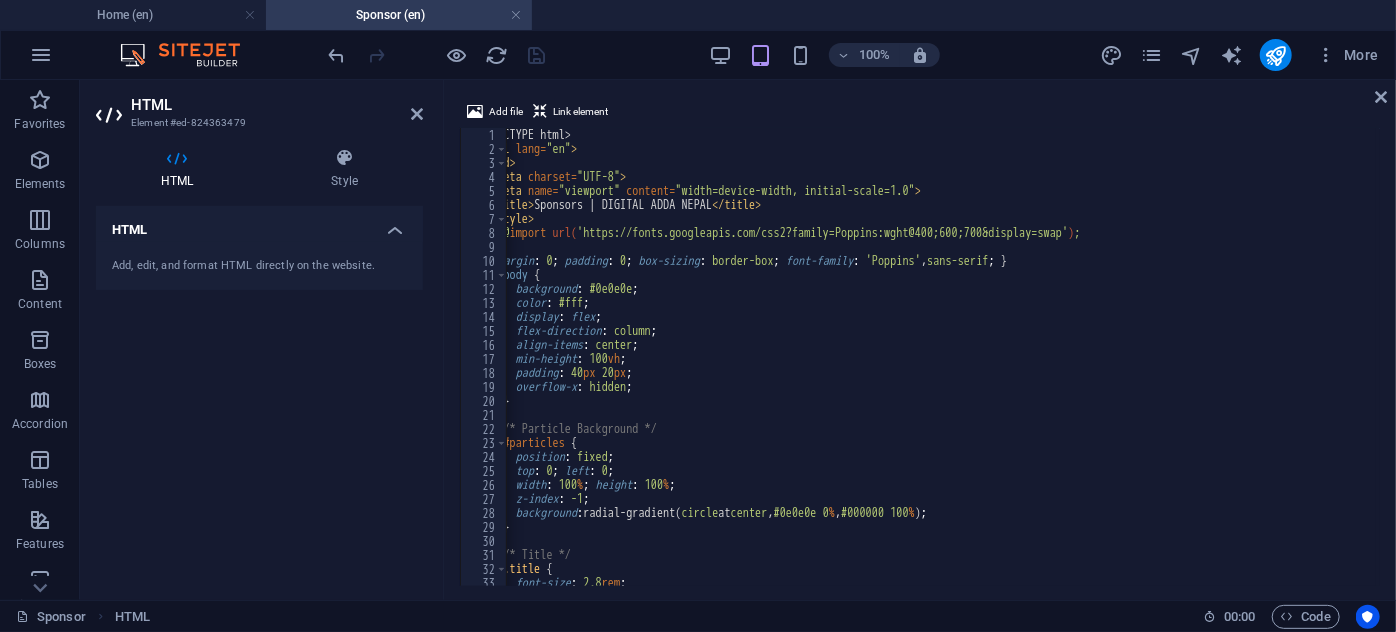 scroll, scrollTop: 0, scrollLeft: 0, axis: both 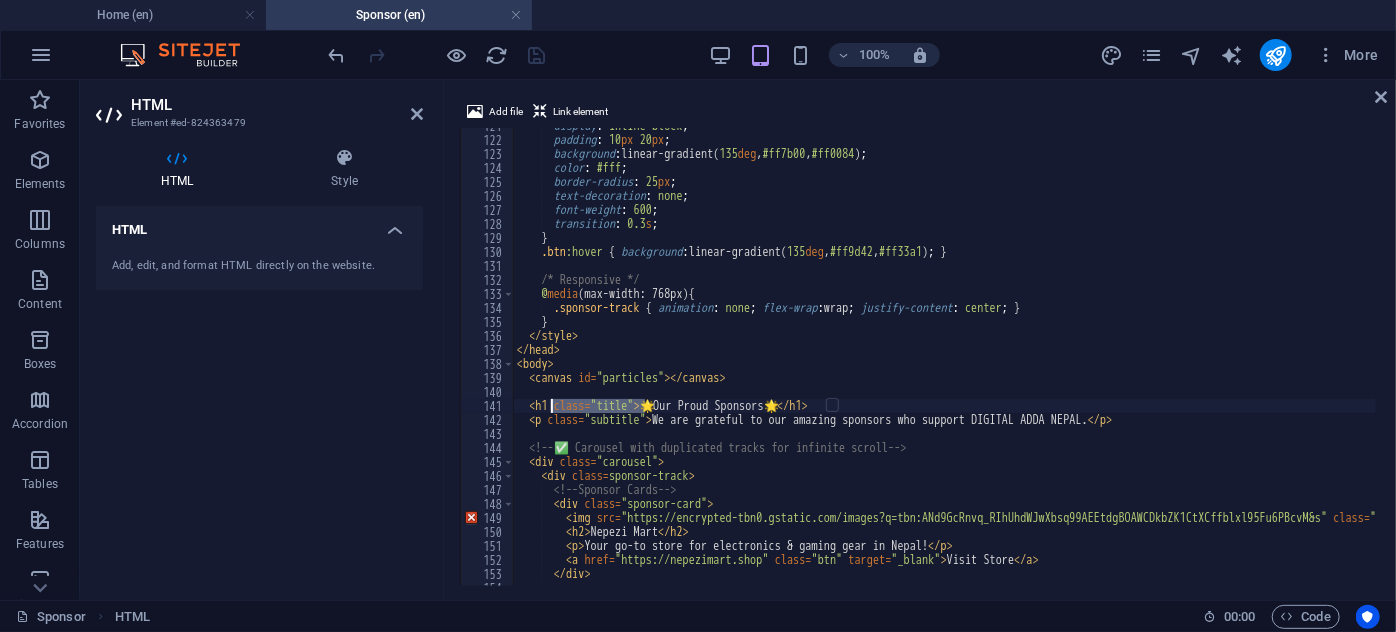 drag, startPoint x: 645, startPoint y: 405, endPoint x: 554, endPoint y: 408, distance: 91.04944 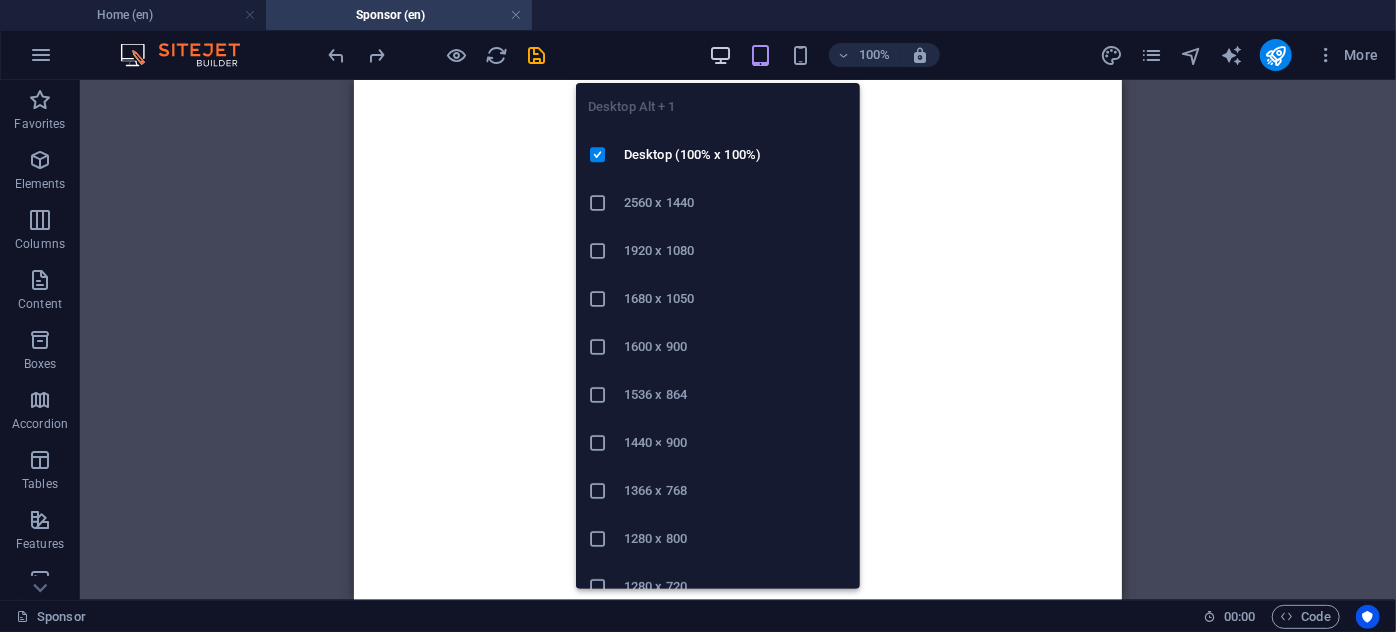click at bounding box center [720, 55] 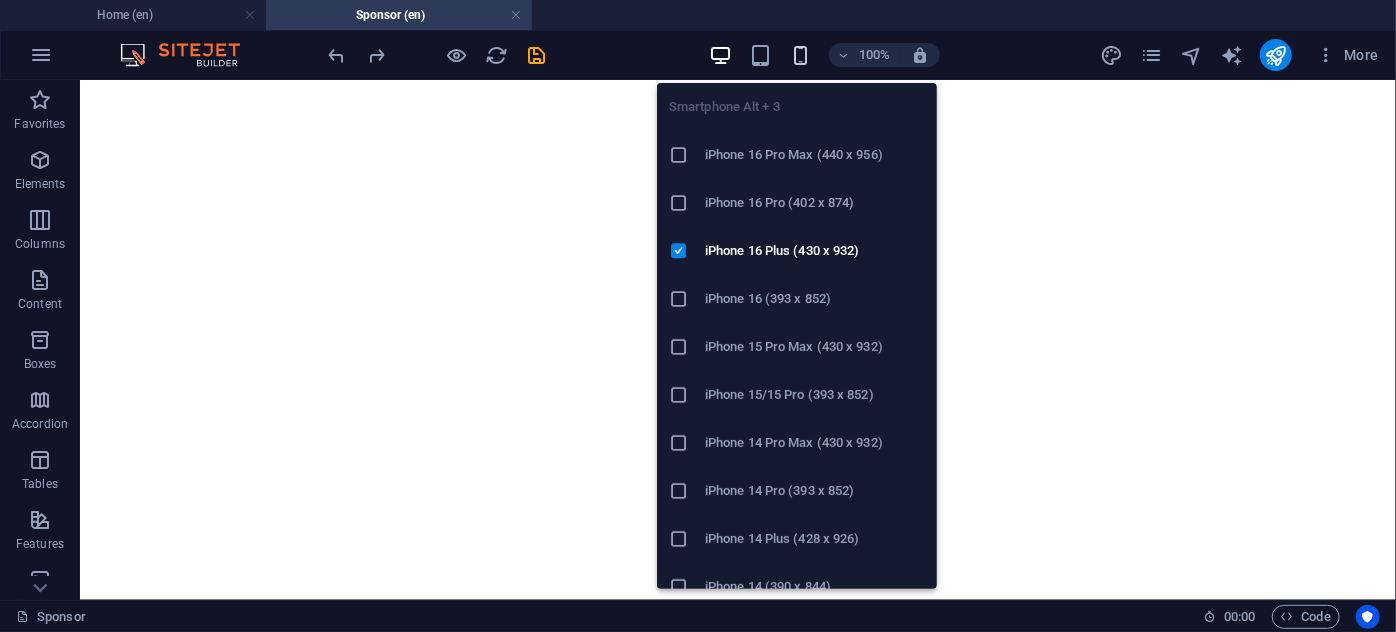 click at bounding box center [800, 55] 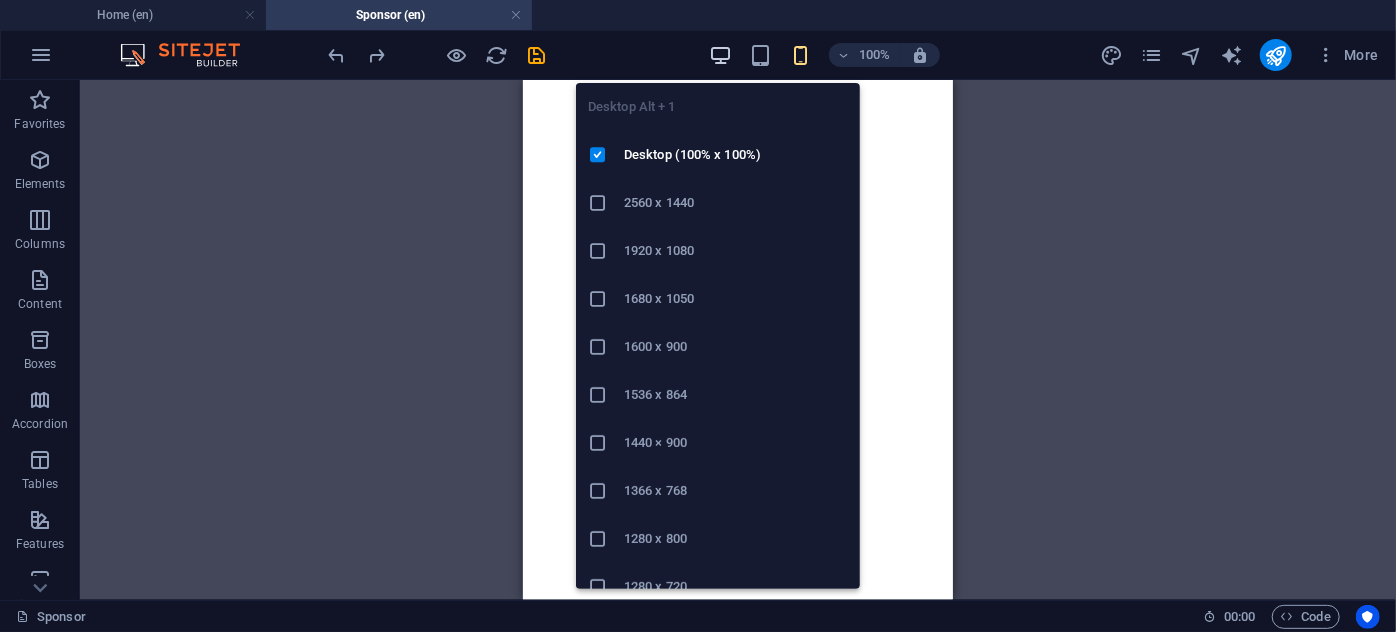 click at bounding box center (720, 55) 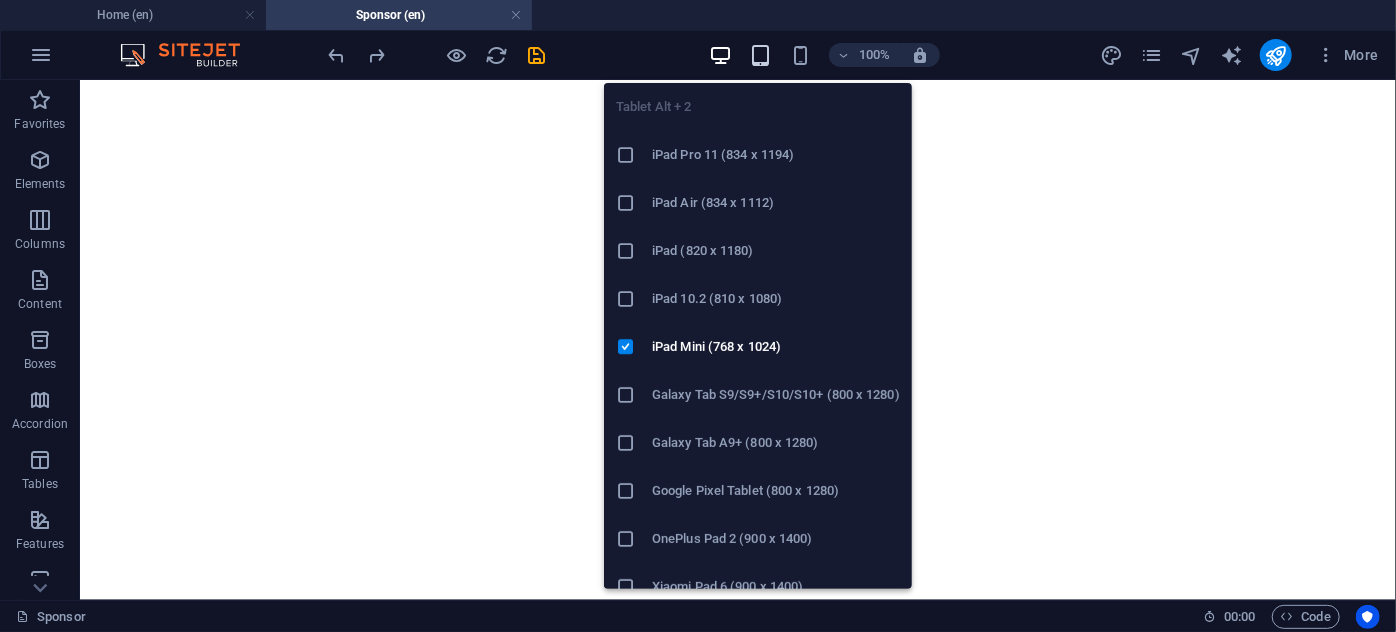 click at bounding box center (760, 55) 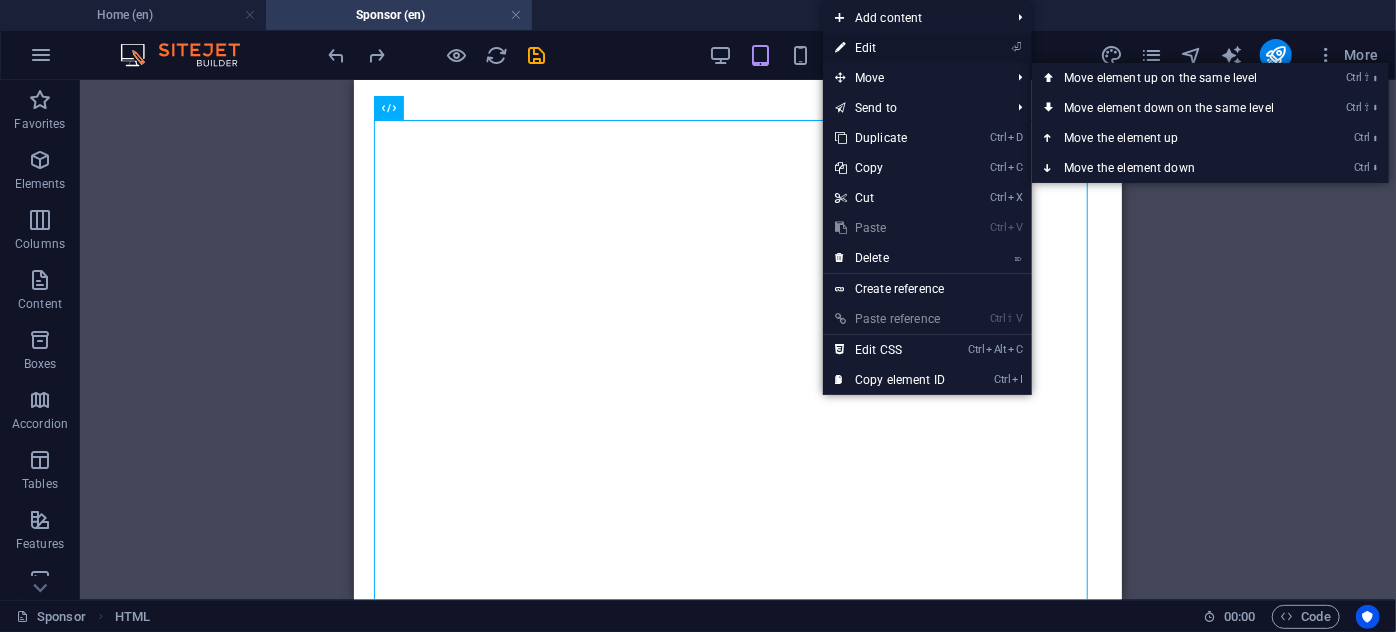 click on "⏎  Edit" at bounding box center [890, 48] 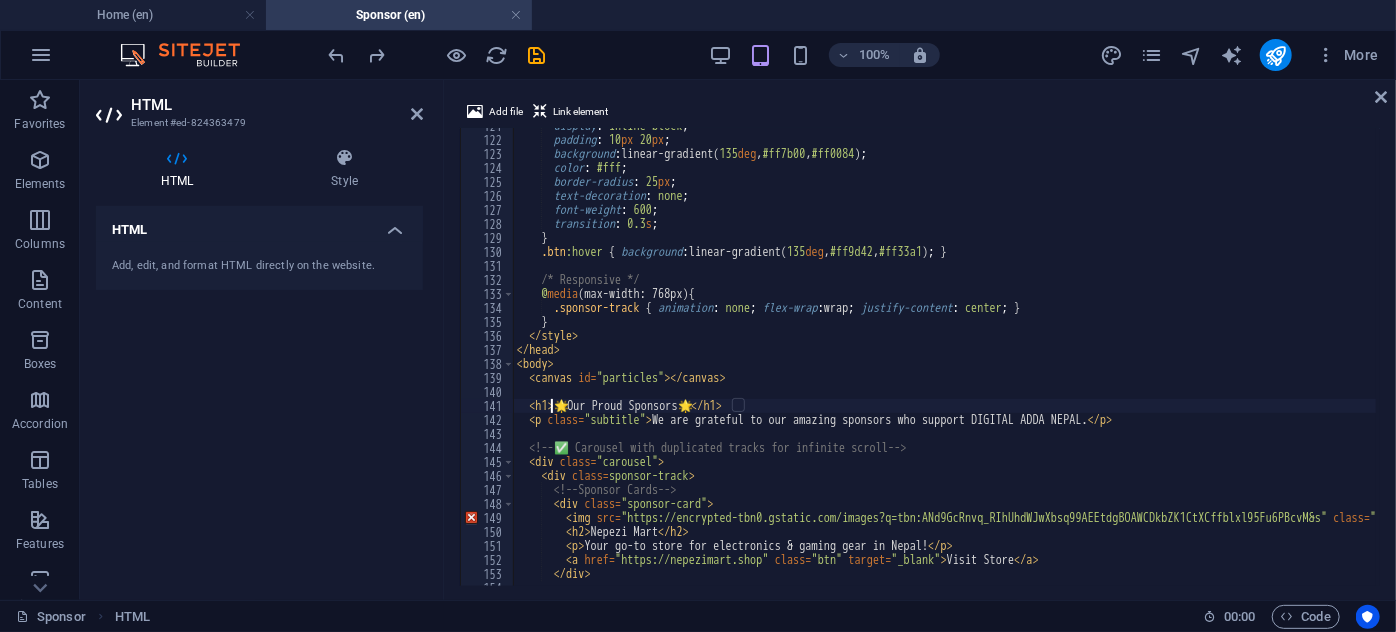 scroll, scrollTop: 1689, scrollLeft: 0, axis: vertical 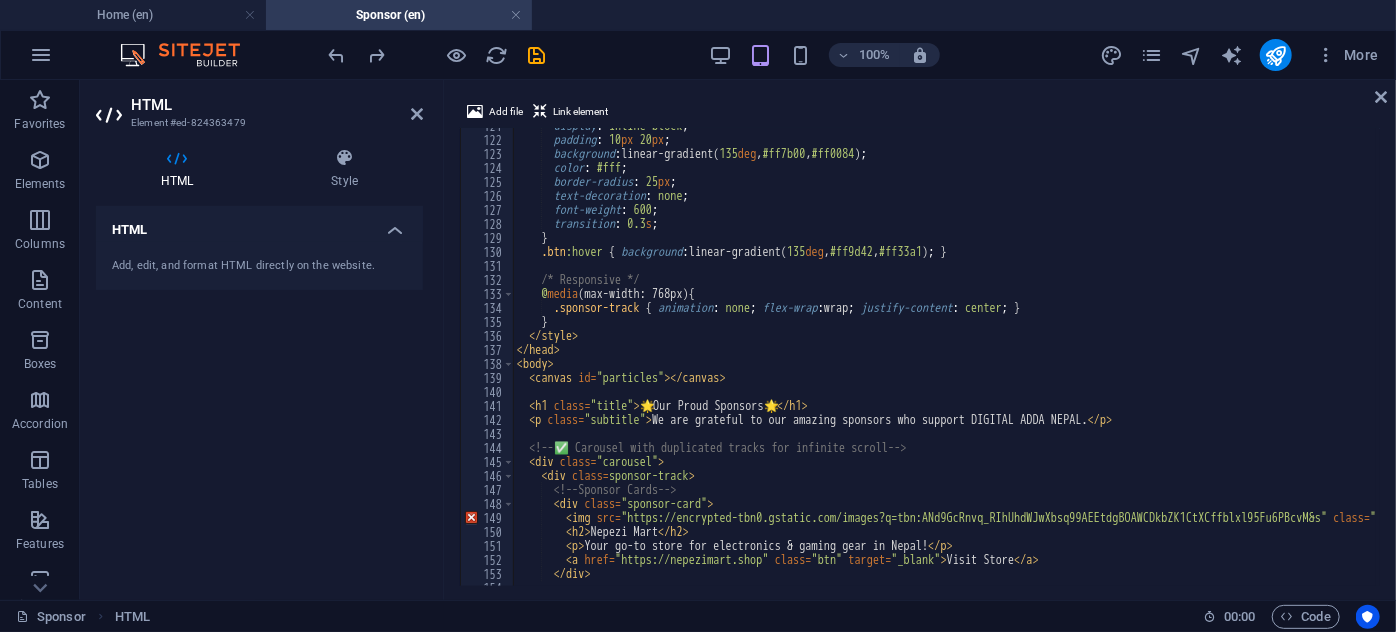 click on "[IMG SRC] class="sponsor-logo" alt="Nepezi Mart"" at bounding box center [1113, 360] 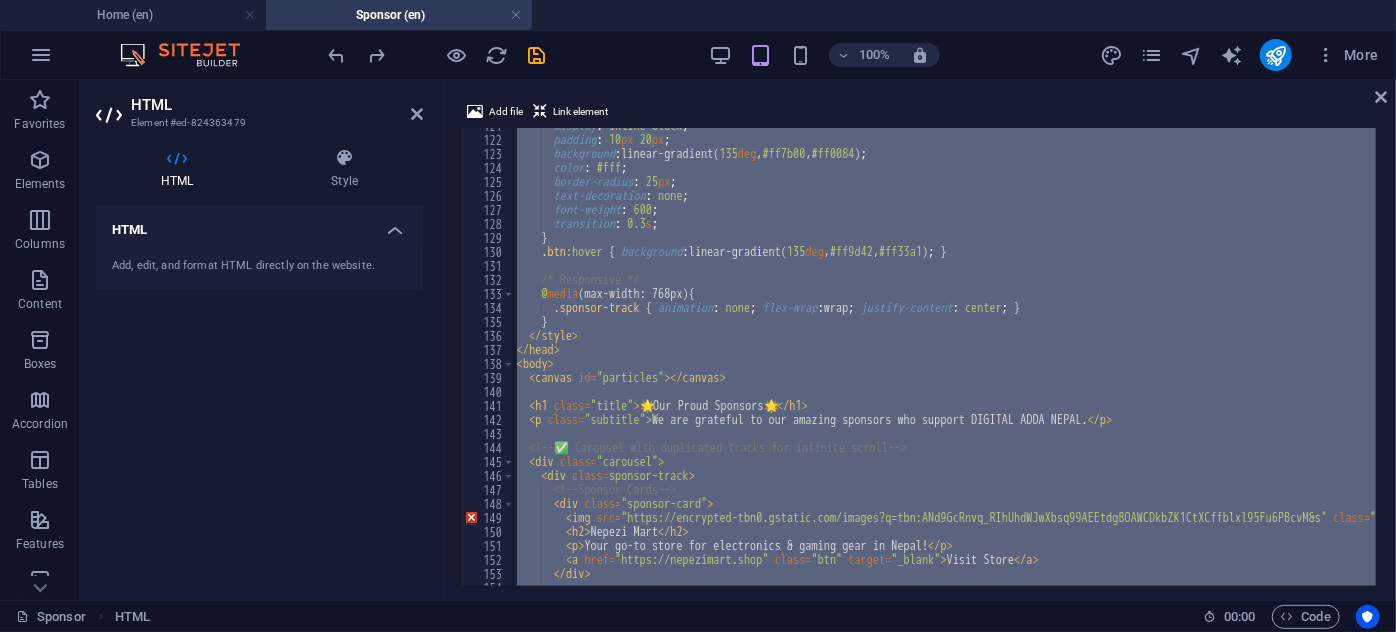 type on "</html>" 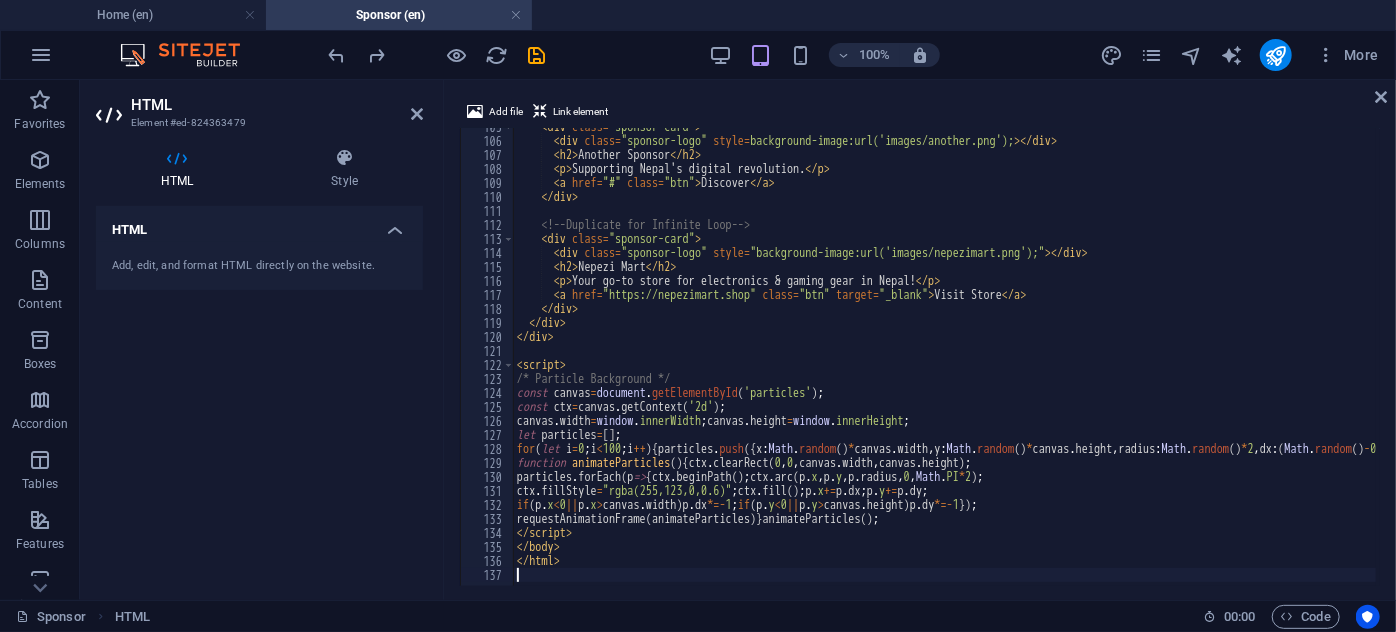 scroll, scrollTop: 1464, scrollLeft: 0, axis: vertical 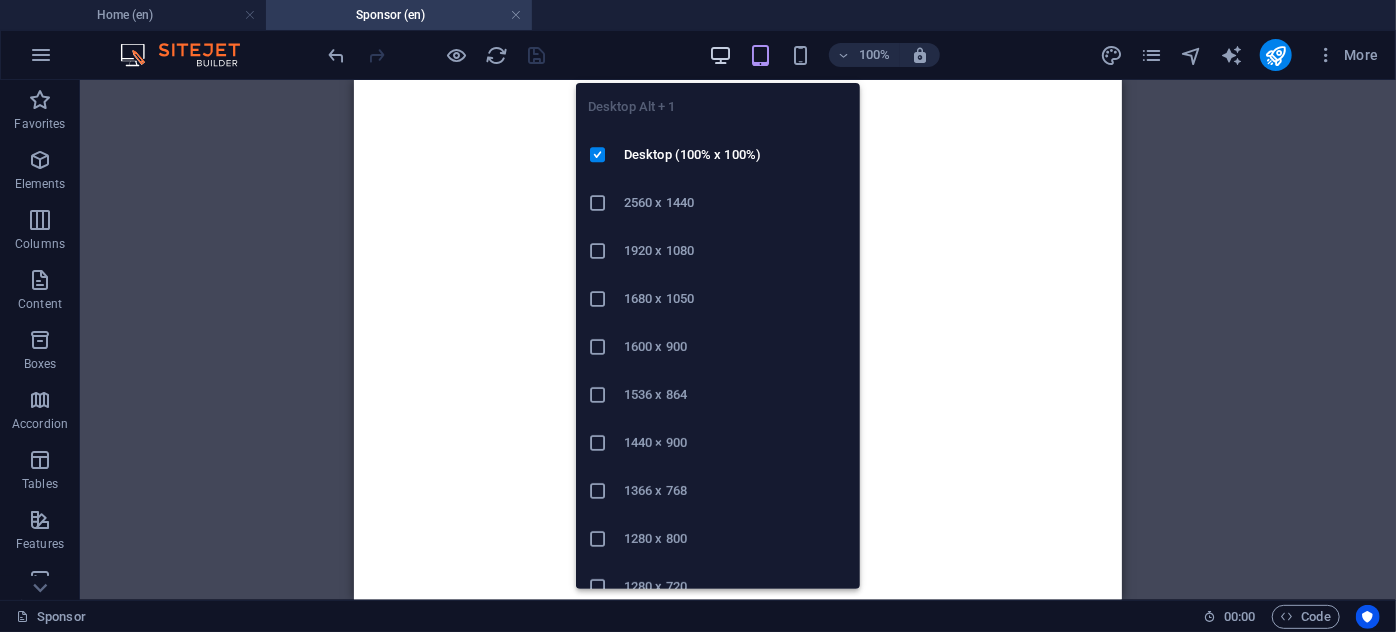 click at bounding box center (720, 55) 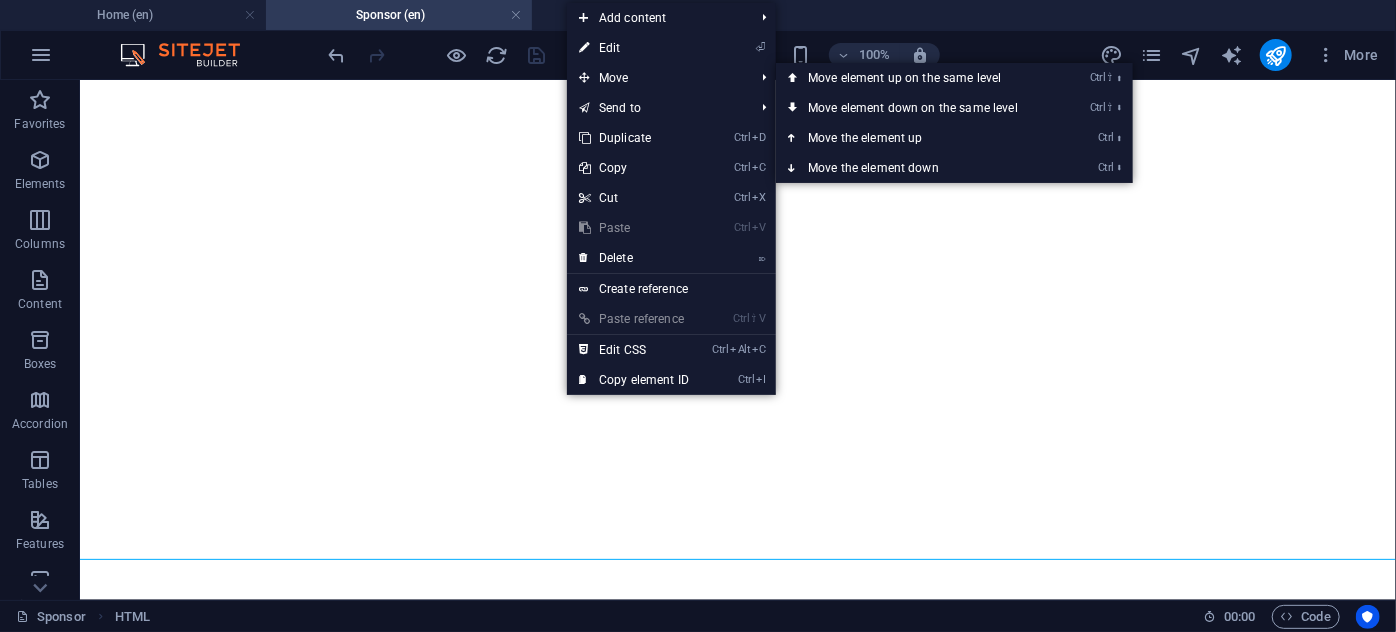 click on "⏎  Edit" at bounding box center (634, 48) 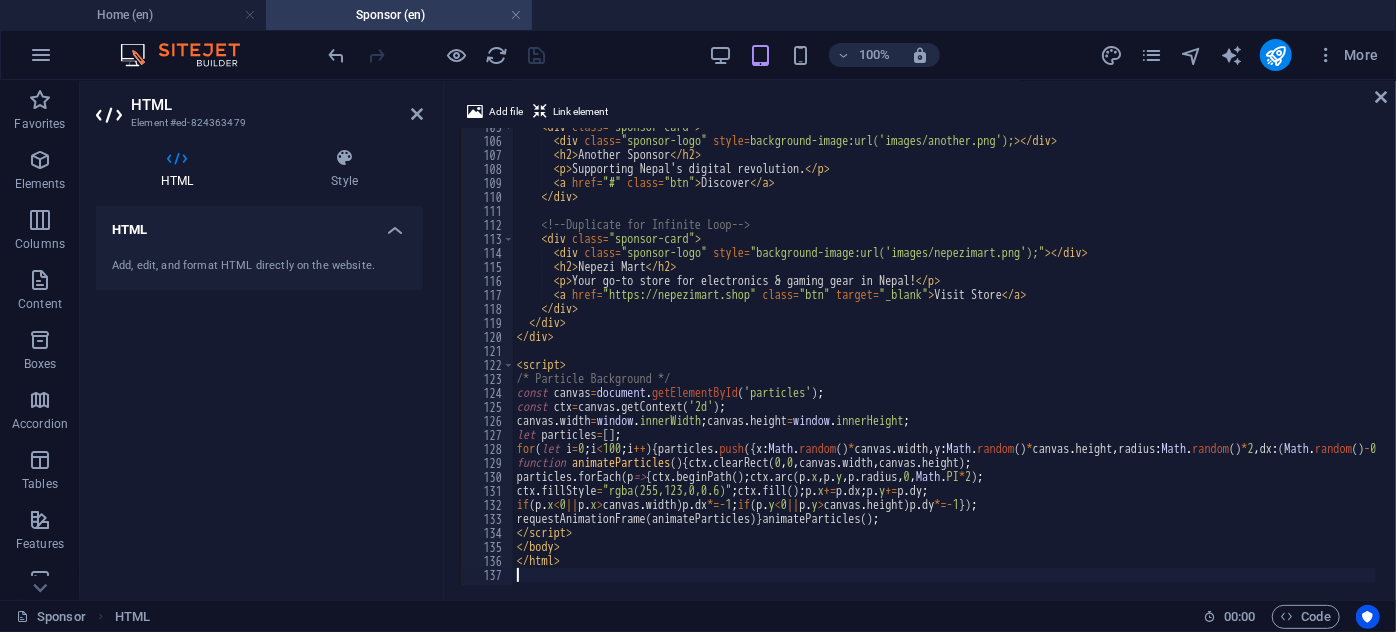 click on "[IMG SRC] class="sponsor-logo" alt="Nepezi Mart"" at bounding box center [1113, 361] 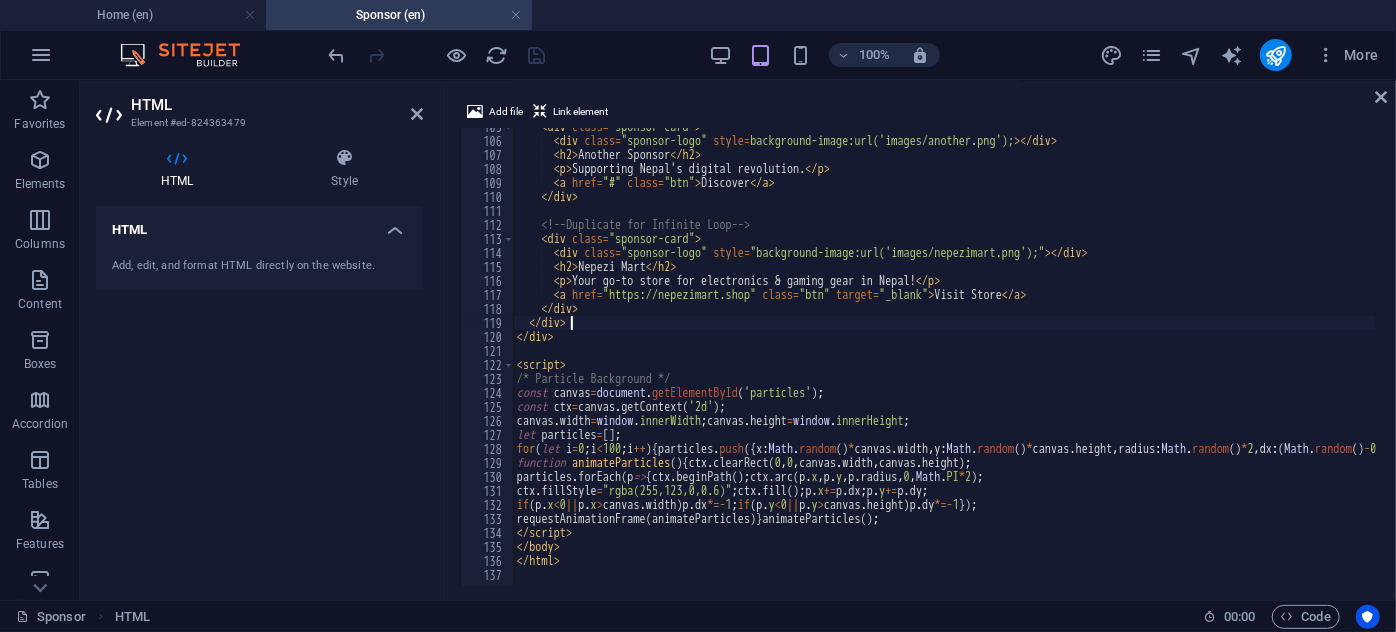 type on "</html>" 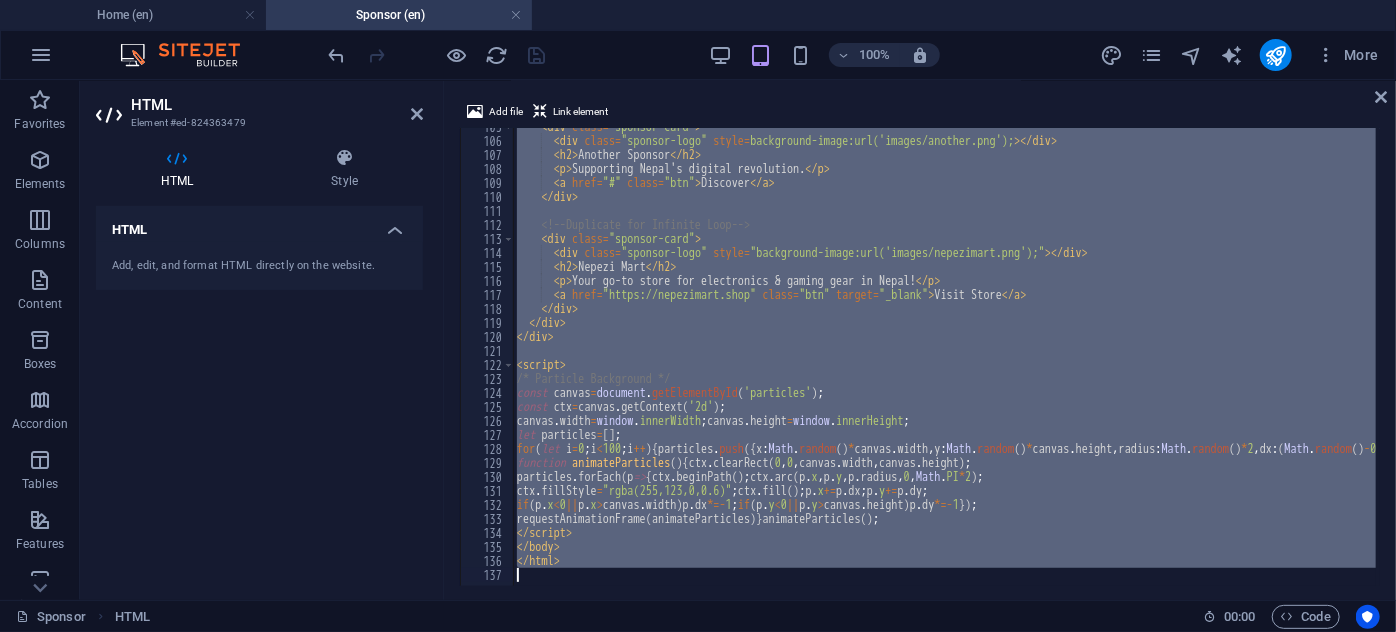 type 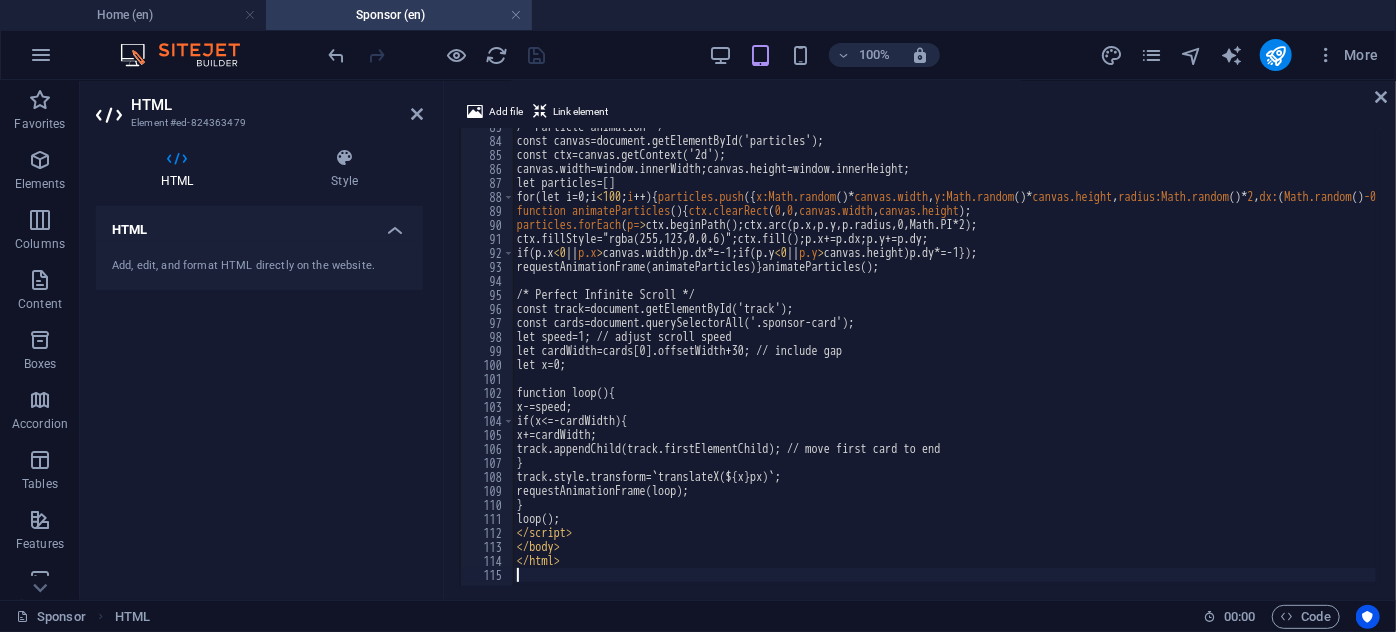 scroll, scrollTop: 1156, scrollLeft: 0, axis: vertical 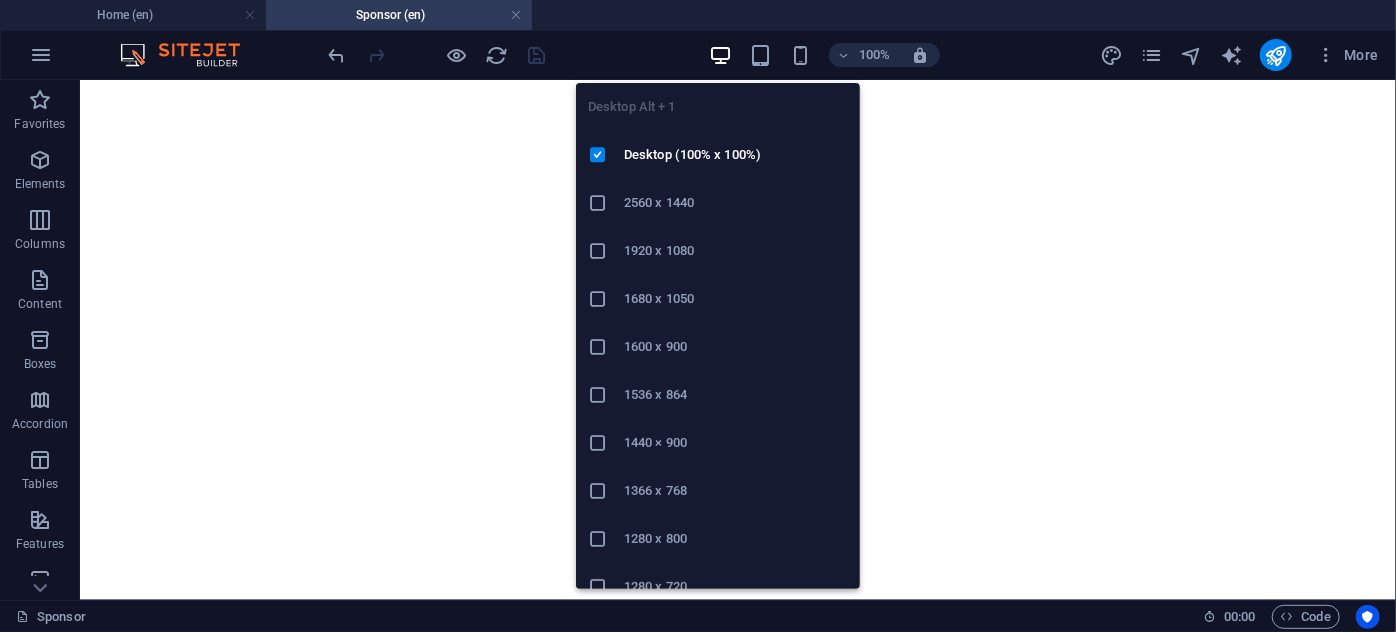 click at bounding box center [720, 55] 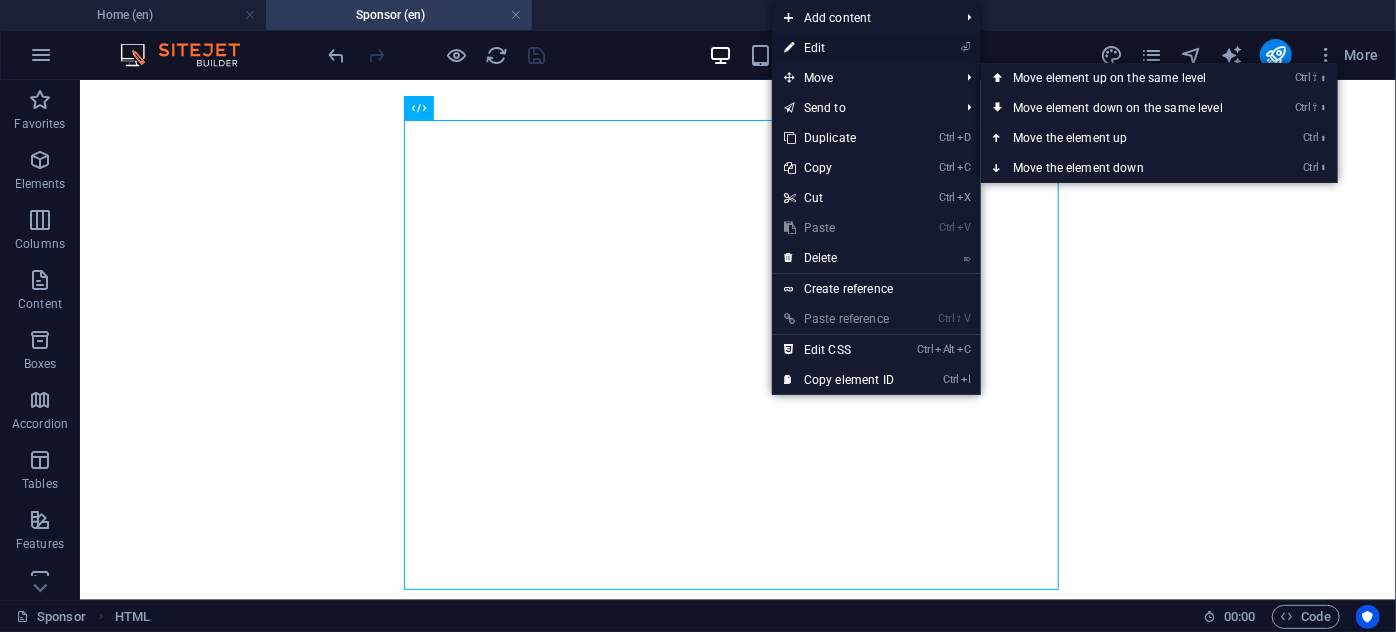 click on "⏎  Edit" at bounding box center [839, 48] 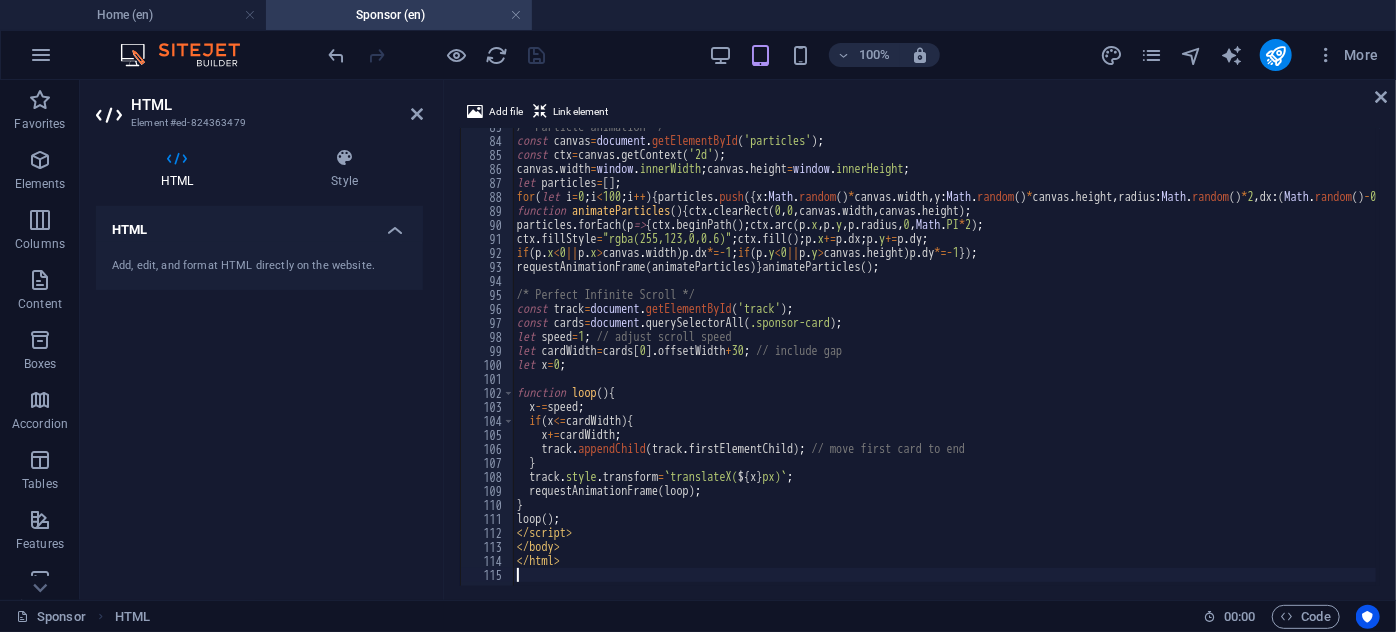 click on "<script >    /* Particle Background */    const   canvas   =   document . getElementById ( 'particles' ) ;    const   ctx   =   canvas . getContext ( '2d' ) ;    canvas . width = window . innerWidth ; canvas . height = window . innerHeight ; let   particles = [ ] ; for ( let   i = 0 ; i < 100 ; i ++ ) { particles . push ({ x : Math . random ( ) * canvas . width , y : Math . random ( ) * canvas . height , radius : Math . random ( ) * 2 , dx : ( Math . random ( ) - 0.5 ) * 0.5 , dy : ( Math . random ( ) - 0.5 ) * 0.5 })} function   animateParticles ( ) { ctx . clearRect ( 0 , 0 , canvas . width , canvas . height ) ; particles . forEach ( p => { ctx . beginPath ( ) ; ctx . arc ( p . x , p . y , p . radius , 0 , Math . PI * 2 ) ; ctx . fillStyle = "rgba(255,123,0,0.6)" ; ctx . fill ( ) ; p . x += p . dx ; p . y += p . dy ; if ( p . x < 0 || p . x > canvas . width ) p . dx *=- 1 ; if ( p . y < 0 || p . y > canvas . height ) p . dy *=- 1 }) ; requestAnimationFrame ( animateParticles )} animateParticles ( ) ; /* Perfect Infinite Scroll */ const" at bounding box center [1416, 361] 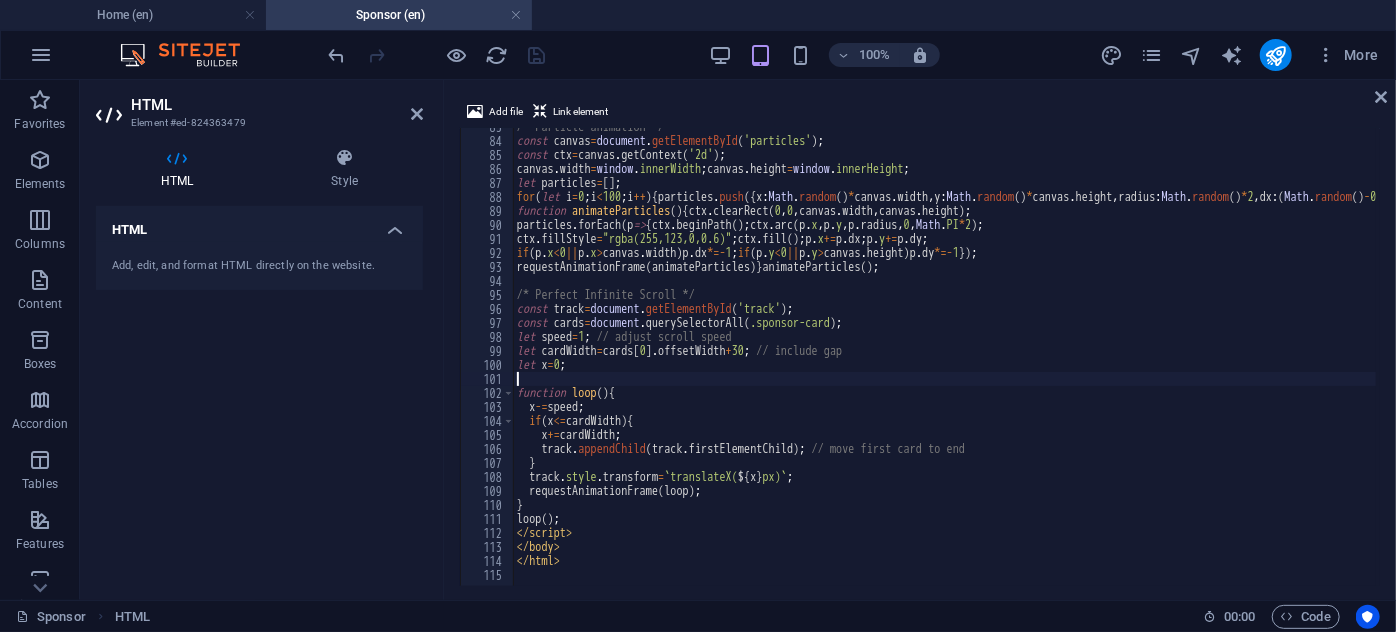 type on "</html>" 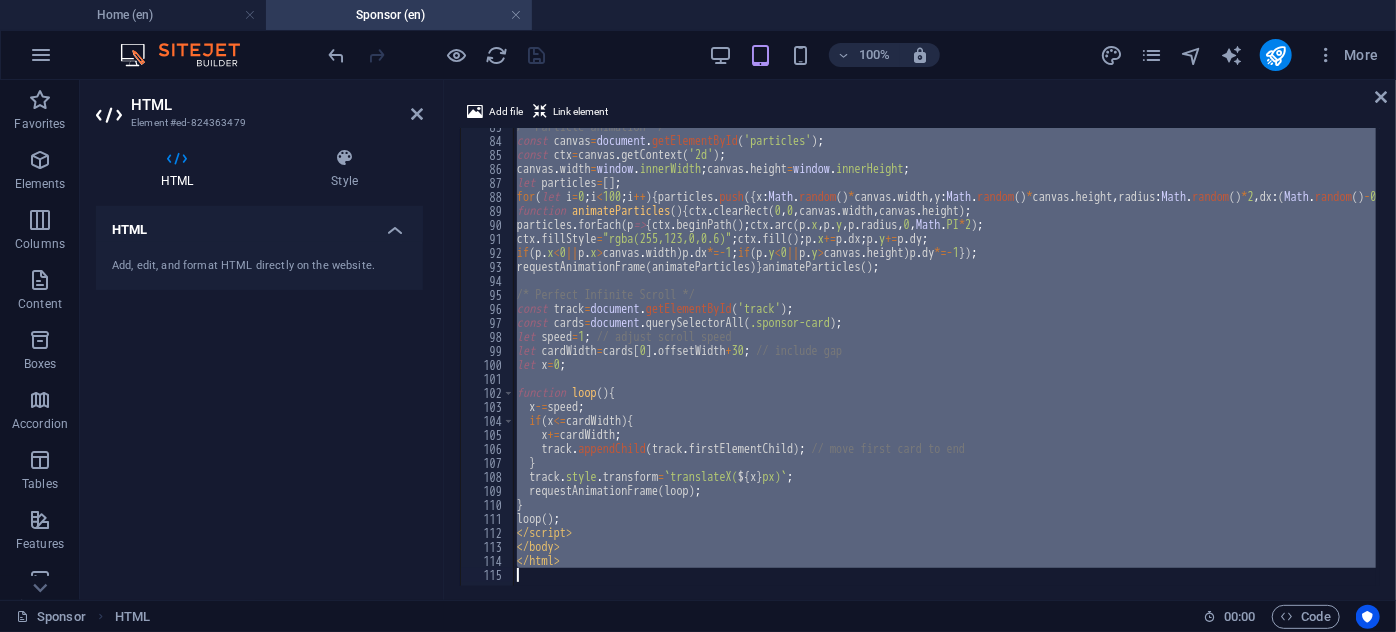 type 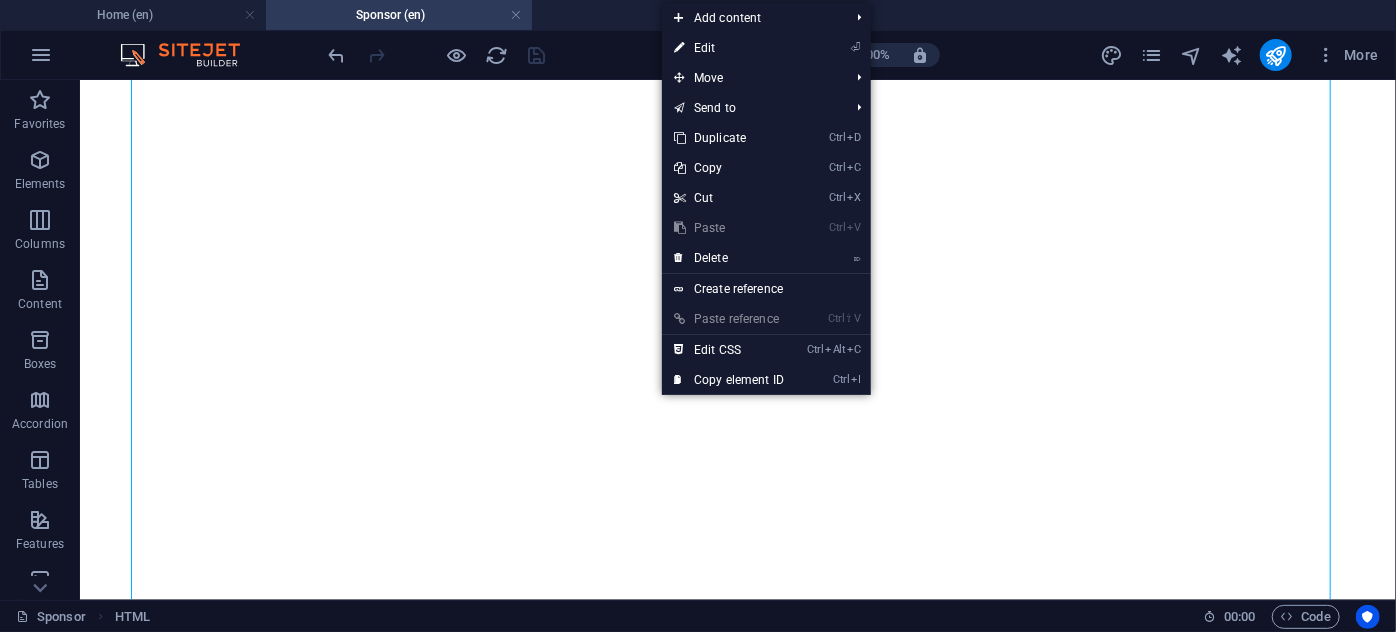 click on "⏎  Edit" at bounding box center [729, 48] 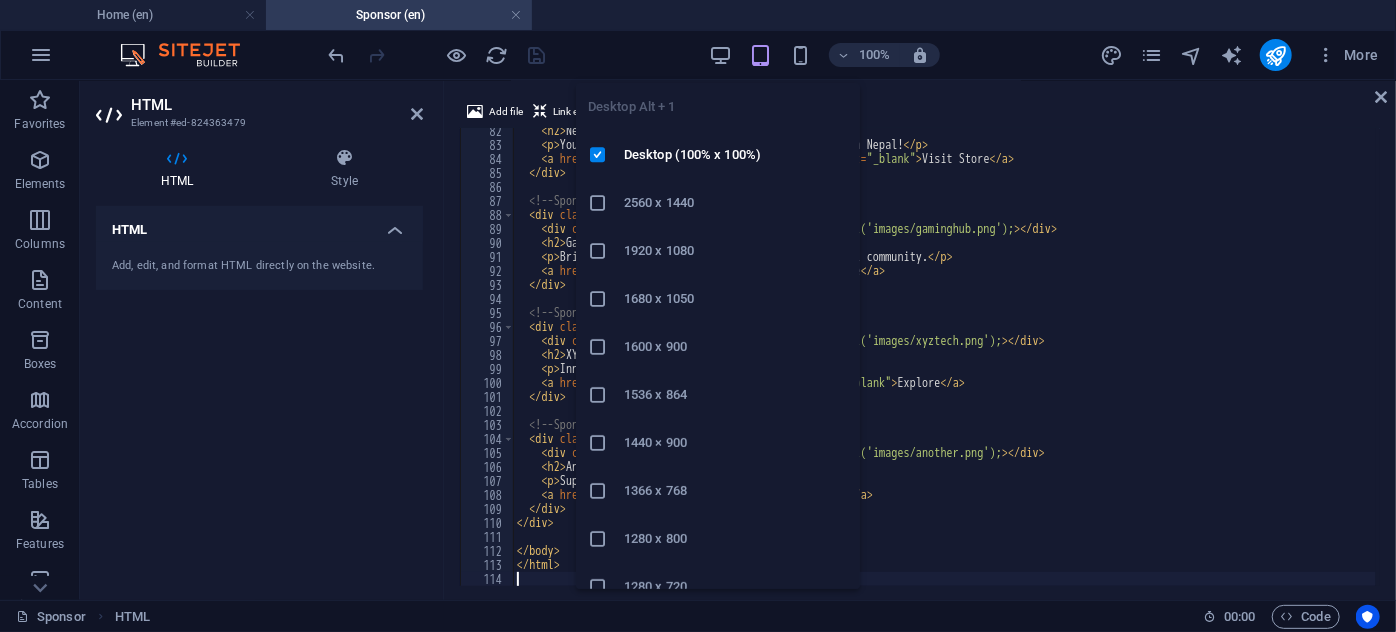 scroll, scrollTop: 1138, scrollLeft: 0, axis: vertical 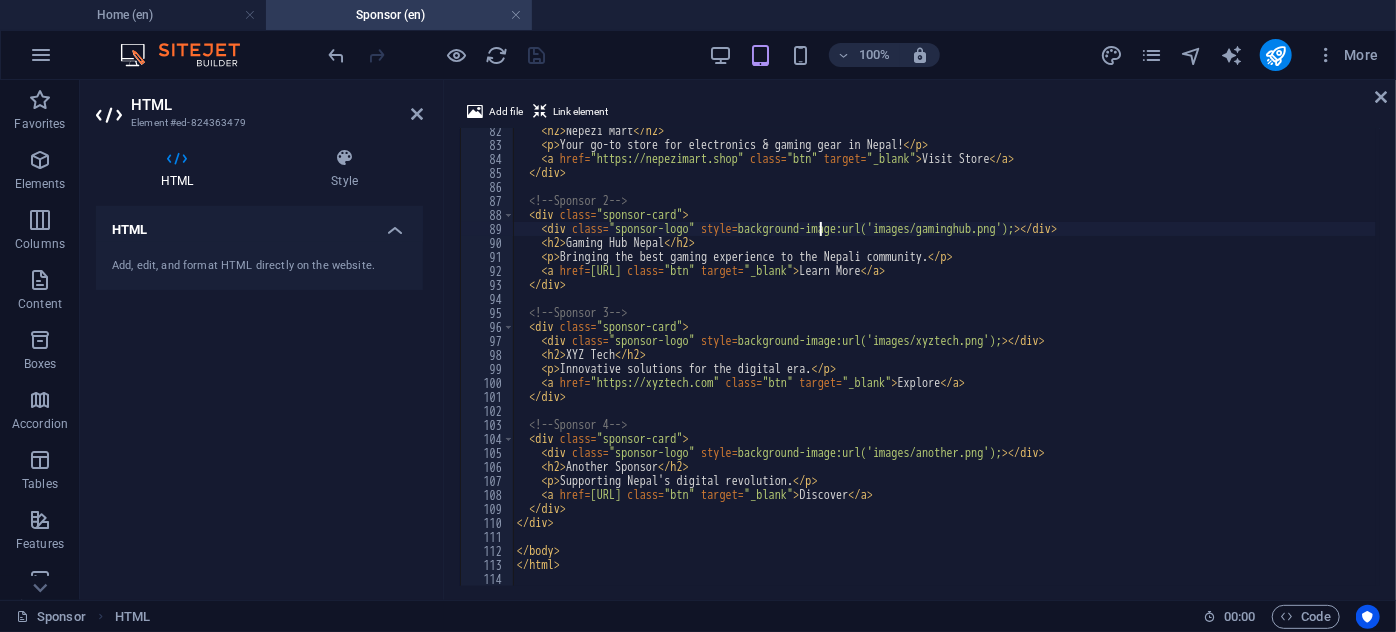 drag, startPoint x: 820, startPoint y: 231, endPoint x: 763, endPoint y: 240, distance: 57.706154 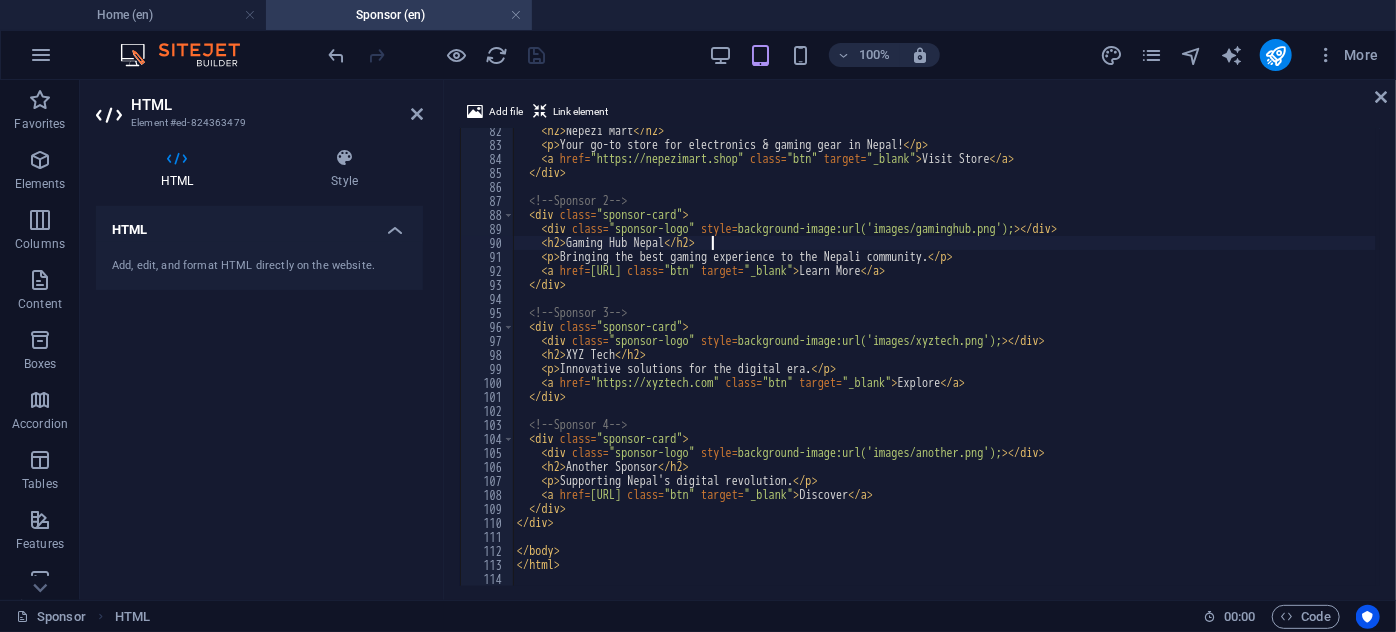 type on "</html>" 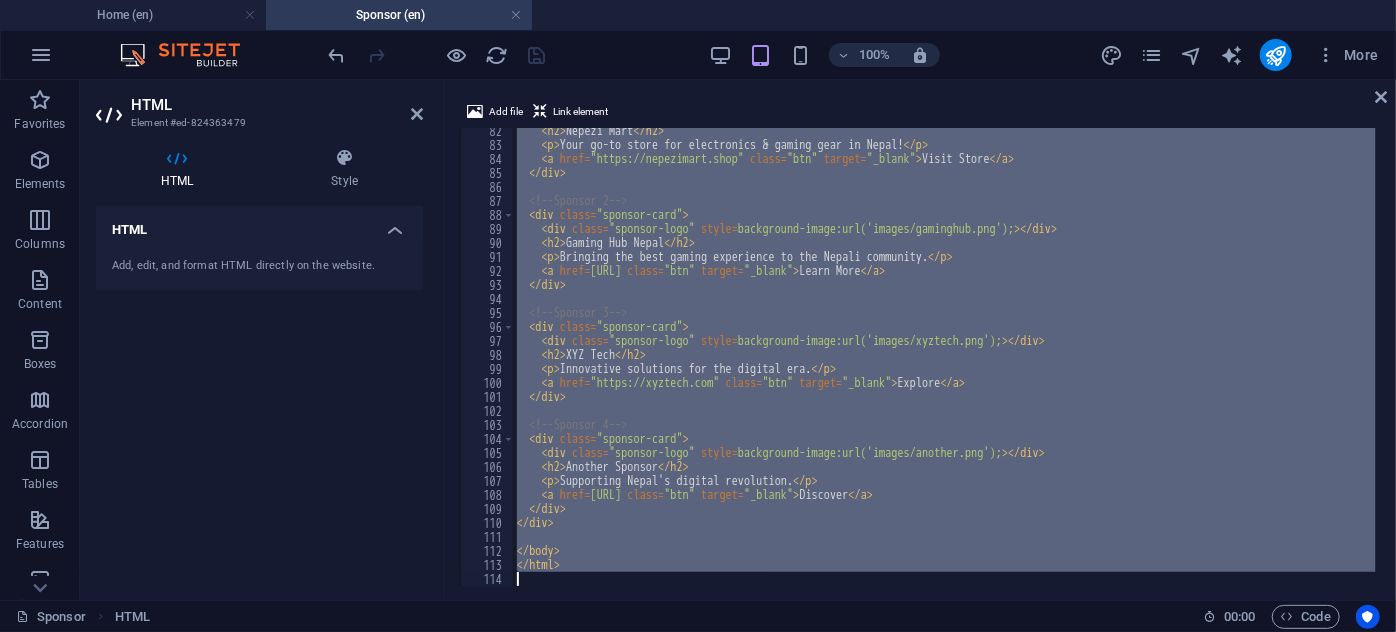 type 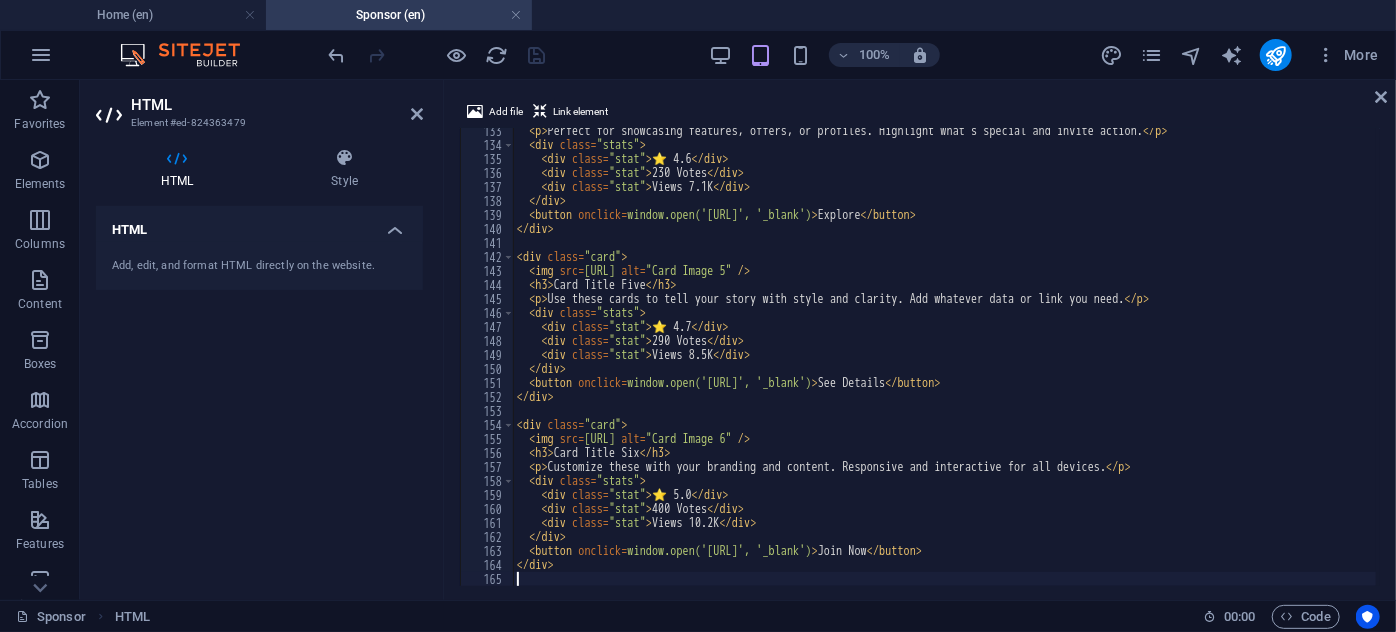 scroll, scrollTop: 1852, scrollLeft: 0, axis: vertical 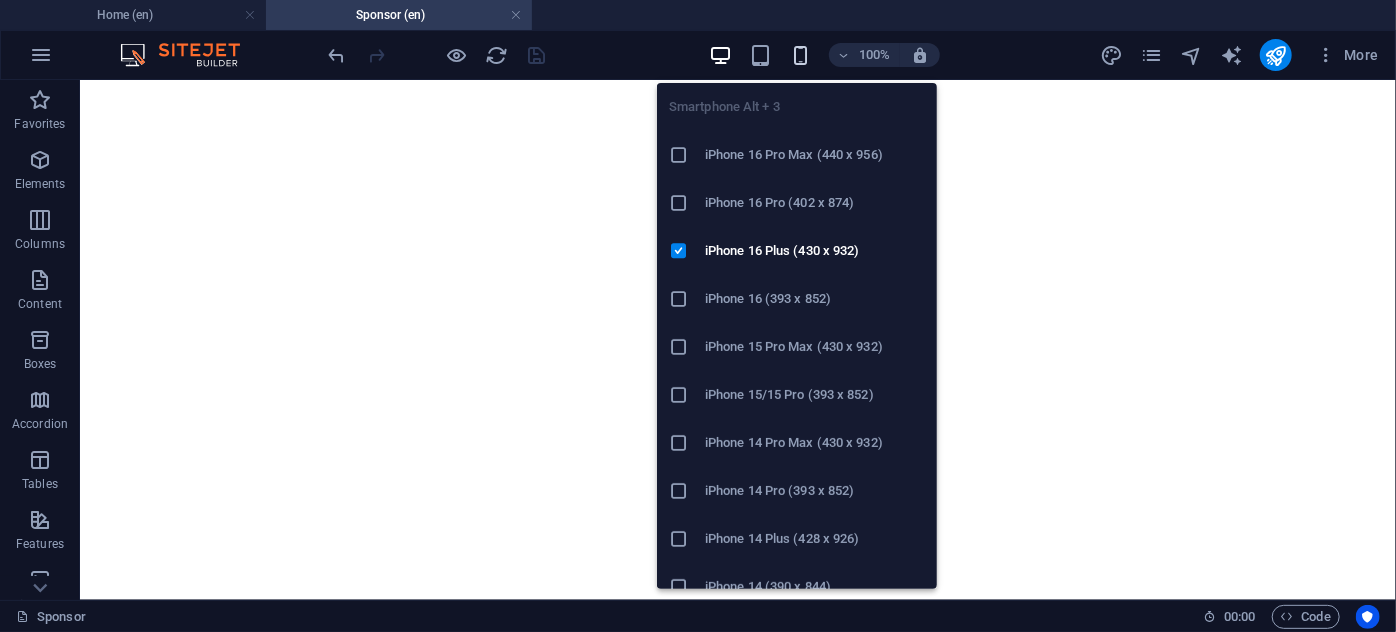 click at bounding box center (800, 55) 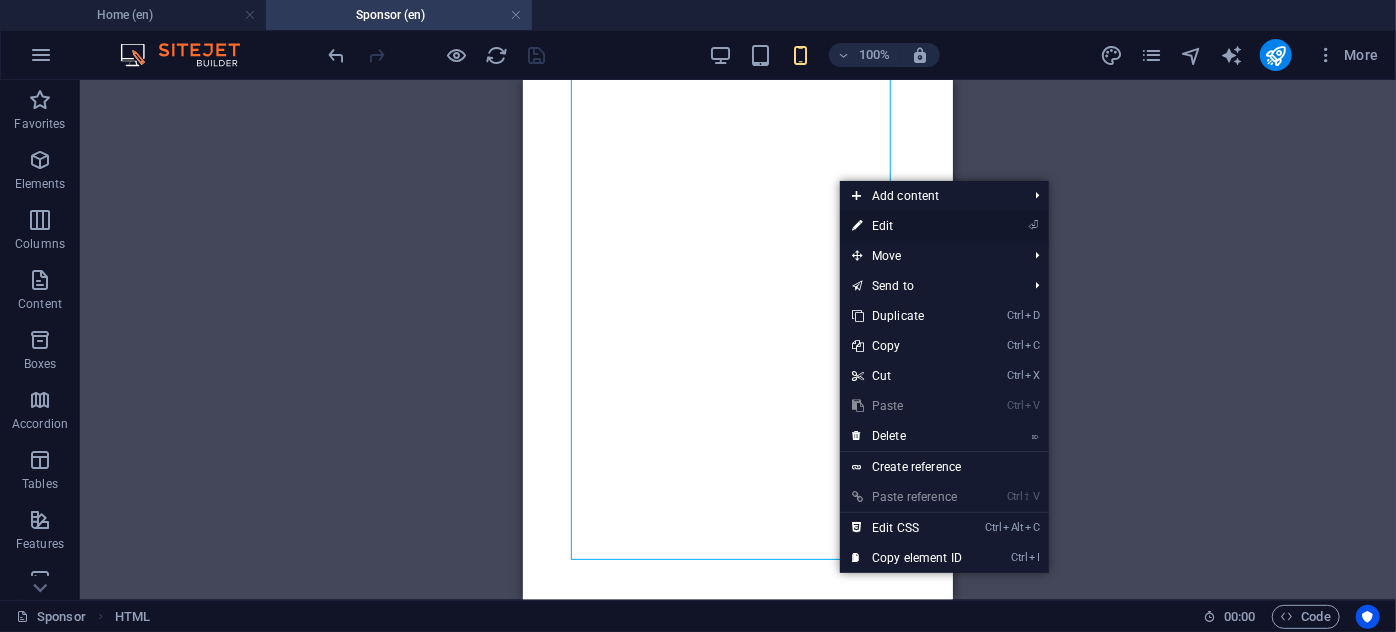 click on "⏎  Edit" at bounding box center [907, 226] 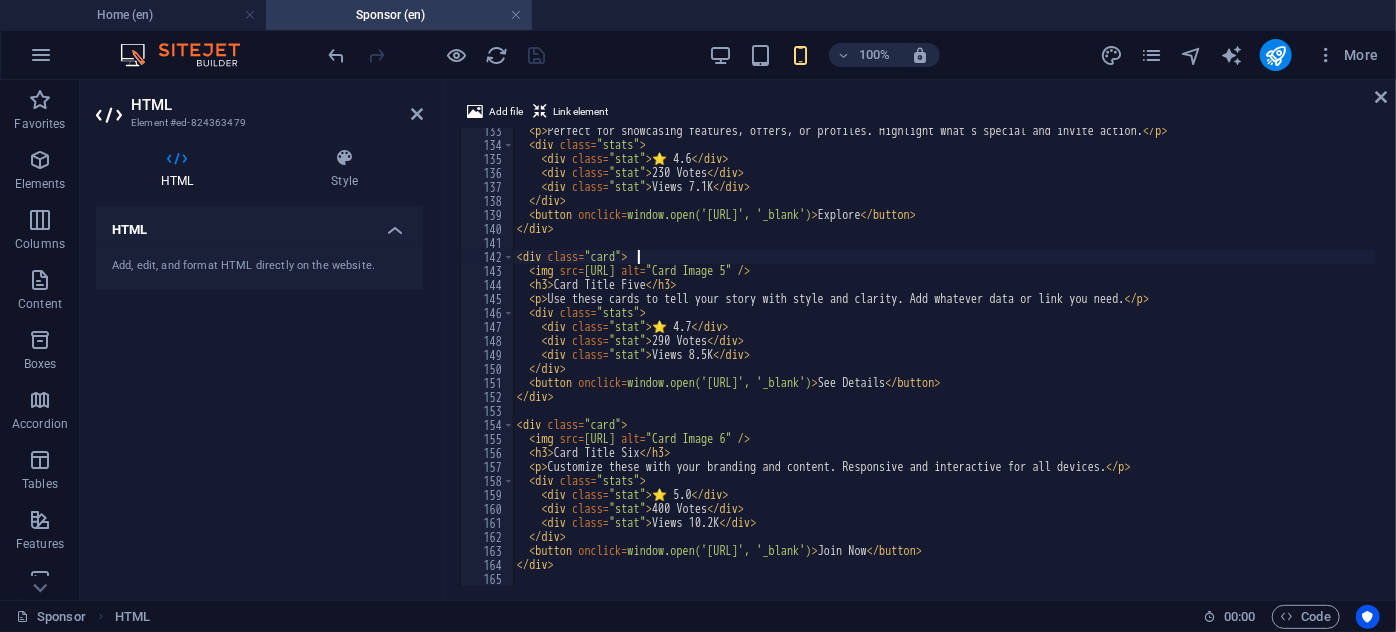 click on "< p > Perfect for showcasing features, offers, or profiles. Highlight what’s special and invite action. </ p >    < div   class = "stats" >      < div   class = "stat" > ⭐ 4.6 </ div >      < div   class = "stat" > 230 Votes </ div >      < div   class = "stat" > Views 7.1K </ div >    </ div >    < button   onclick = "window.open('https://example.com', '_blank')" > Explore </ button > </ div > < div   class = "card" >    < img   src = "https://picsum.photos/280/150?random=5"   alt = "Card Image 5"   />    < h3 > Card Title Five </ h3 >    < p > Use these cards to tell your story with style and clarity. Add whatever data or link you need. </ p >    < div   class = "stats" >      < div   class = "stat" > ⭐ 4.7 </ div >      < div   class = "stat" > 290 Votes </ div >      < div   class = "stat" > Views 8.5K </ div >    </ div >    < button   onclick = "window.open('https://example.com', '_blank')" > See Details </ button > </ div > < div   class = "card" >    < img   src =   alt = "Card Image 6"   />" at bounding box center [978, 365] 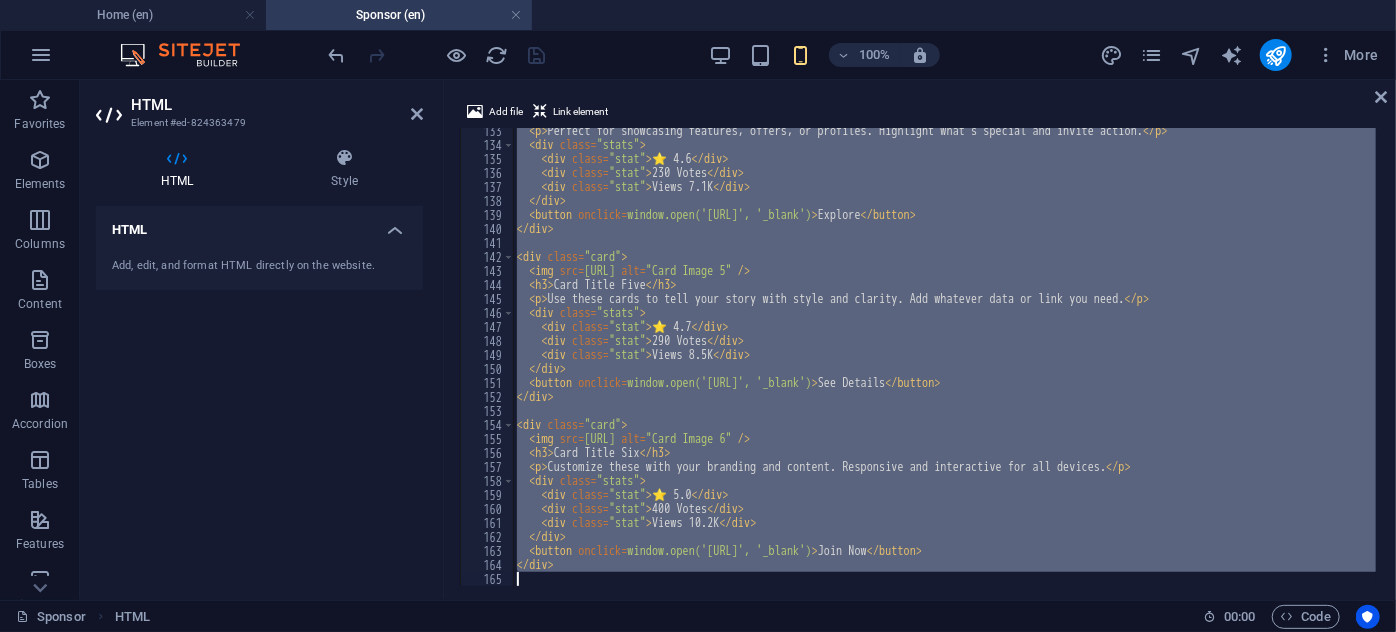 type 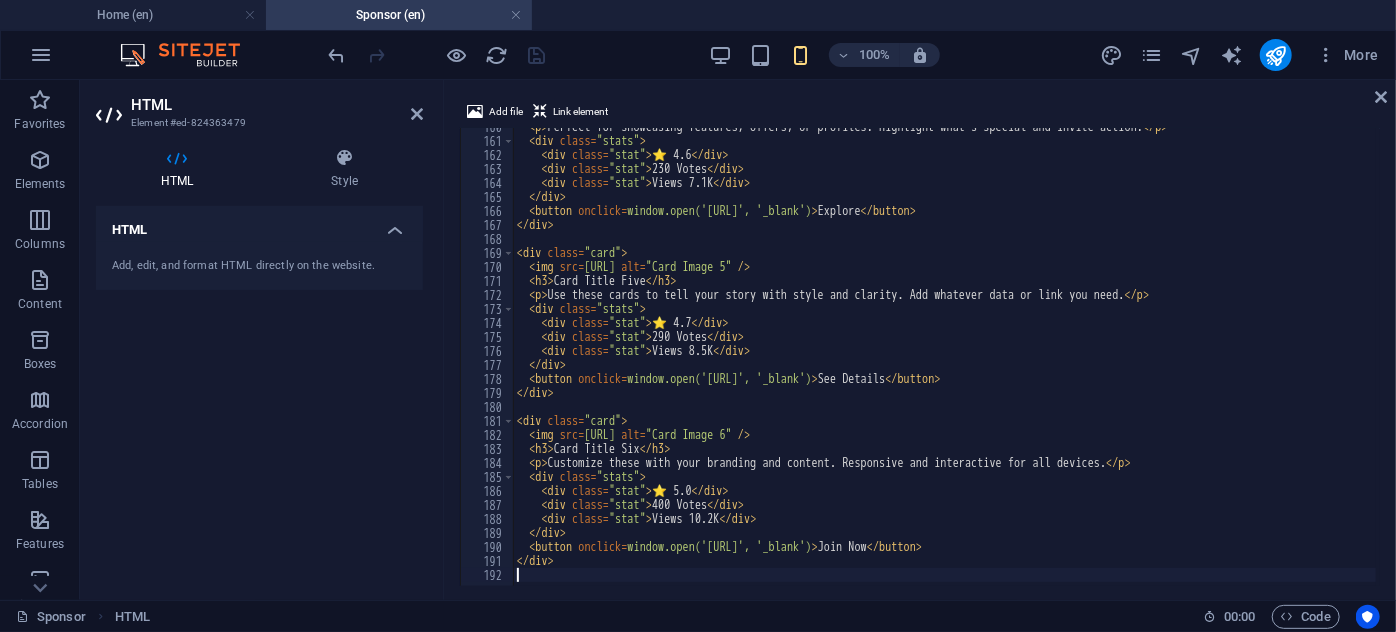scroll, scrollTop: 2234, scrollLeft: 0, axis: vertical 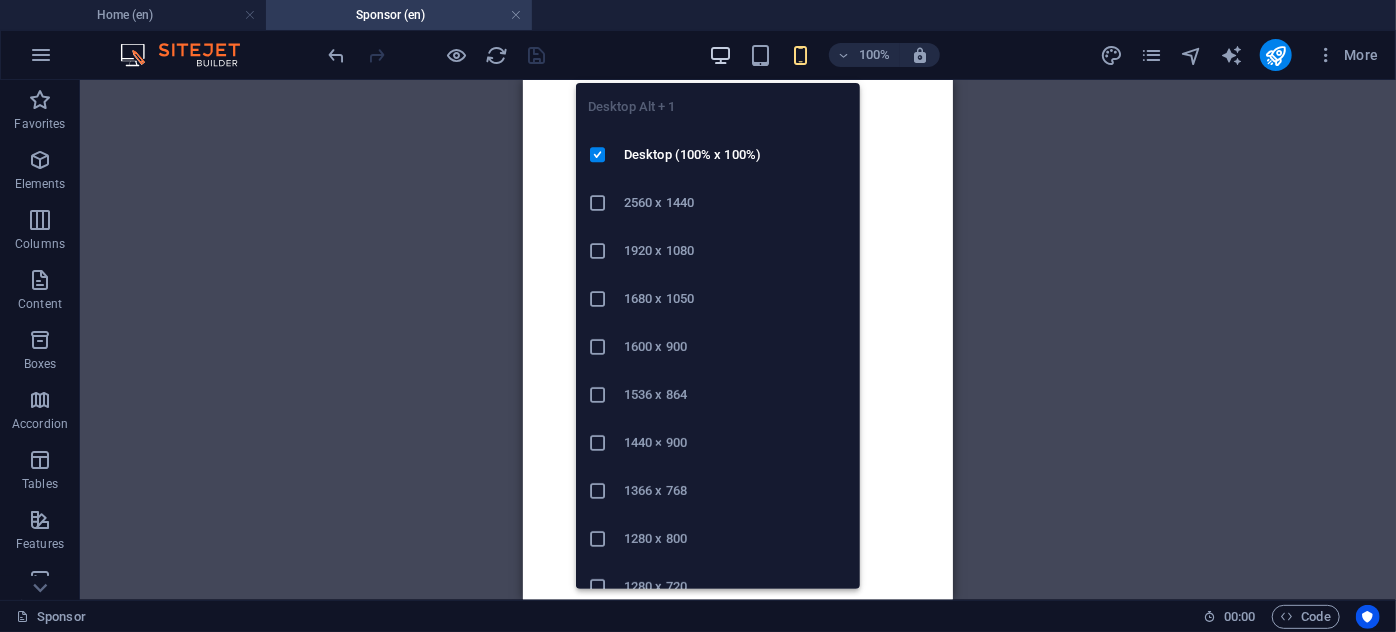 click at bounding box center (720, 55) 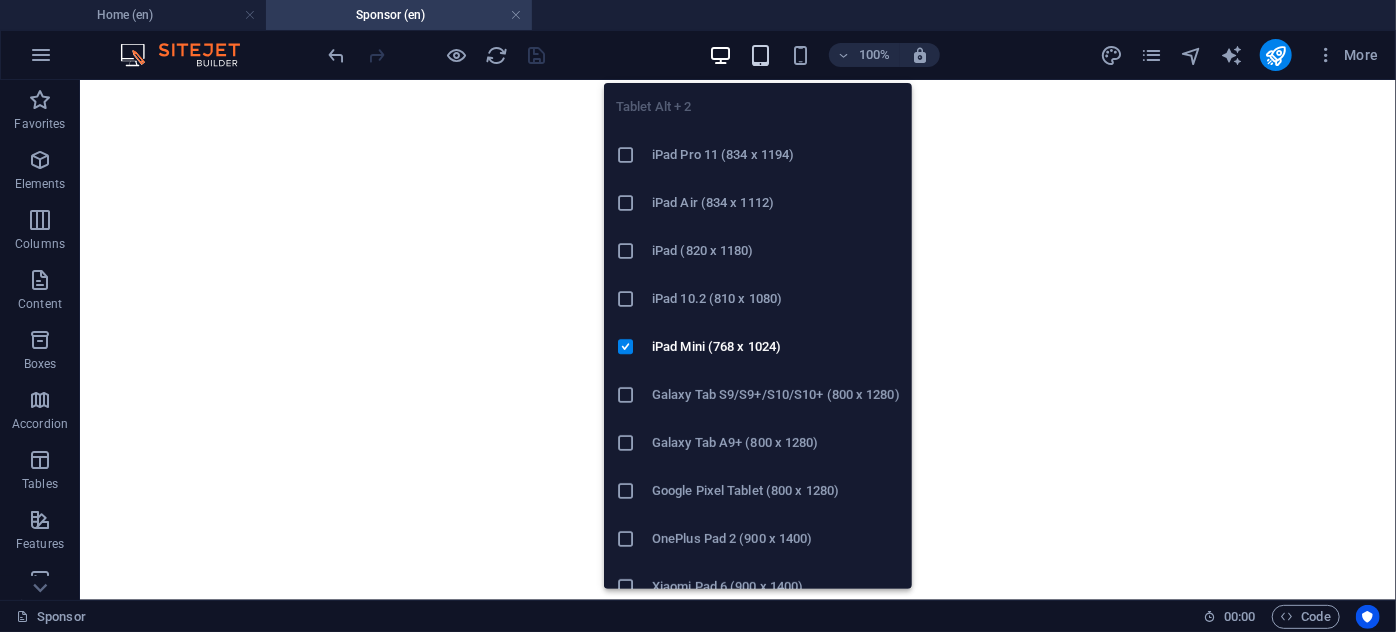 click at bounding box center (760, 55) 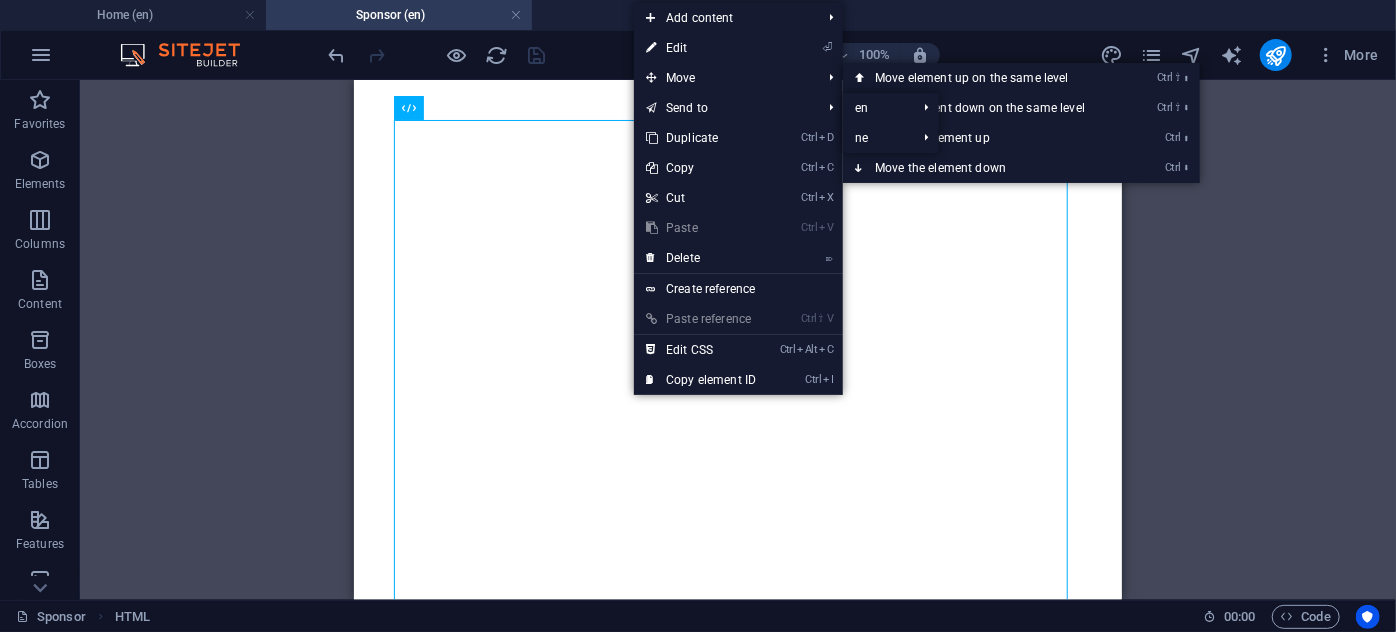 click on "⏎  Edit" at bounding box center (701, 48) 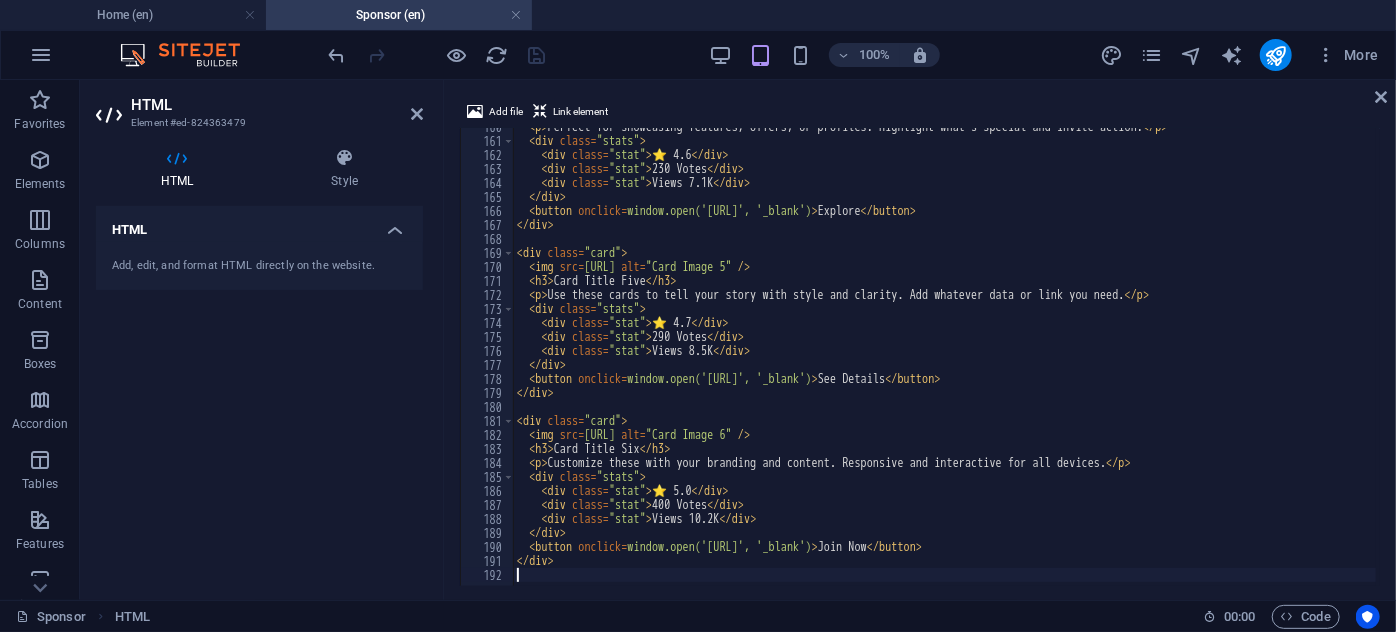 type on "[DIV class="card"]" 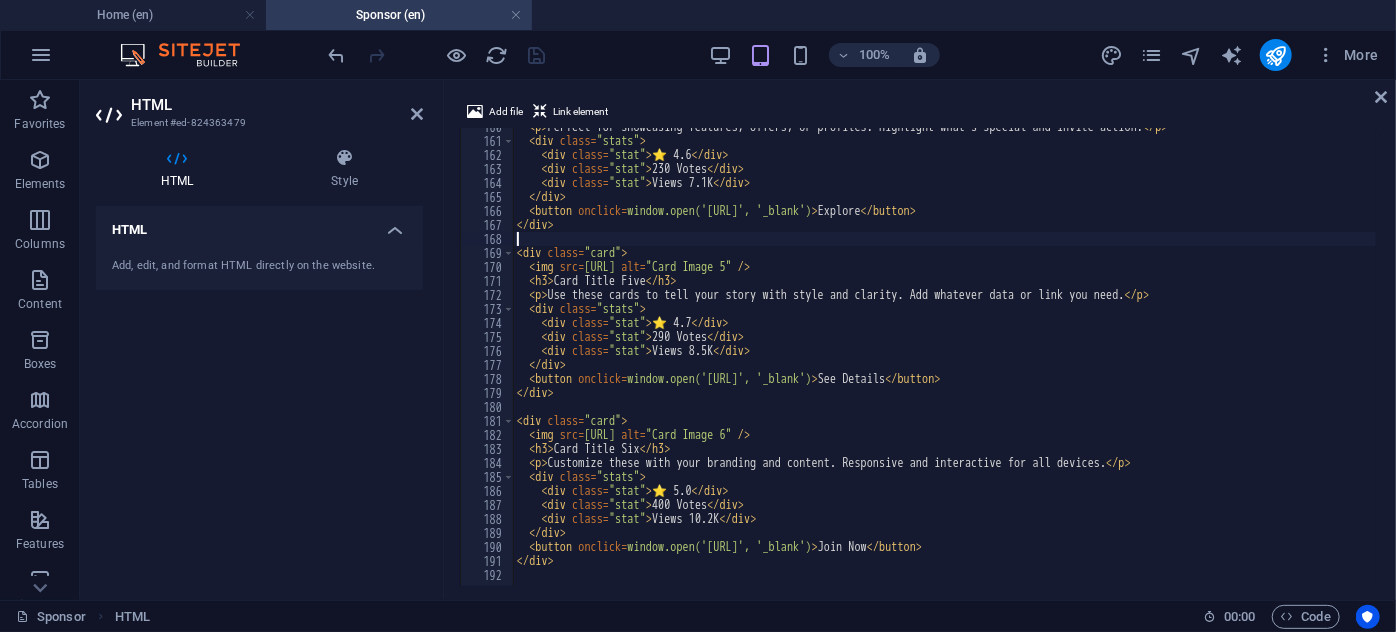 drag, startPoint x: 698, startPoint y: 259, endPoint x: 648, endPoint y: 233, distance: 56.35601 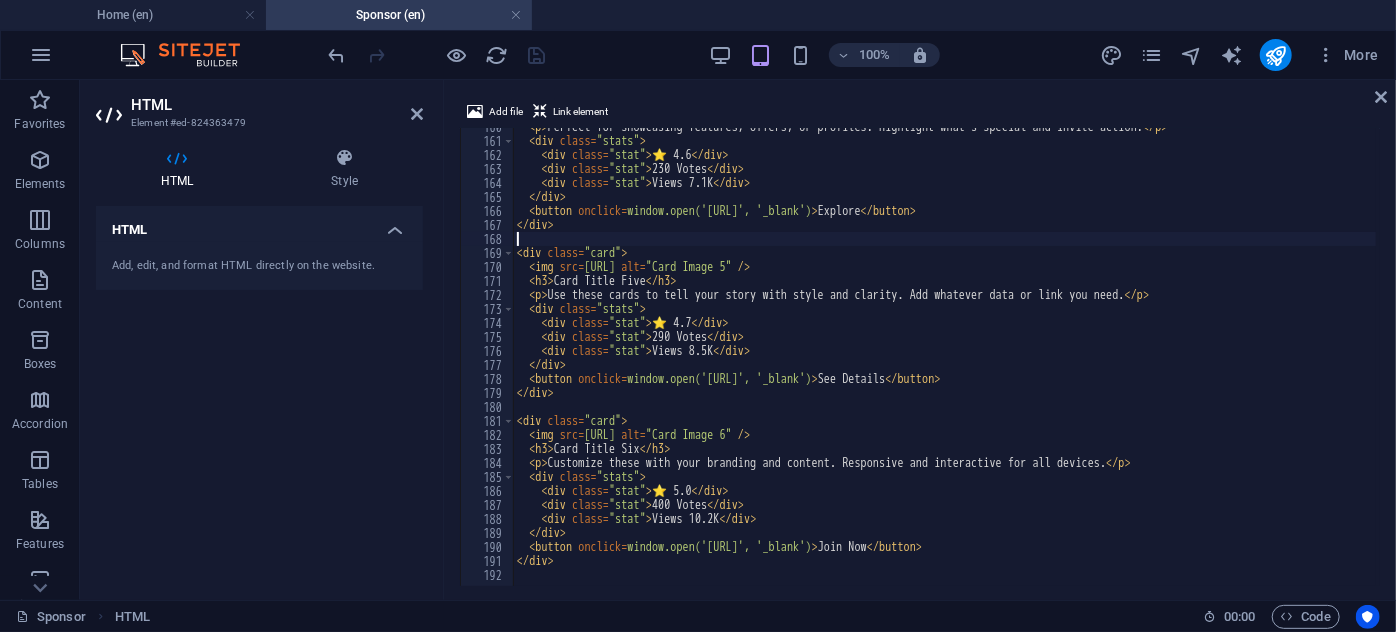 type on "</div>" 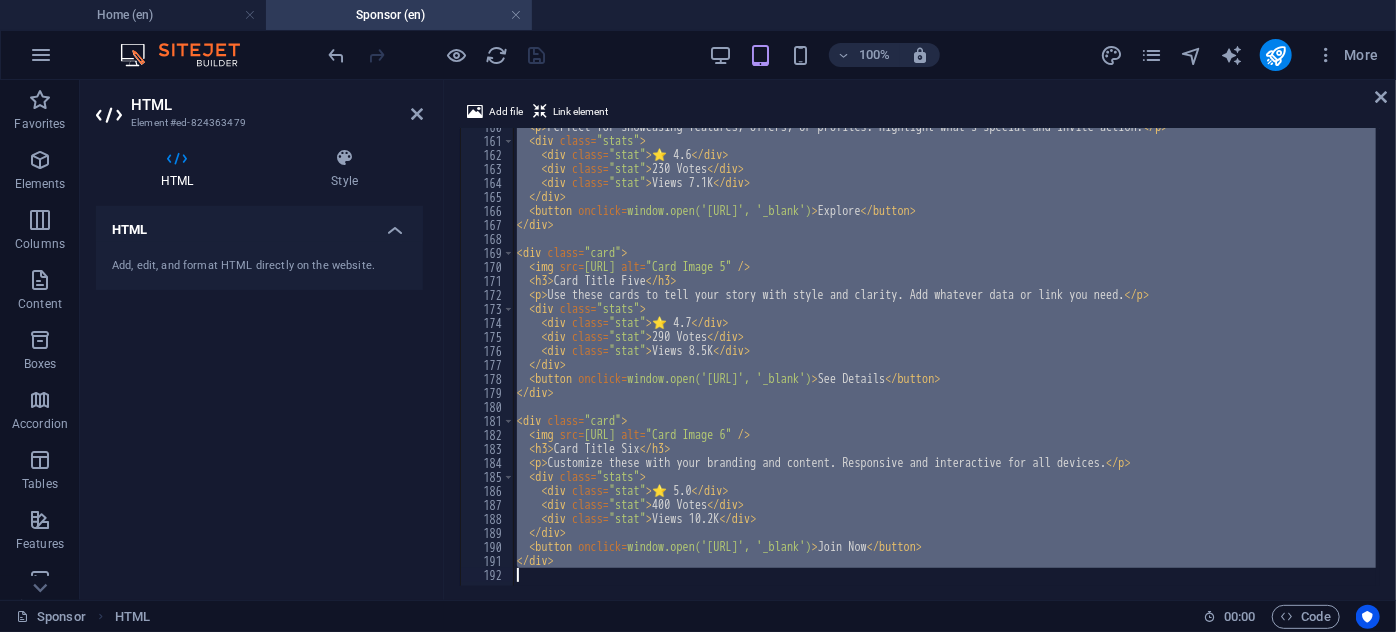 type 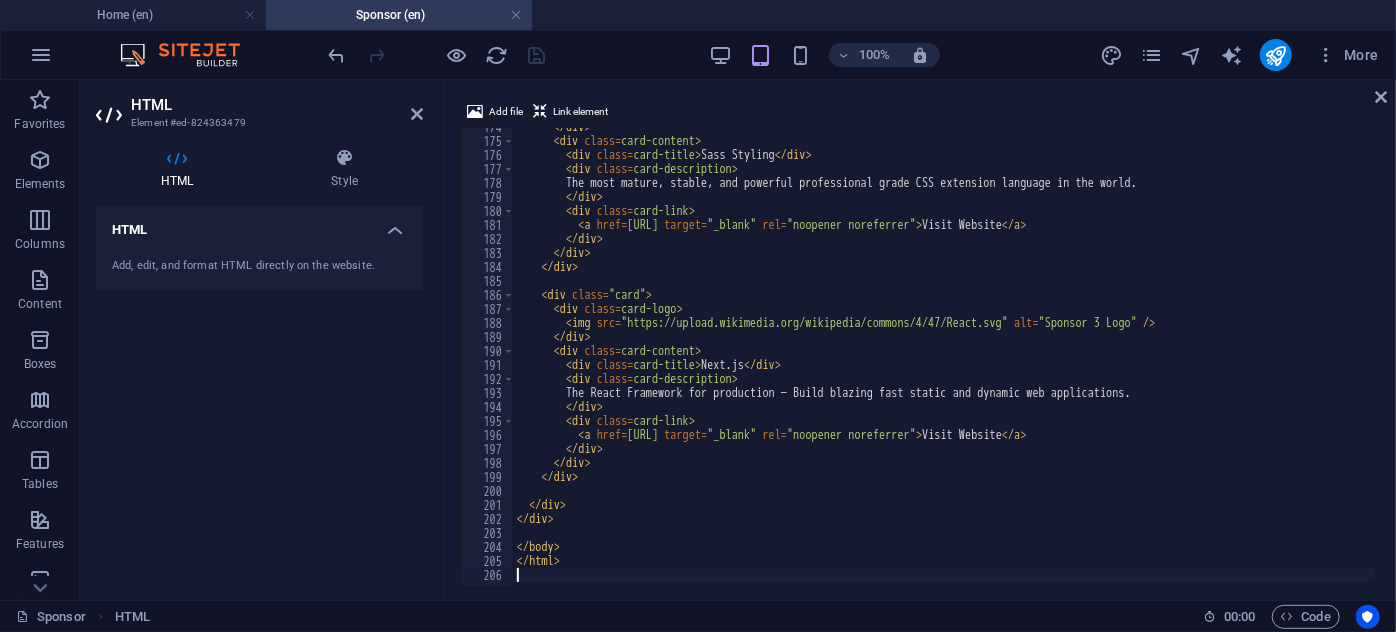 scroll, scrollTop: 2426, scrollLeft: 0, axis: vertical 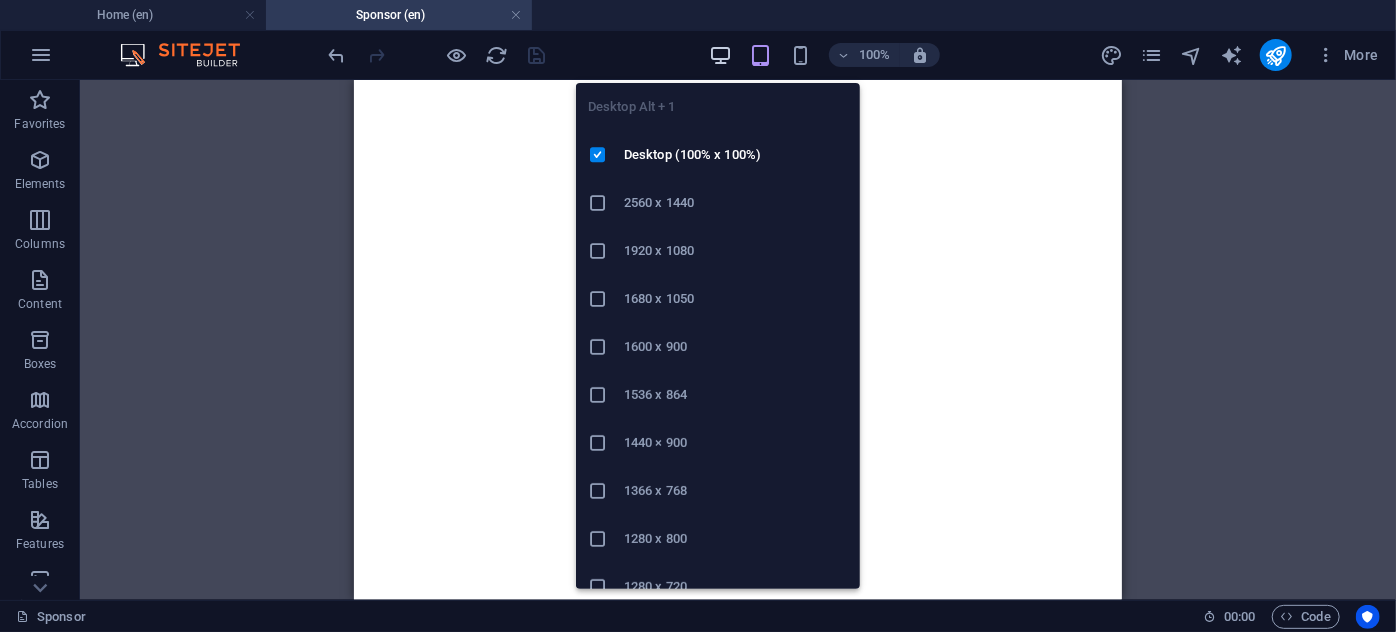 click at bounding box center (720, 55) 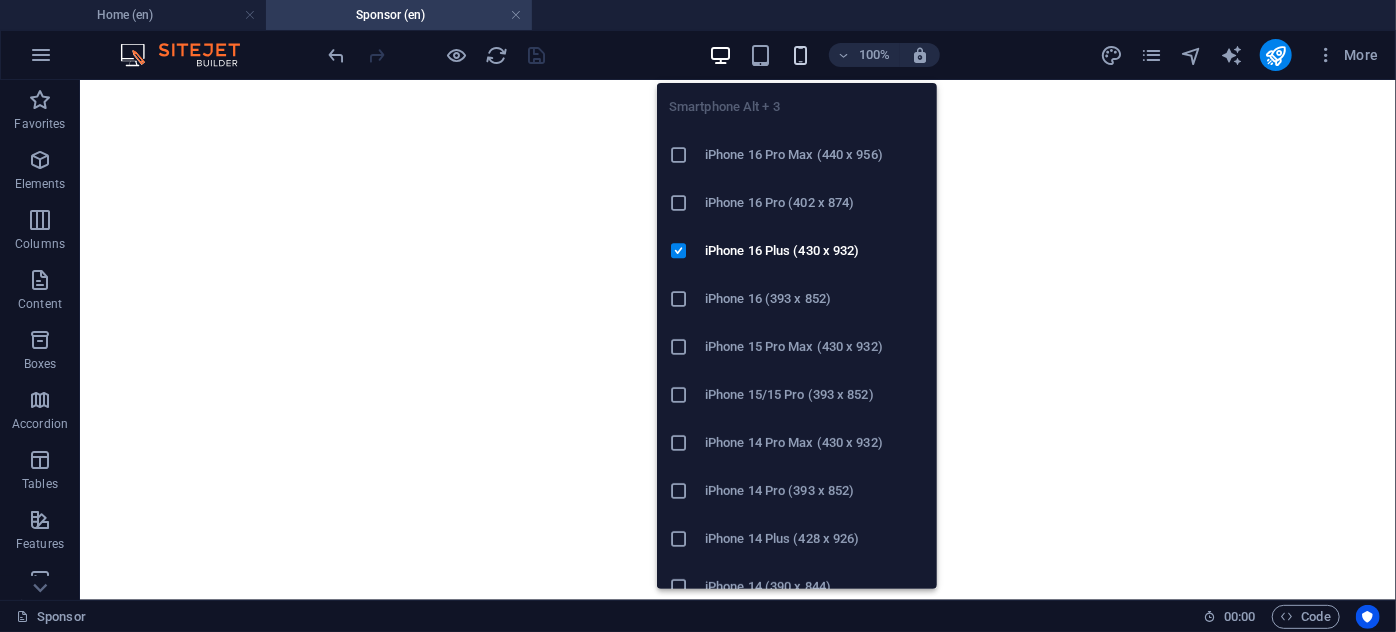 click at bounding box center [800, 55] 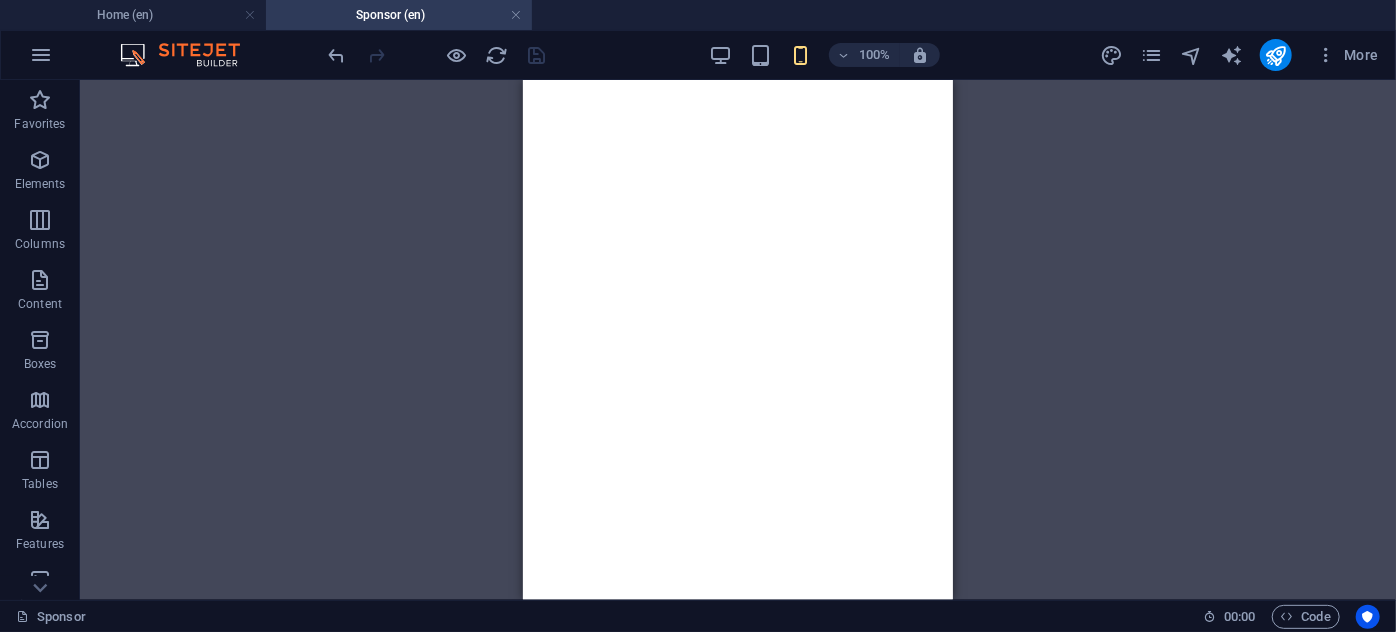 click on "100%" at bounding box center [824, 55] 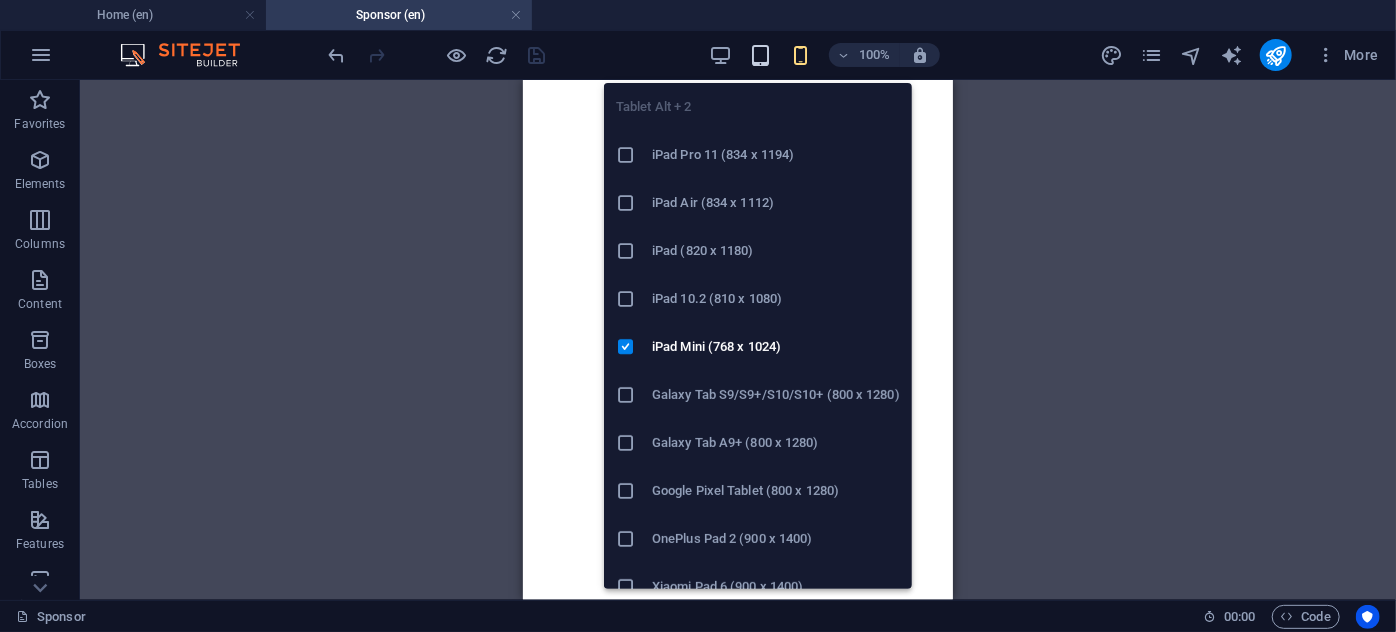 click at bounding box center (760, 55) 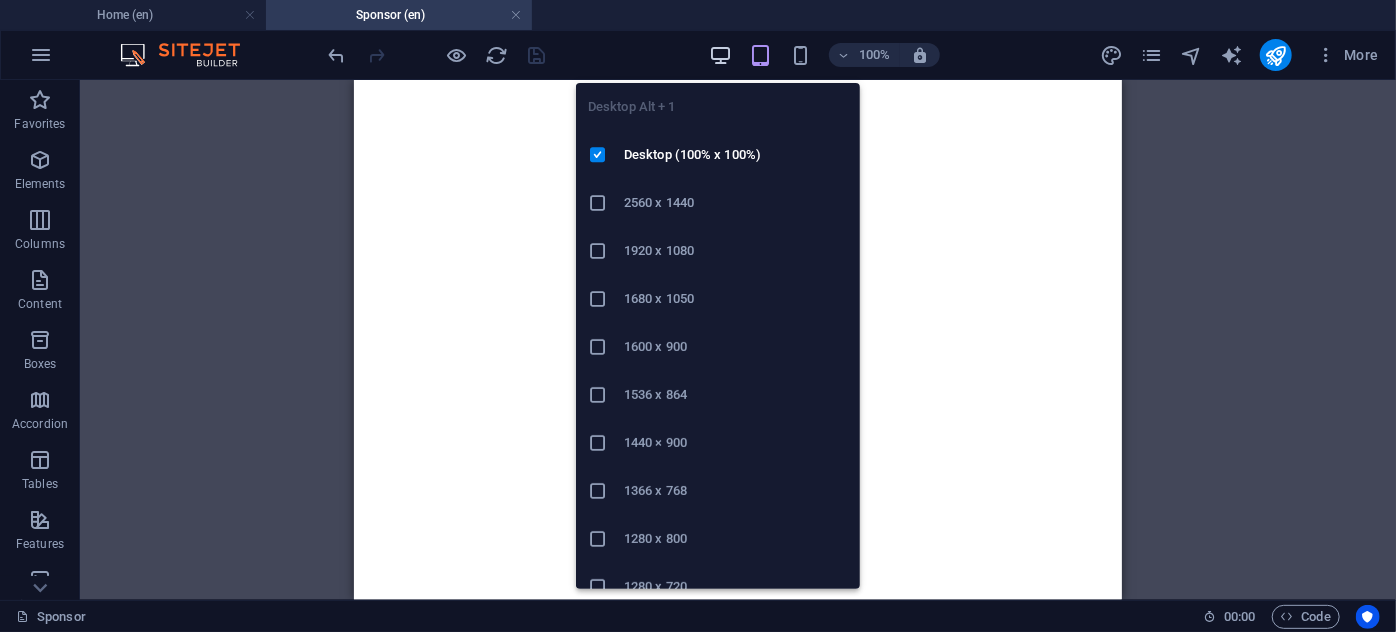 click at bounding box center (720, 55) 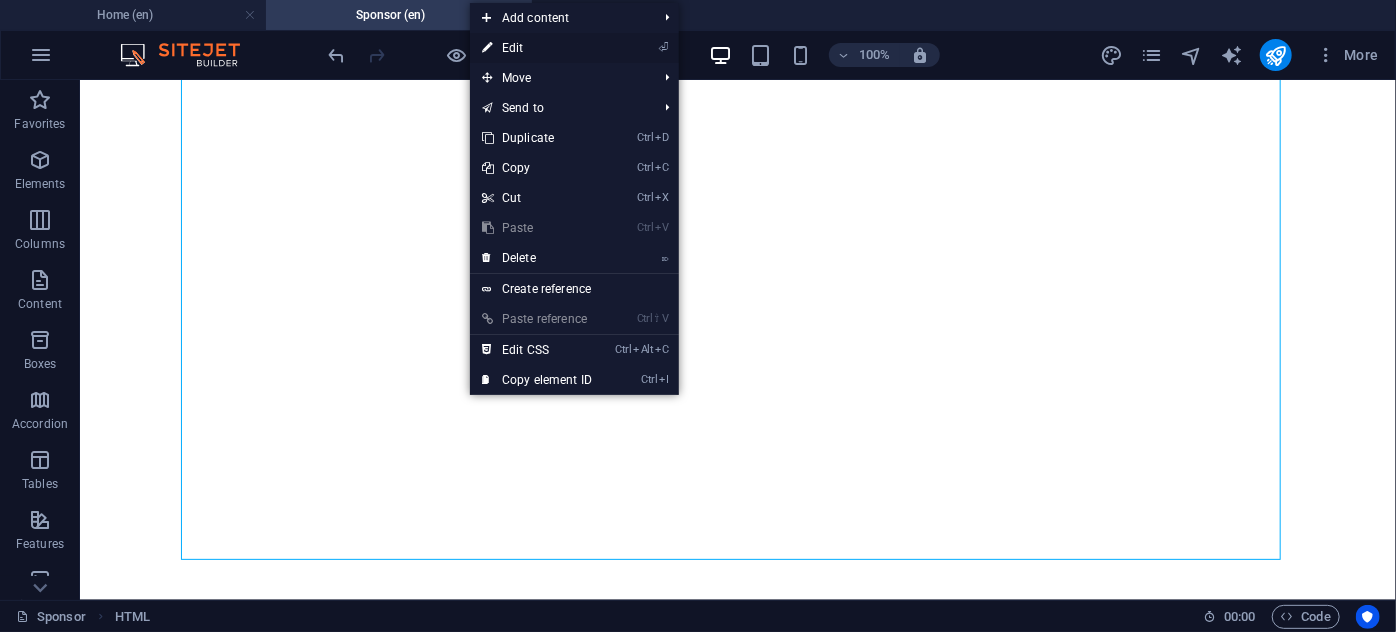 click on "⏎  Edit" at bounding box center (537, 48) 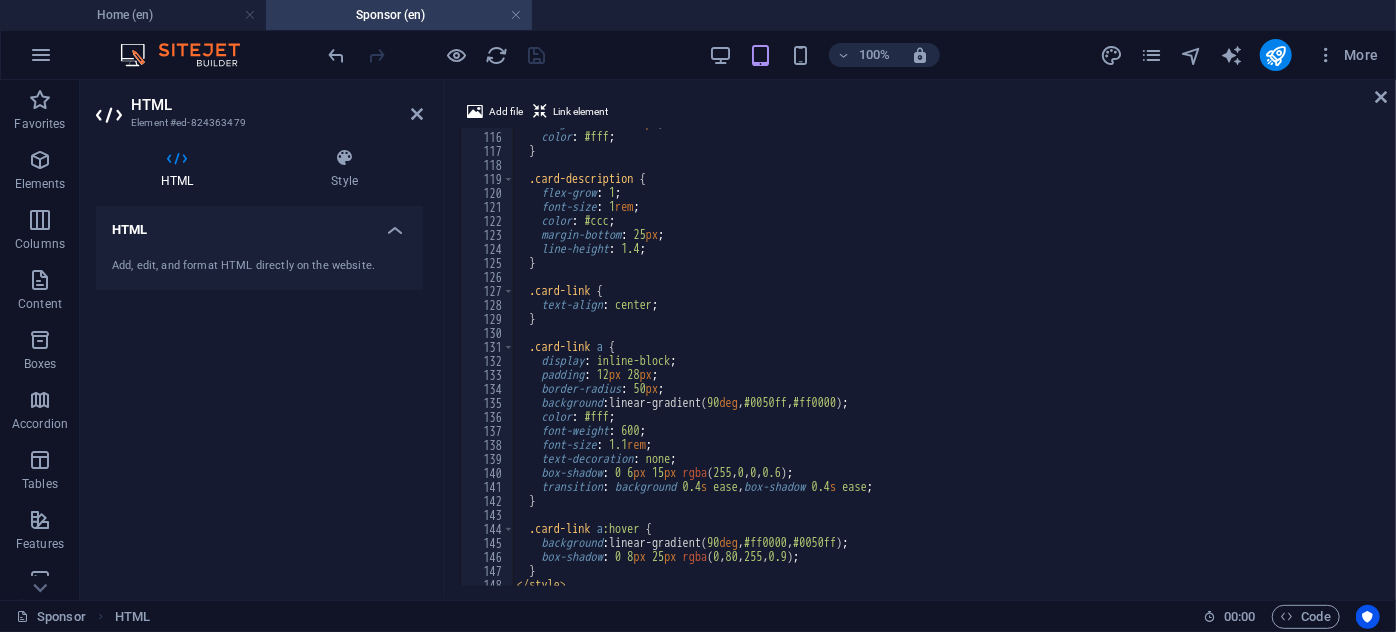 scroll, scrollTop: 1445, scrollLeft: 0, axis: vertical 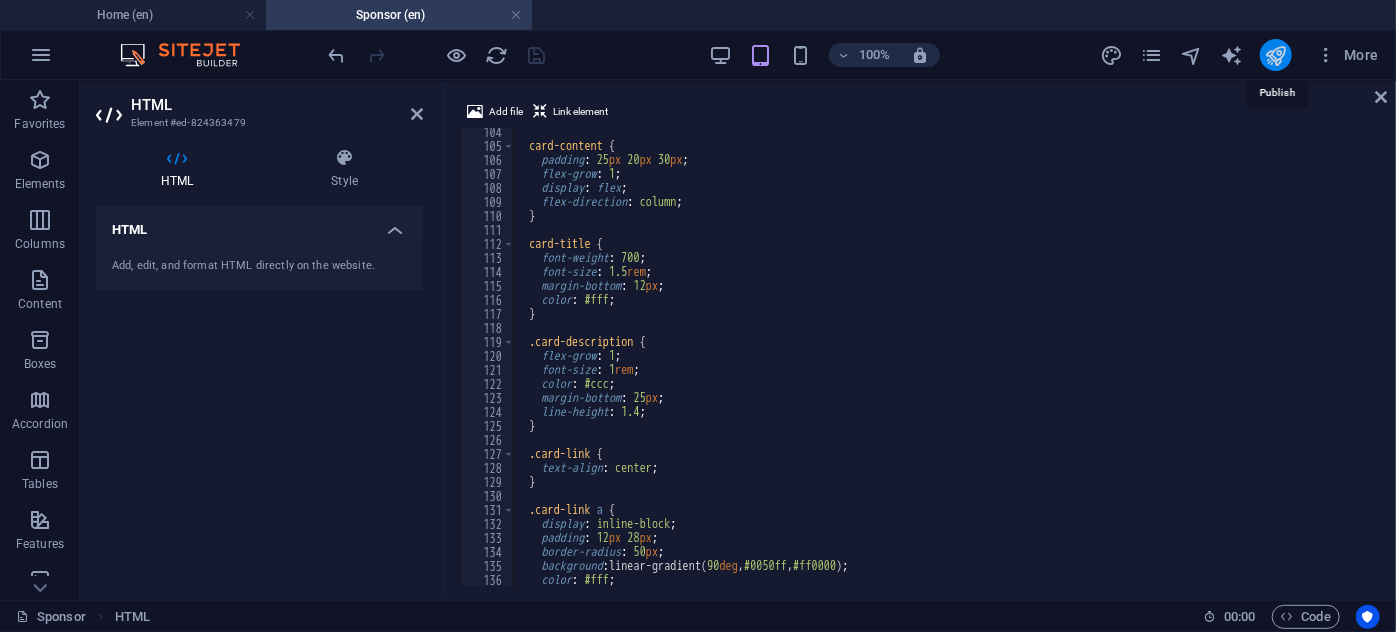 click at bounding box center [1275, 55] 